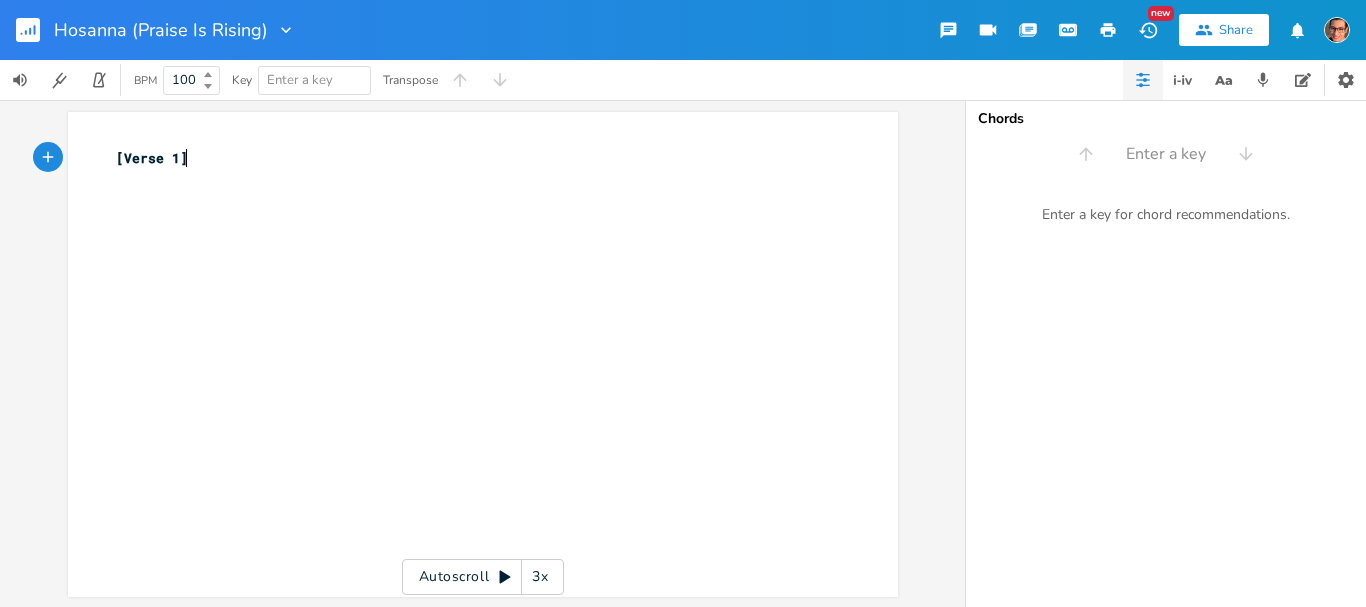 scroll, scrollTop: 0, scrollLeft: 0, axis: both 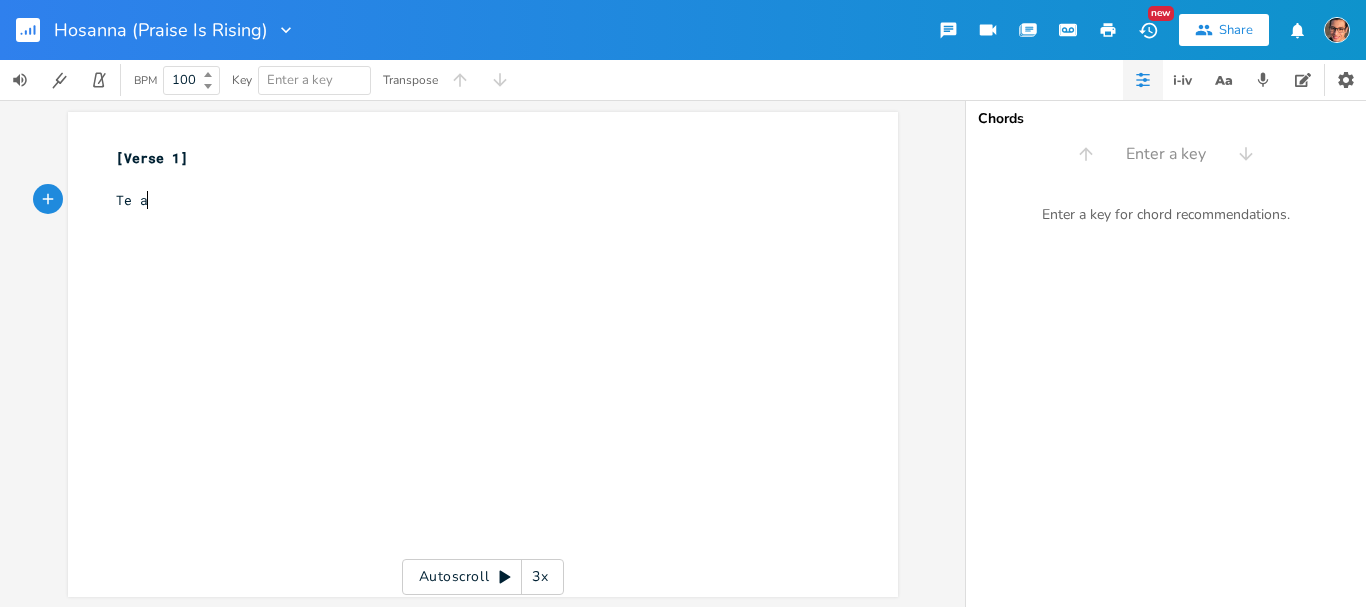 type on "Te adpor" 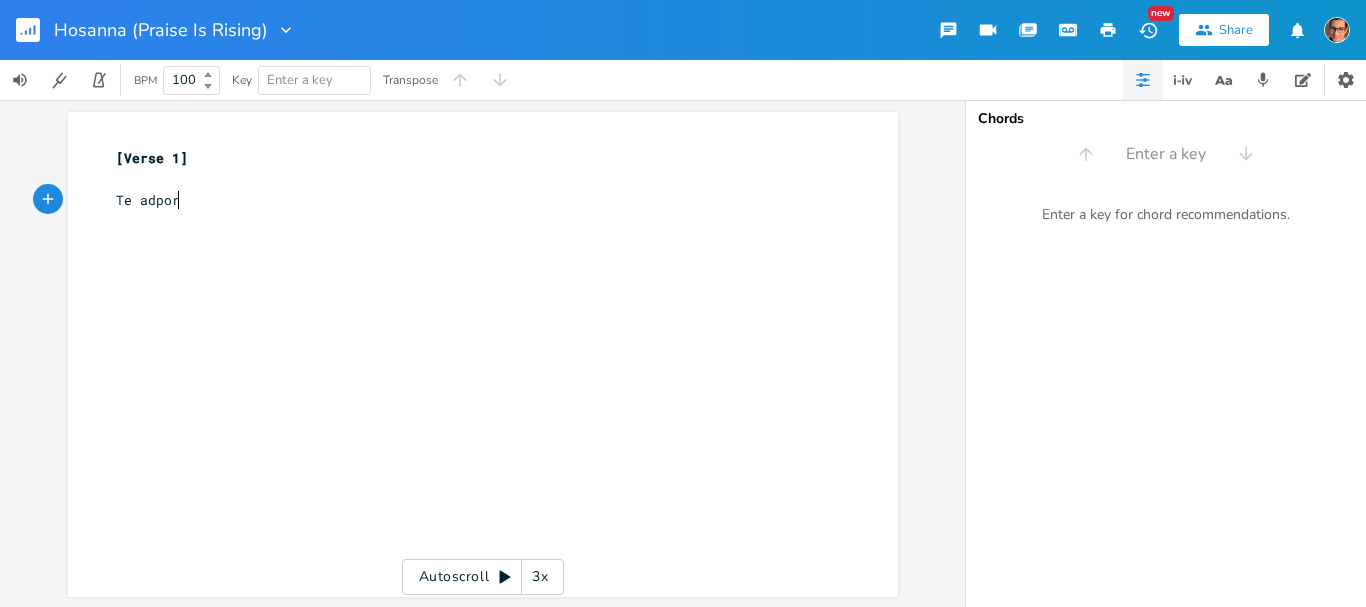 scroll, scrollTop: 0, scrollLeft: 51, axis: horizontal 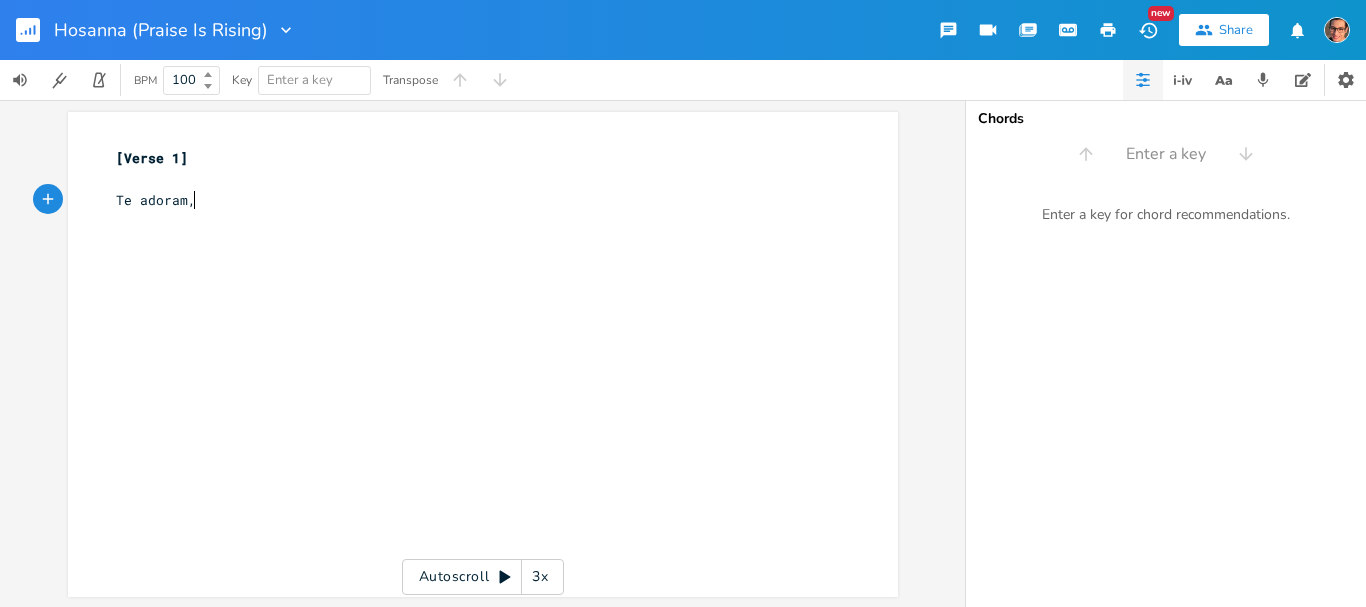 type on "[PERSON_NAME],o" 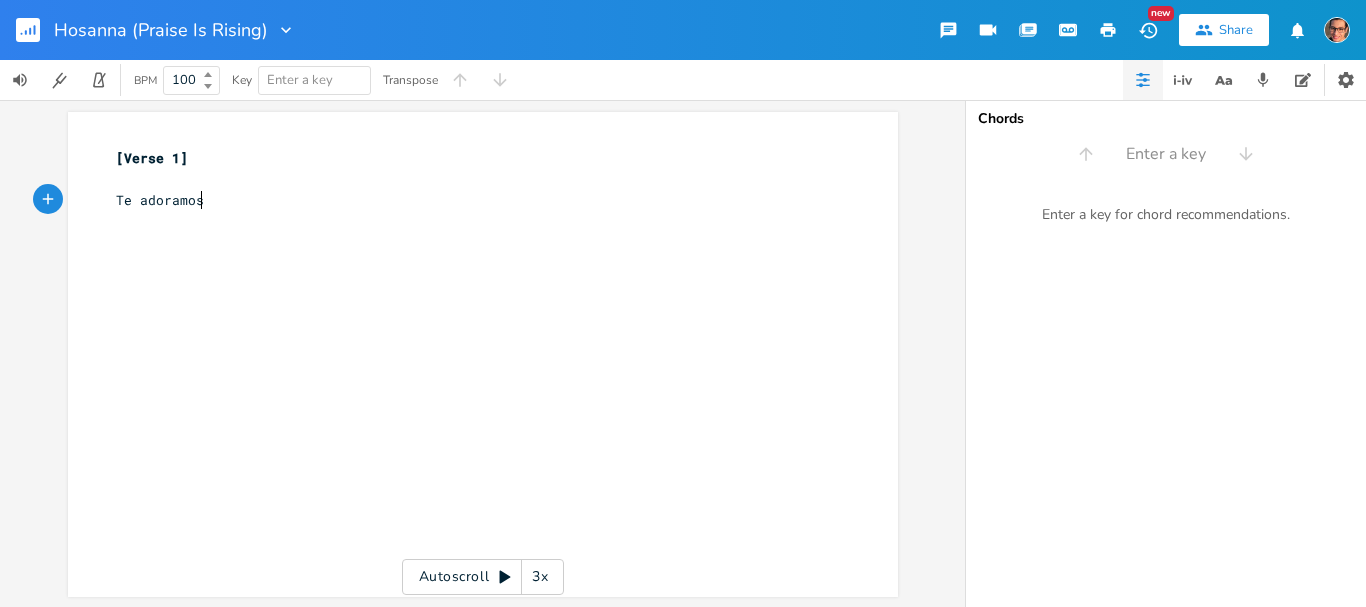 scroll, scrollTop: 0, scrollLeft: 17, axis: horizontal 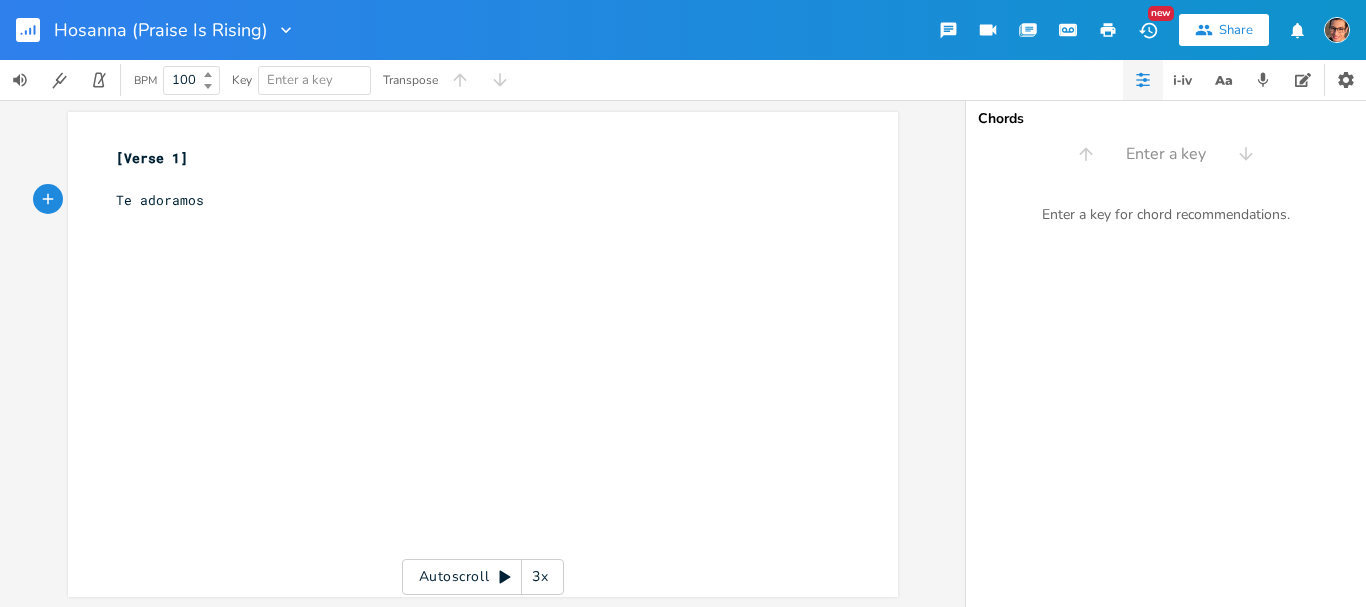type on "os" 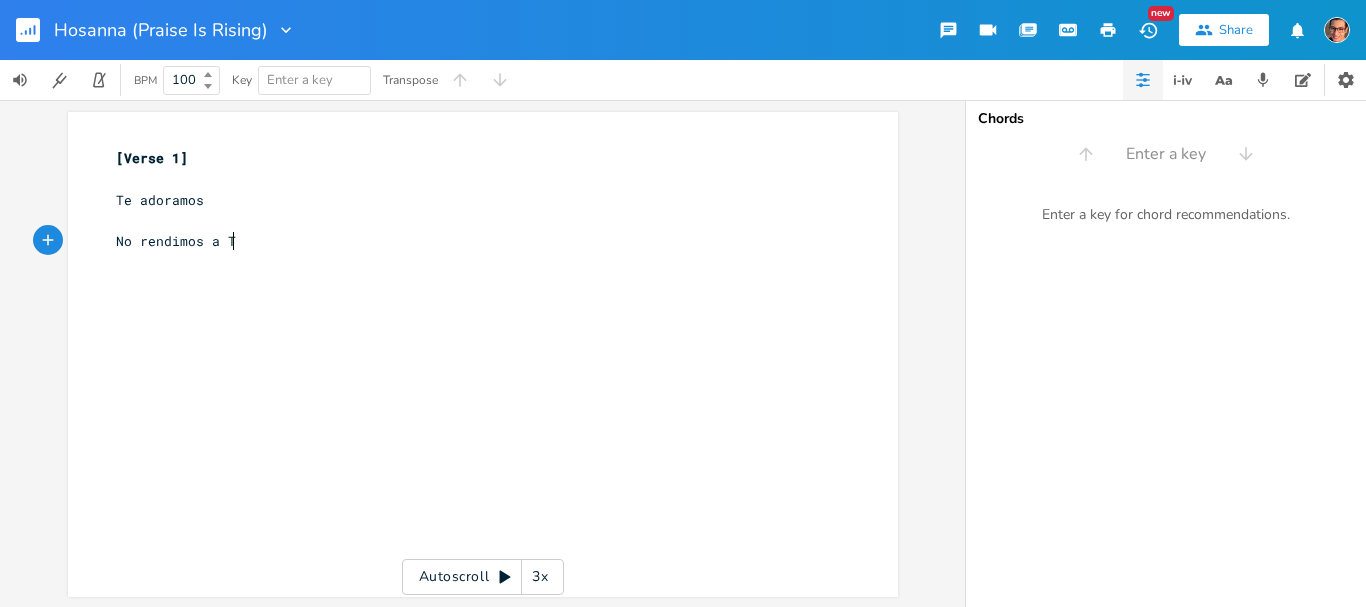 type on "No rendimos a Ti" 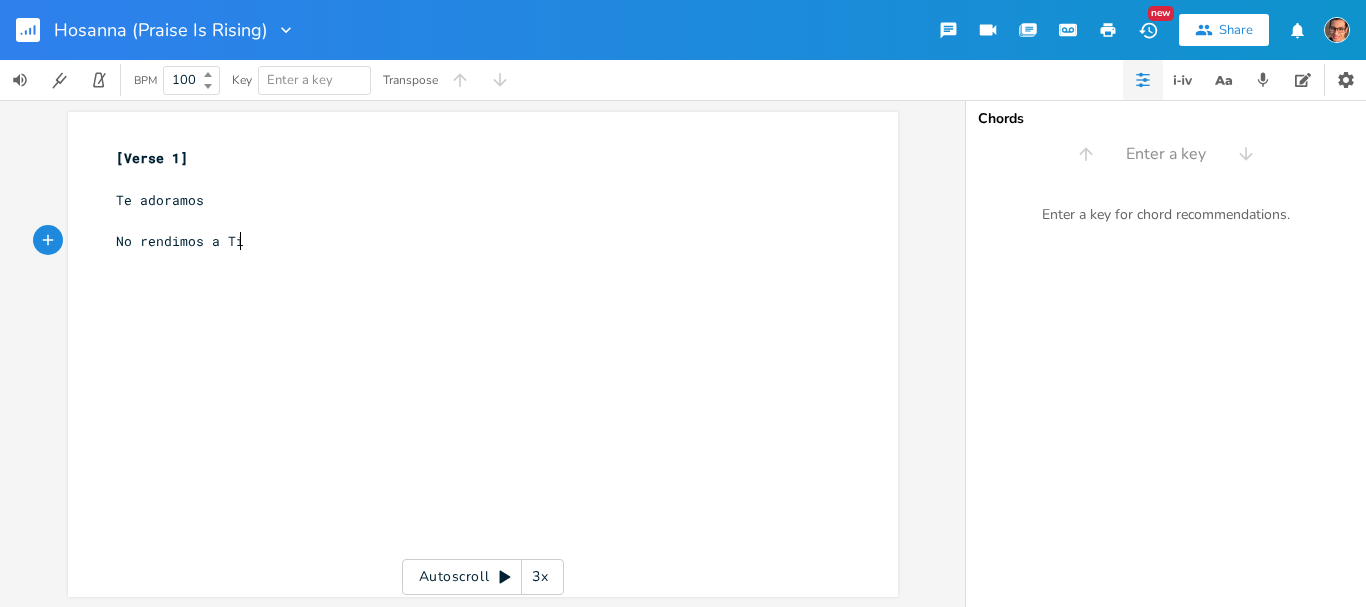 scroll, scrollTop: 0, scrollLeft: 101, axis: horizontal 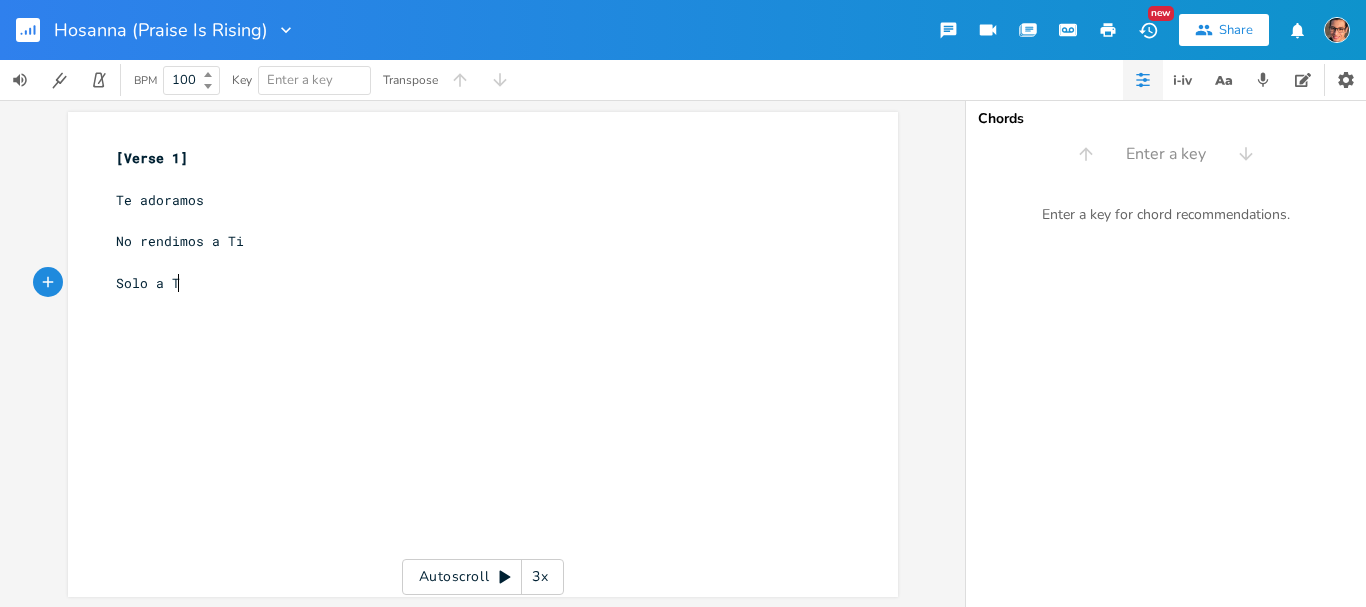type on "Solo a Ti" 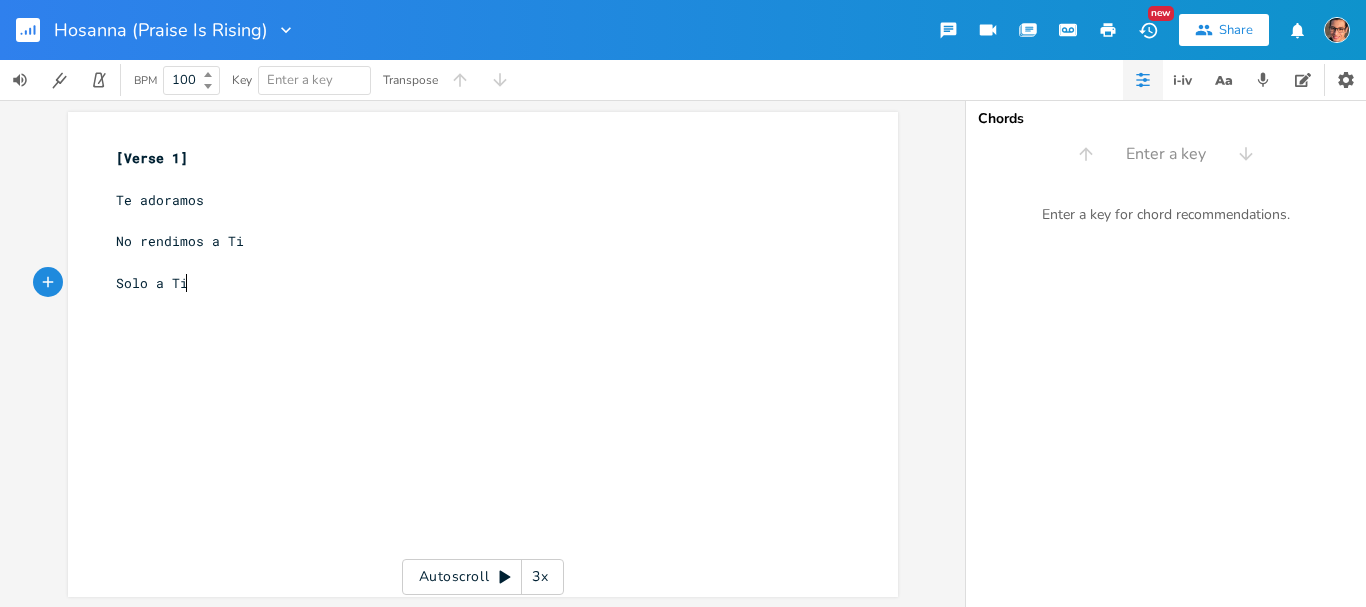 scroll, scrollTop: 0, scrollLeft: 51, axis: horizontal 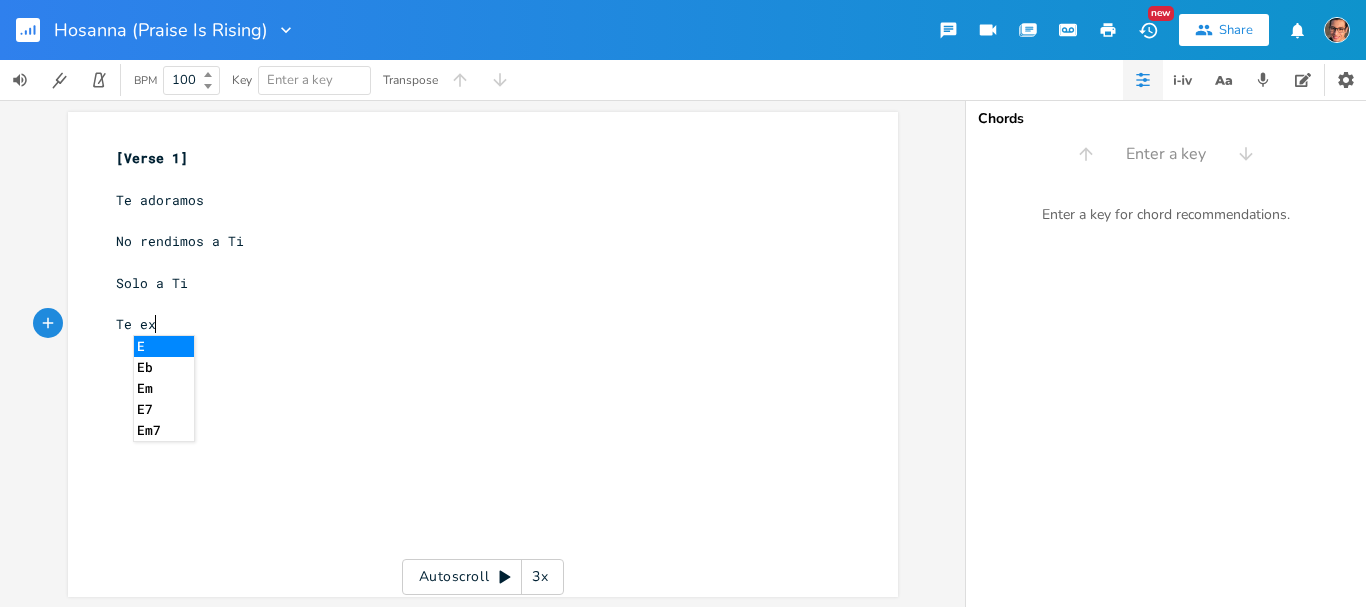 type on "Te exakl" 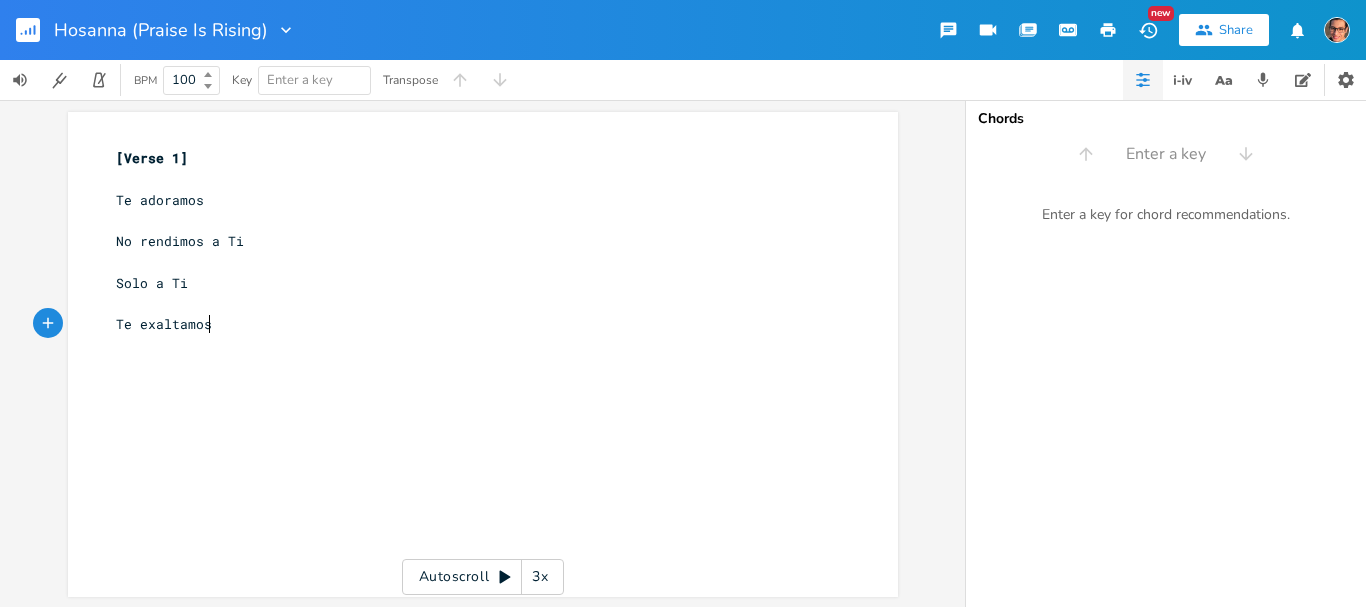 scroll, scrollTop: 0, scrollLeft: 43, axis: horizontal 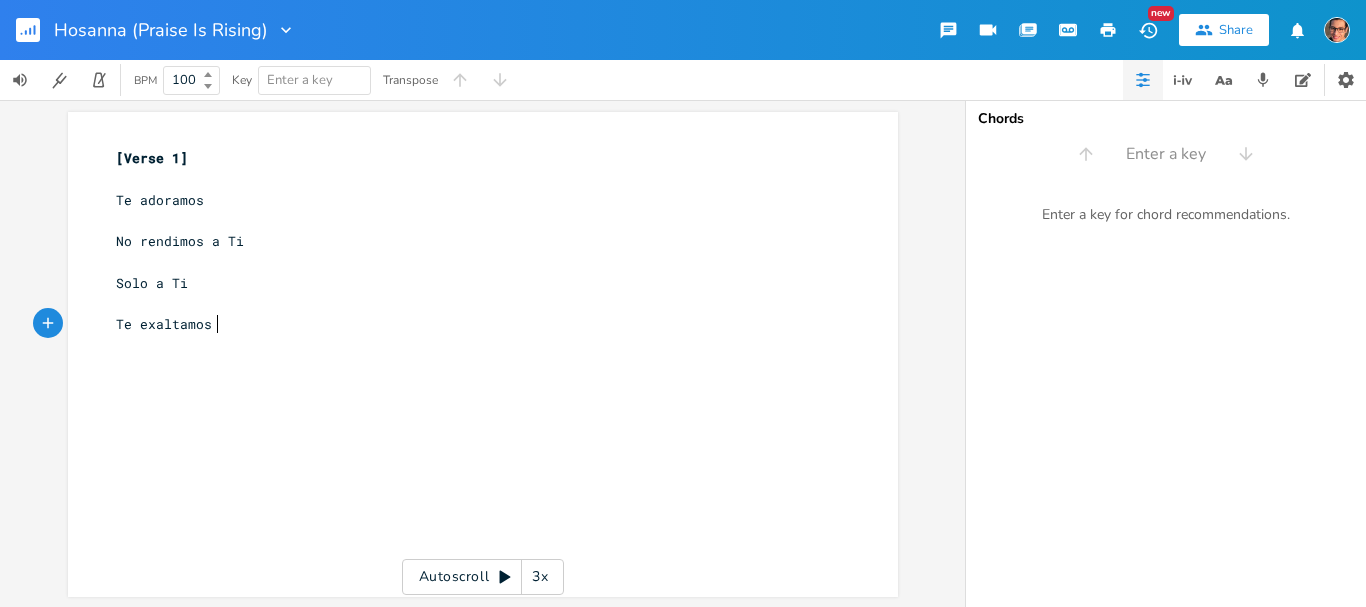 type on "ltamos" 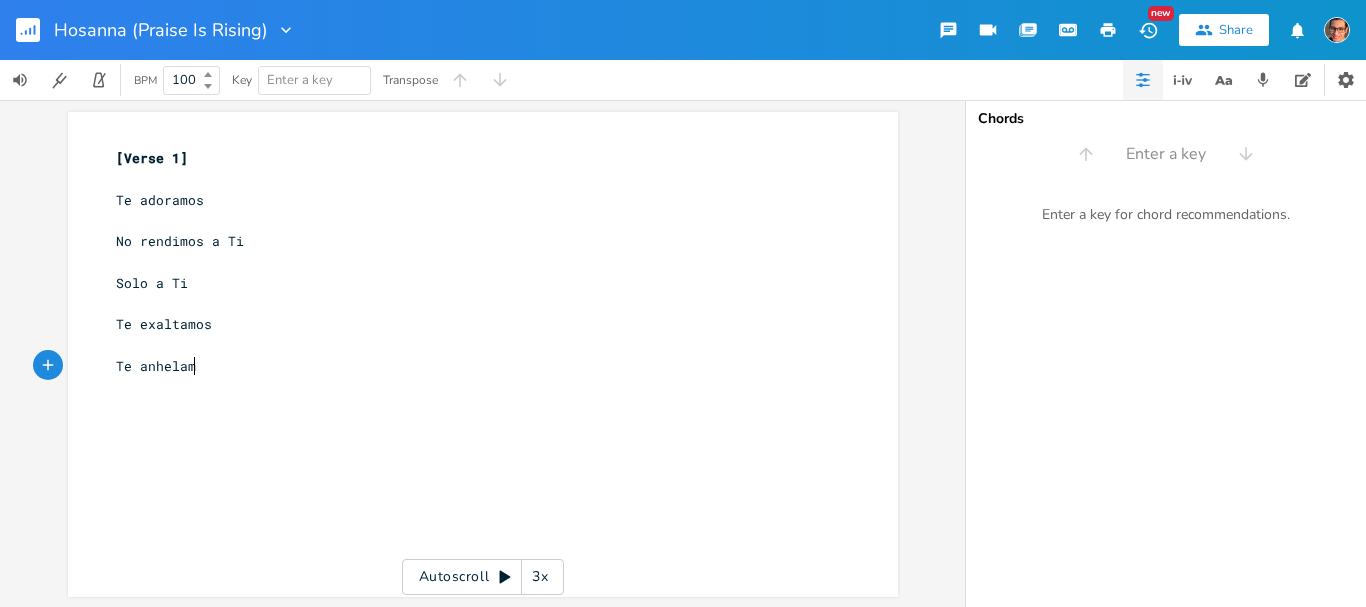 scroll, scrollTop: 0, scrollLeft: 85, axis: horizontal 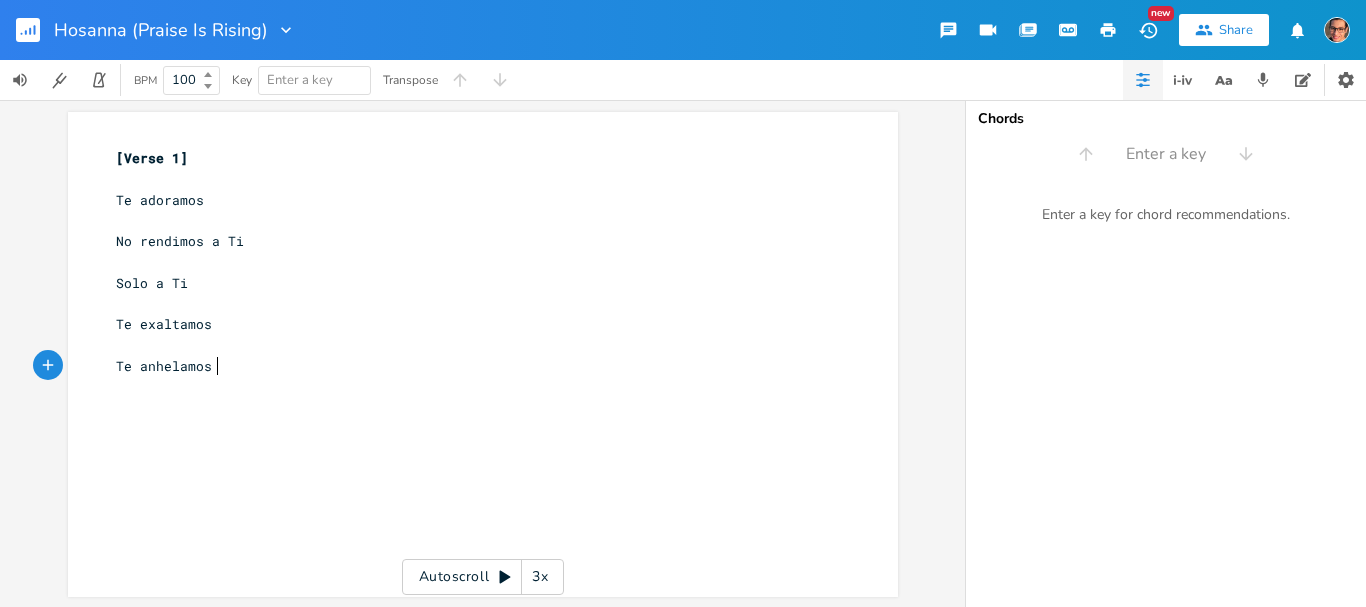 type on "Te anhelamos" 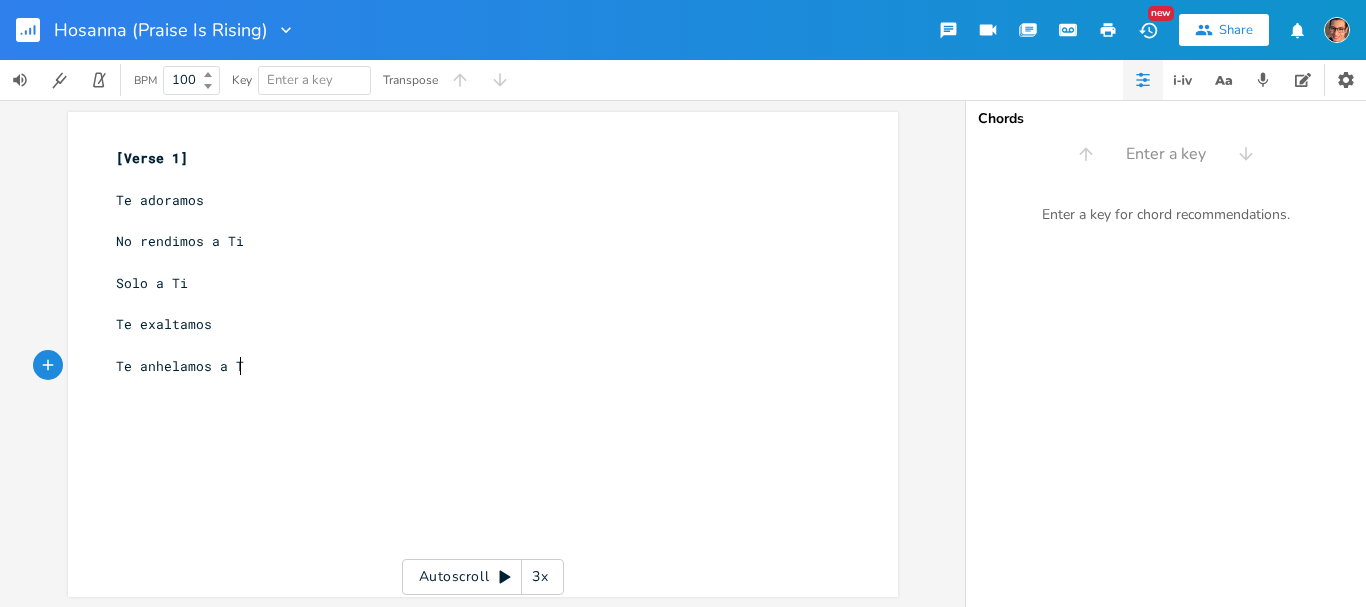 type on "a Ti" 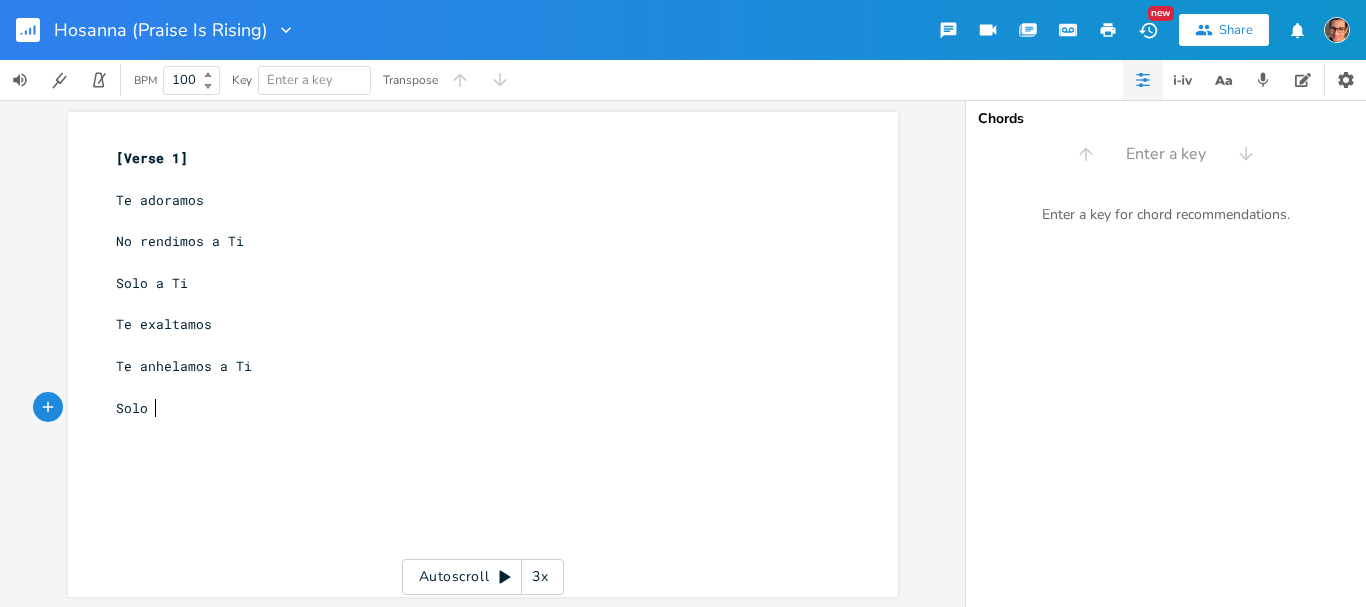 scroll, scrollTop: 0, scrollLeft: 37, axis: horizontal 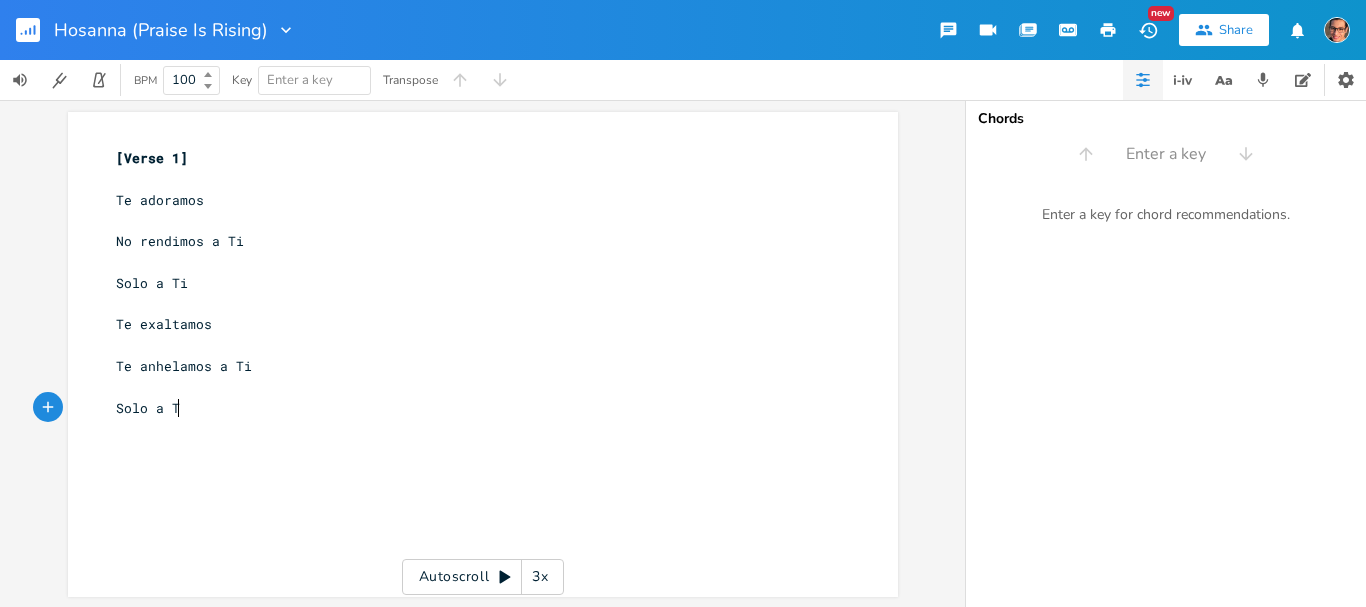 type on "Solo a Ti" 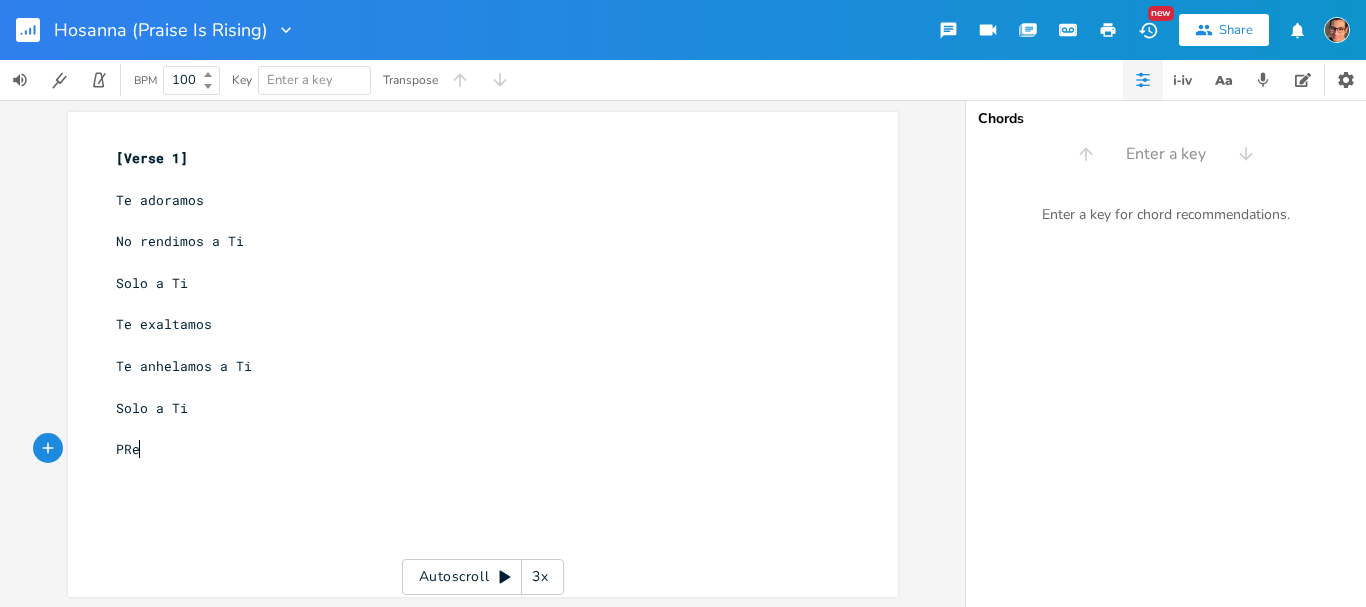 type on "PRe" 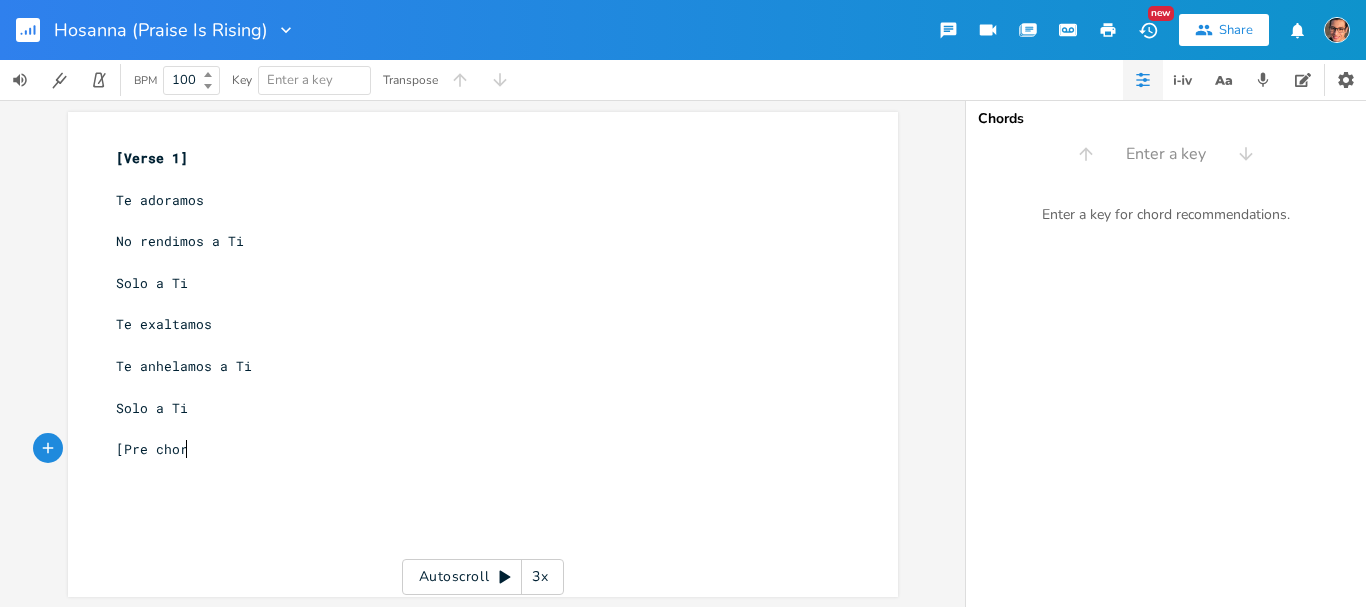 scroll, scrollTop: 0, scrollLeft: 67, axis: horizontal 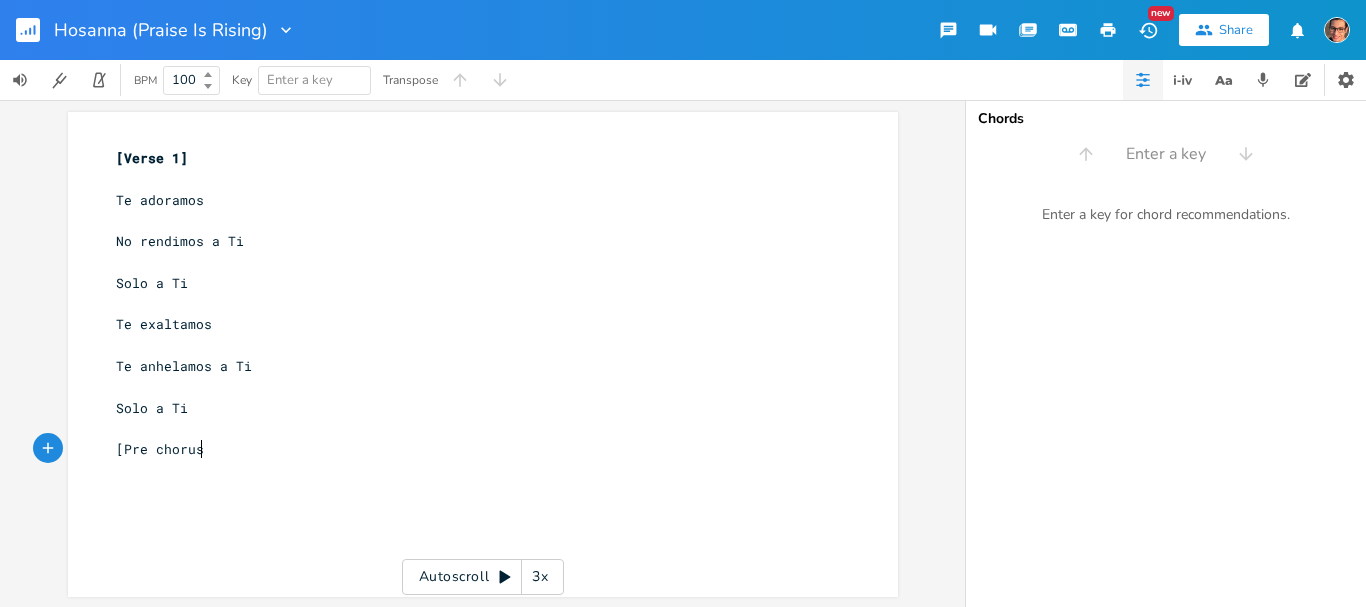 type on "[Pre chorus]" 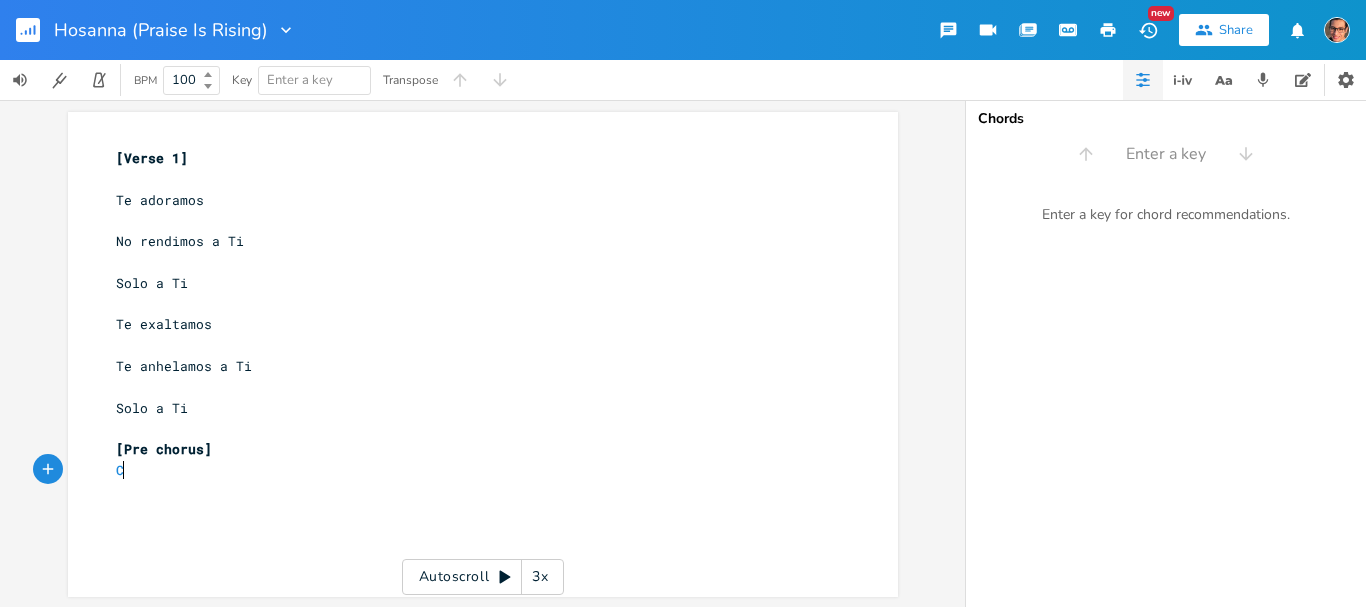 type on "Cua" 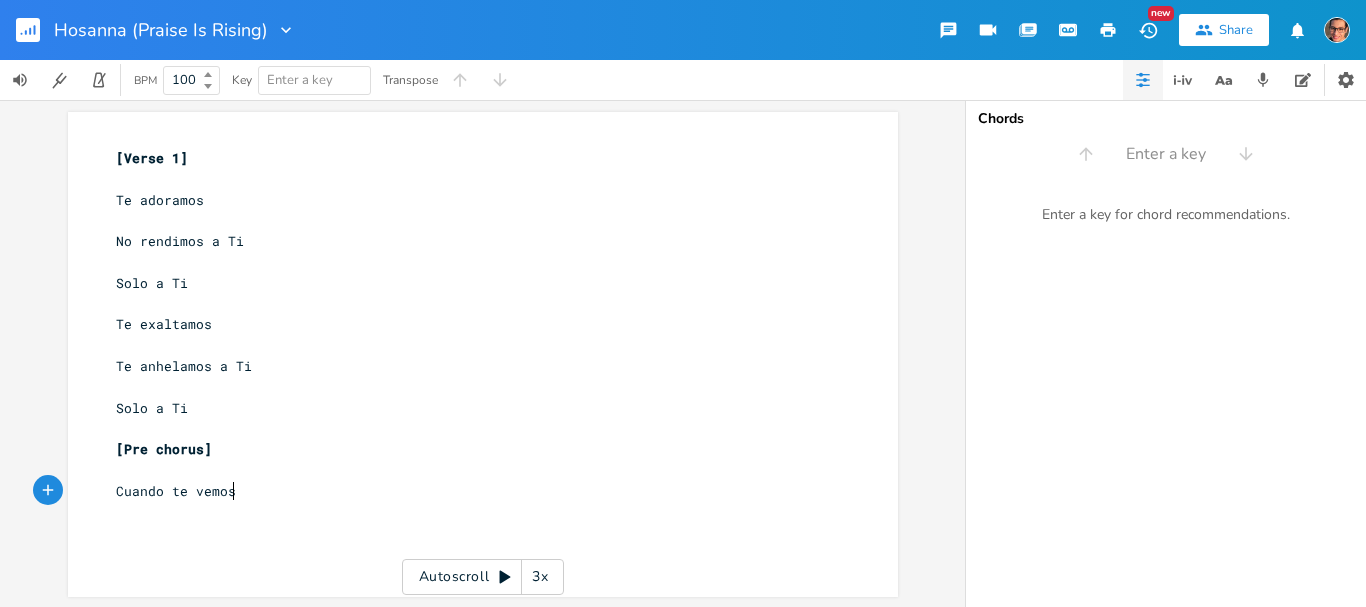 scroll, scrollTop: 0, scrollLeft: 107, axis: horizontal 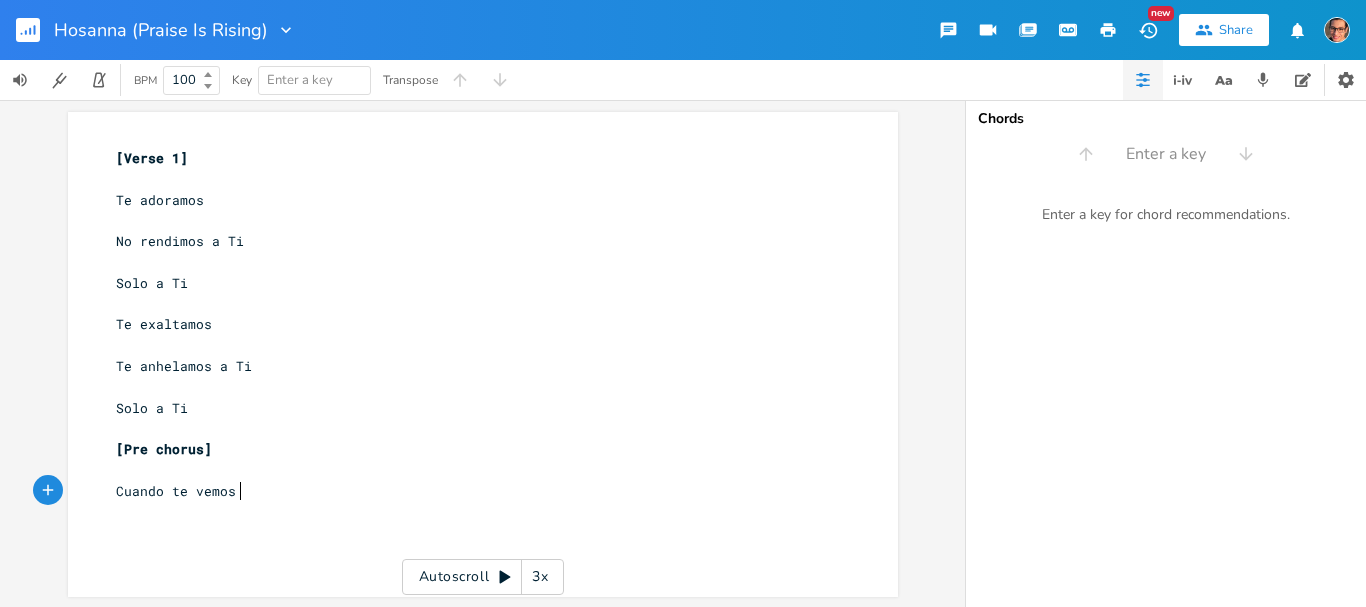 type on "Cuando te vemos" 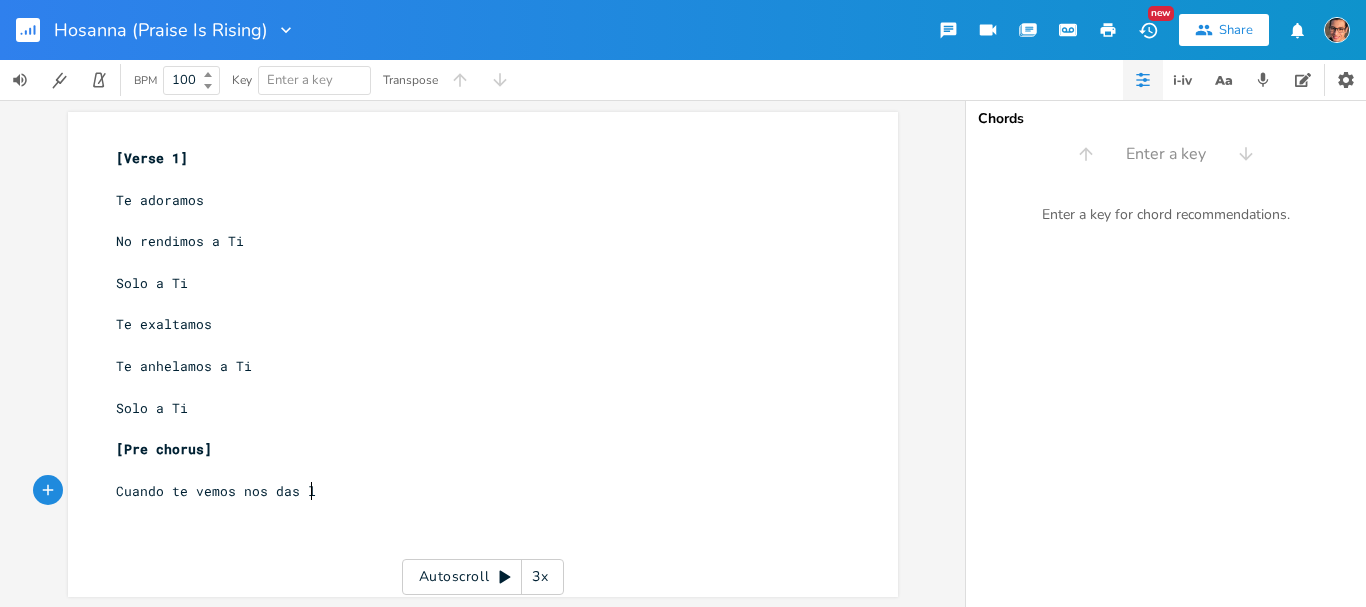 type on "nos das la" 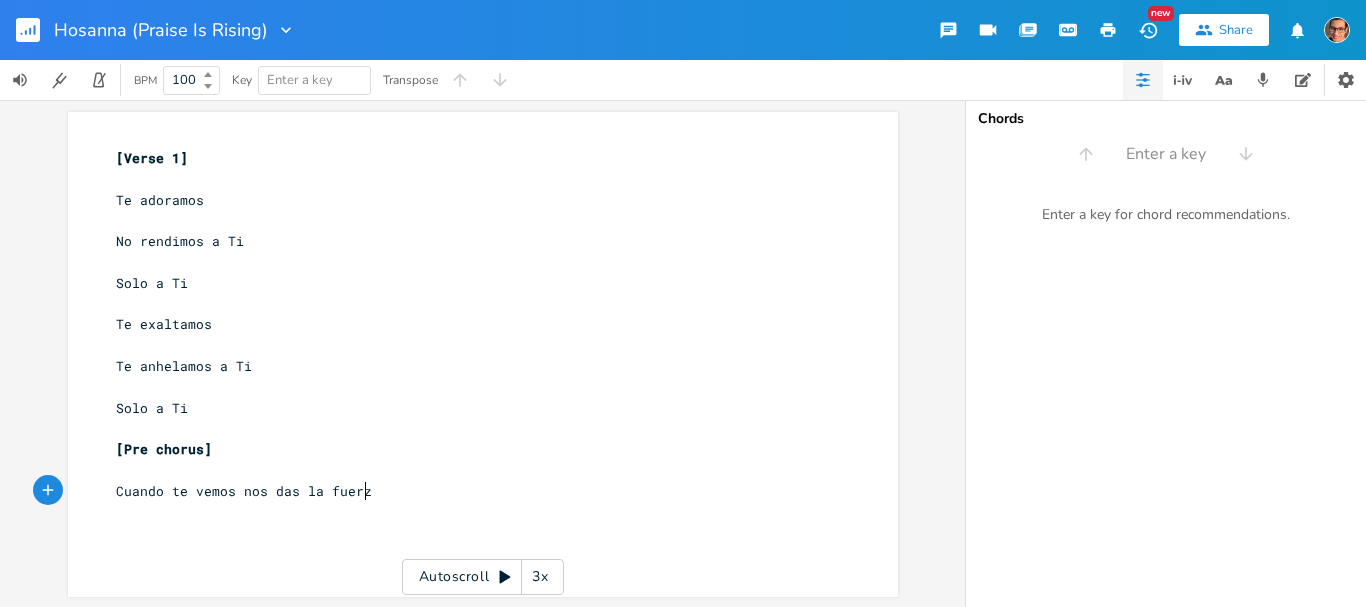 scroll, scrollTop: 0, scrollLeft: 42, axis: horizontal 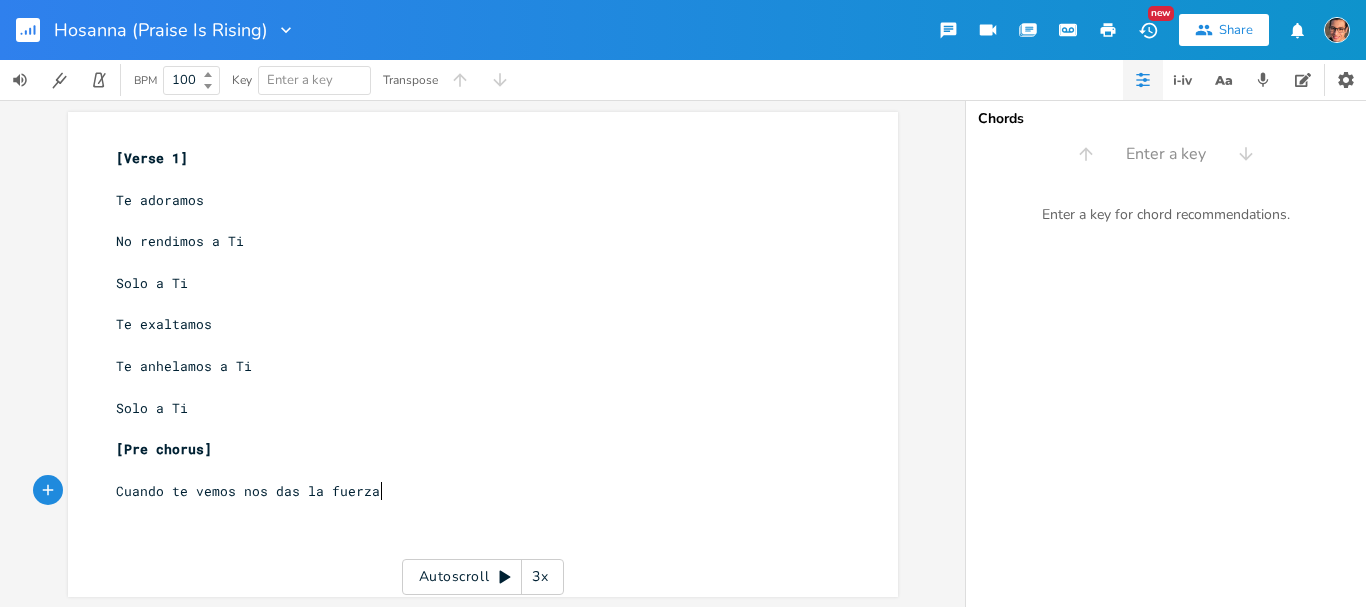 type on "fuerza" 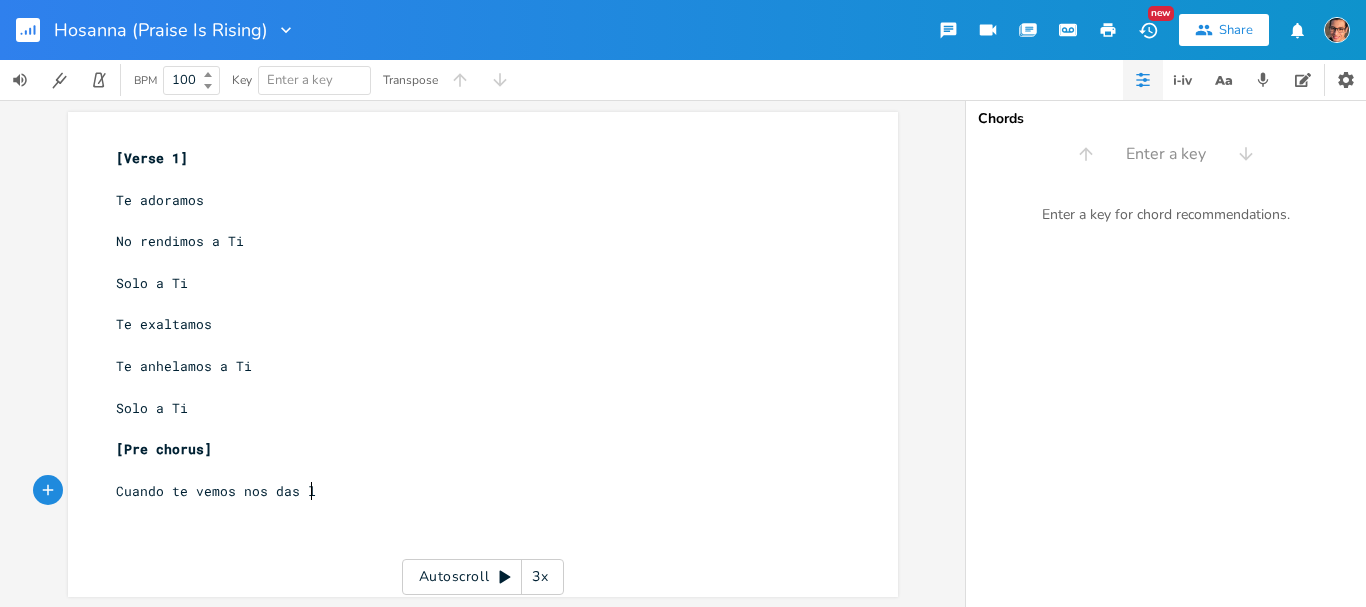 type on "s" 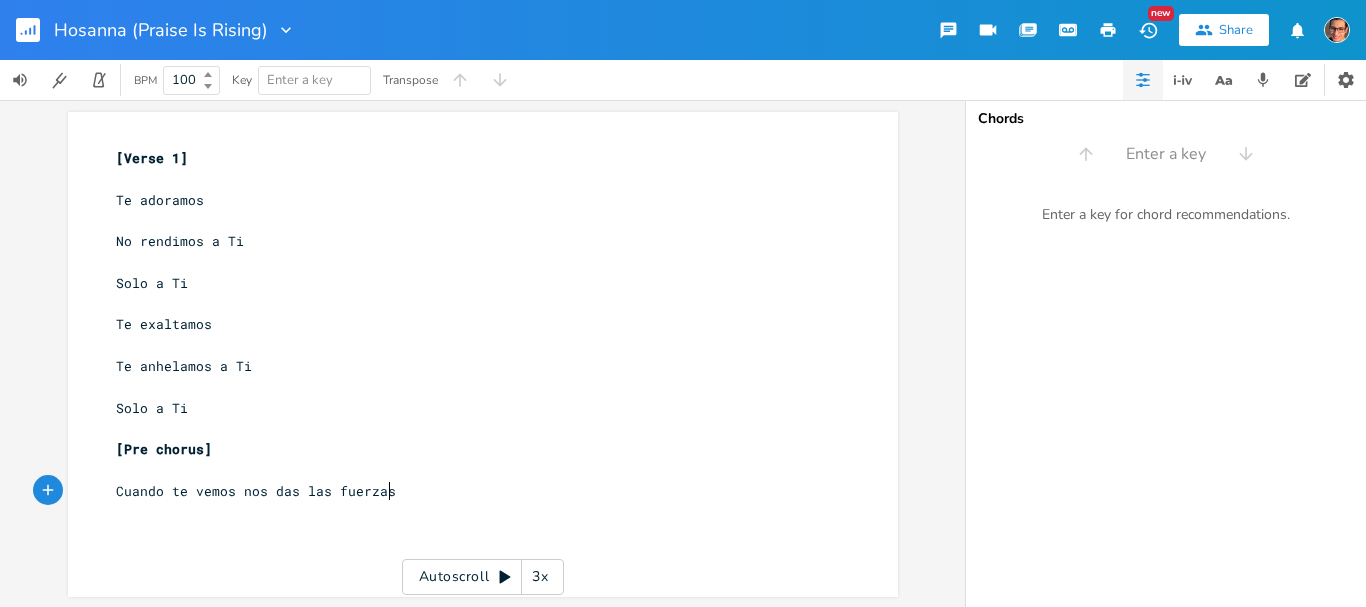 scroll, scrollTop: 0, scrollLeft: 63, axis: horizontal 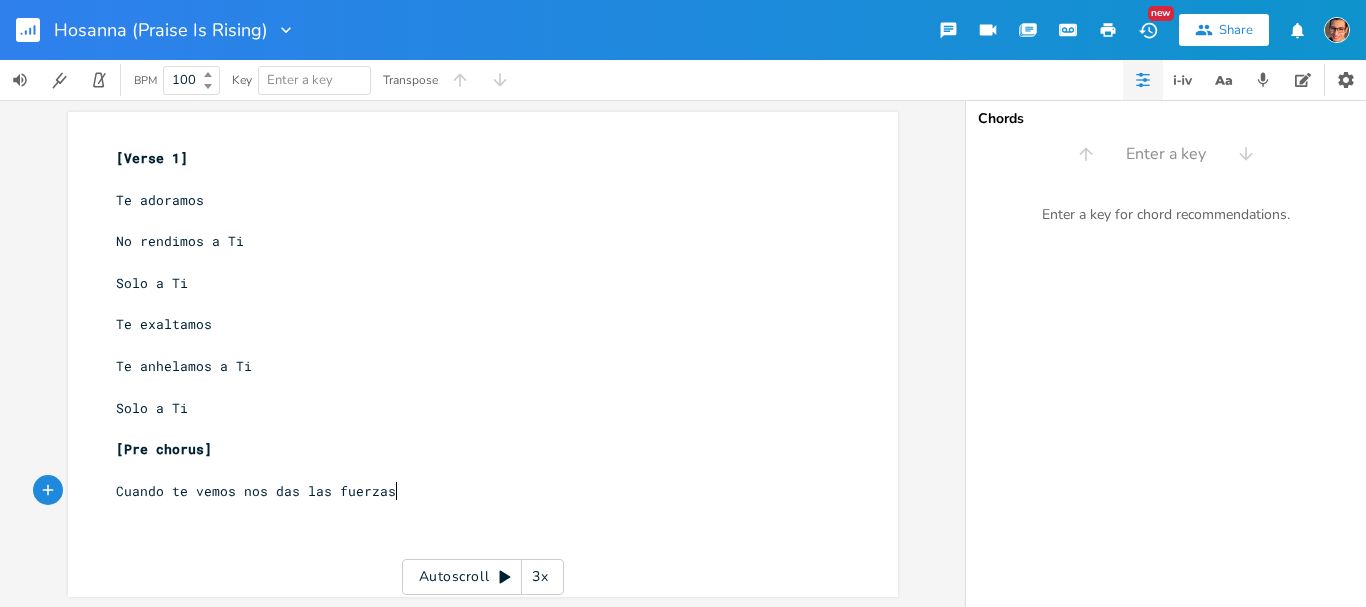 type on "as fuerzas" 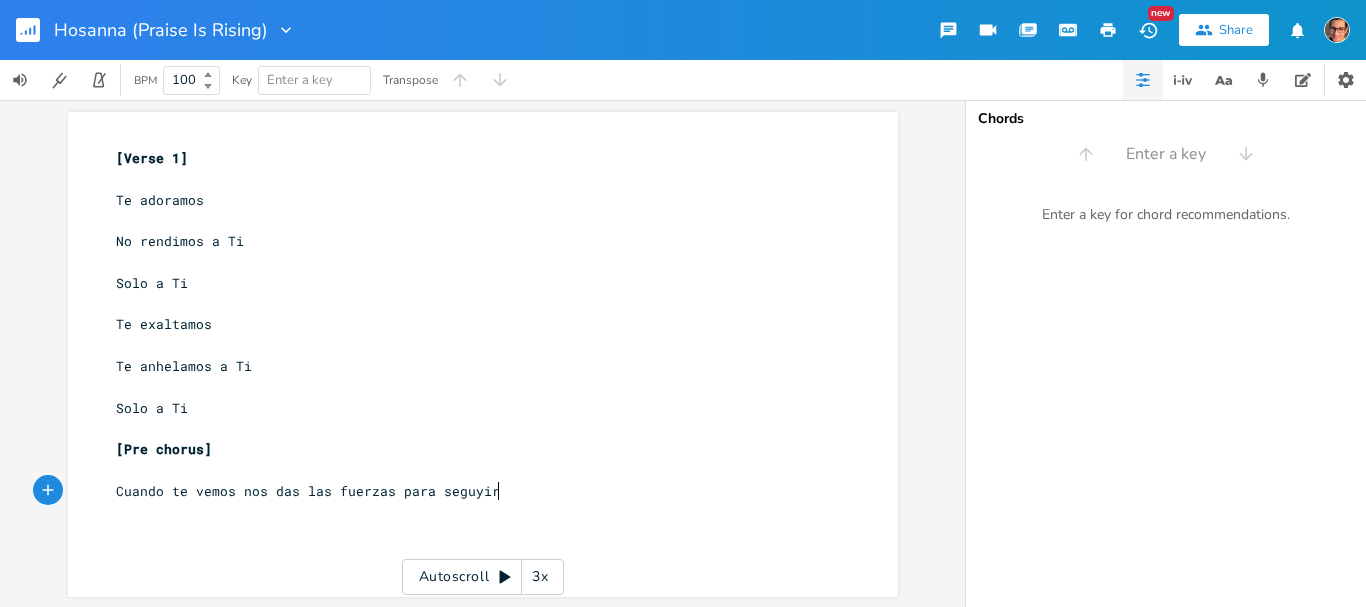scroll, scrollTop: 0, scrollLeft: 76, axis: horizontal 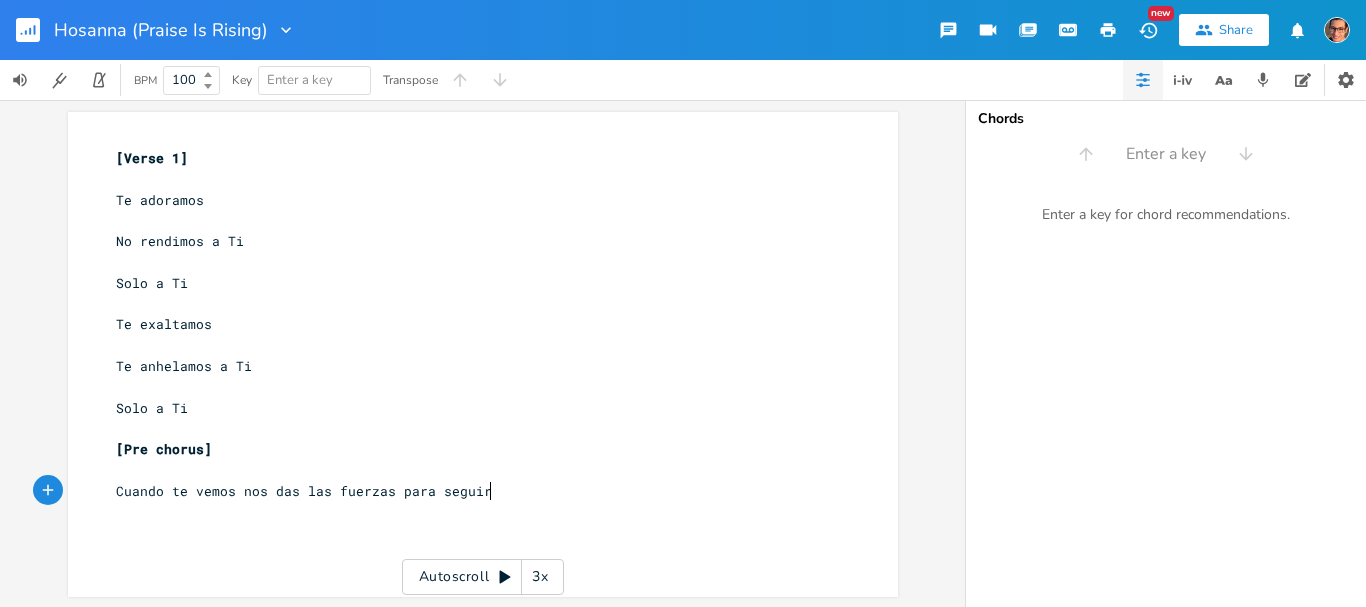 type on "ir" 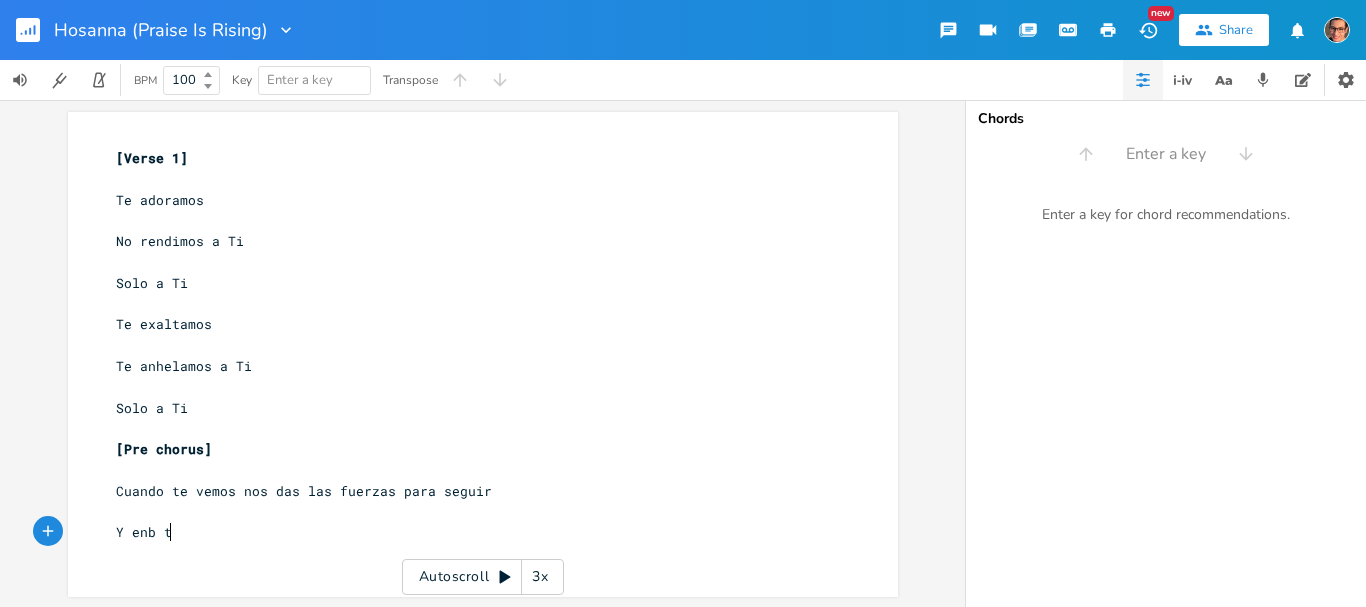 scroll, scrollTop: 0, scrollLeft: 54, axis: horizontal 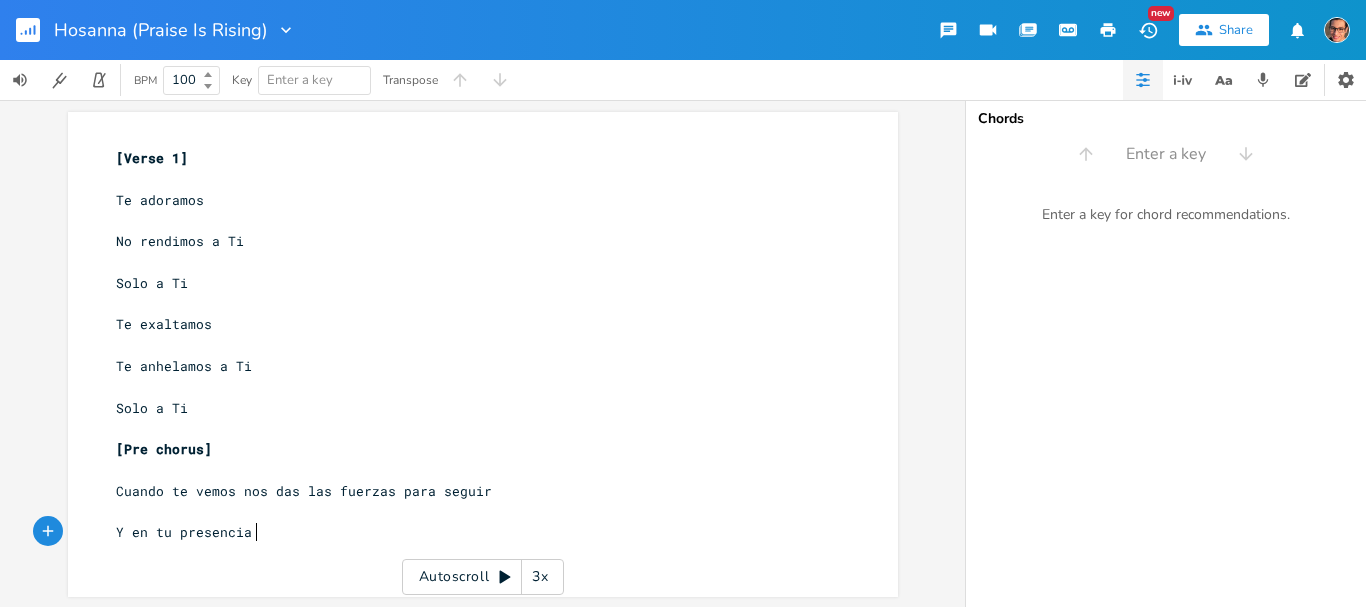 type on "tu presencia" 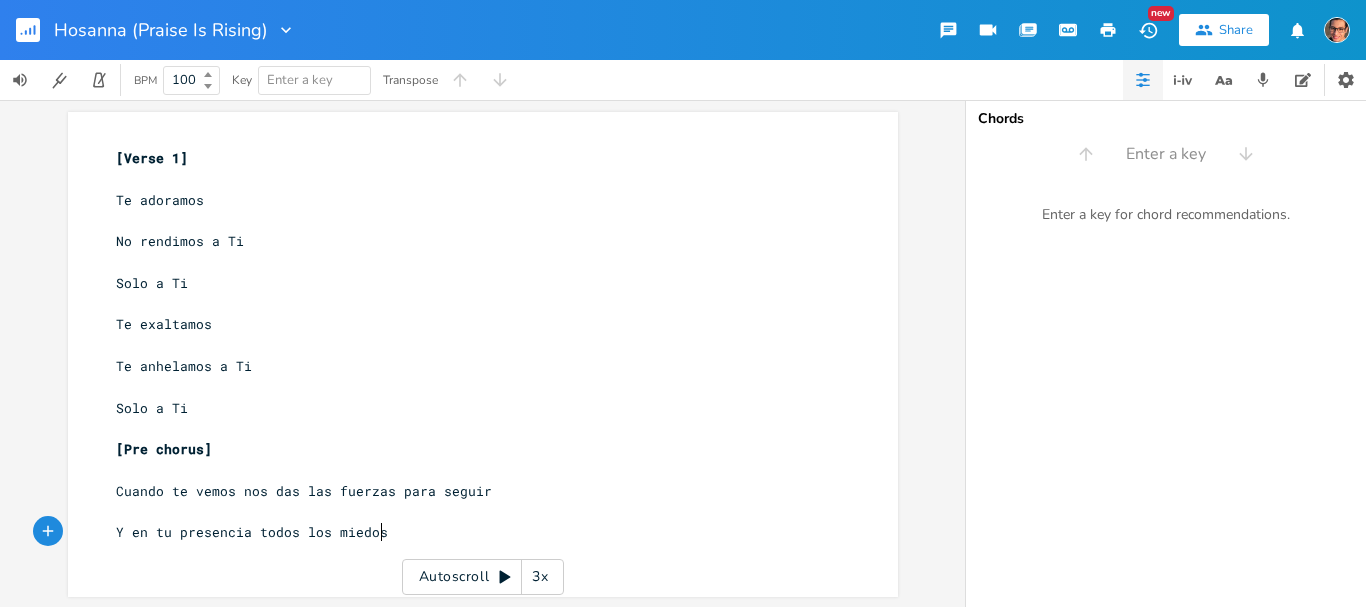 scroll, scrollTop: 0, scrollLeft: 103, axis: horizontal 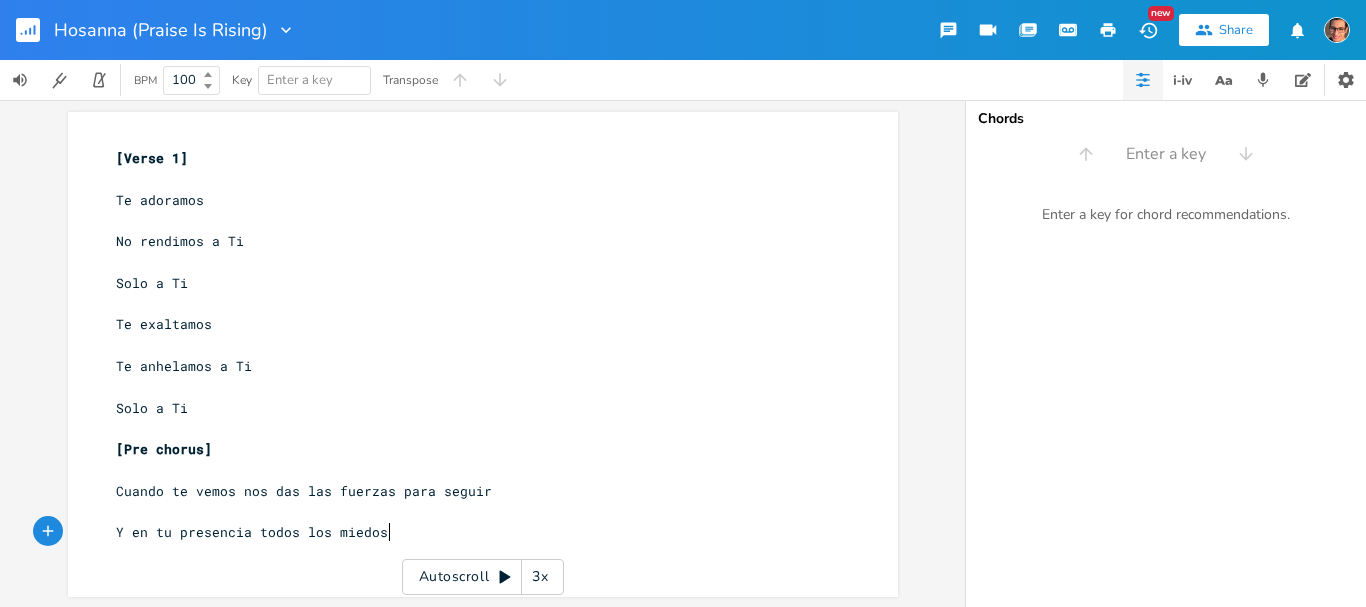 type on "todos los miedos" 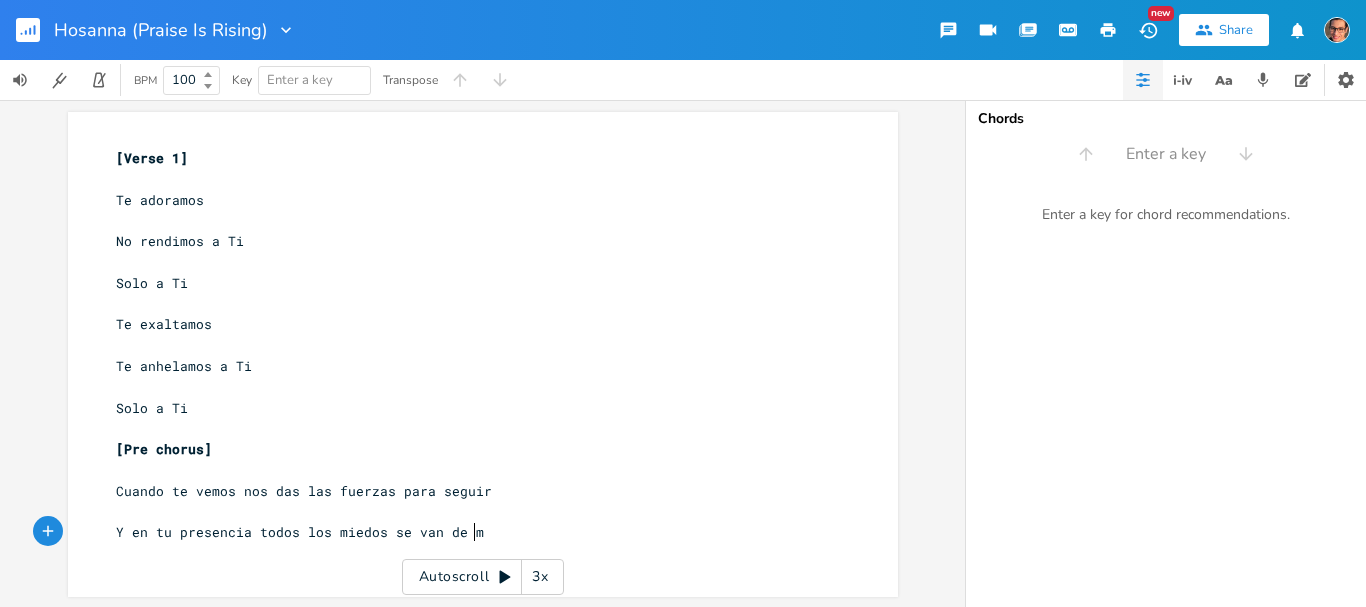 scroll, scrollTop: 0, scrollLeft: 74, axis: horizontal 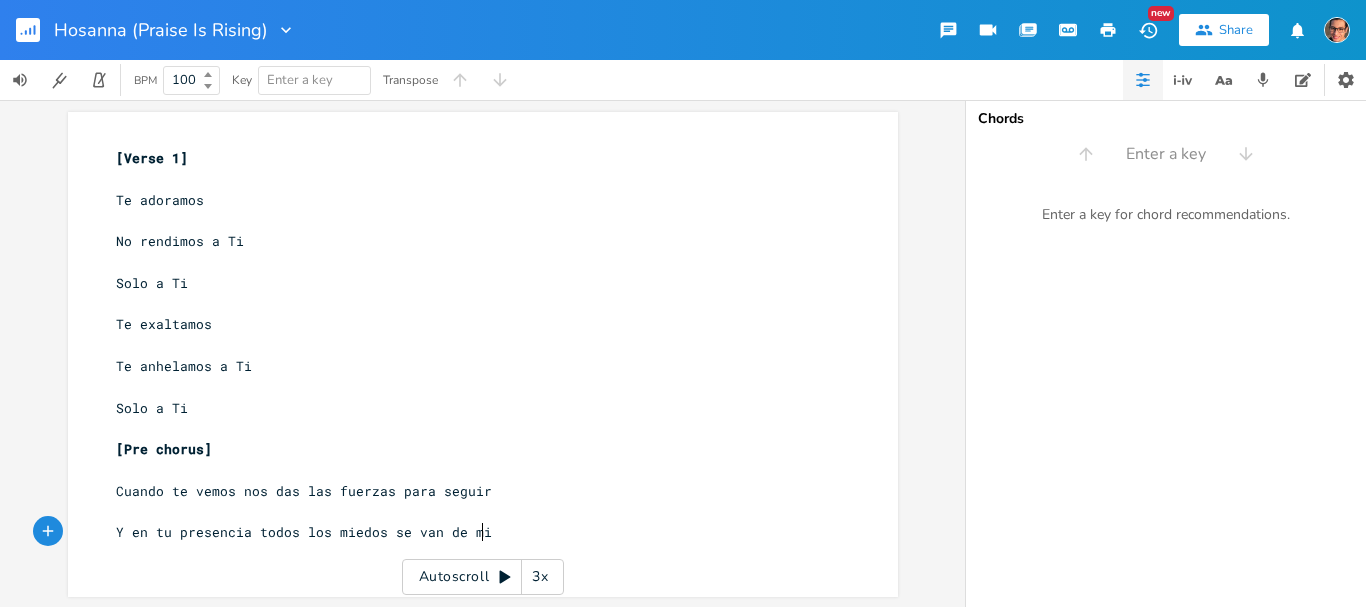 type on "se van de mi" 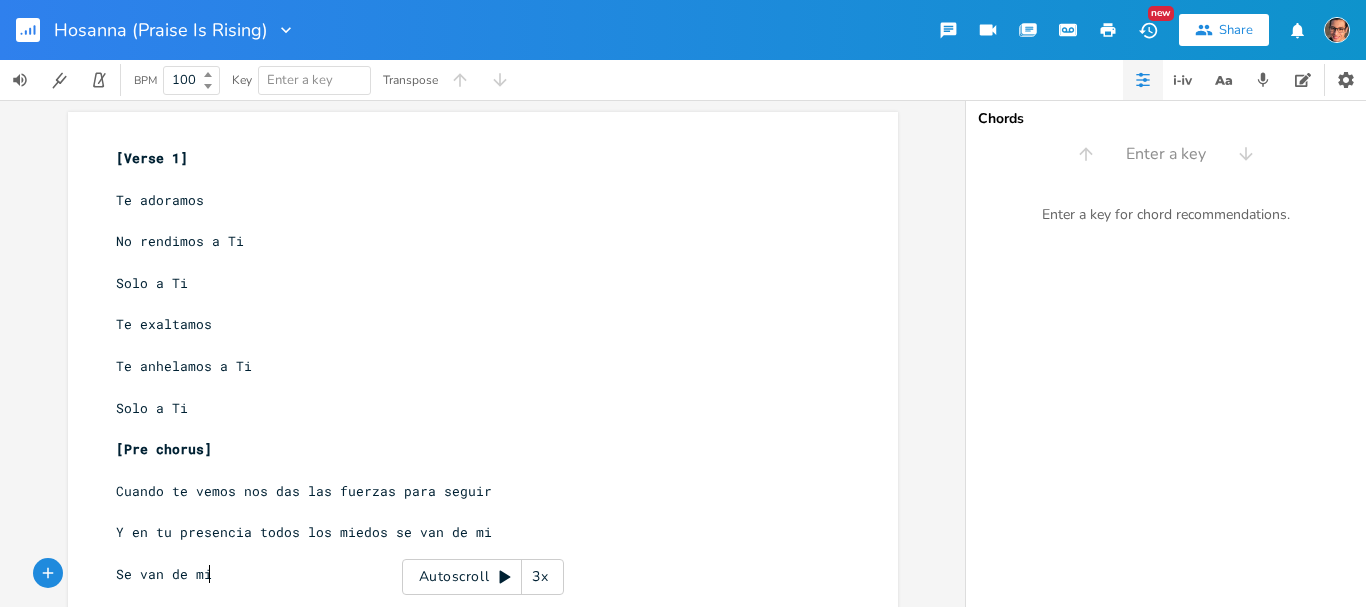 type on "Se van de mi." 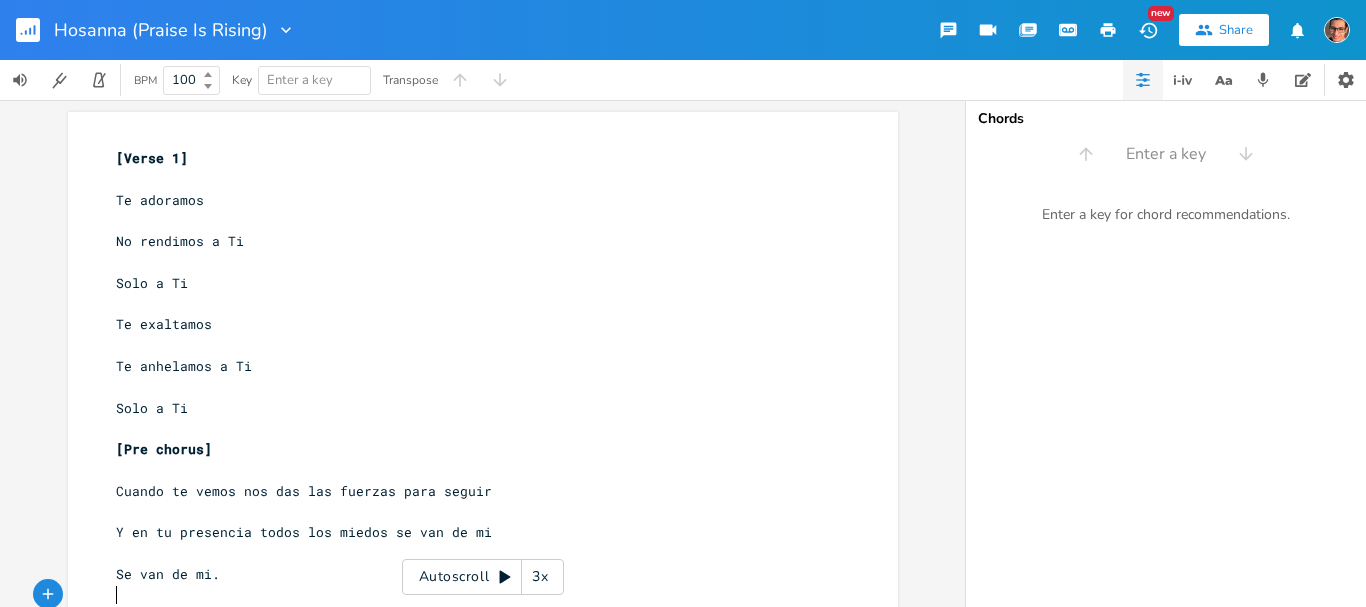 scroll, scrollTop: 0, scrollLeft: 0, axis: both 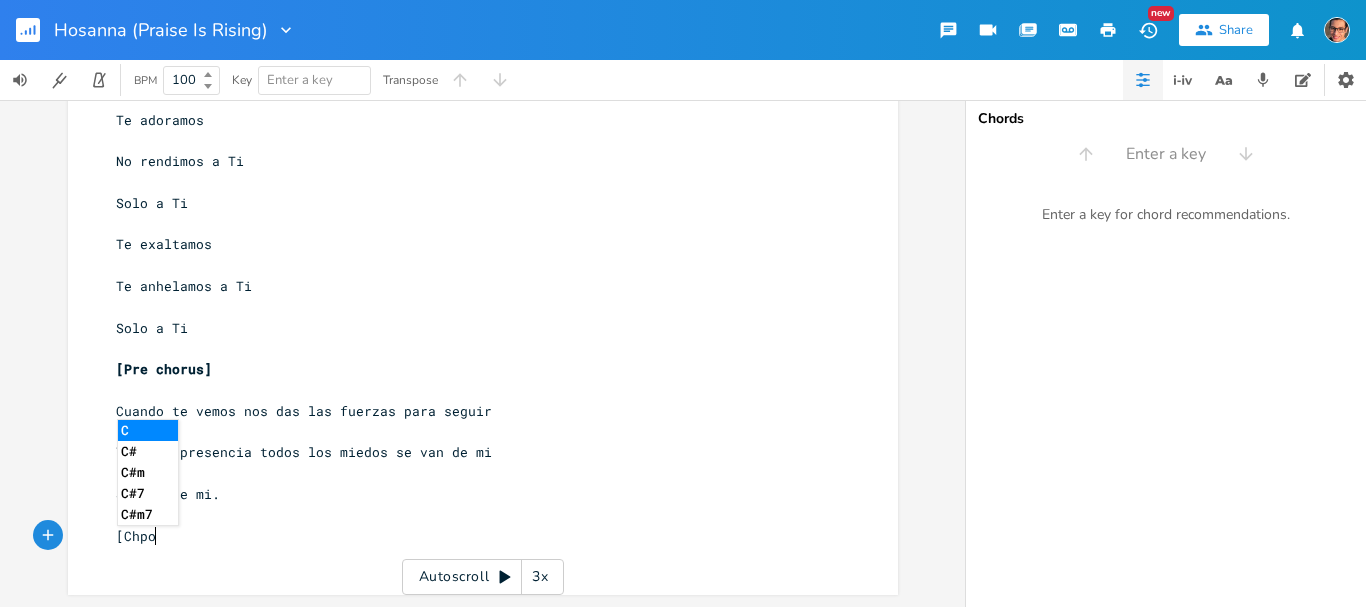 type on "[Chpor" 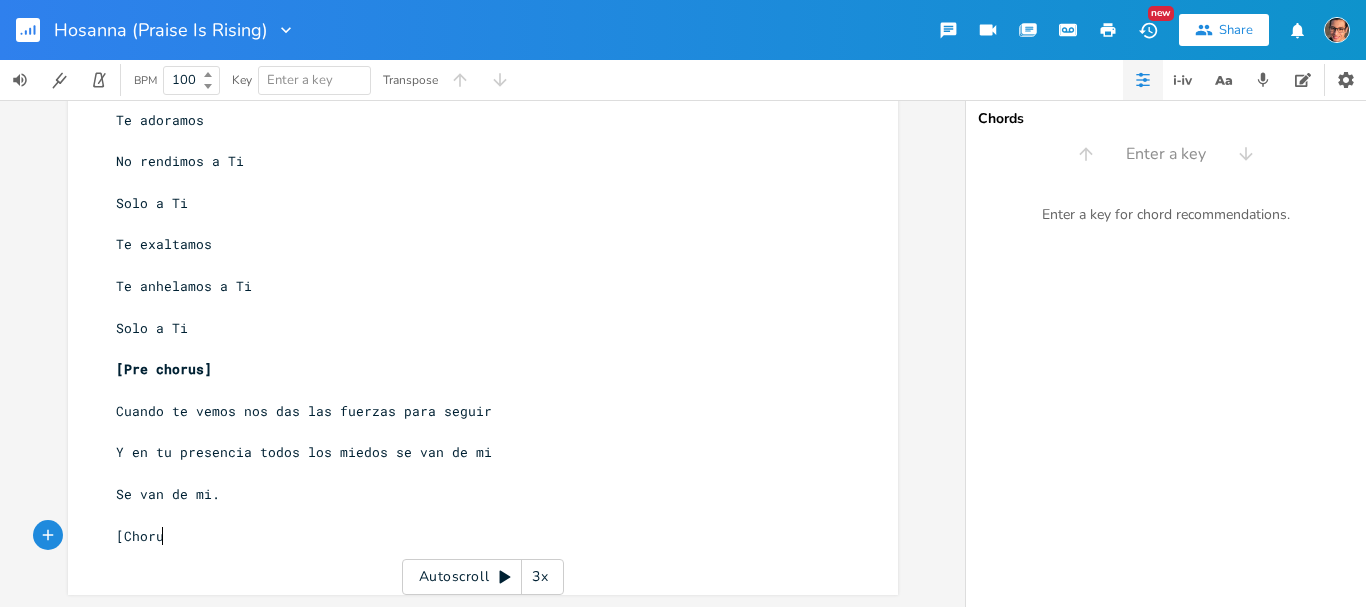 scroll, scrollTop: 0, scrollLeft: 26, axis: horizontal 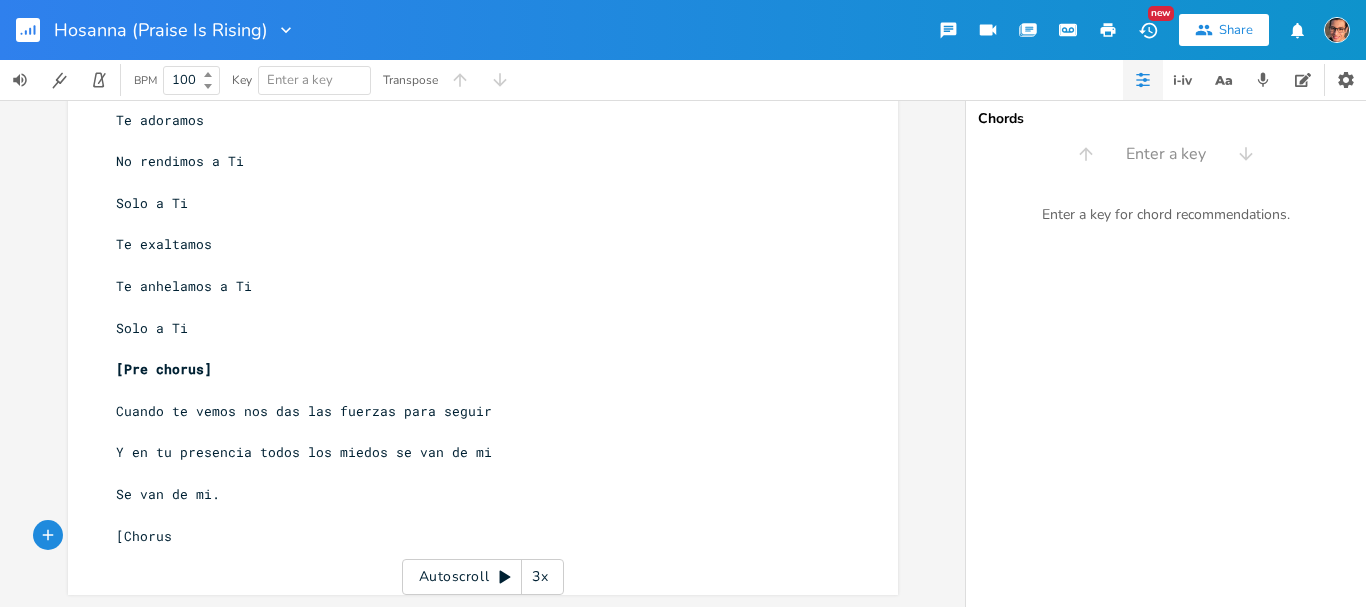 type on "orus]" 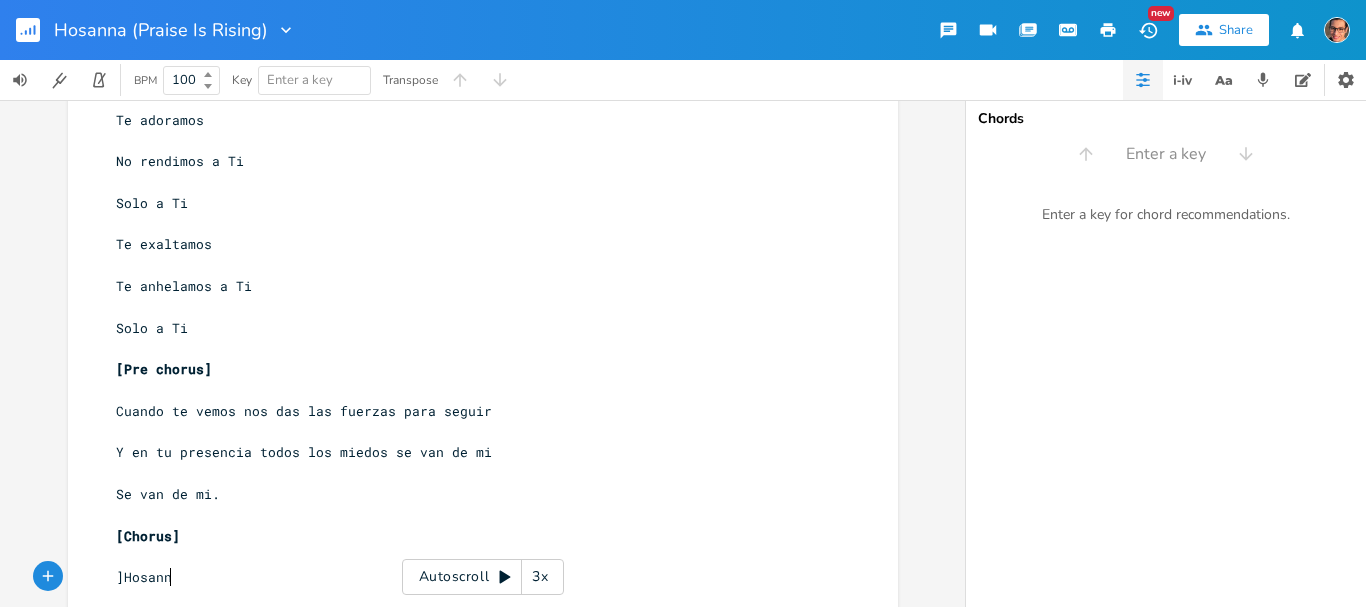 type on "]Hosanna" 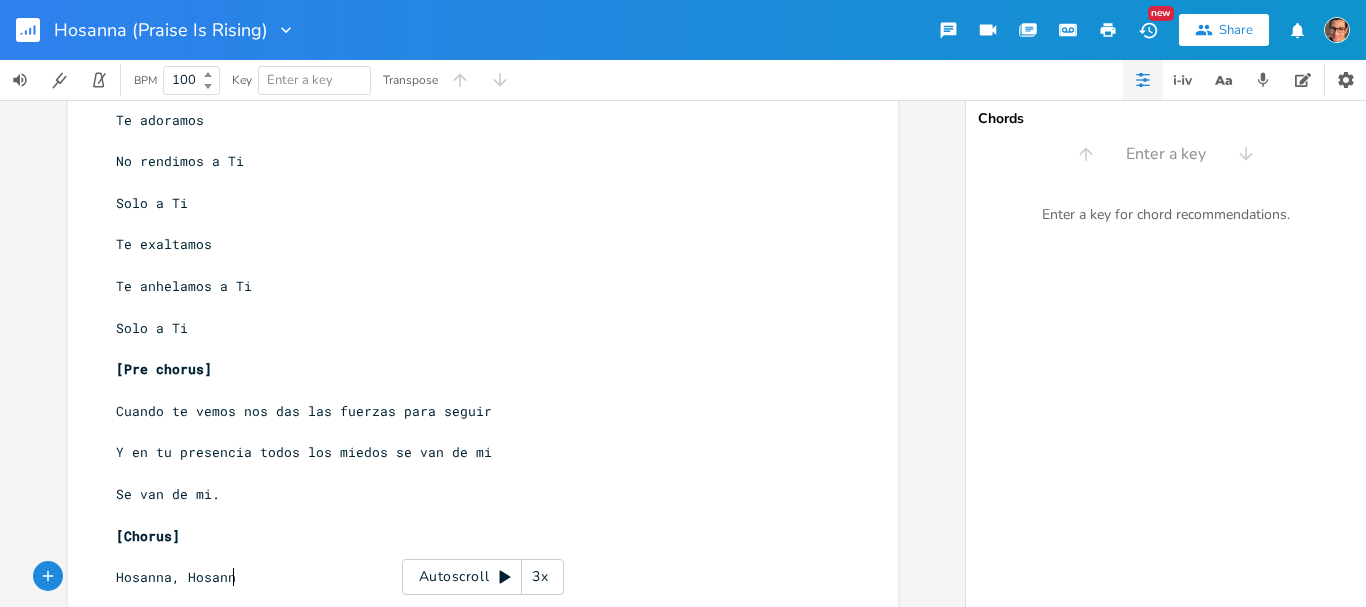 type on "Hosanna, Hosanna" 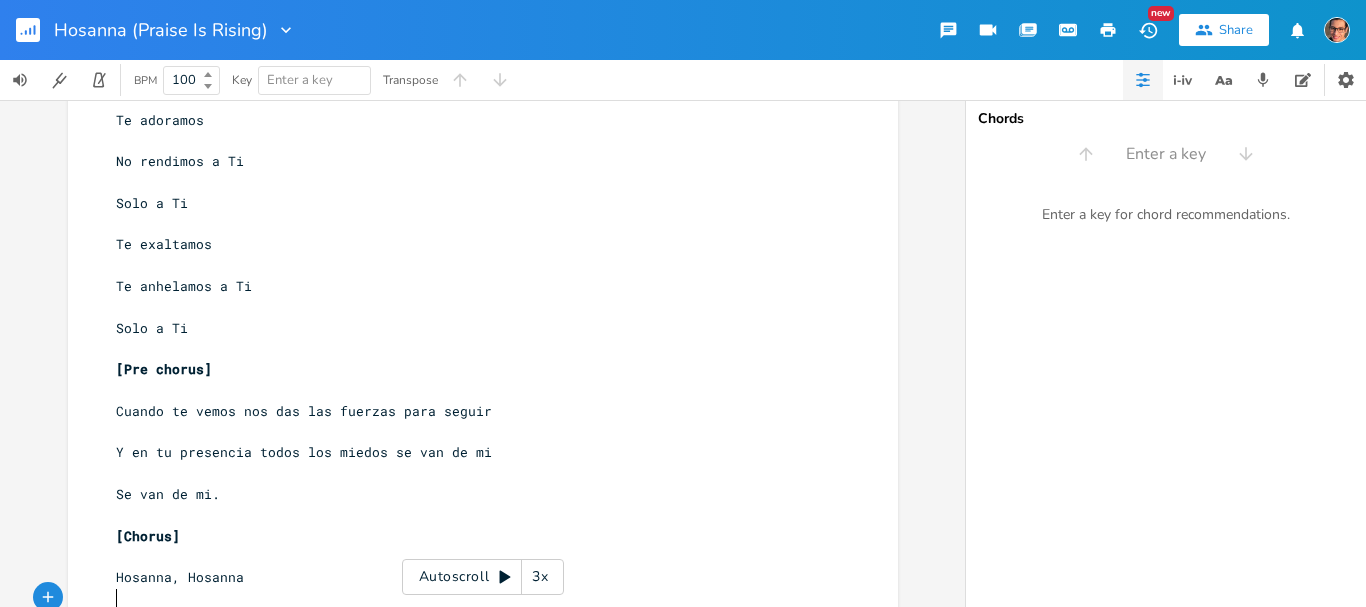 scroll, scrollTop: 0, scrollLeft: 0, axis: both 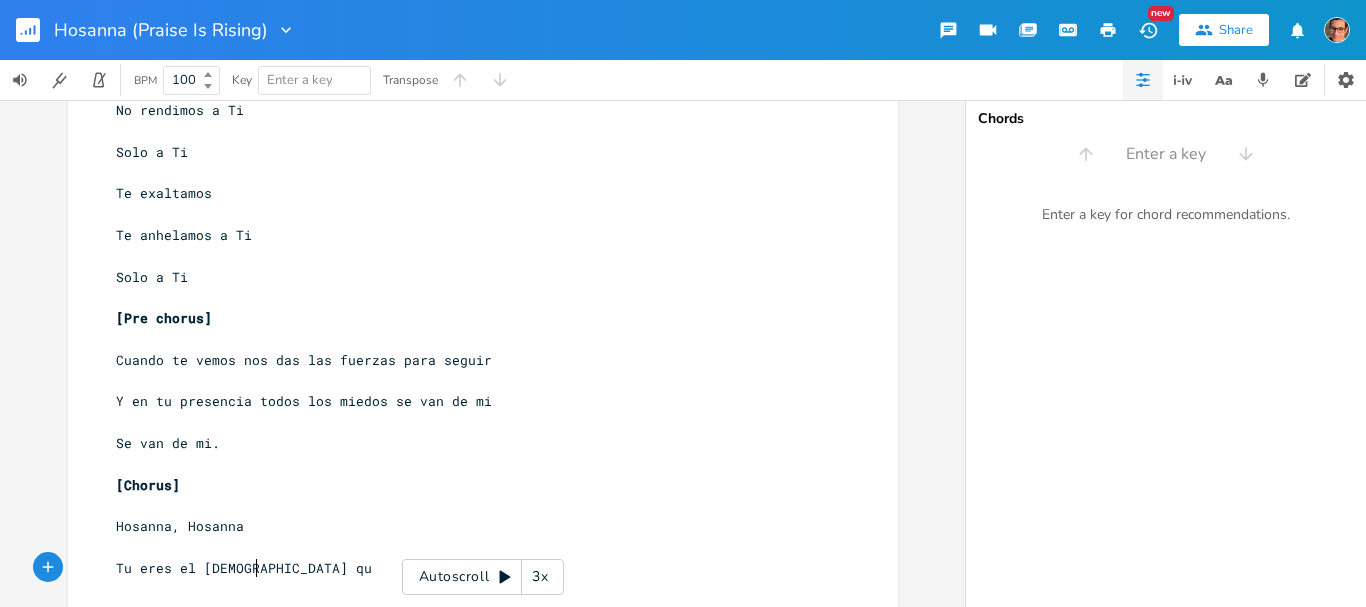 type on "Tu eres el [DEMOGRAPHIC_DATA] qu" 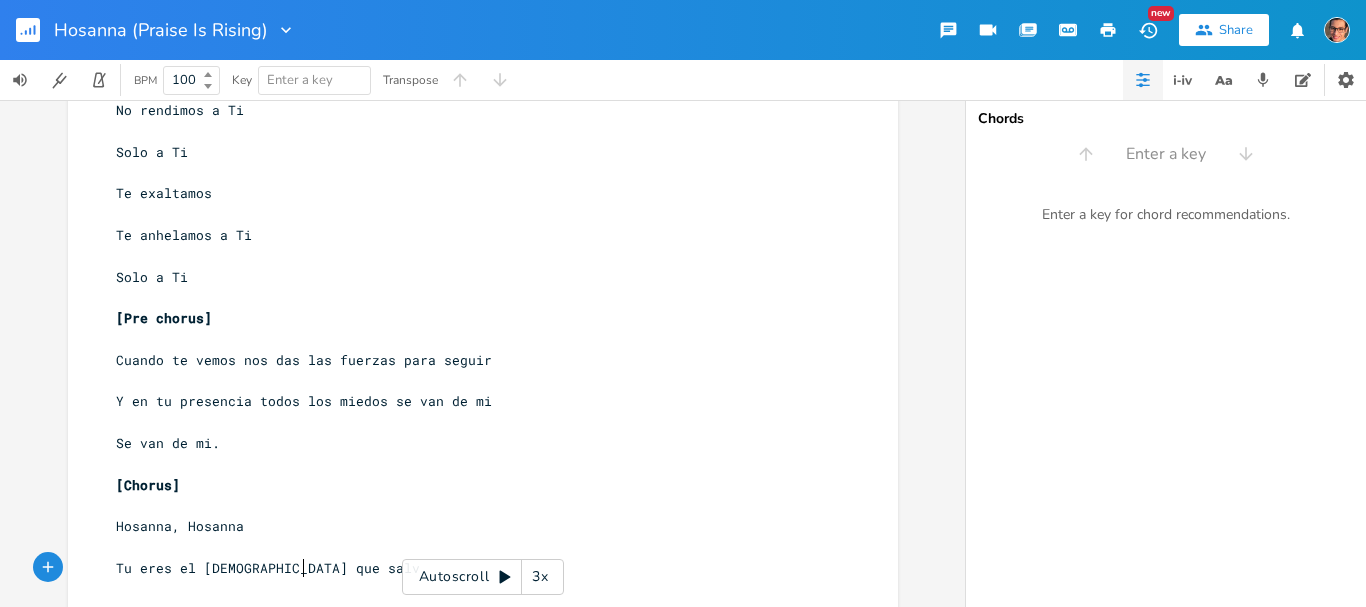 scroll, scrollTop: 0, scrollLeft: 45, axis: horizontal 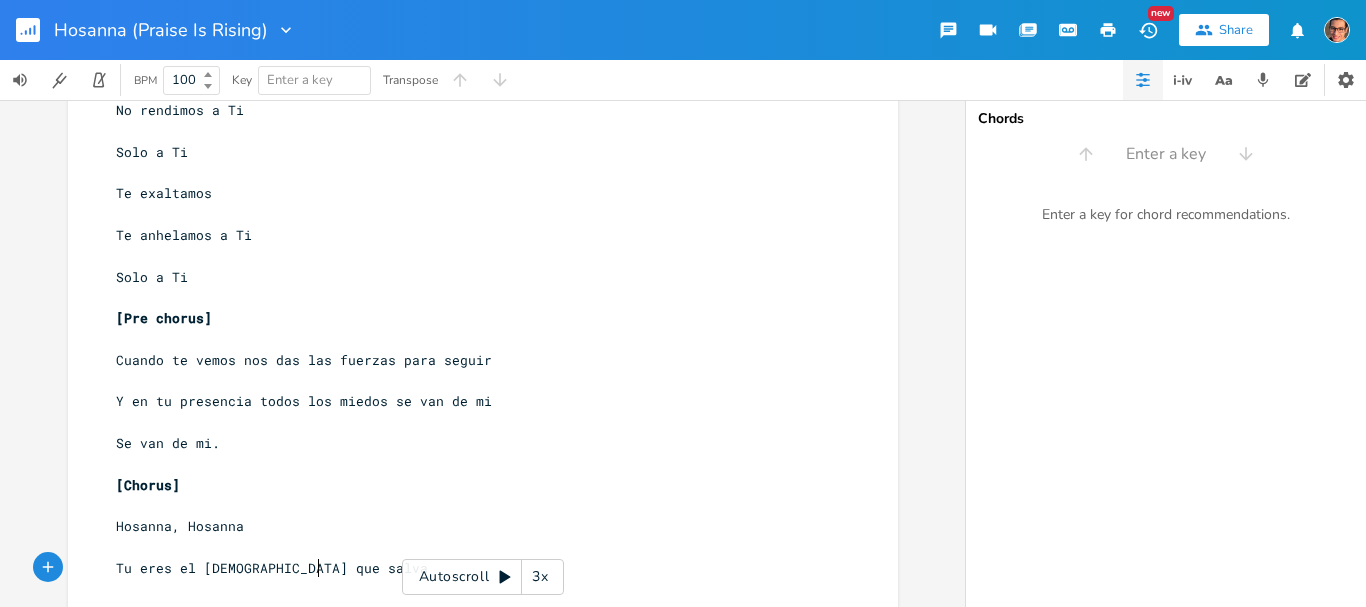 type on "e salva" 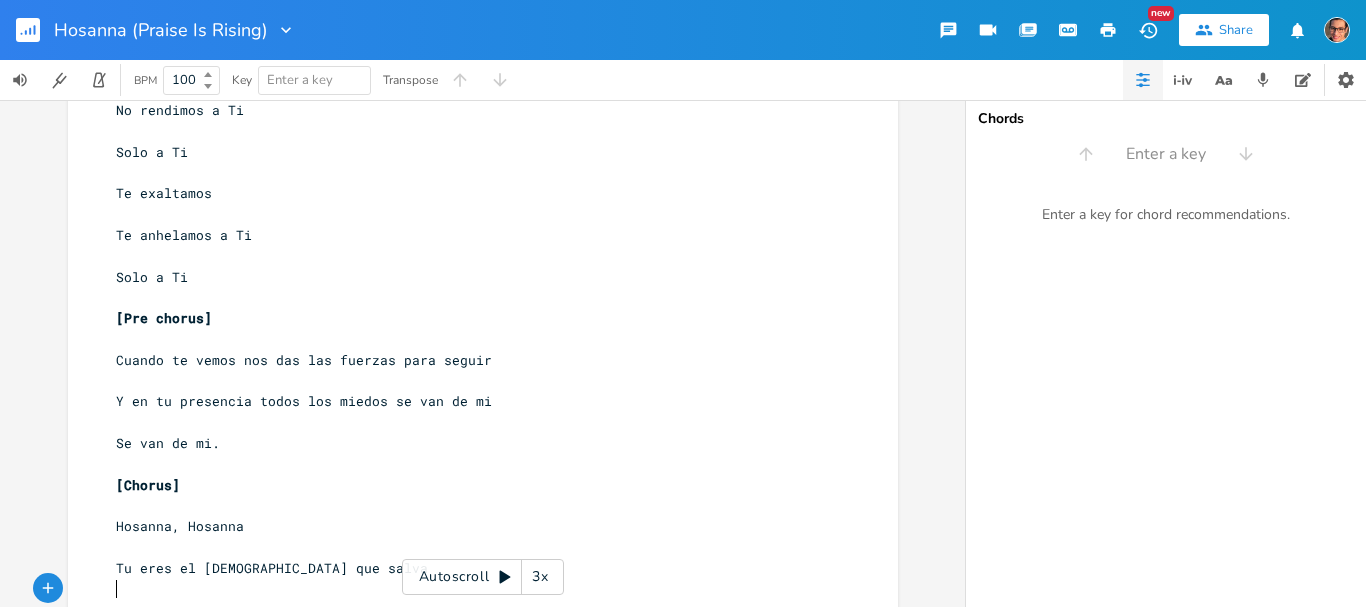 scroll, scrollTop: 0, scrollLeft: 0, axis: both 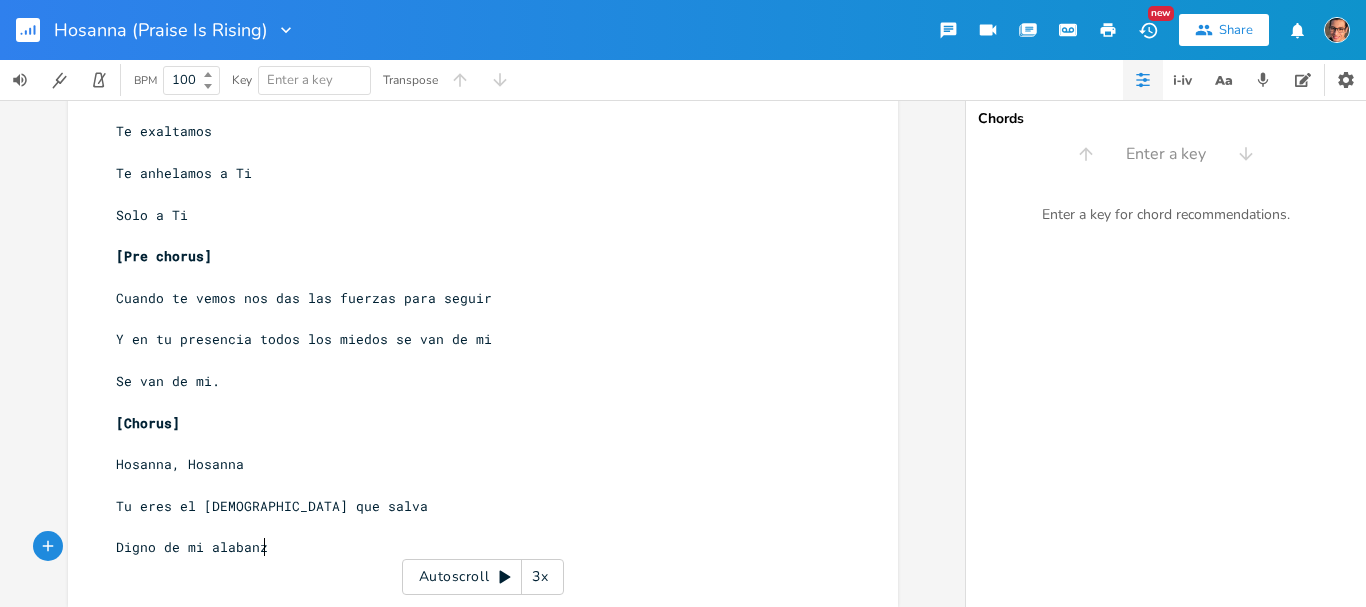 type on "Digno de mi alabanza" 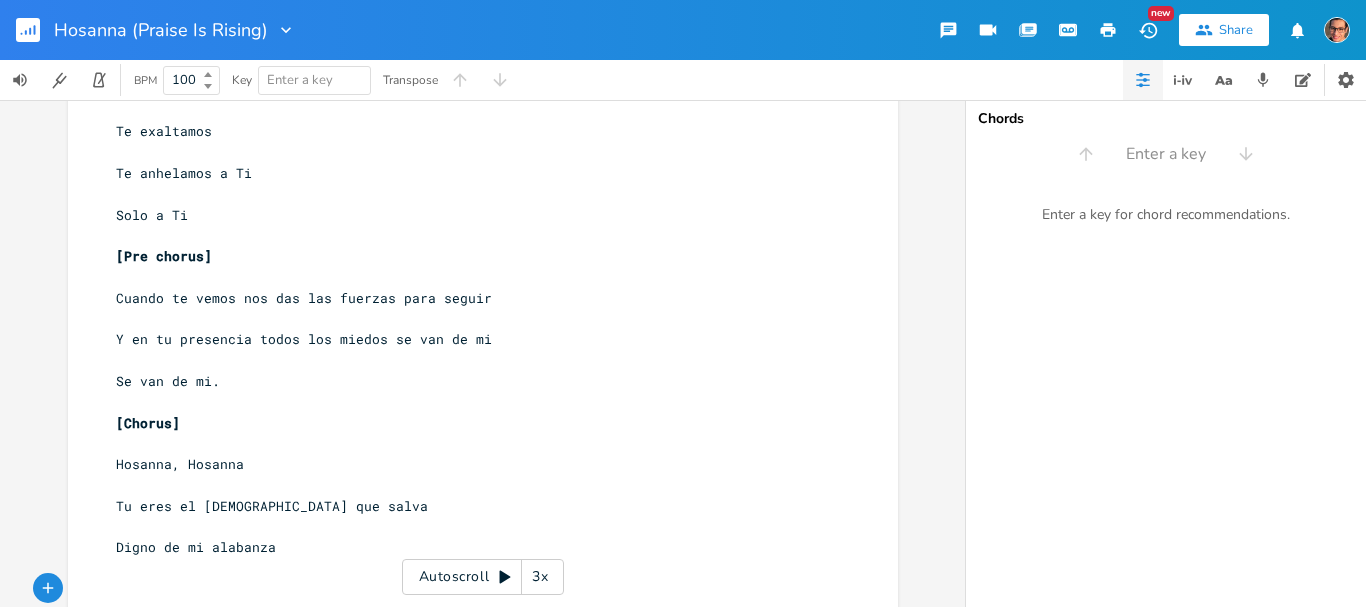 scroll, scrollTop: 0, scrollLeft: 11, axis: horizontal 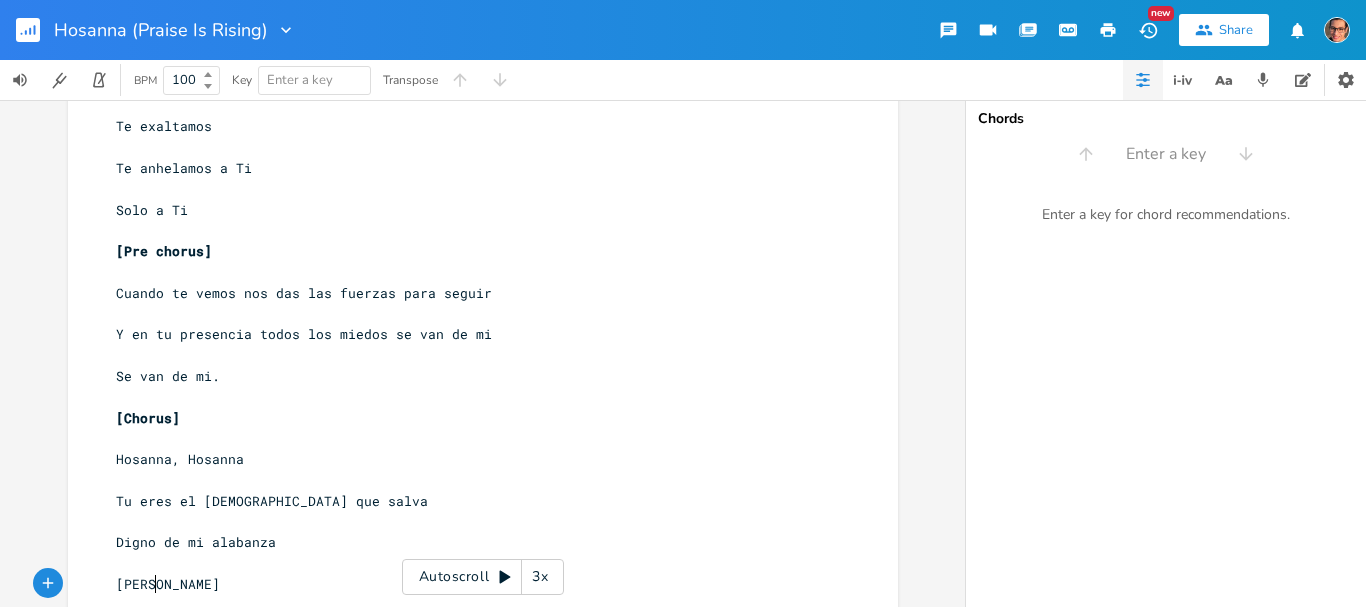 type on "Hosanna" 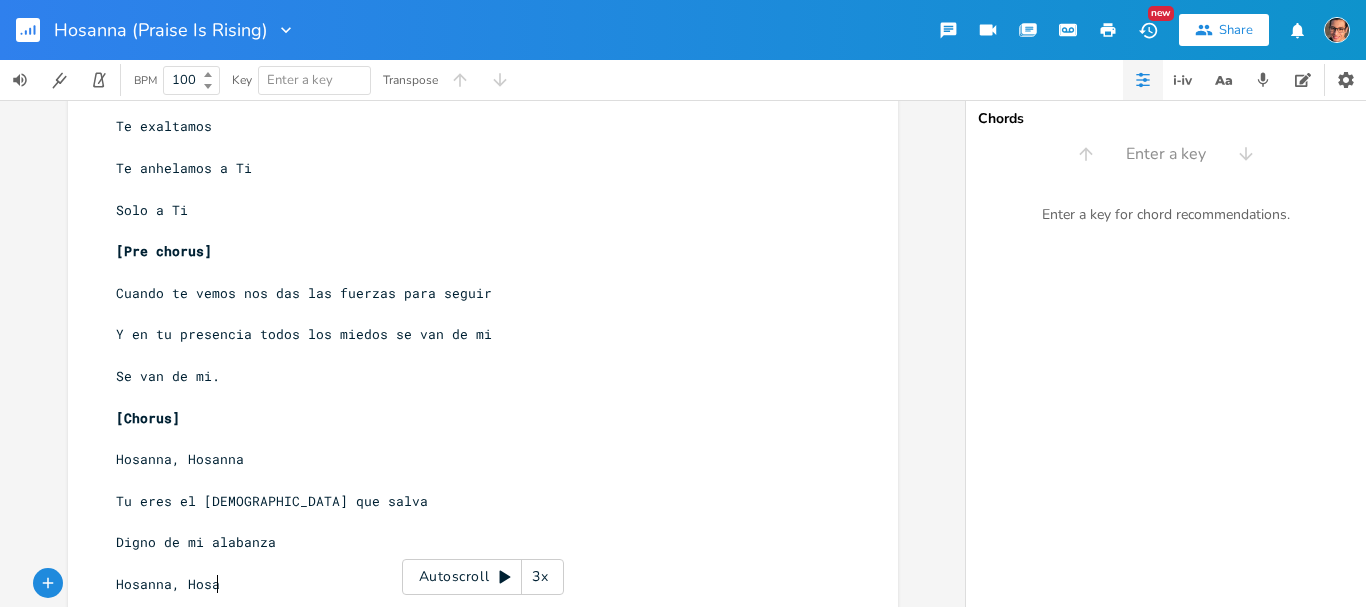 scroll, scrollTop: 0, scrollLeft: 59, axis: horizontal 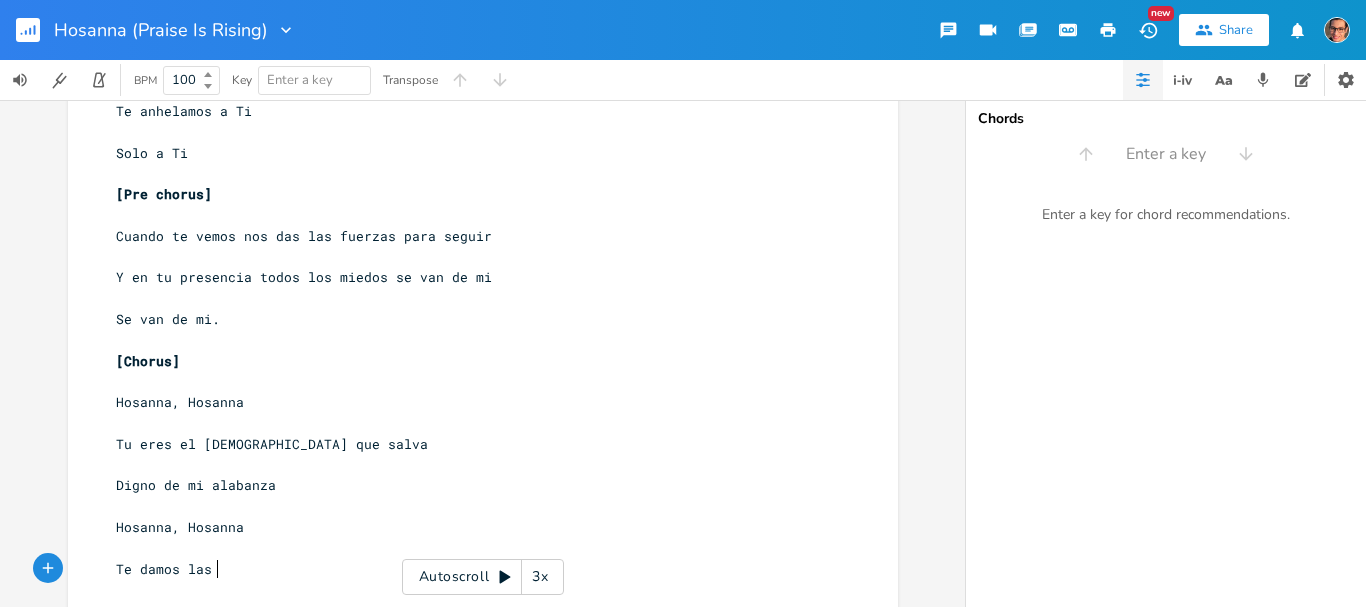 type on "Te damos las" 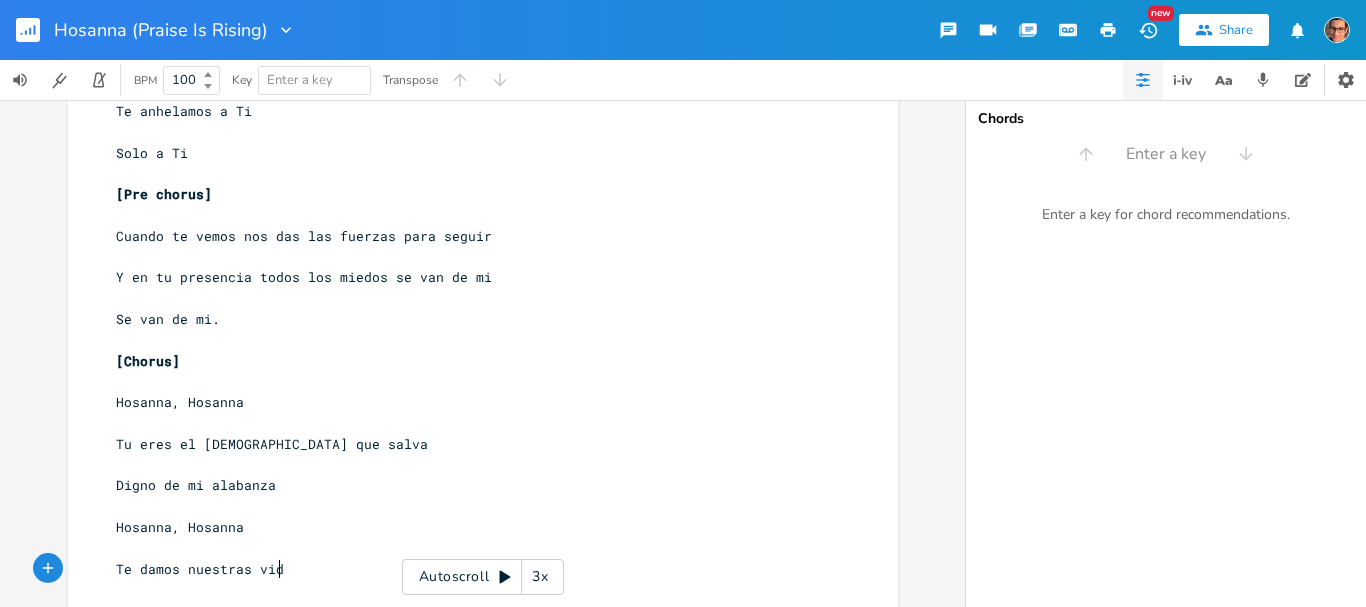 scroll, scrollTop: 0, scrollLeft: 84, axis: horizontal 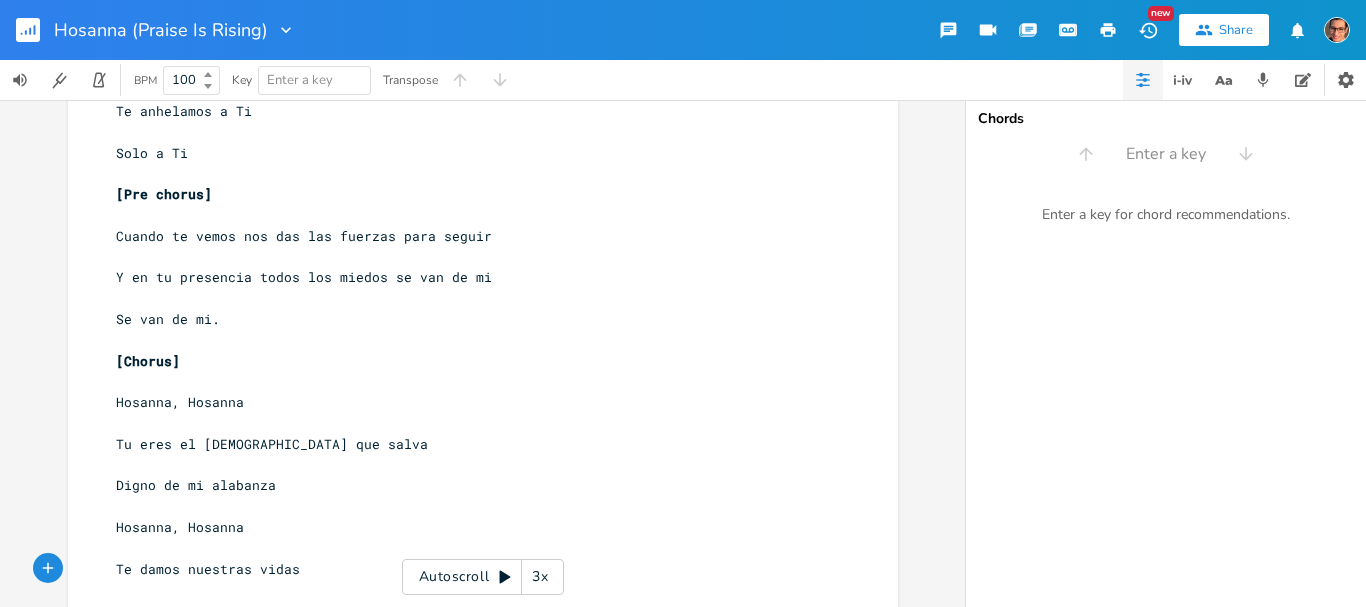type on "nuestras vidas" 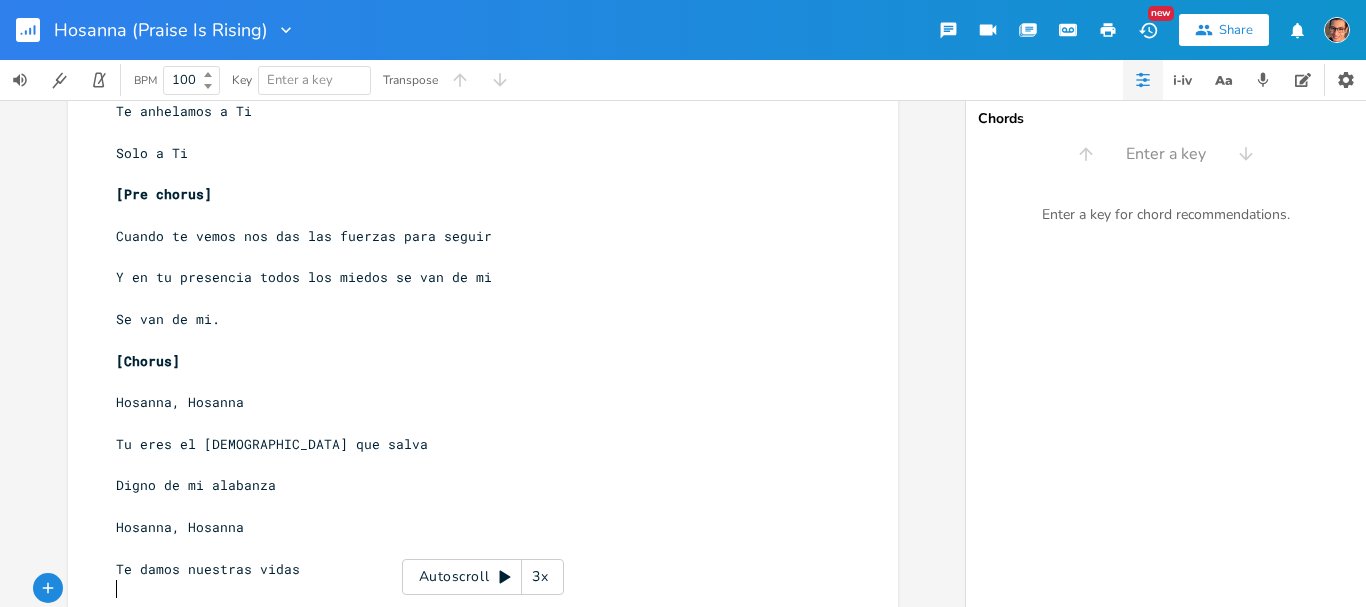scroll, scrollTop: 0, scrollLeft: 0, axis: both 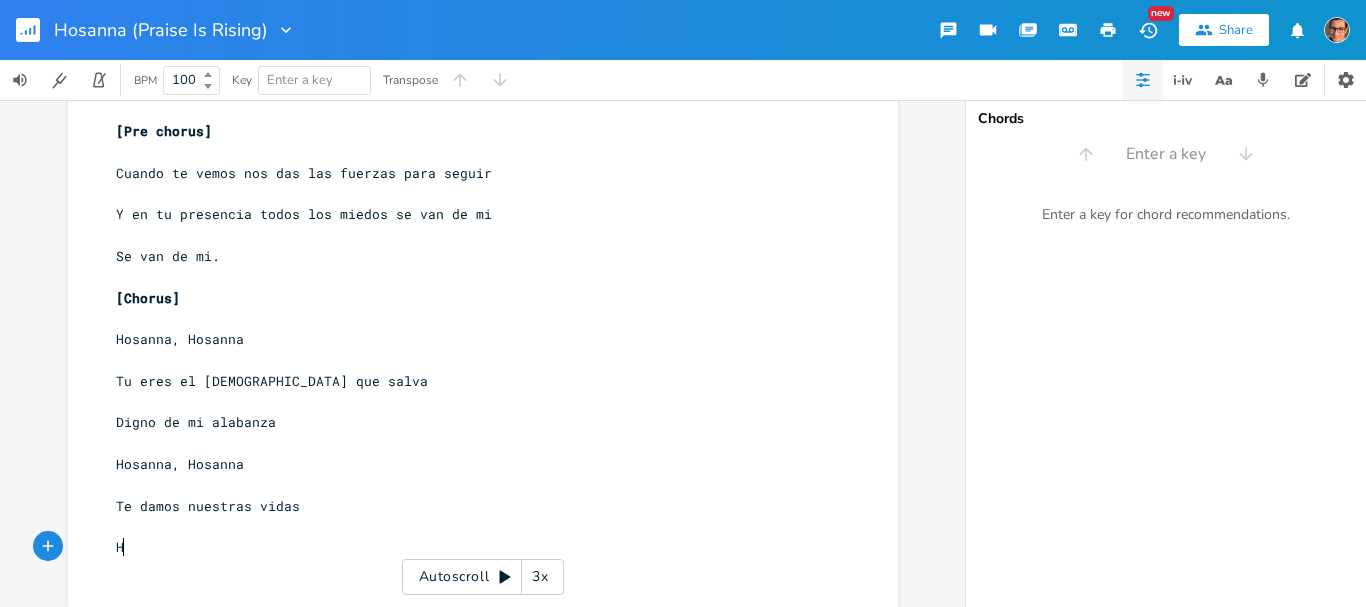 type on "HAs" 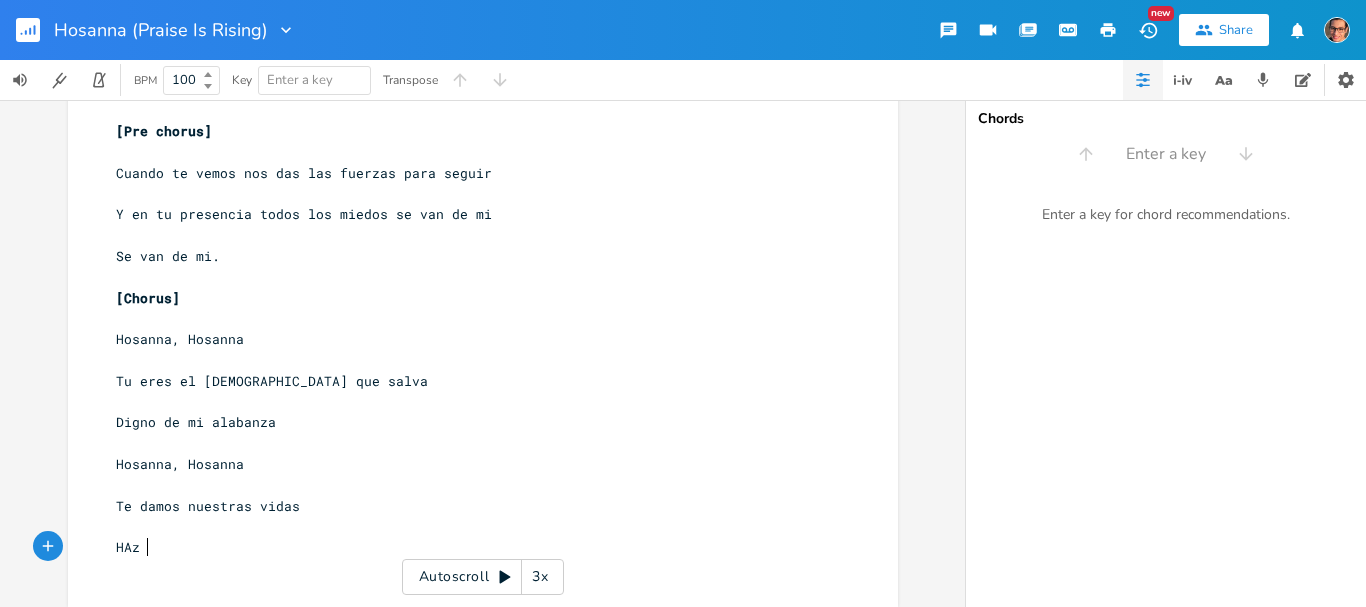 type on "z t" 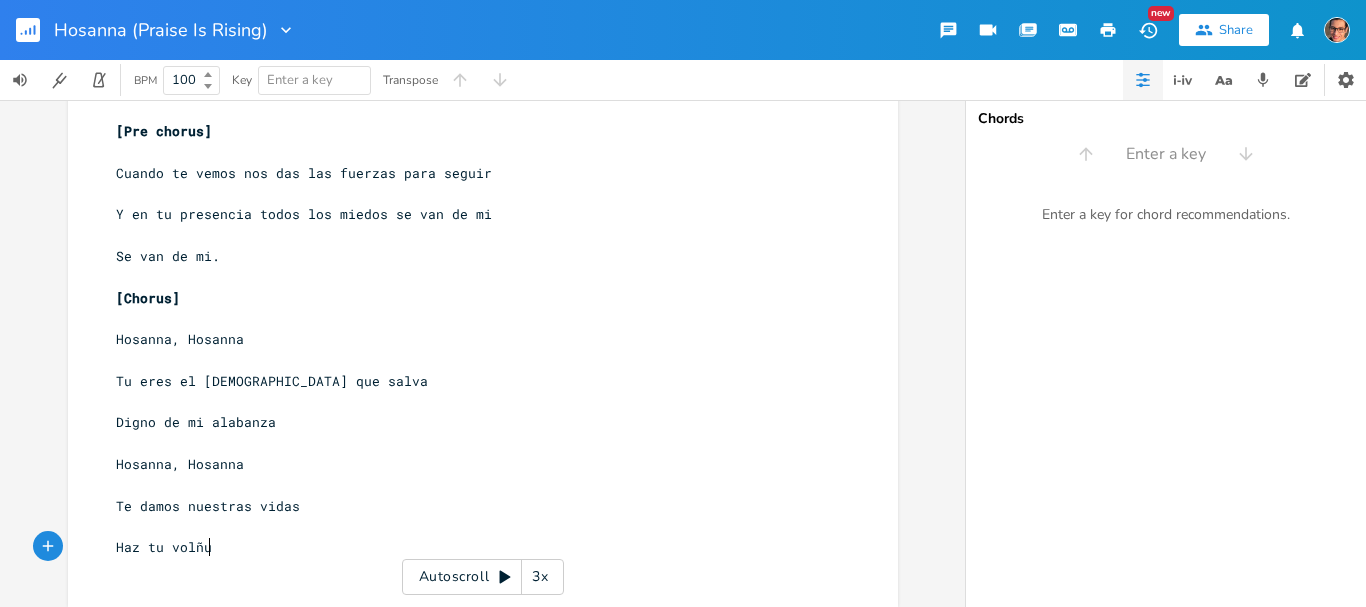 type on "az tu volñun" 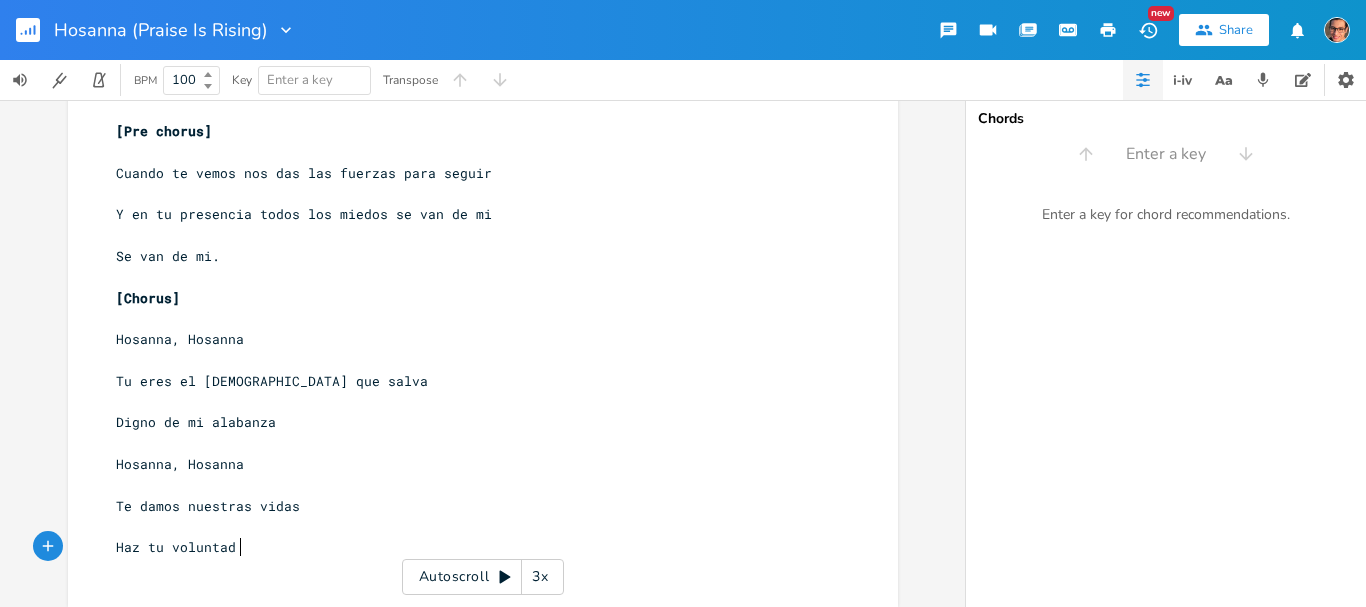 scroll, scrollTop: 0, scrollLeft: 37, axis: horizontal 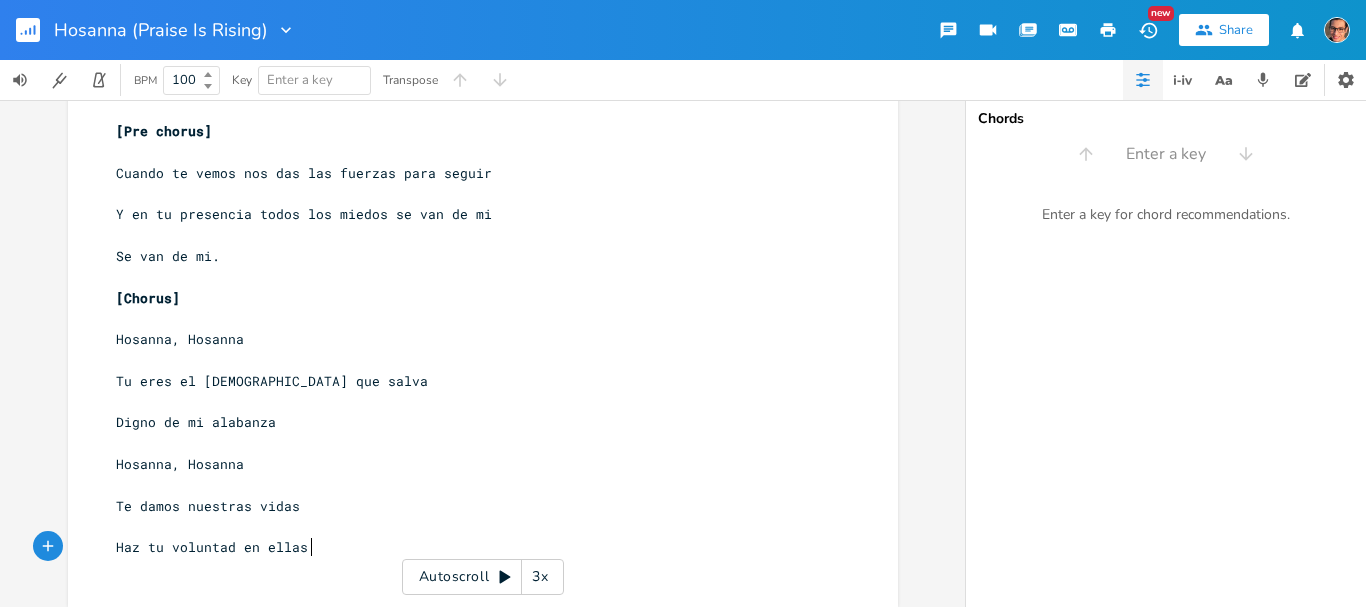 type on "en ellas" 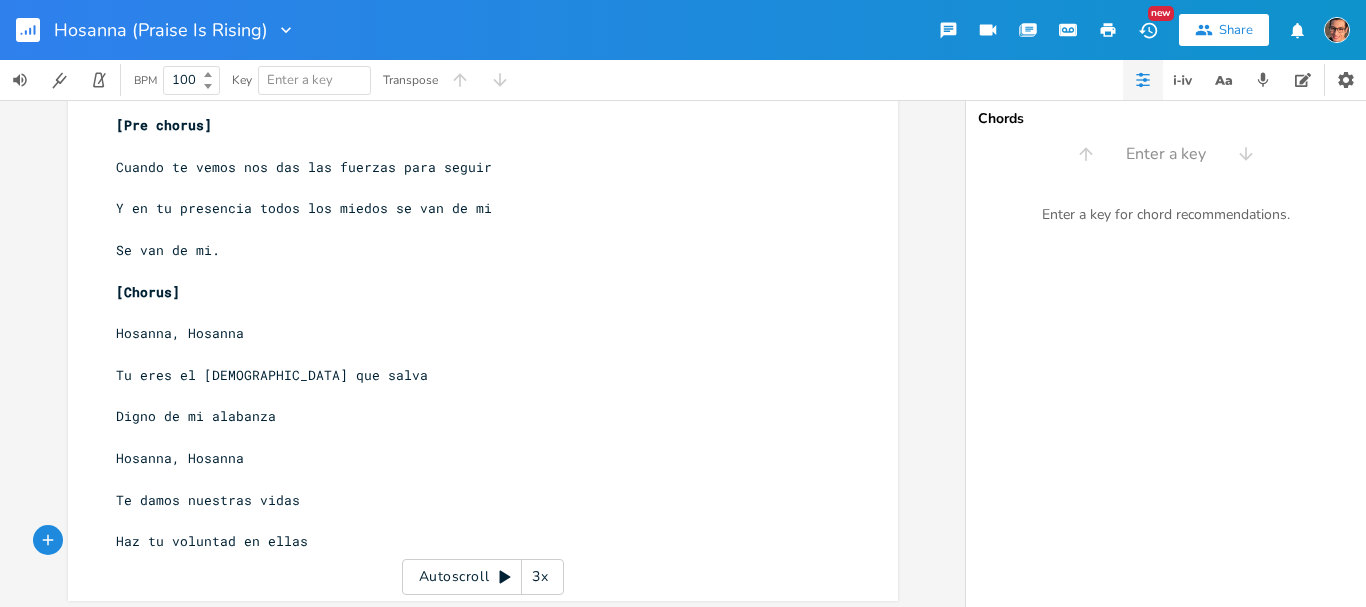 scroll, scrollTop: 330, scrollLeft: 0, axis: vertical 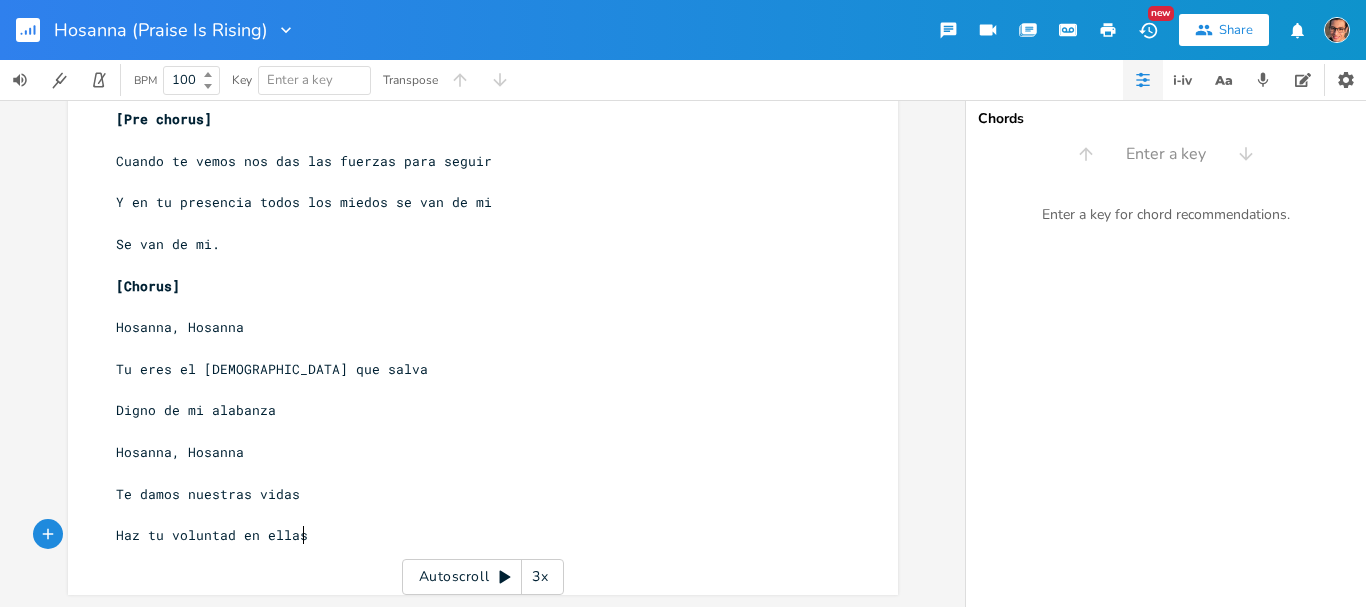type on "." 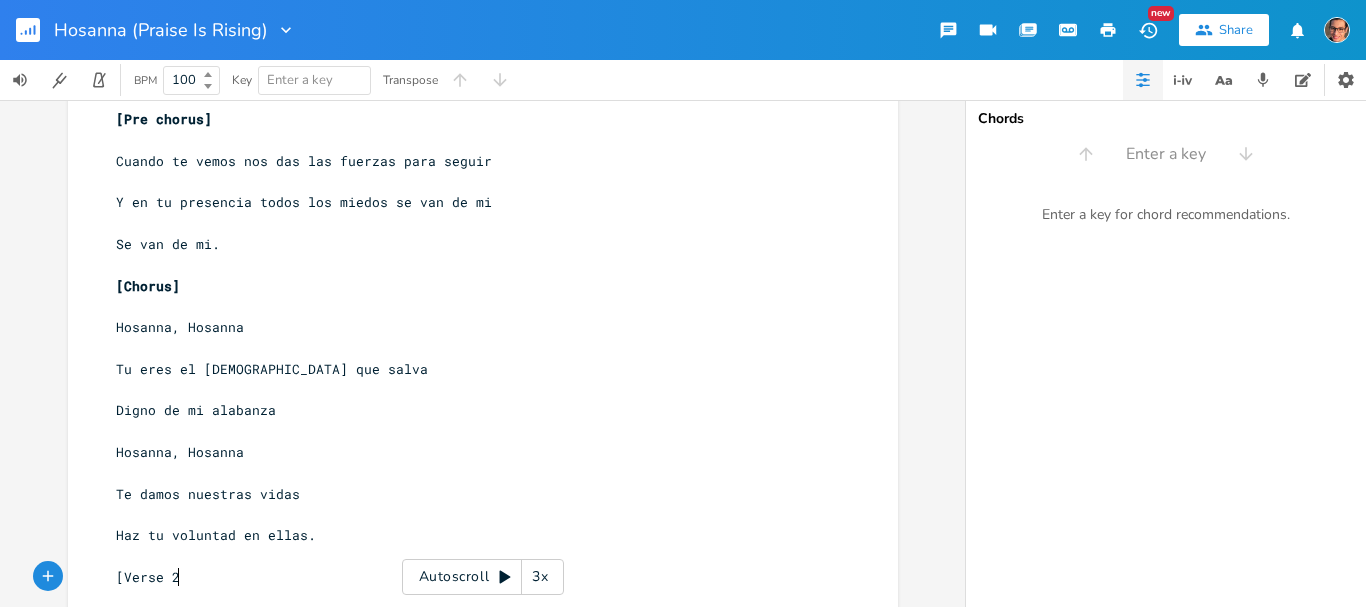 scroll, scrollTop: 0, scrollLeft: 48, axis: horizontal 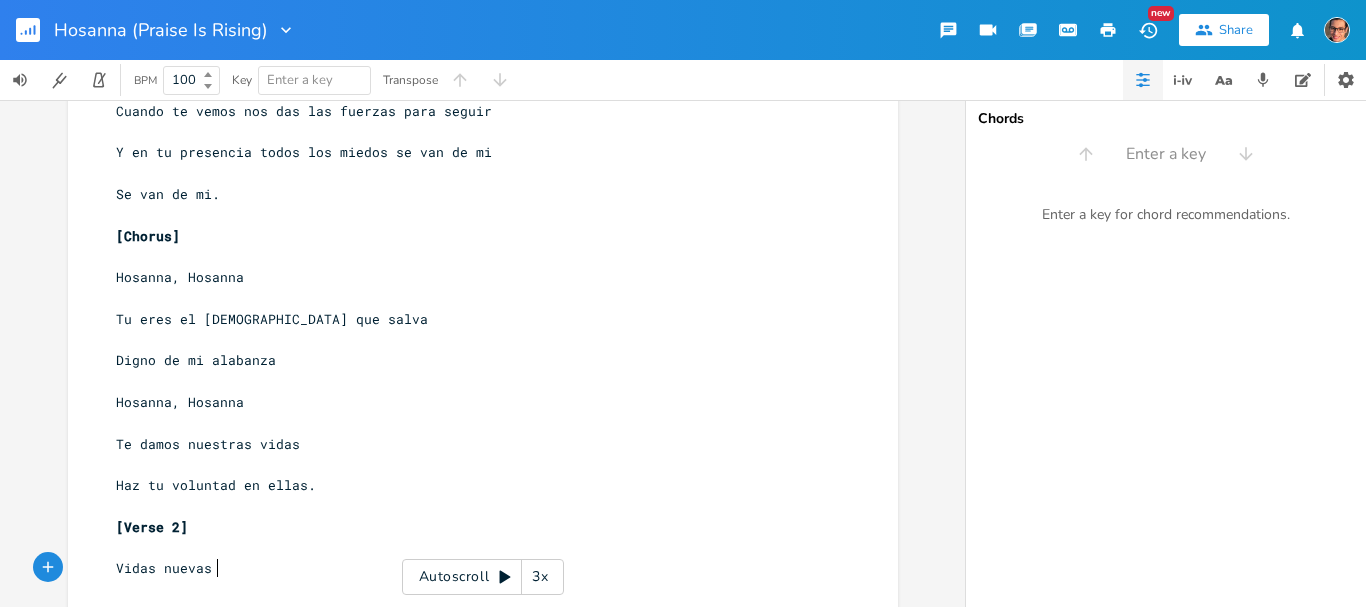 type on "Vidas nuevas" 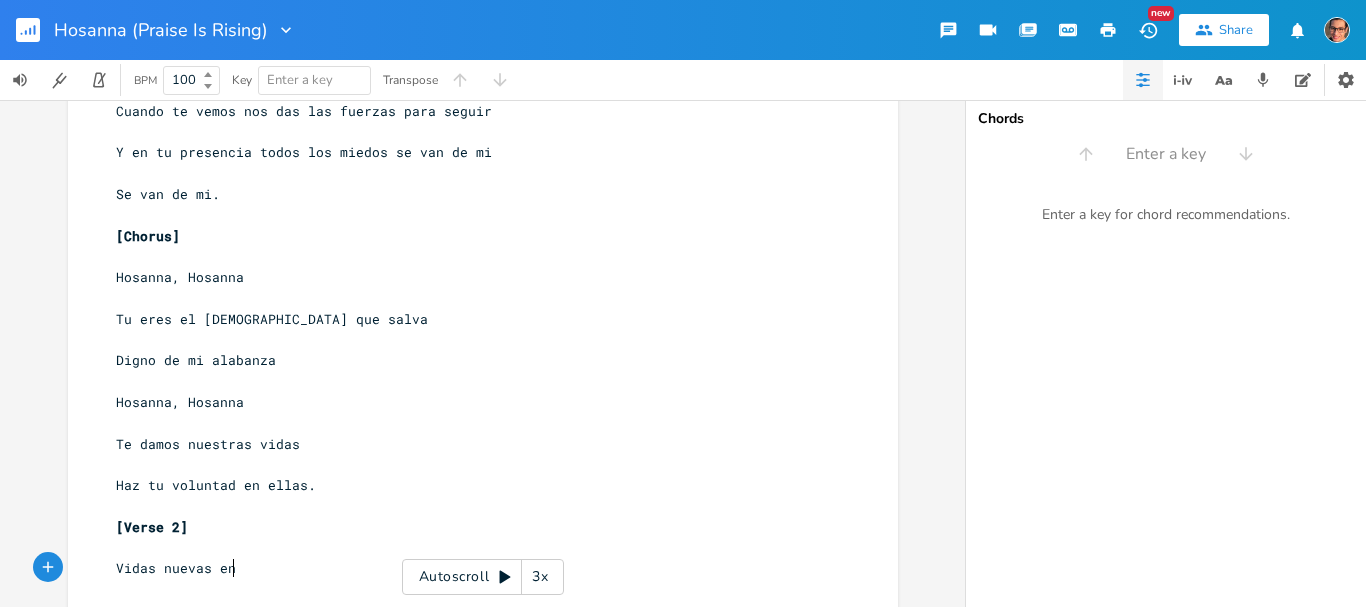 type on "endo" 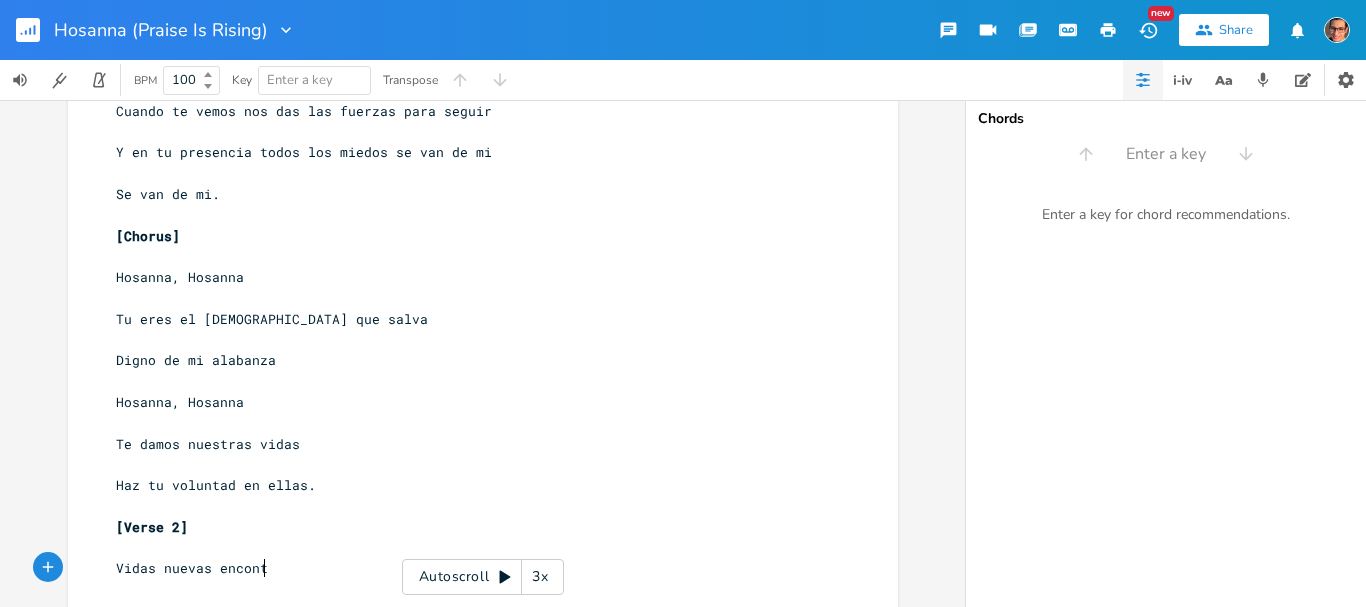 type on "conta" 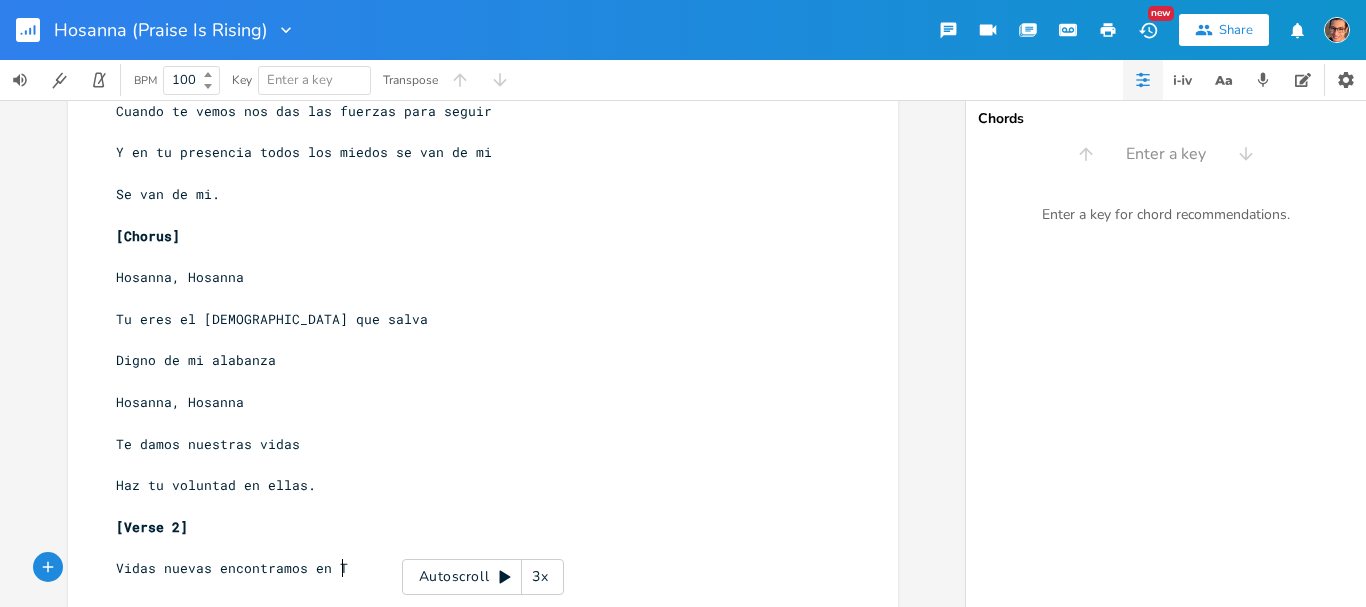 type on "[PERSON_NAME] en Ti" 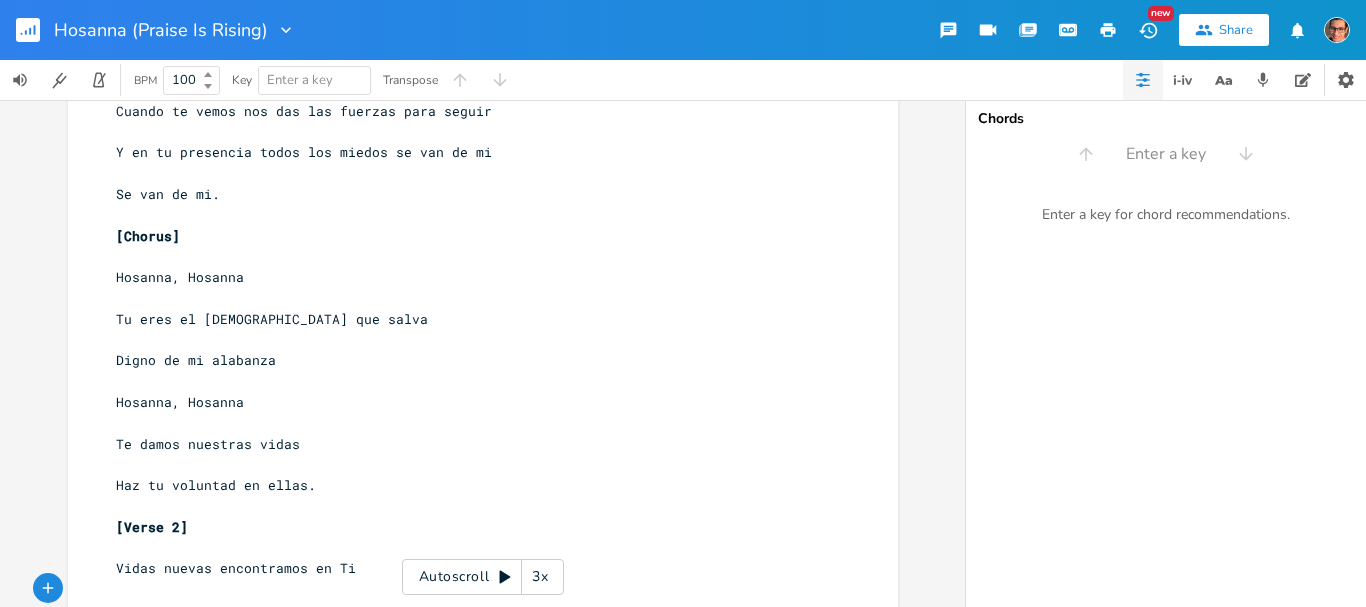 scroll, scrollTop: 0, scrollLeft: 10, axis: horizontal 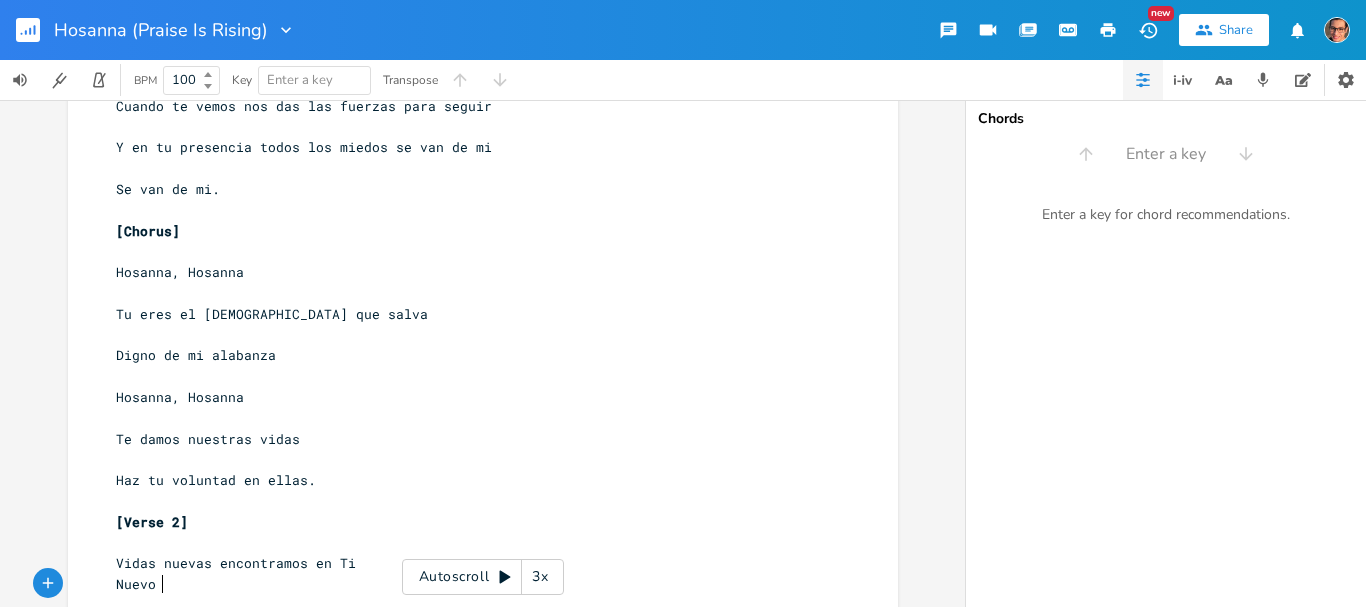 type on "Nuevo S" 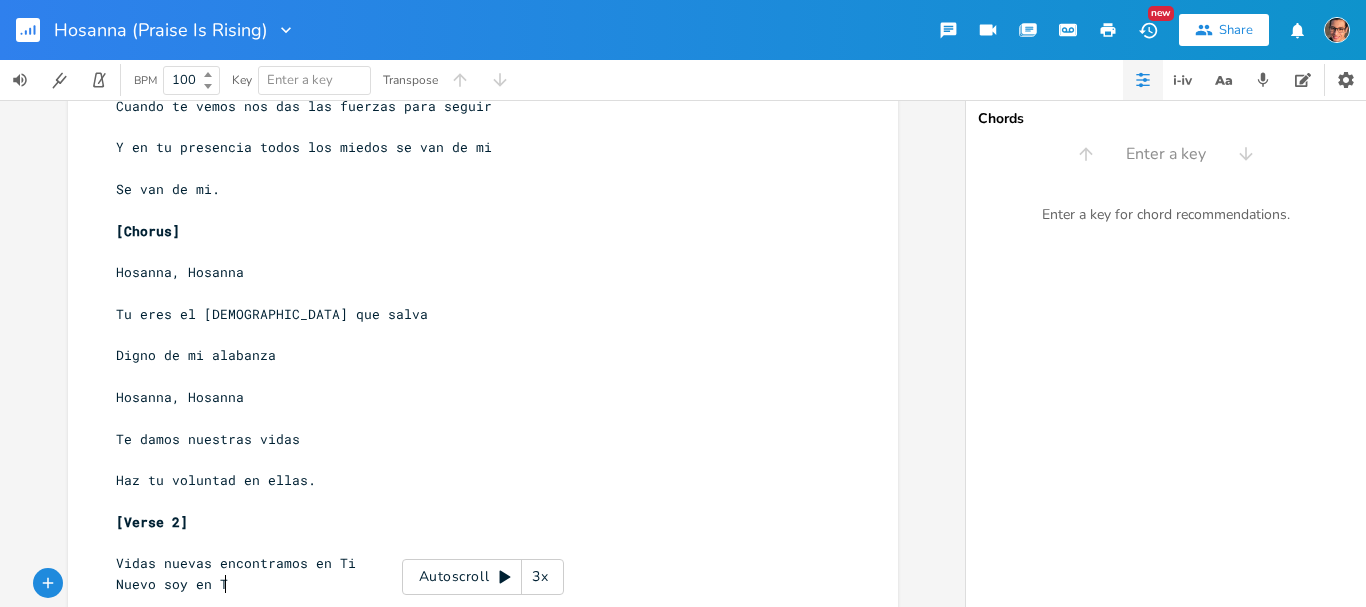 type on "soy en Ti" 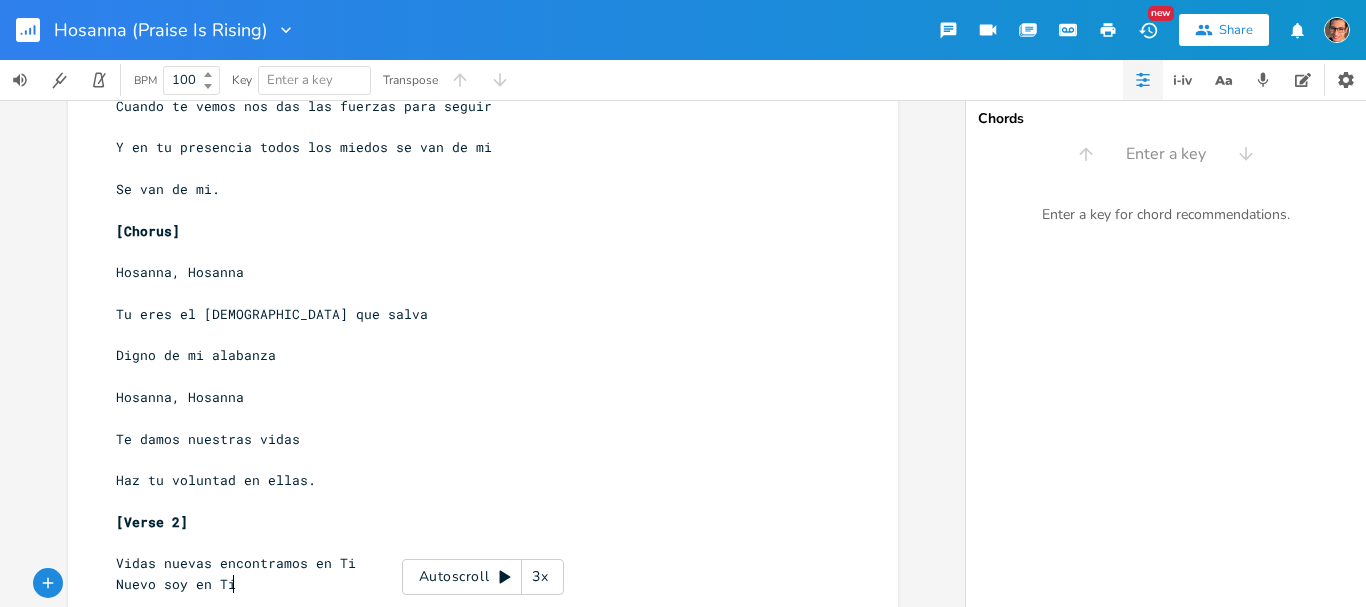 scroll, scrollTop: 0, scrollLeft: 0, axis: both 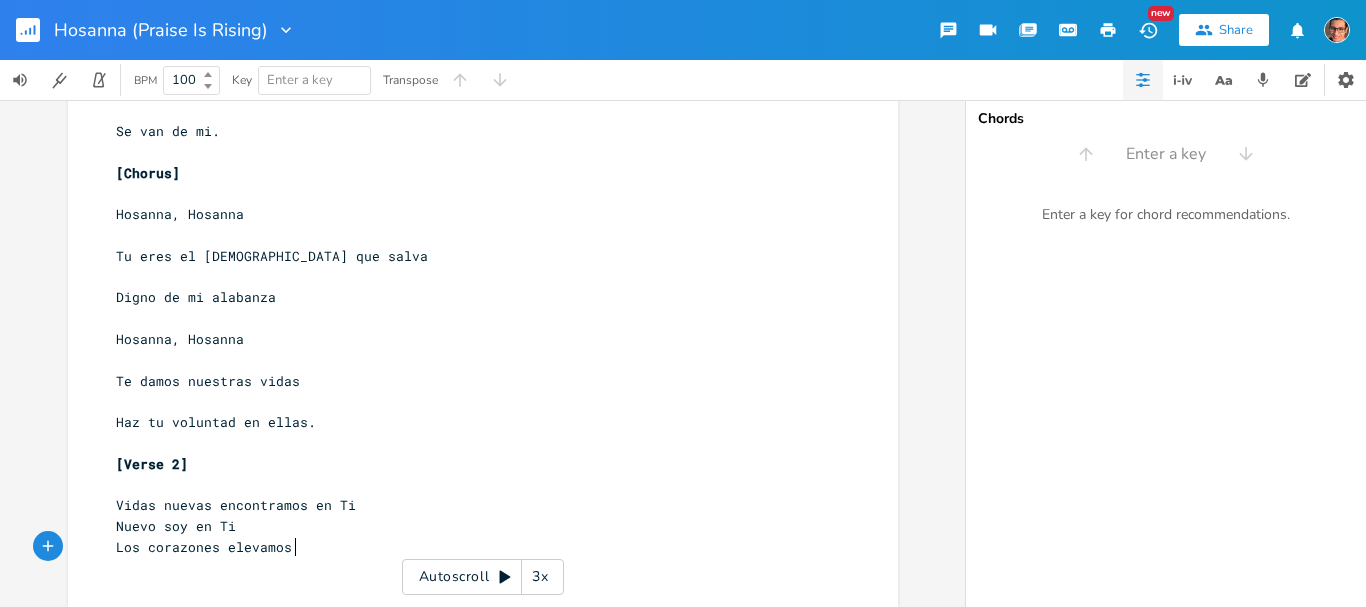 type on "Los corazones elevamos" 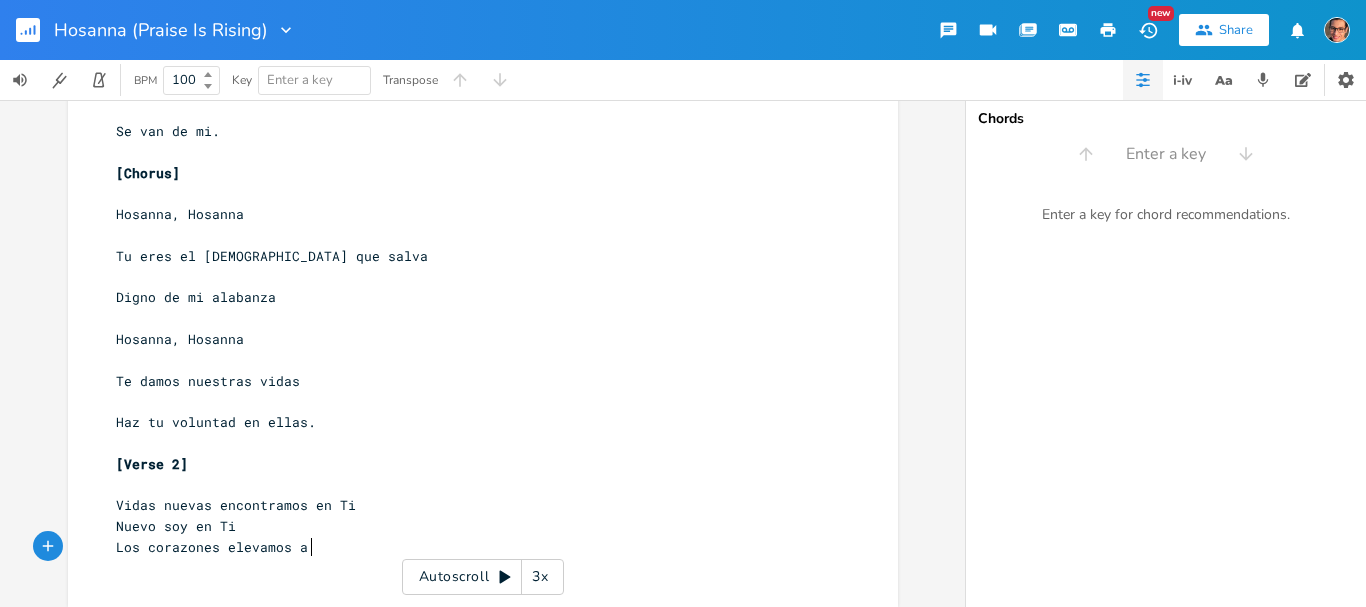 type on "a To" 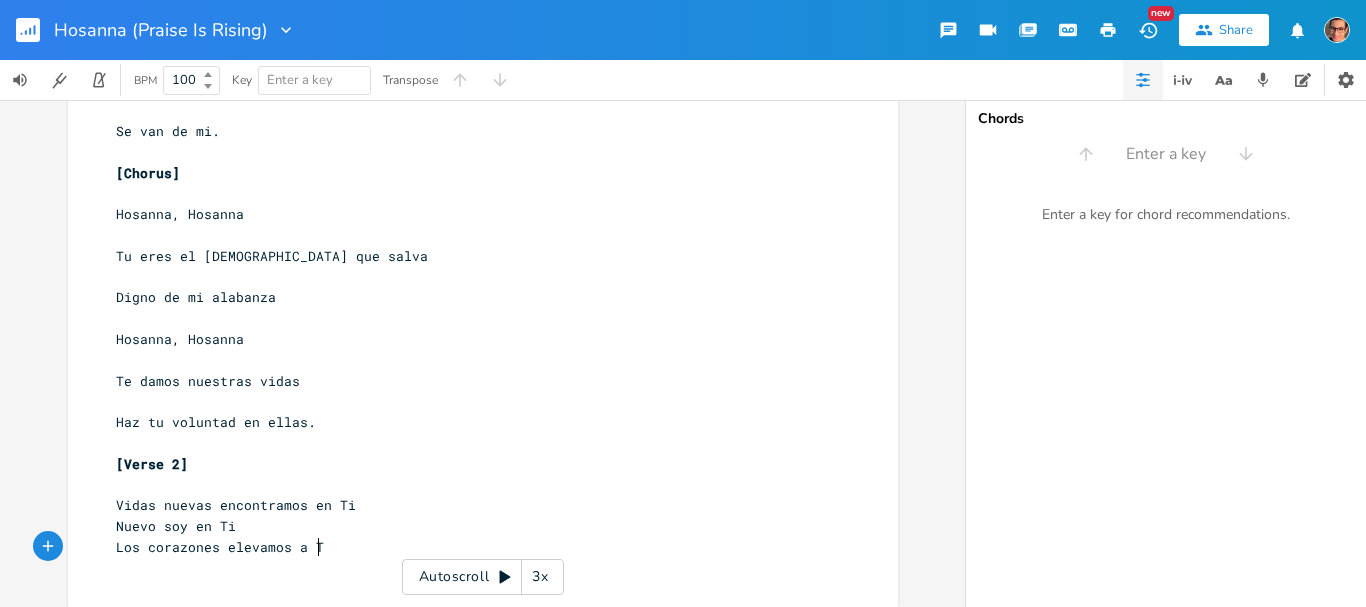 type on "i" 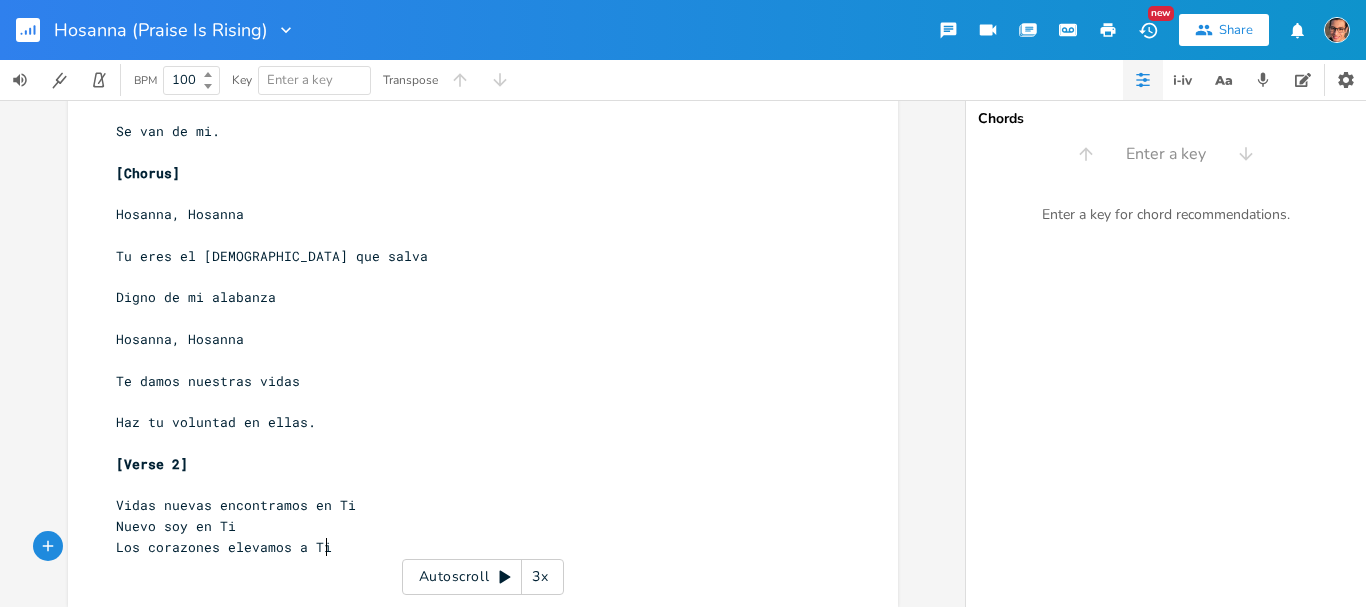 scroll, scrollTop: 0, scrollLeft: 4, axis: horizontal 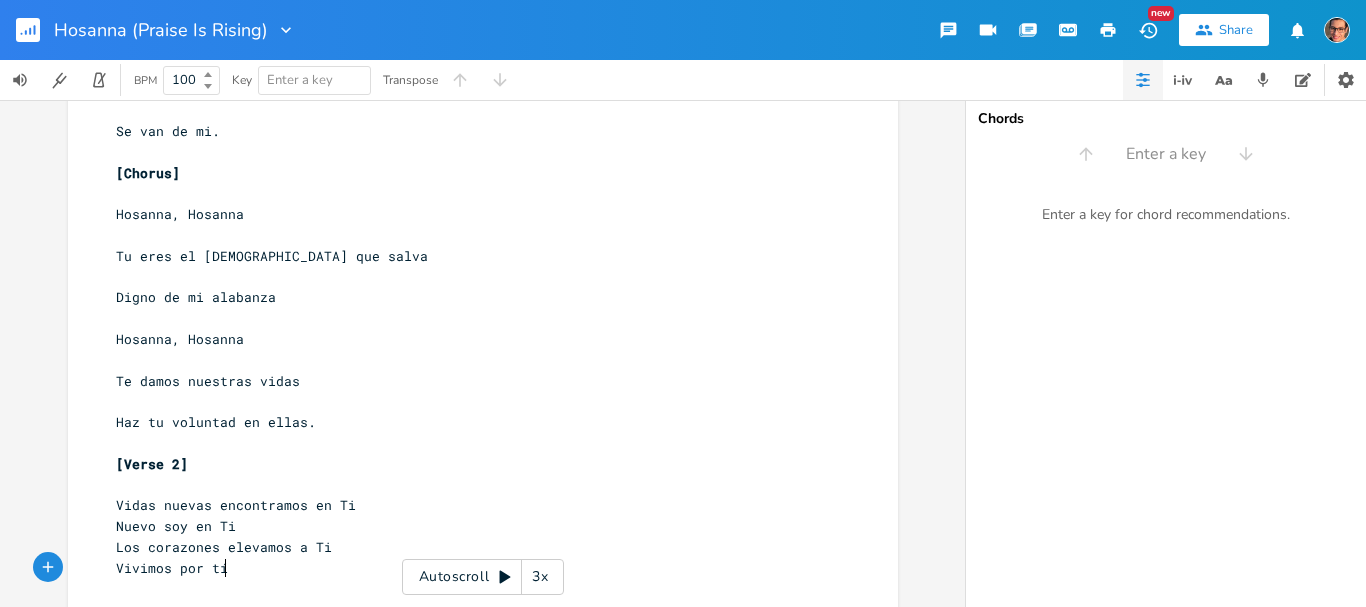 type on "Vivimos por tí." 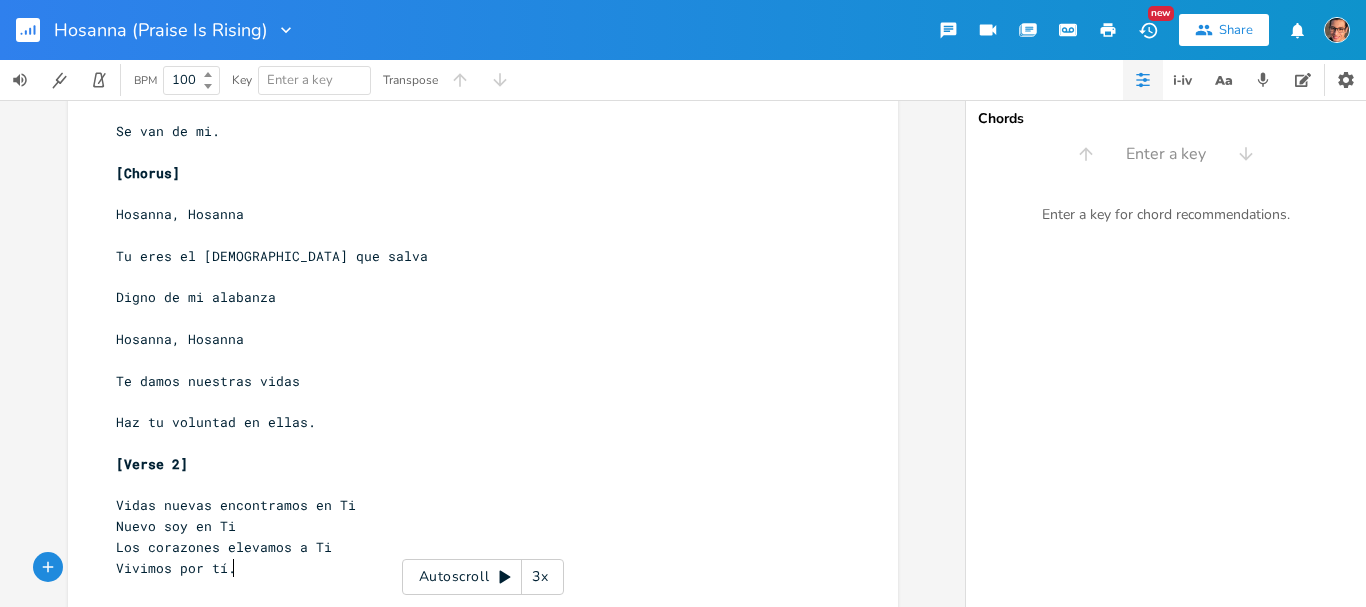 scroll, scrollTop: 0, scrollLeft: 84, axis: horizontal 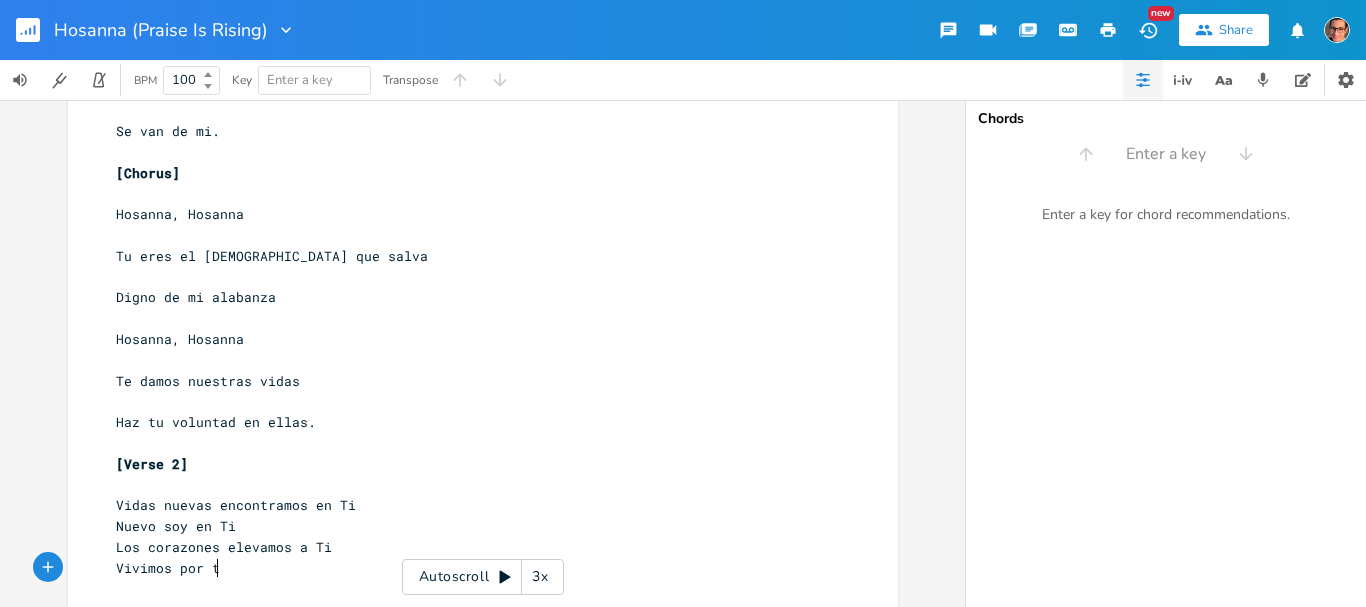type on "tí" 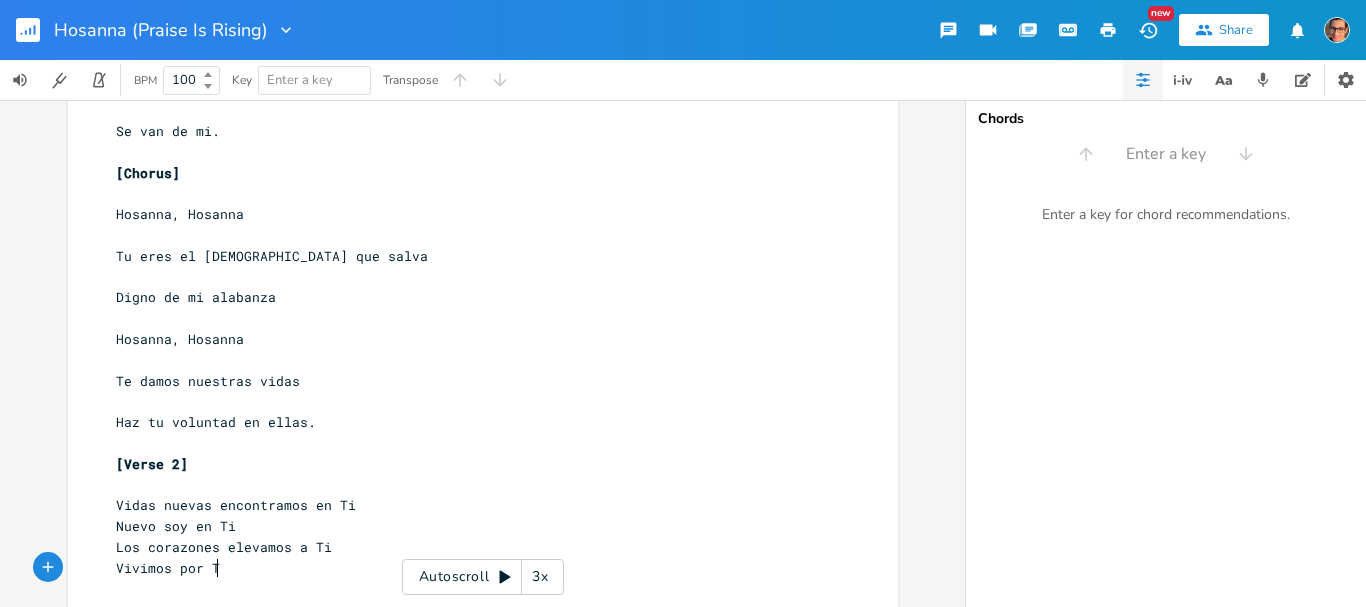 type on "TÍ" 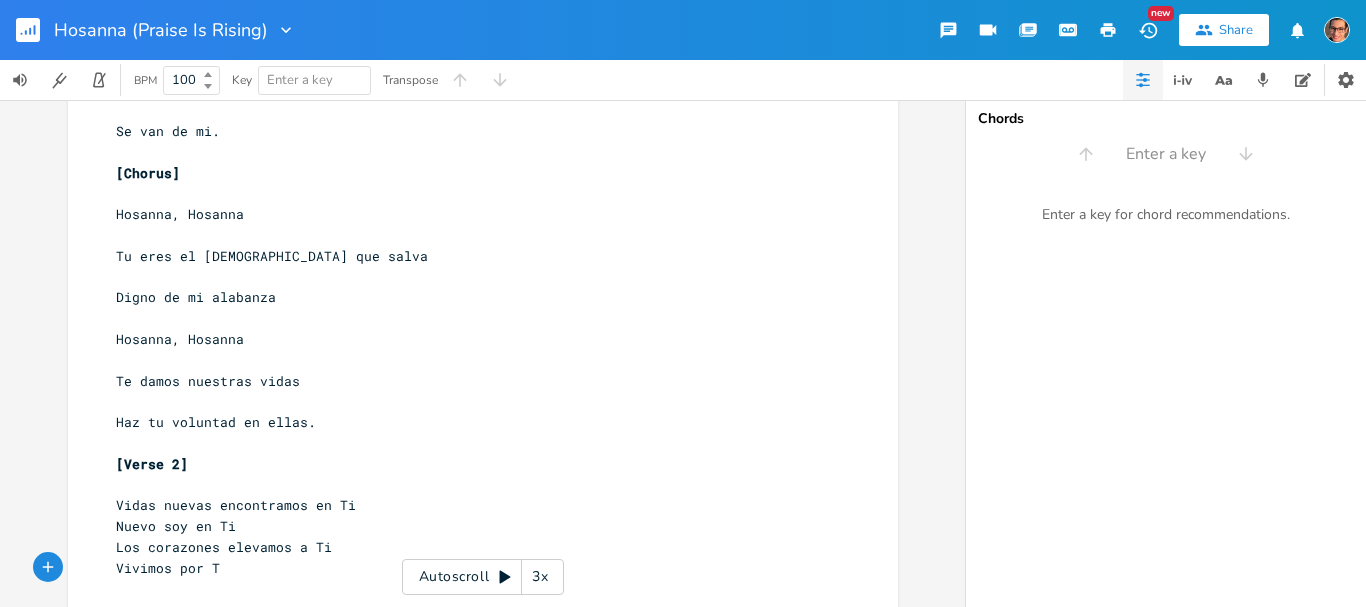 scroll, scrollTop: 0, scrollLeft: 3, axis: horizontal 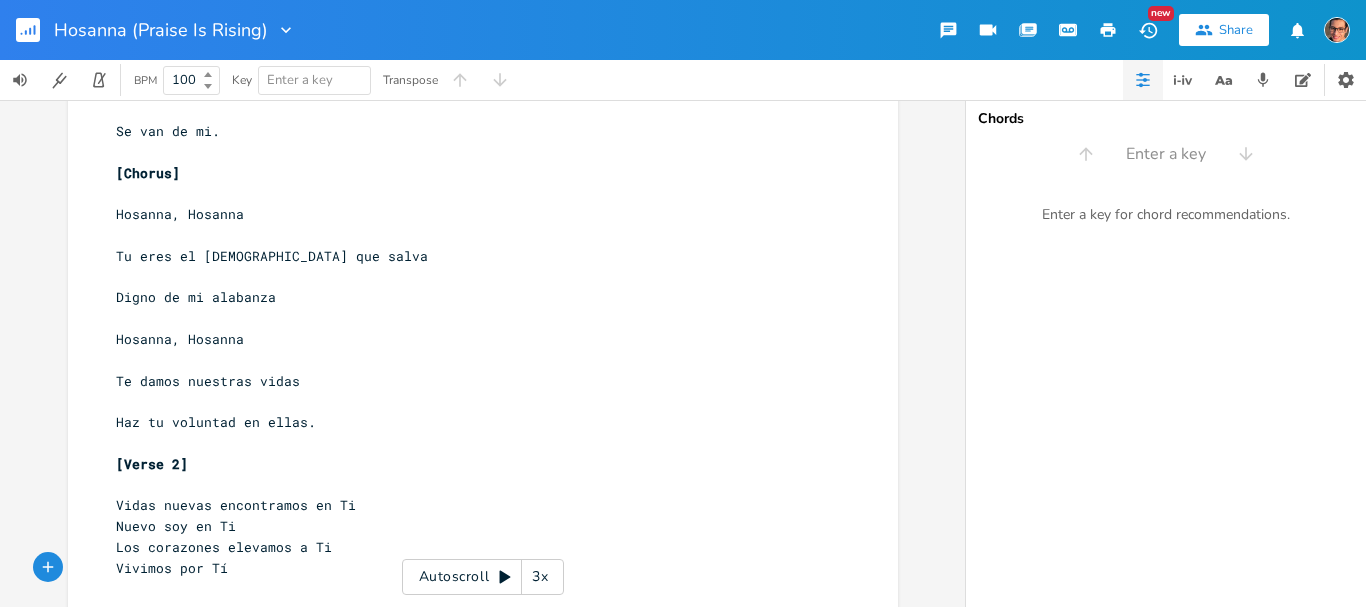 type on "í." 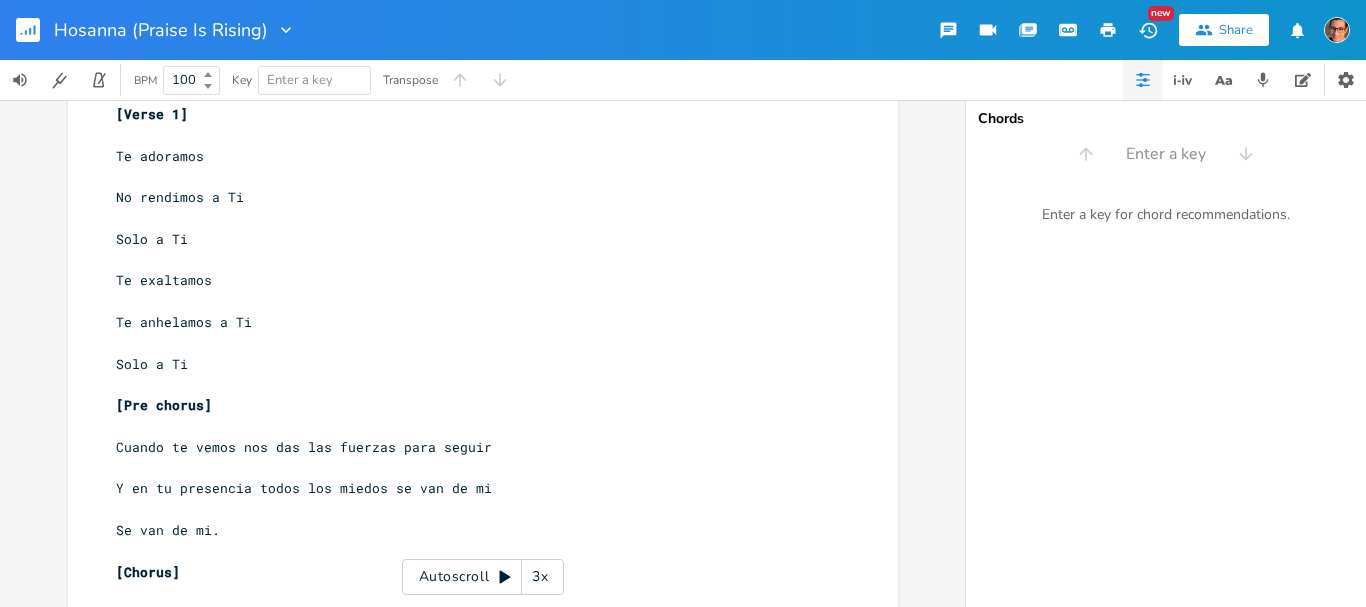 scroll, scrollTop: 0, scrollLeft: 0, axis: both 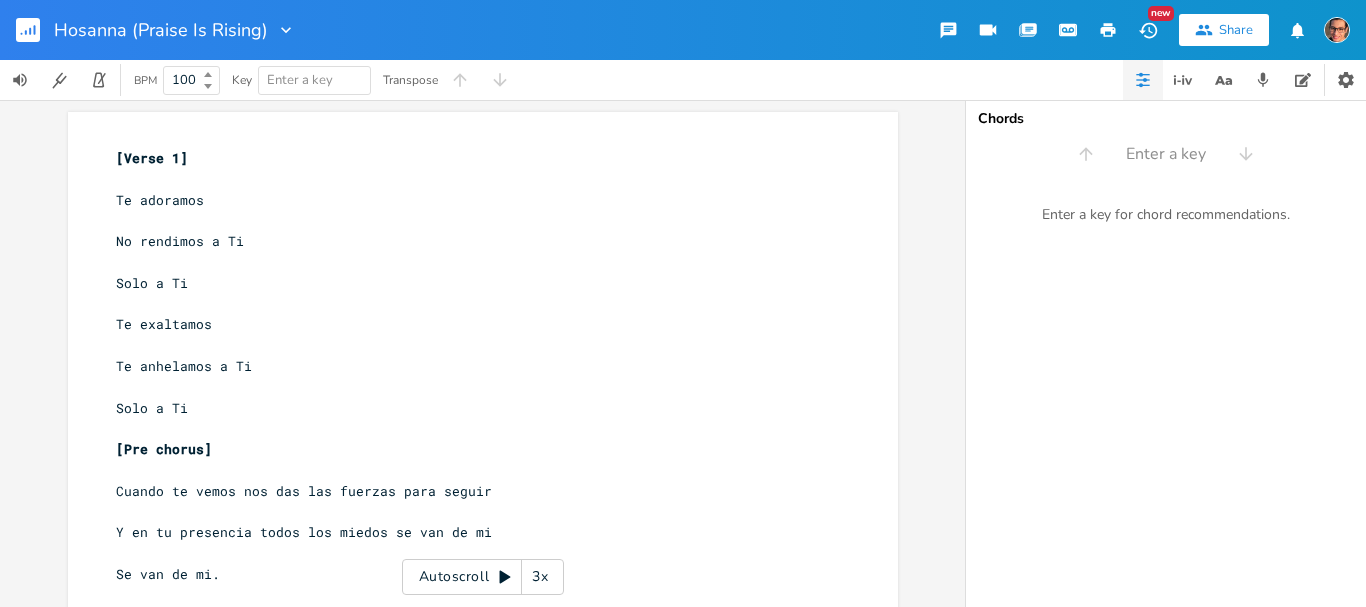 click on "​" at bounding box center (473, 179) 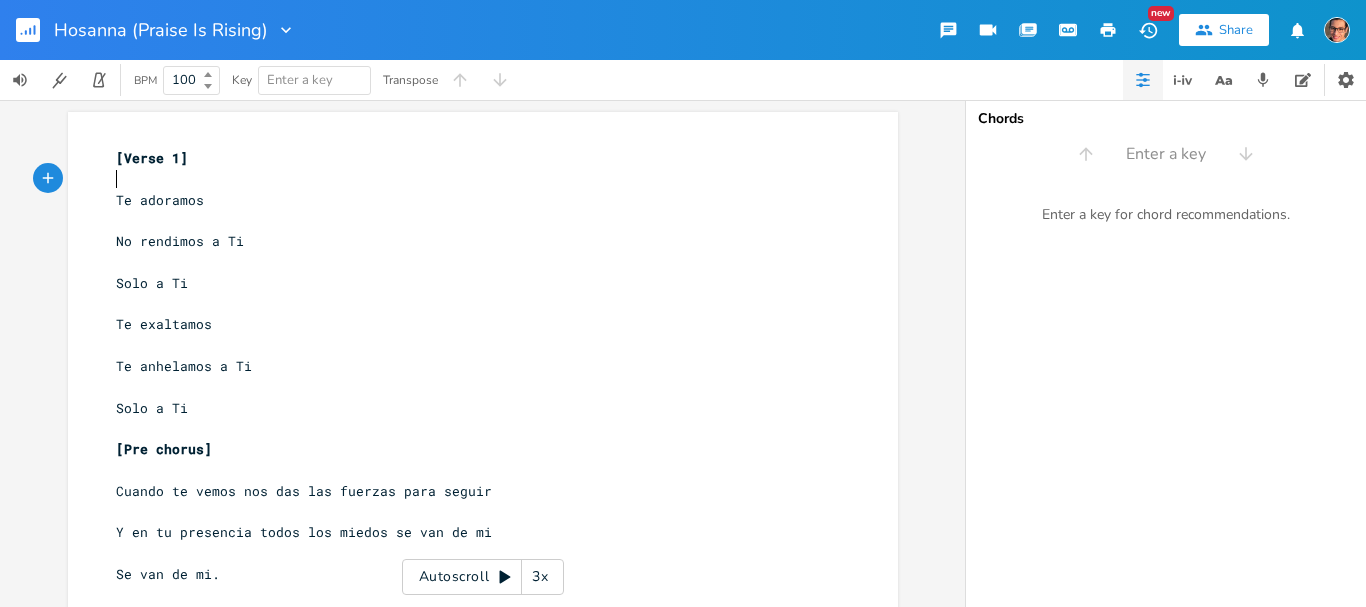 type on "G" 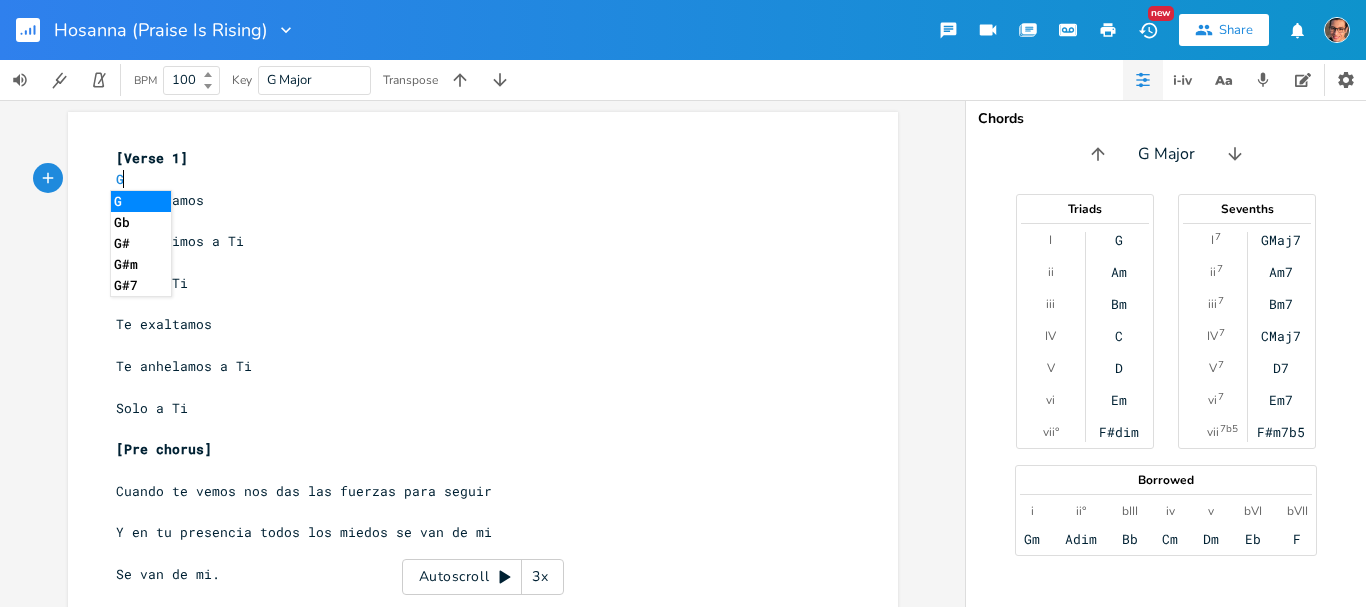 drag, startPoint x: 233, startPoint y: 210, endPoint x: 240, endPoint y: 218, distance: 10.630146 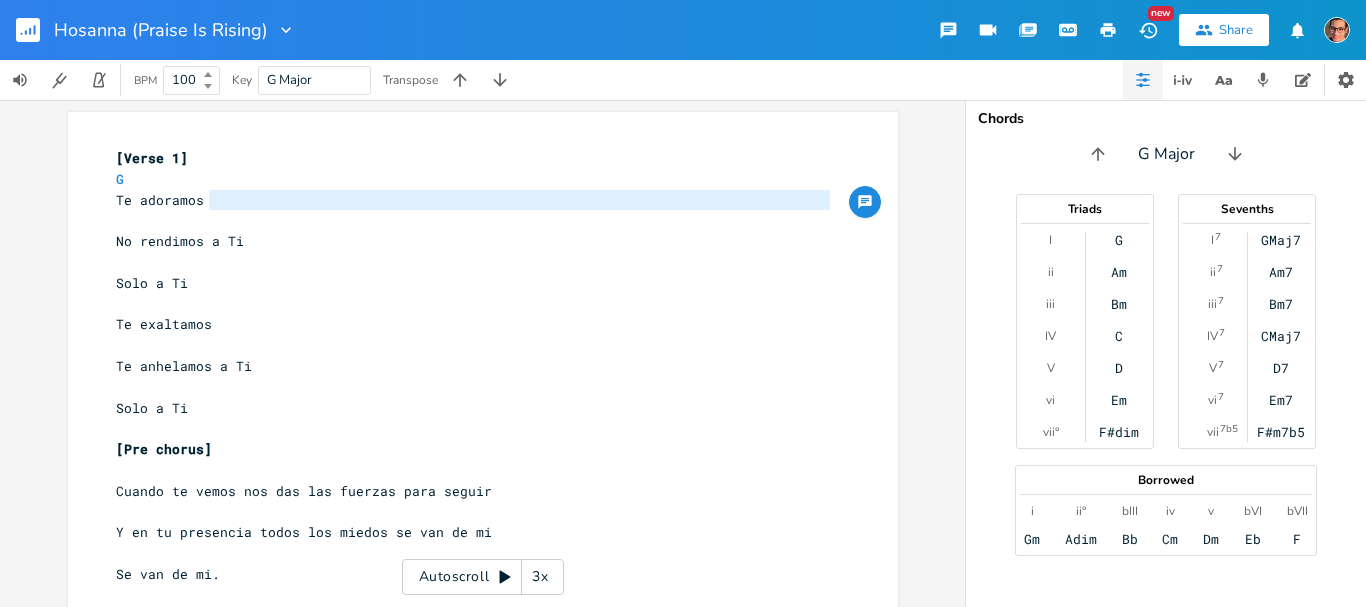 click on "​" at bounding box center (473, 220) 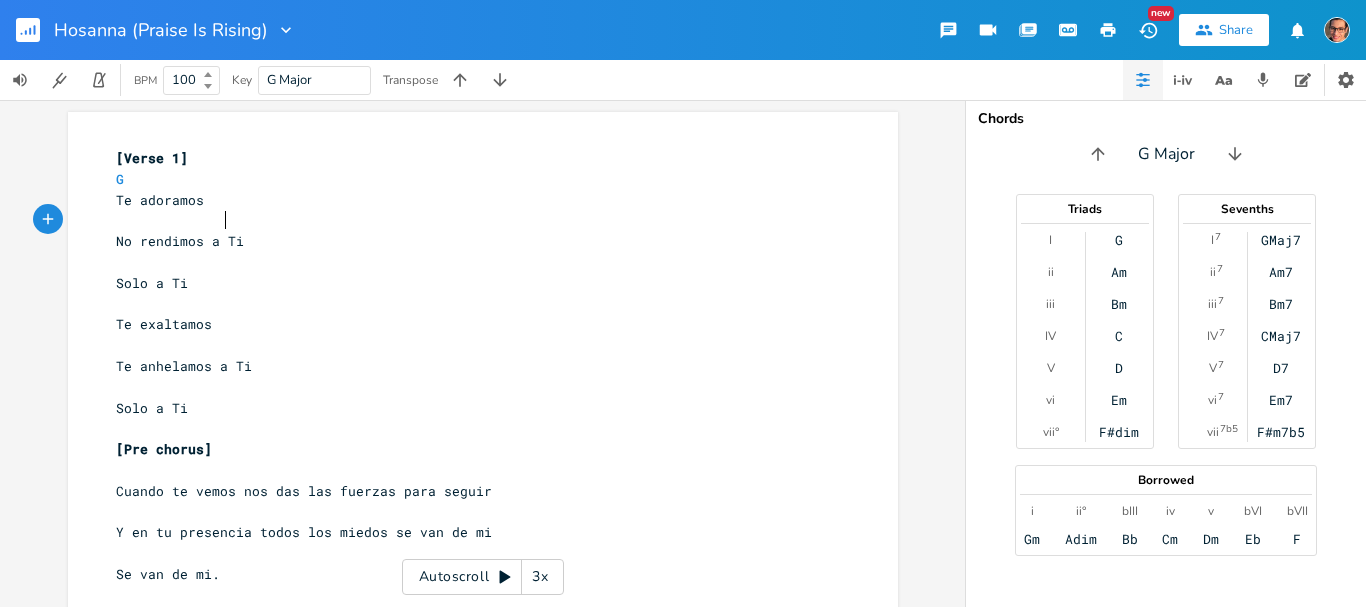 type on "C" 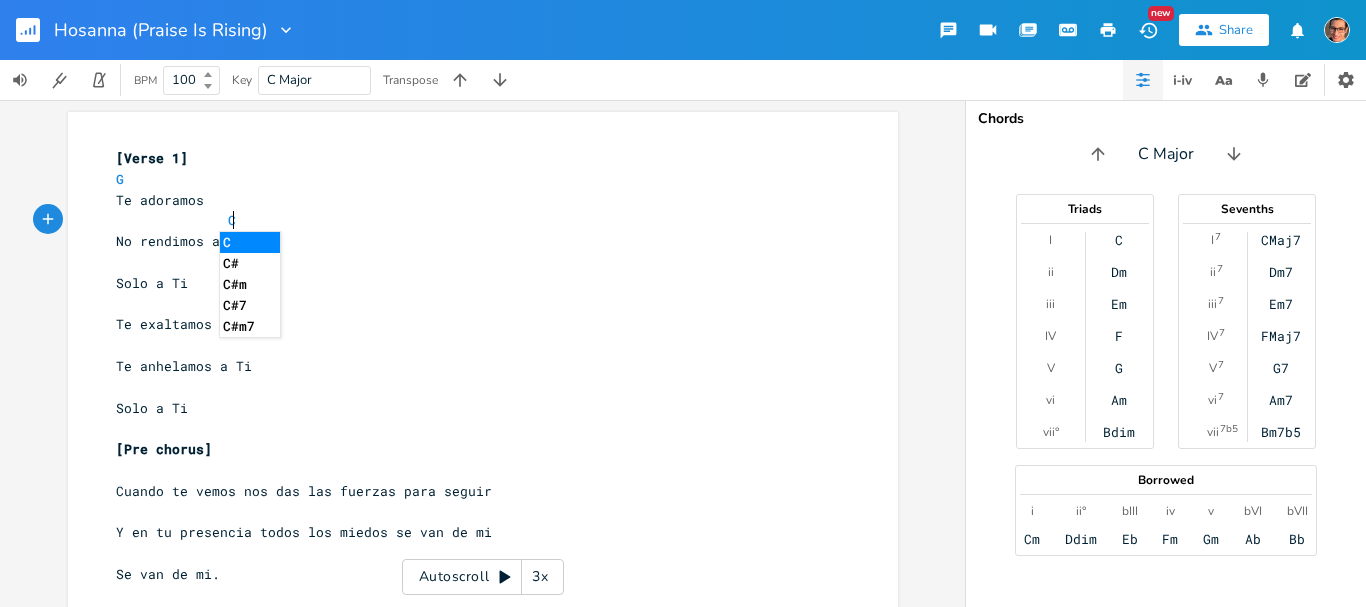 click on "​" at bounding box center (473, 262) 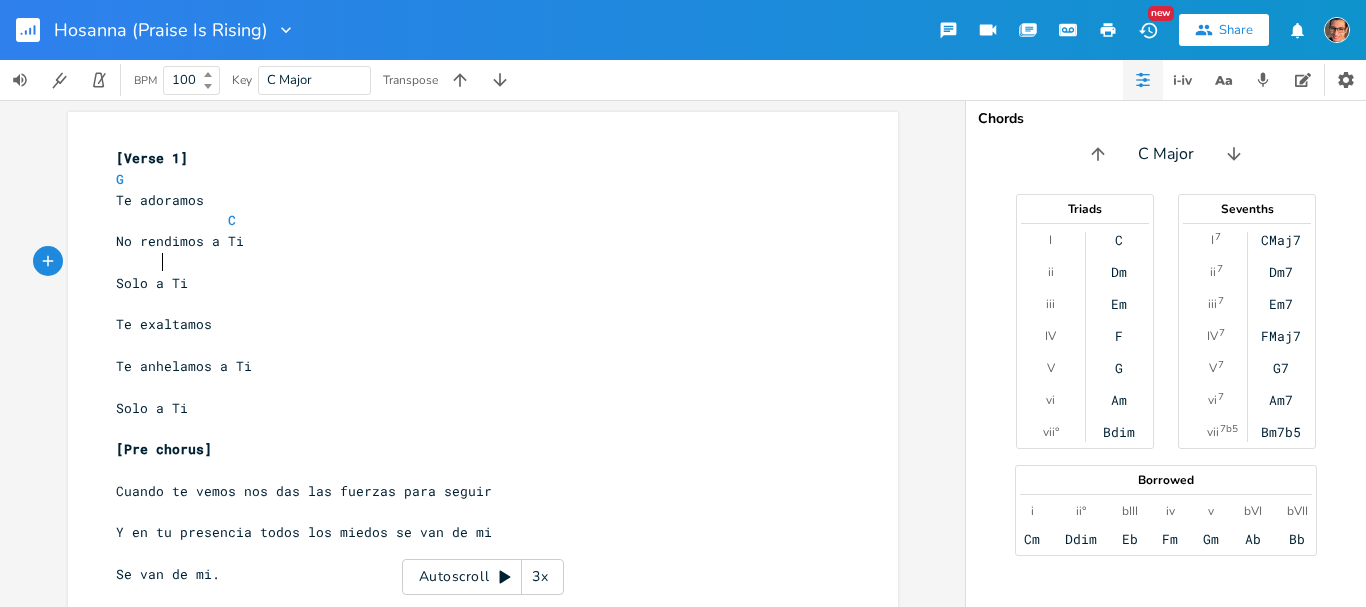 scroll, scrollTop: 0, scrollLeft: 24, axis: horizontal 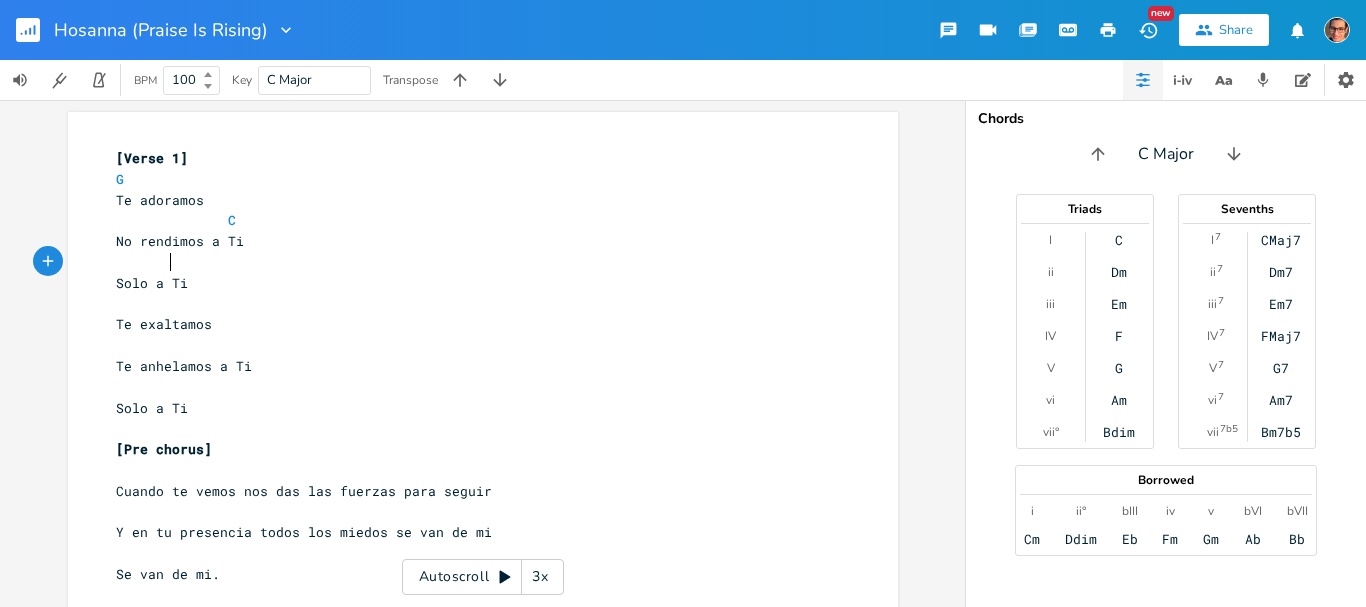 type on "G" 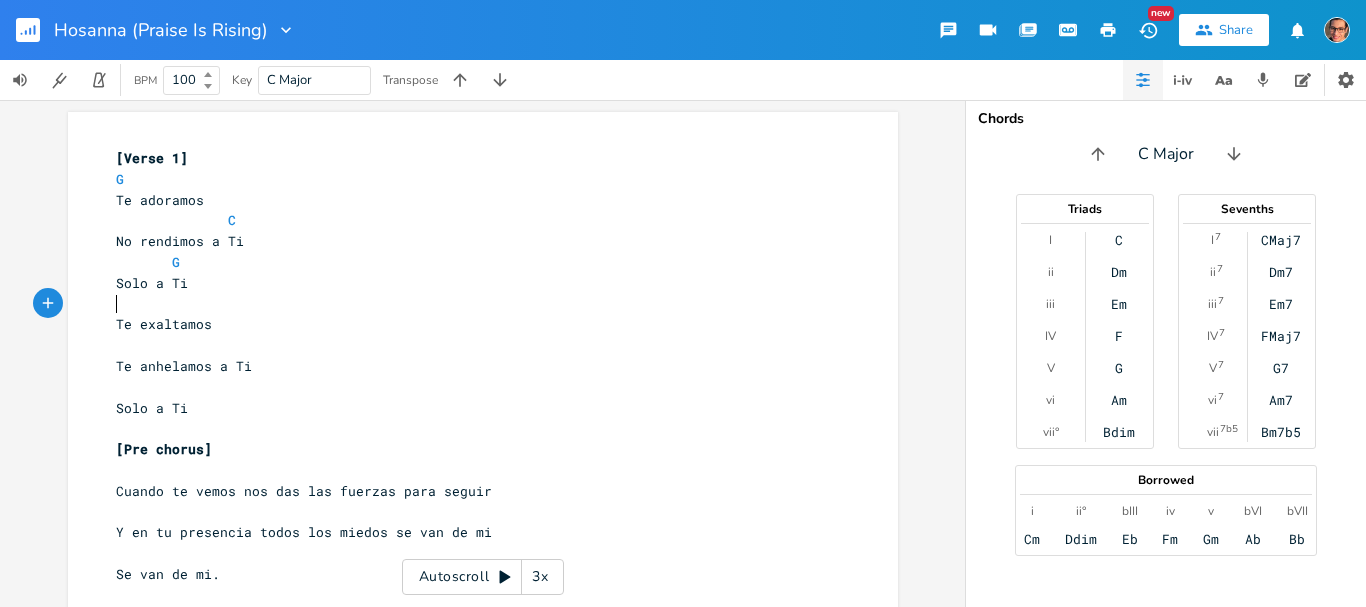 drag, startPoint x: 113, startPoint y: 303, endPoint x: 191, endPoint y: 362, distance: 97.80082 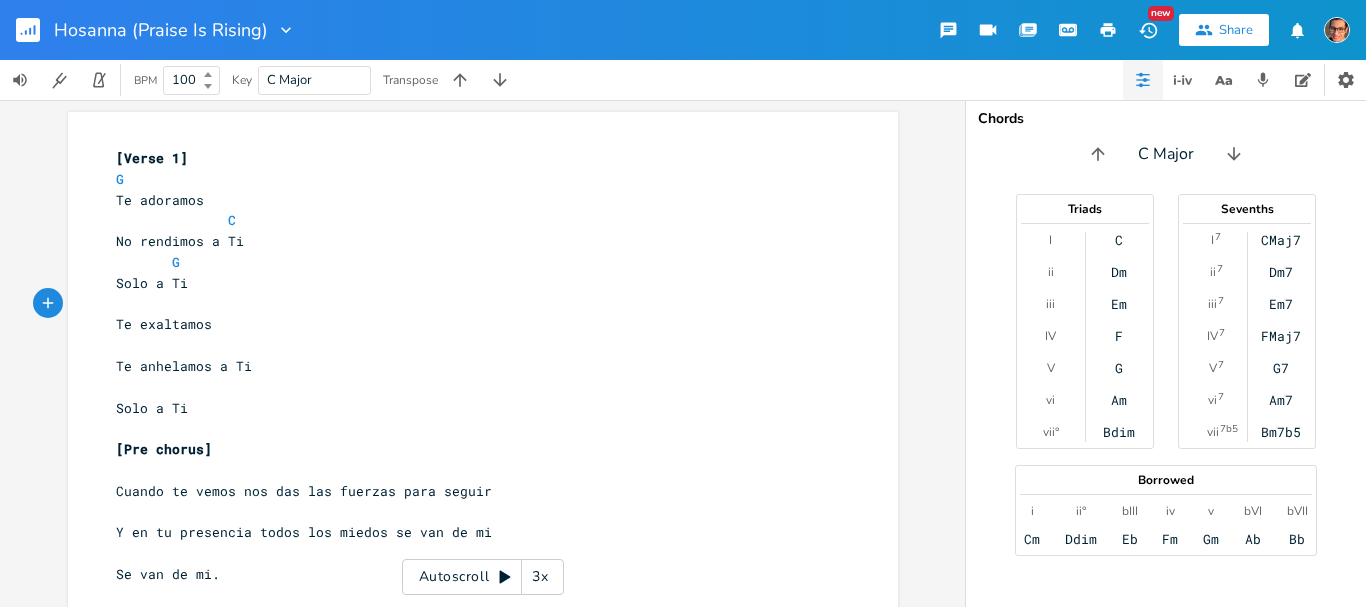 type on "g" 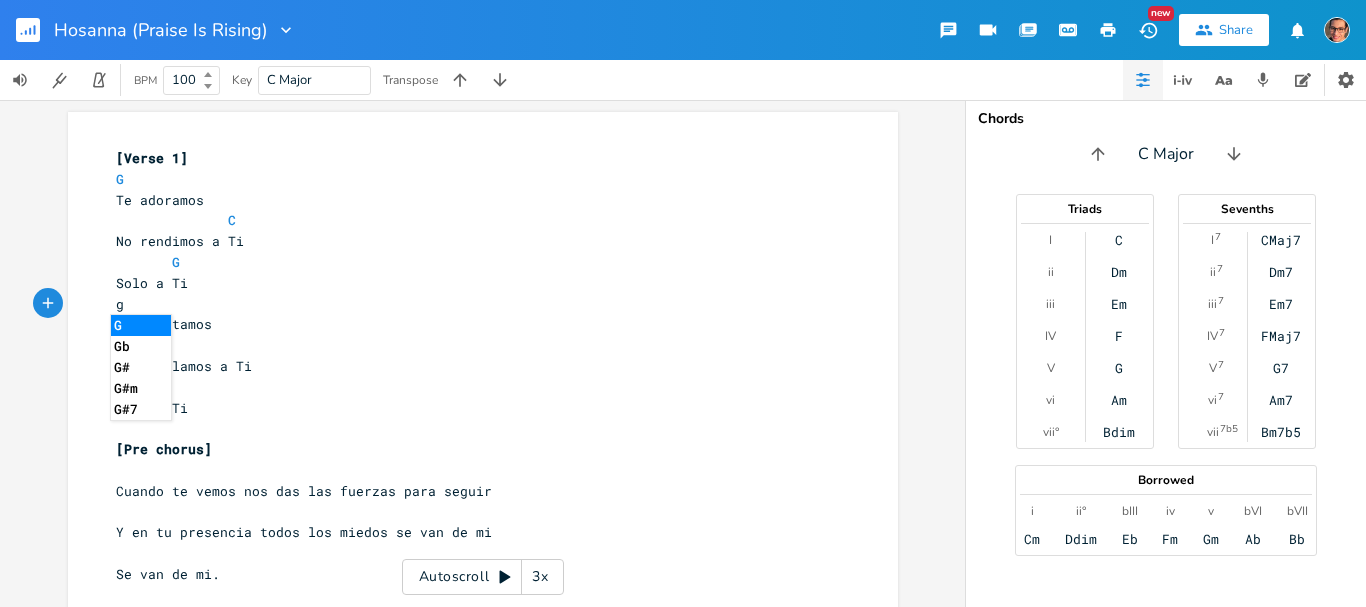 click on "​" at bounding box center (473, 345) 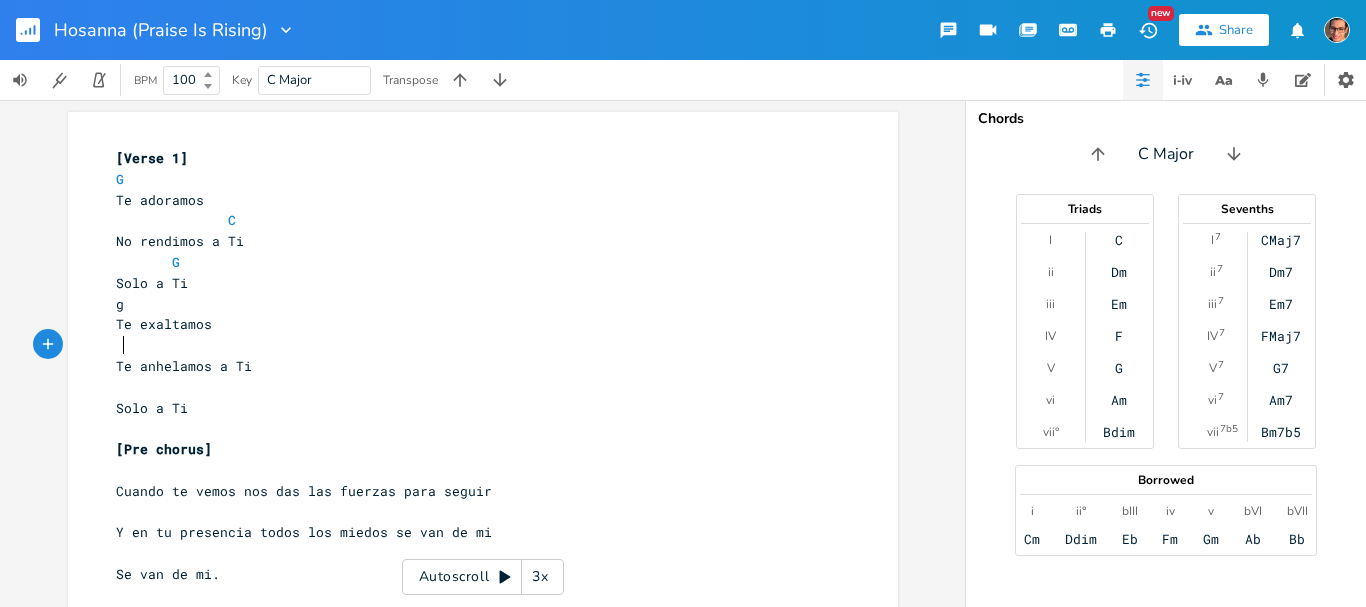 scroll, scrollTop: 0, scrollLeft: 6, axis: horizontal 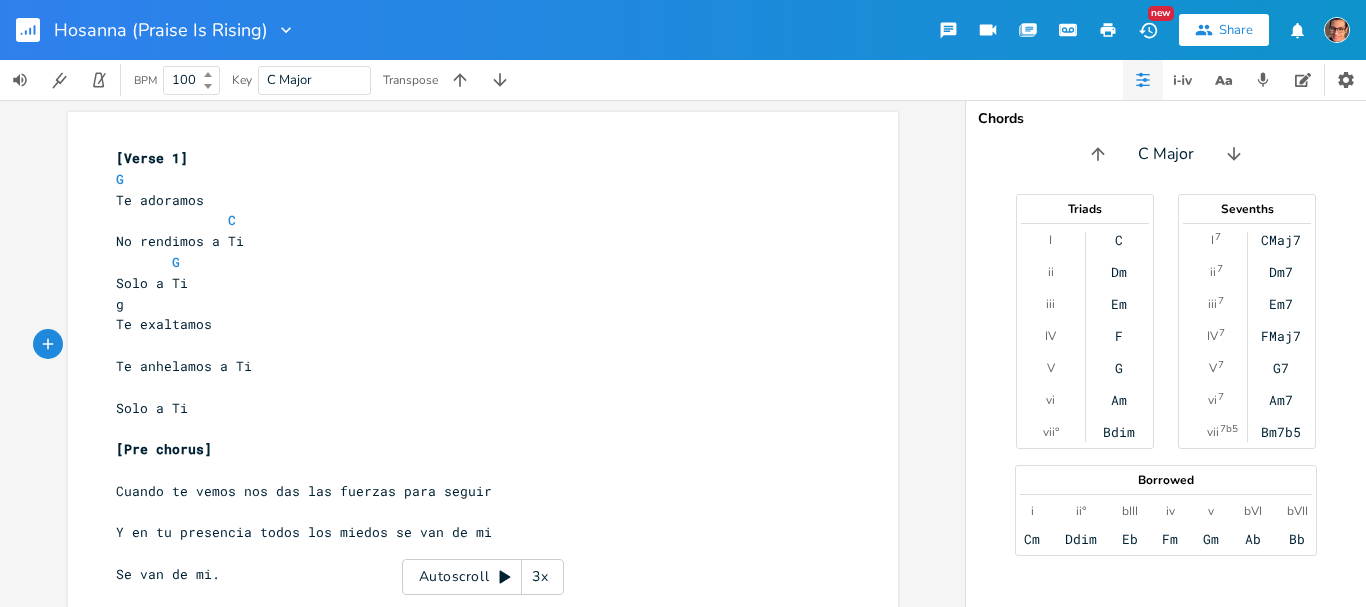click on "g" at bounding box center [473, 304] 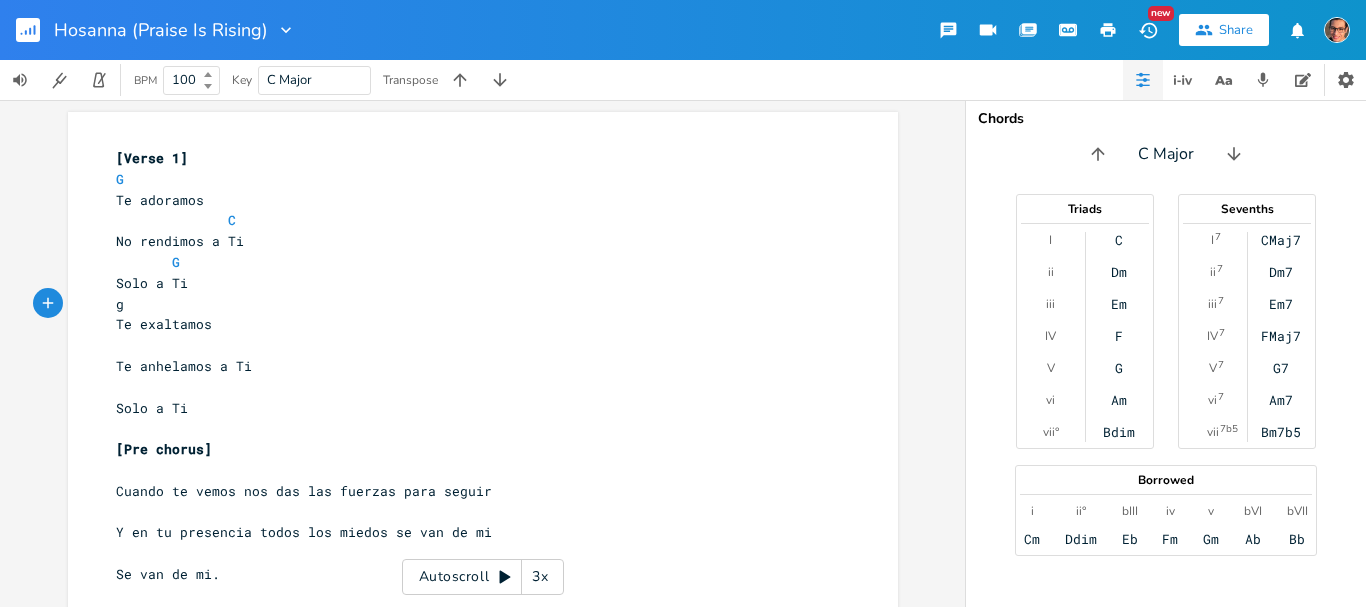 type on "¿" 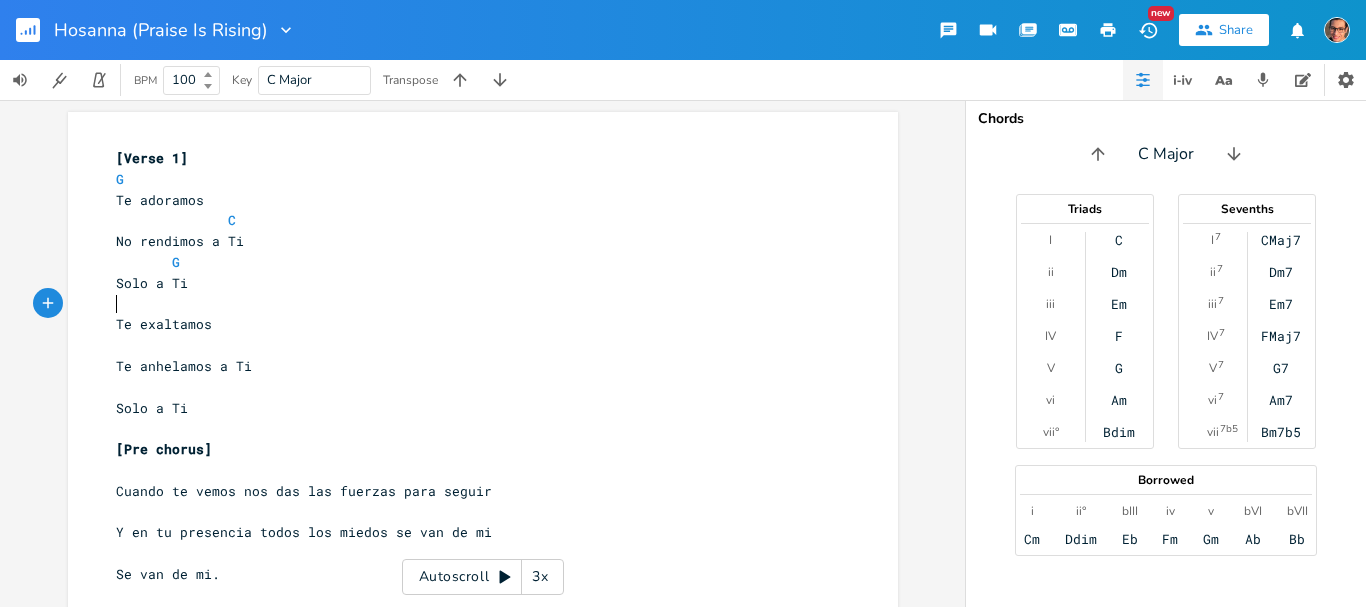 type on "G" 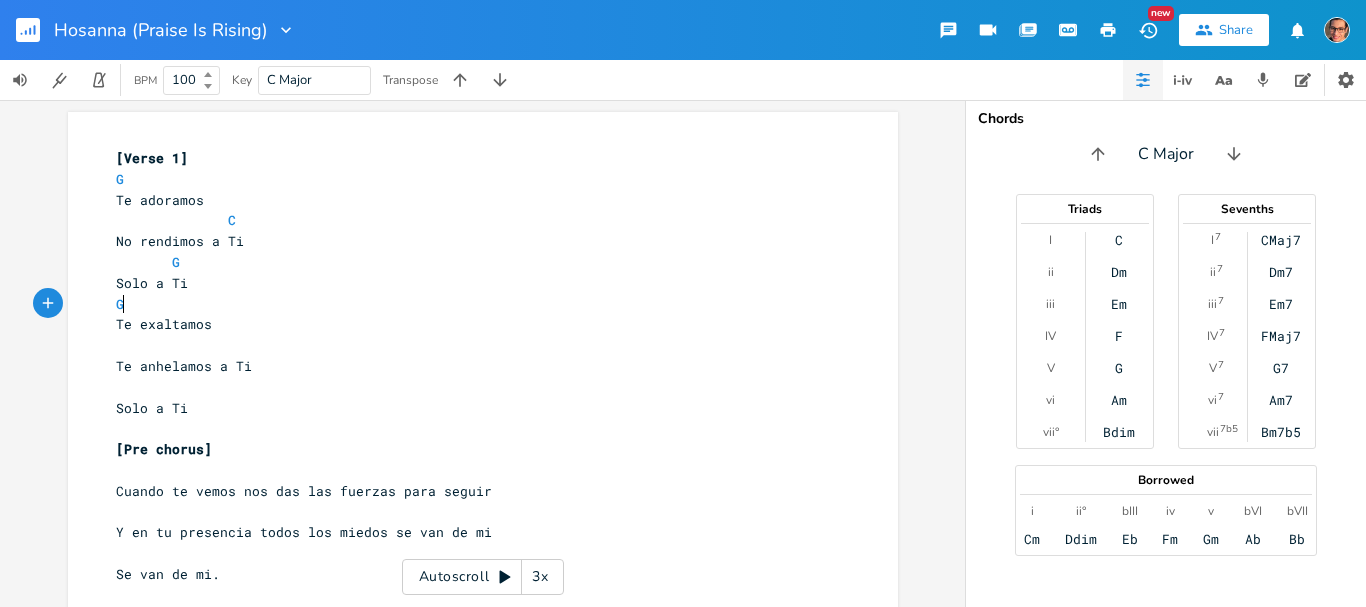 scroll, scrollTop: 0, scrollLeft: 9, axis: horizontal 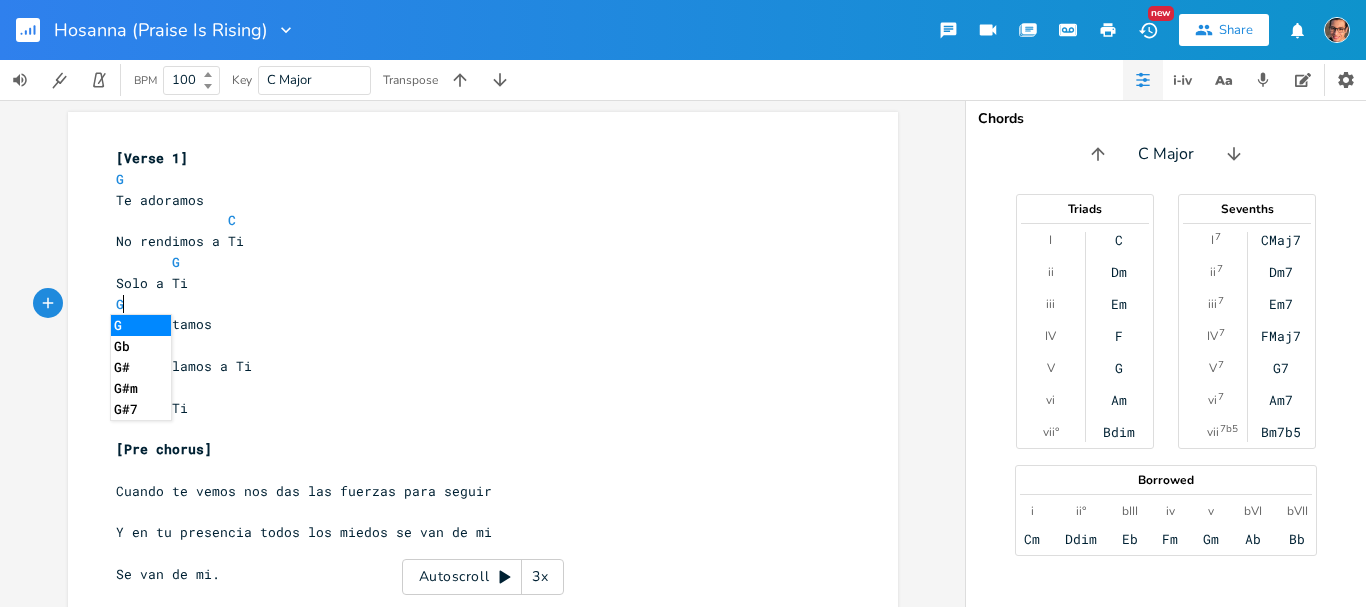 click at bounding box center [473, 345] 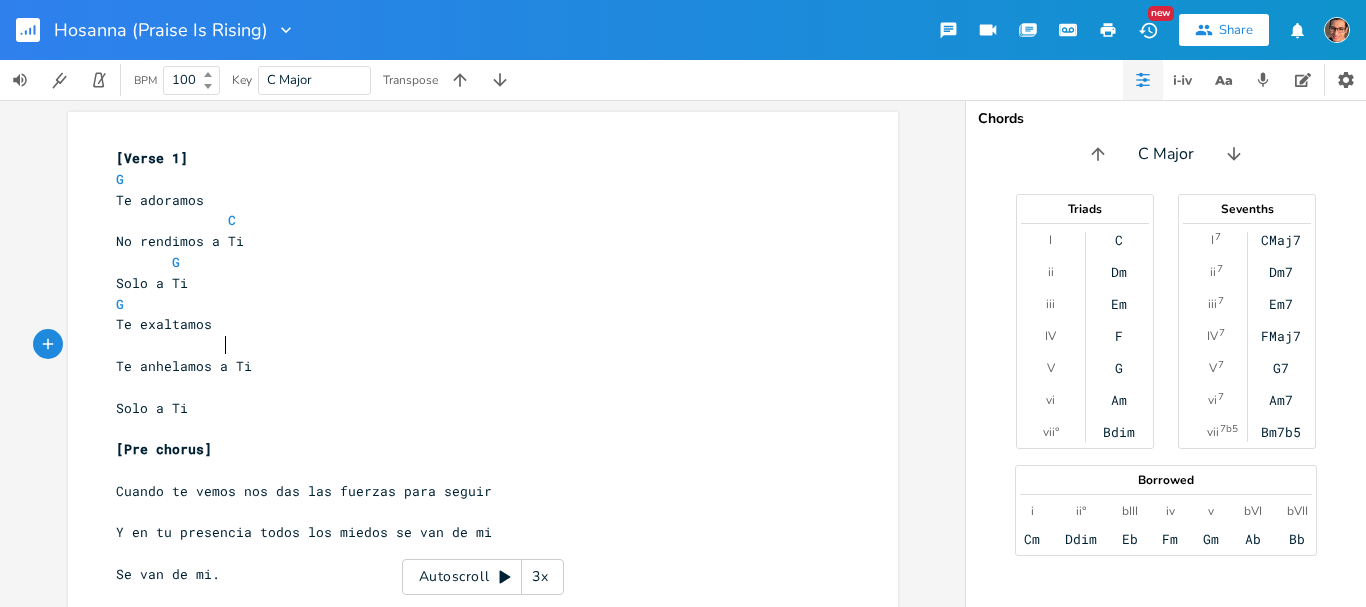 scroll, scrollTop: 0, scrollLeft: 43, axis: horizontal 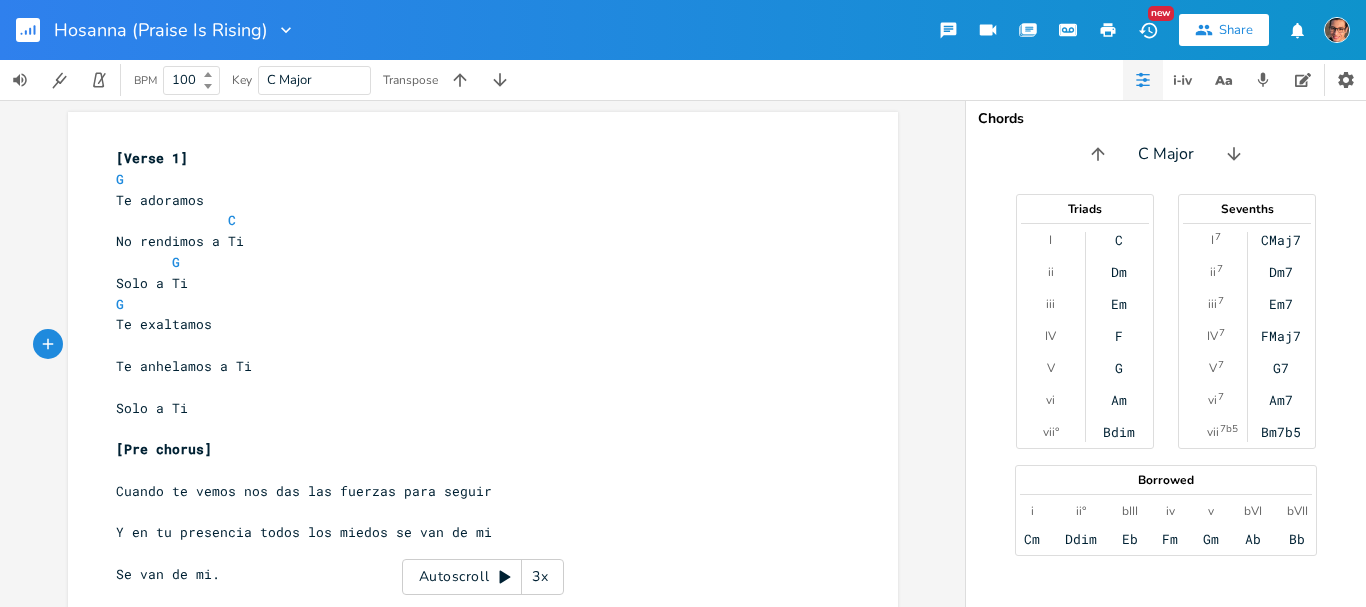type on "C" 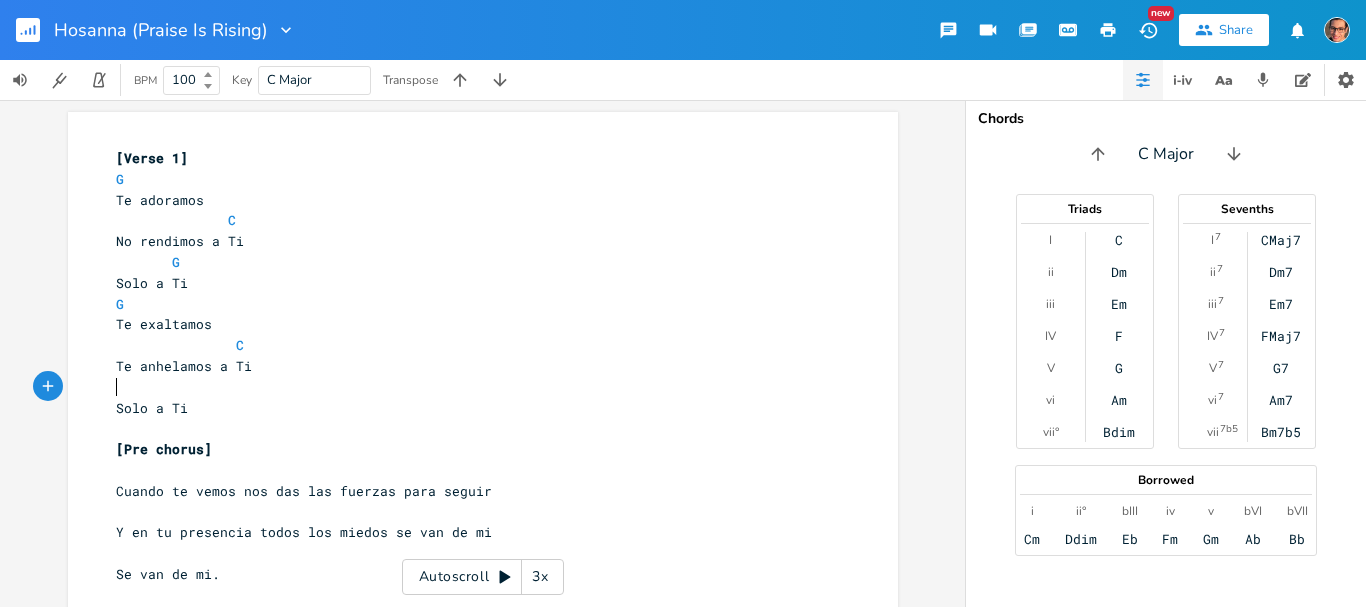 click on "​" at bounding box center (473, 387) 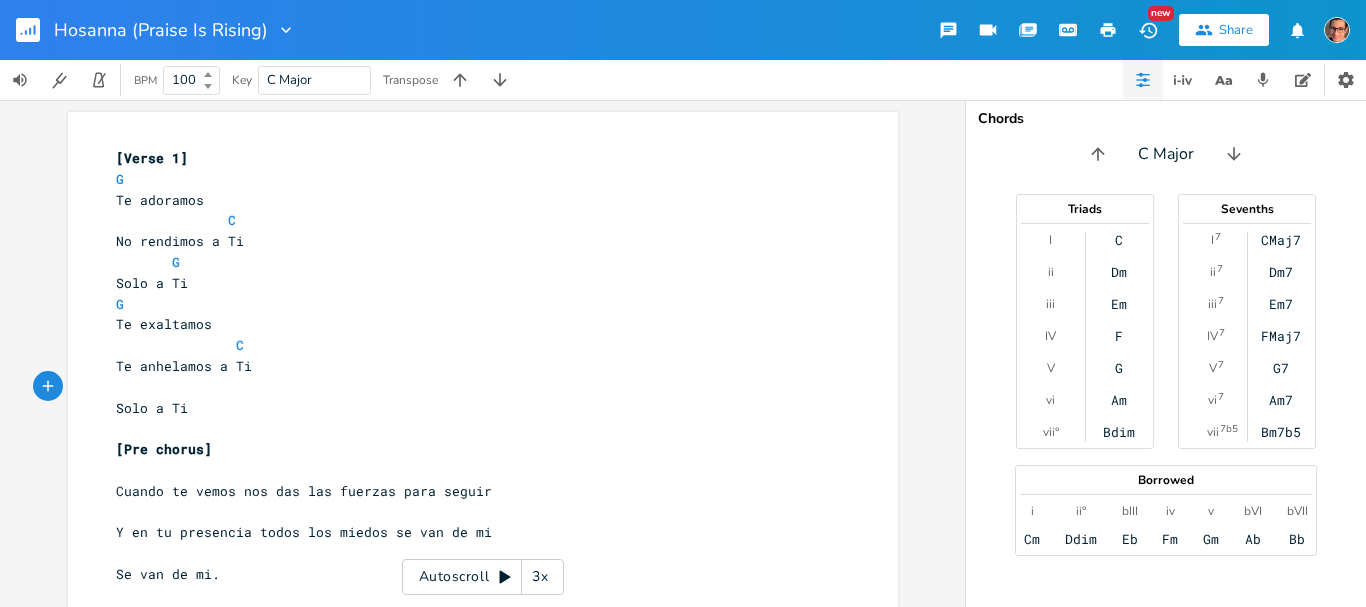 drag, startPoint x: 333, startPoint y: 444, endPoint x: 149, endPoint y: 392, distance: 191.2067 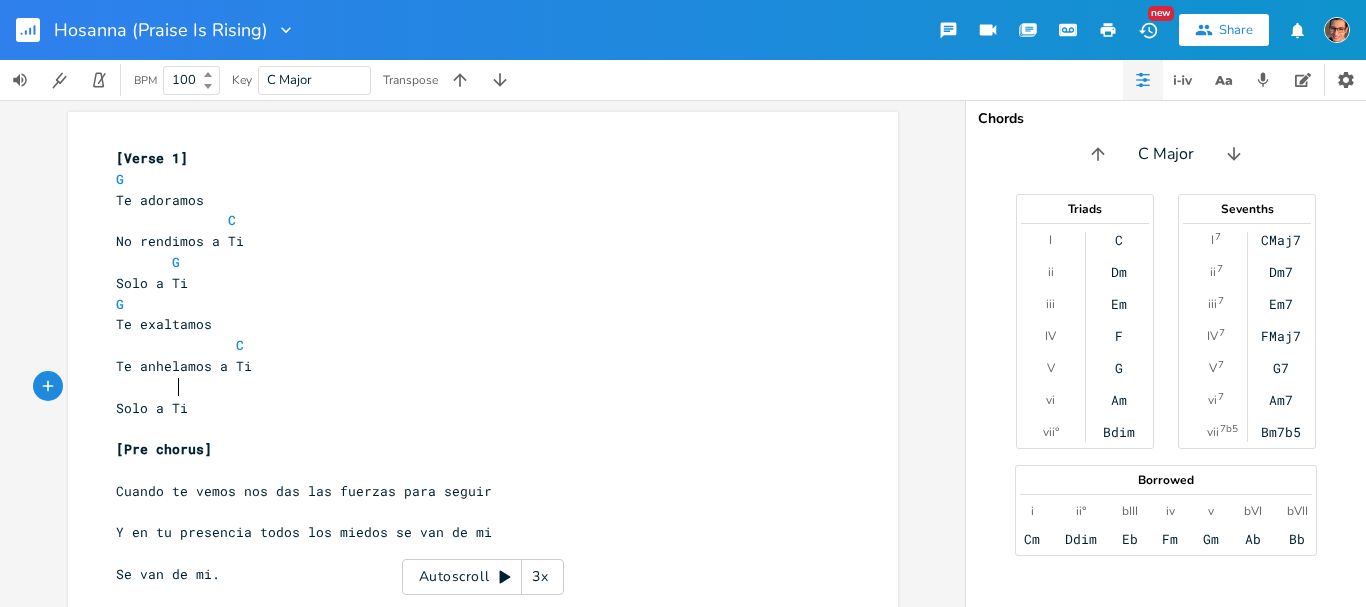 scroll, scrollTop: 0, scrollLeft: 26, axis: horizontal 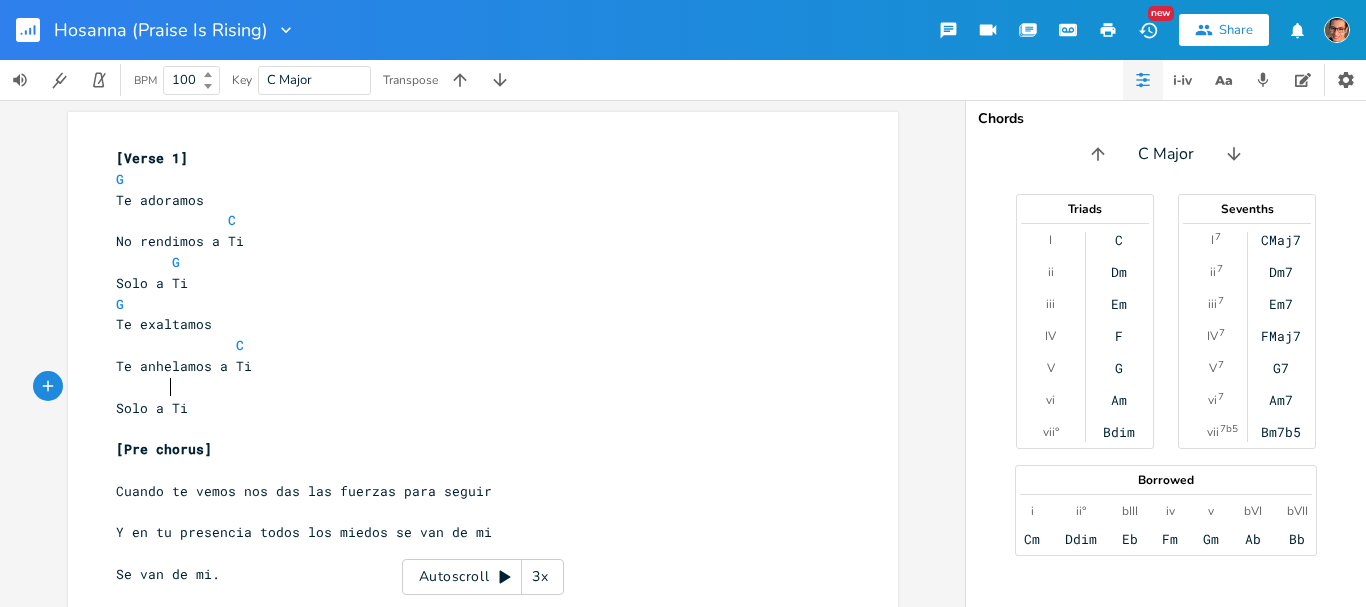 type on "G" 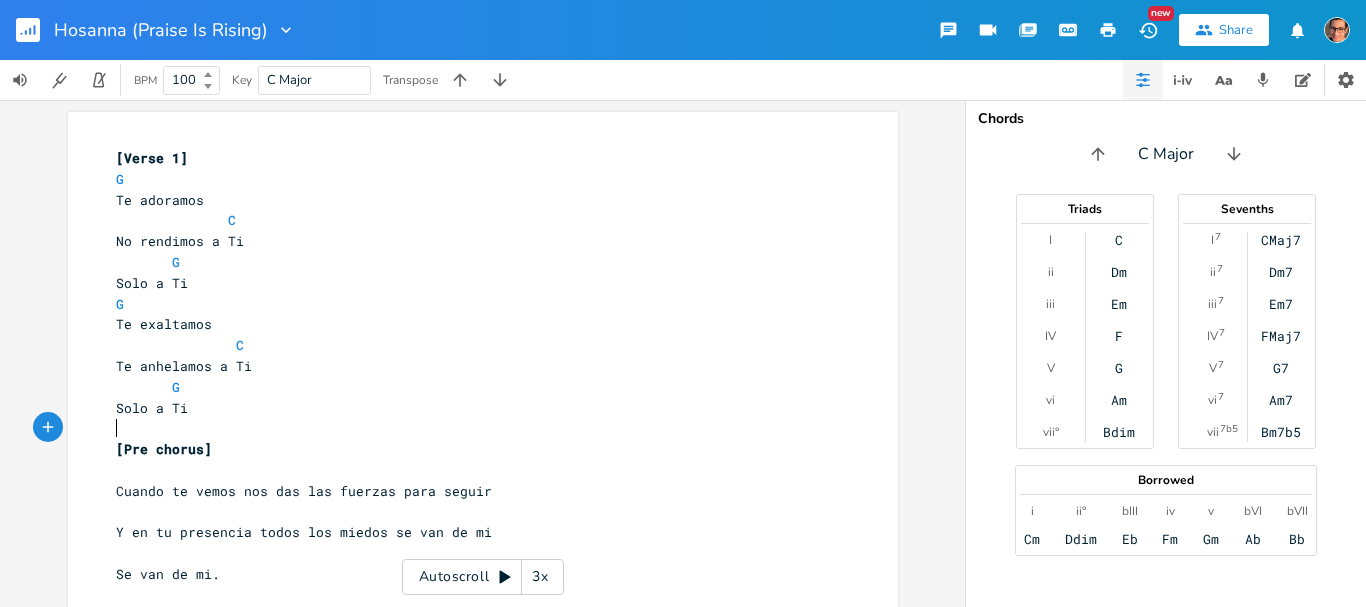 click on "​" at bounding box center [473, 428] 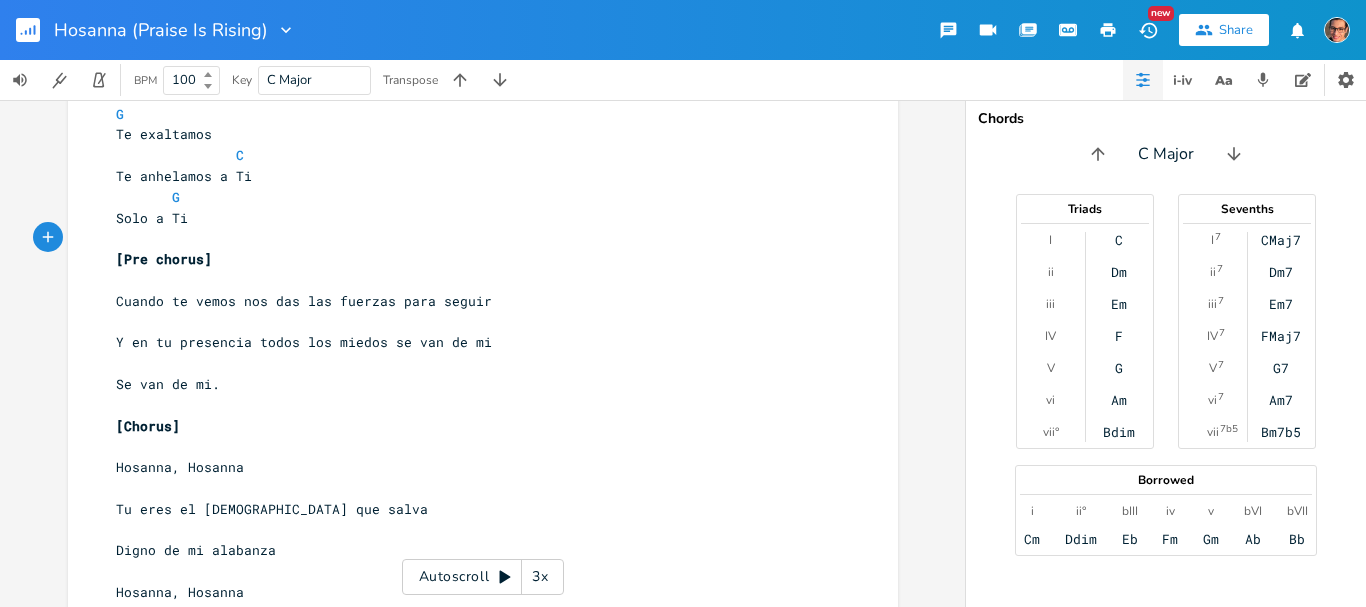 scroll, scrollTop: 200, scrollLeft: 0, axis: vertical 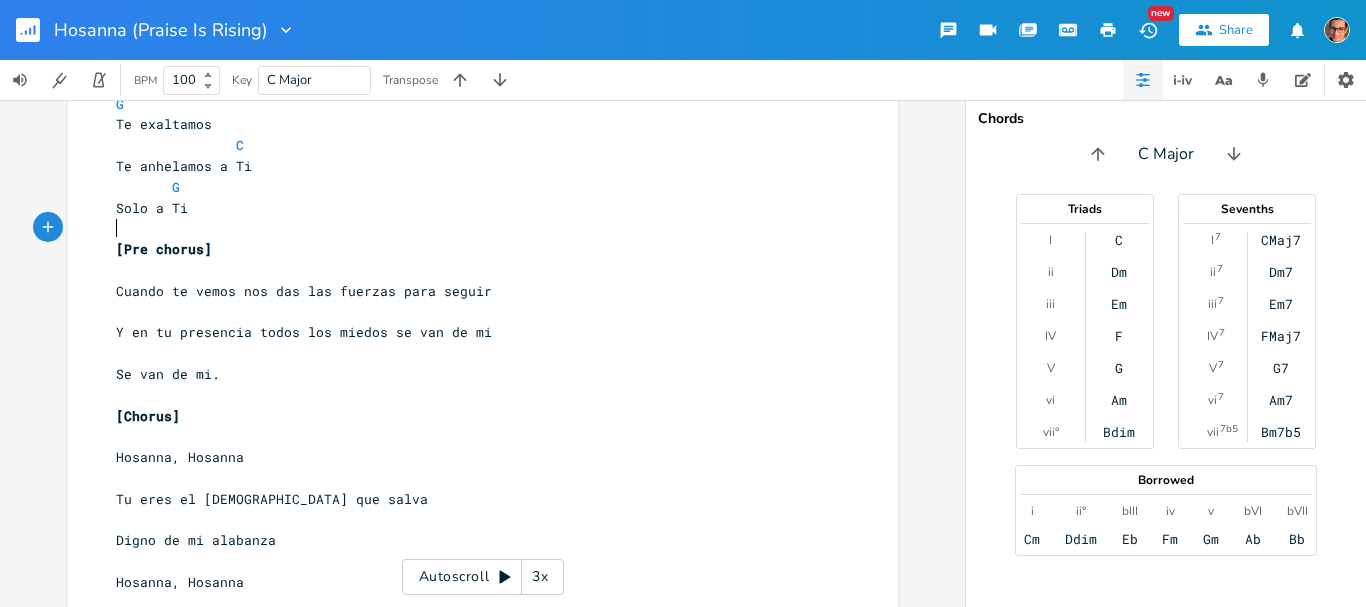 click on "​" at bounding box center [473, 270] 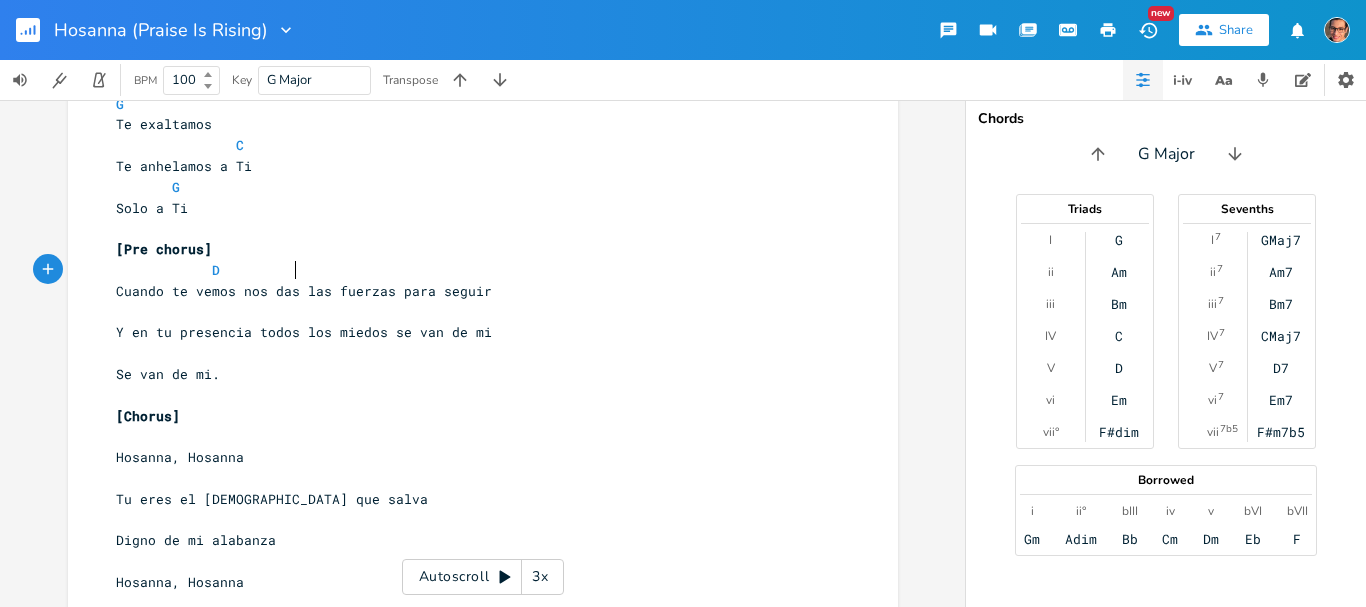 scroll, scrollTop: 0, scrollLeft: 101, axis: horizontal 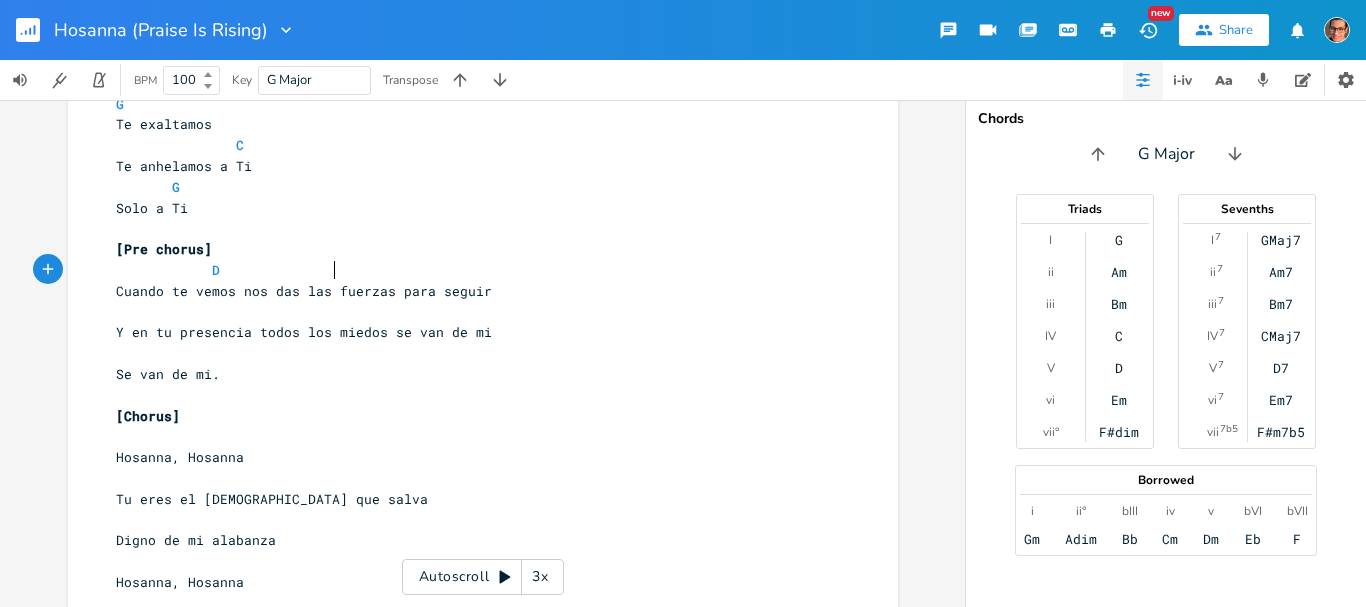 type on "D" 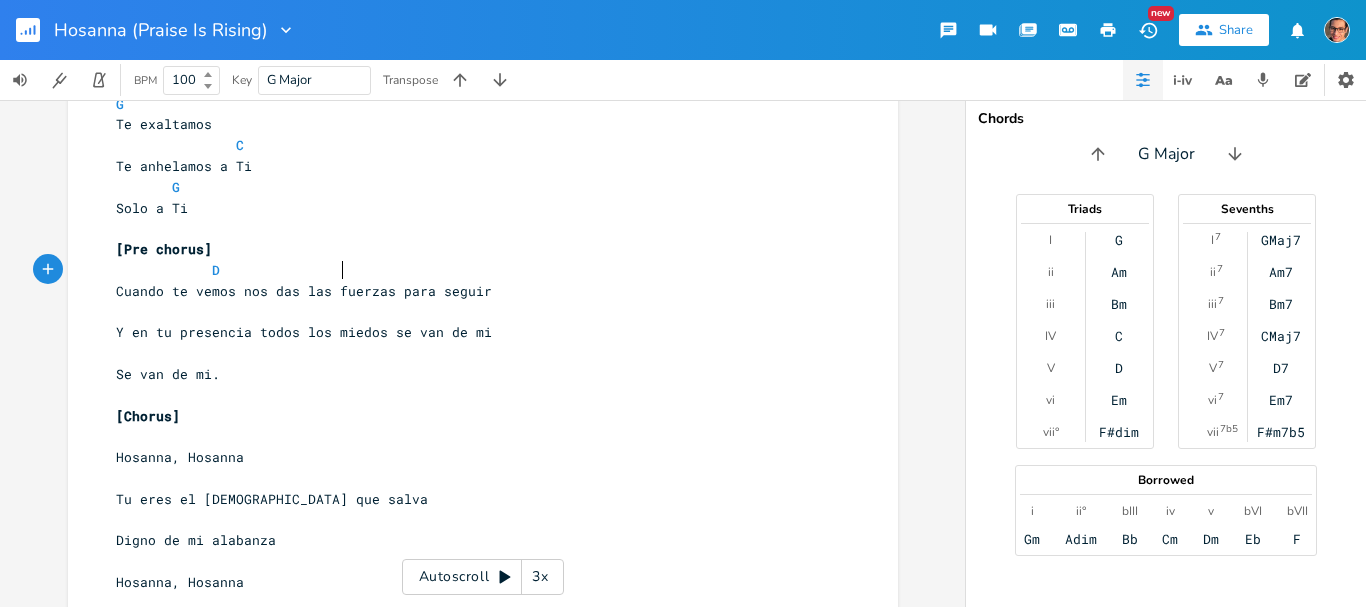 scroll, scrollTop: 0, scrollLeft: 3, axis: horizontal 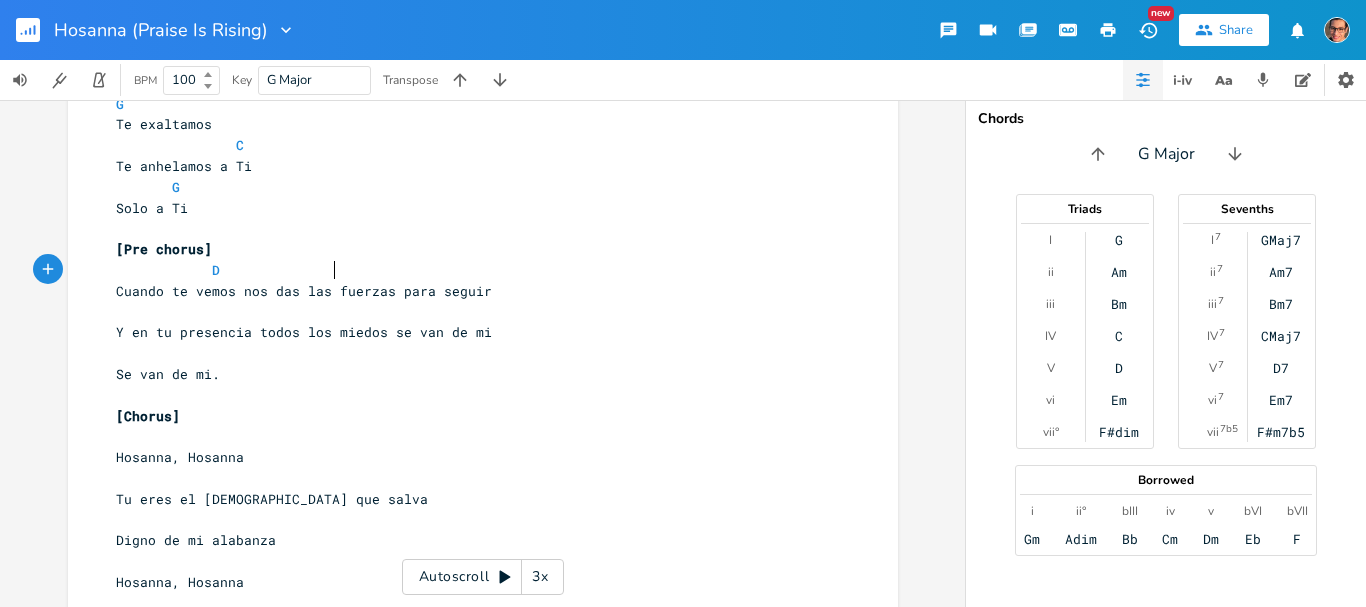 type on "C" 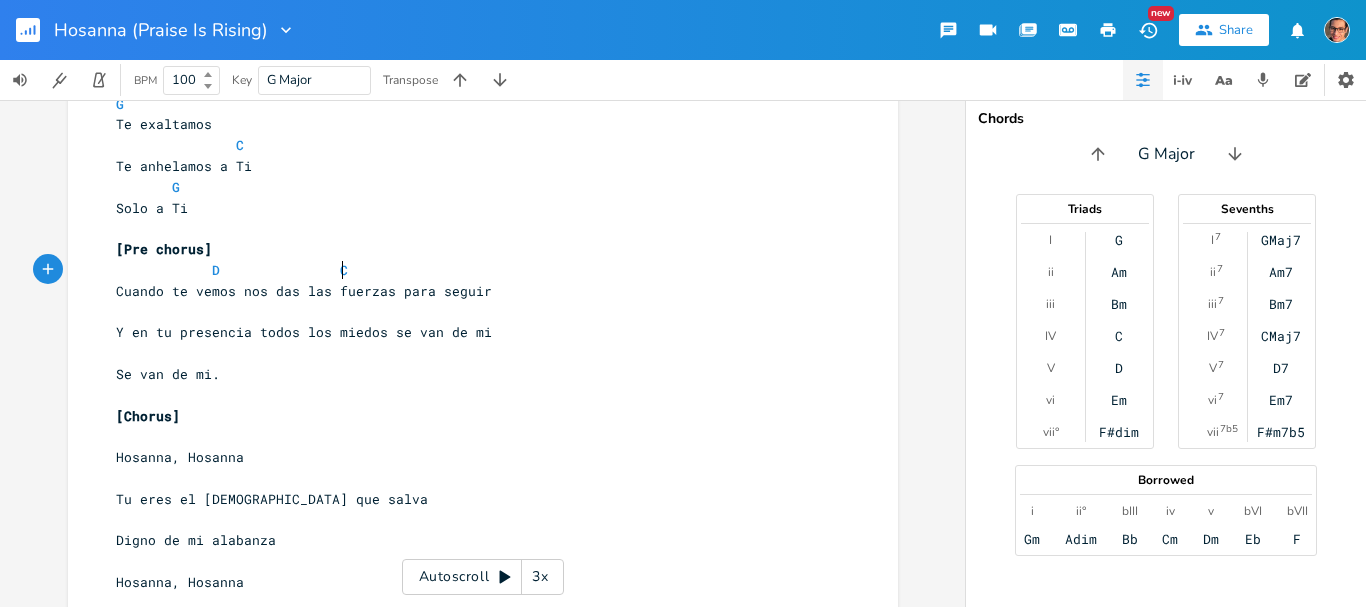 scroll, scrollTop: 0, scrollLeft: 7, axis: horizontal 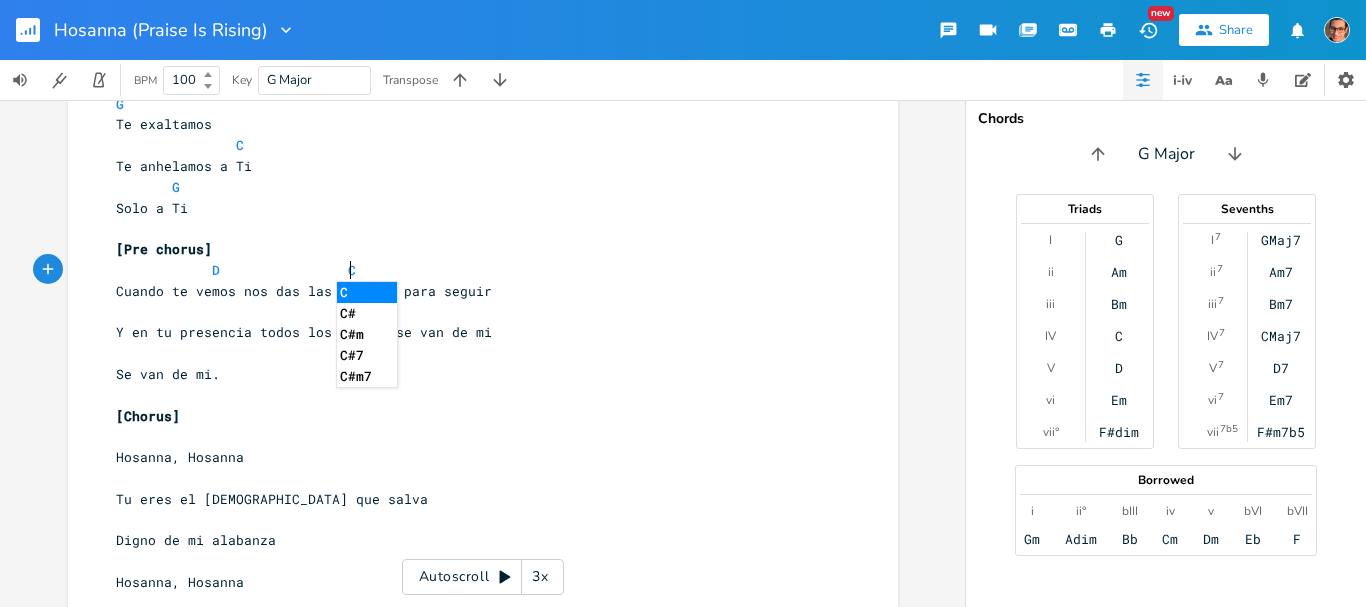 type on "C" 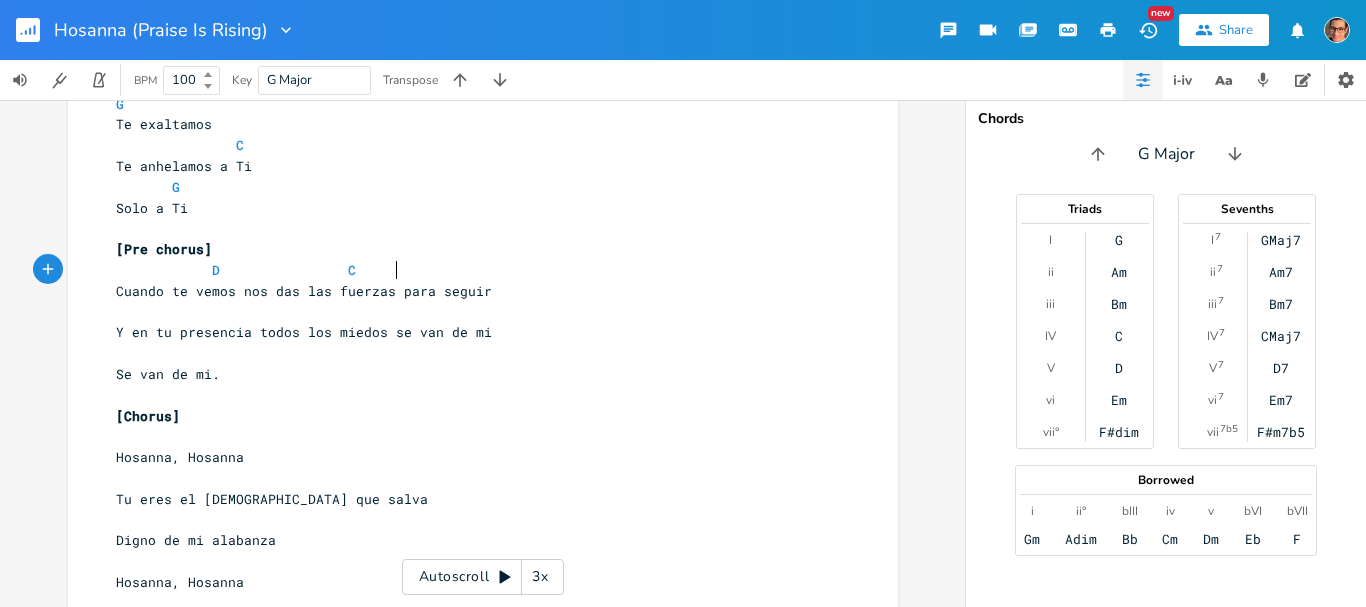 scroll, scrollTop: 0, scrollLeft: 41, axis: horizontal 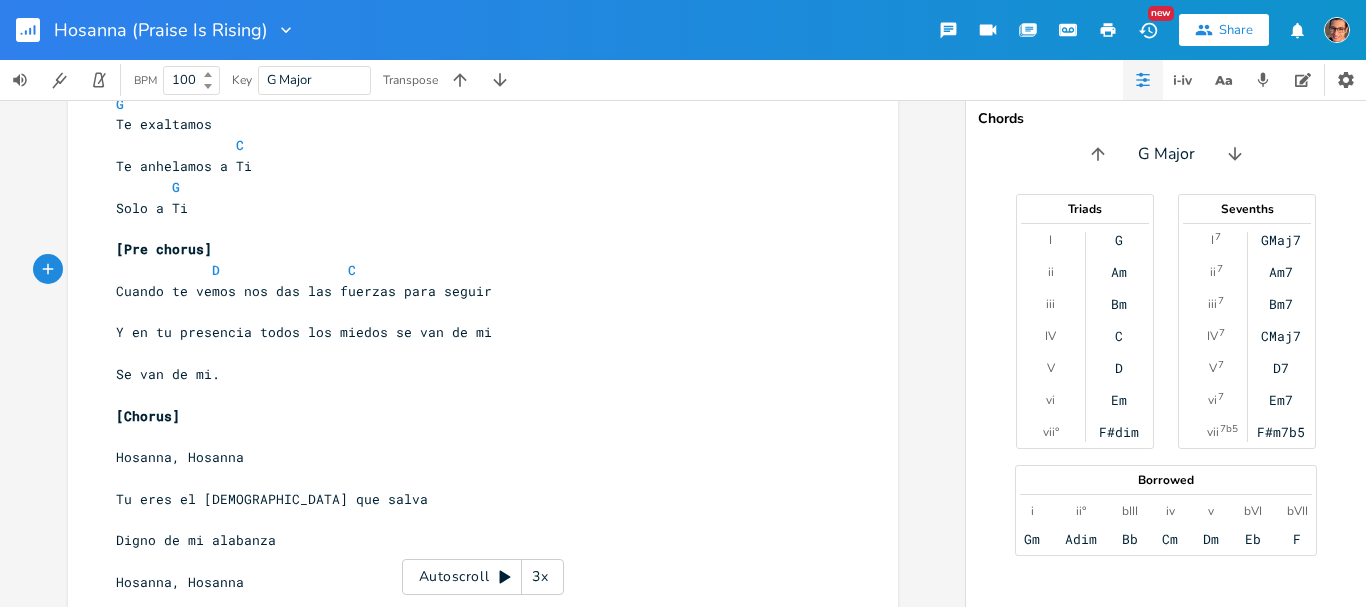type on "G" 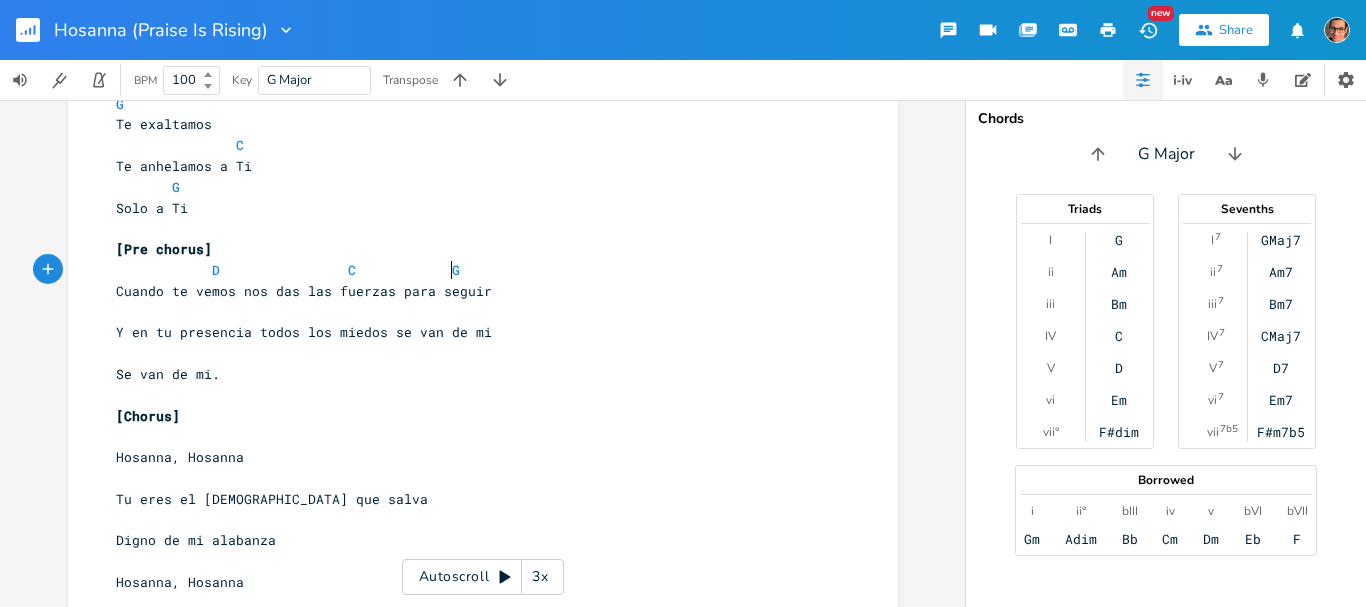 scroll, scrollTop: 0, scrollLeft: 50, axis: horizontal 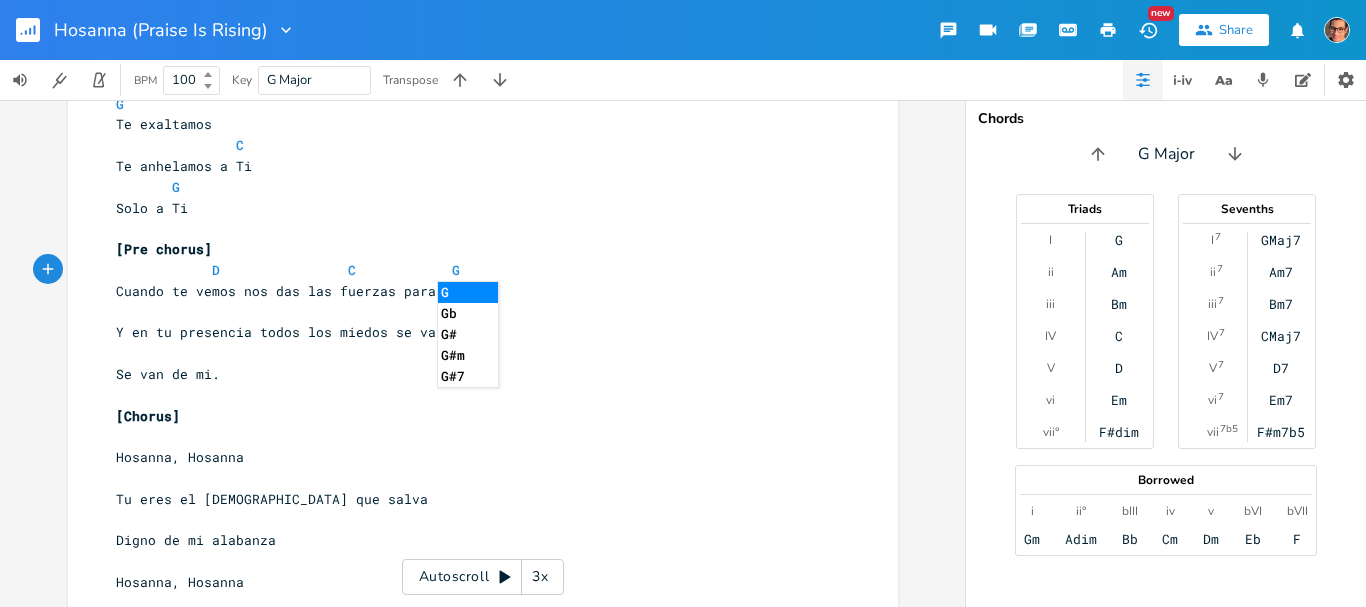click on "​" at bounding box center (473, 312) 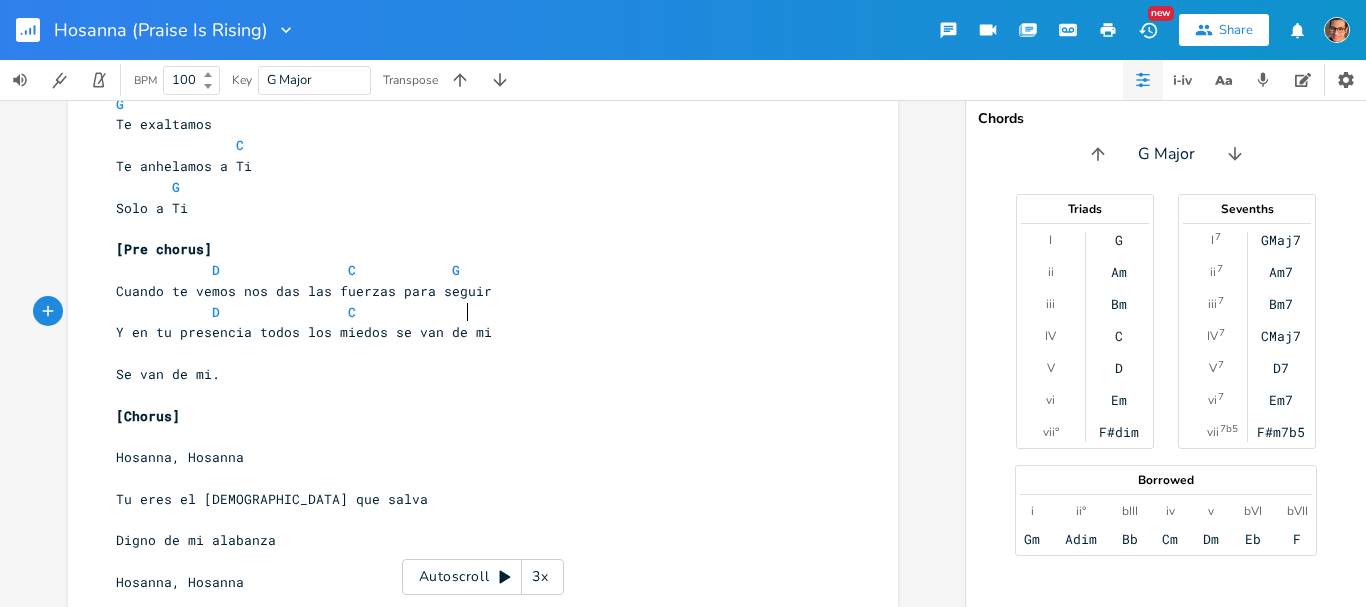 scroll, scrollTop: 0, scrollLeft: 165, axis: horizontal 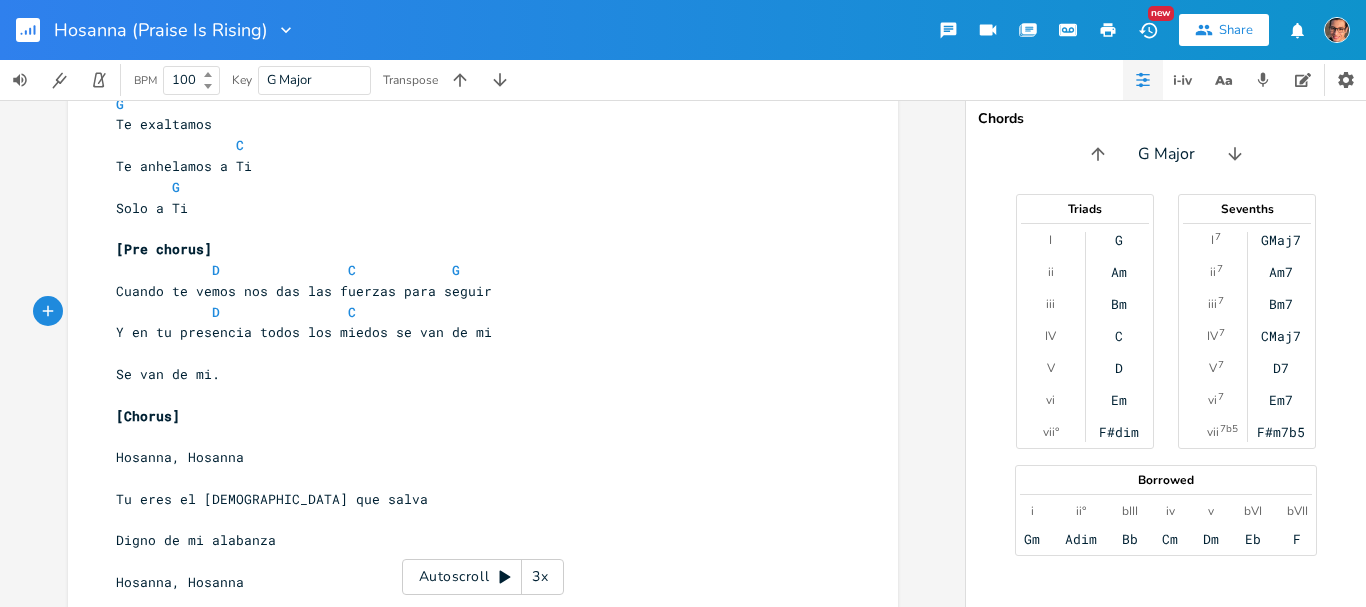 type on "D                C" 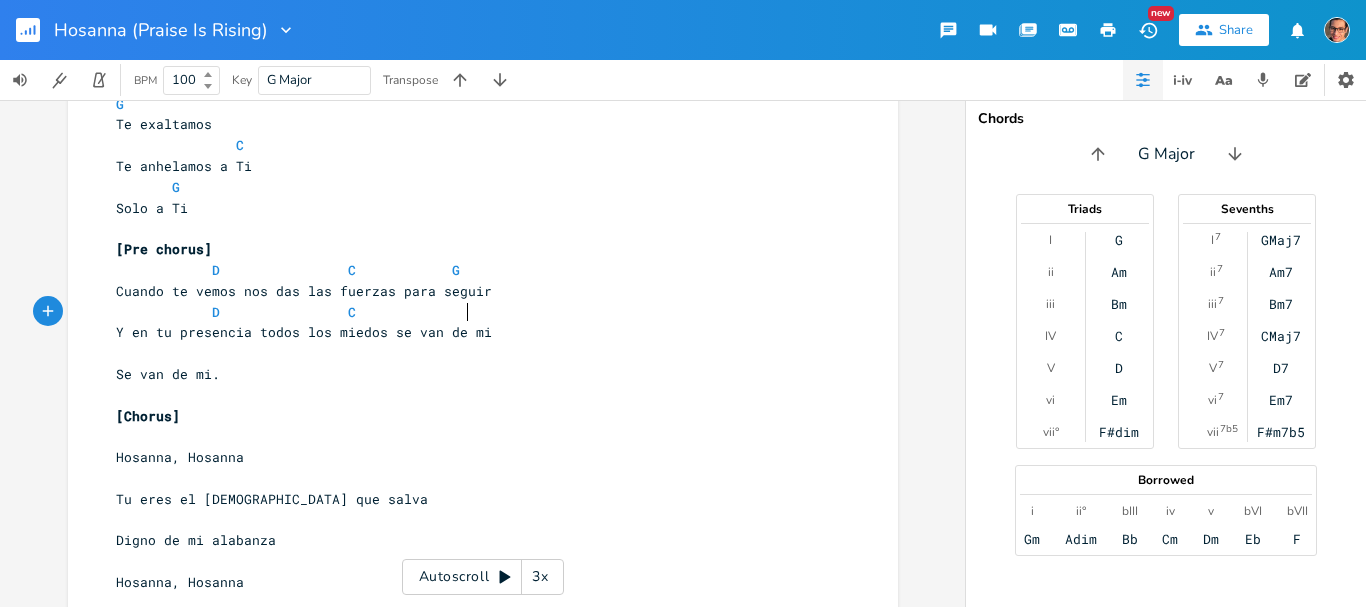 type on "G" 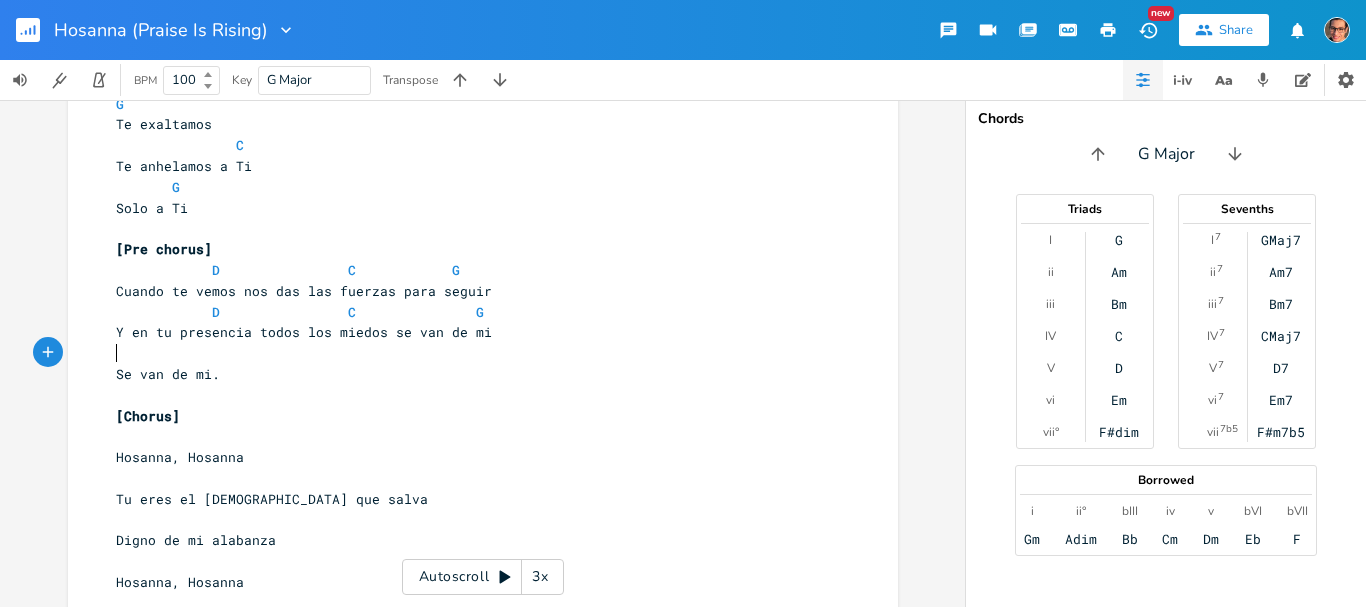click on "​" at bounding box center [473, 353] 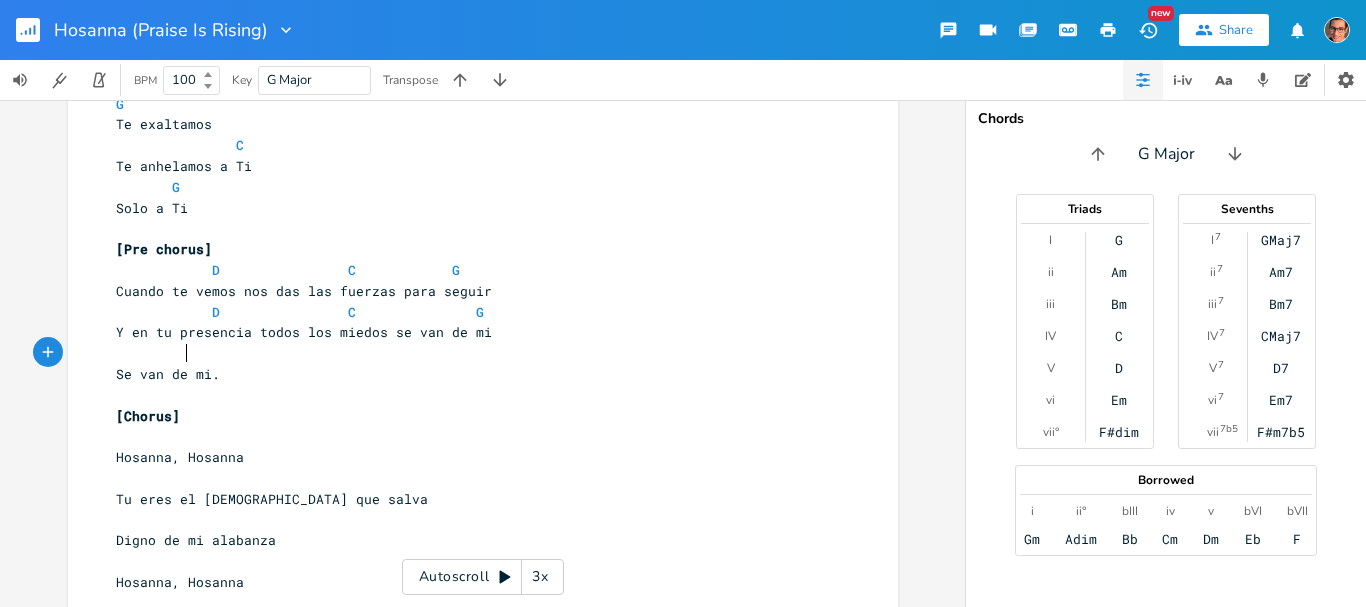 scroll, scrollTop: 0, scrollLeft: 33, axis: horizontal 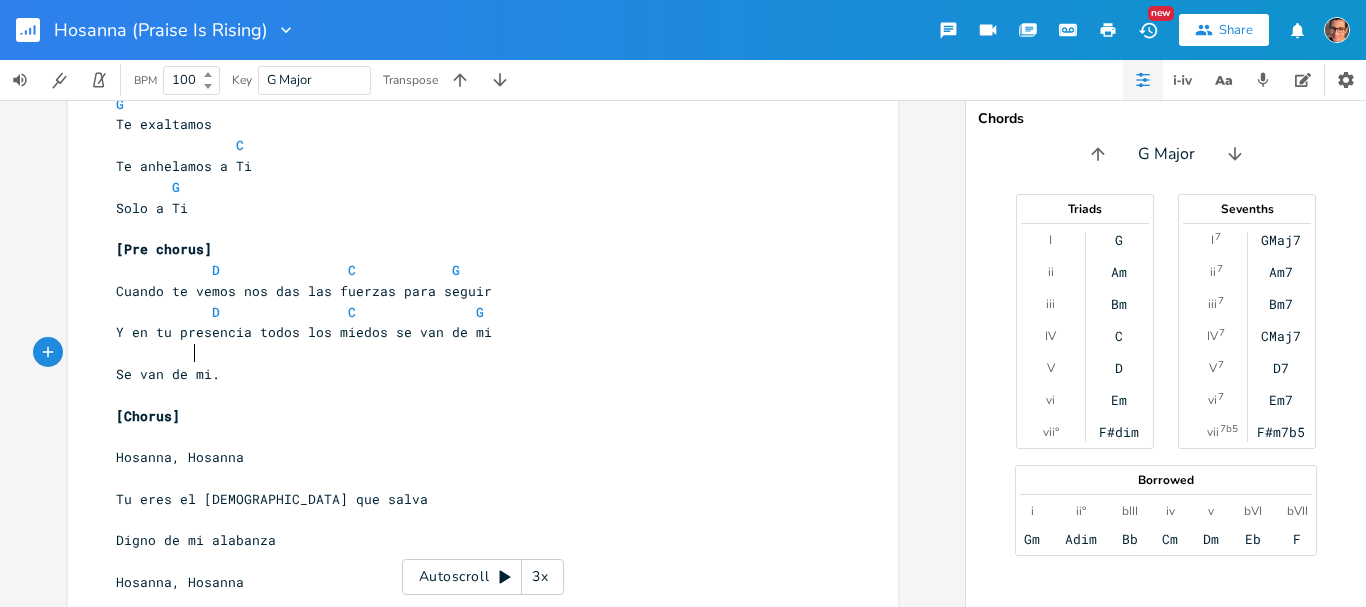 type on "D" 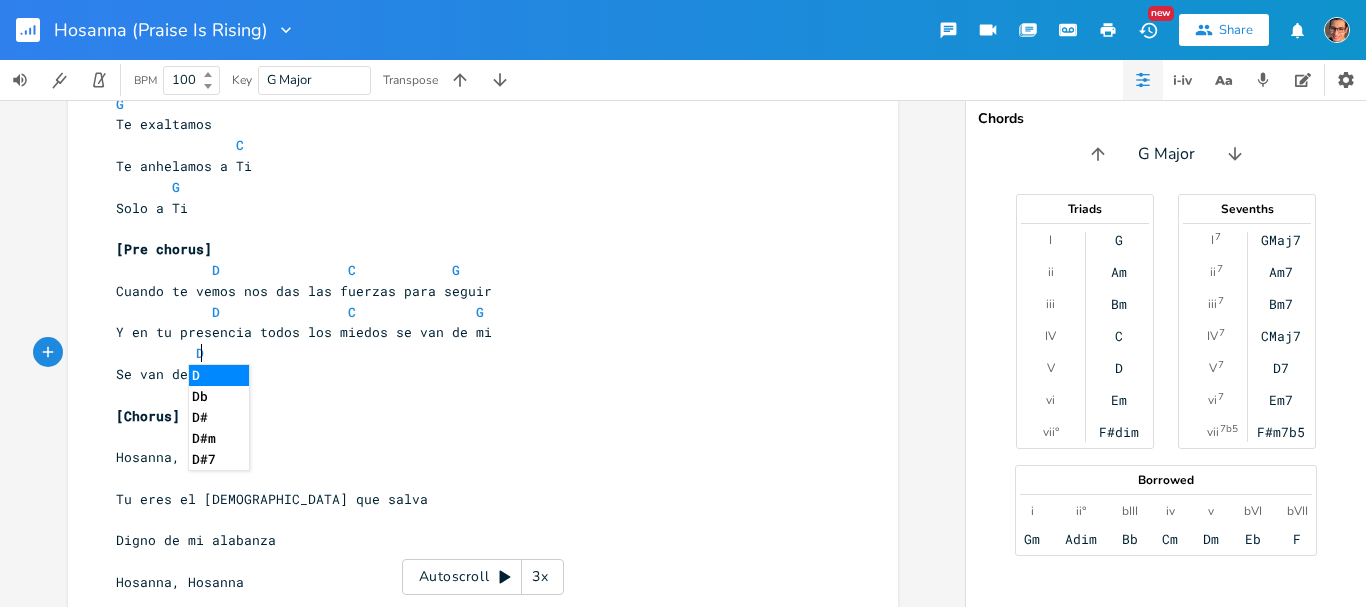 click on "[Chorus]" at bounding box center (473, 416) 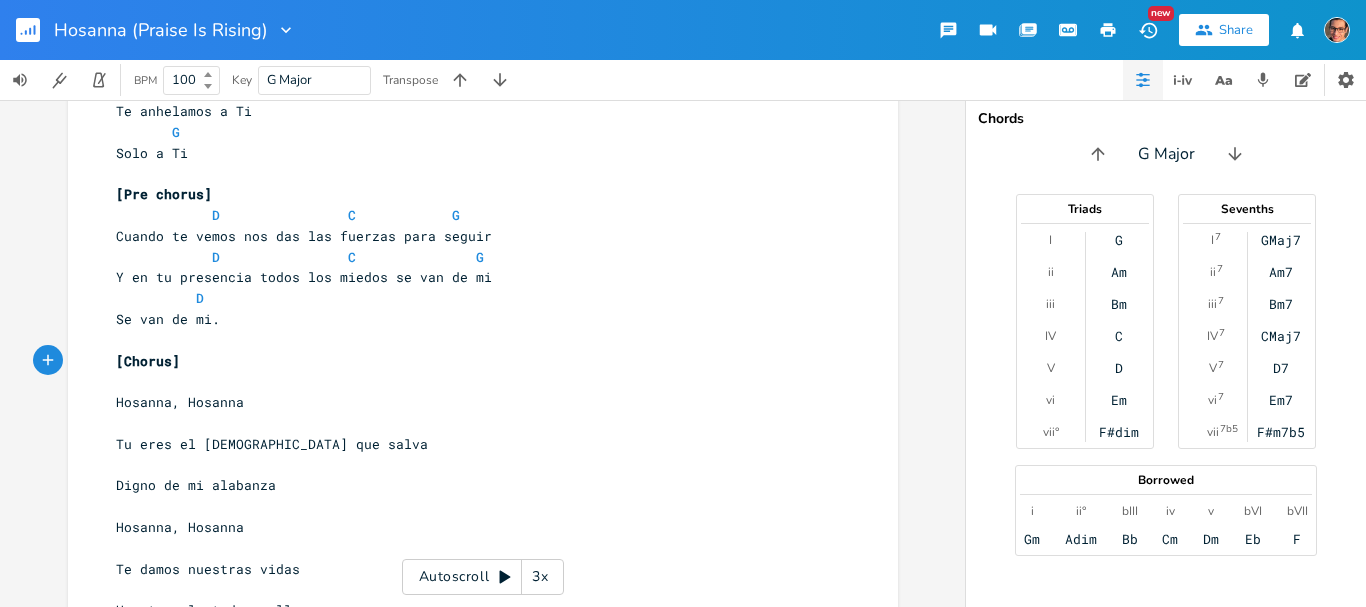 scroll, scrollTop: 300, scrollLeft: 0, axis: vertical 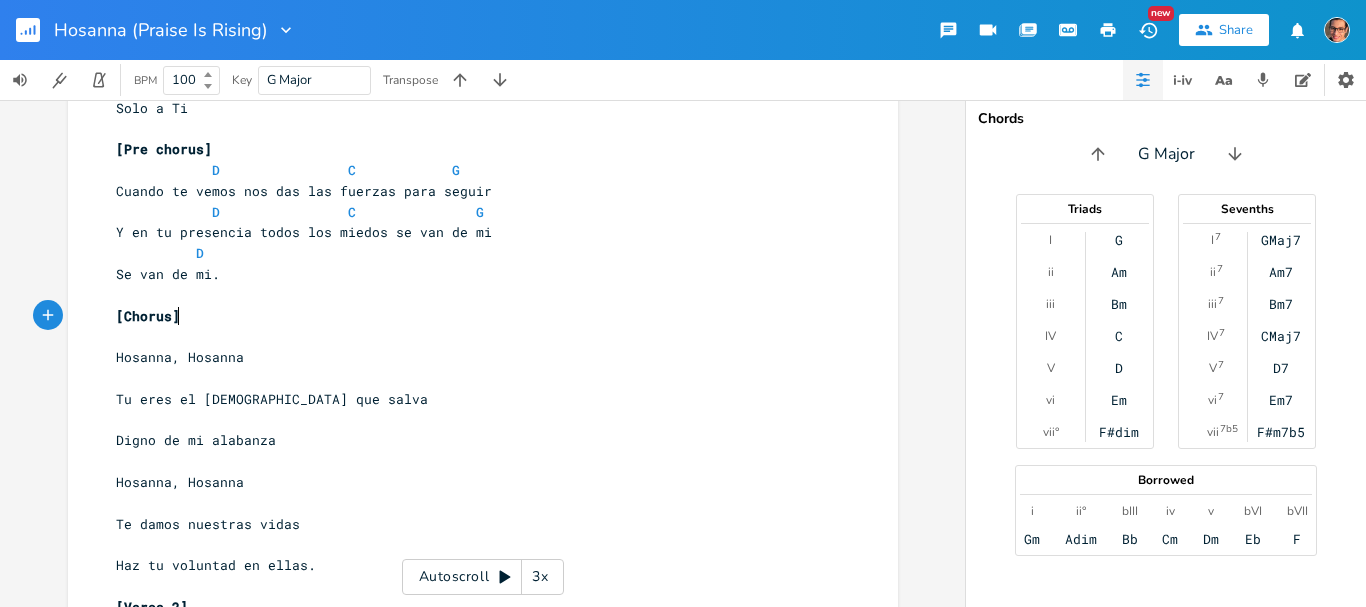 click on "​" at bounding box center (473, 336) 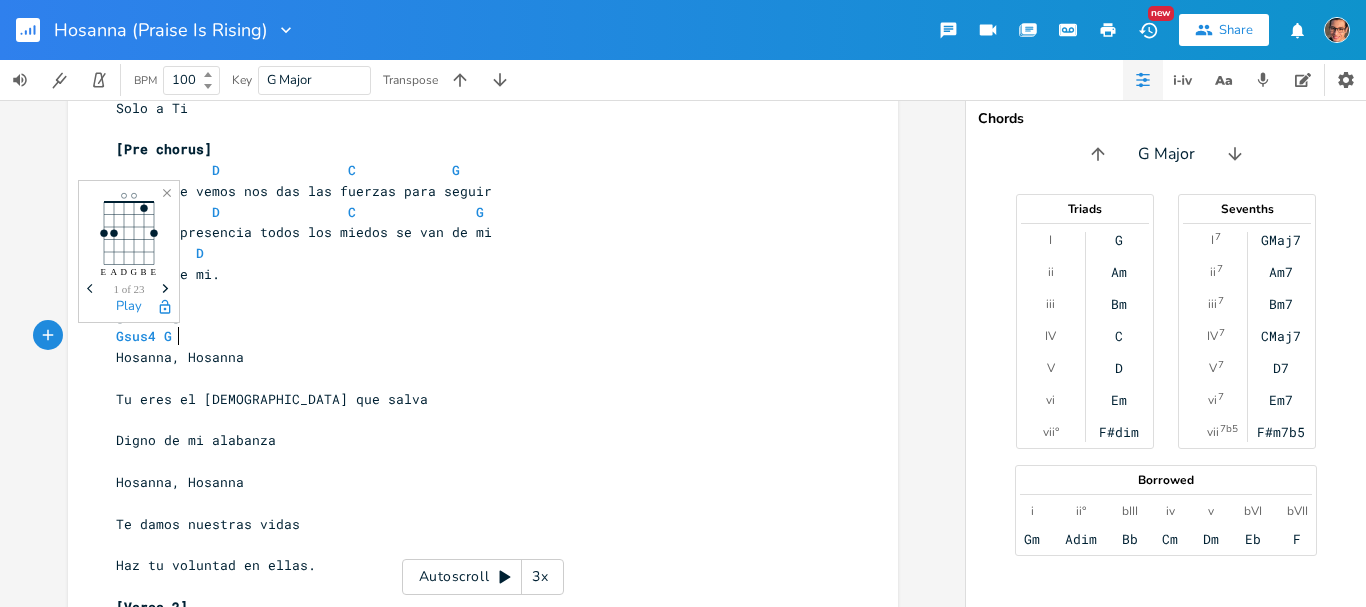 scroll, scrollTop: 0, scrollLeft: 53, axis: horizontal 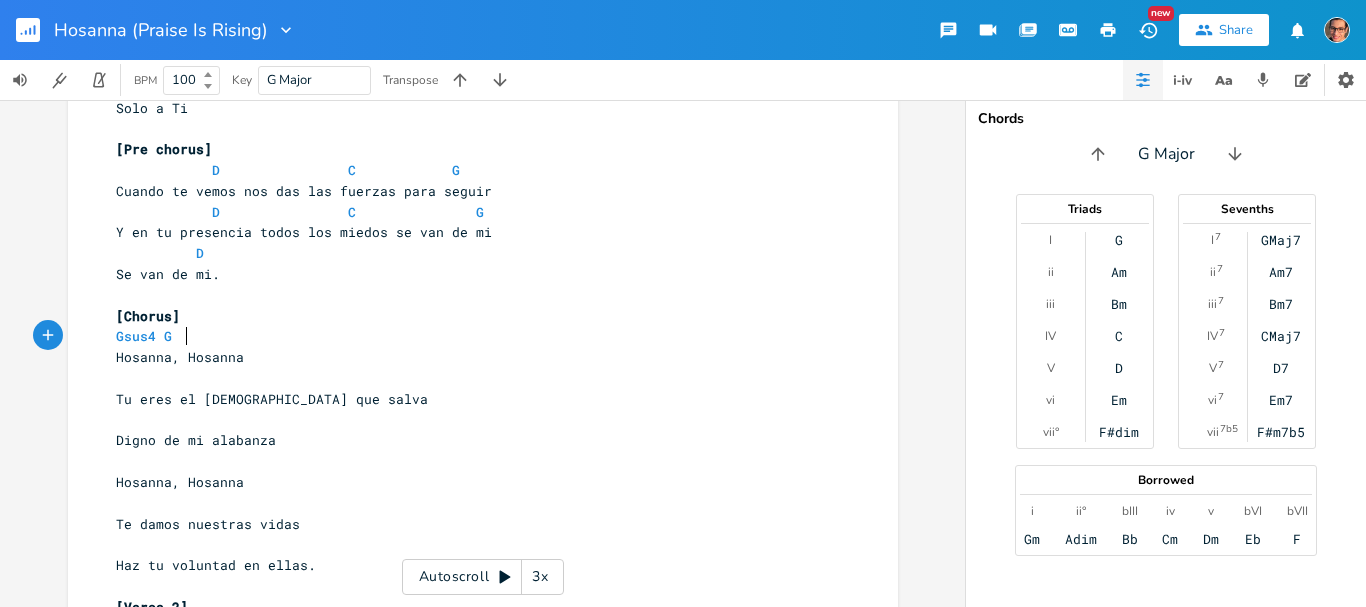 type on "Gsus4 G" 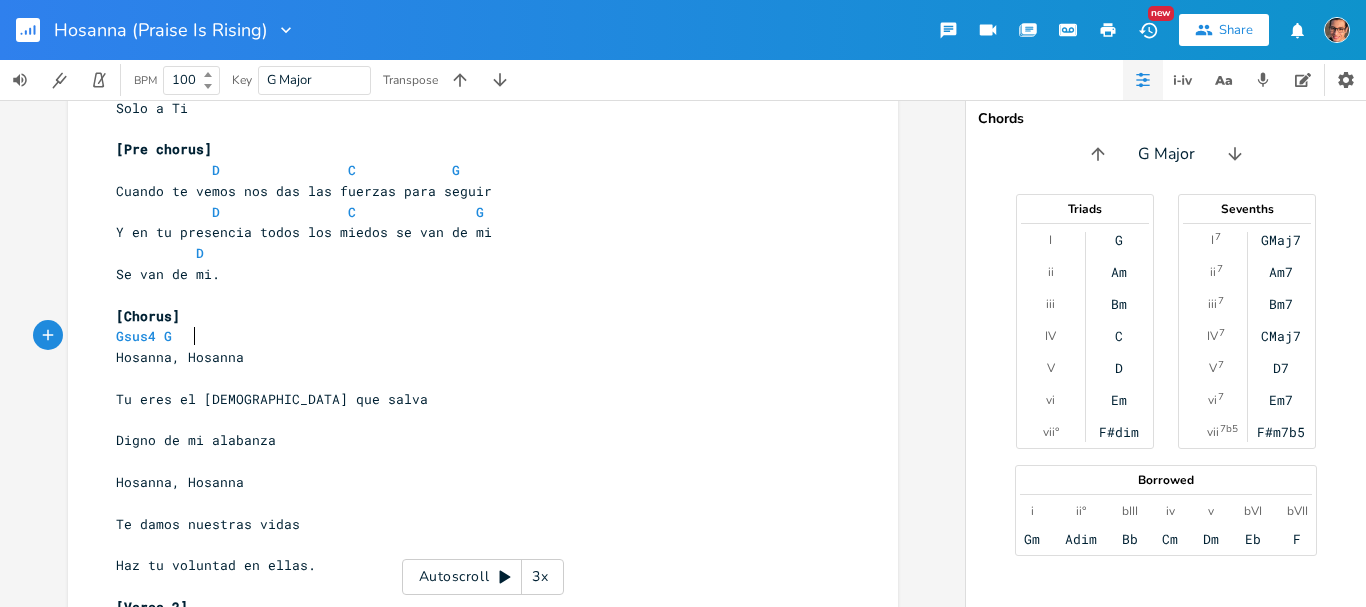 scroll, scrollTop: 0, scrollLeft: 60, axis: horizontal 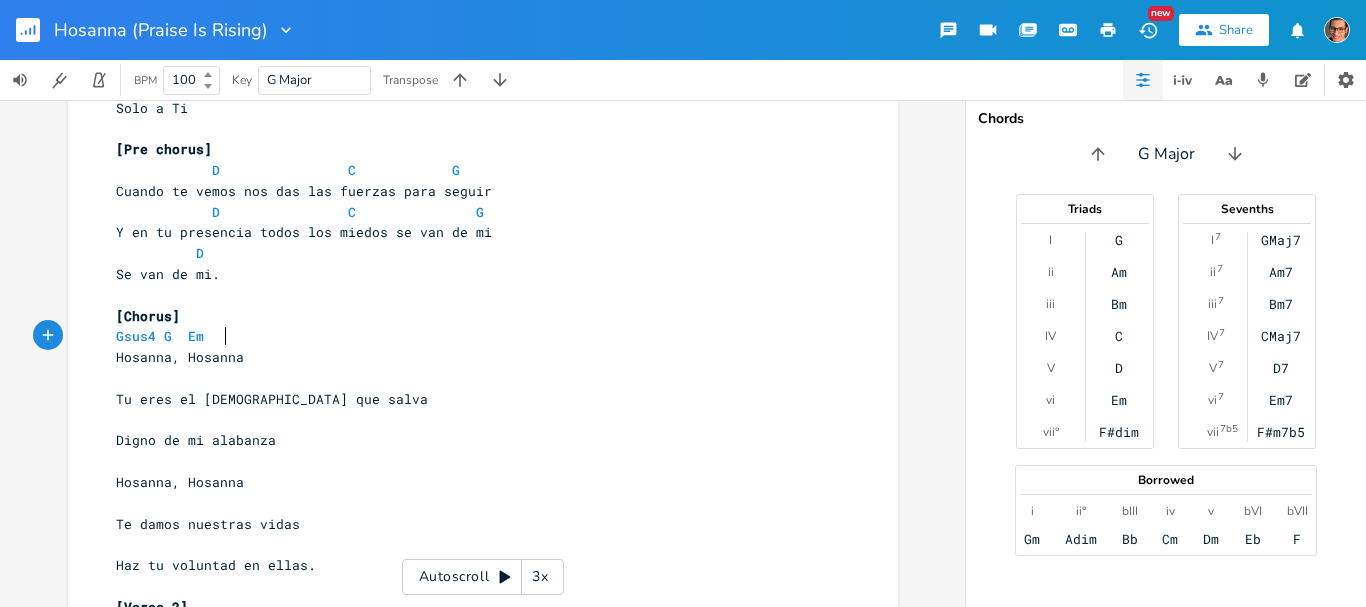 type on "Em" 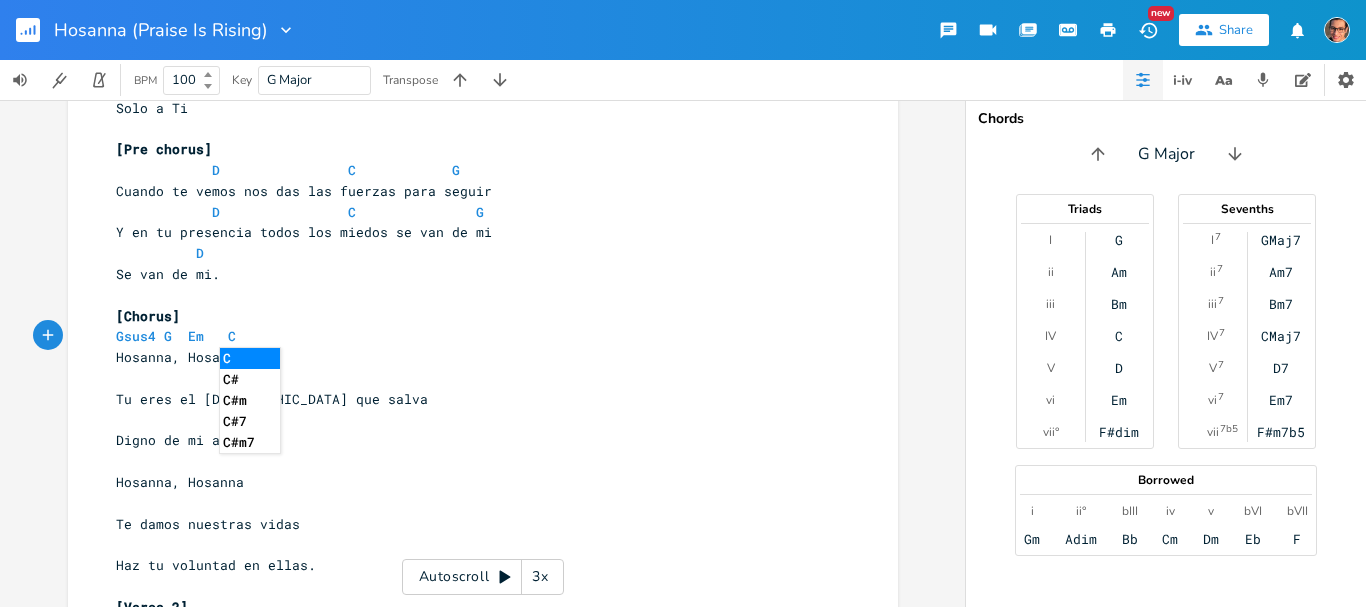 click on "​" at bounding box center (473, 378) 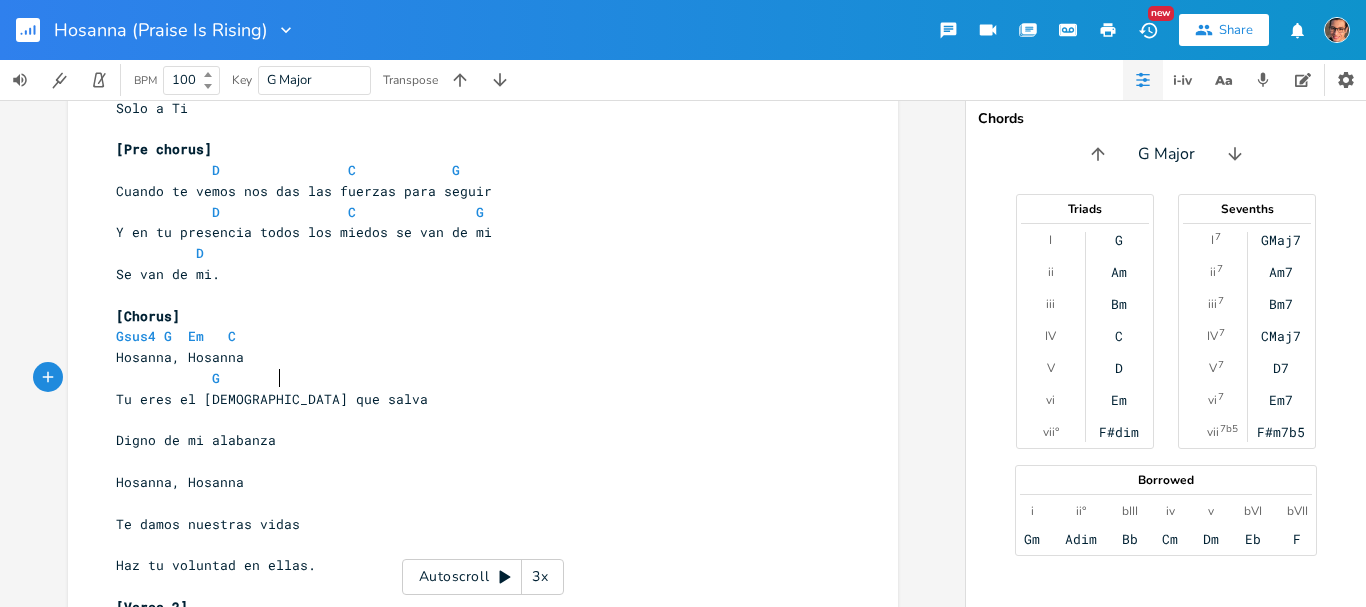 type on "G" 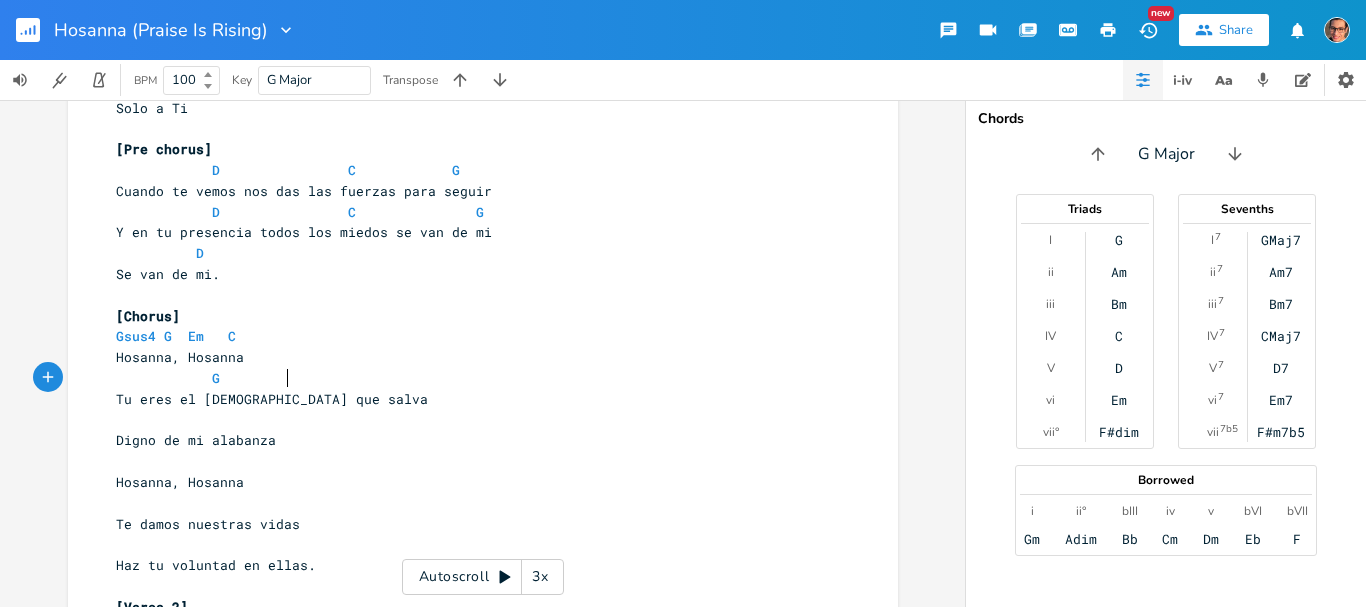 scroll, scrollTop: 0, scrollLeft: 81, axis: horizontal 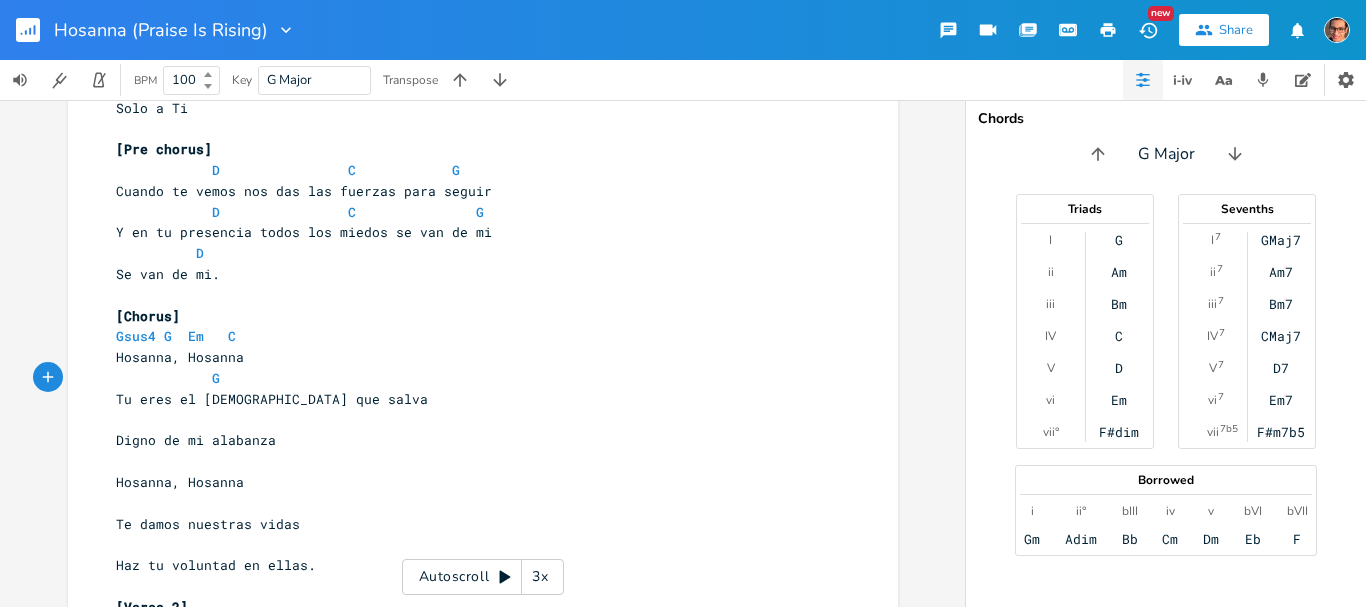type on "d" 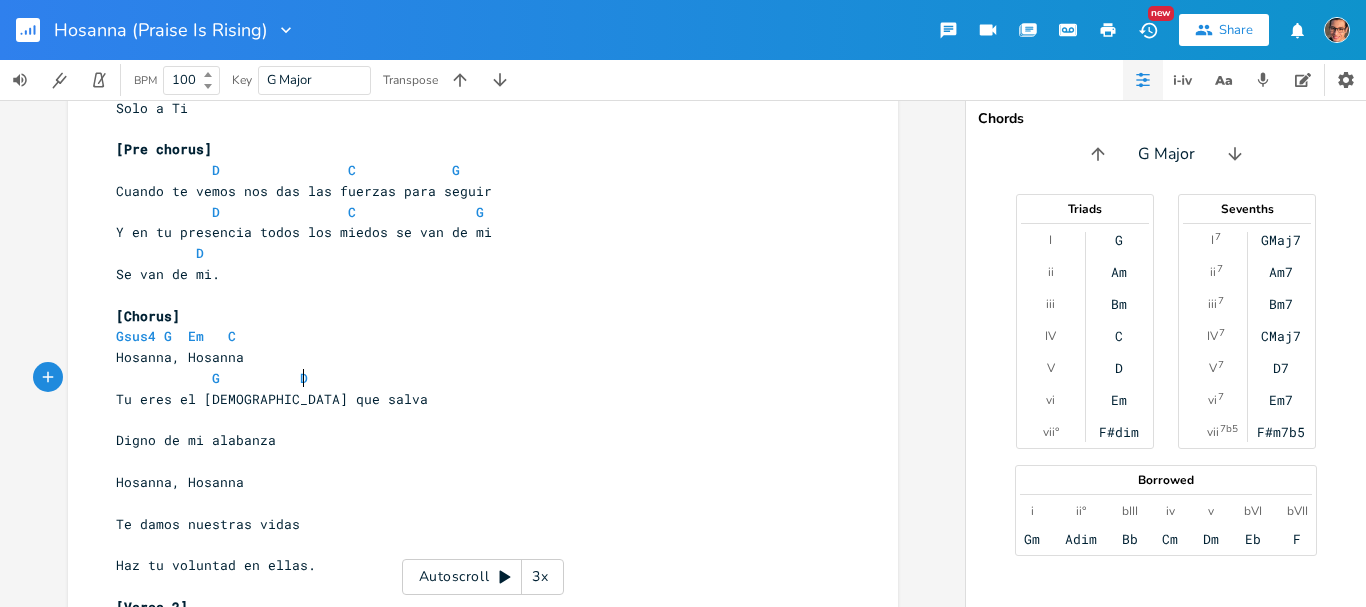 type on "D" 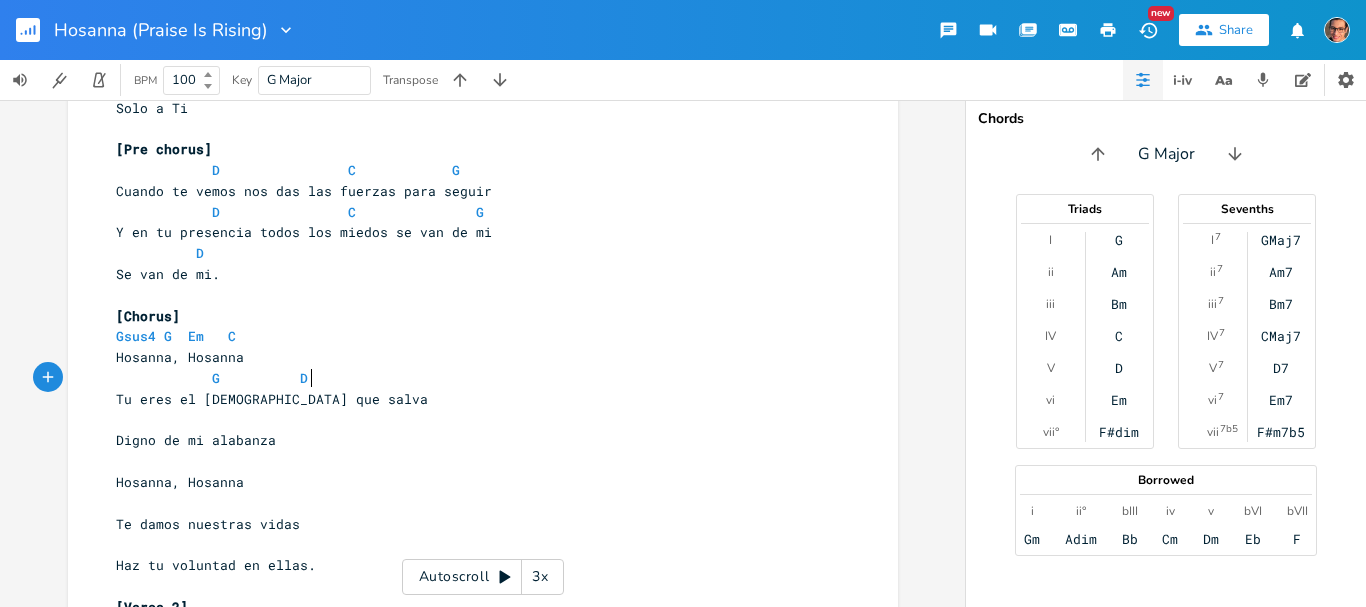 scroll, scrollTop: 0, scrollLeft: 12, axis: horizontal 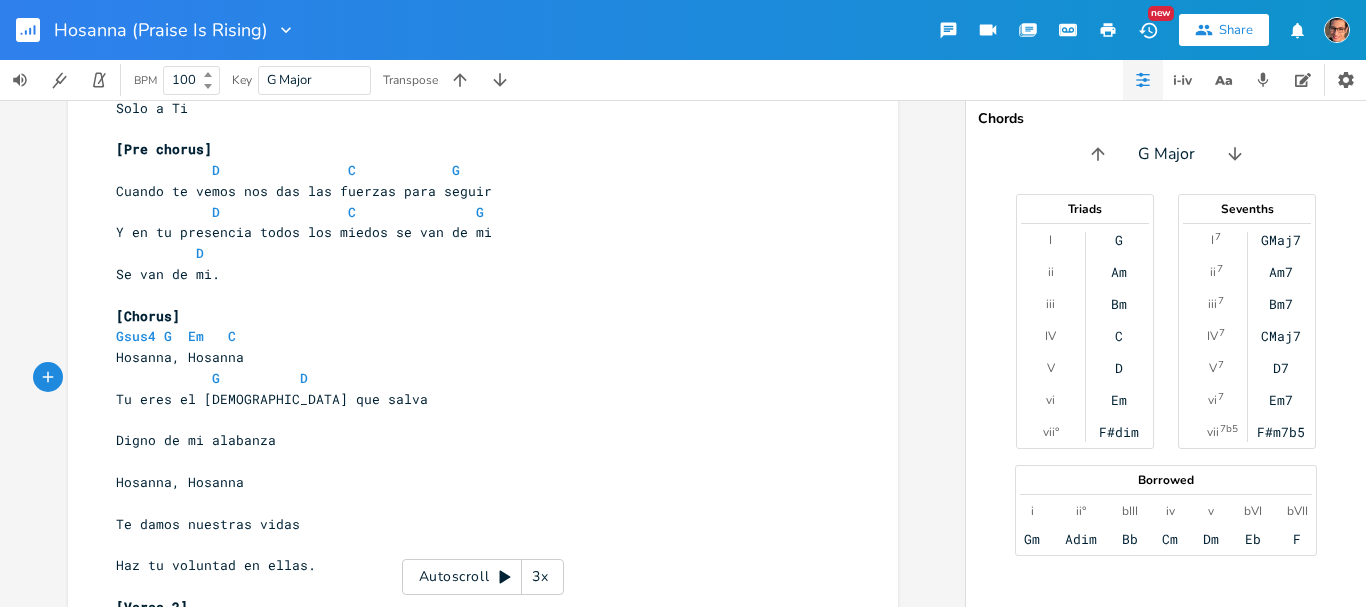 click on "​" at bounding box center [473, 420] 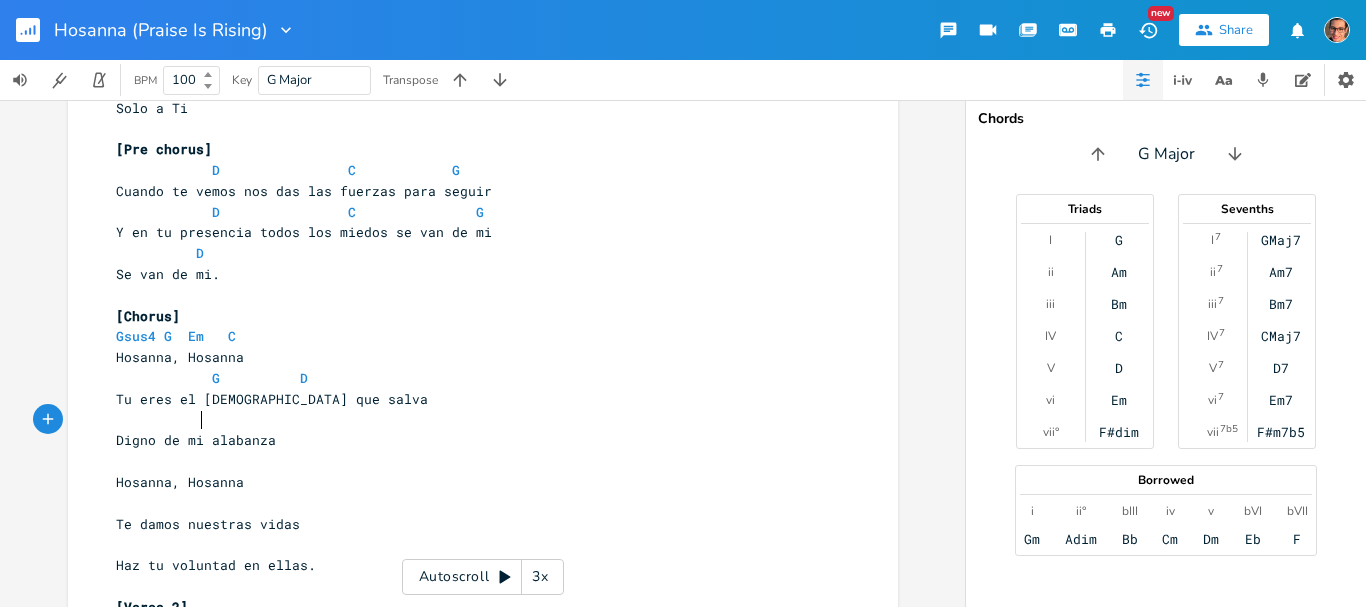 scroll, scrollTop: 0, scrollLeft: 43, axis: horizontal 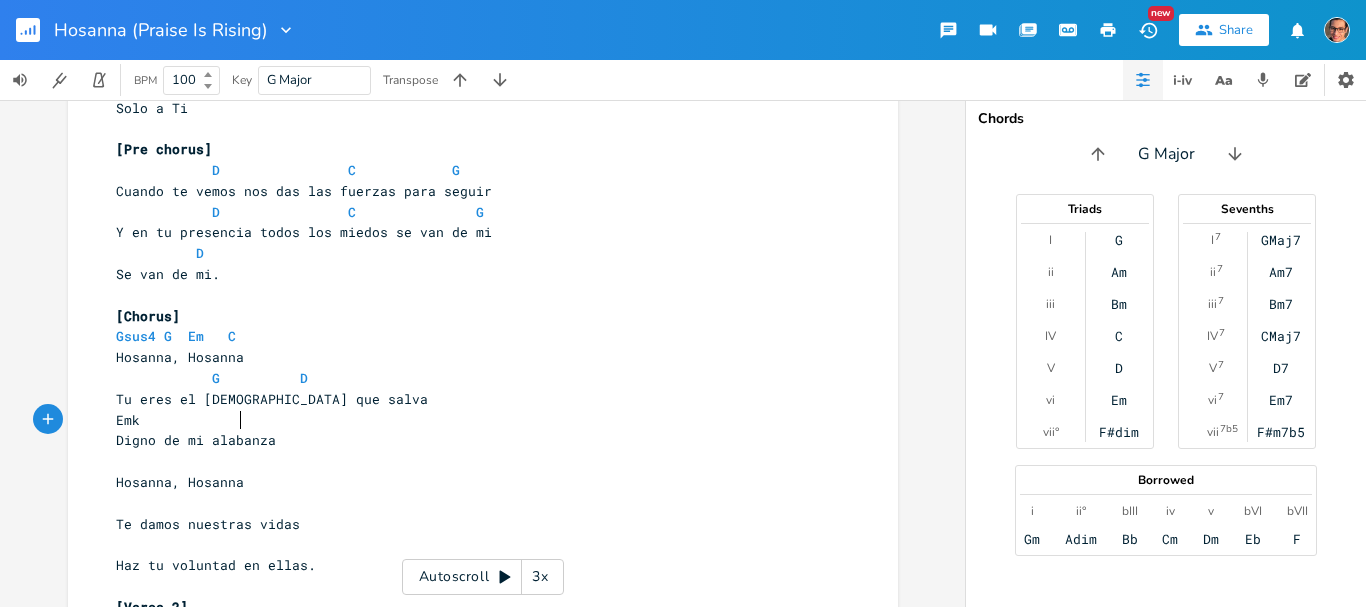 type on "Emk" 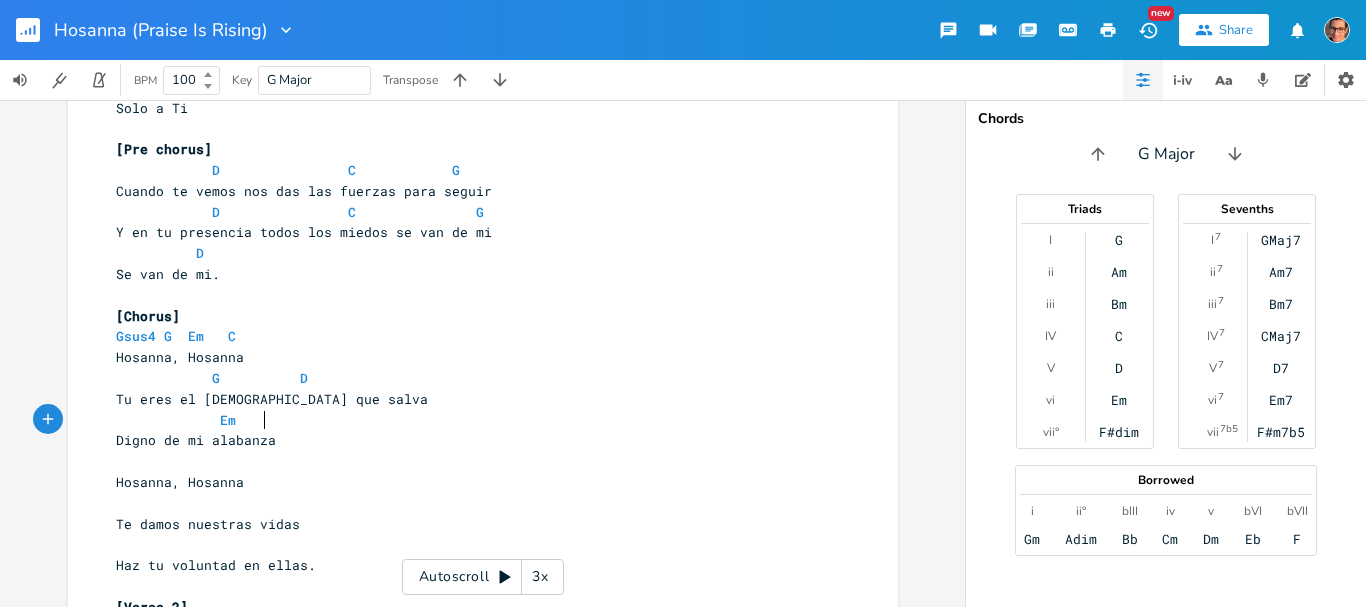 scroll, scrollTop: 0, scrollLeft: 12, axis: horizontal 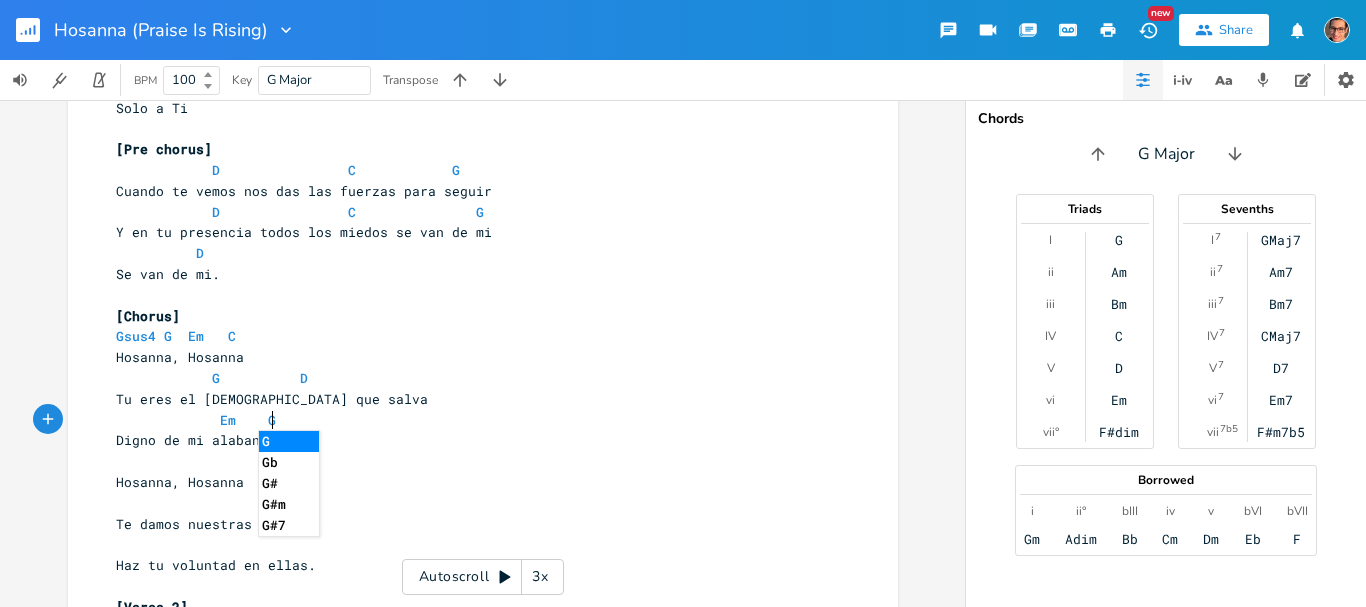 type on "G" 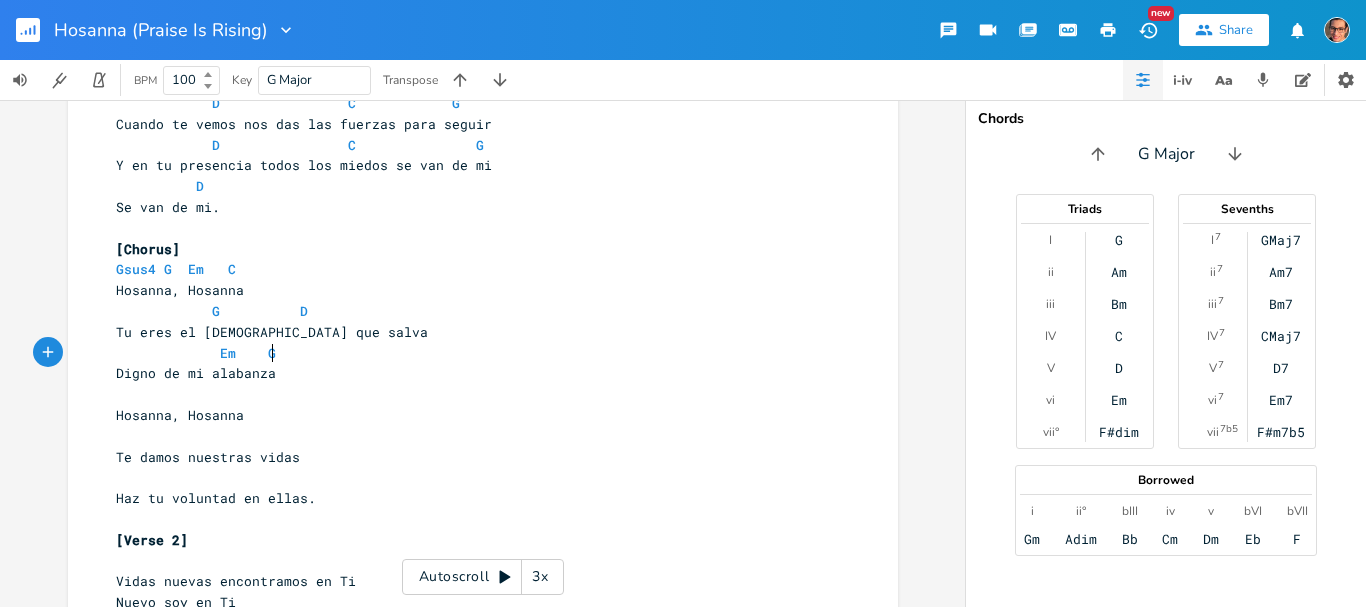 scroll, scrollTop: 400, scrollLeft: 0, axis: vertical 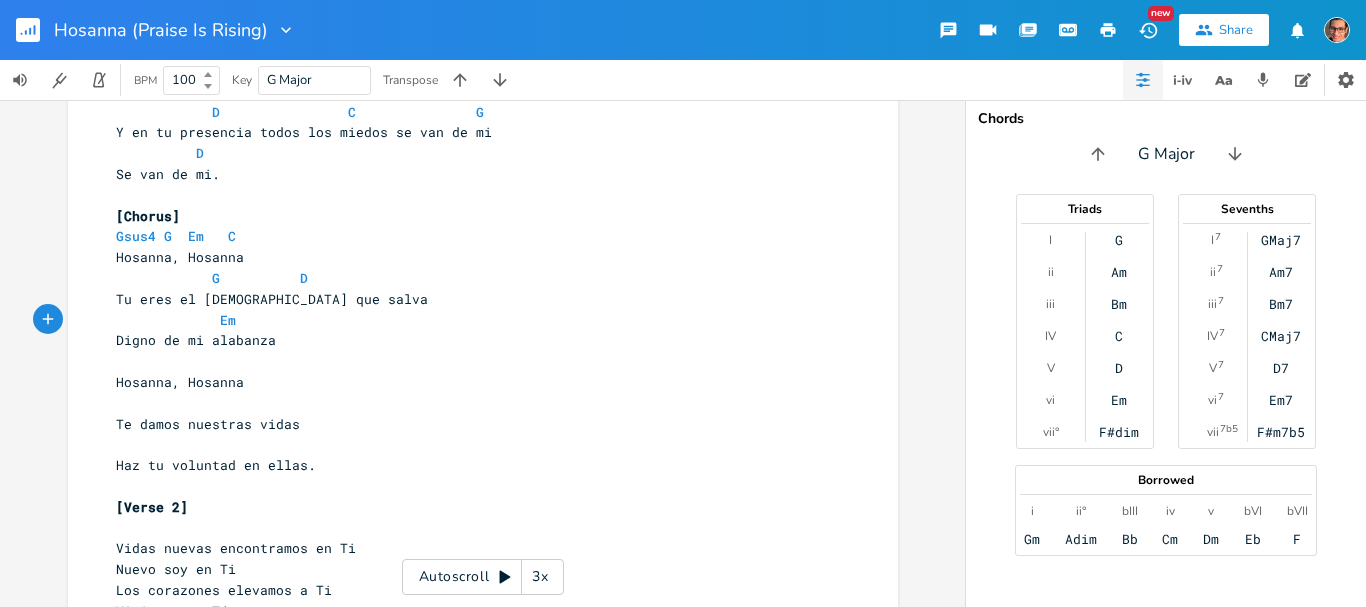 type on "C" 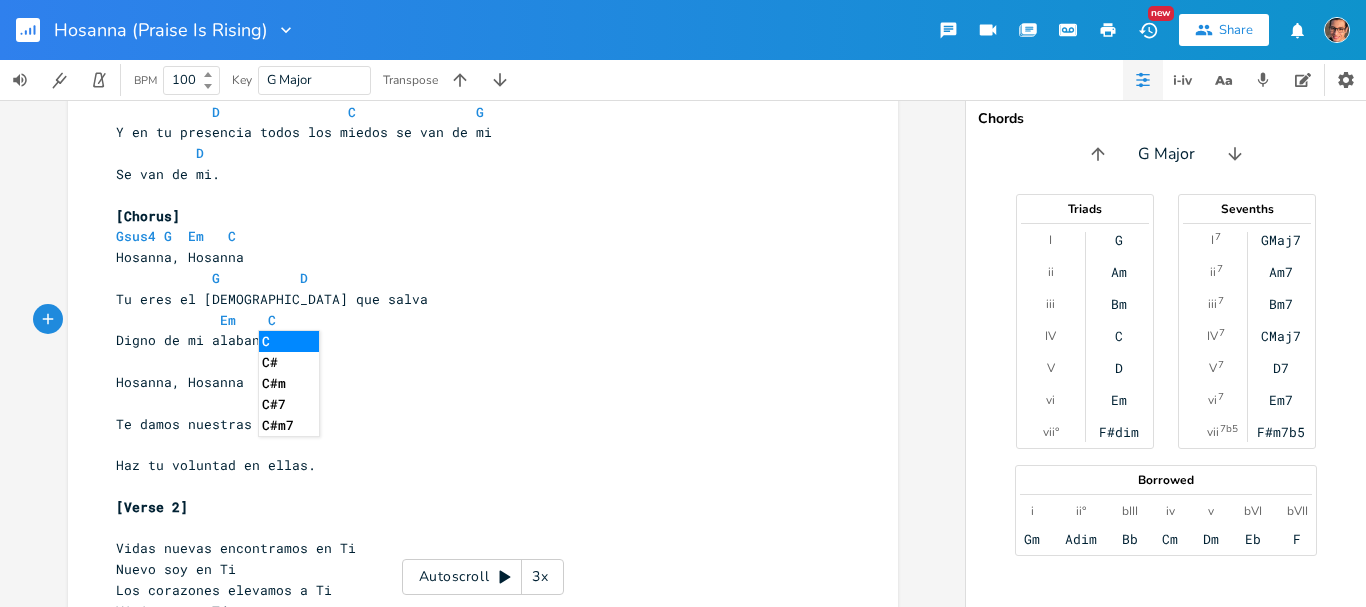 click on "​" at bounding box center [473, 361] 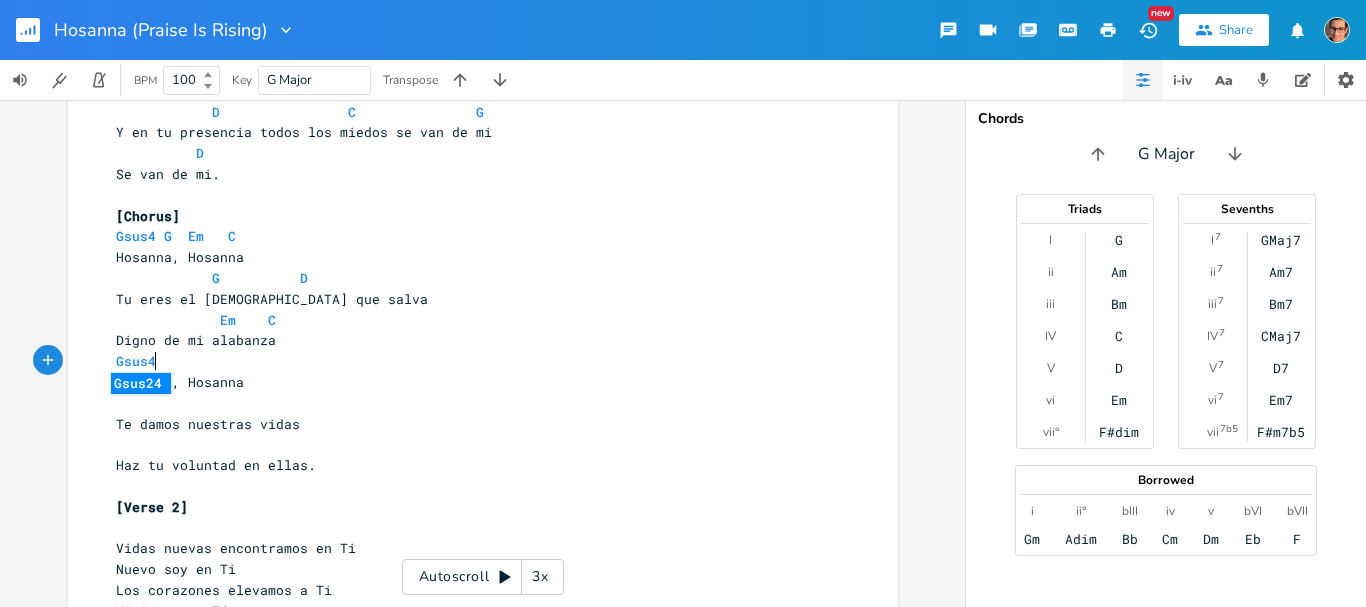 scroll, scrollTop: 0, scrollLeft: 41, axis: horizontal 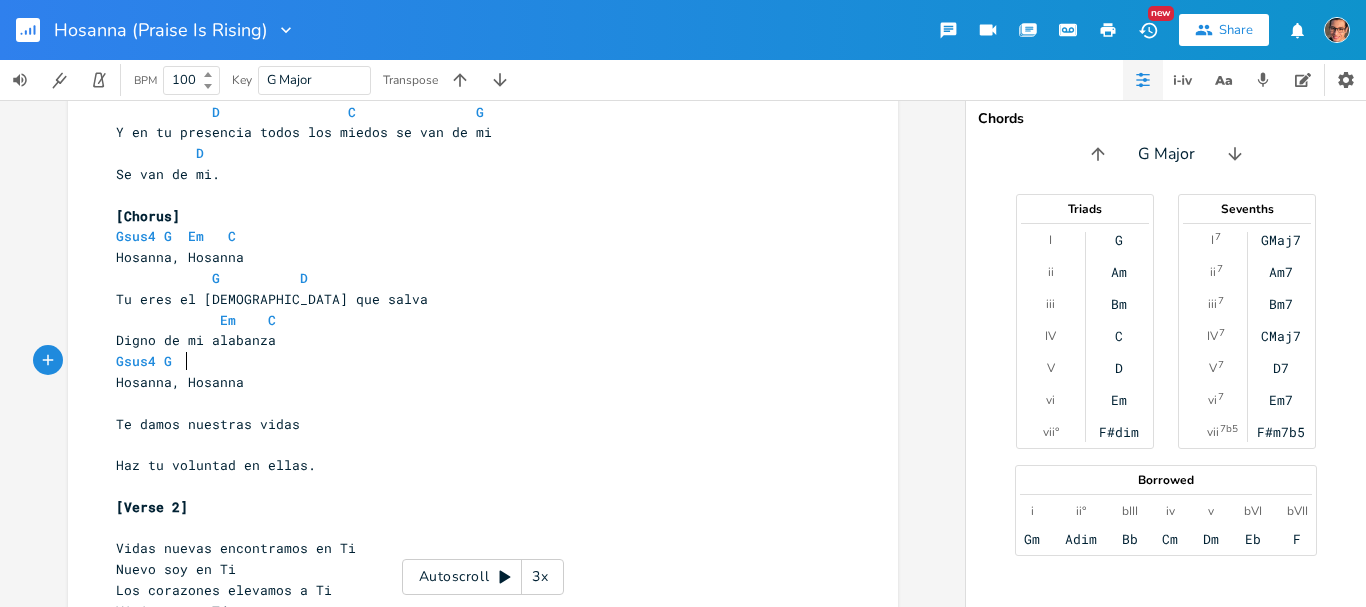 type on "Gsus4 G" 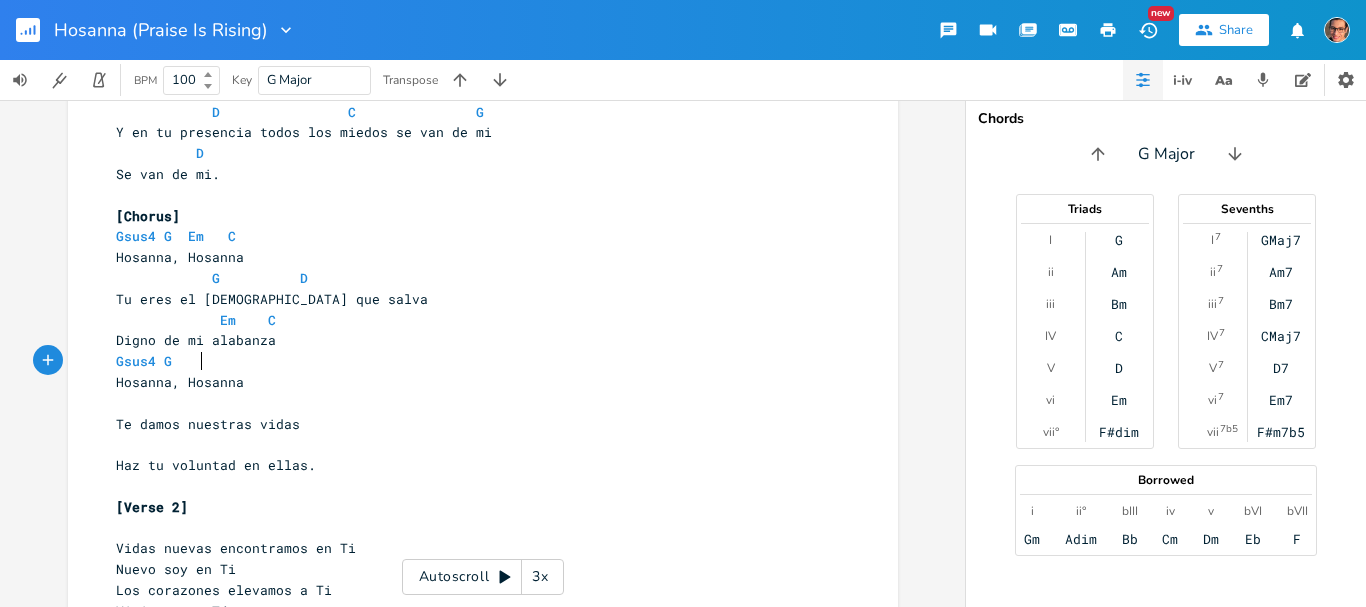 scroll, scrollTop: 0, scrollLeft: 64, axis: horizontal 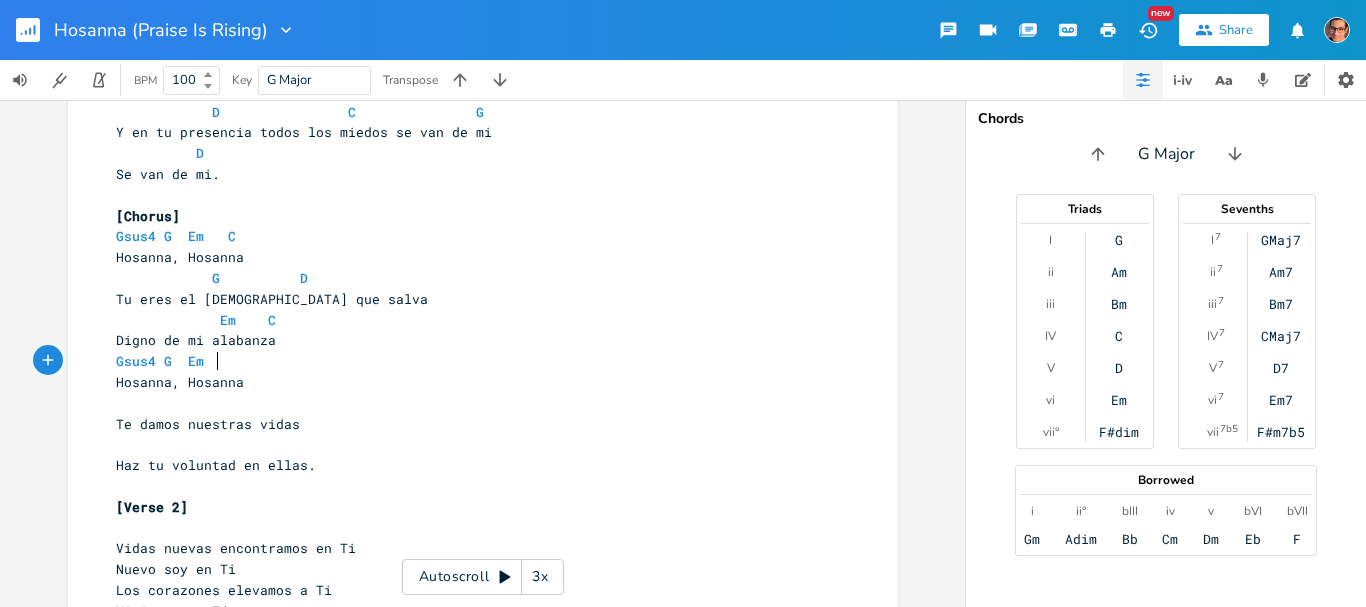 type on "Em" 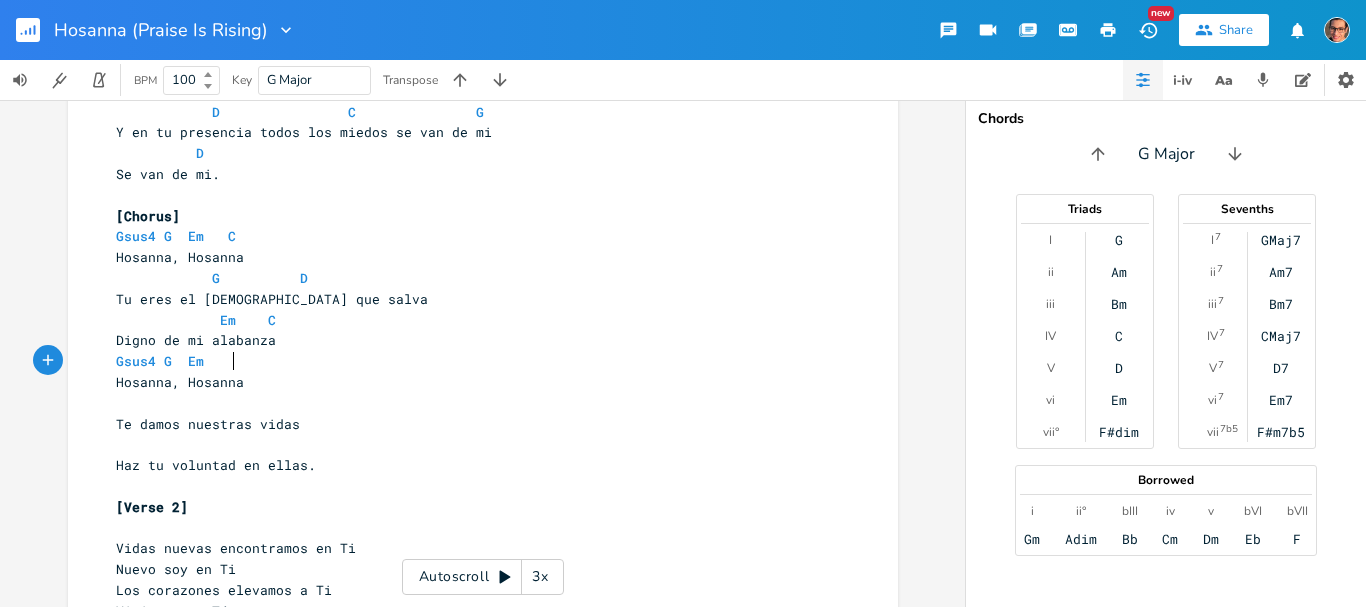 type on "C" 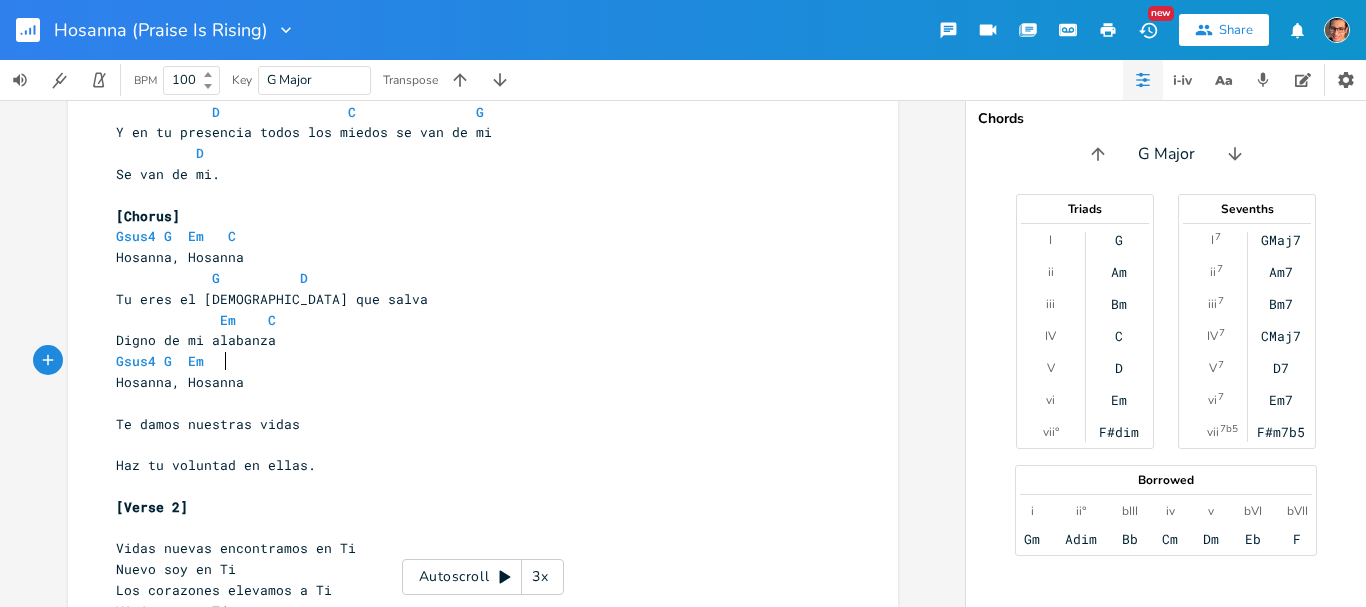 type on "C" 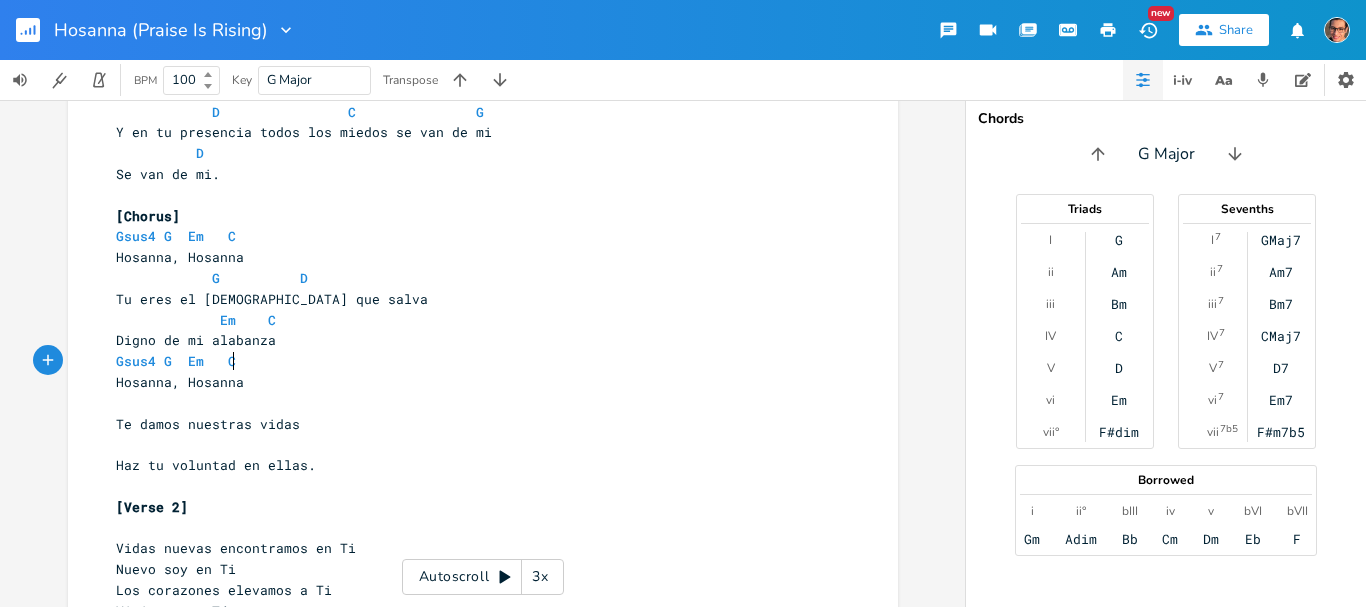 scroll, scrollTop: 0, scrollLeft: 8, axis: horizontal 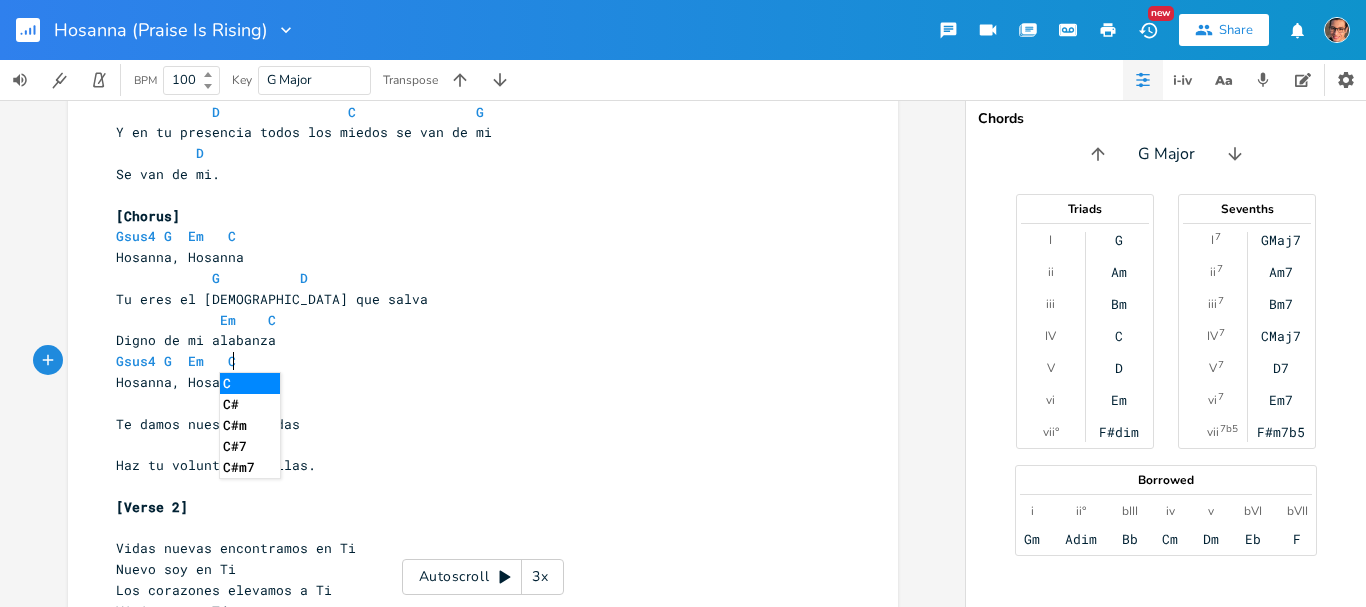 click on "​" at bounding box center [473, 403] 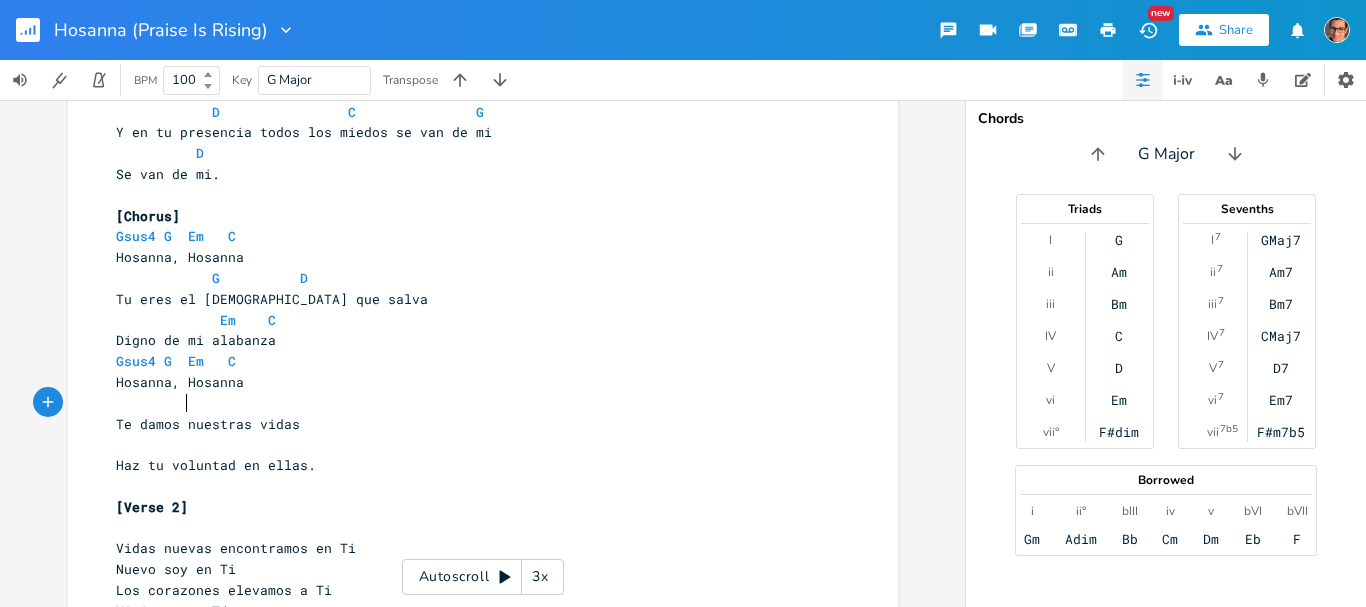 scroll, scrollTop: 0, scrollLeft: 41, axis: horizontal 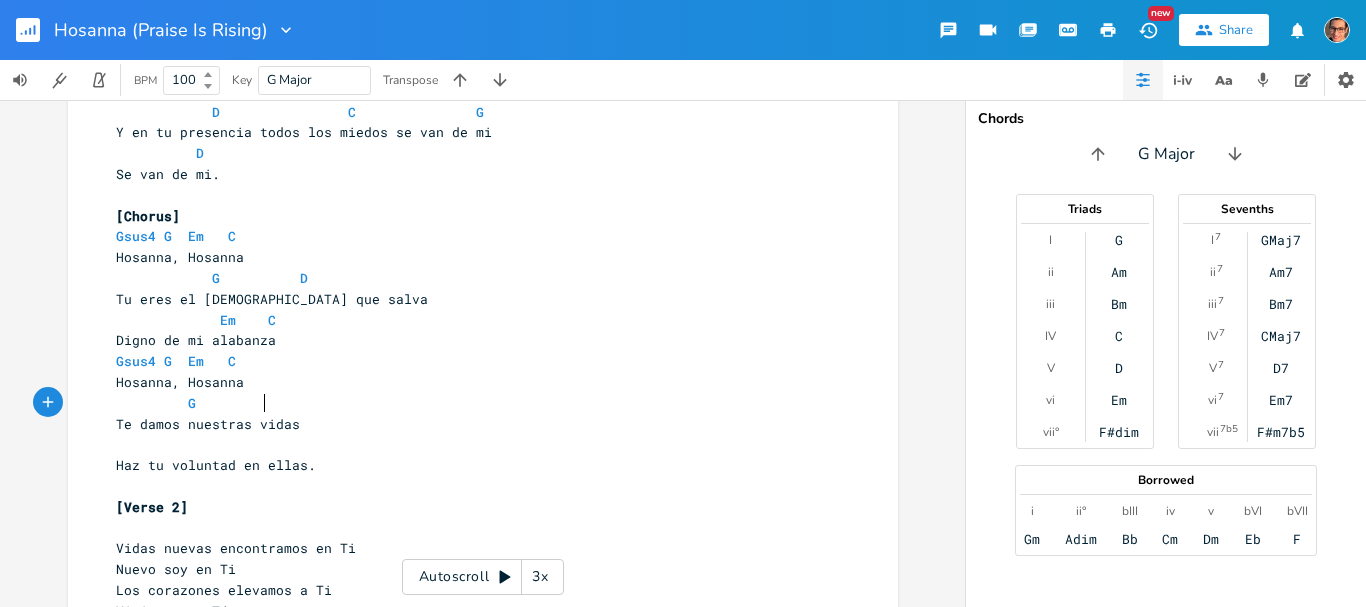 type on "G" 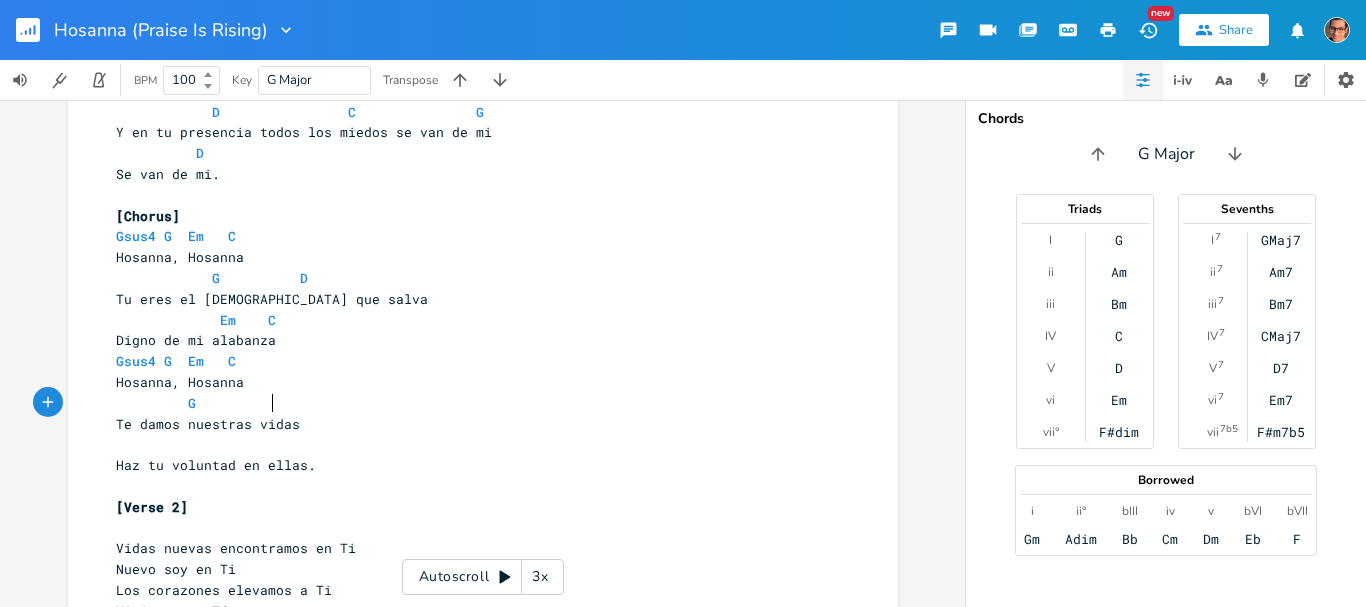 scroll, scrollTop: 0, scrollLeft: 43, axis: horizontal 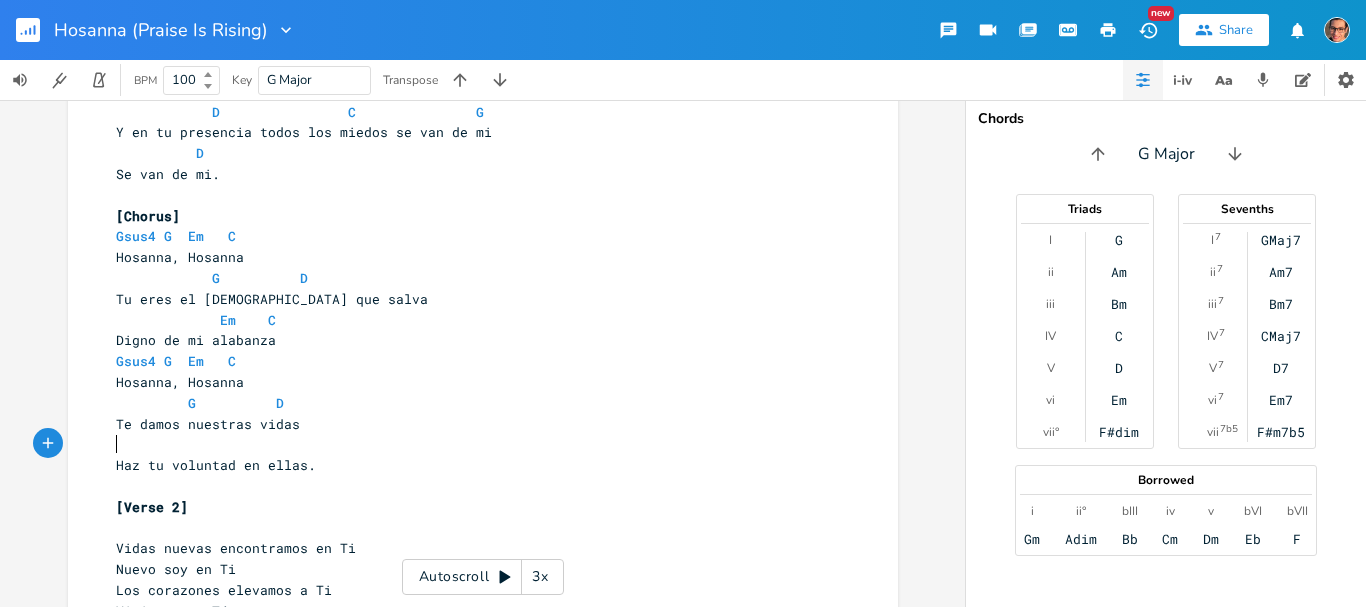 drag, startPoint x: 151, startPoint y: 437, endPoint x: 153, endPoint y: 447, distance: 10.198039 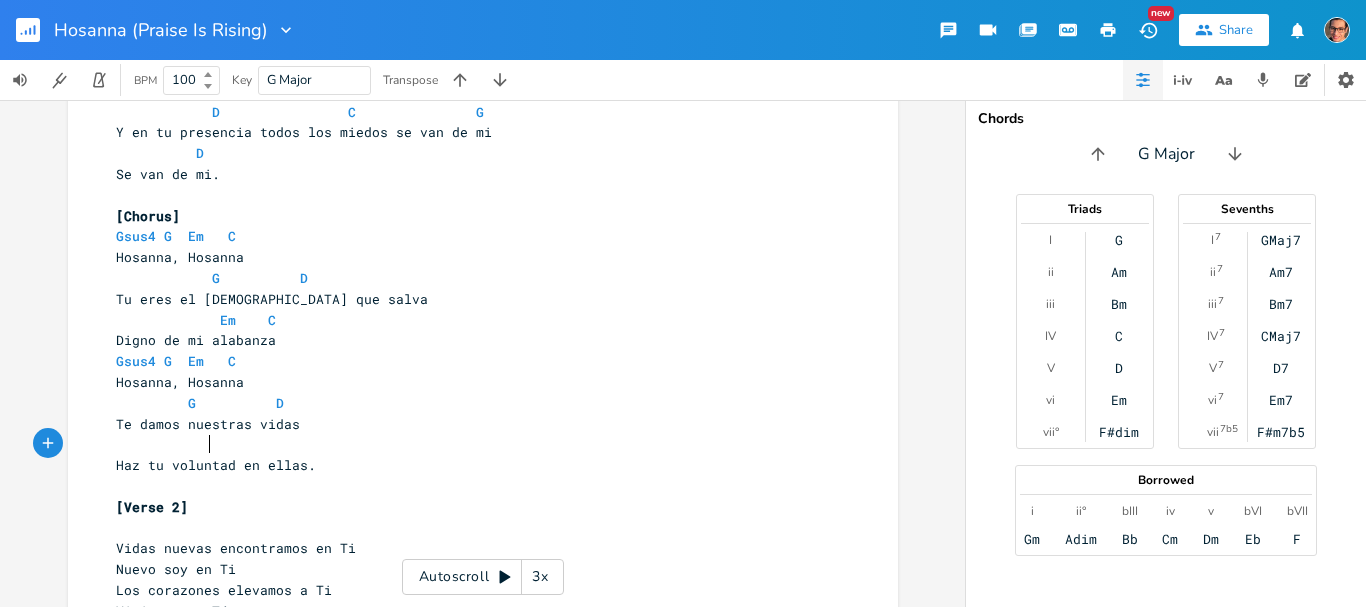 scroll, scrollTop: 0, scrollLeft: 41, axis: horizontal 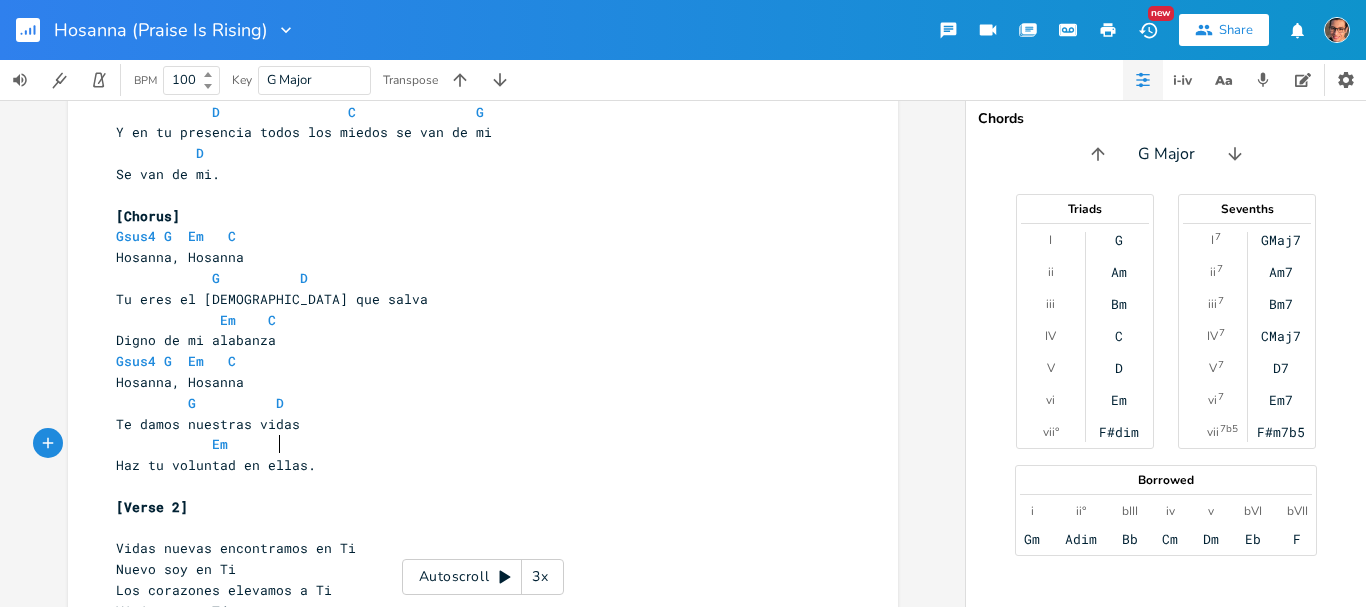 type on "Em" 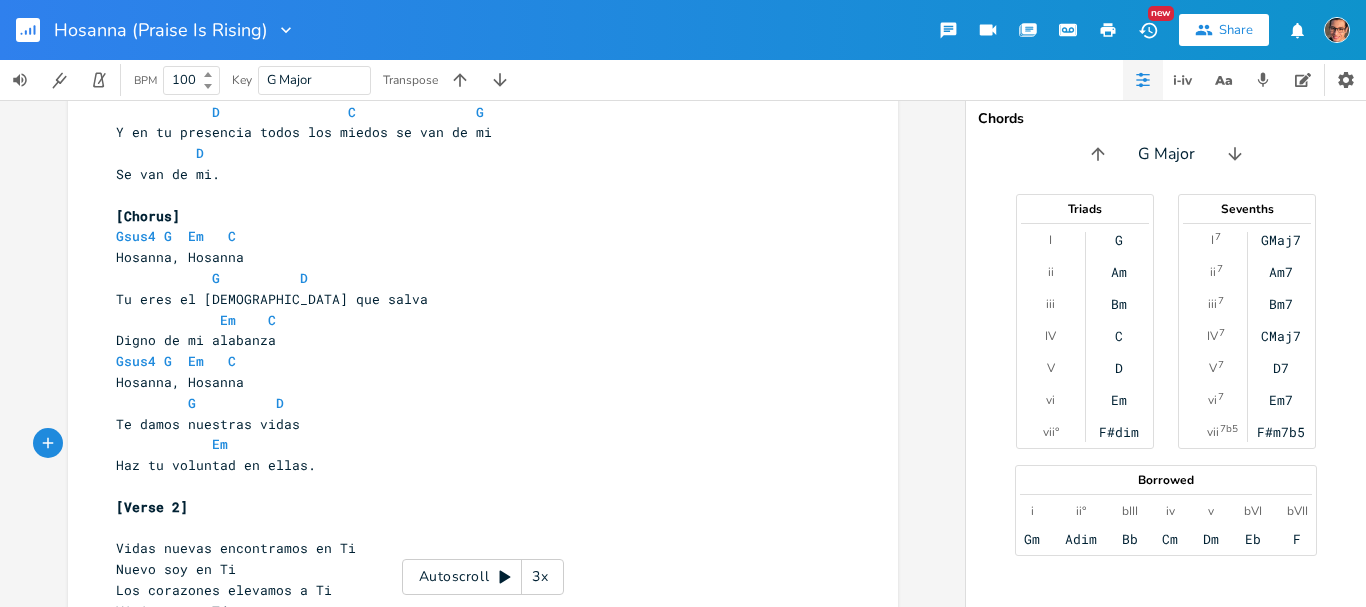 type on "C" 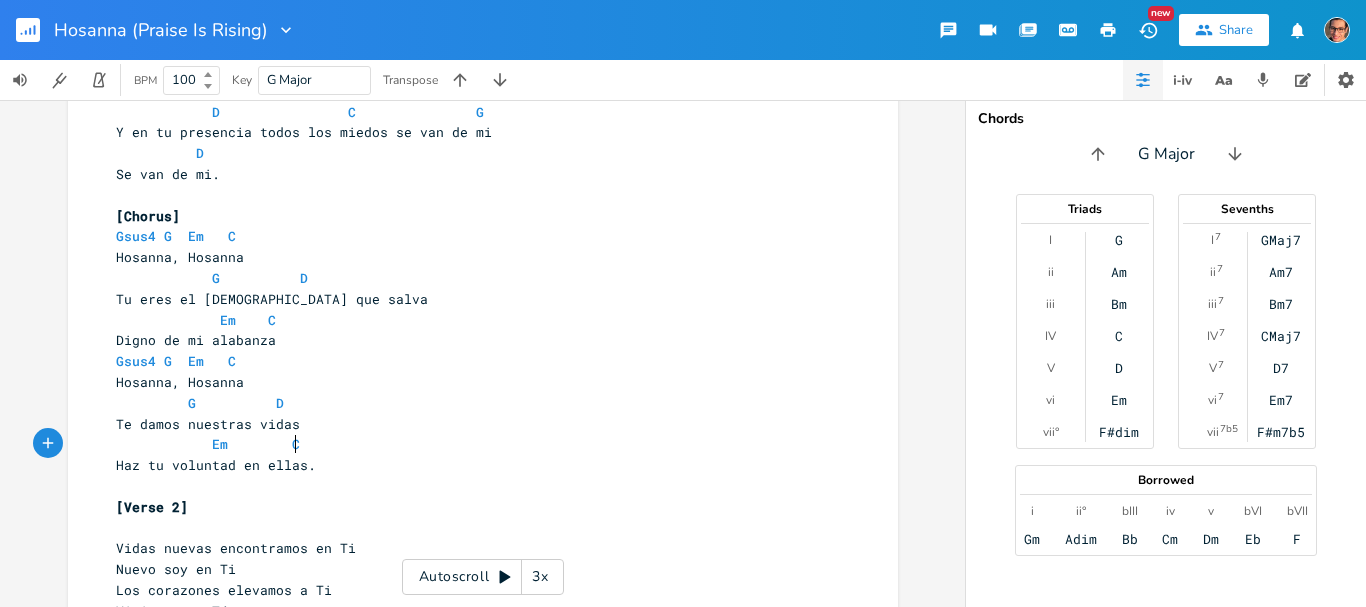 scroll, scrollTop: 0, scrollLeft: 11, axis: horizontal 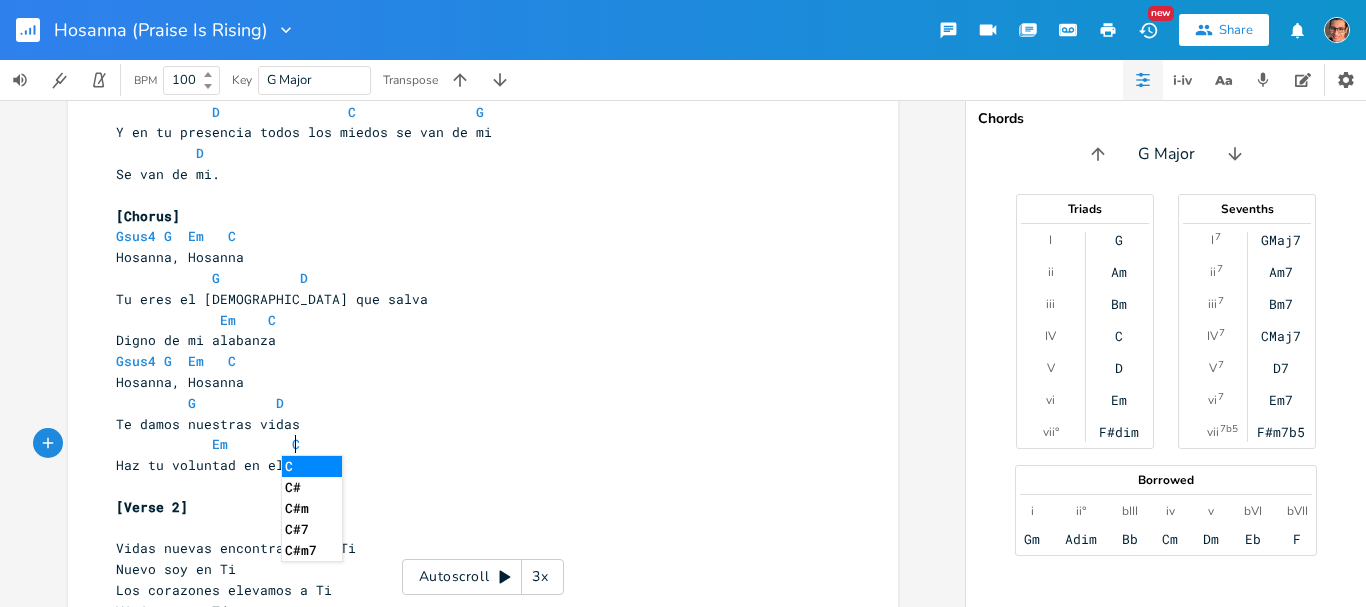click on "​" at bounding box center (473, 527) 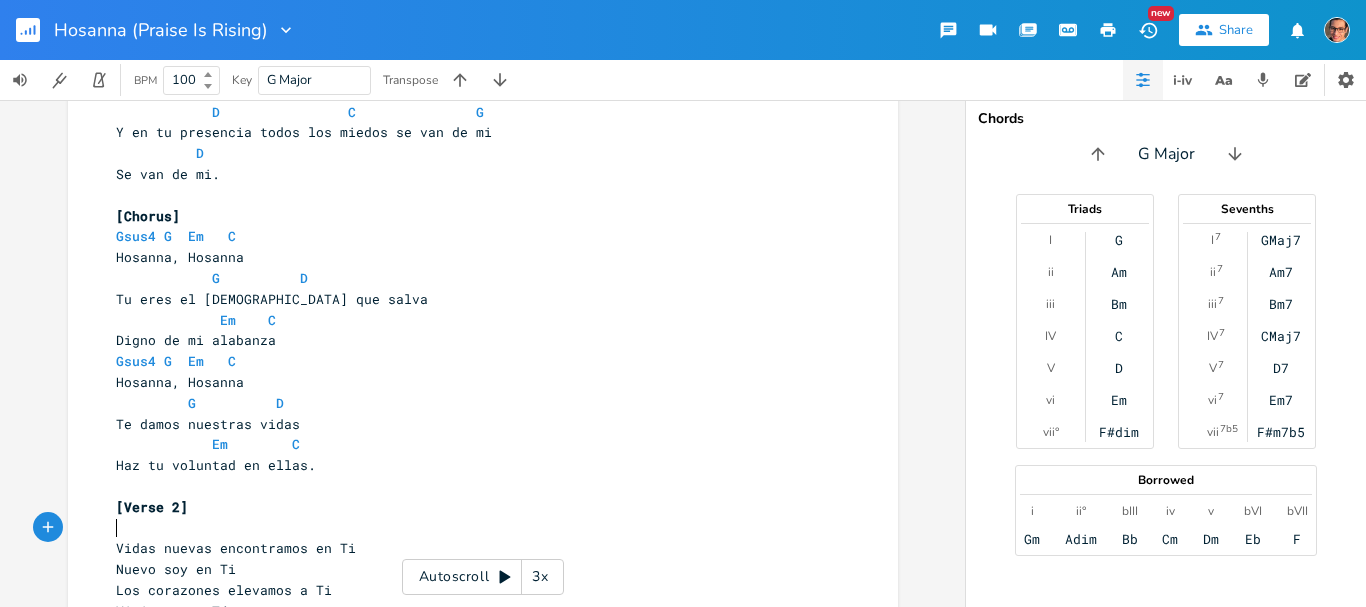 scroll, scrollTop: 475, scrollLeft: 0, axis: vertical 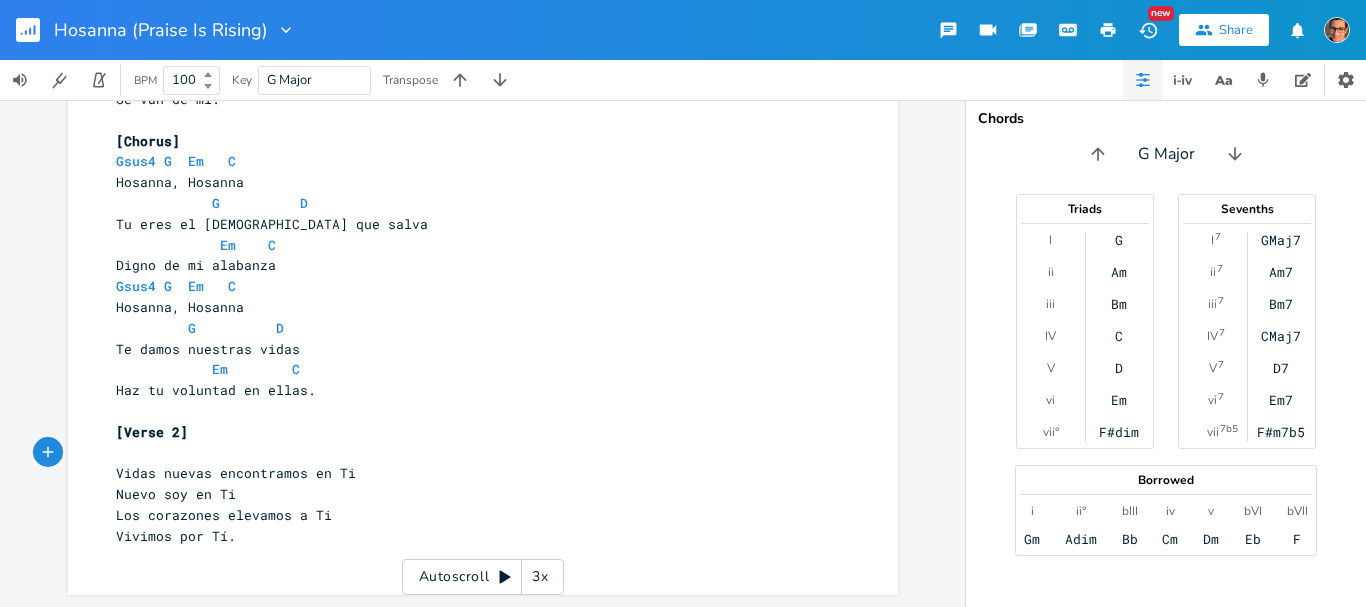 click on "​" at bounding box center (473, 556) 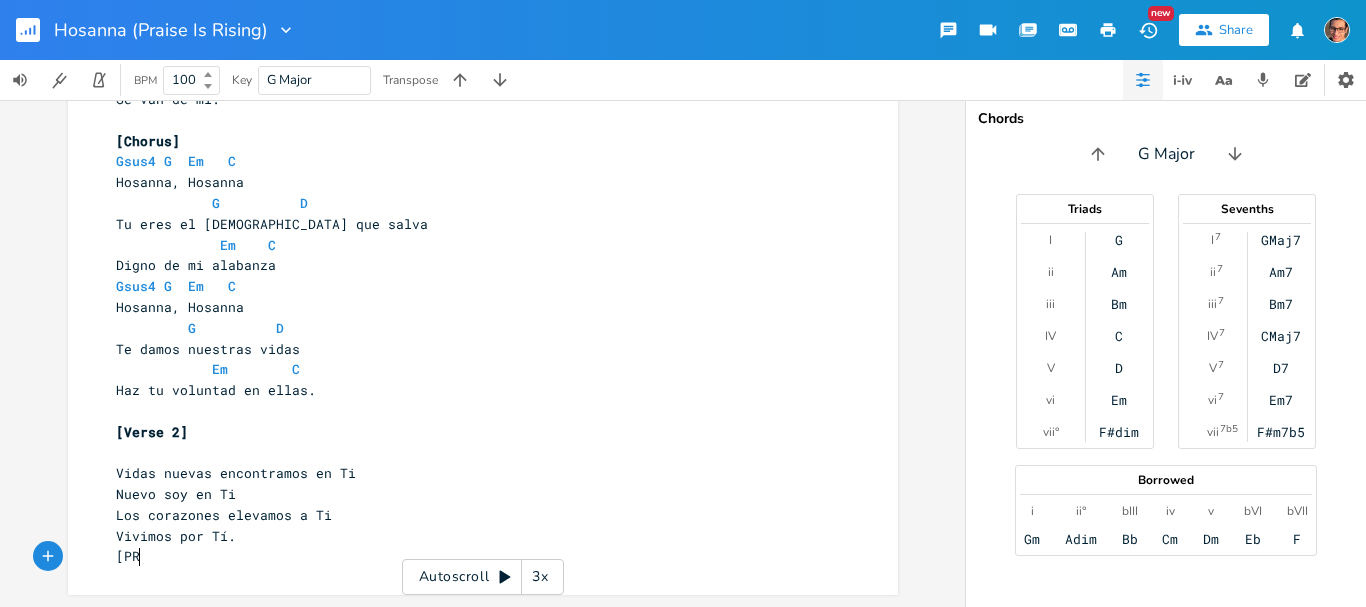 type on "[PRe" 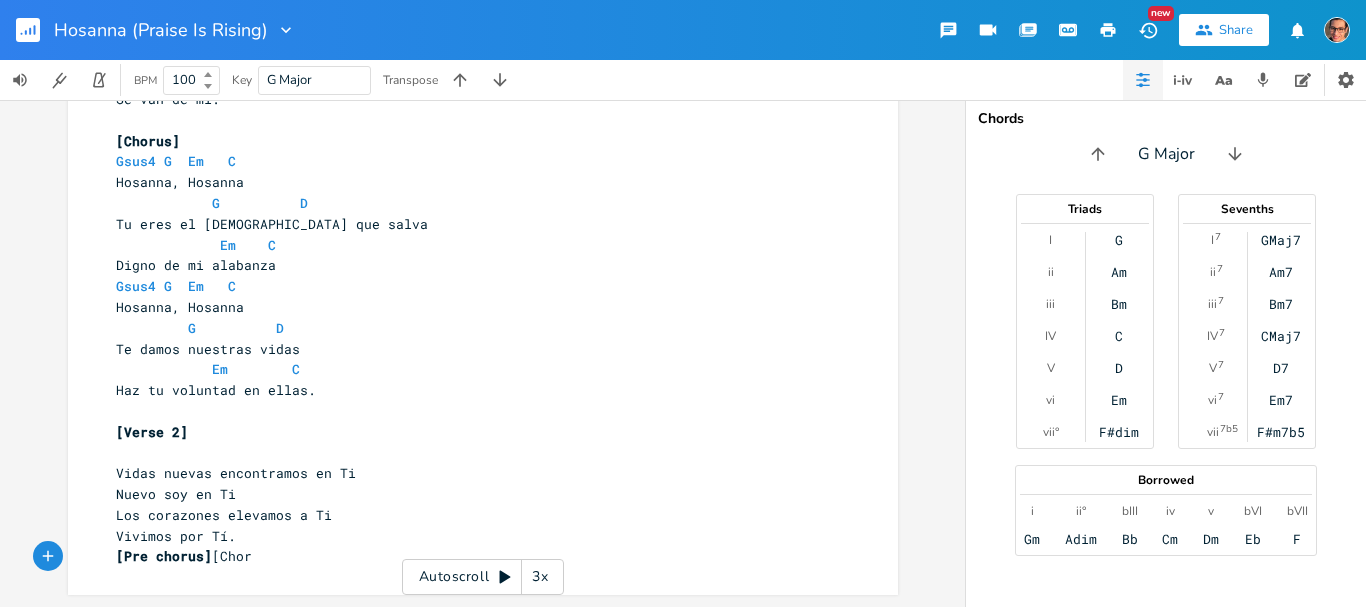 scroll, scrollTop: 0, scrollLeft: 108, axis: horizontal 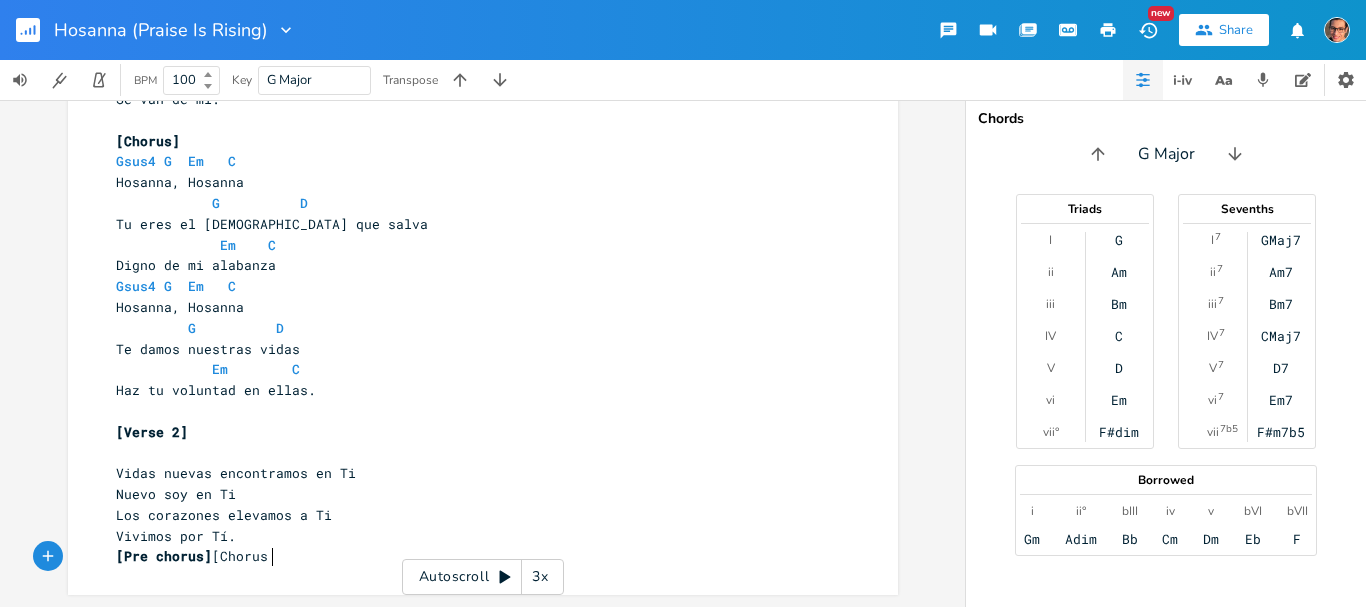 type on "re chorus] [Chorus]" 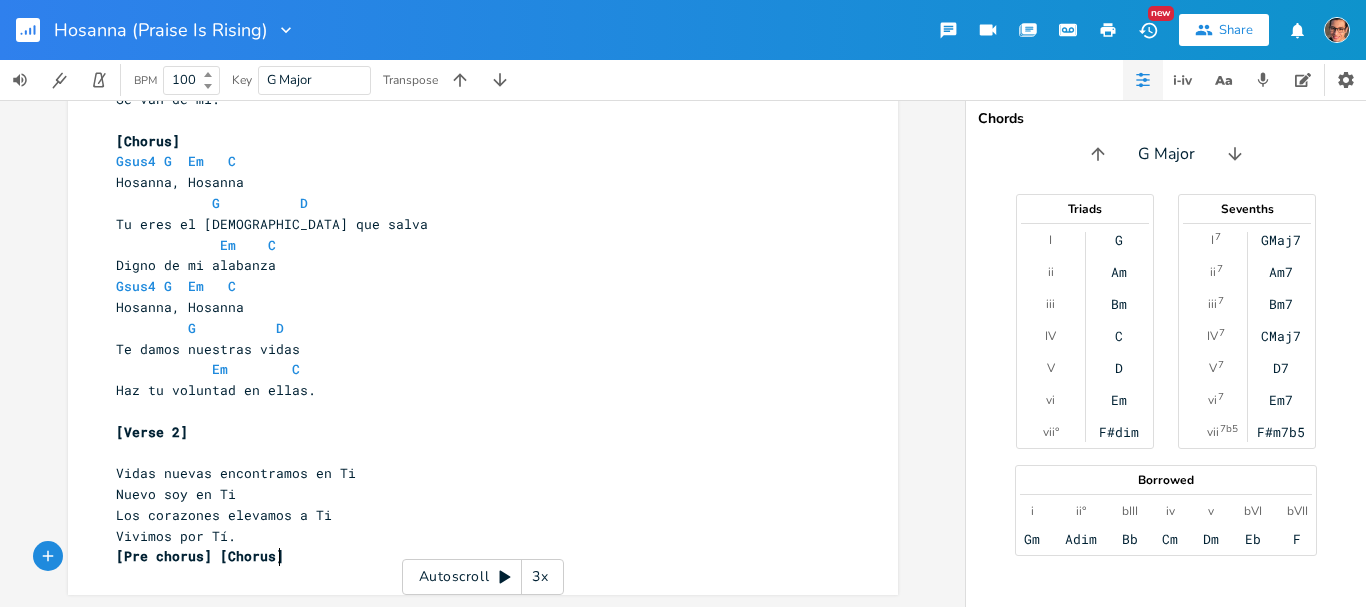scroll, scrollTop: 0, scrollLeft: 113, axis: horizontal 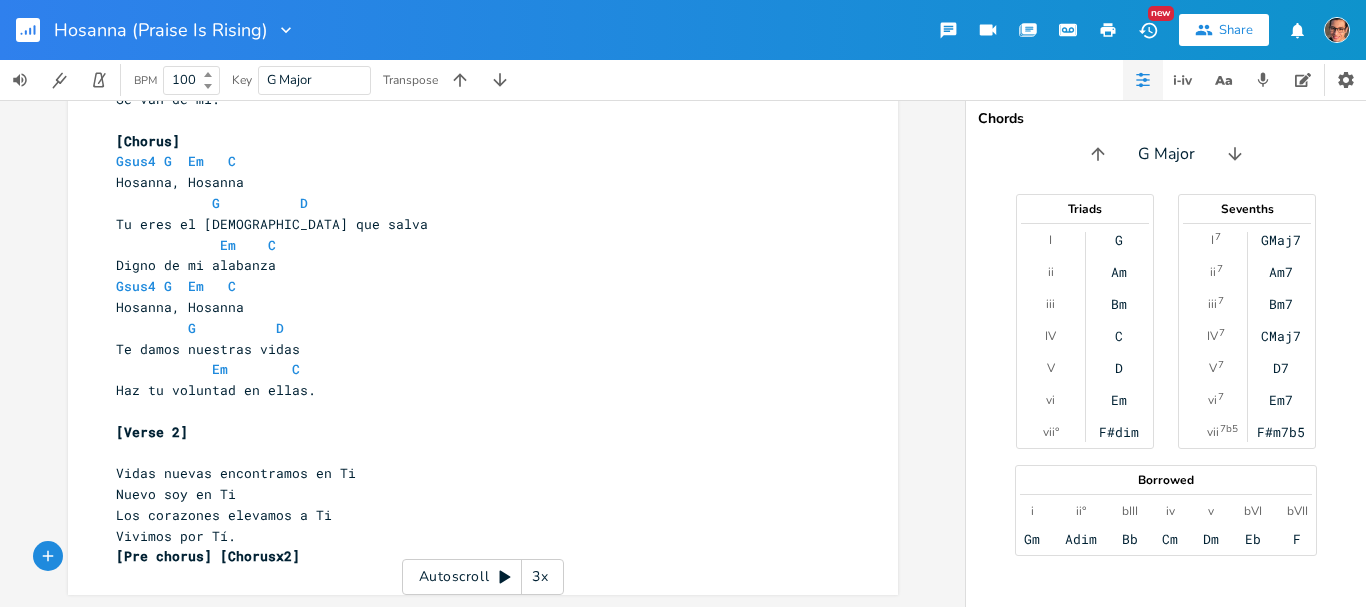 type on "x2]" 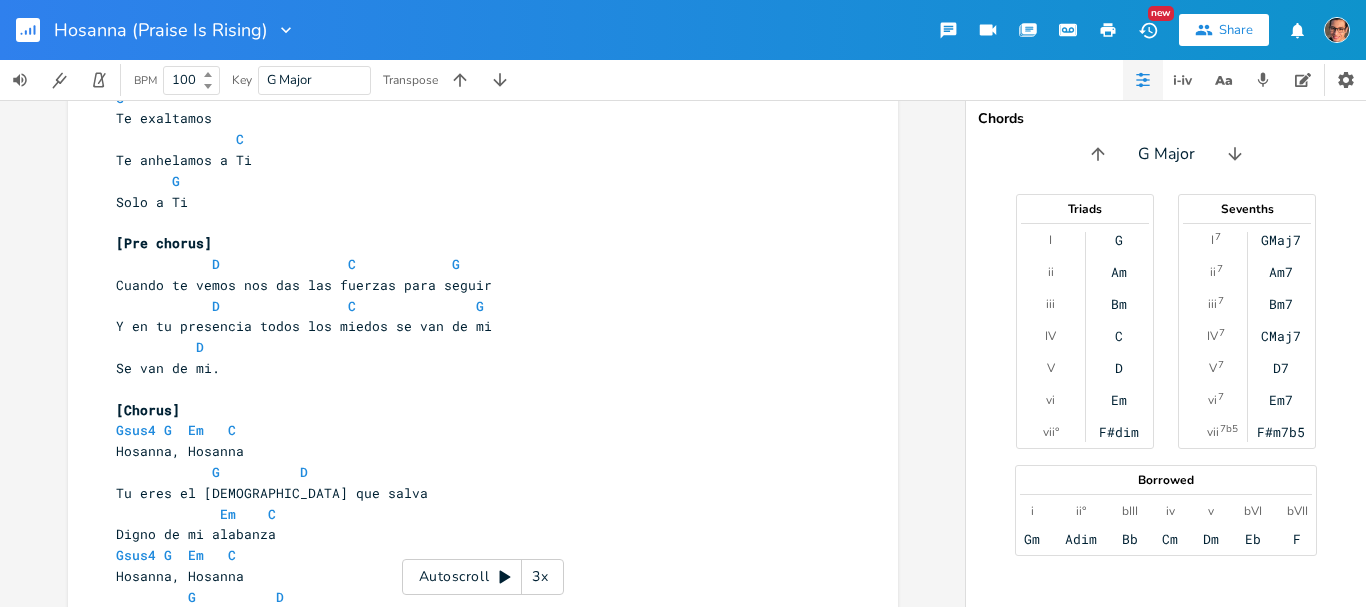 scroll, scrollTop: 475, scrollLeft: 0, axis: vertical 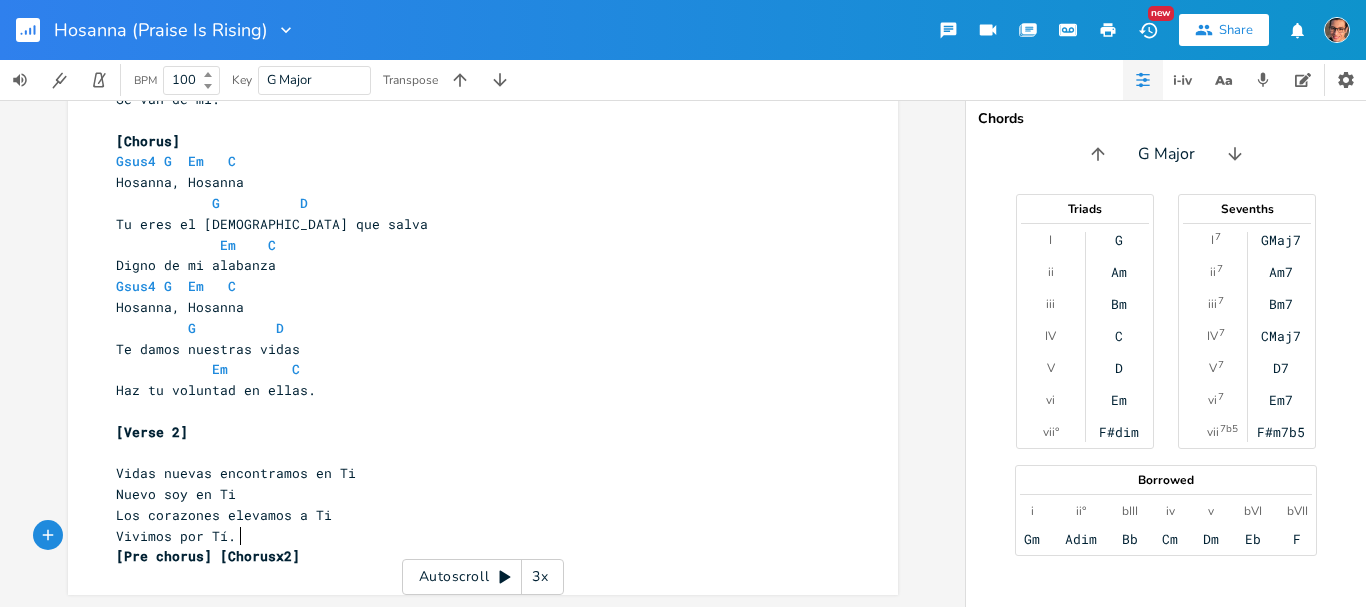 click on "Vivimos por Tí." at bounding box center [473, 536] 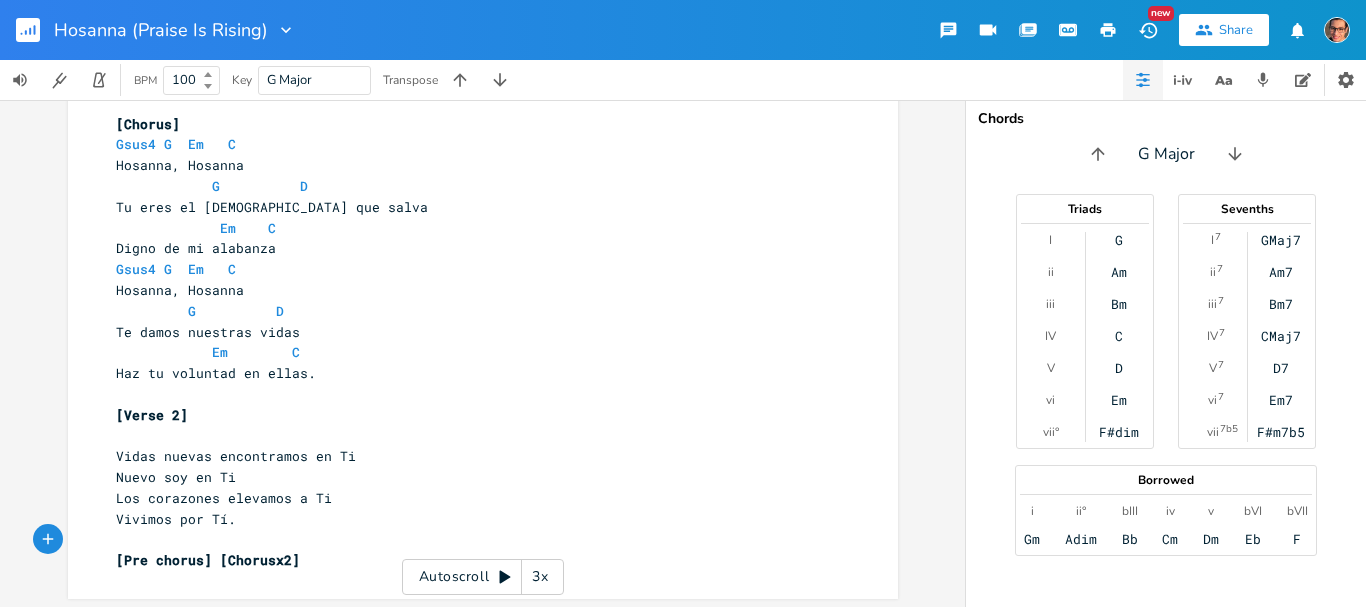scroll, scrollTop: 496, scrollLeft: 0, axis: vertical 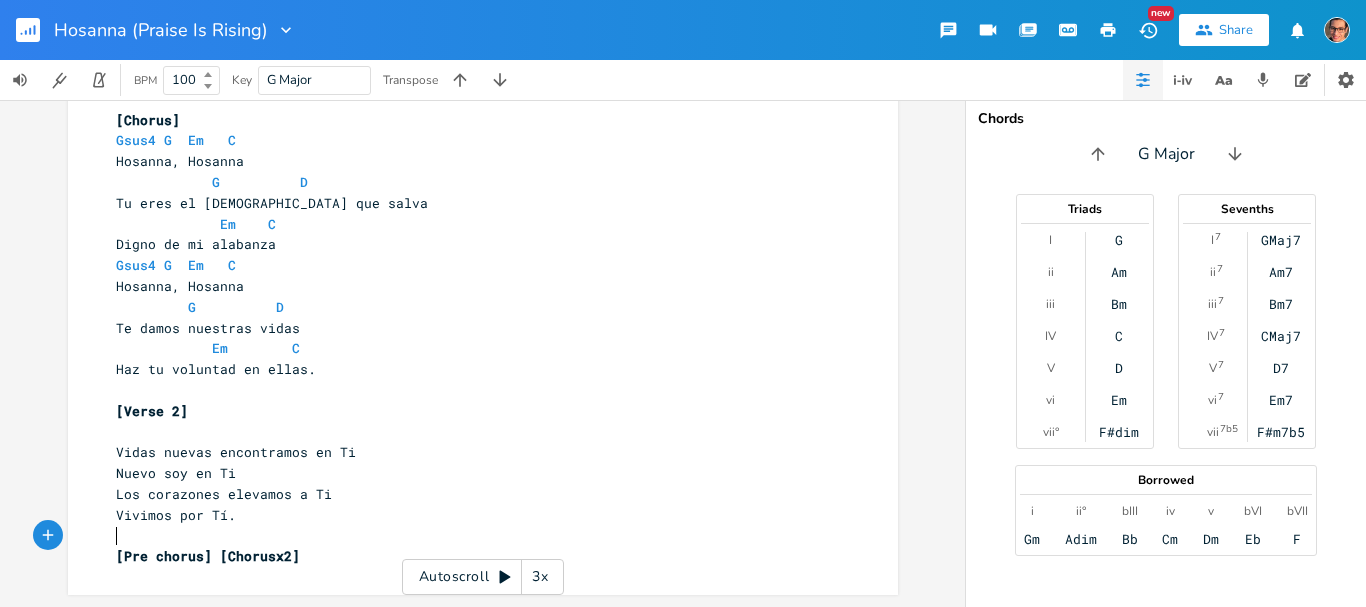 click on "​" at bounding box center [473, 535] 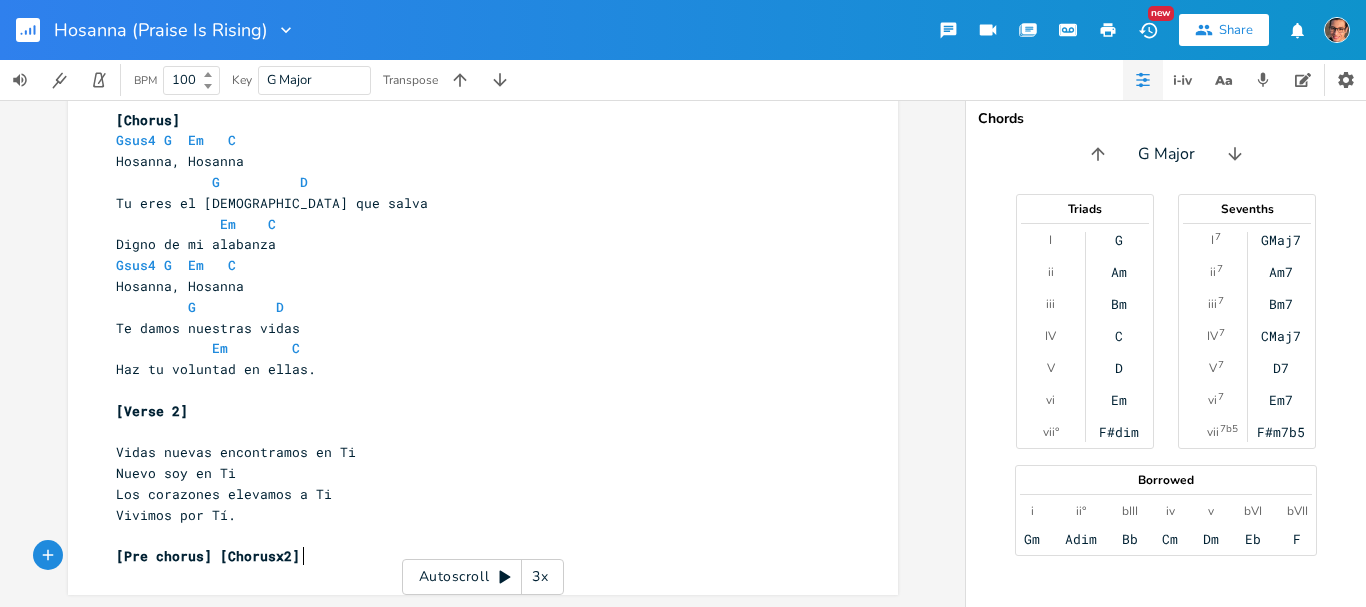 click on "[Pre chorus] [Chorusx2]" at bounding box center (473, 556) 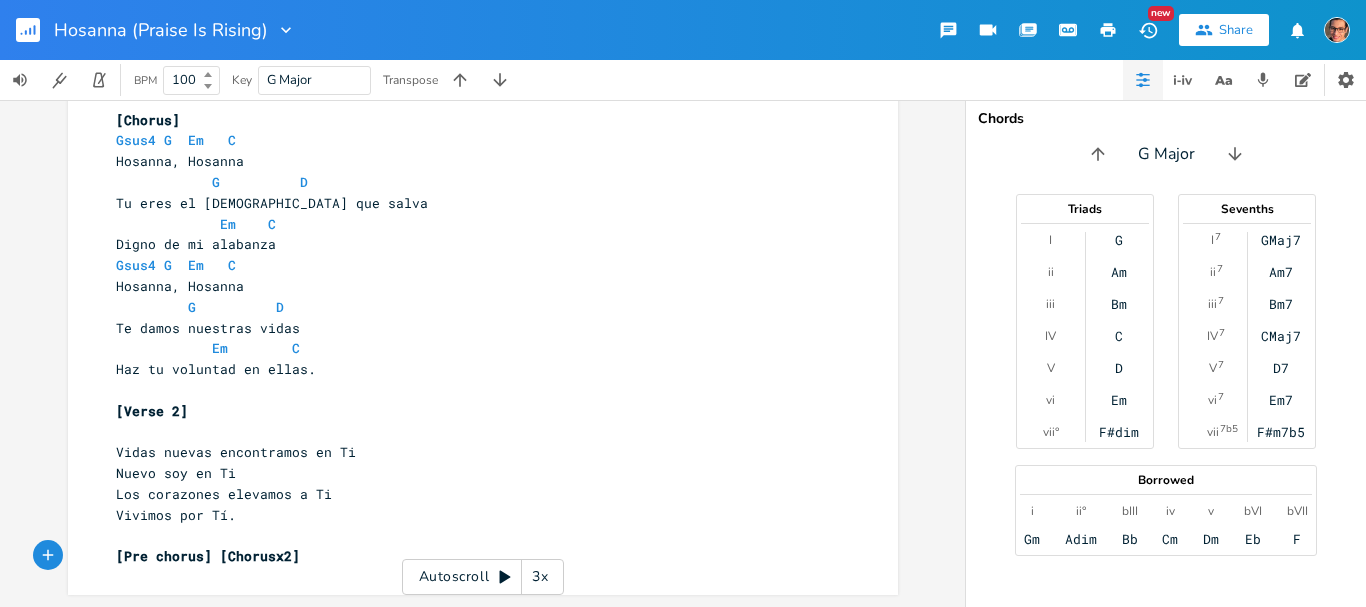 click on "[Pre chorus] [Chorusx2]" at bounding box center (208, 556) 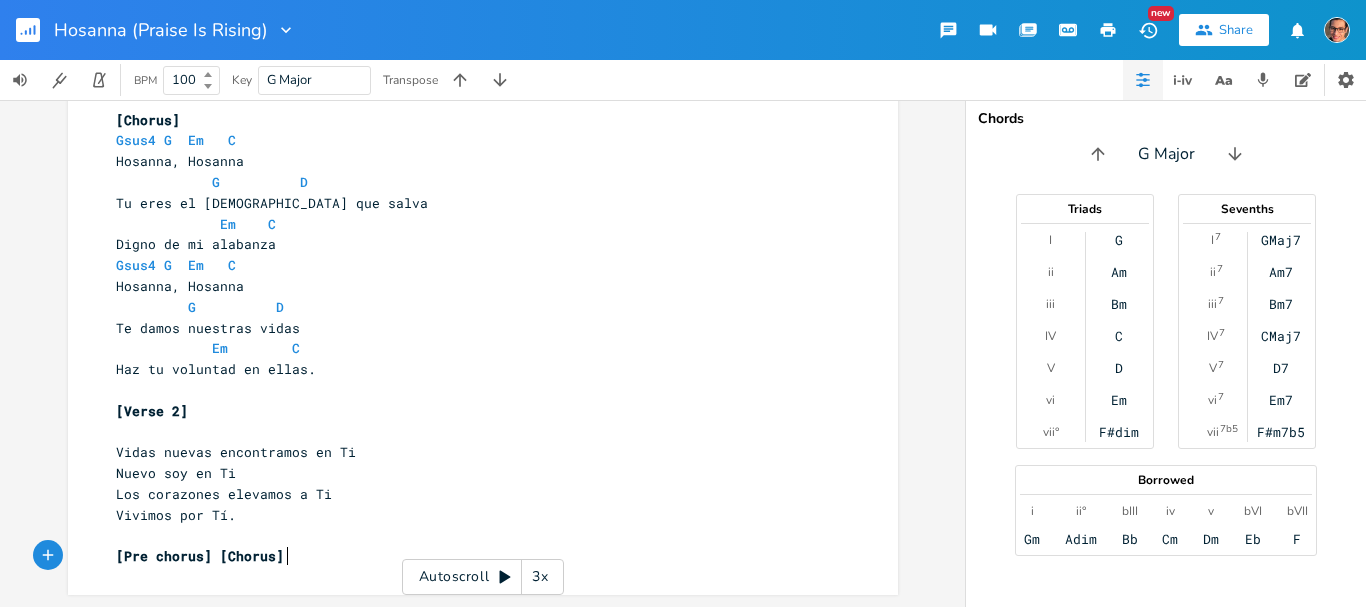 click on "[Pre chorus] [Chorus]" at bounding box center [204, 556] 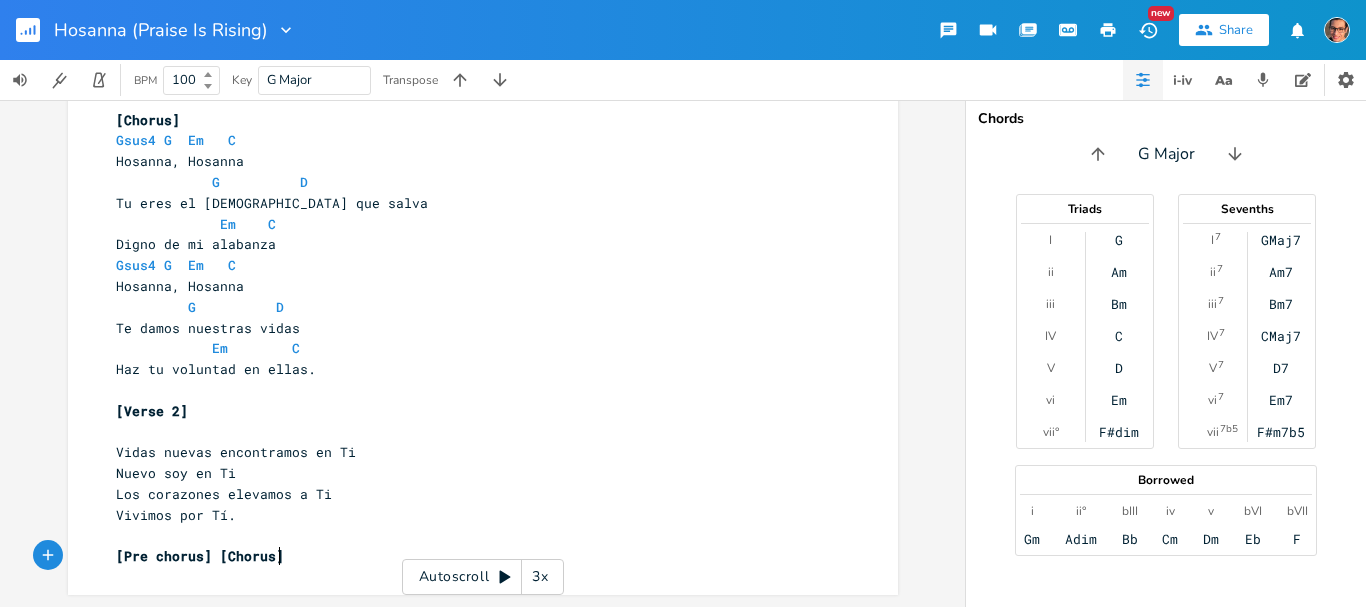 scroll, scrollTop: 0, scrollLeft: 4, axis: horizontal 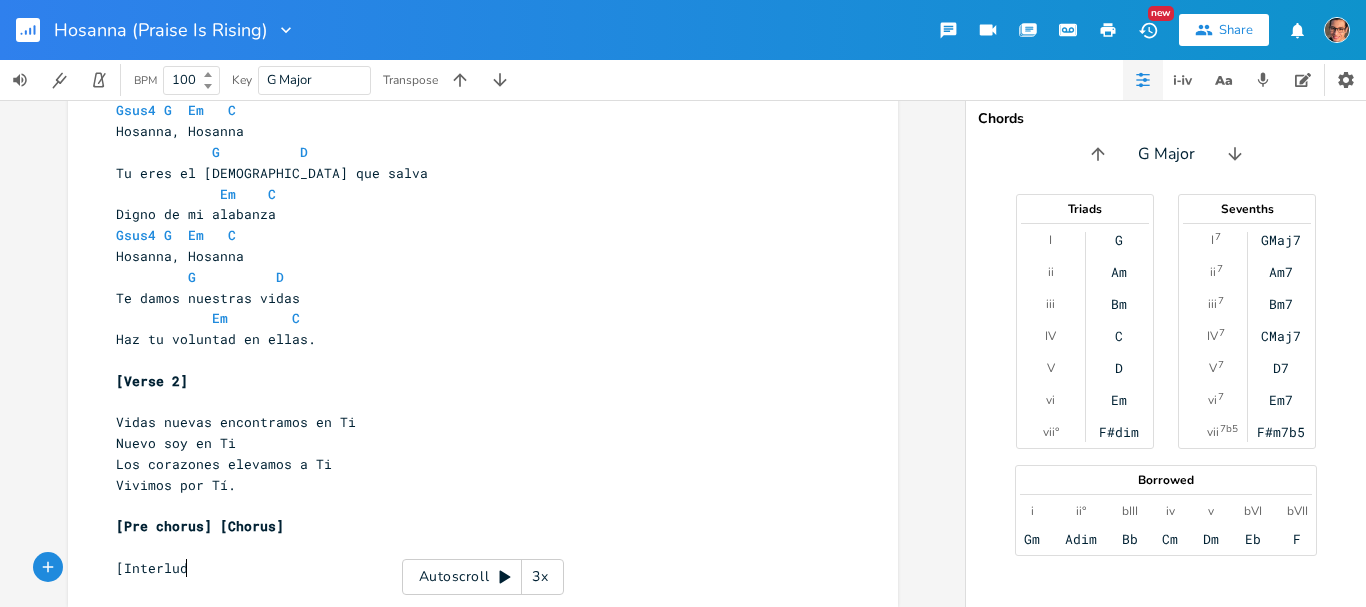 type on "[Interludo" 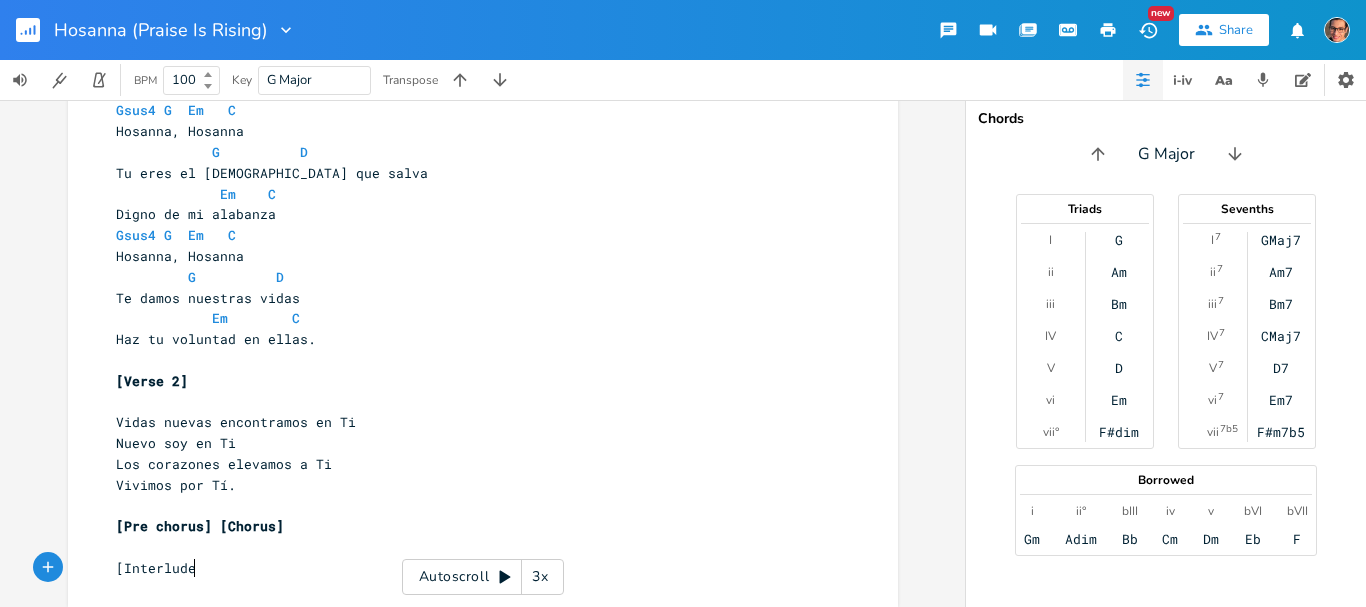type on "e" 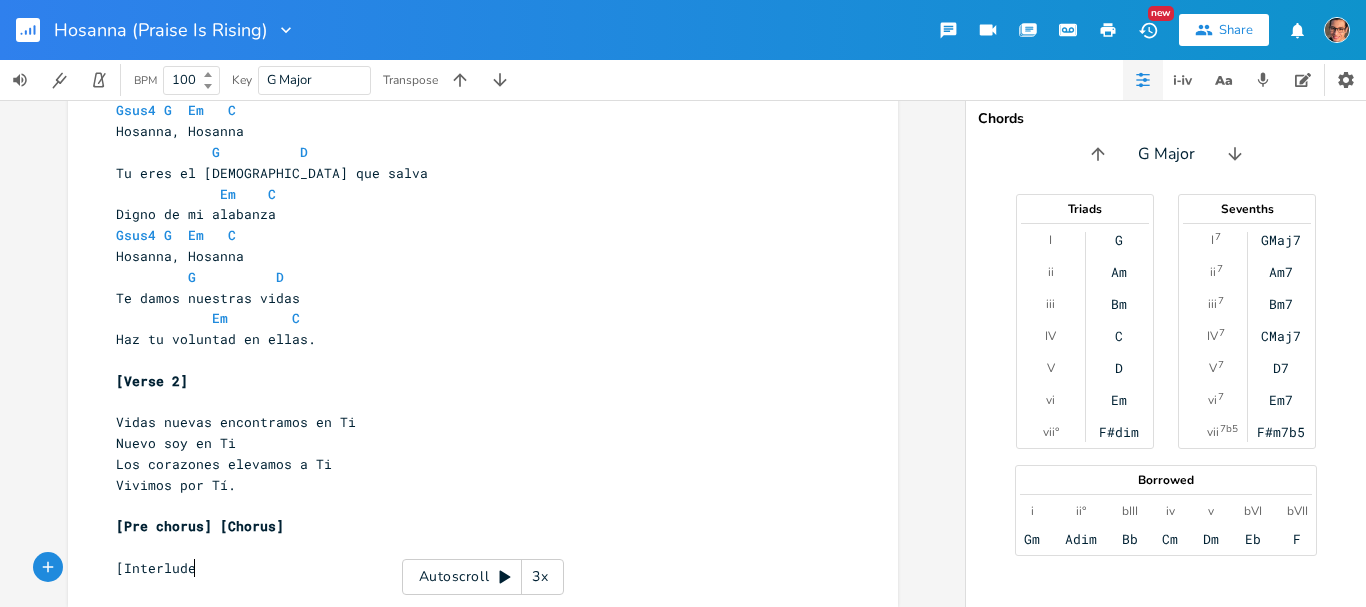 type on "]" 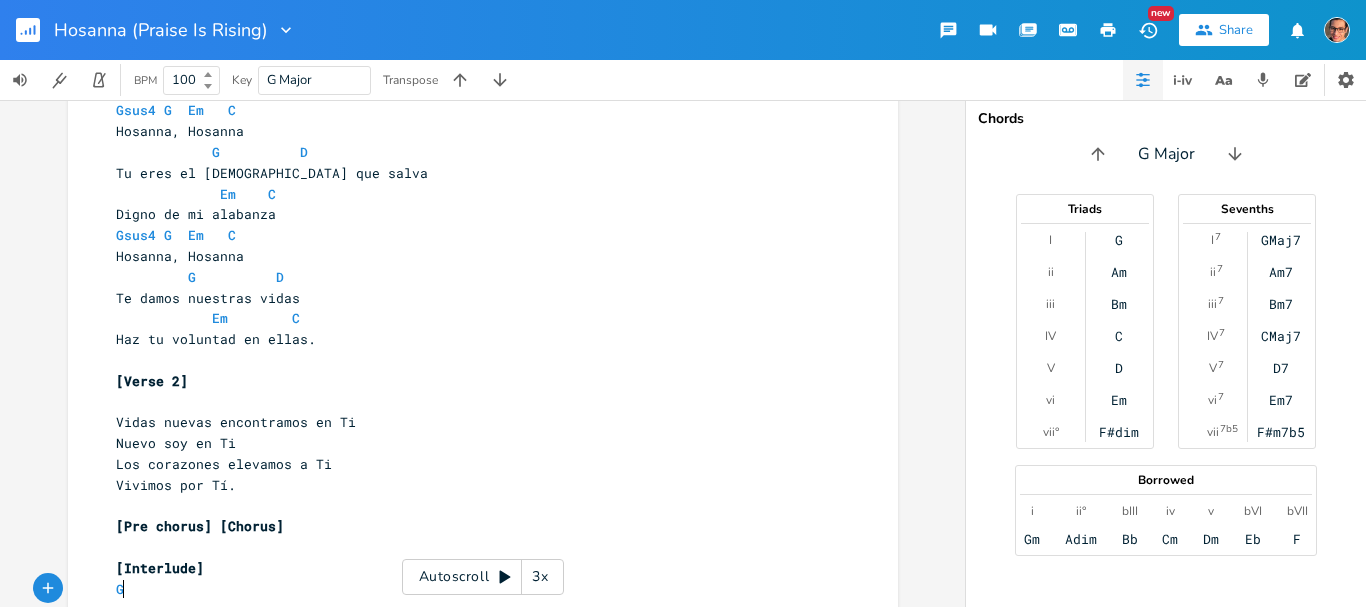 scroll, scrollTop: 0, scrollLeft: 9, axis: horizontal 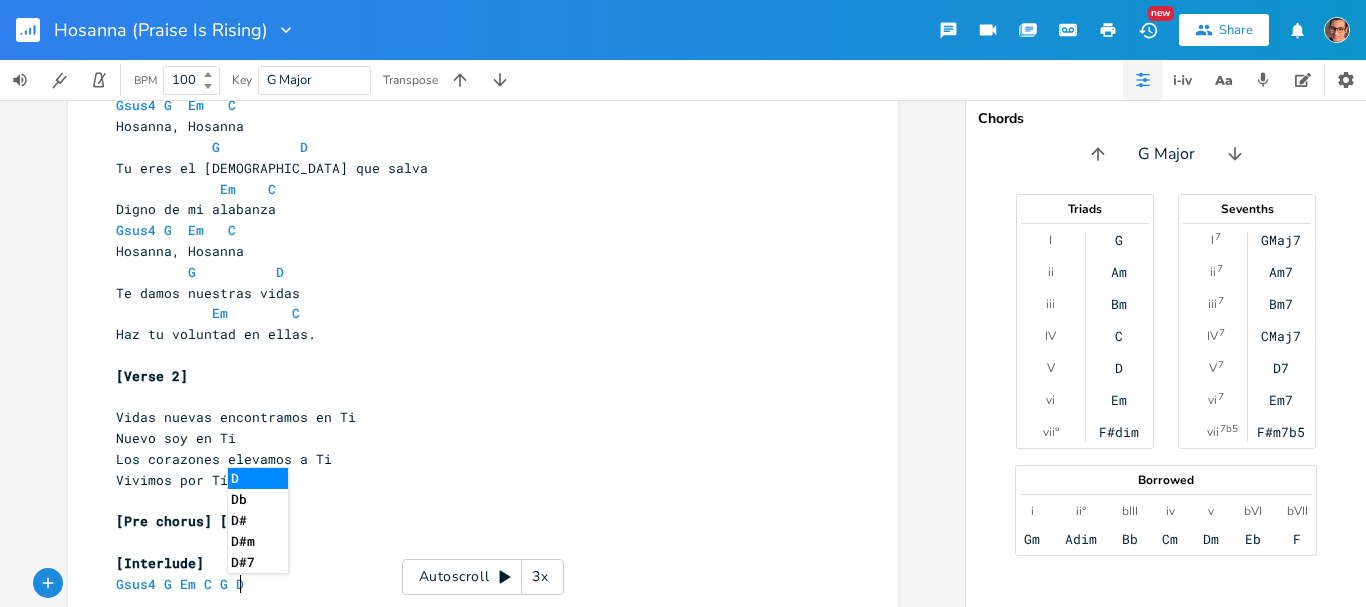 type on "Gsus4 G Em C G D+" 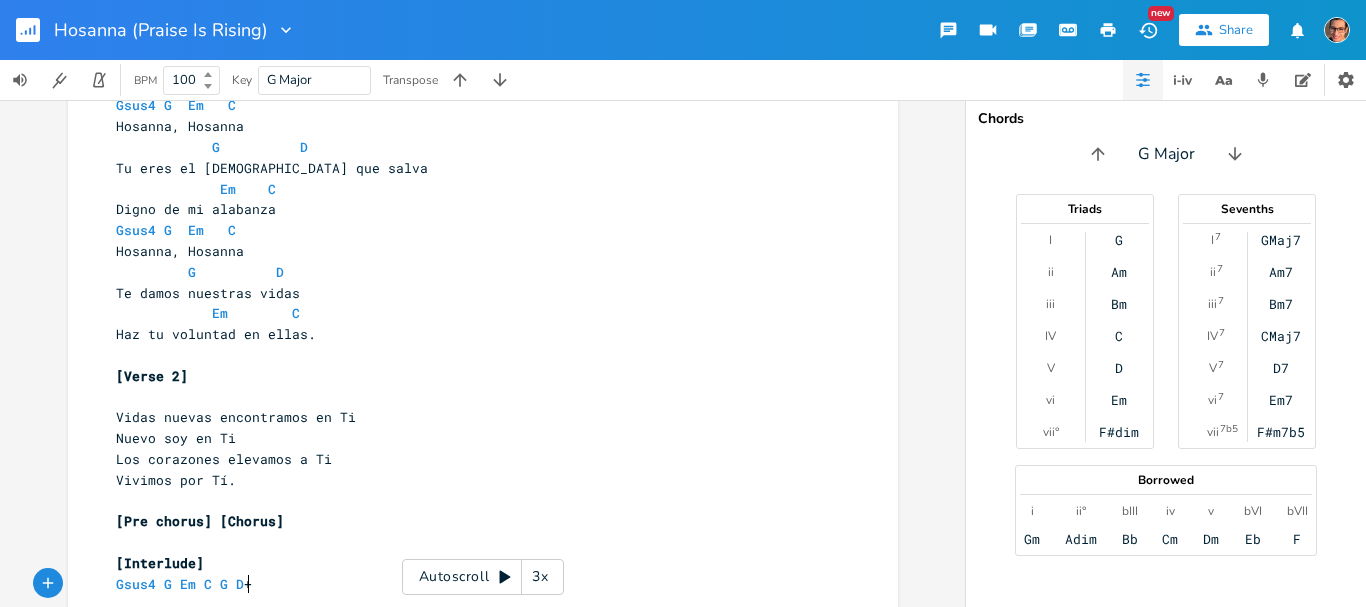 scroll, scrollTop: 0, scrollLeft: 120, axis: horizontal 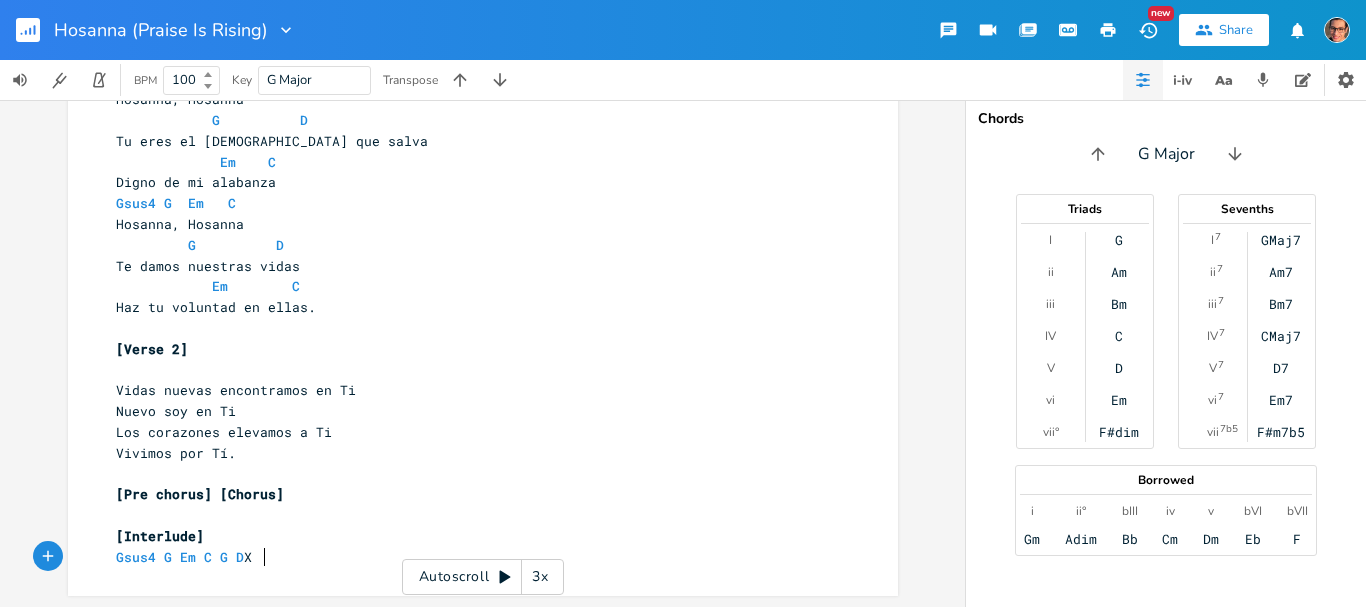 type on "X 2" 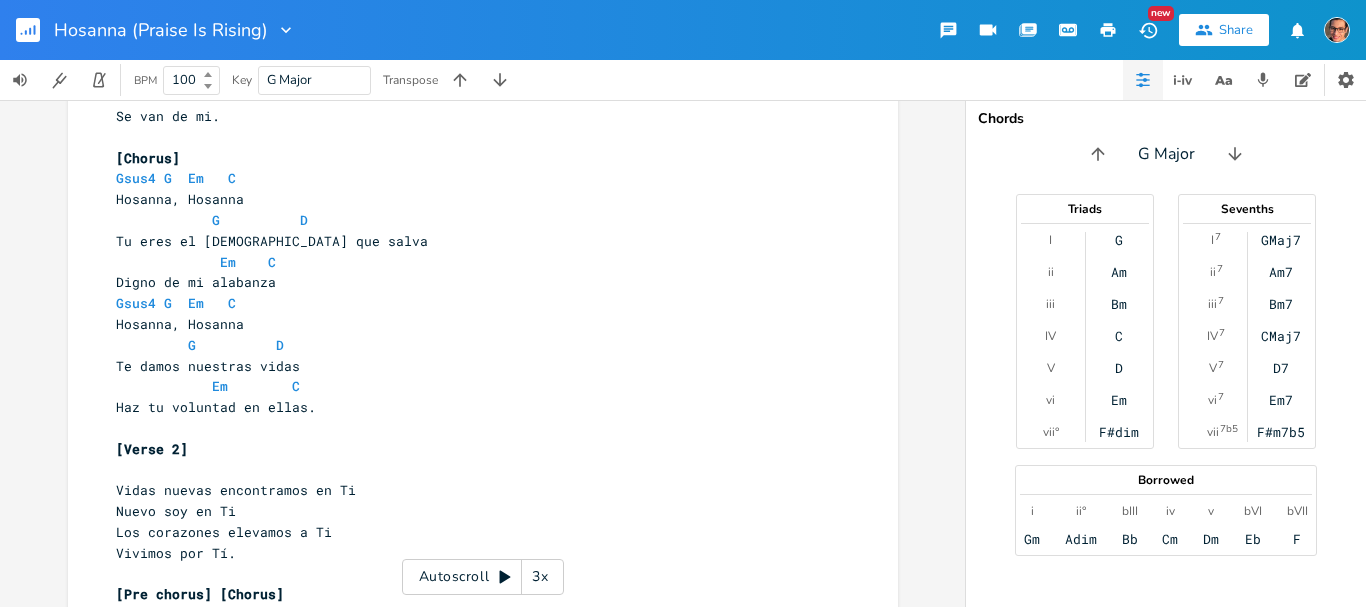 scroll, scrollTop: 558, scrollLeft: 0, axis: vertical 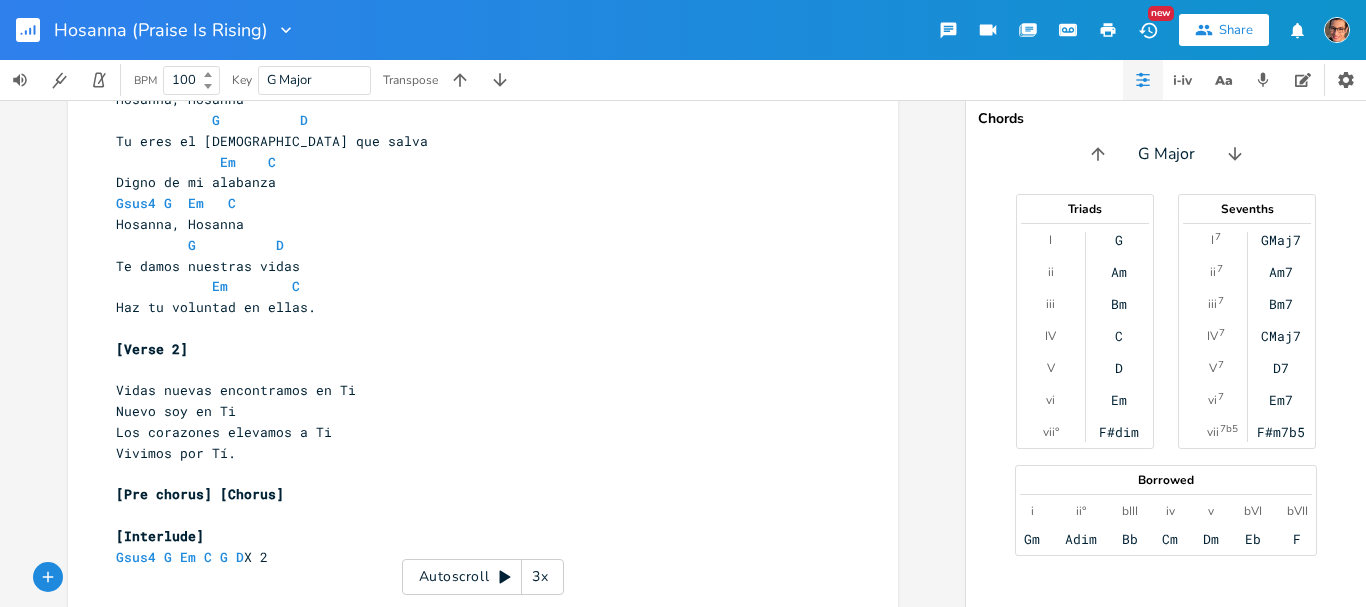 click on "Gsus4   G   Em   C   G   D  X 2" at bounding box center (192, 557) 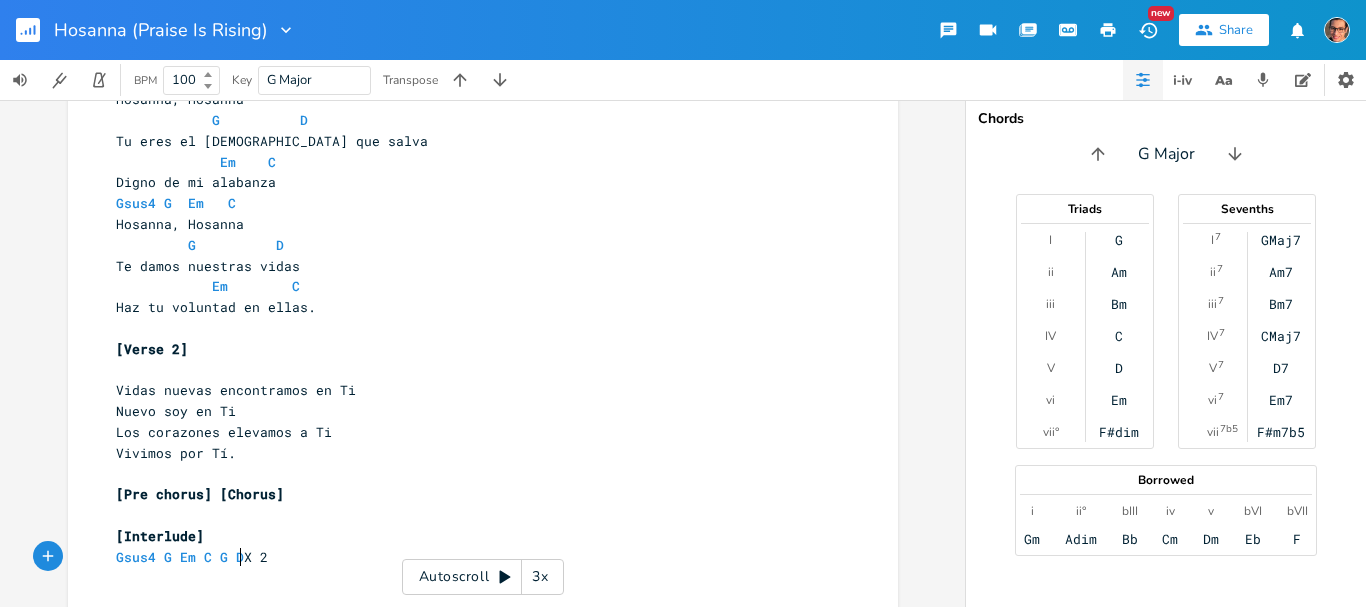 scroll, scrollTop: 0, scrollLeft: 4, axis: horizontal 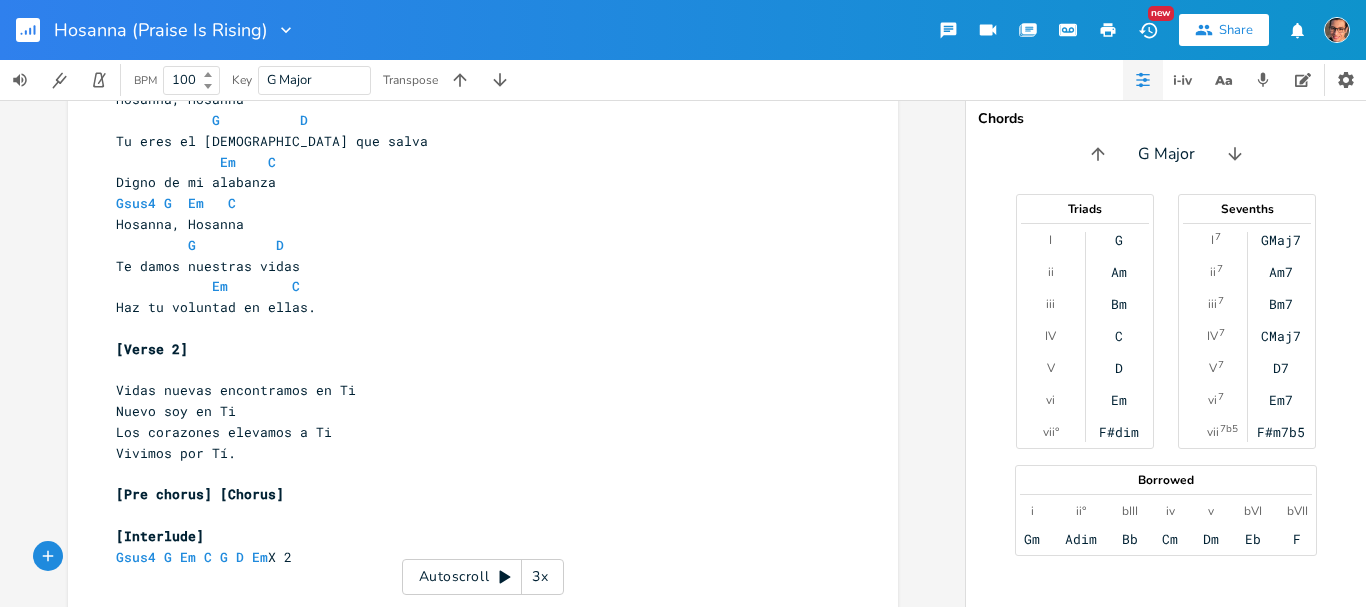 type on "Em C" 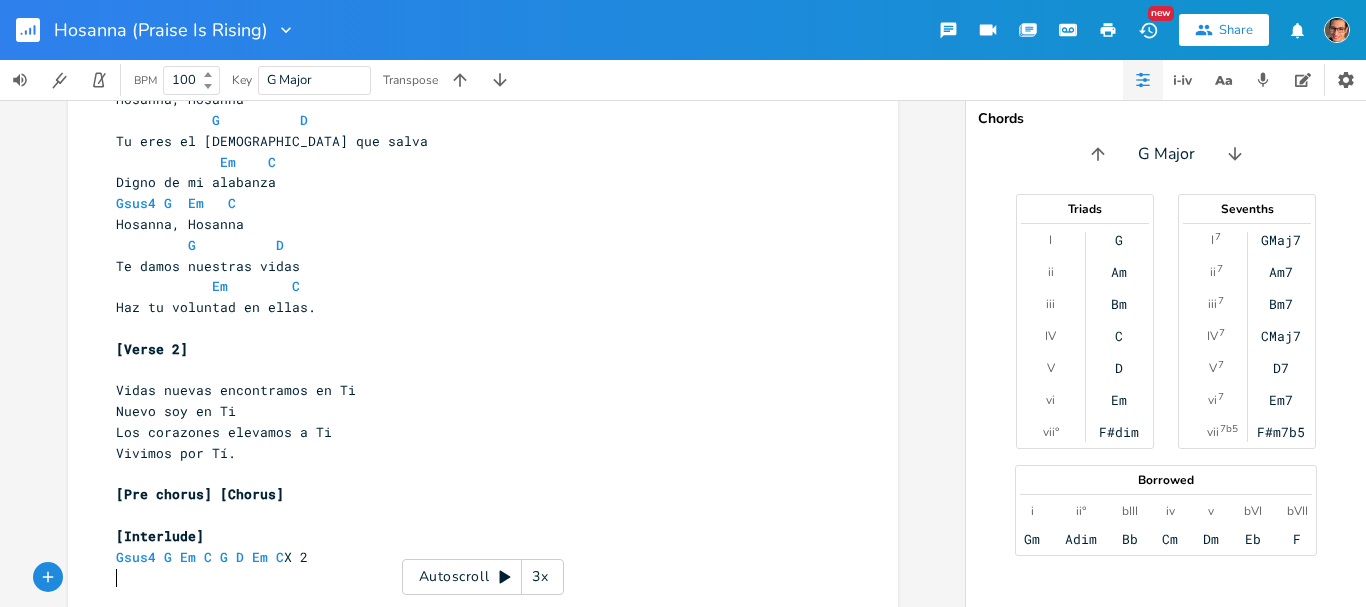 click on "xxxxxxxxxx   [Verse 1] G 5 Te adoramos                 C 6 No rendimos a Ti         G 4 Solo a Ti G 5 Te exaltamos                  C 7 Te anhelamos a Ti         G 4 Solo a Ti ​ [Pre chorus]              D                  C              G 15 Cuando te vemos nos das las fuerzas para seguir               D                  C                 G 15 Y en tu presencia todos los miedos se van de mi            D 4 Se van de mi. ​ [Chorus] Gsus4   G    Em     C 6 [PERSON_NAME], Hosanna              G            D   8 Tu eres el [DEMOGRAPHIC_DATA] que salva                Em      C 8 Digno de mi alabanza Gsus4   G    Em     C 6 [PERSON_NAME], Hosanna           G            D 7 Te damos nuestras vidas              Em          C 8 Haz tu voluntad en ellas. ​ [Verse 2] ​ 10 Vidas nuevas encontramos en Ti 5 Nuevo soy en Ti 10 Los corazones elevamos a Ti 5 Vivimos por Tí.  ​ [Pre chorus] [Chorus]   ​ [Interlude] Gsus4   G   Em" at bounding box center (498, 104) 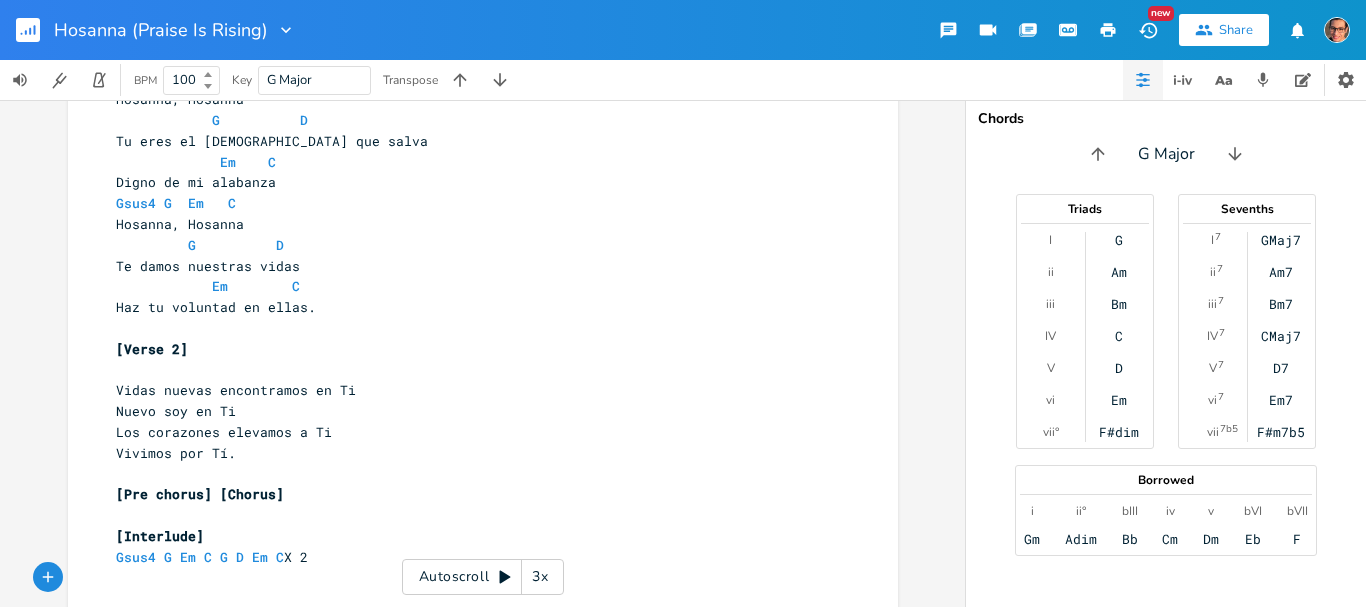 scroll, scrollTop: 0, scrollLeft: 5, axis: horizontal 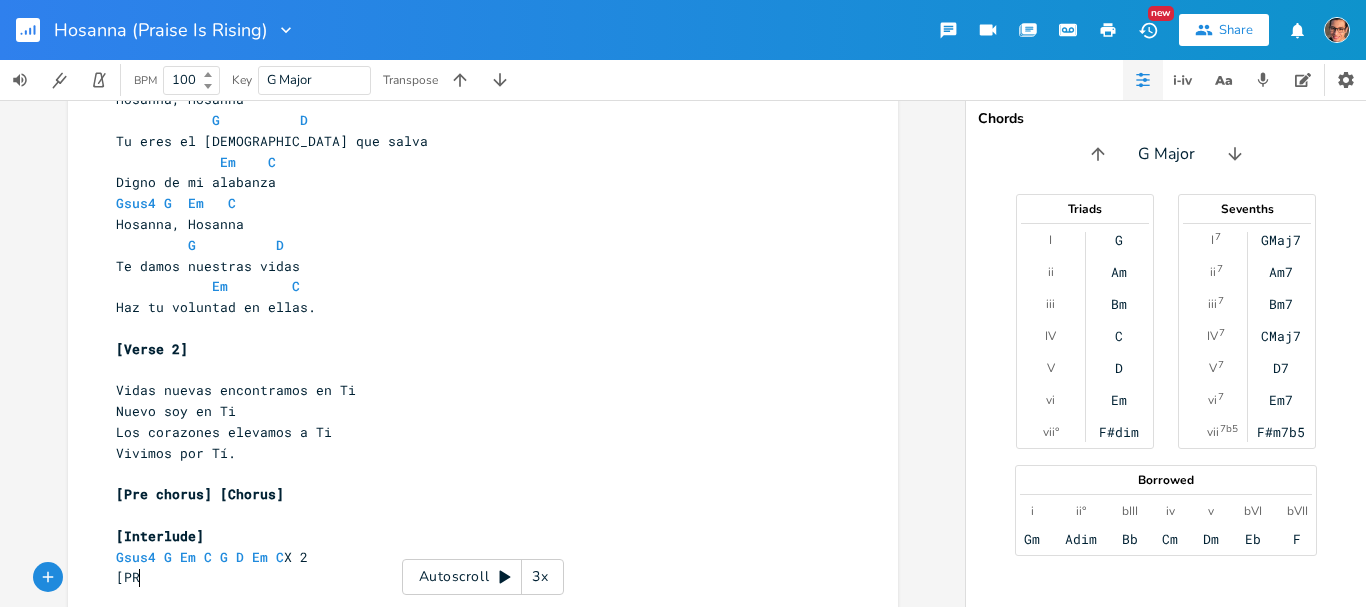 type on "[PRe" 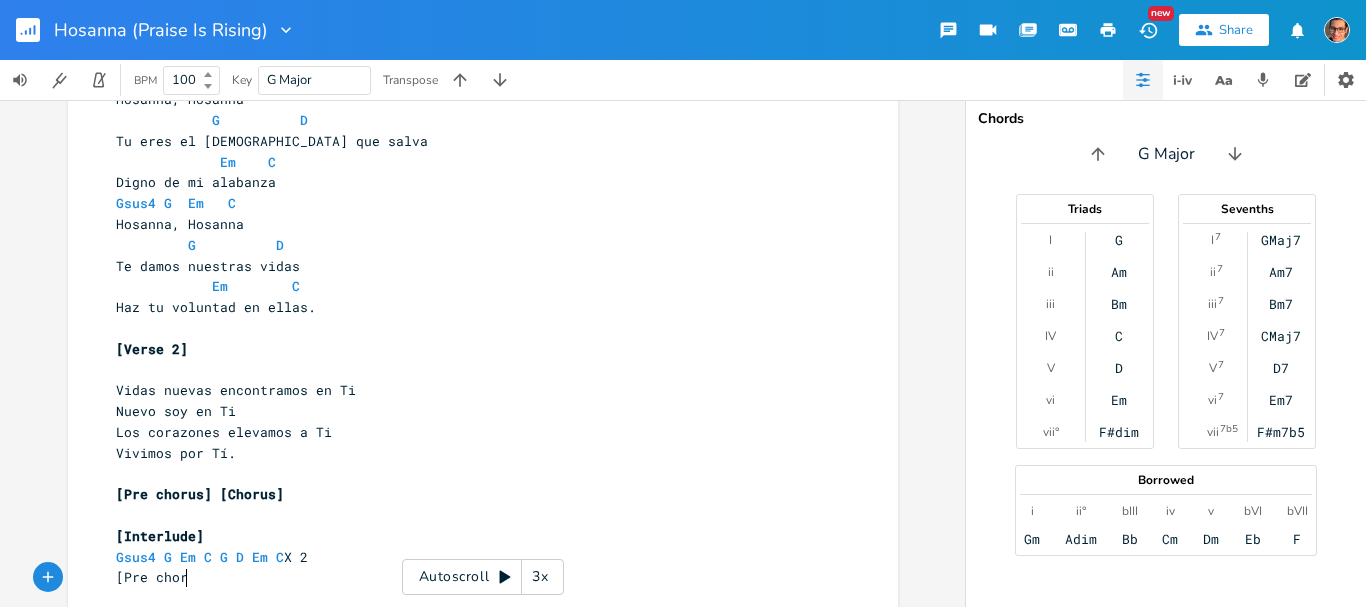 type on "re choruys" 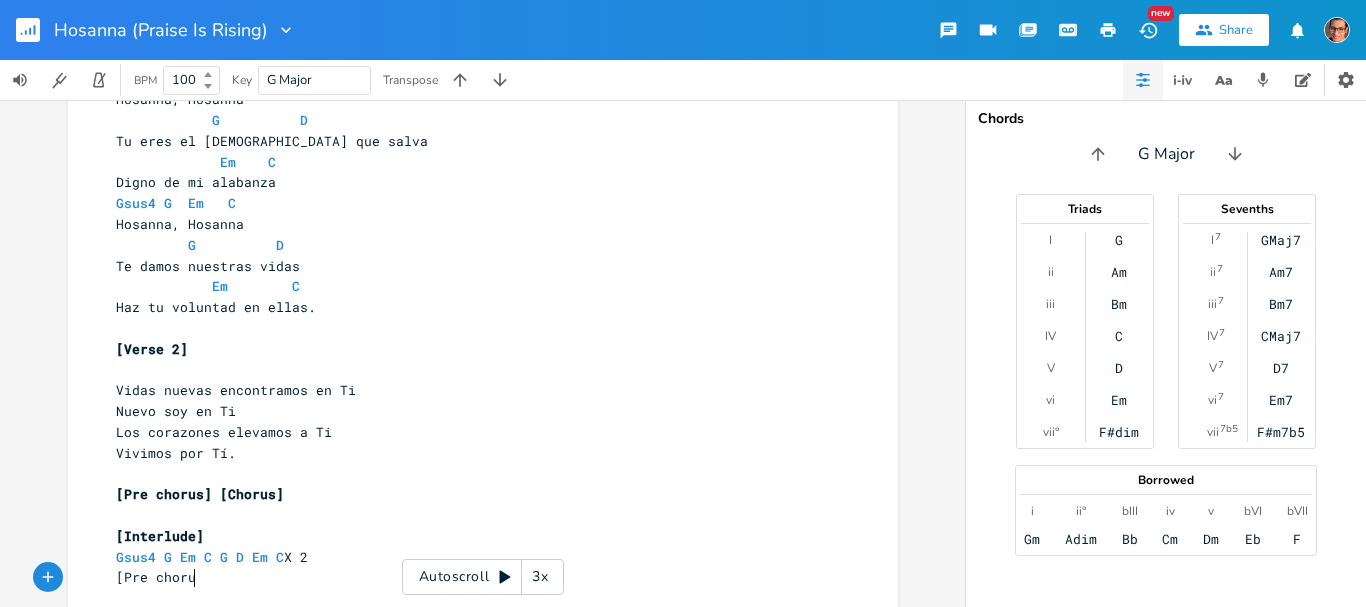 scroll, scrollTop: 0, scrollLeft: 7, axis: horizontal 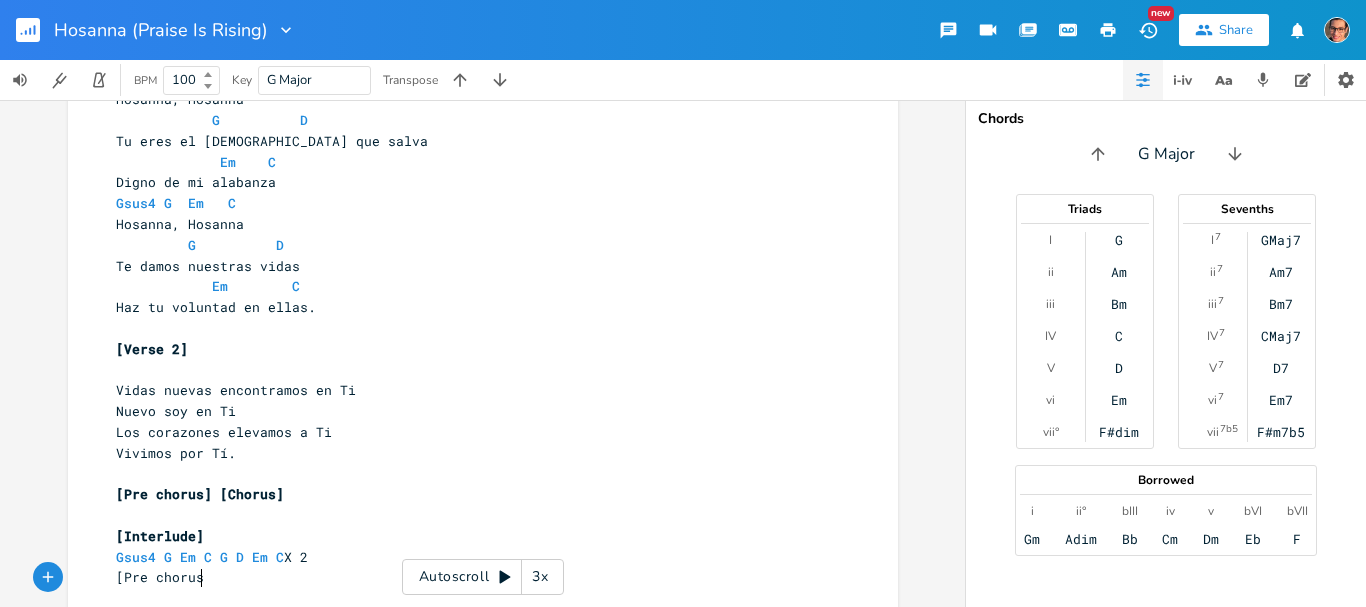 type on "s]" 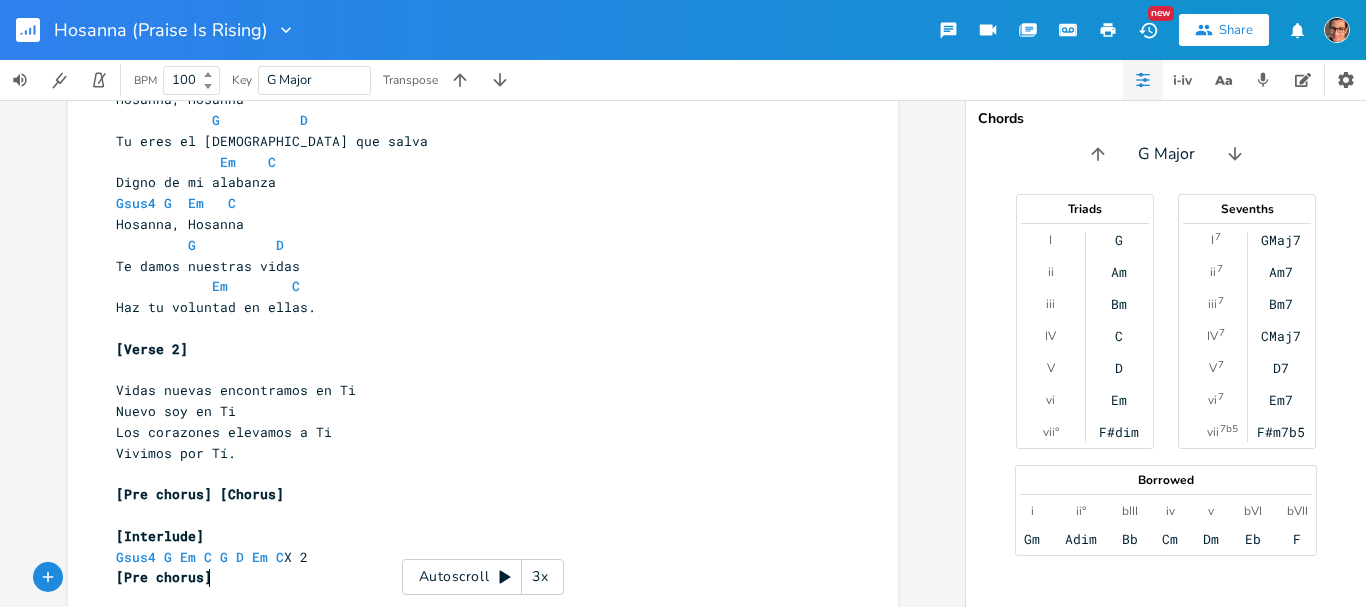 click on "Gsus4   G   Em   C   G   D   Em   C  X 2" at bounding box center [473, 557] 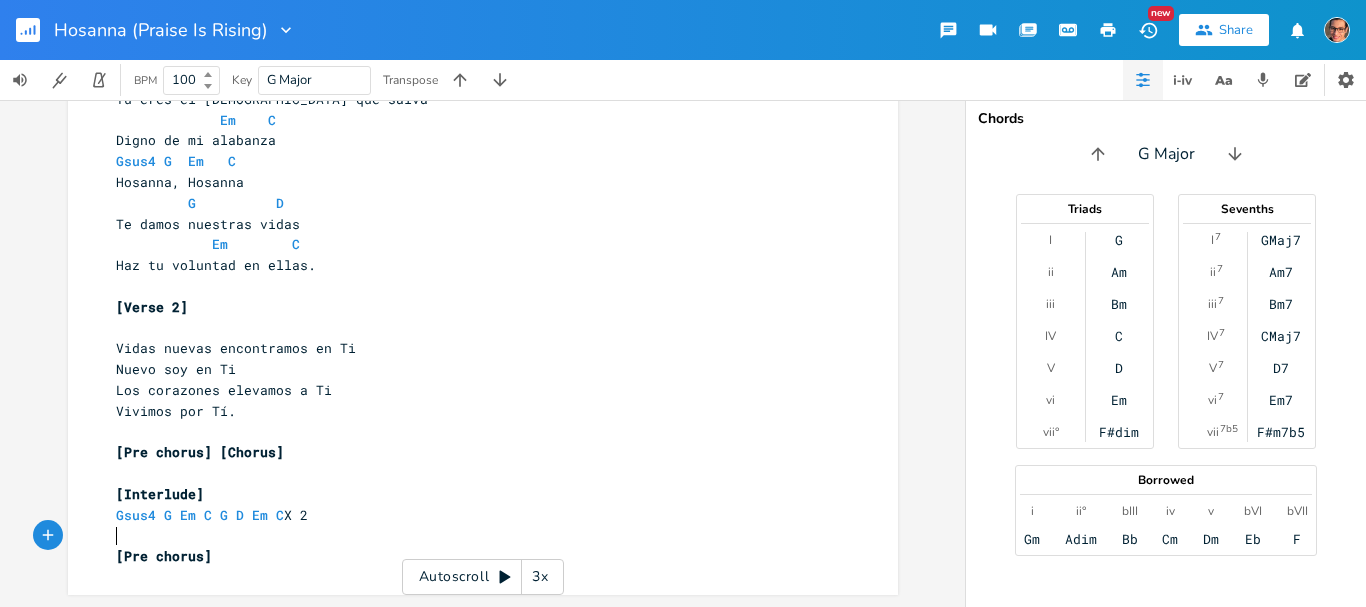 scroll, scrollTop: 579, scrollLeft: 0, axis: vertical 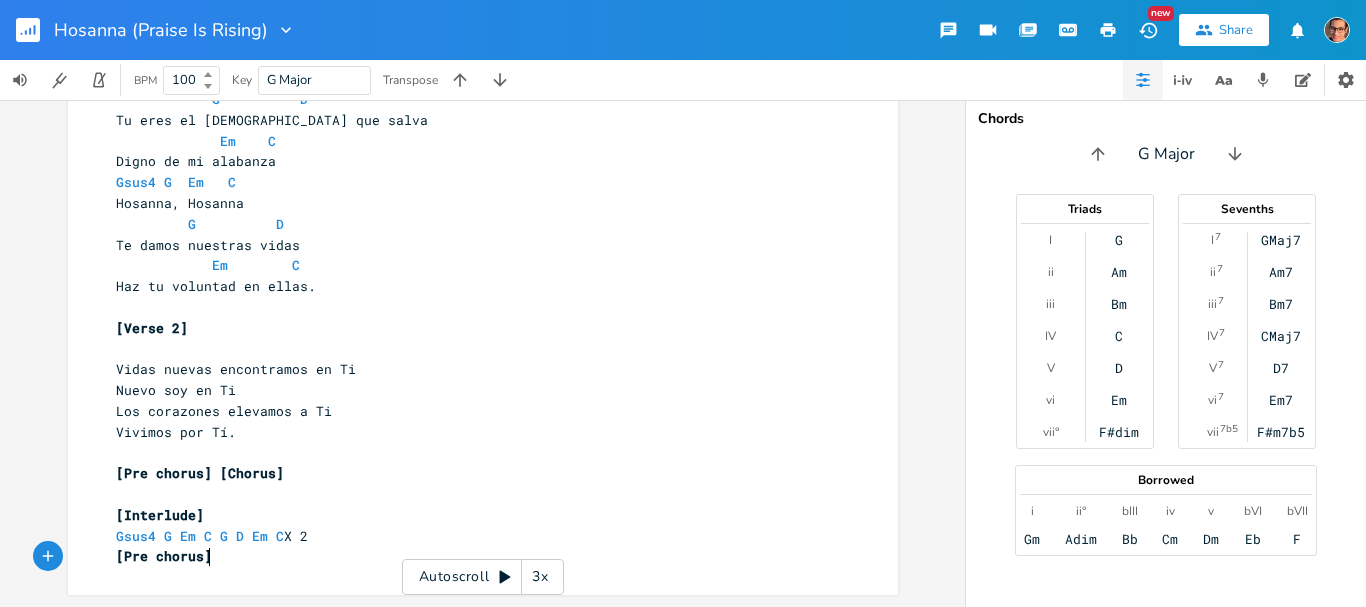drag, startPoint x: 248, startPoint y: 556, endPoint x: 260, endPoint y: 577, distance: 24.186773 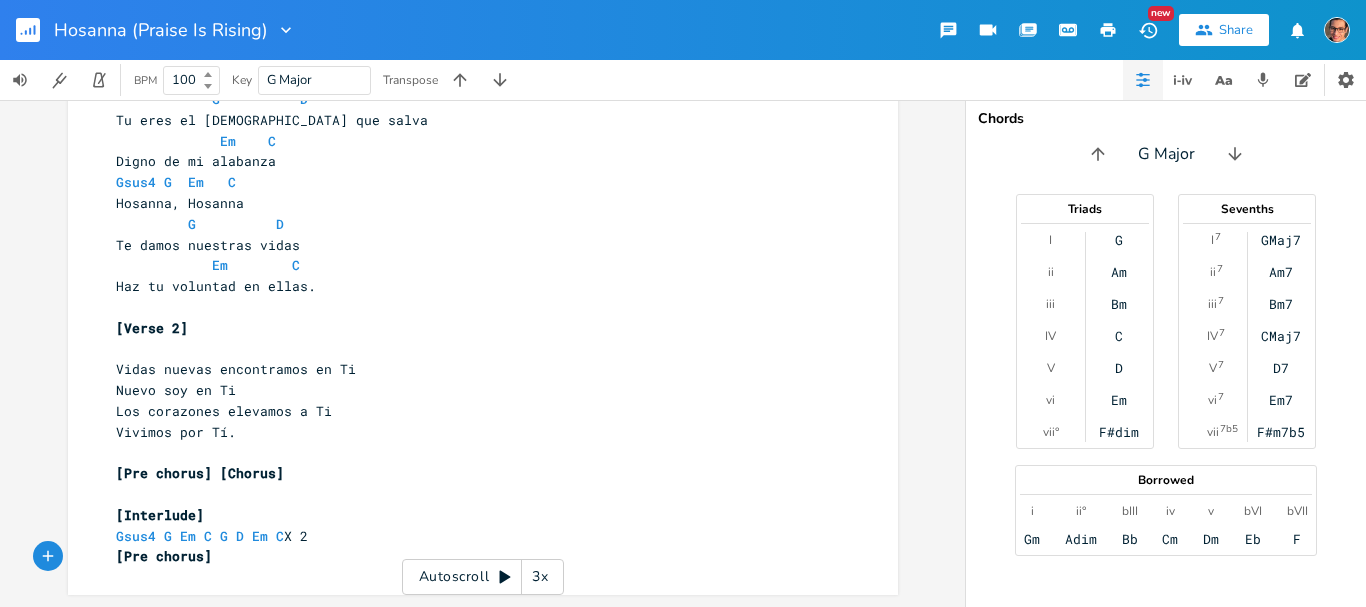 click on "xxxxxxxxxx   [Verse 1] G 5 Te adoramos                 C 6 No rendimos a Ti         G 4 Solo a Ti G 5 Te exaltamos                  C 7 Te anhelamos a Ti         G 4 Solo a Ti ​ [Pre chorus]              D                  C              G 15 Cuando te vemos nos das las fuerzas para seguir               D                  C                 G 15 Y en tu presencia todos los miedos se van de mi            D 4 Se van de mi. ​ [Chorus] Gsus4   G    Em     C 6 [PERSON_NAME], Hosanna              G            D   8 Tu eres el [DEMOGRAPHIC_DATA] que salva                Em      C 8 Digno de mi alabanza Gsus4   G    Em     C 6 [PERSON_NAME], Hosanna           G            D 7 Te damos nuestras vidas              Em          C 8 Haz tu voluntad en ellas. ​ [Verse 2] ​ 10 Vidas nuevas encontramos en Ti 5 Nuevo soy en Ti 10 Los corazones elevamos a Ti 5 Vivimos por Tí.  ​ [Pre chorus] [Chorus]   ​ [Interlude] Gsus4   G   Em" at bounding box center [498, 83] 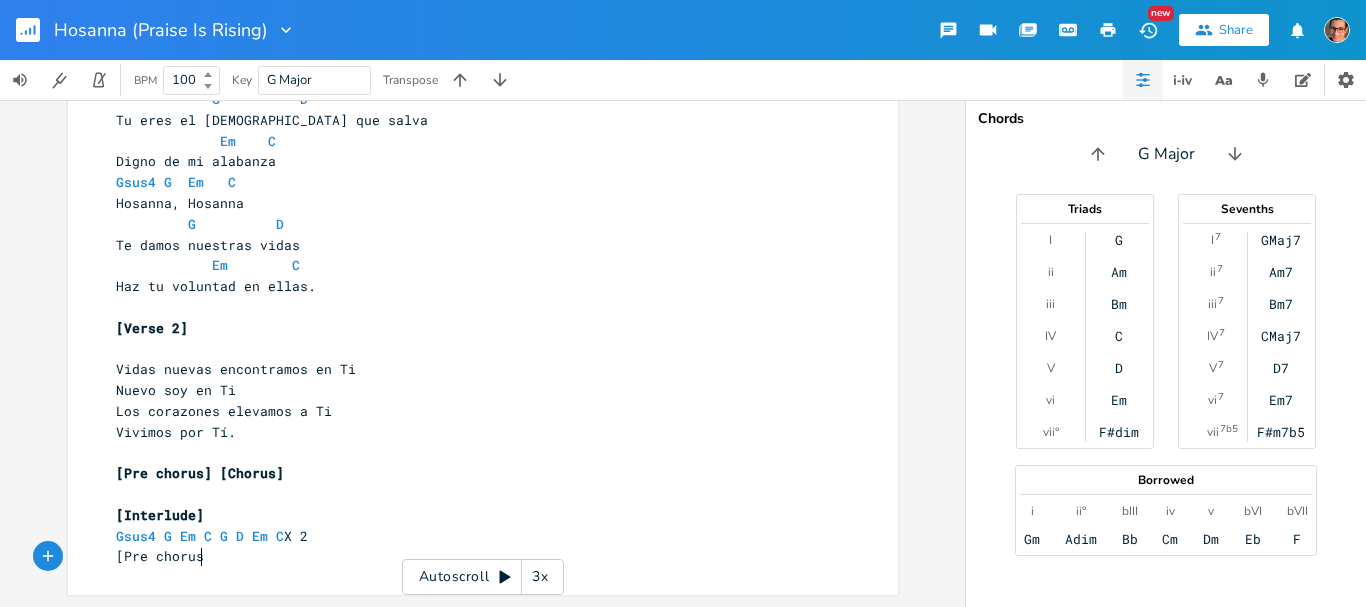 type on "x" 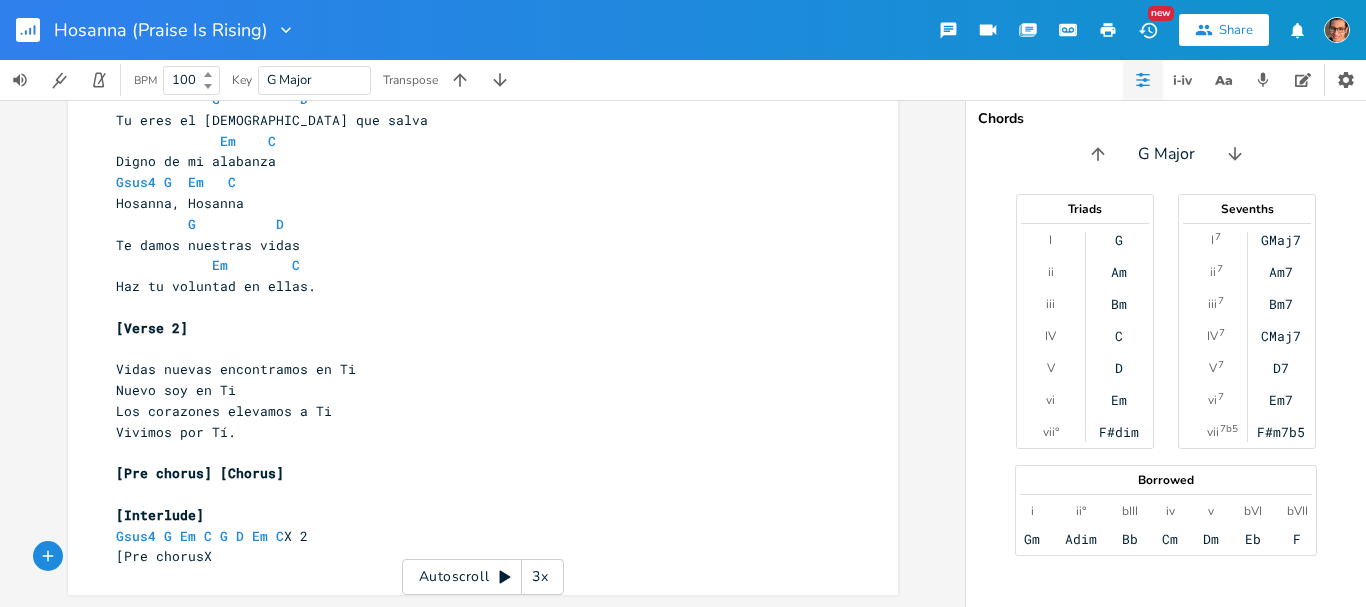 scroll, scrollTop: 0, scrollLeft: 15, axis: horizontal 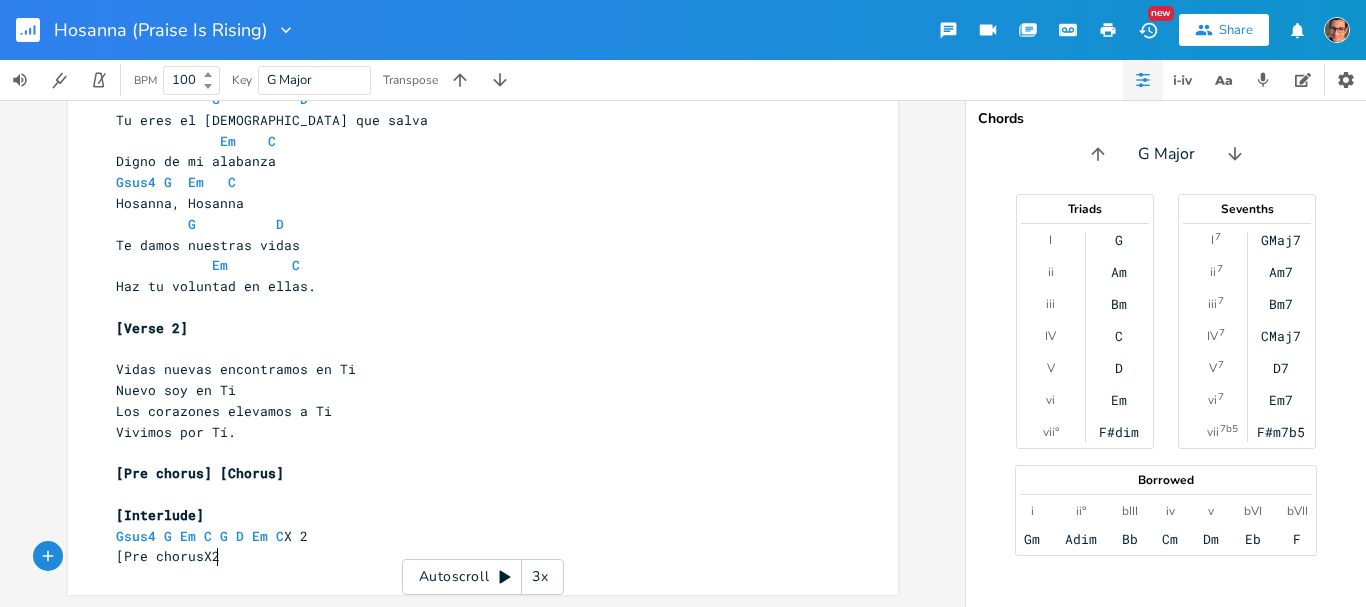 type on "X2]" 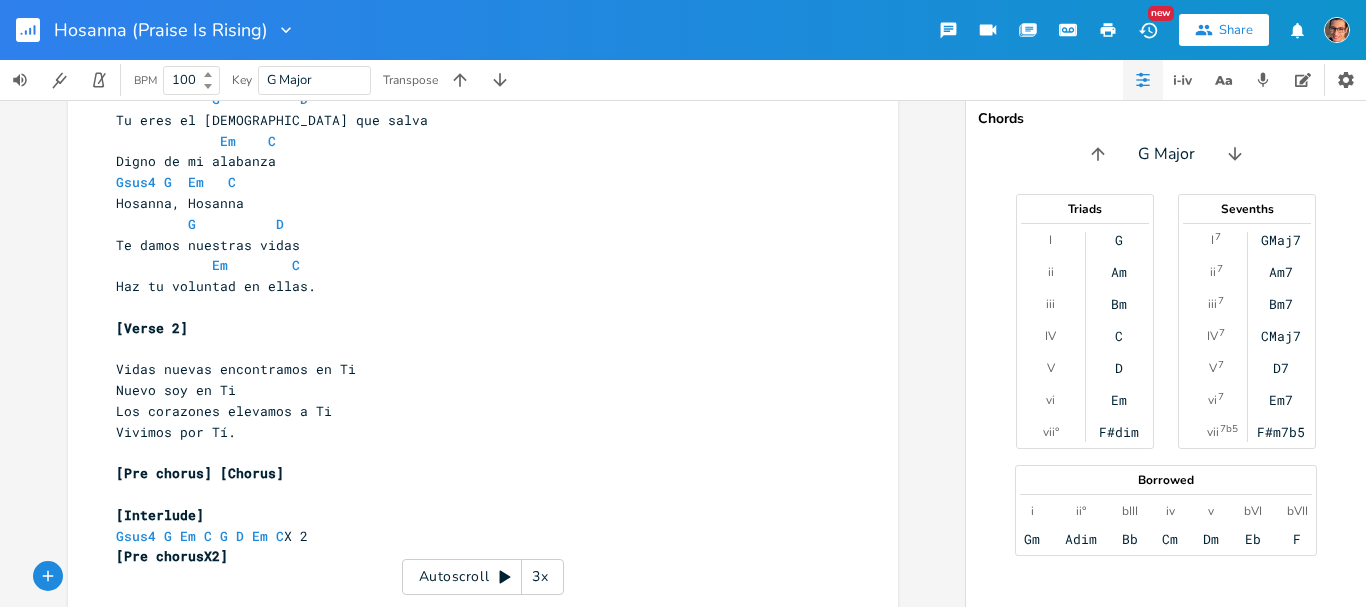 type on "C" 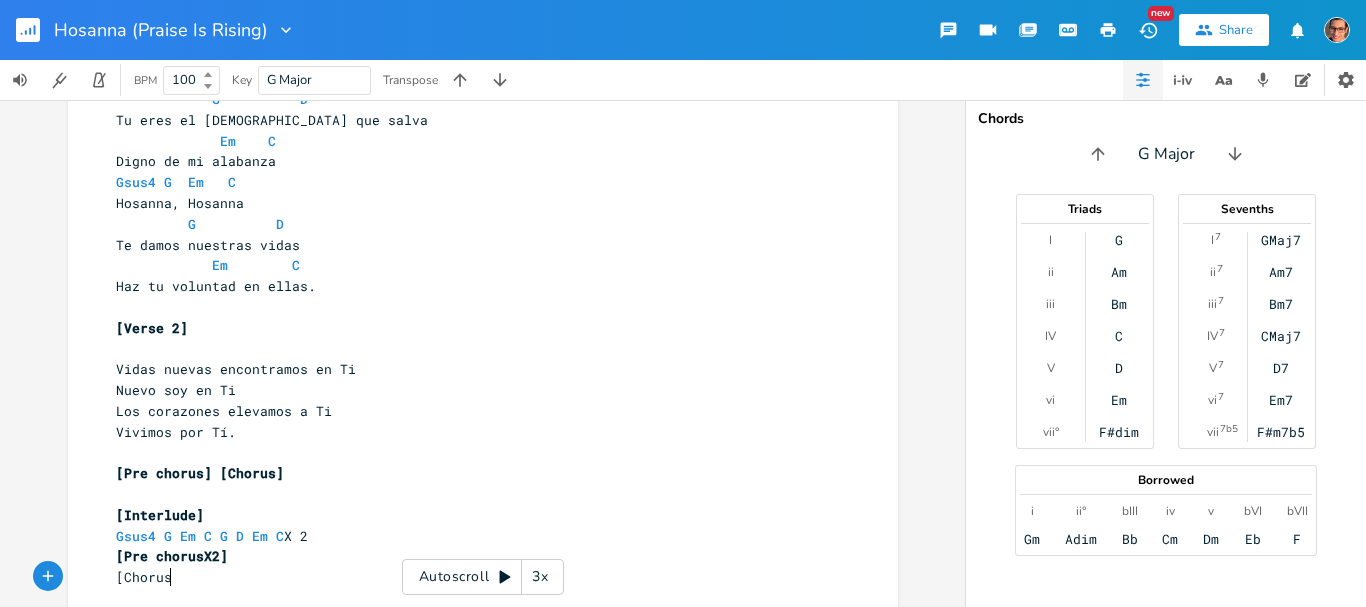 scroll, scrollTop: 0, scrollLeft: 46, axis: horizontal 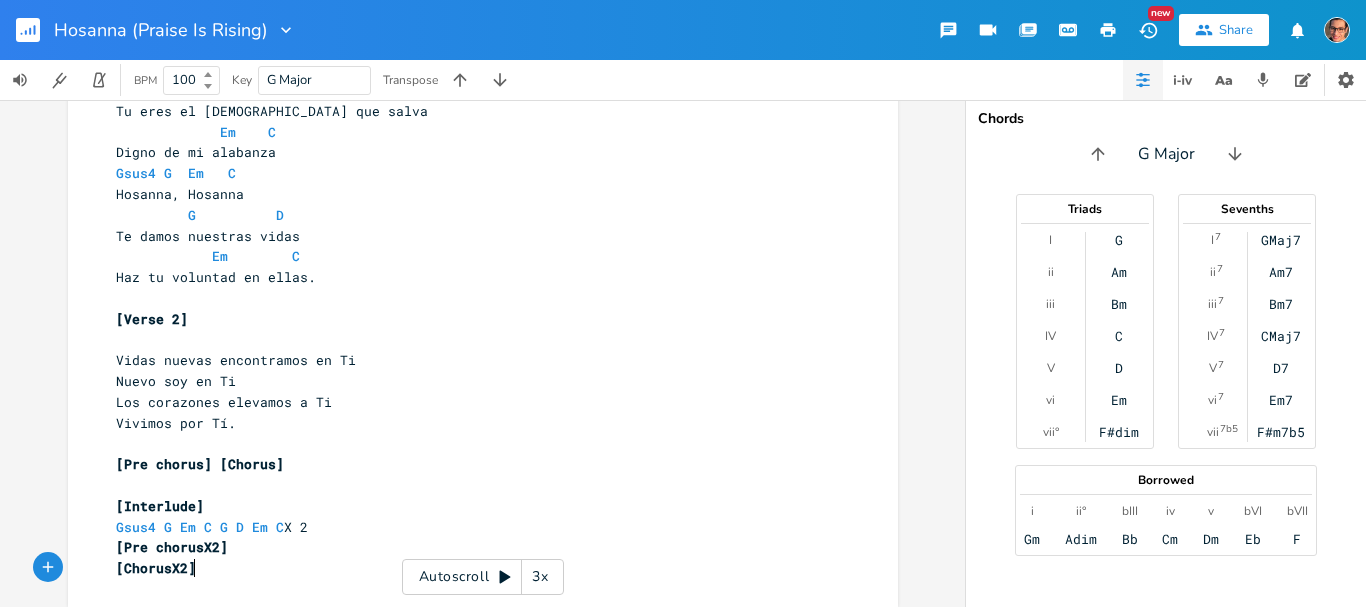 click on "xxxxxxxxxx   [Verse 1] G 5 Te adoramos                 C 6 No rendimos a Ti         G 4 Solo a Ti G 5 Te exaltamos                  C 7 Te anhelamos a Ti         G 4 Solo a Ti ​ [Pre chorus]              D                  C              G 15 Cuando te vemos nos das las fuerzas para seguir               D                  C                 G 15 Y en tu presencia todos los miedos se van de mi            D 4 Se van de mi. ​ [Chorus] Gsus4   G    Em     C 6 [PERSON_NAME], Hosanna              G            D   8 Tu eres el [DEMOGRAPHIC_DATA] que salva                Em      C 8 Digno de mi alabanza Gsus4   G    Em     C 6 [PERSON_NAME], Hosanna           G            D 7 Te damos nuestras vidas              Em          C 8 Haz tu voluntad en ellas. ​ [Verse 2] ​ 10 Vidas nuevas encontramos en Ti 5 Nuevo soy en Ti 10 Los corazones elevamos a Ti 5 Vivimos por Tí.  ​ [Pre chorus] [Chorus]   ​ [Interlude] Gsus4   G   Em" at bounding box center (473, 69) 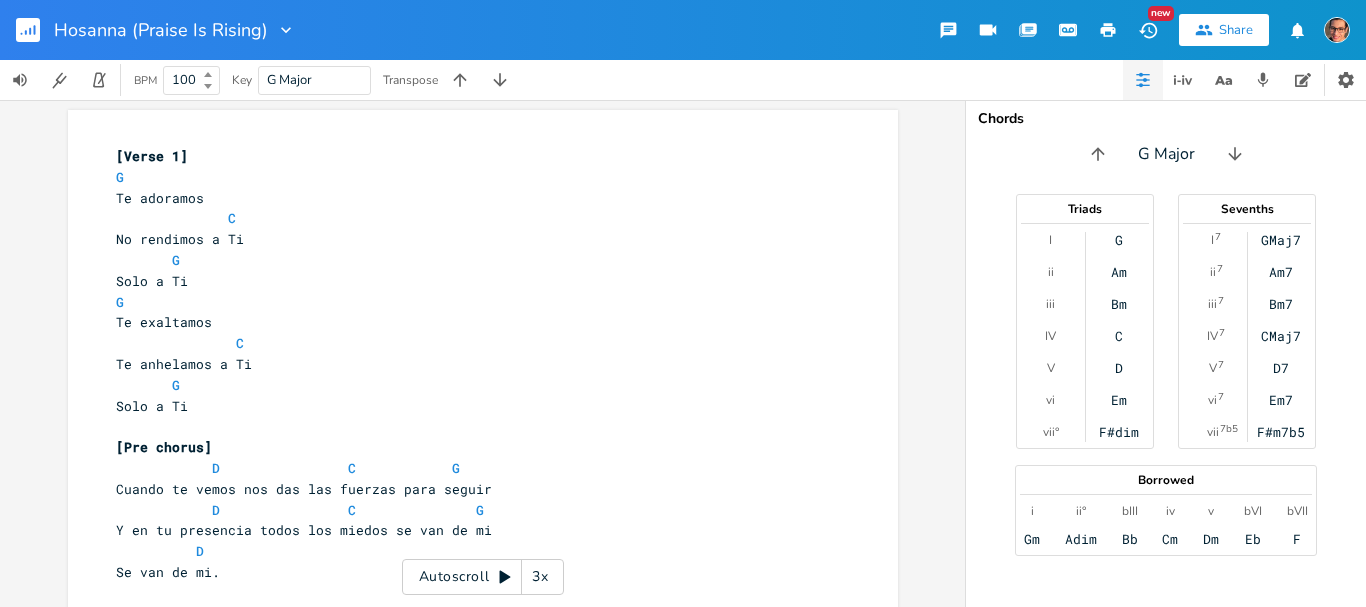scroll, scrollTop: 0, scrollLeft: 0, axis: both 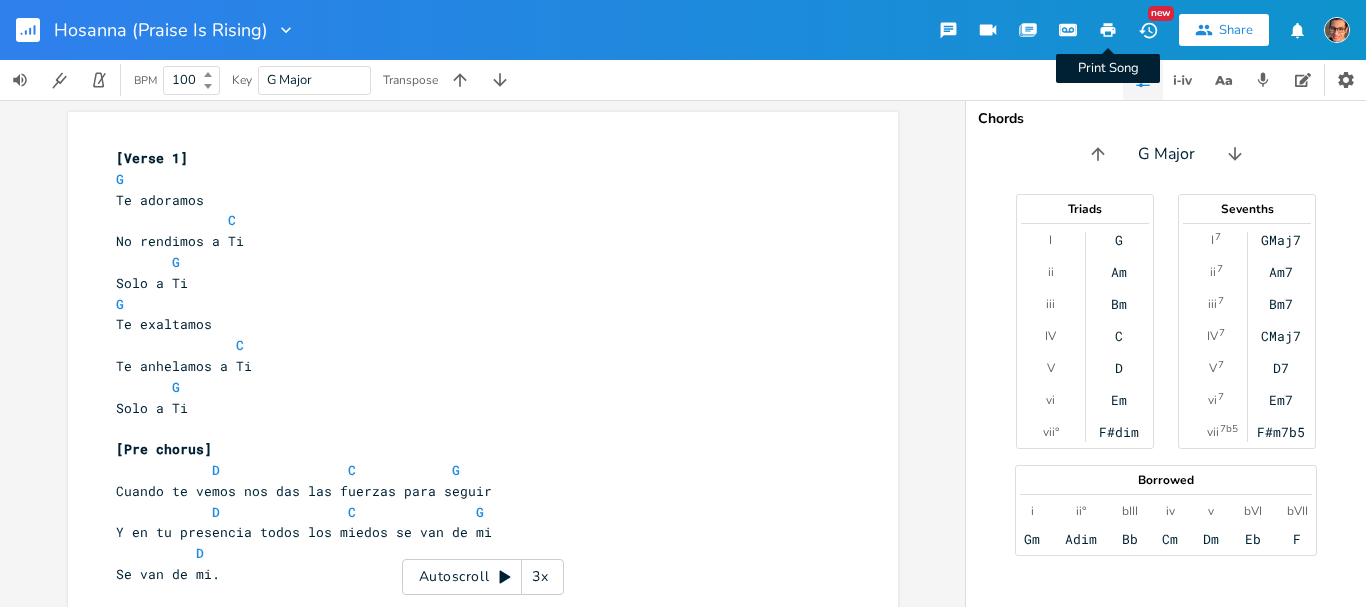 type on "X2]" 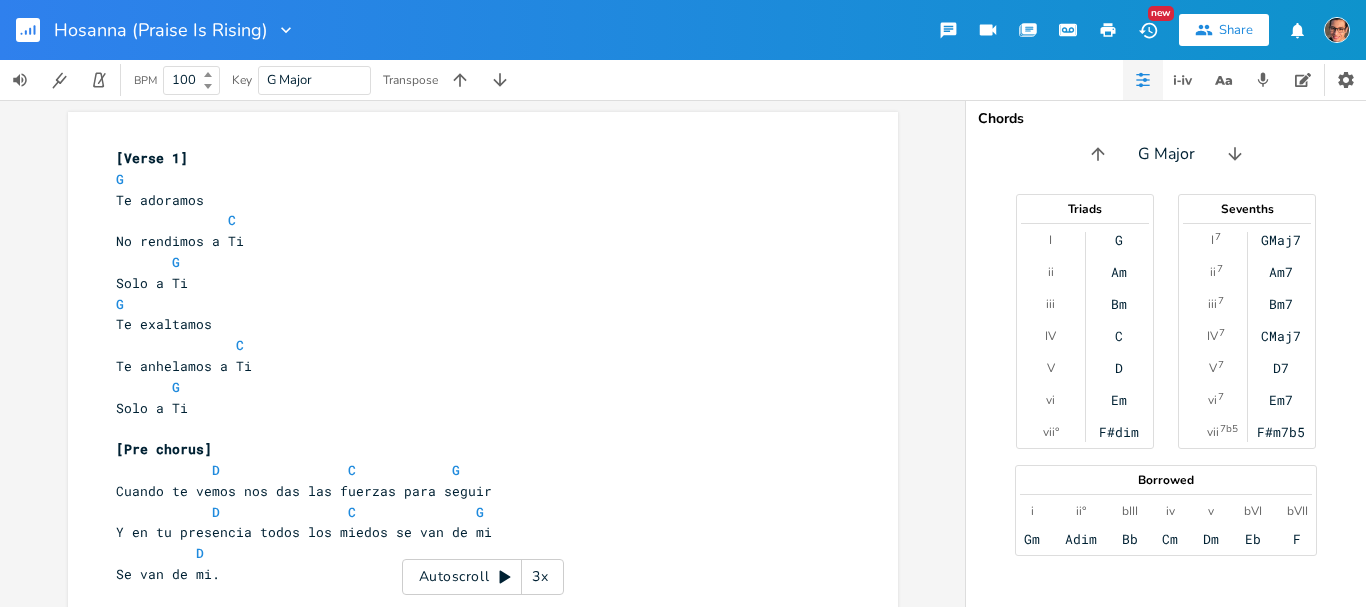 scroll, scrollTop: 0, scrollLeft: 0, axis: both 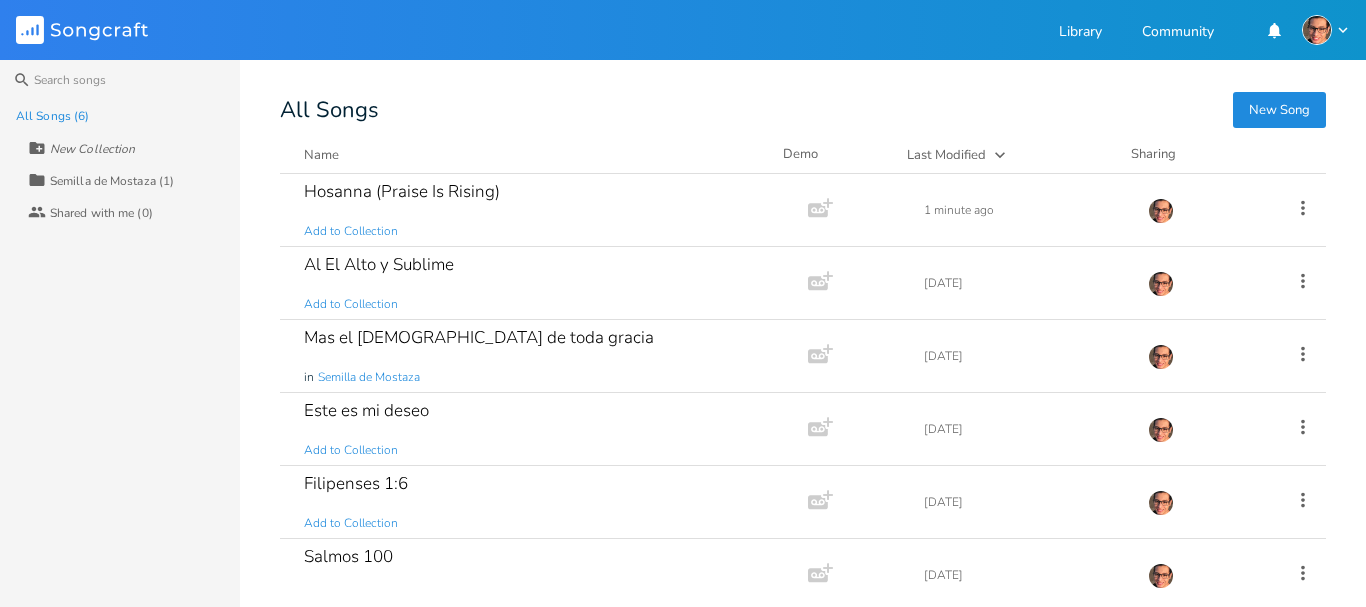 click on "New Song" at bounding box center [1279, 110] 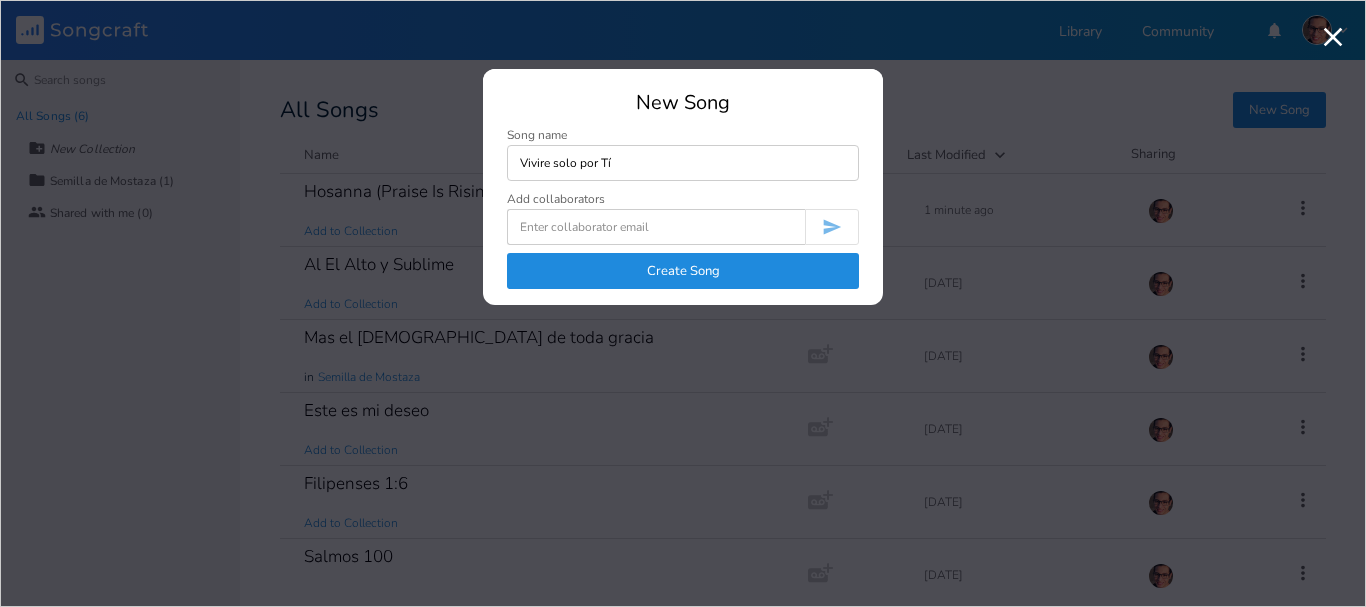 type on "Vivire solo por Tí" 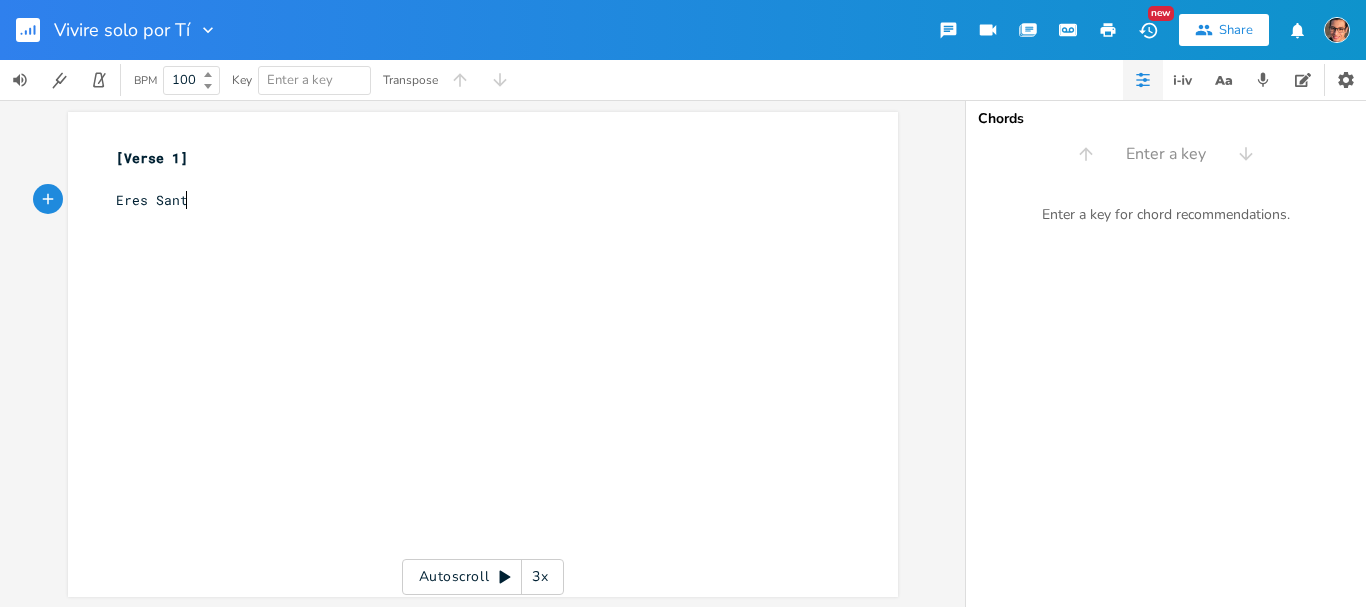 type on "Eres Santo" 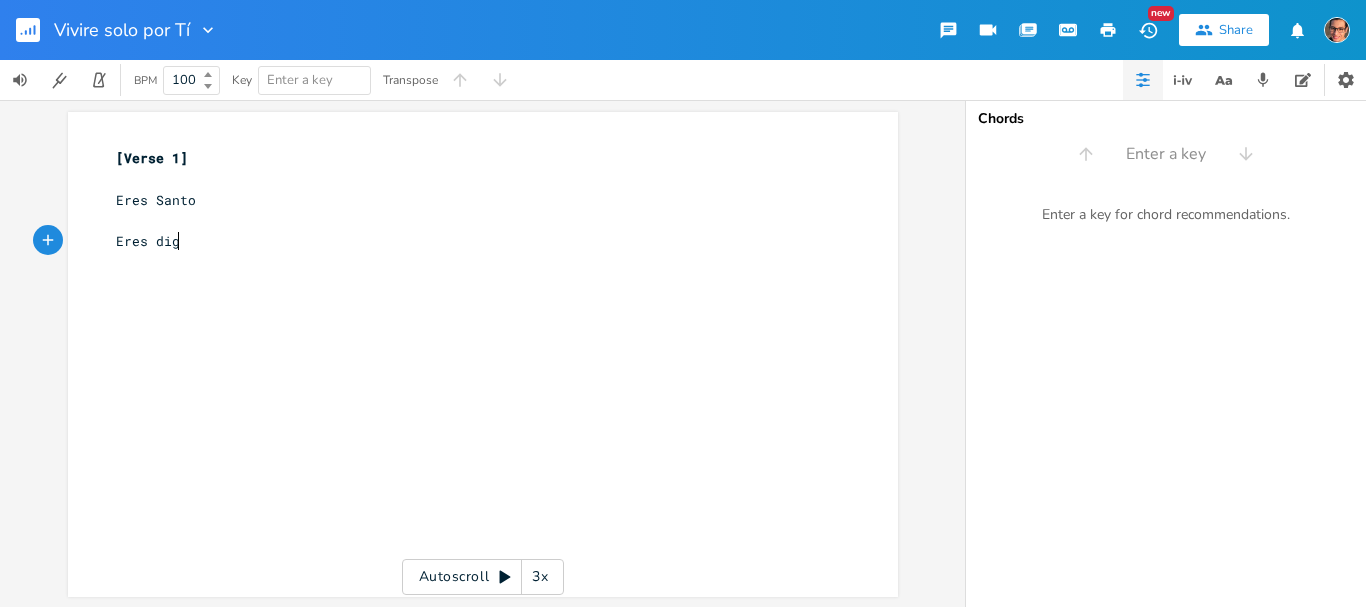 type on "Eres digno" 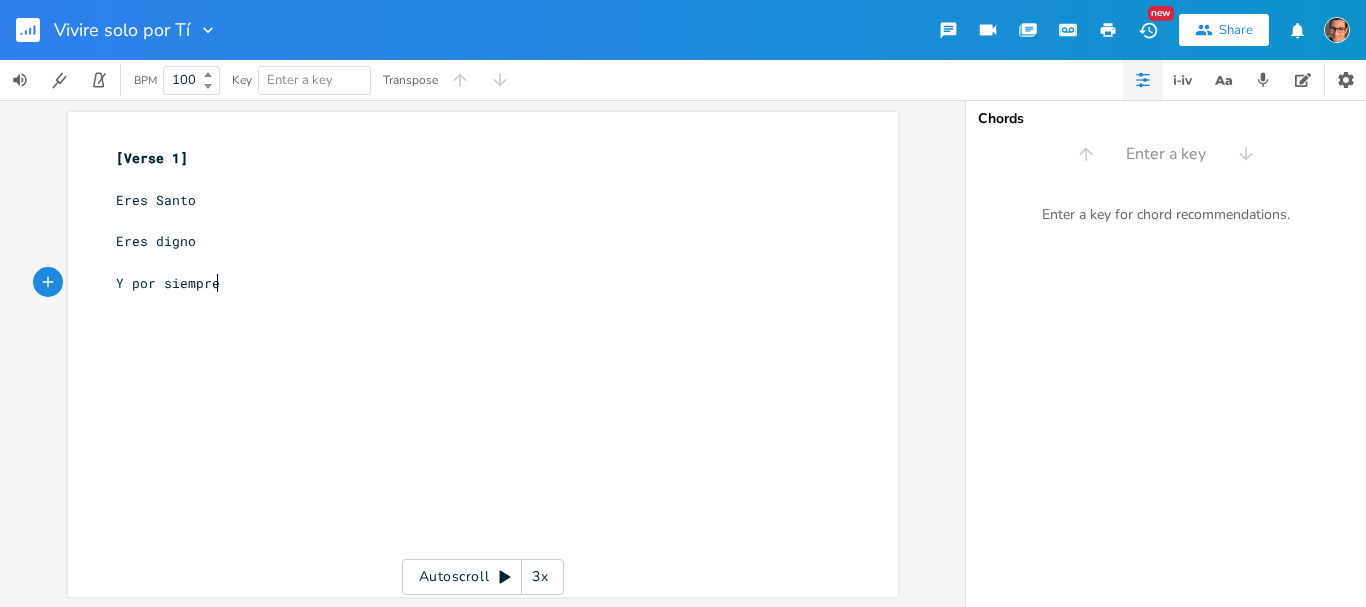 scroll, scrollTop: 0, scrollLeft: 84, axis: horizontal 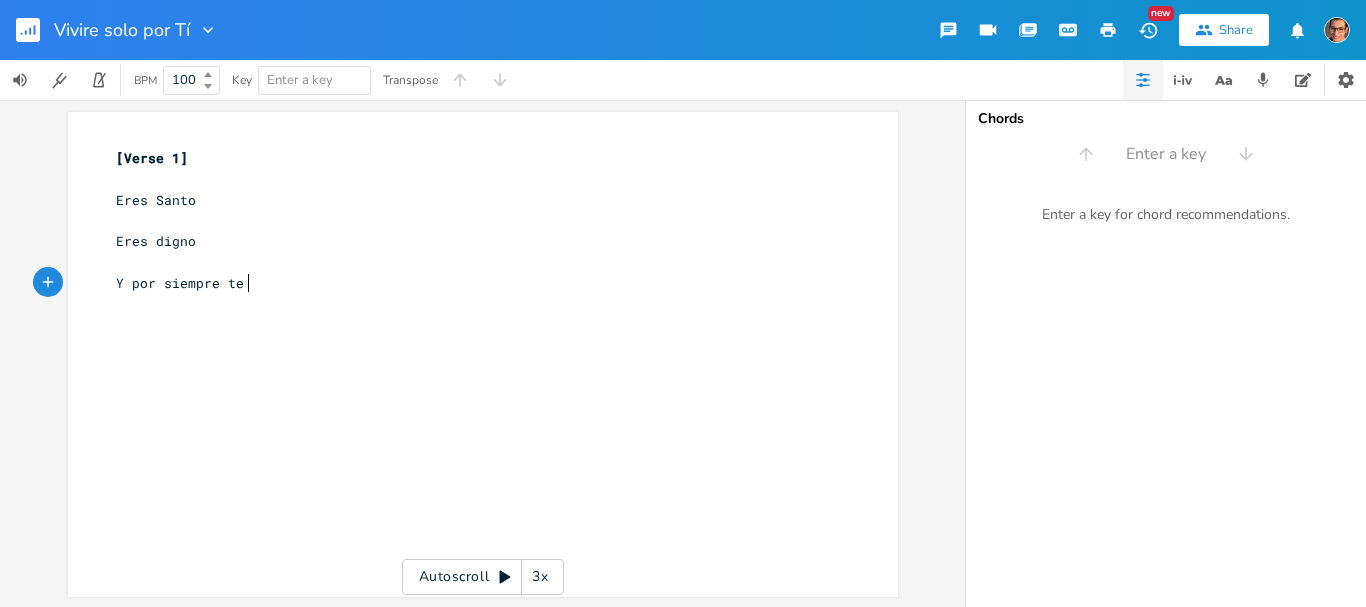 type on "Y por siempre te a" 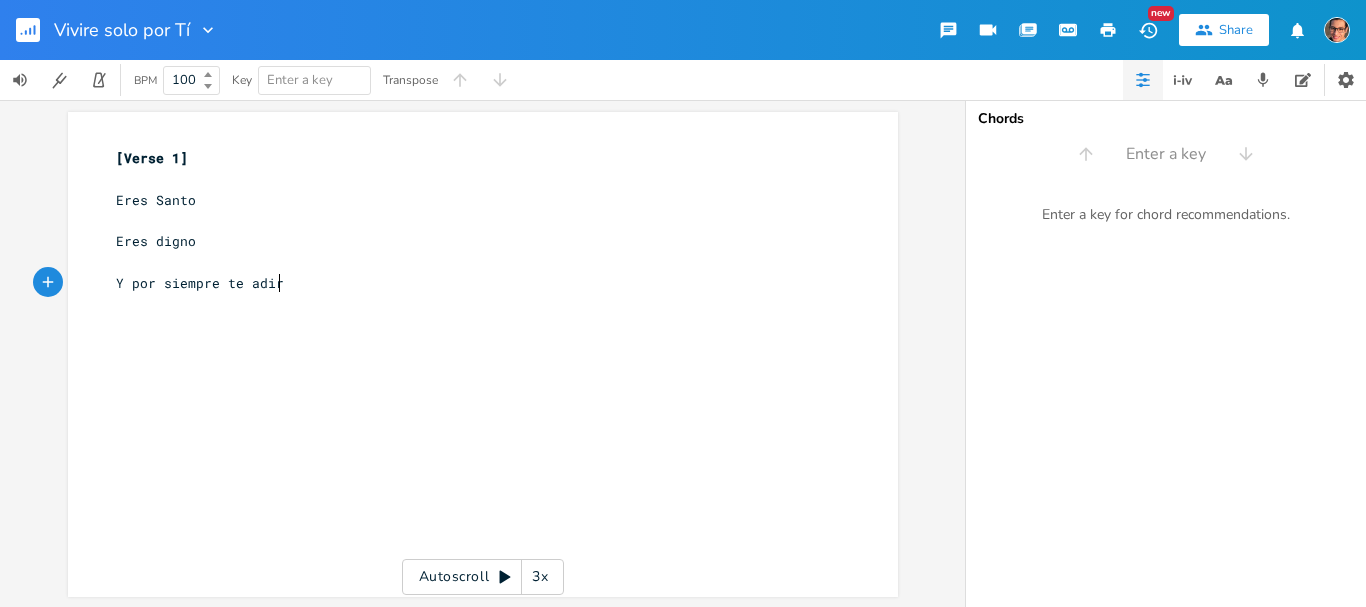 type on "adira" 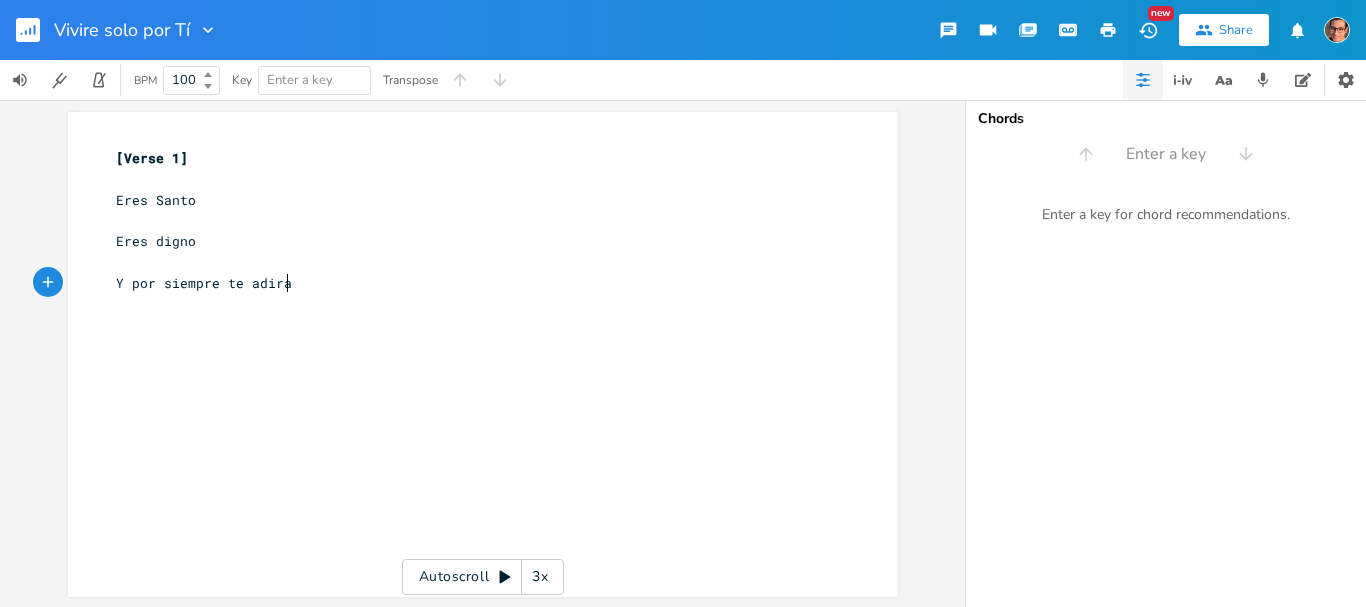 scroll, scrollTop: 0, scrollLeft: 29, axis: horizontal 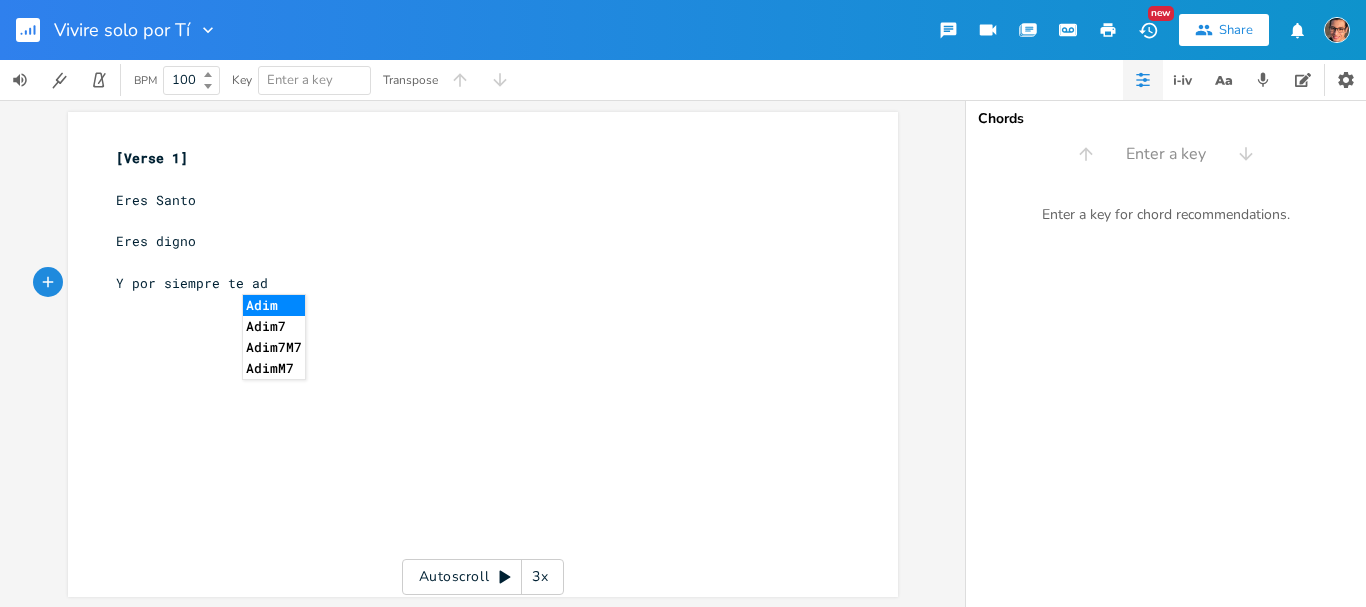 type on "o" 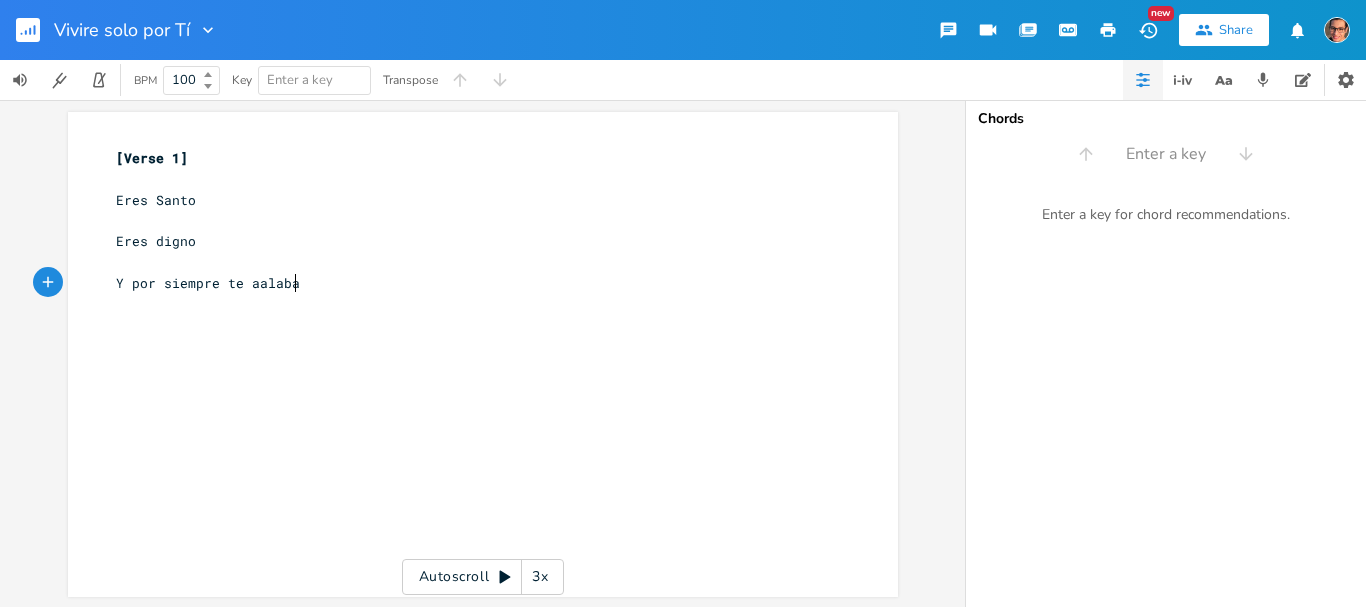 type on "alabar" 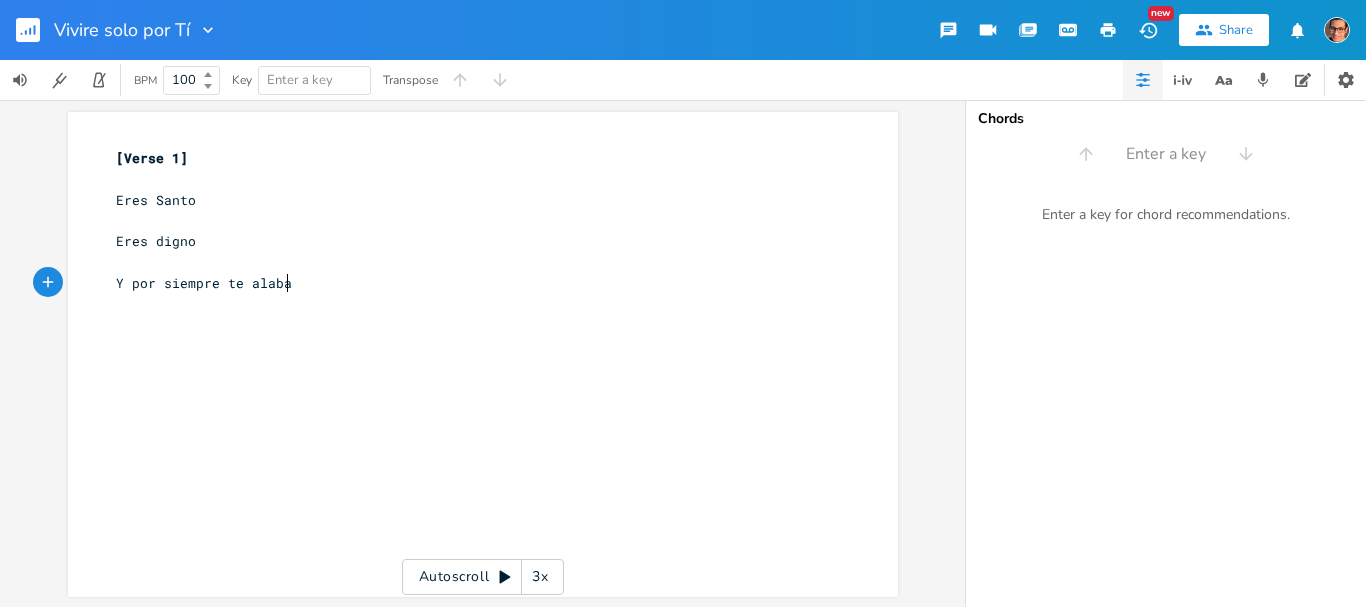 type on "alabare" 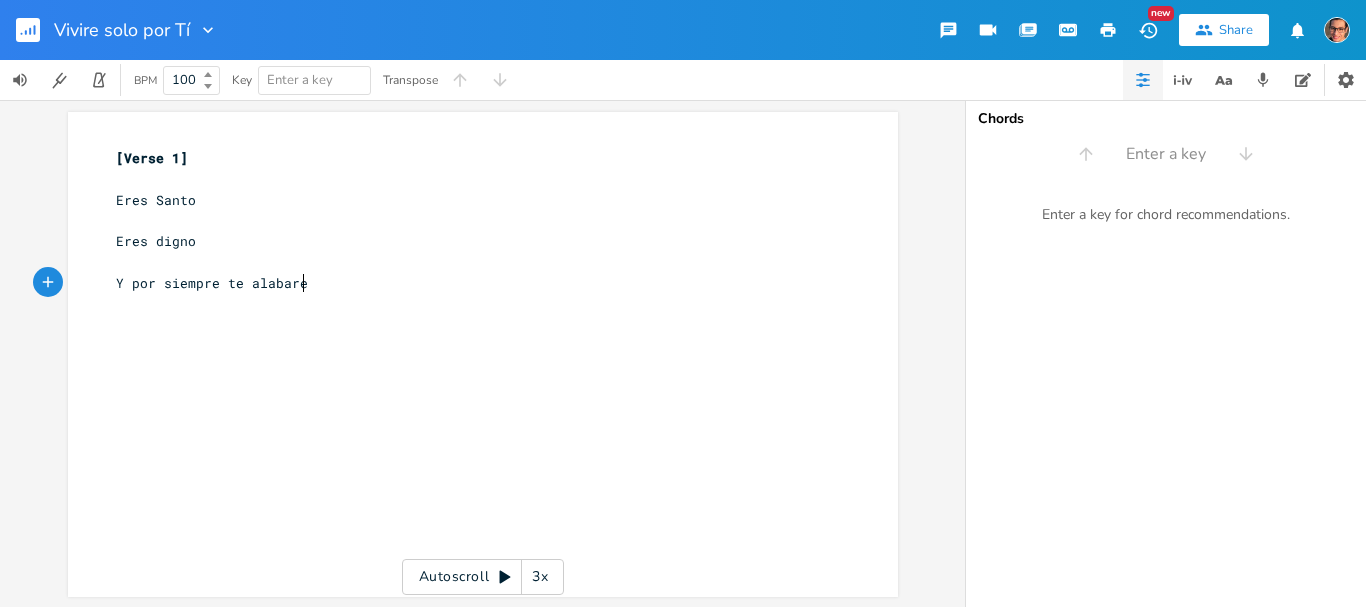 scroll, scrollTop: 0, scrollLeft: 43, axis: horizontal 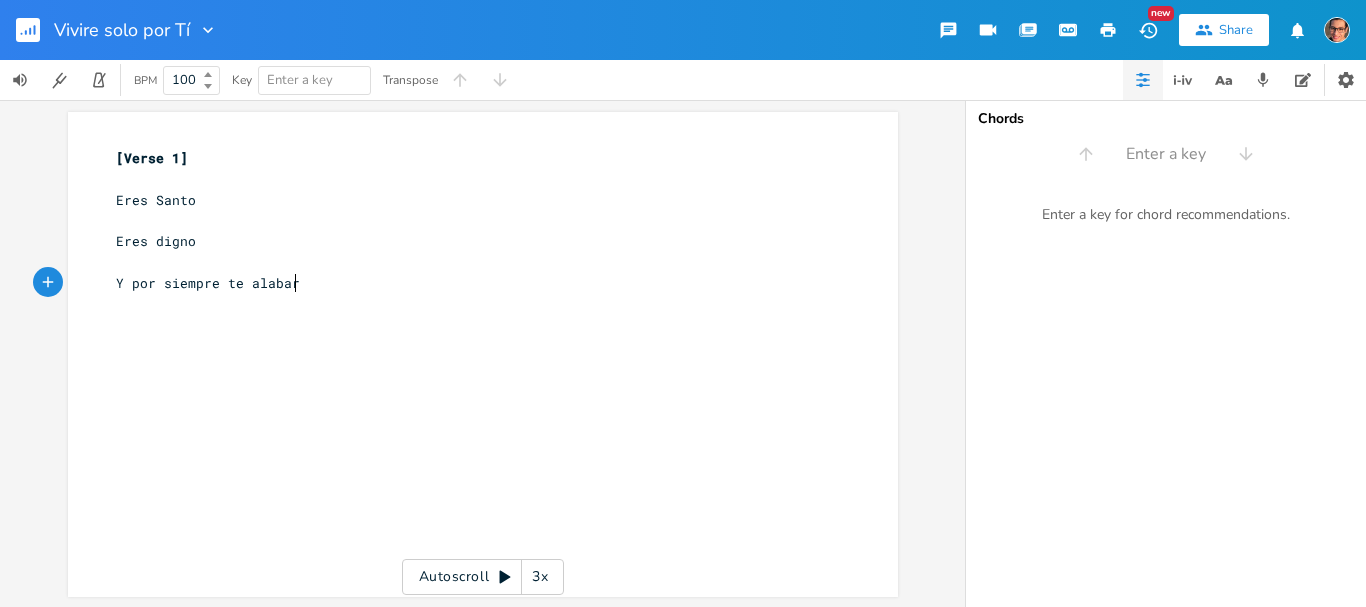 type on "é" 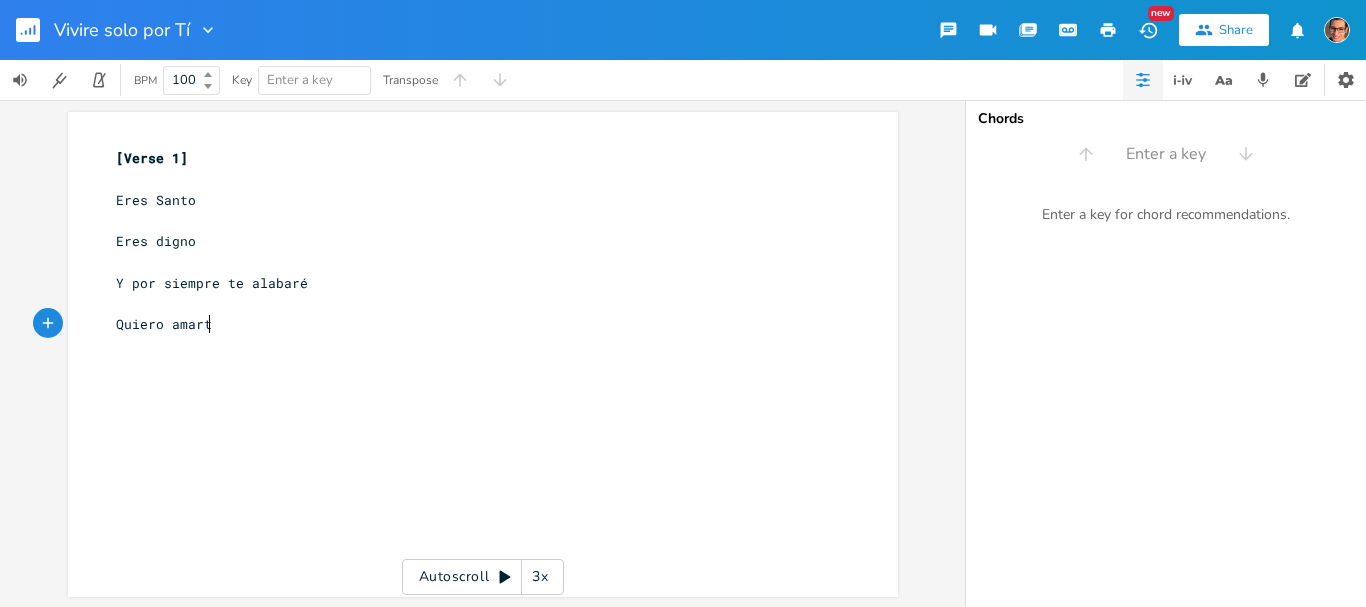 type on "Quiero amarte" 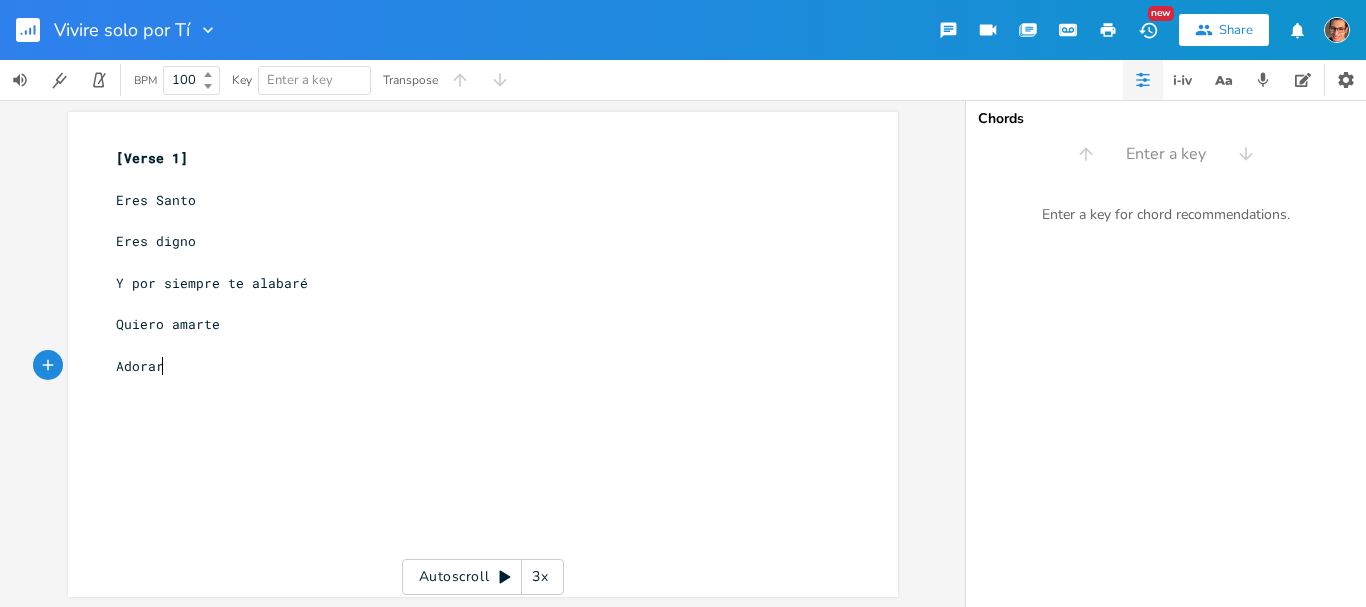 type on "Adorarte" 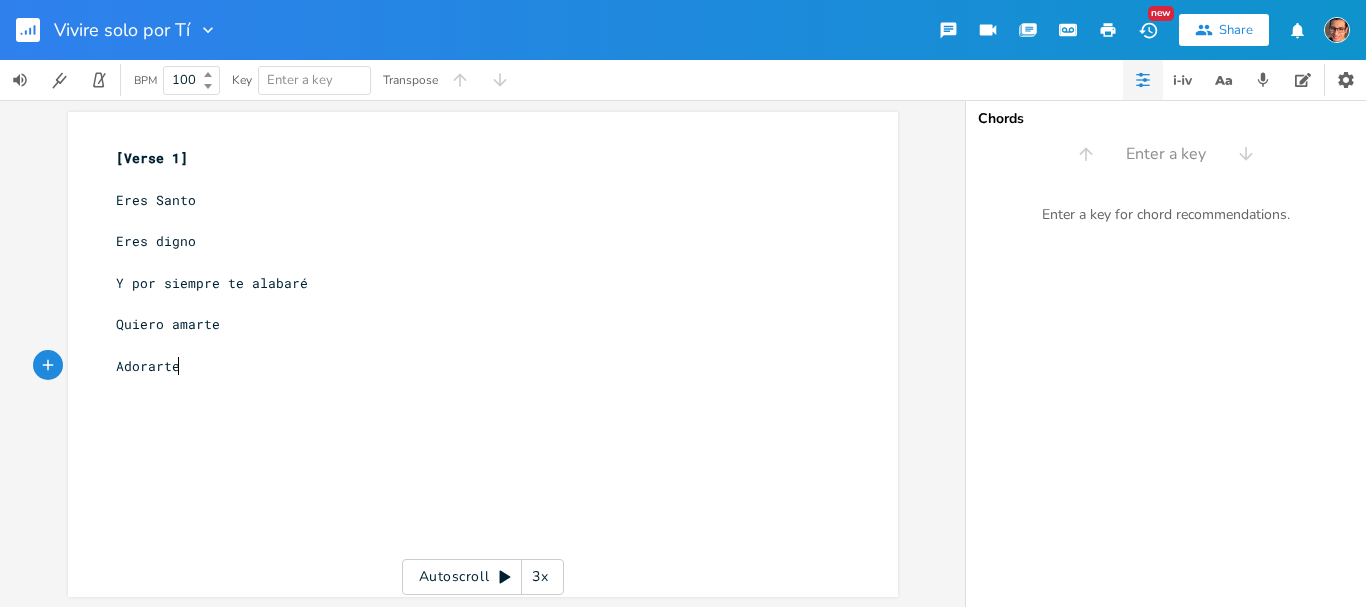 scroll, scrollTop: 0, scrollLeft: 52, axis: horizontal 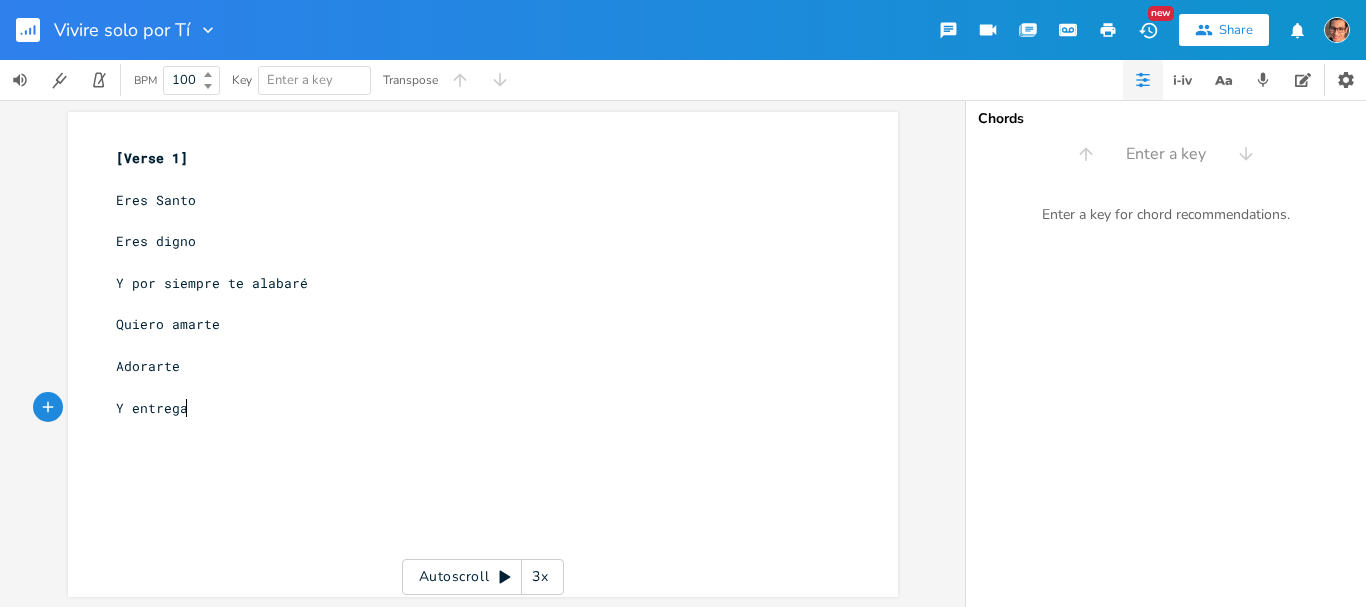type on "Y entregar" 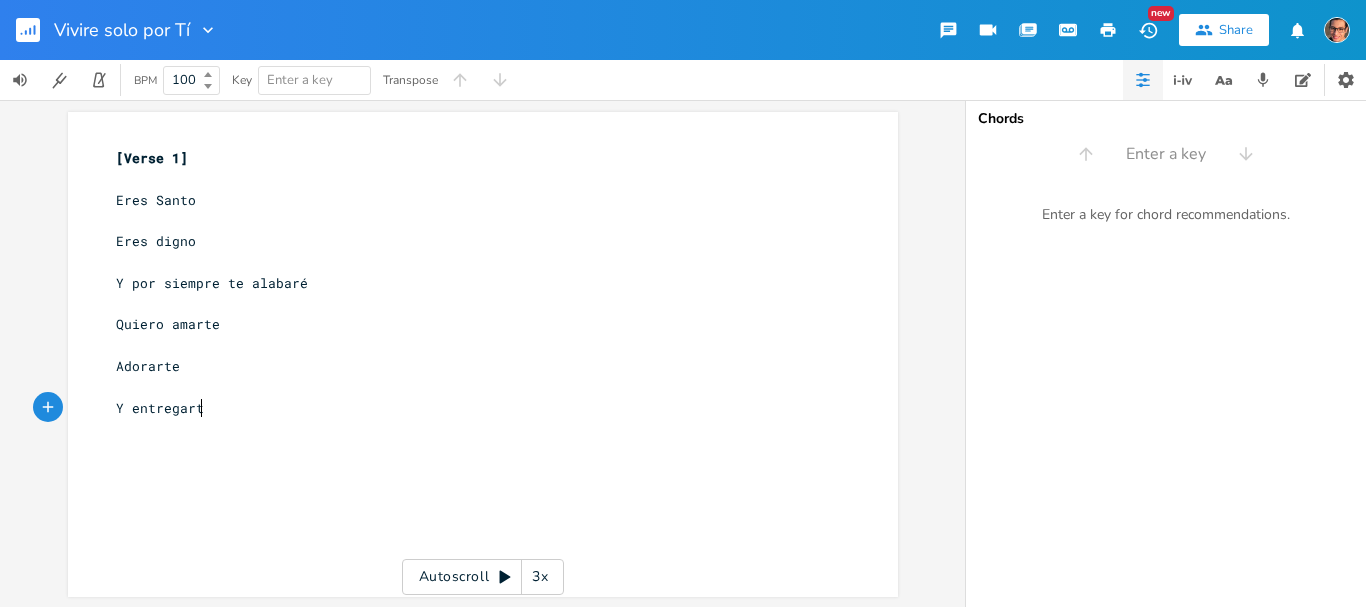 type on "rte" 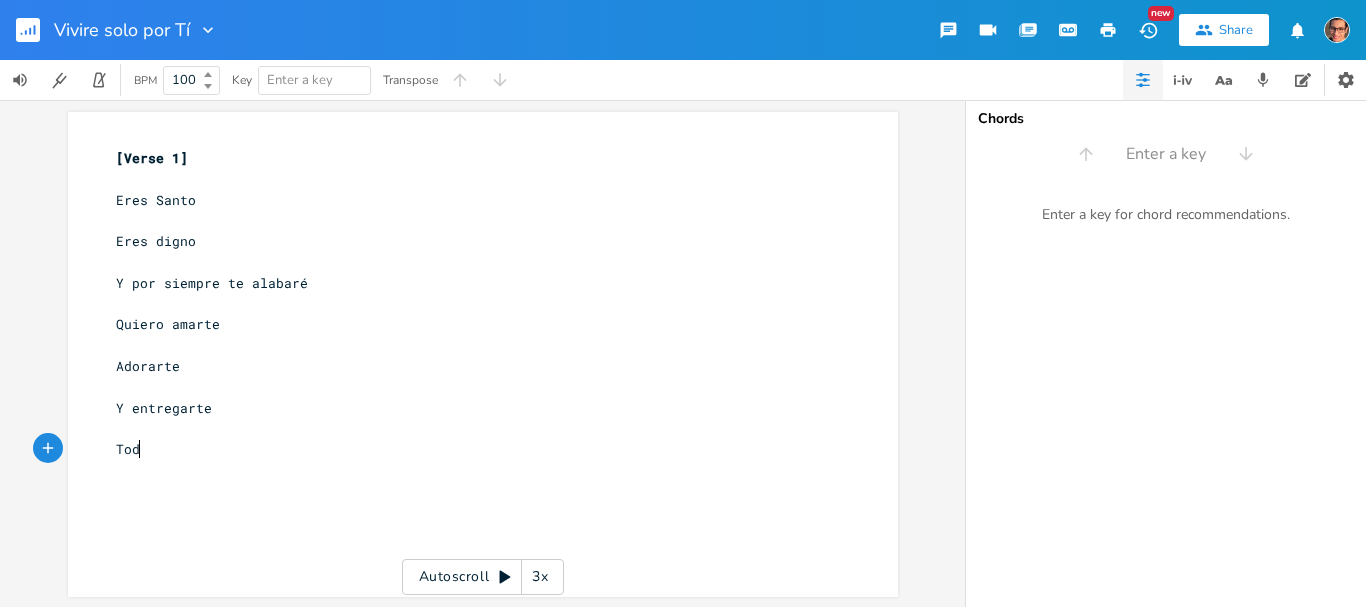 type on "Todi" 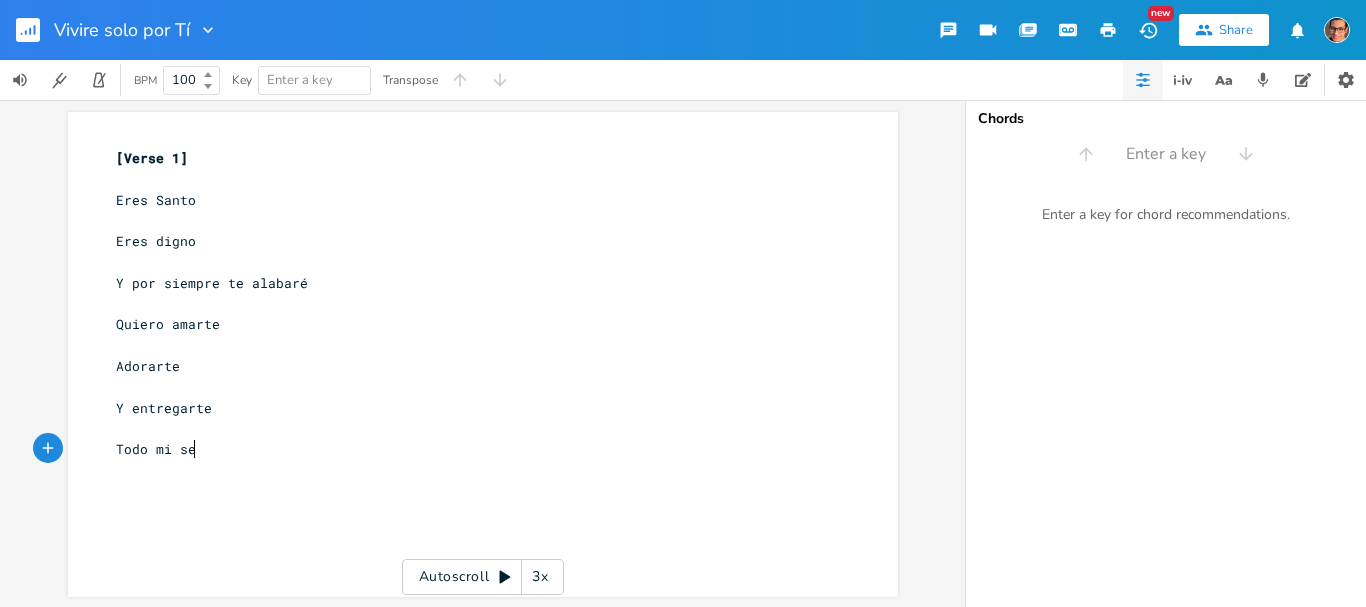 type on "o mi ser" 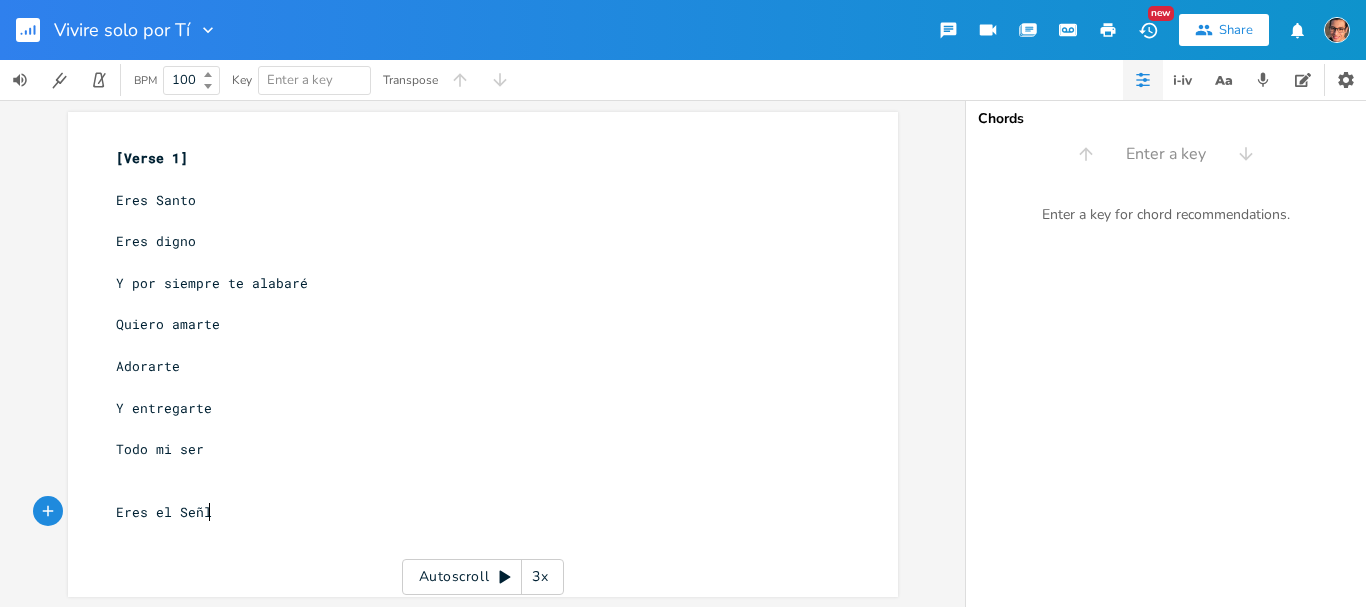 type on "Eres el Señlo" 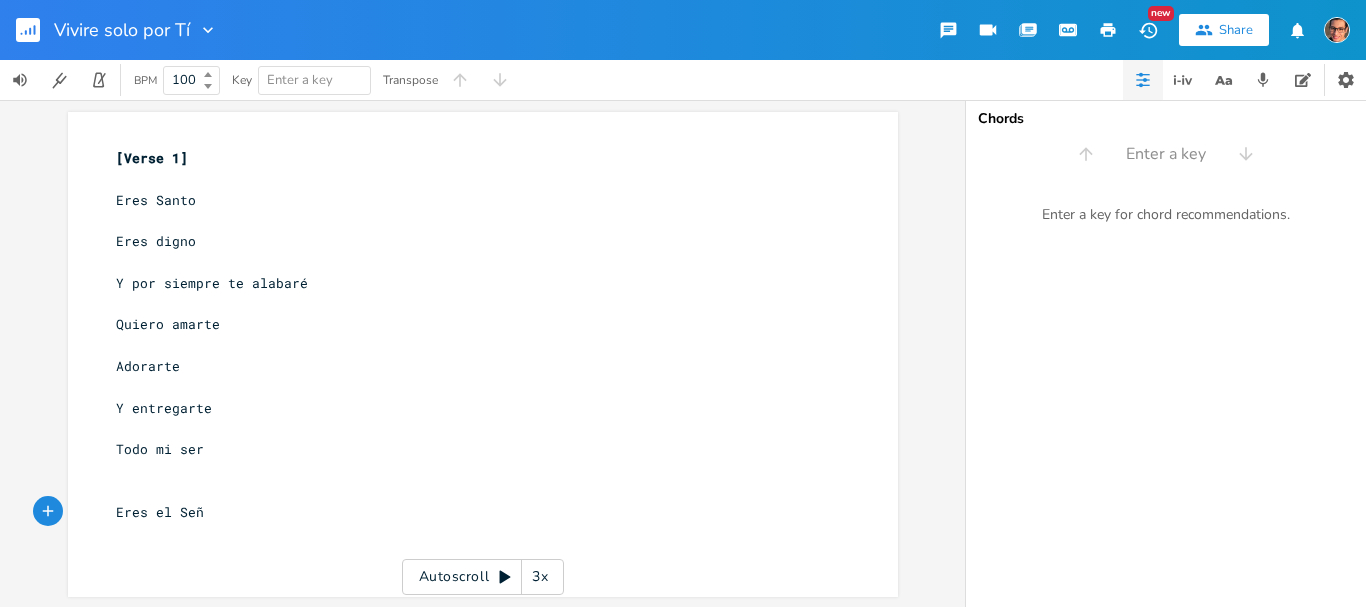 type on "or" 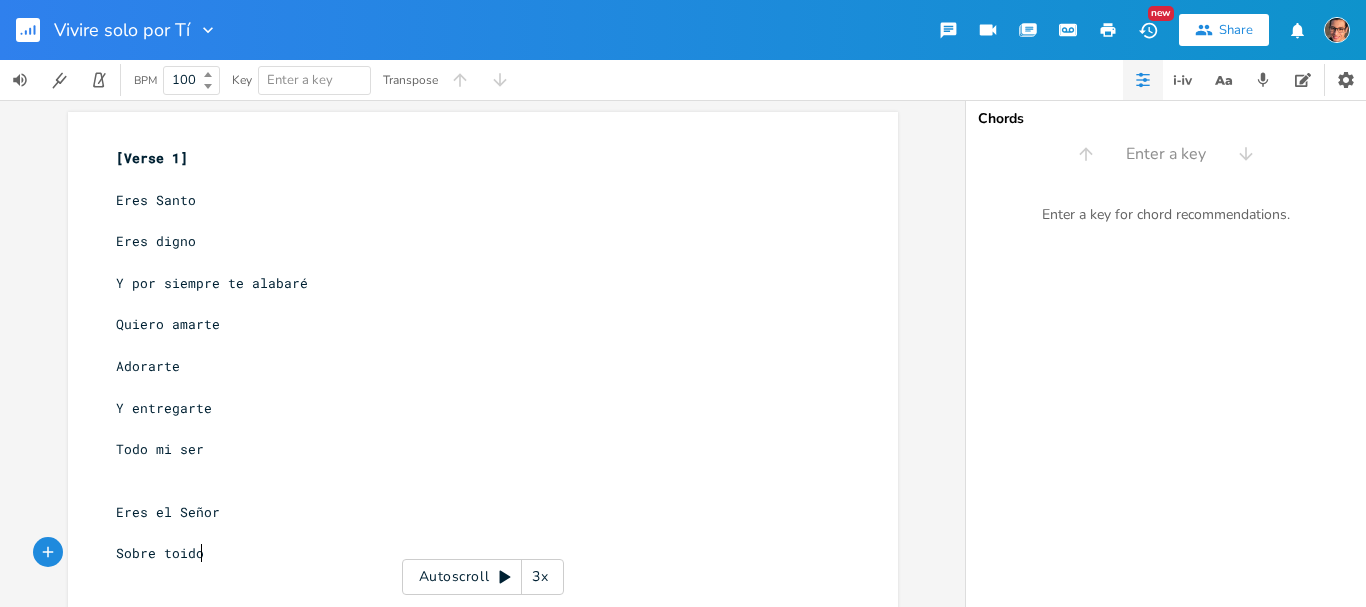 type on "Sobre toido" 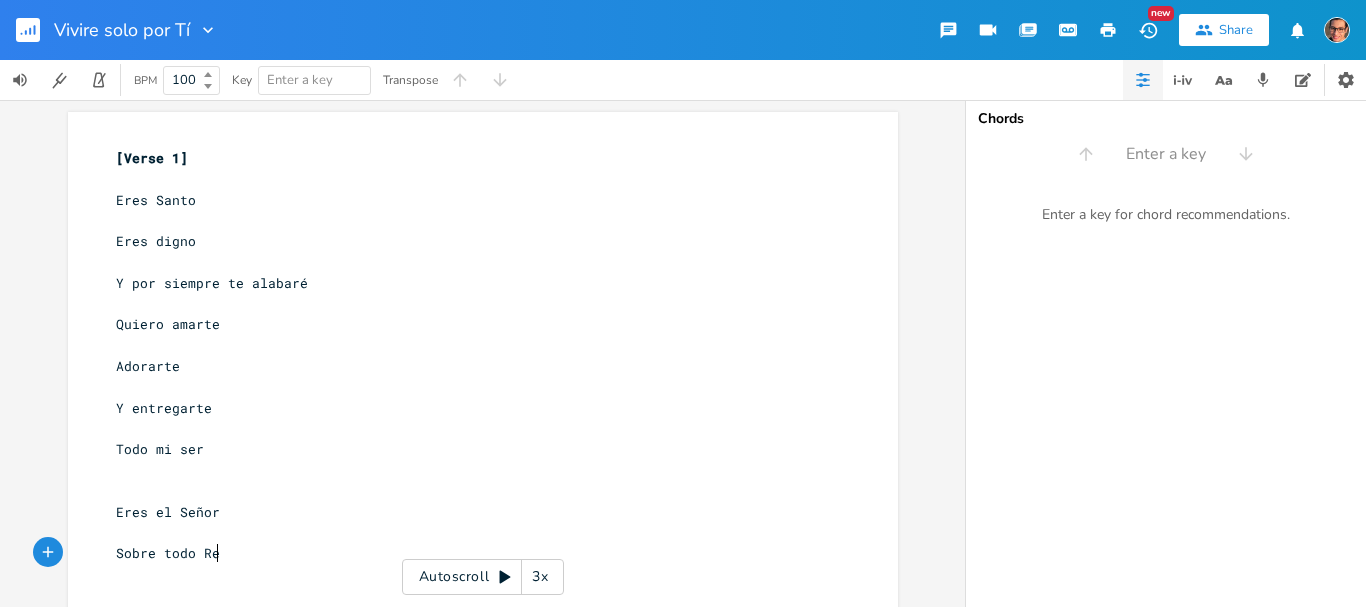 type on "do Rey" 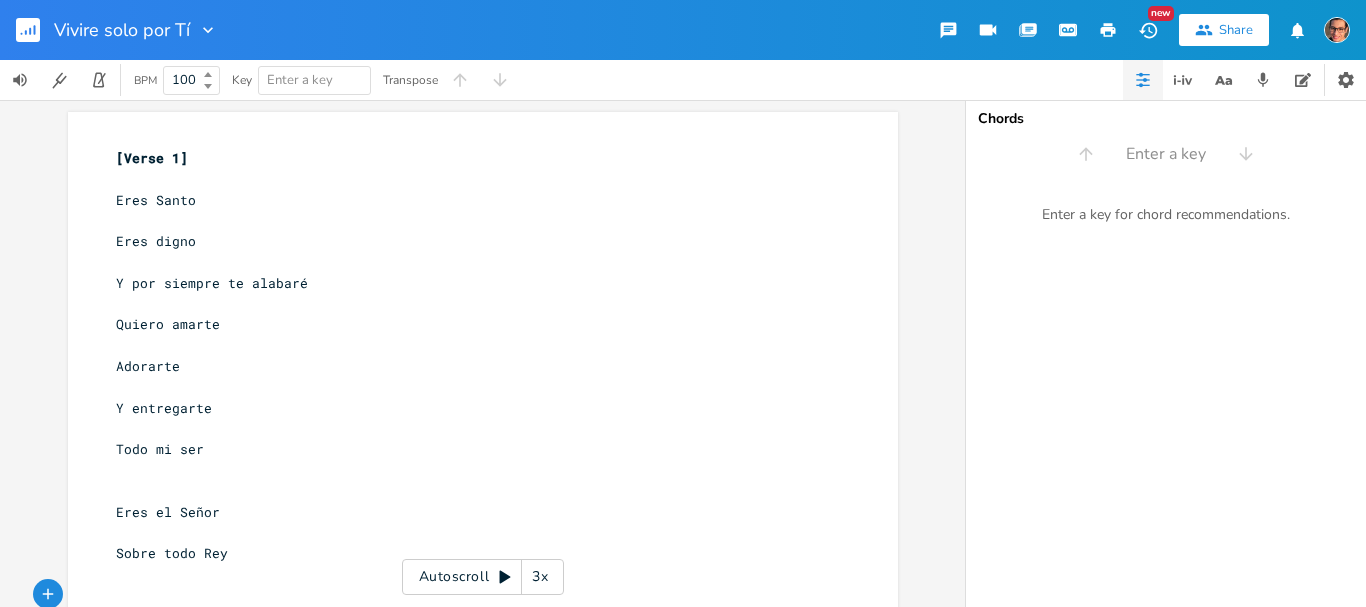 scroll, scrollTop: 0, scrollLeft: 18, axis: horizontal 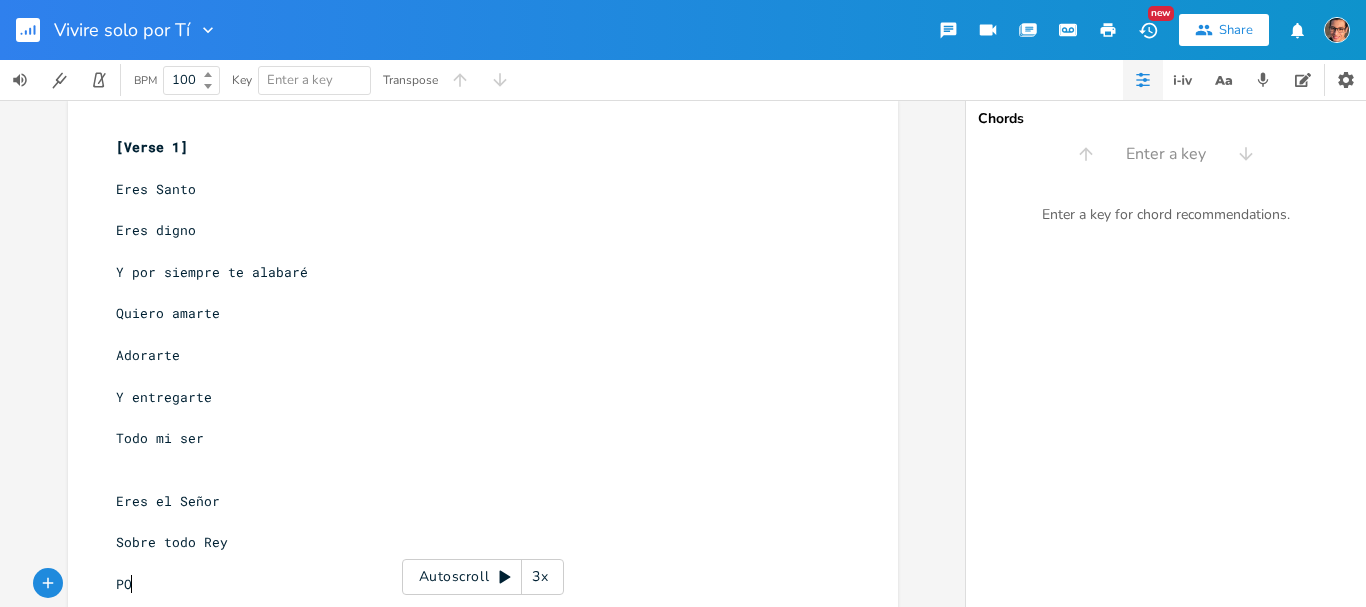 type on "POo" 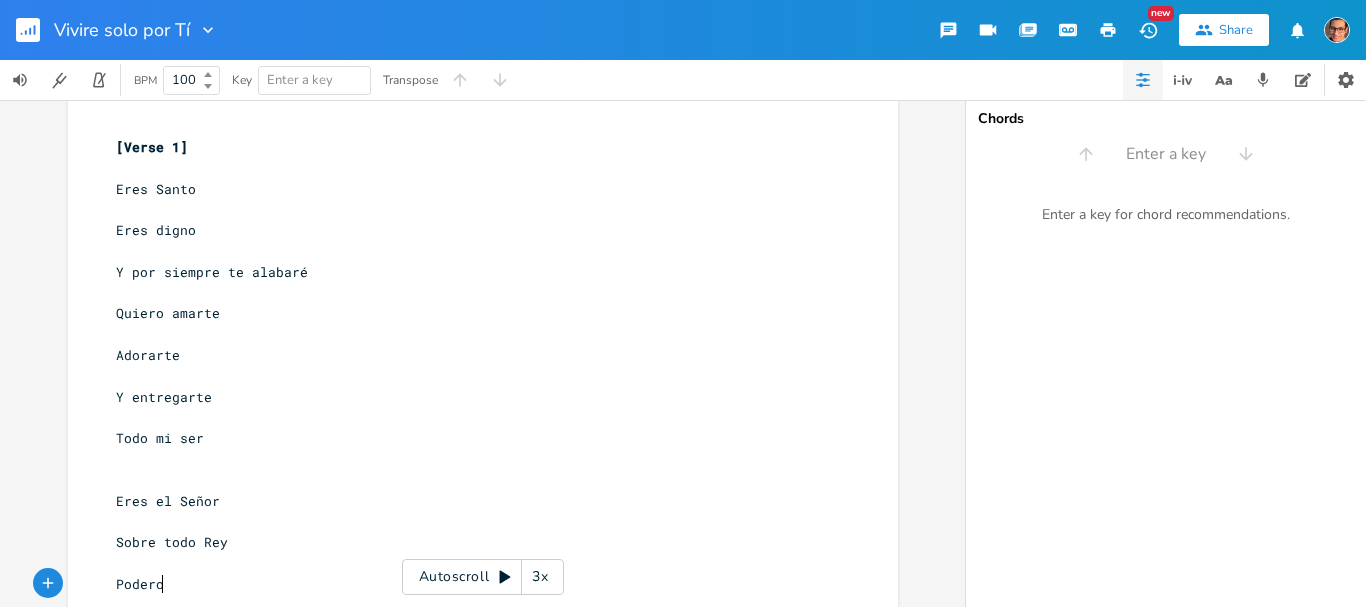 type on "oderoo" 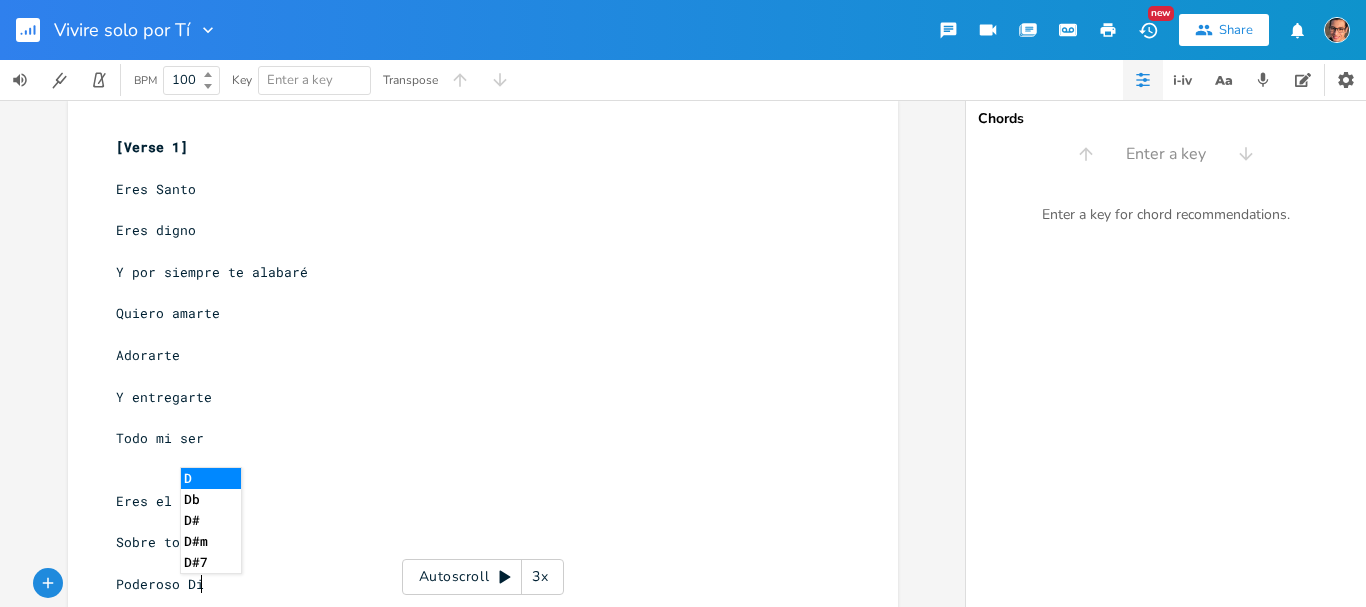 scroll, scrollTop: 0, scrollLeft: 43, axis: horizontal 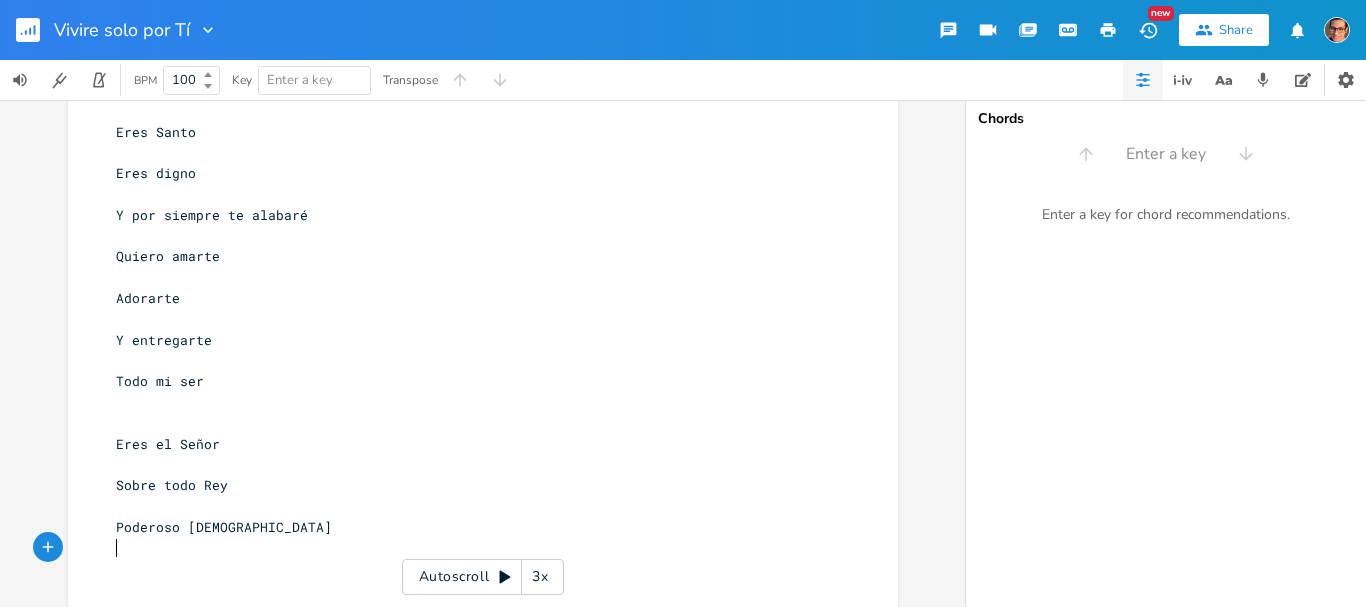 type on "E" 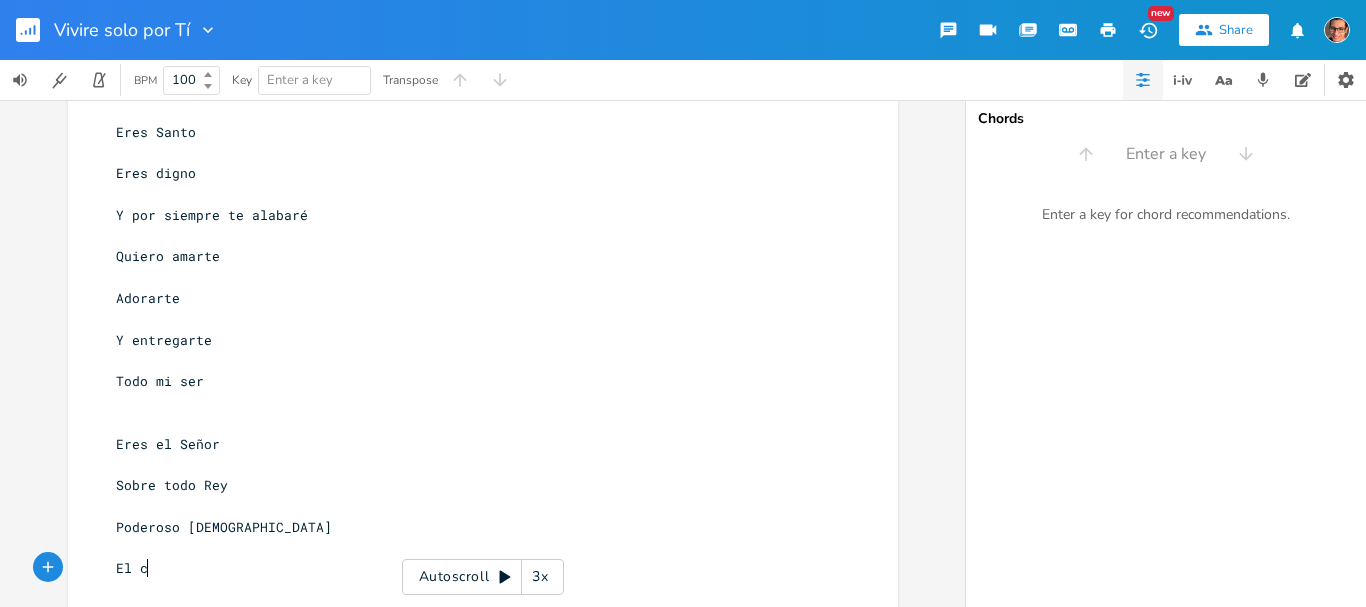 type on "El cdo" 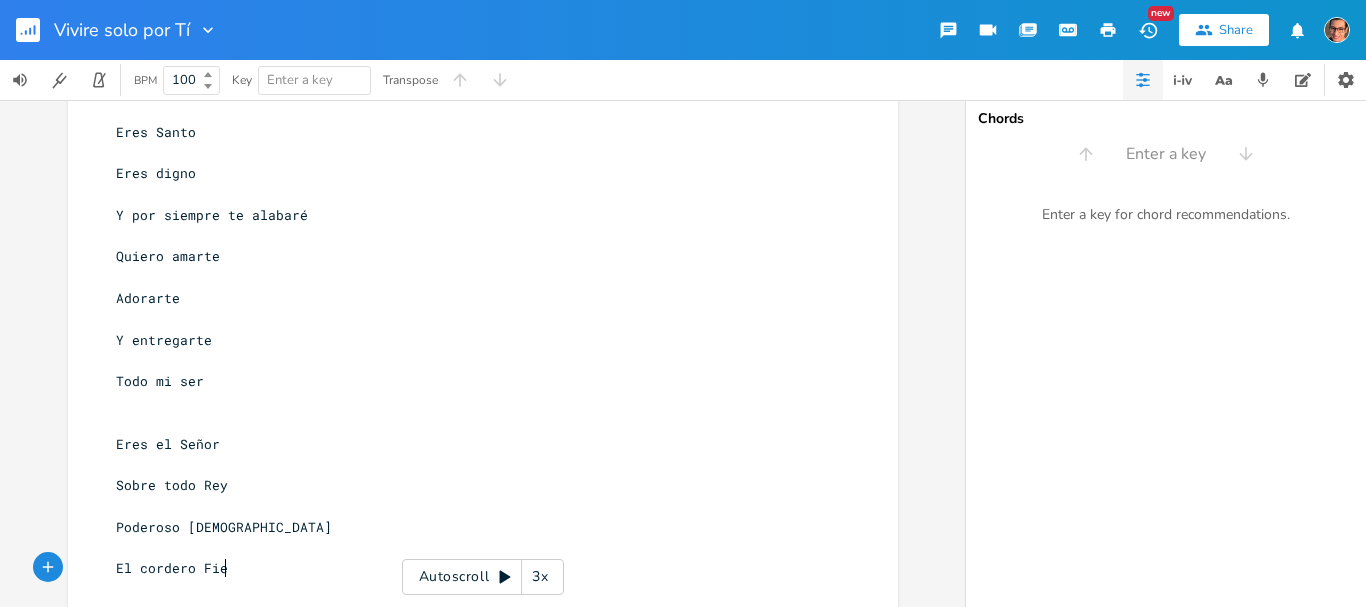 type on "ordero Fiel" 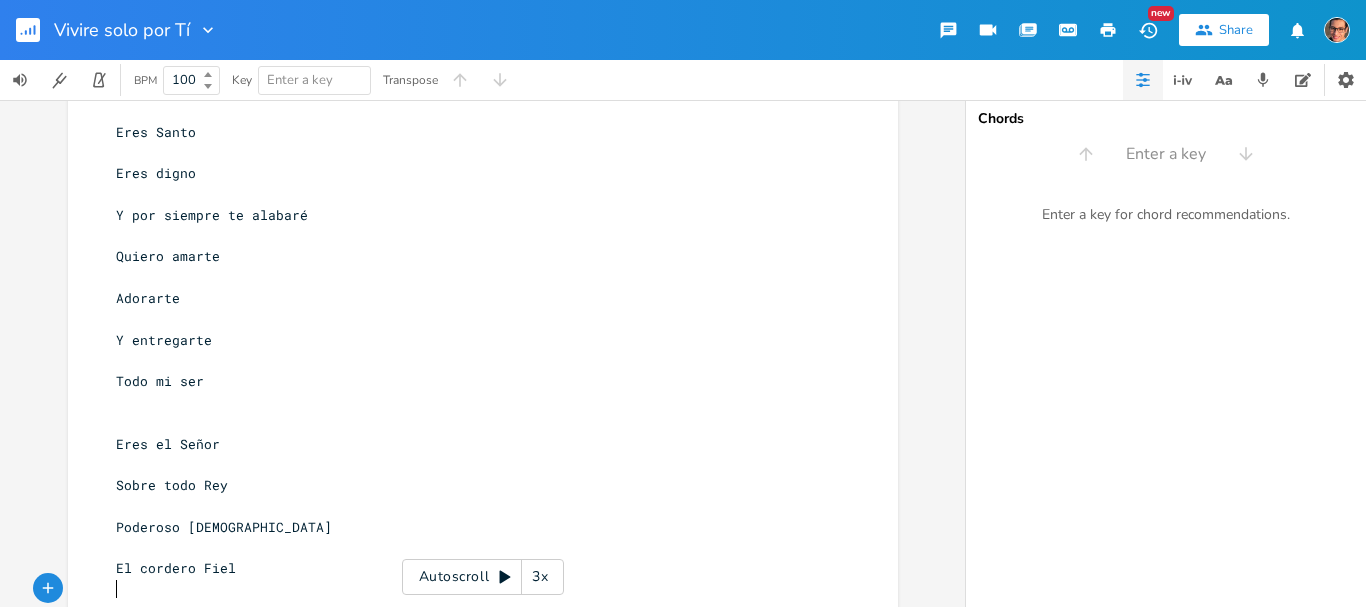 scroll, scrollTop: 0, scrollLeft: 0, axis: both 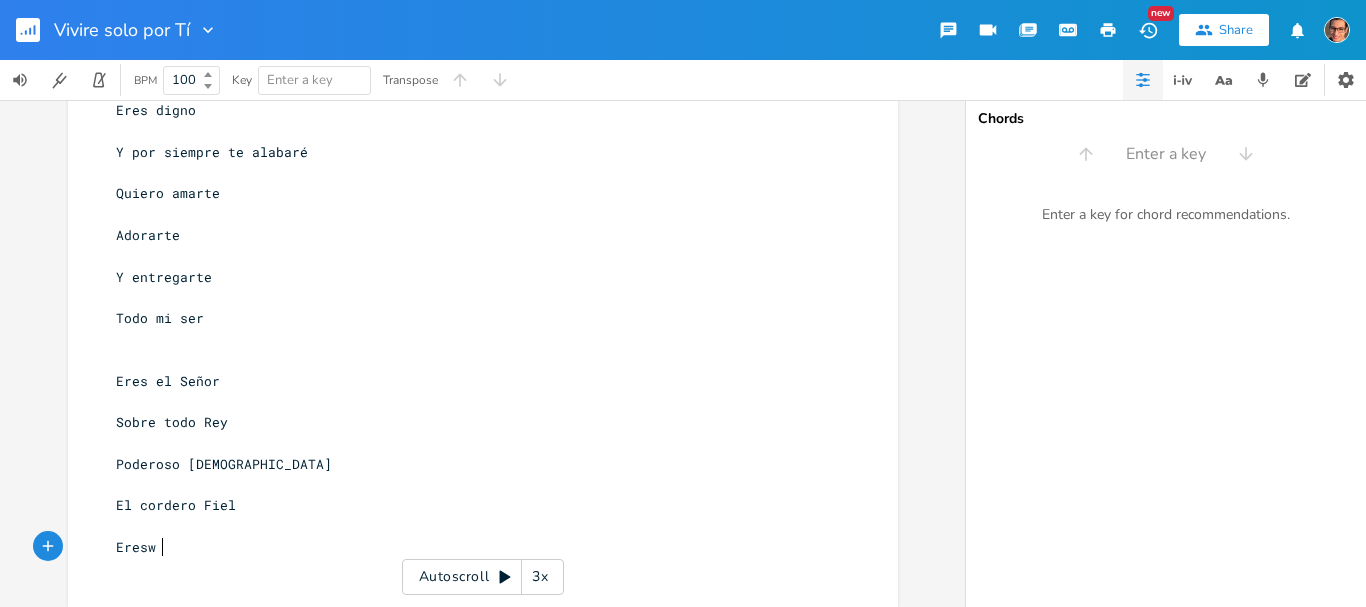 type on "Eresw E" 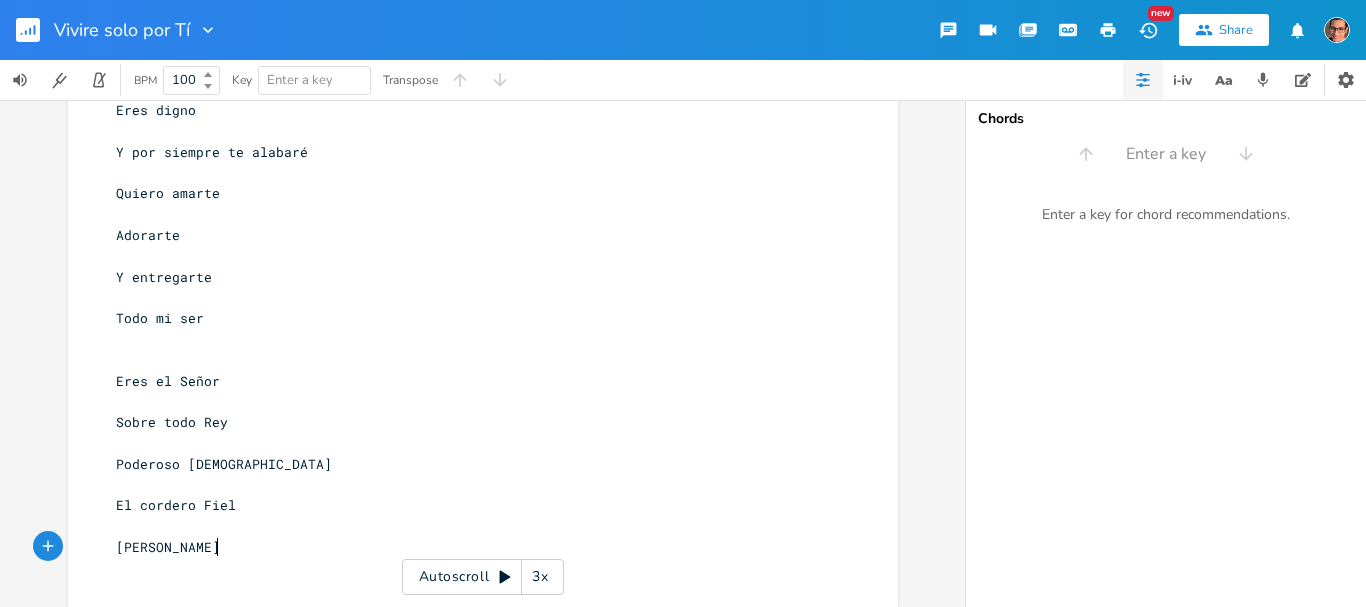 type on "[PERSON_NAME]" 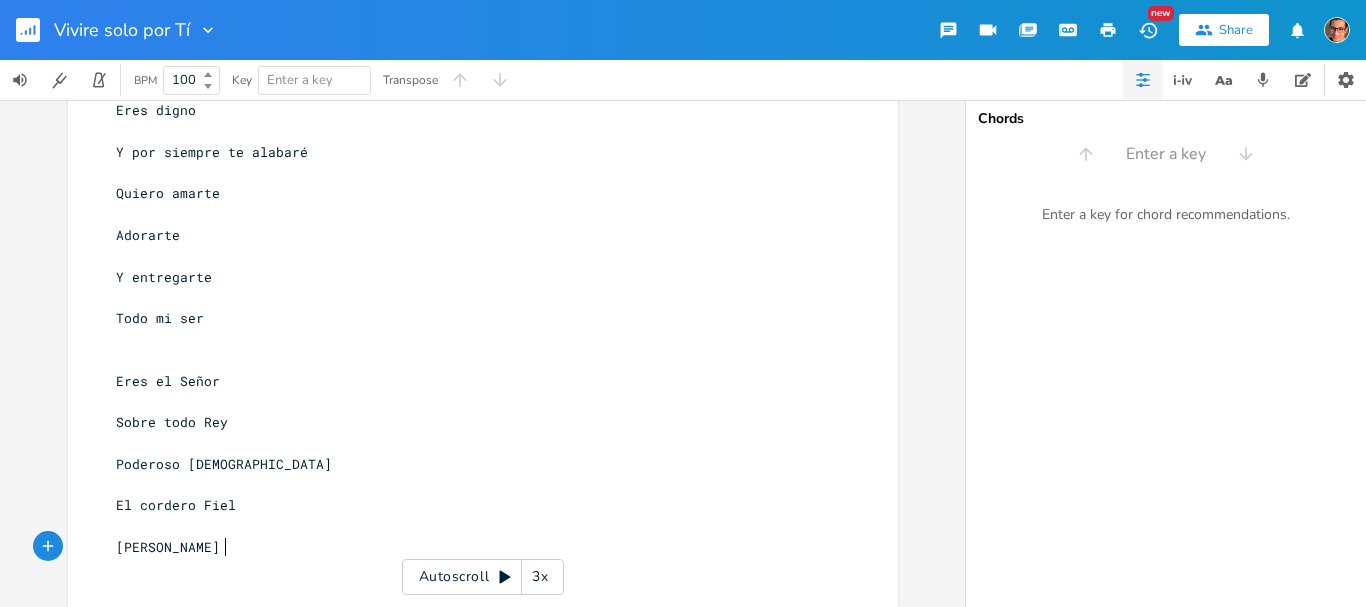 scroll, scrollTop: 0, scrollLeft: 69, axis: horizontal 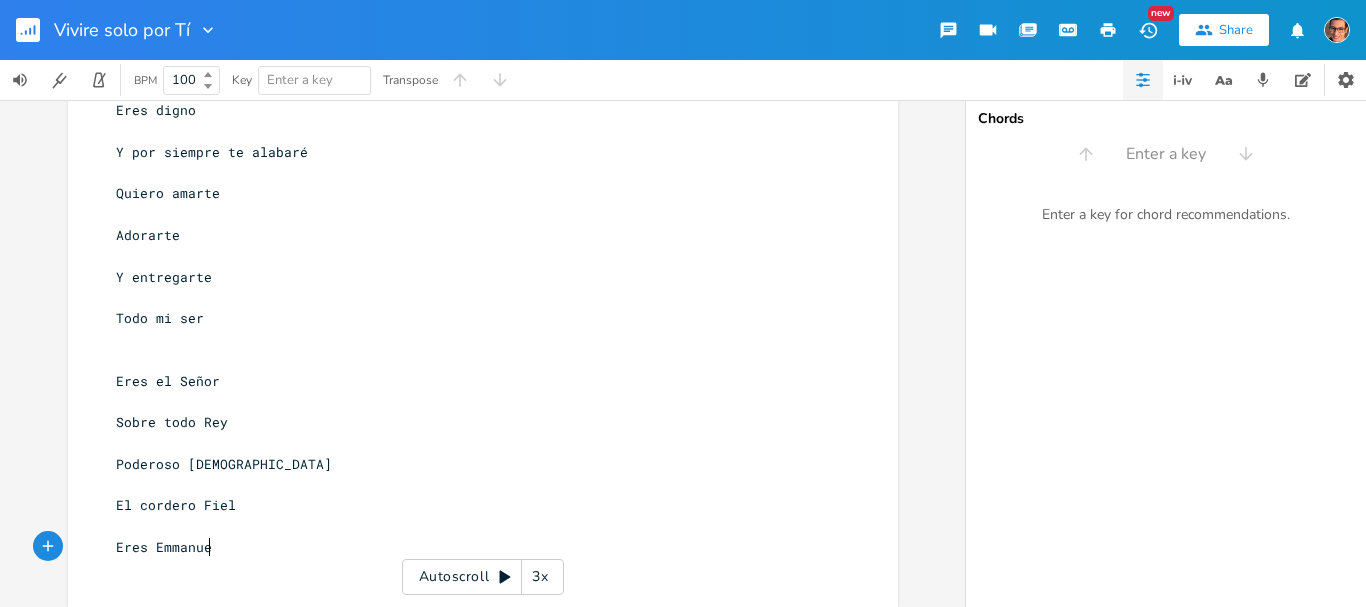 type on "el" 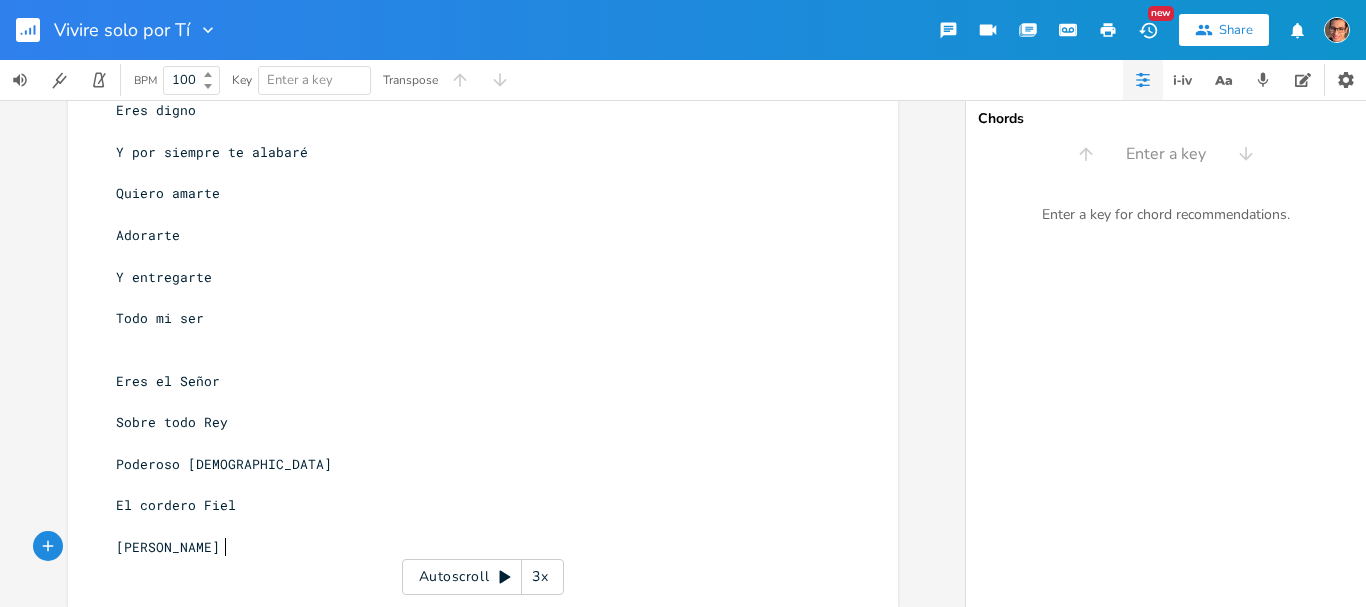 scroll, scrollTop: 0, scrollLeft: 13, axis: horizontal 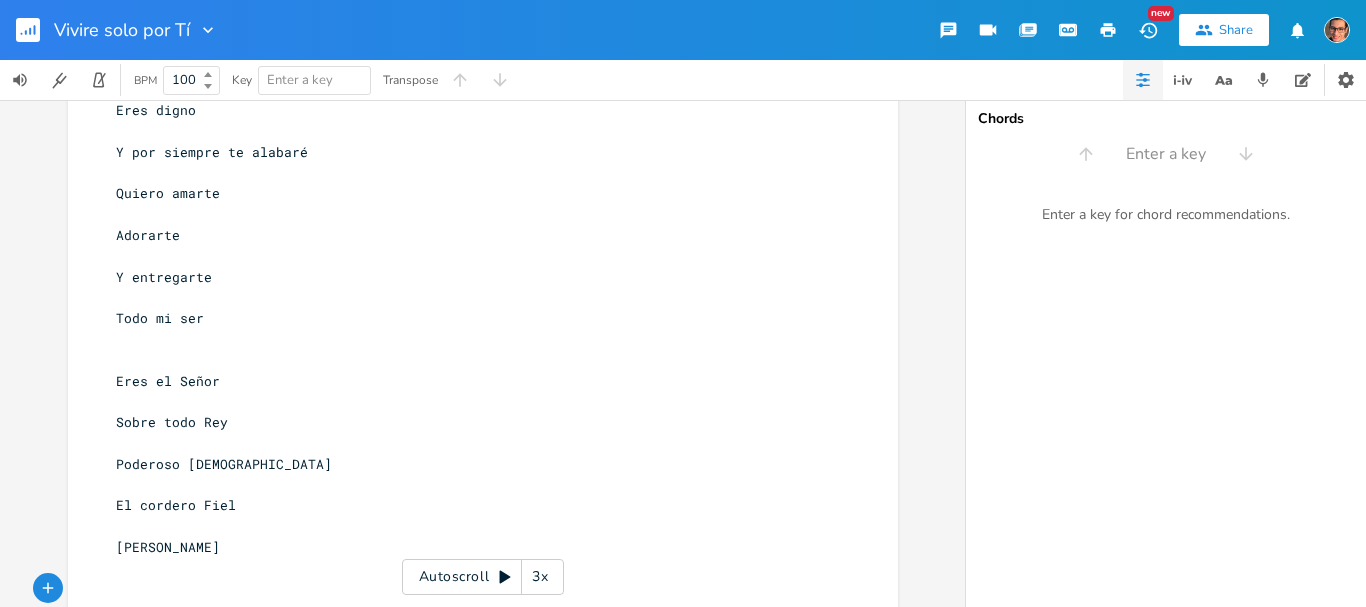 type on "U" 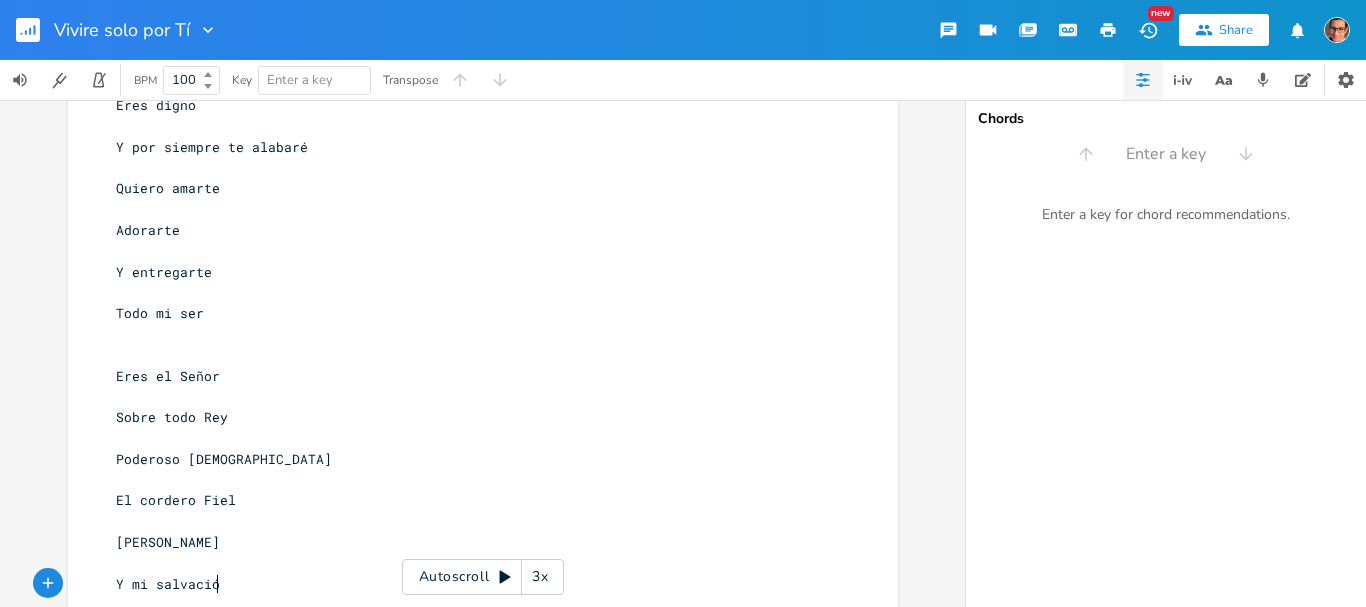type on "Y mi salvación" 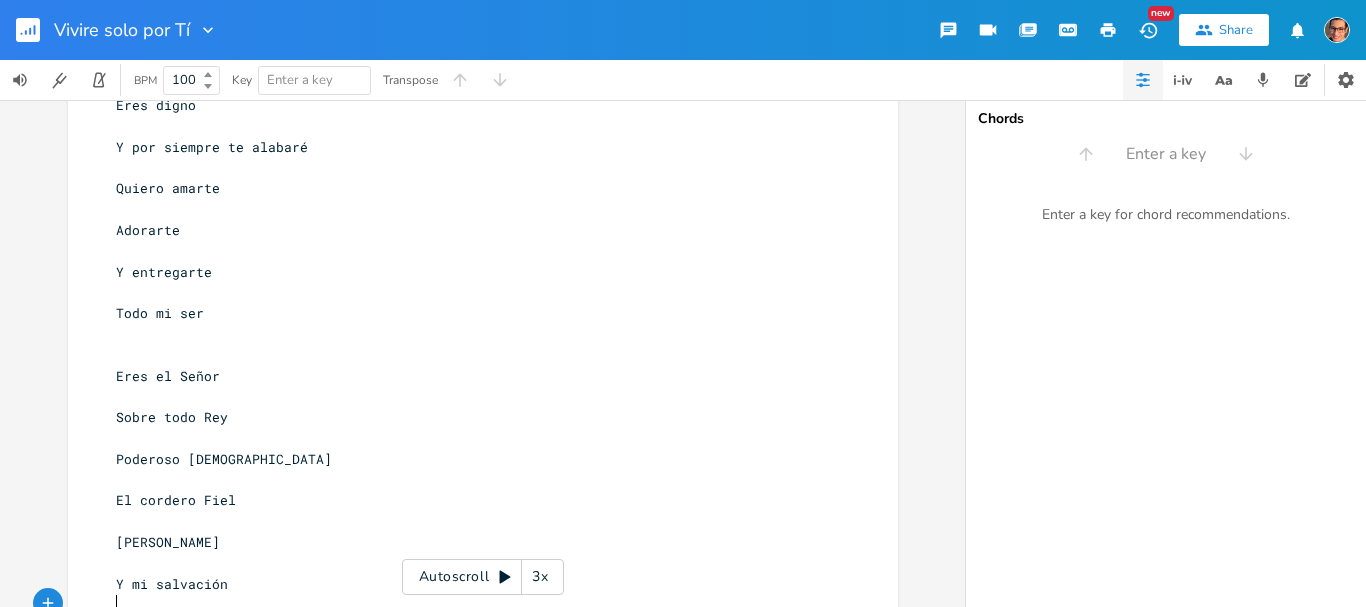 scroll, scrollTop: 0, scrollLeft: 0, axis: both 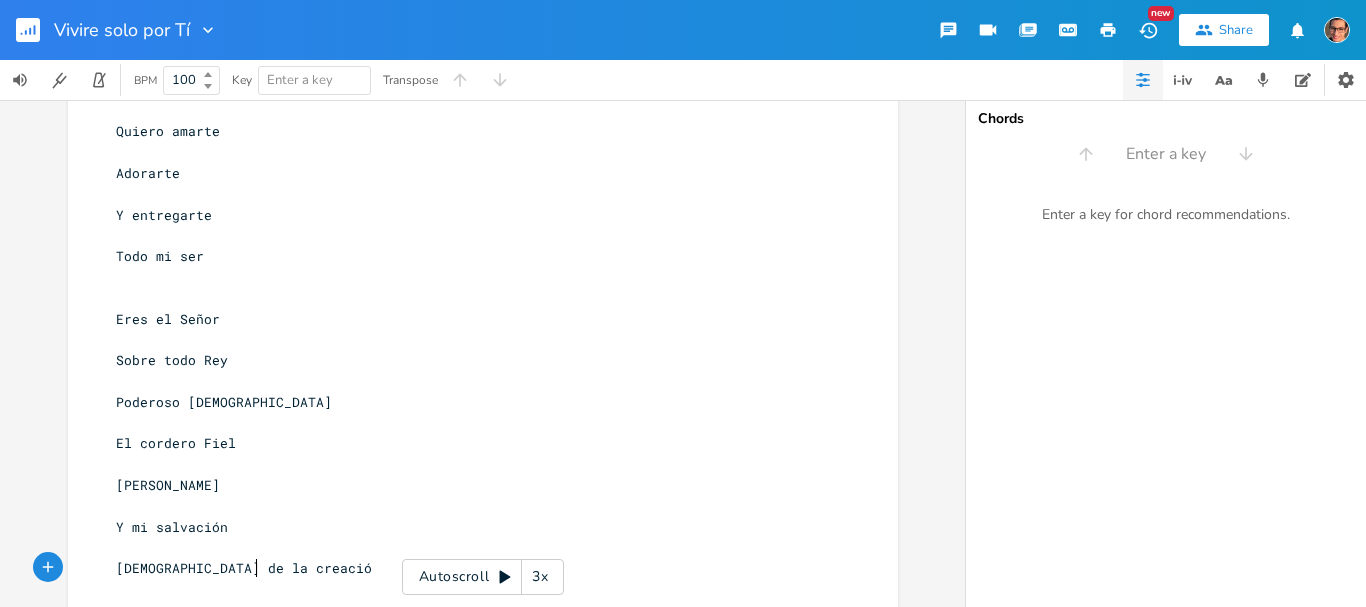 type on "[DEMOGRAPHIC_DATA] de la creación" 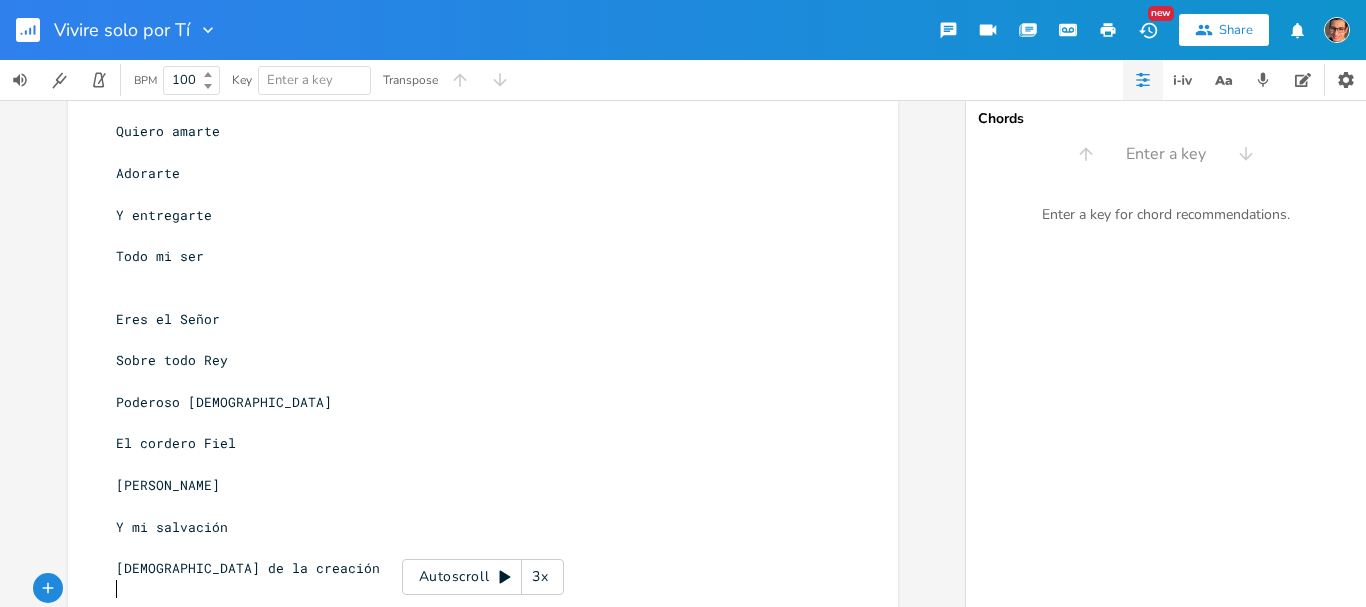 scroll, scrollTop: 0, scrollLeft: 0, axis: both 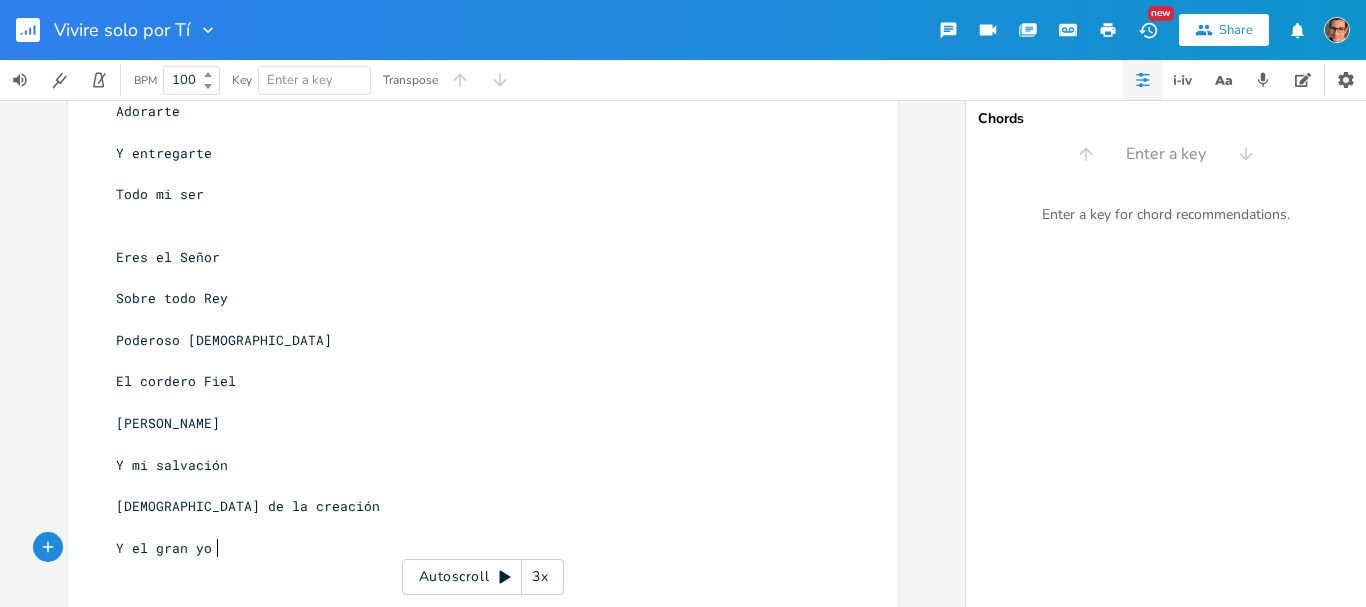 type on "Y el gran yo aso" 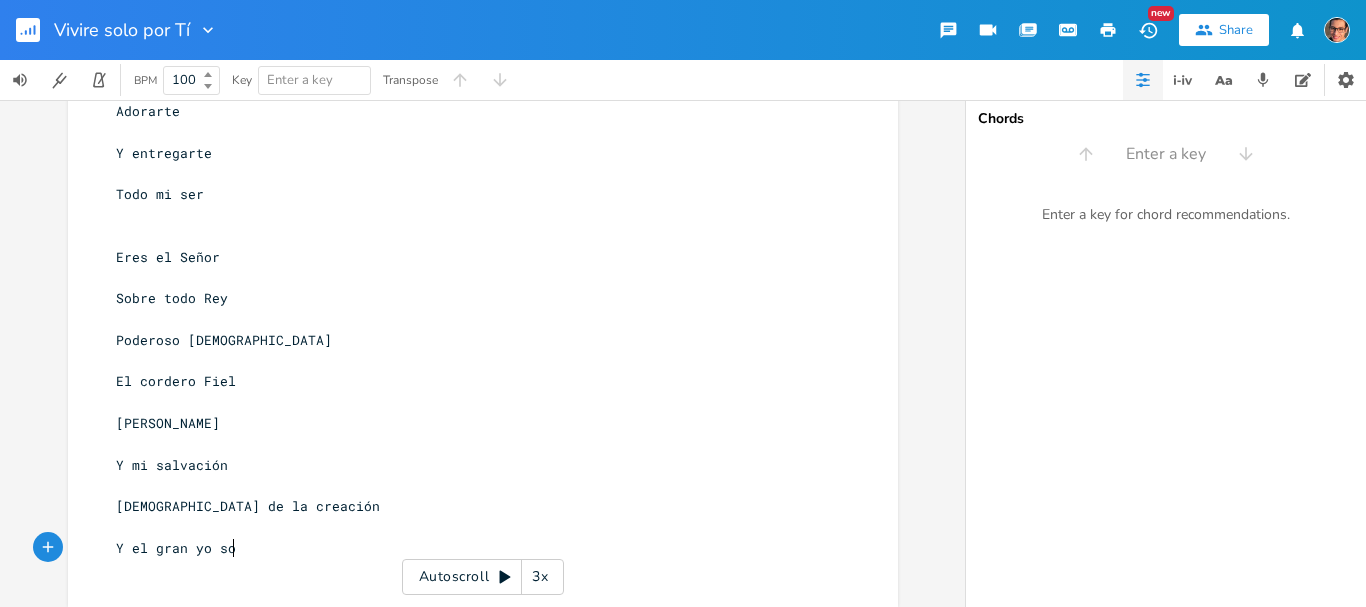 type on "soy" 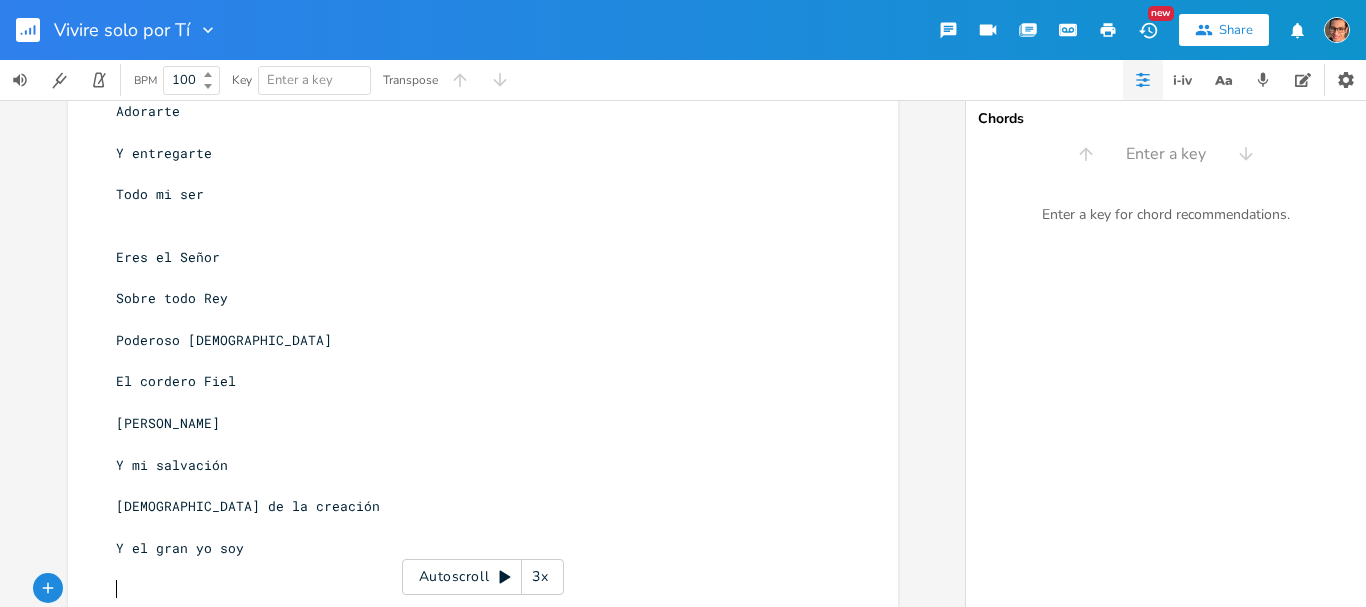 type on "OP" 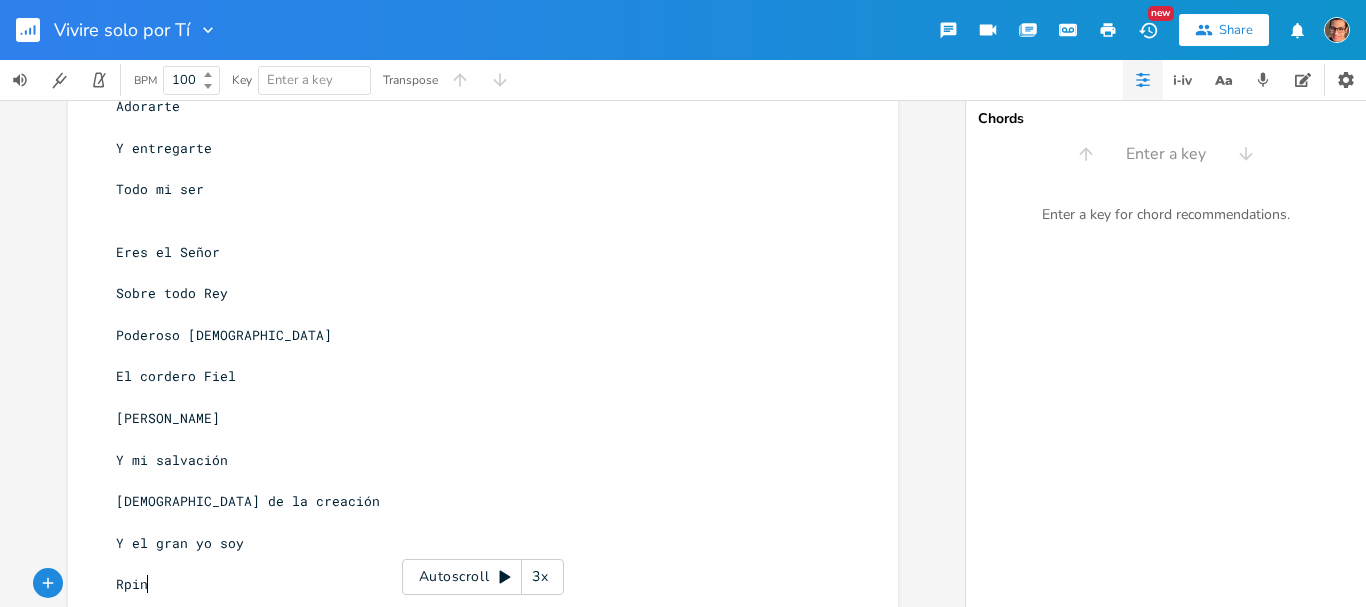 type on "Rpin" 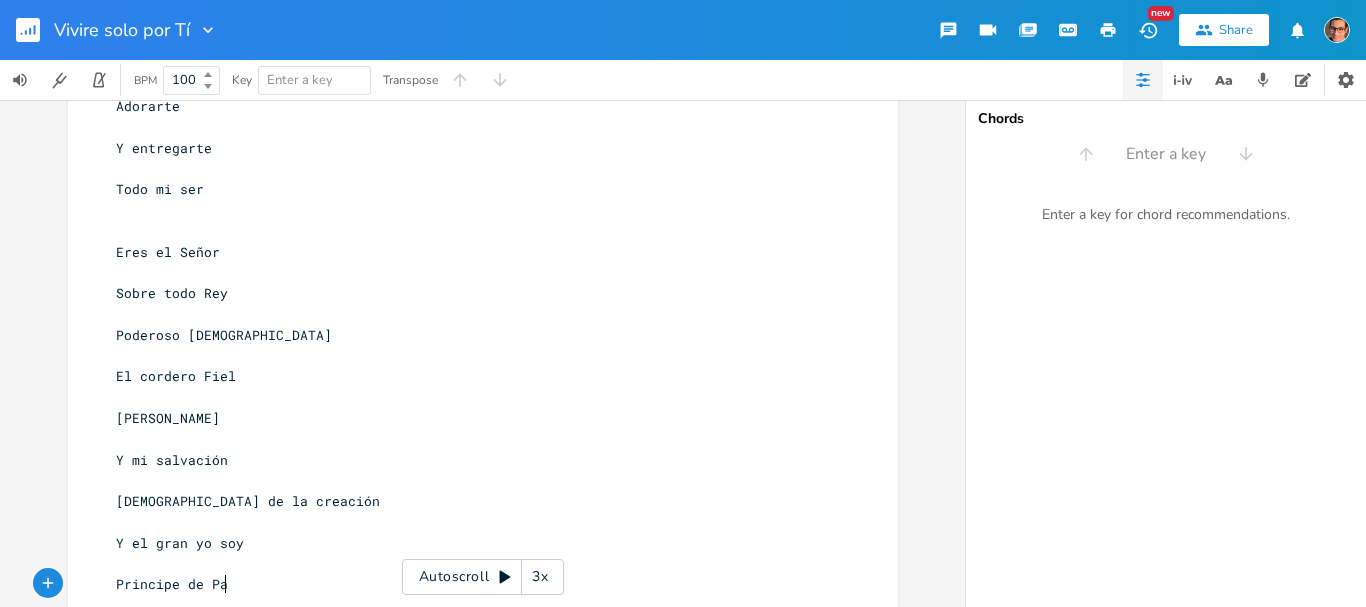 type on "Principe [PERSON_NAME]" 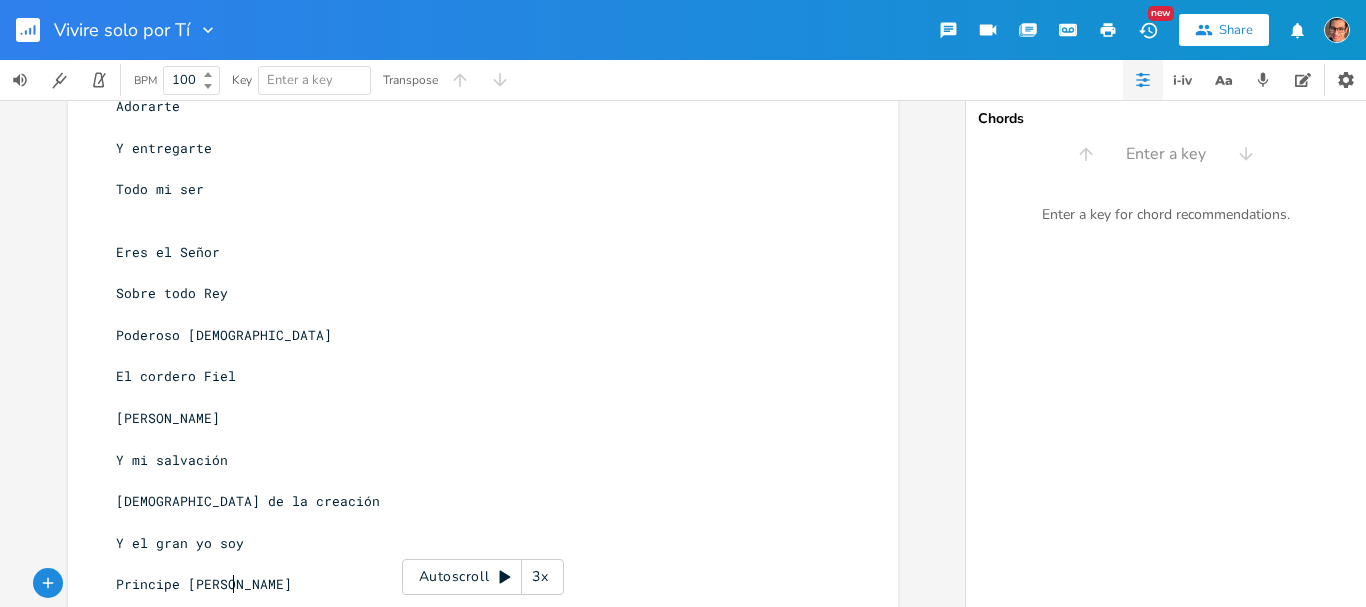 scroll, scrollTop: 0, scrollLeft: 89, axis: horizontal 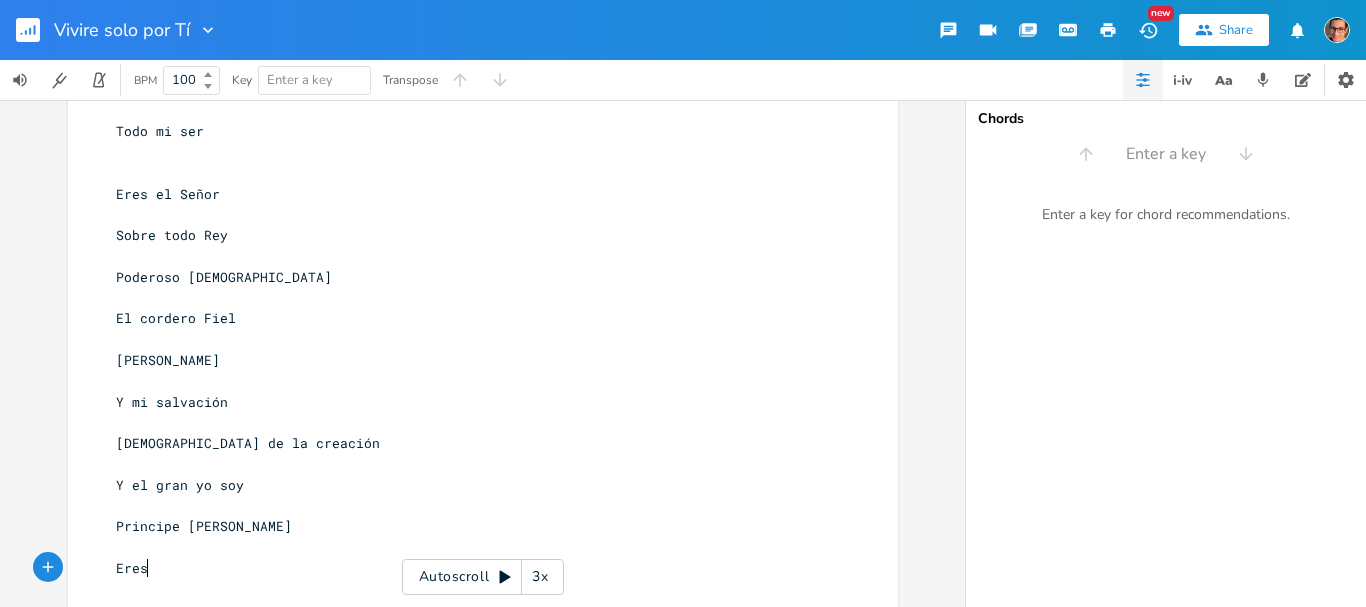 type on "Eres j" 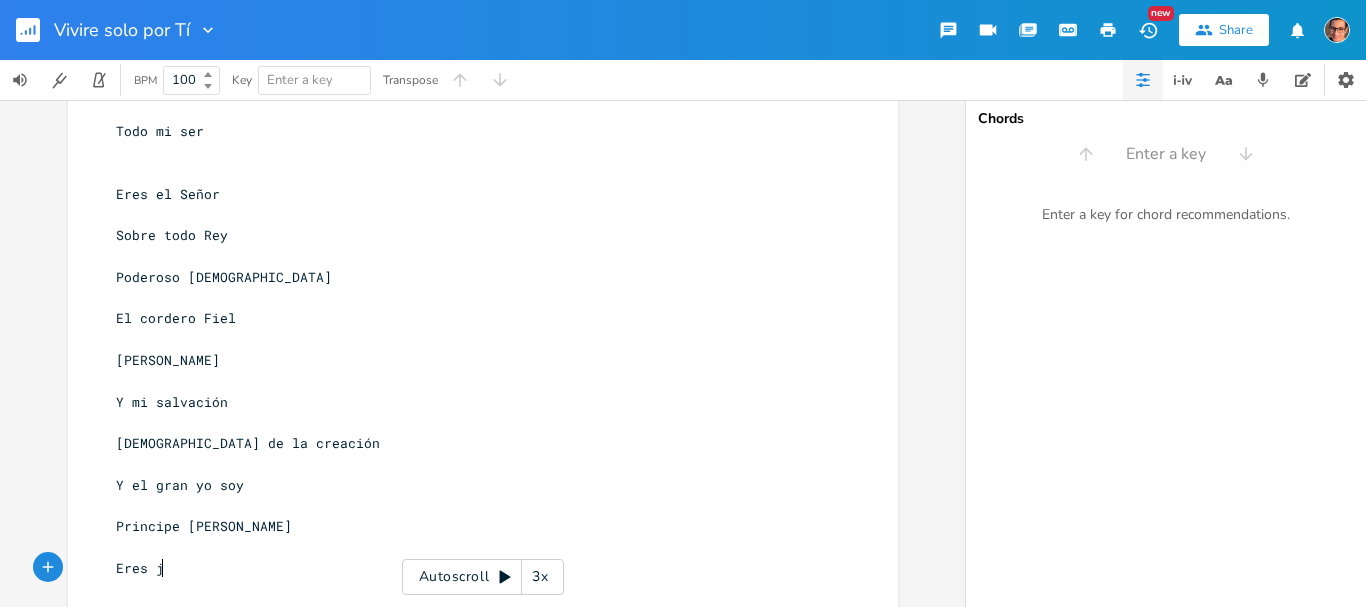 scroll, scrollTop: 0, scrollLeft: 32, axis: horizontal 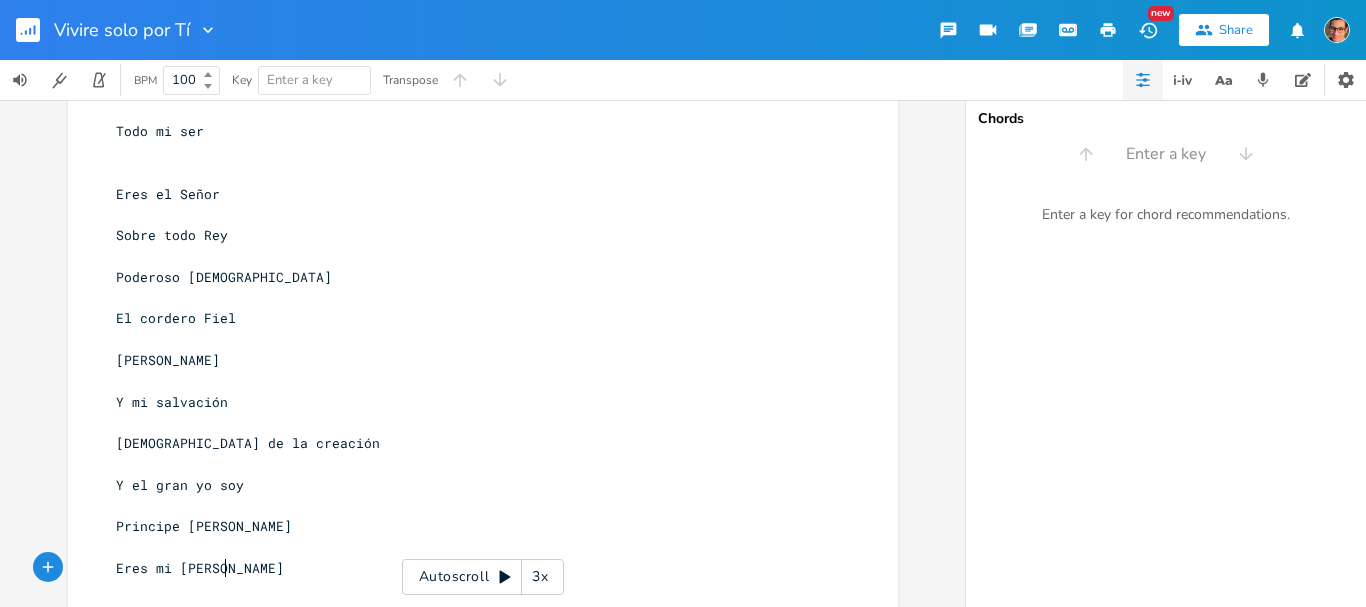 type on "mi canción" 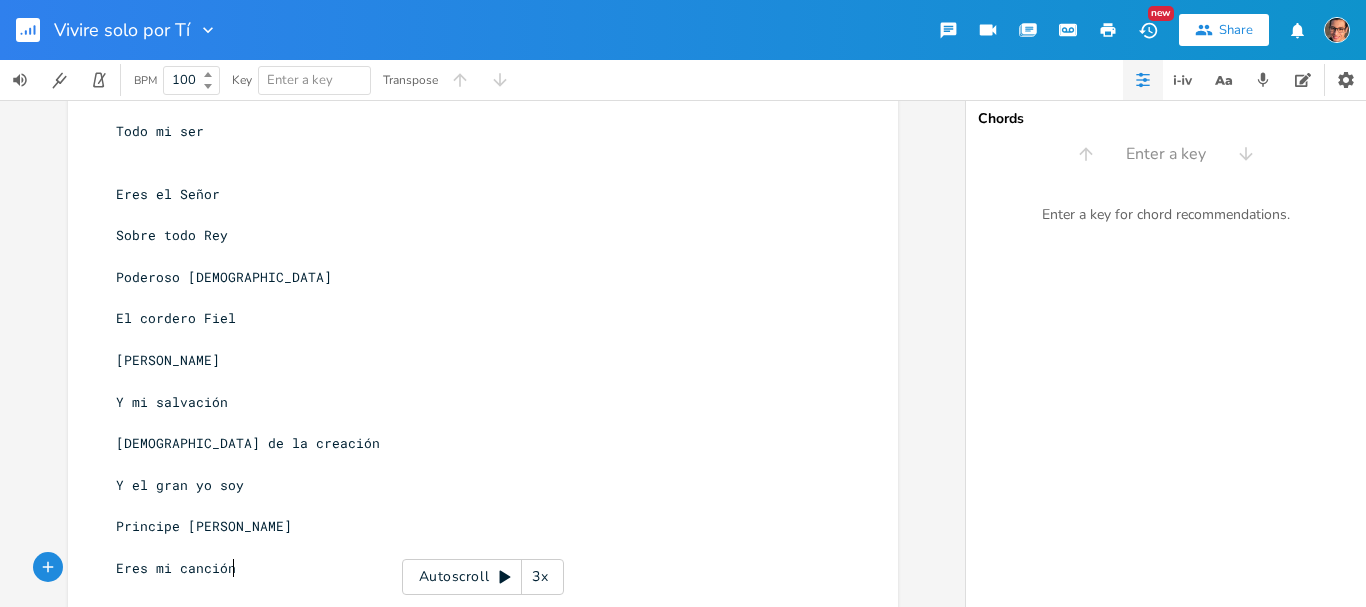 scroll, scrollTop: 0, scrollLeft: 61, axis: horizontal 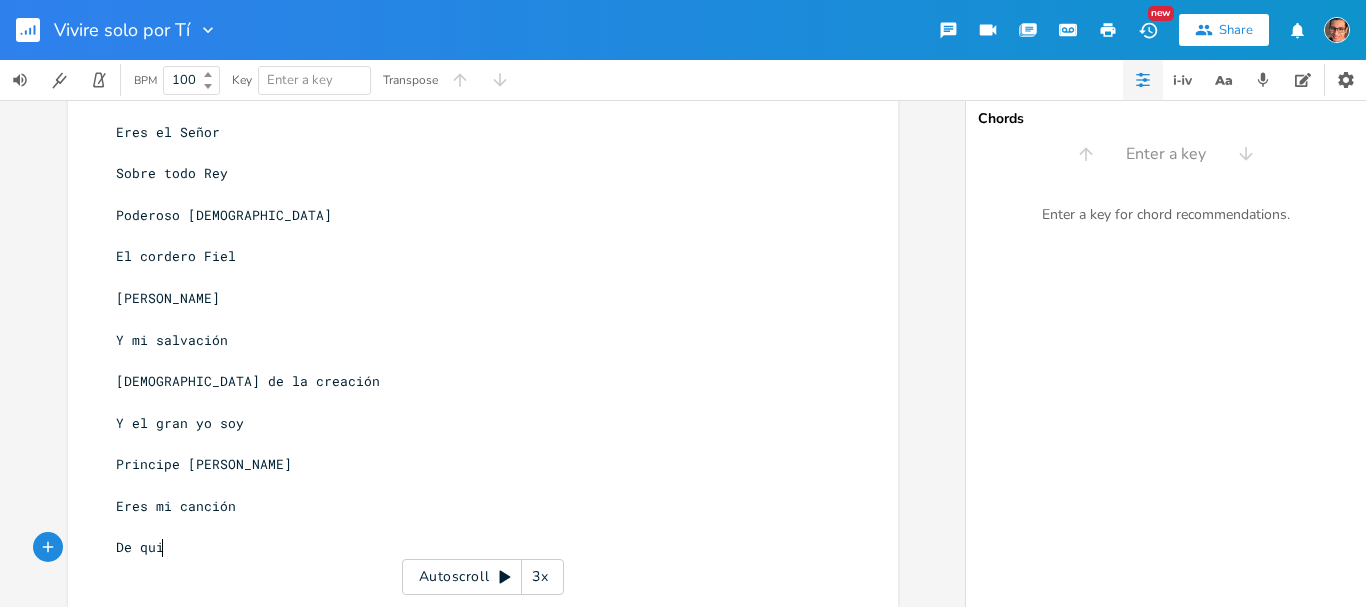 type on "De quienb" 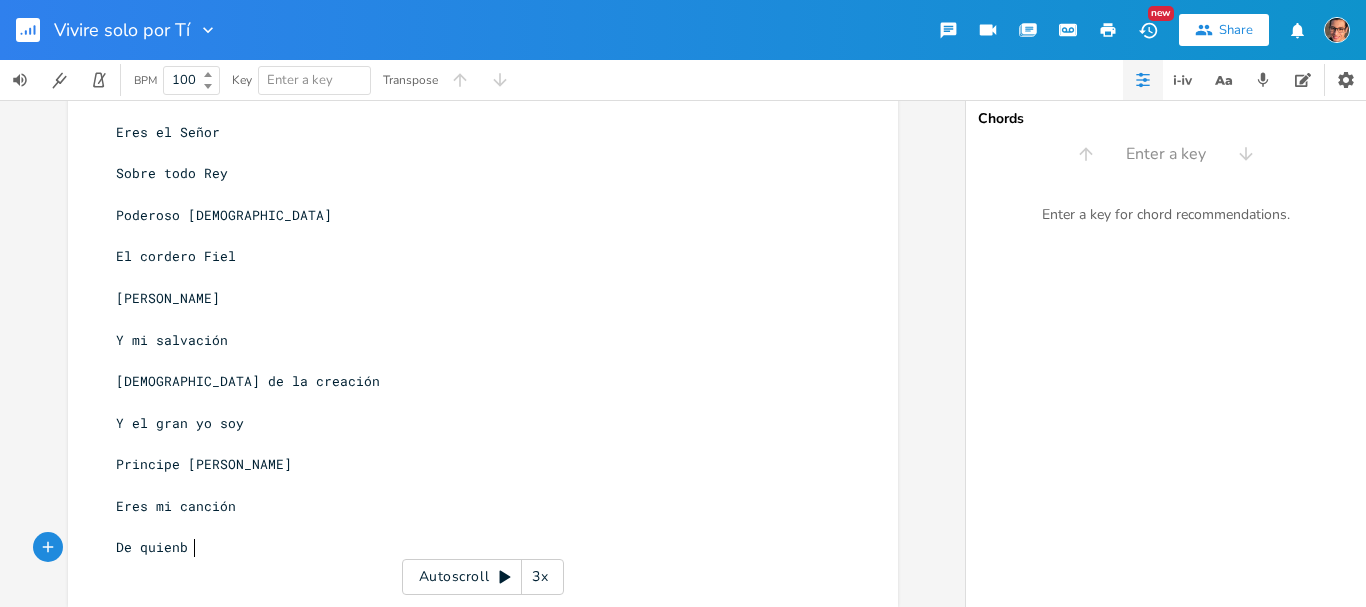 scroll, scrollTop: 0, scrollLeft: 63, axis: horizontal 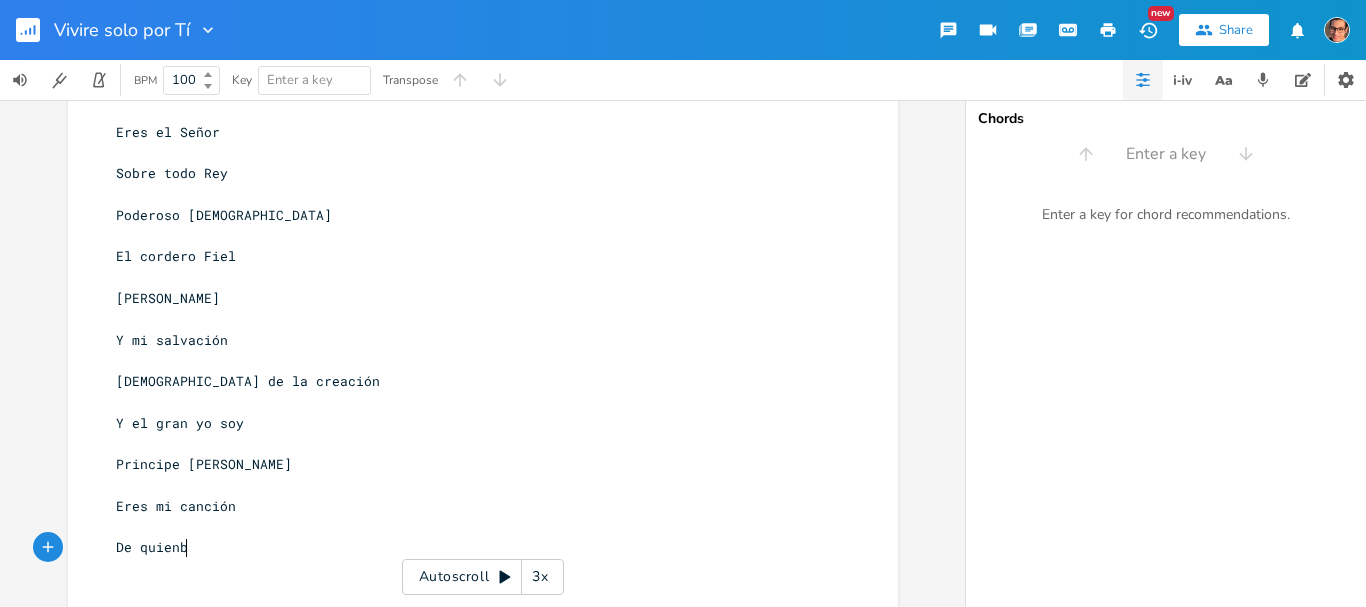 type on "nb" 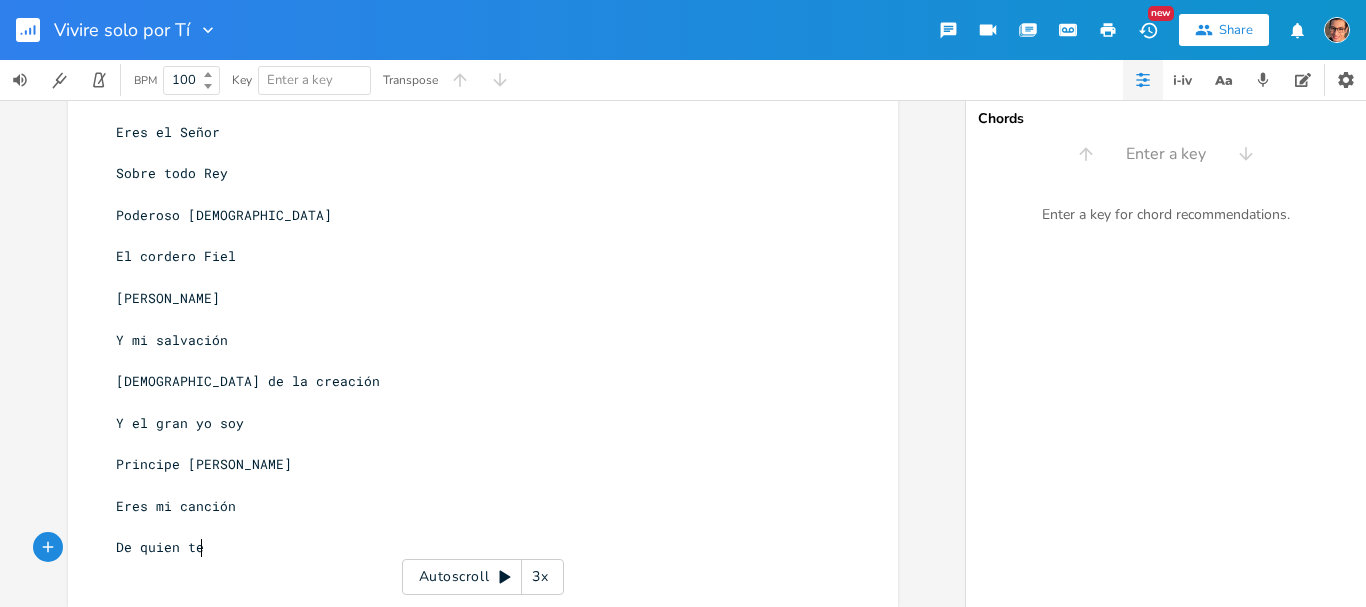type on "te" 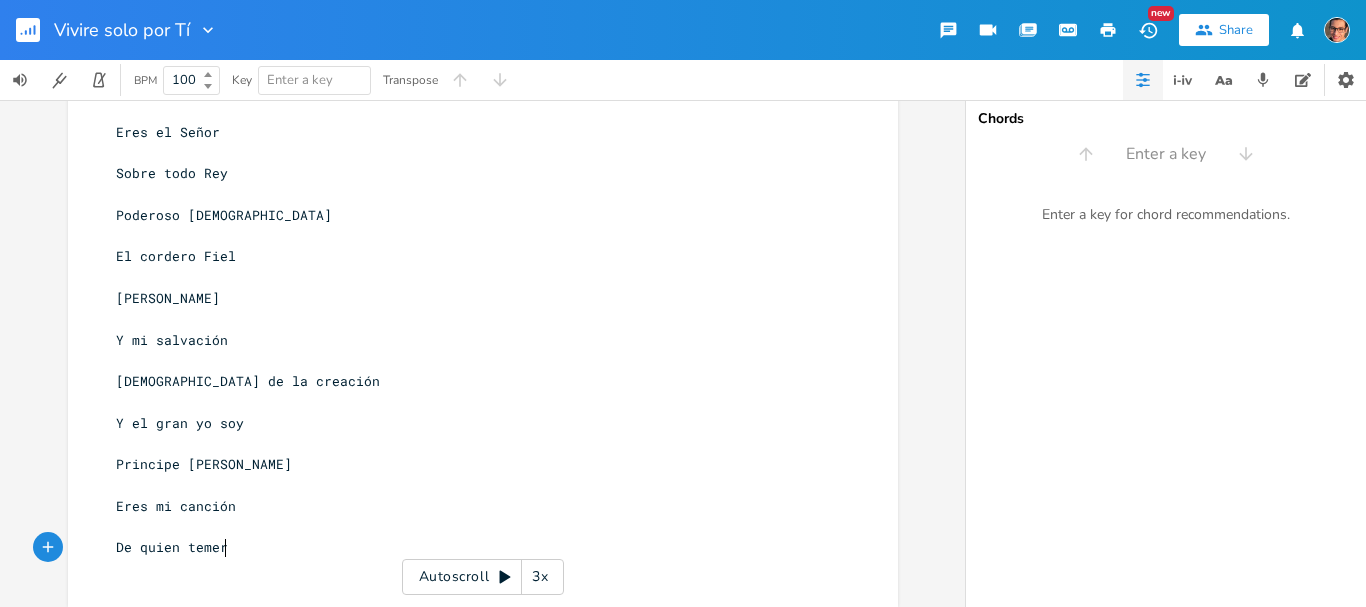 type on "mere" 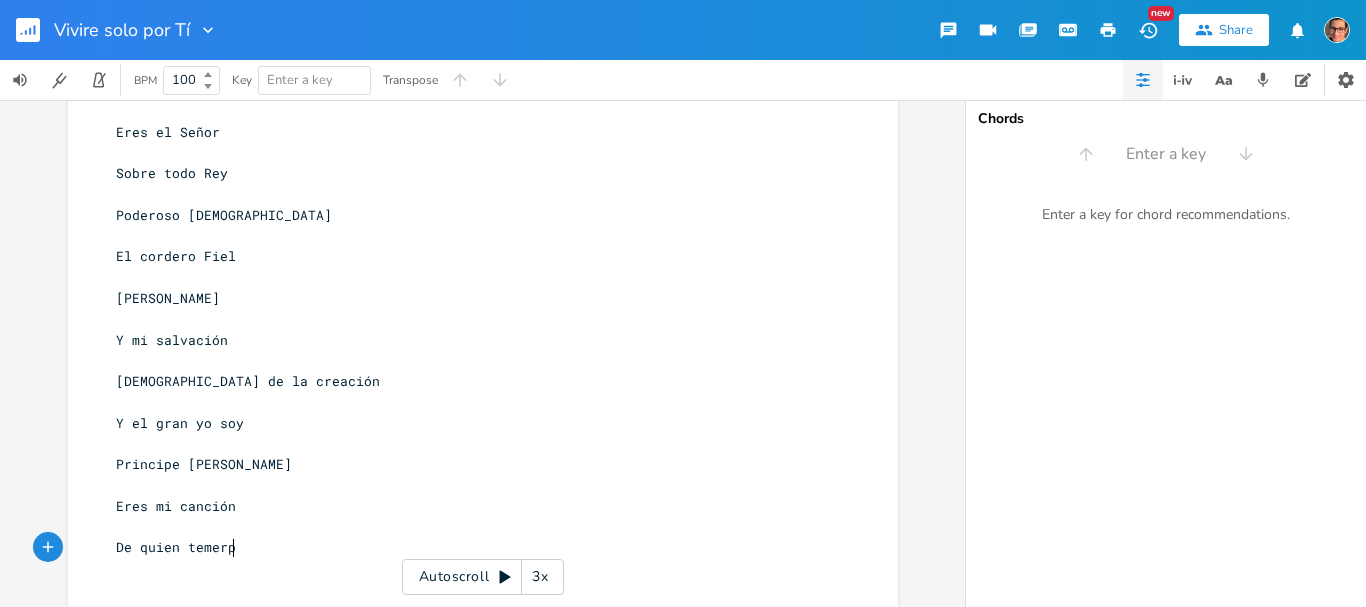 scroll, scrollTop: 0, scrollLeft: 7, axis: horizontal 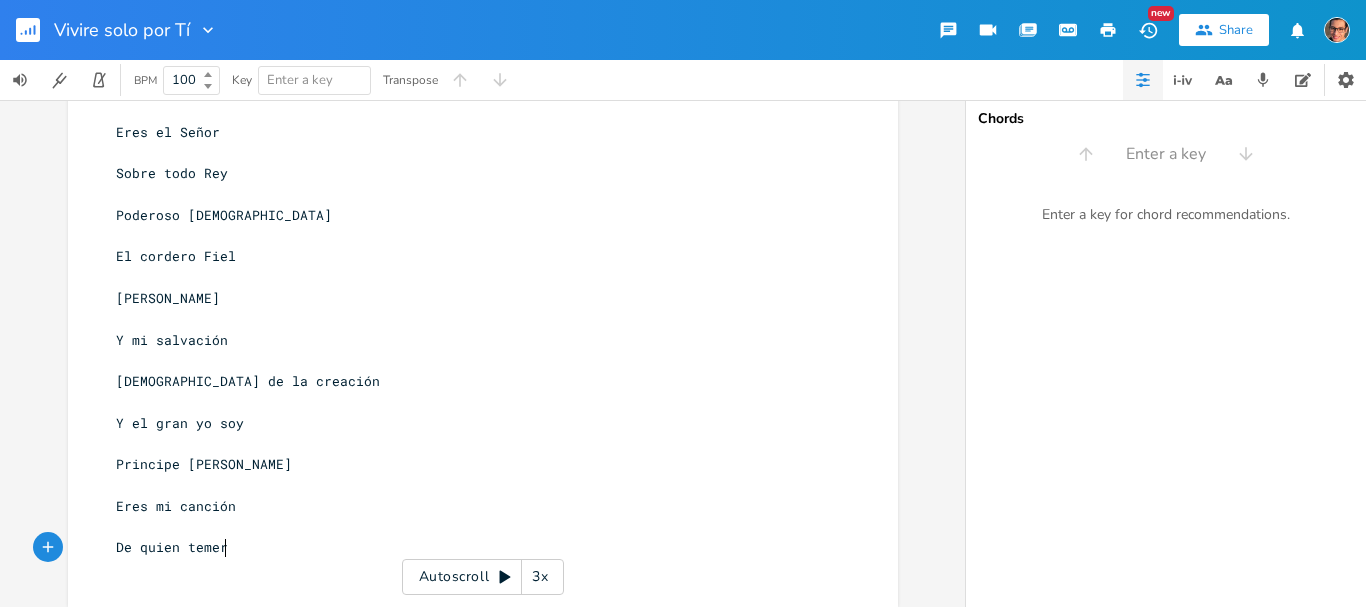 type on "é" 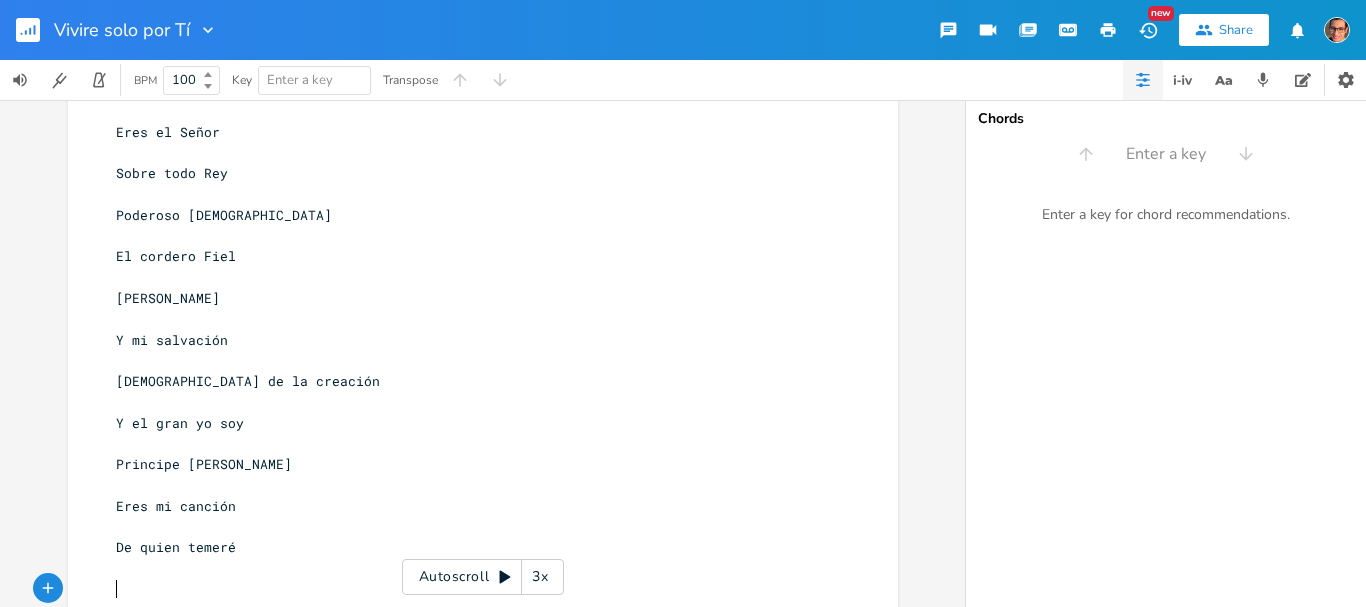 scroll, scrollTop: 0, scrollLeft: 8, axis: horizontal 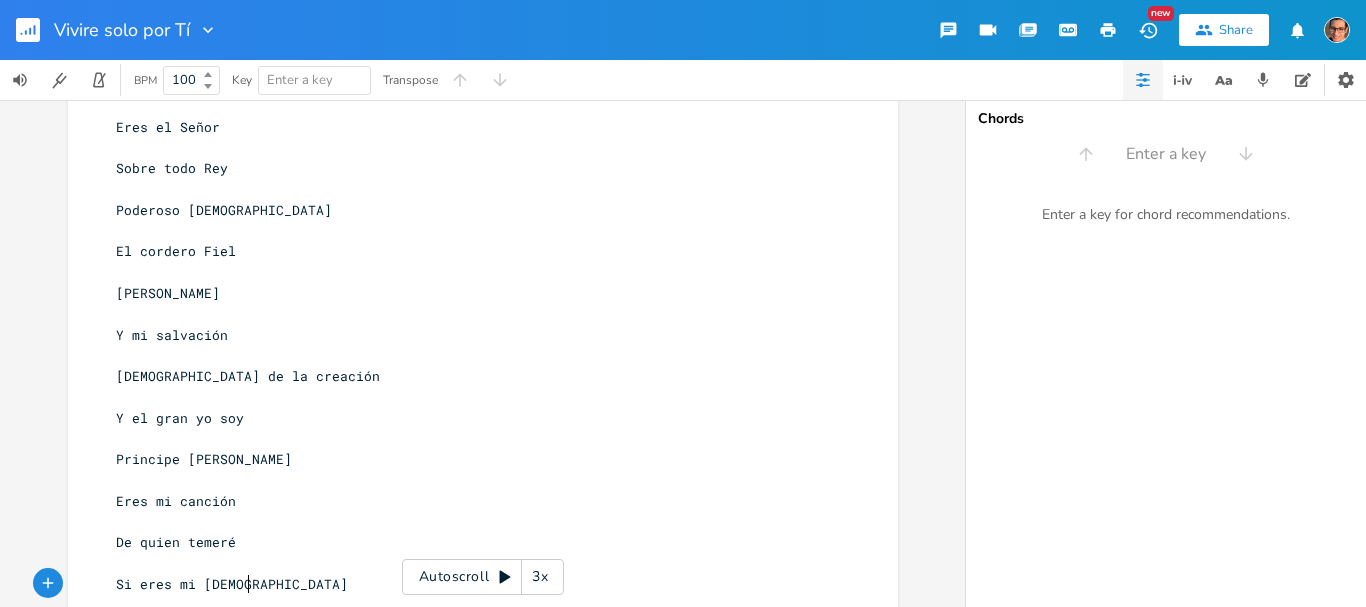 type on "Si eres mi [DEMOGRAPHIC_DATA]" 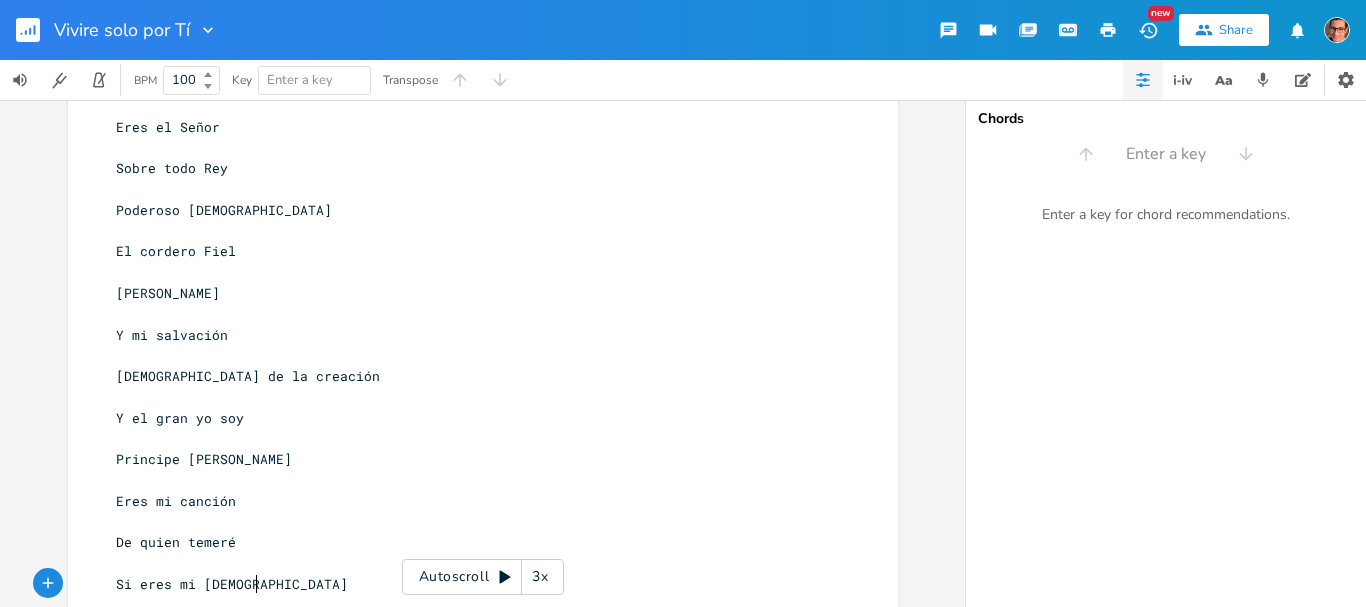scroll, scrollTop: 0, scrollLeft: 101, axis: horizontal 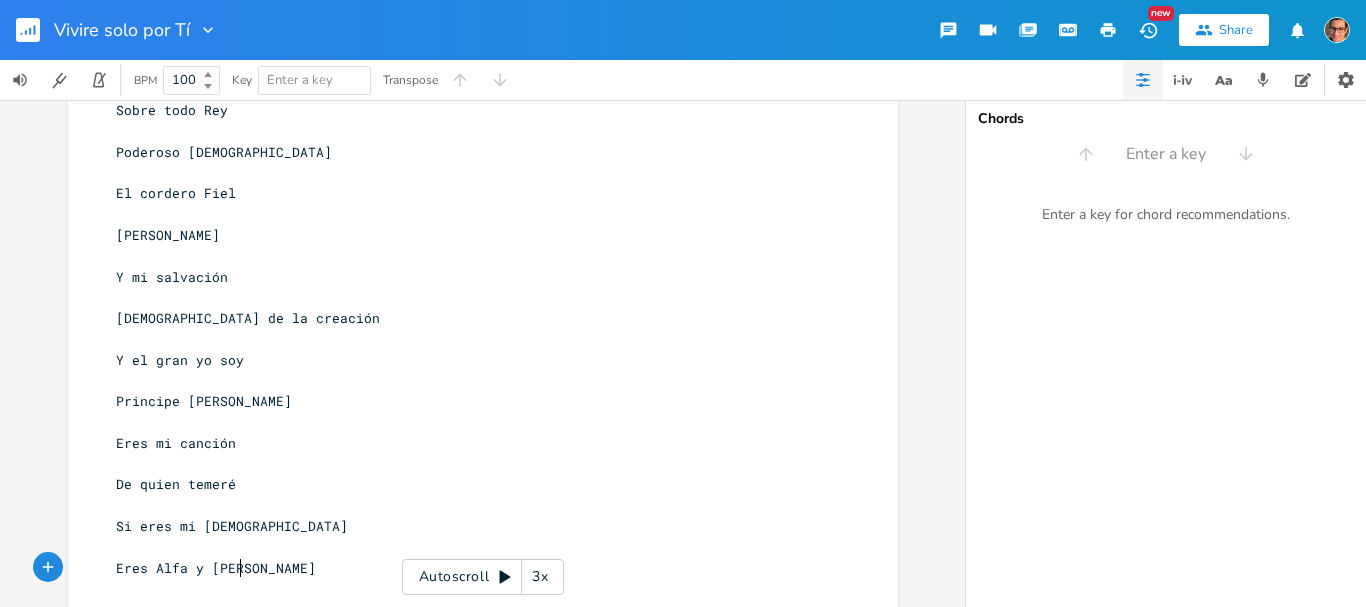type on "Eres Alfa y Omega" 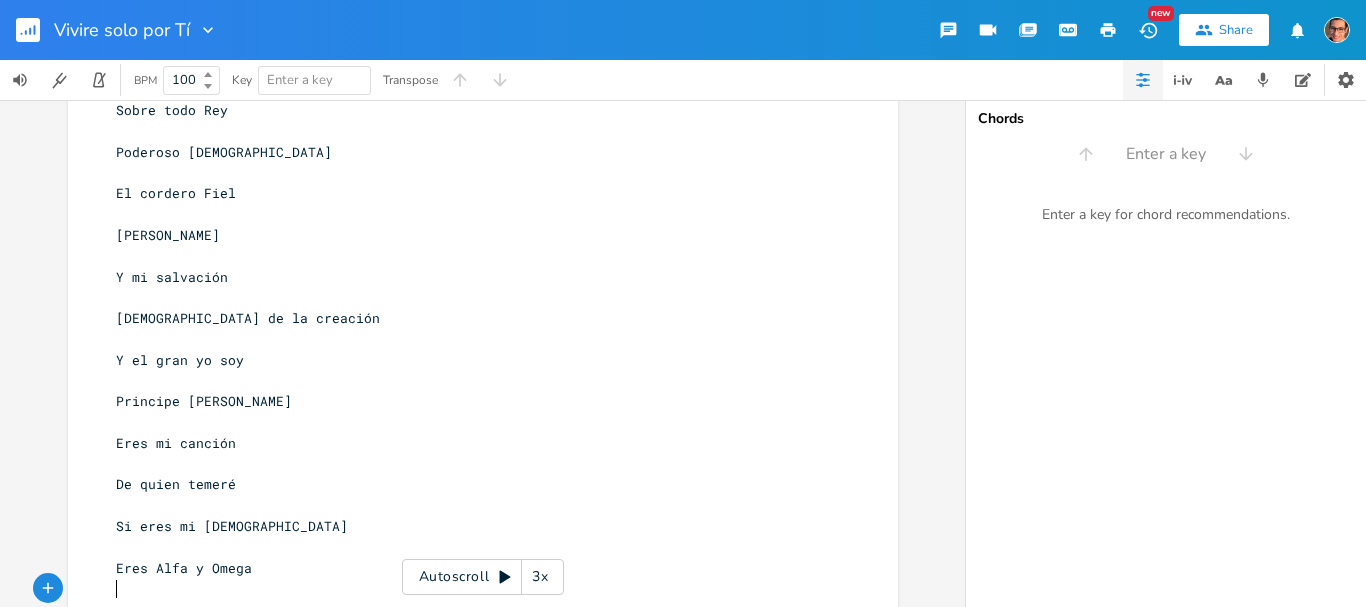 scroll, scrollTop: 0, scrollLeft: 0, axis: both 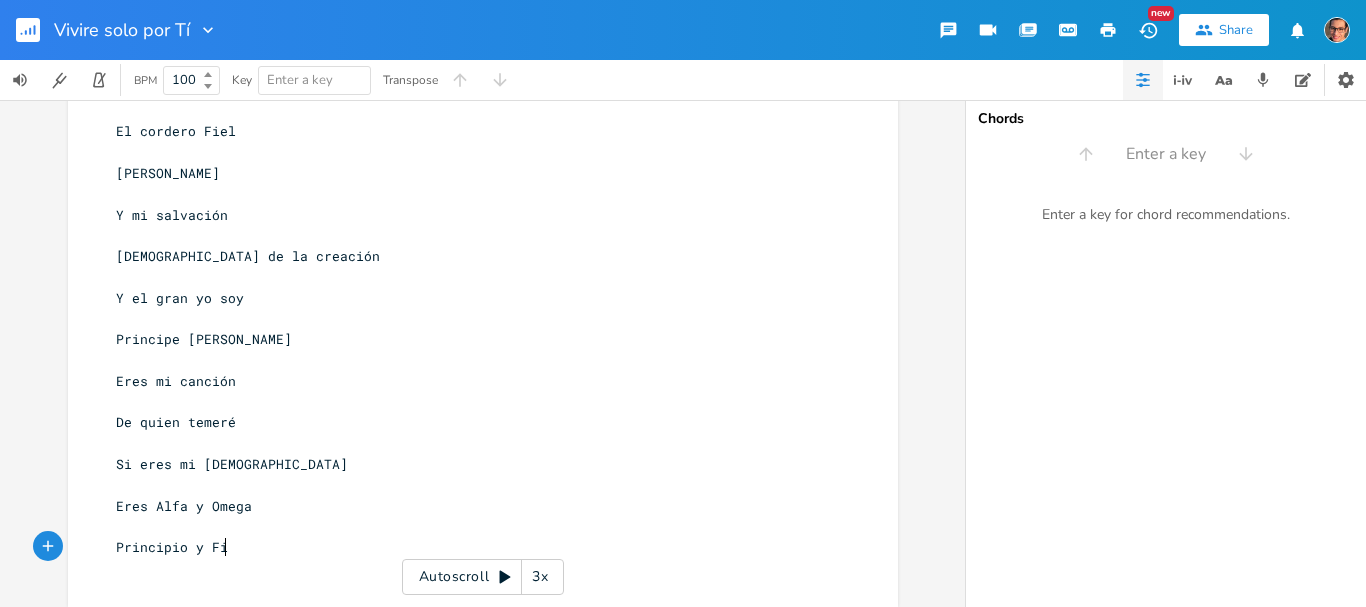type on "Principio y Fin" 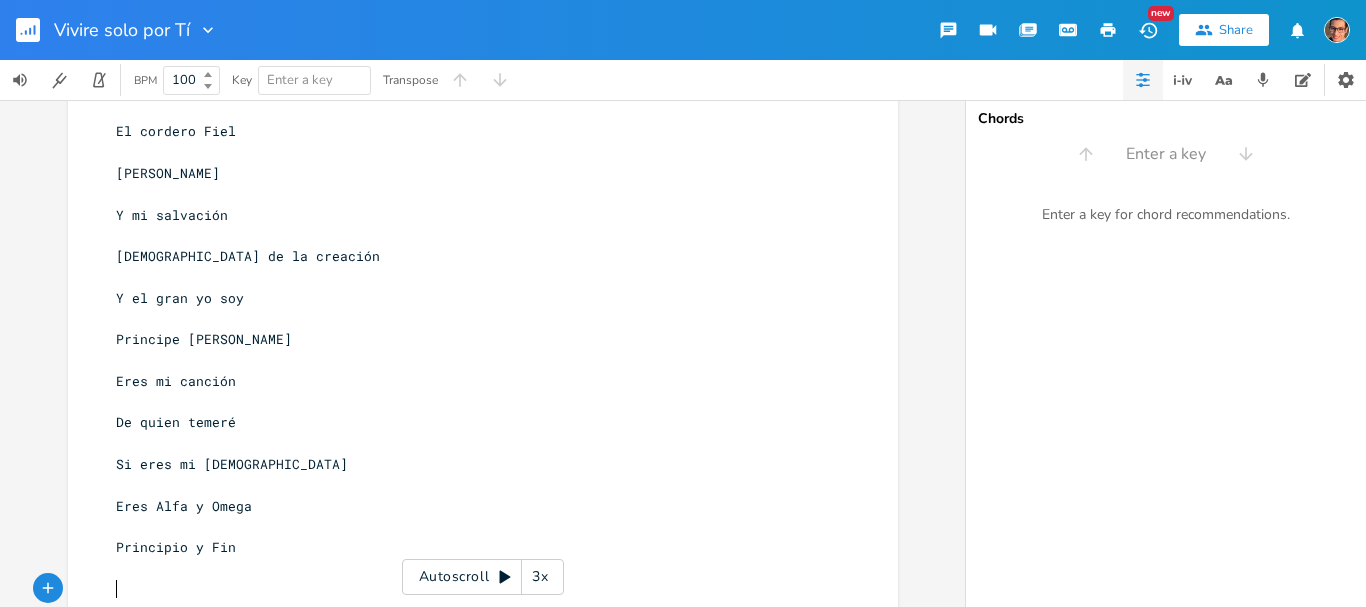 scroll, scrollTop: 0, scrollLeft: 9, axis: horizontal 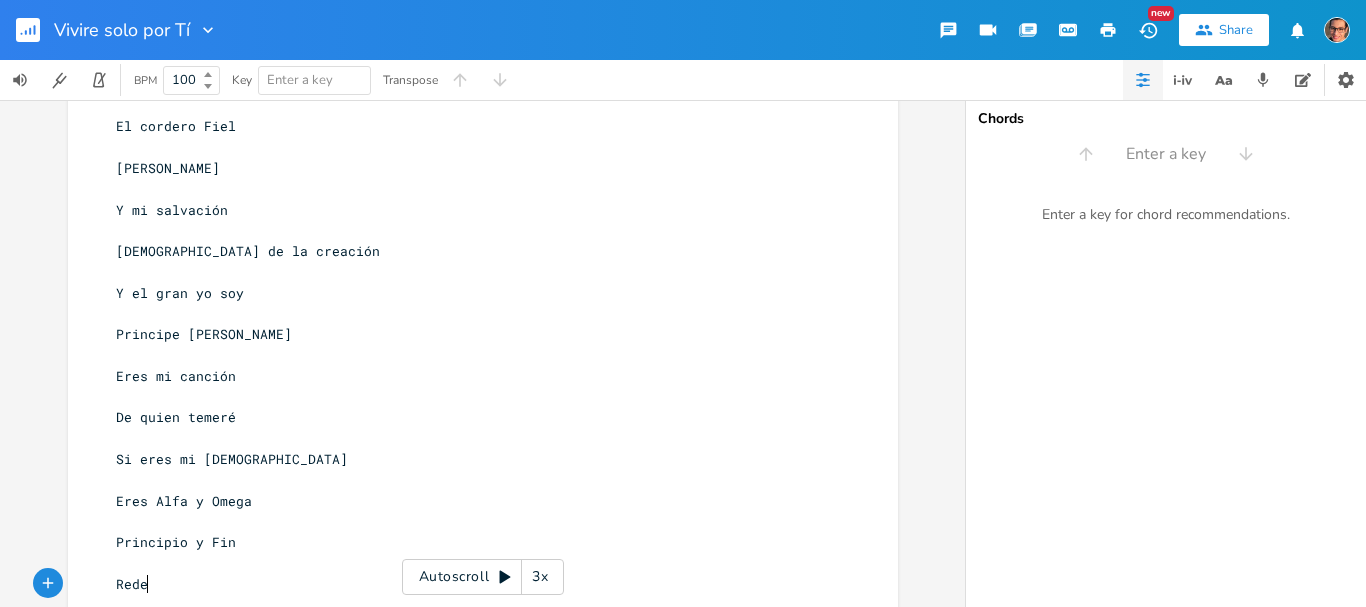 type on "Redebn" 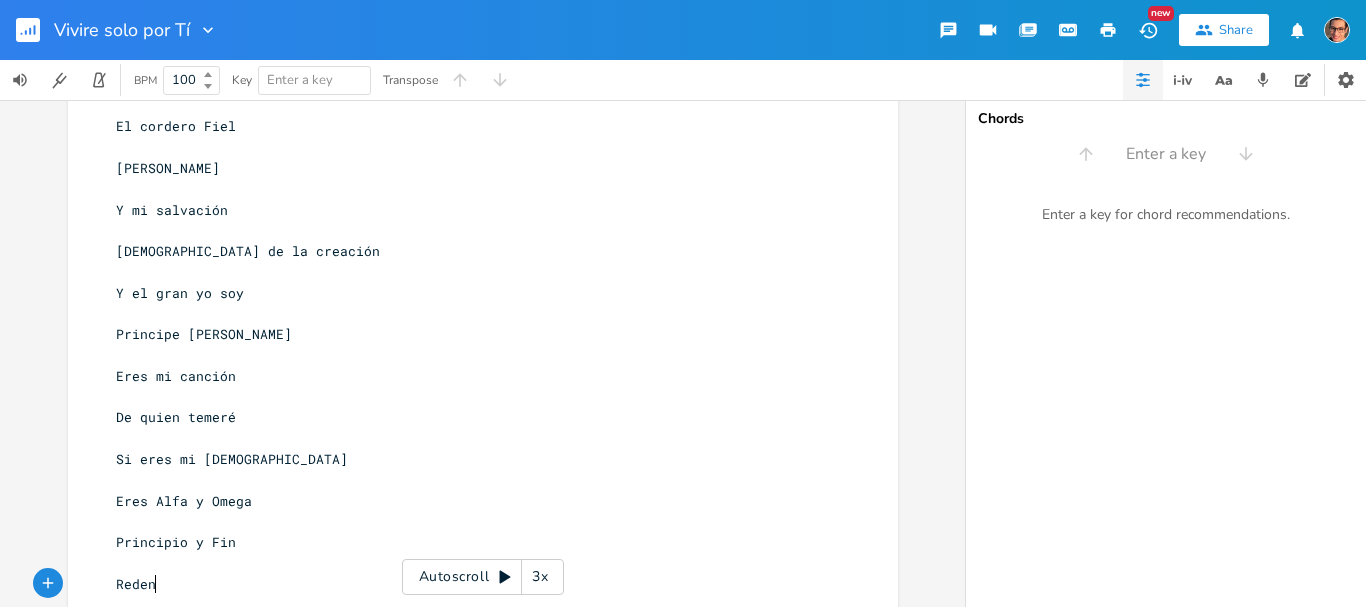 type on "nro" 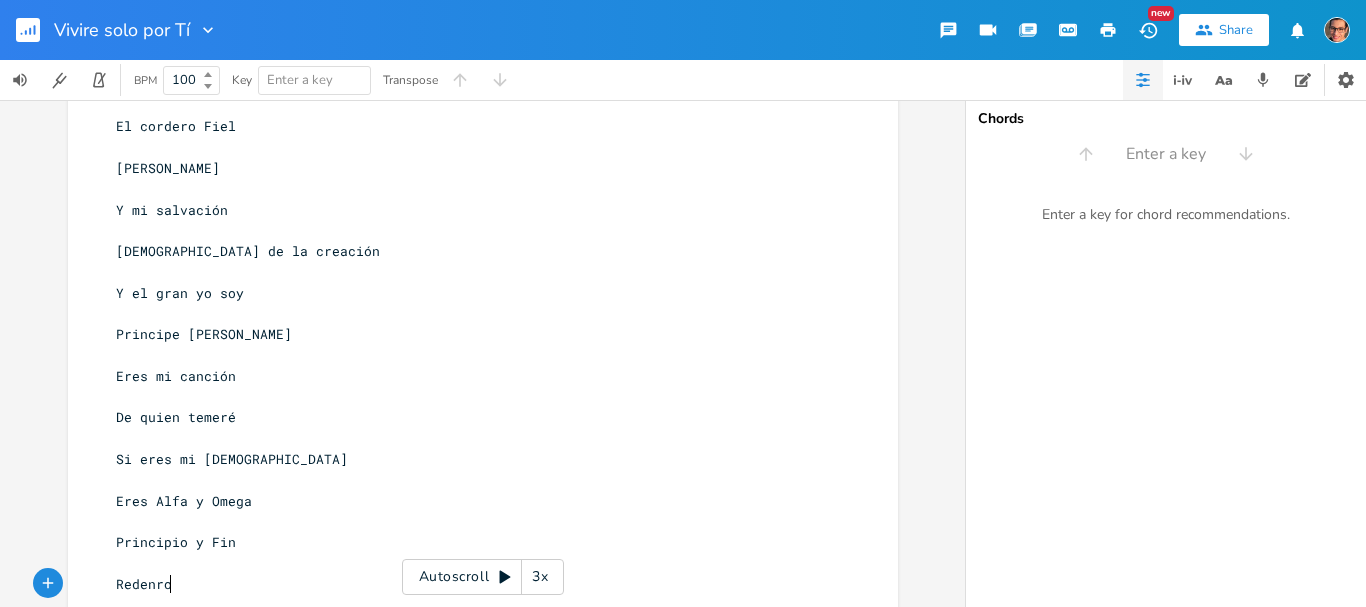 scroll, scrollTop: 0, scrollLeft: 19, axis: horizontal 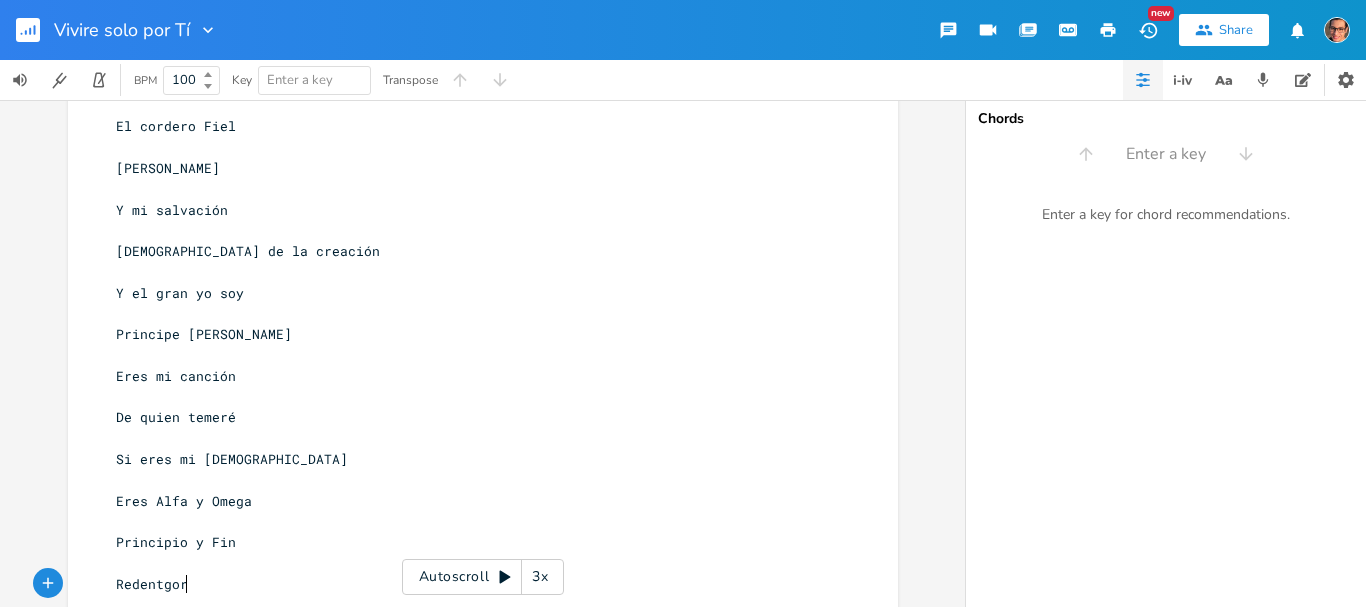 type on "tgor" 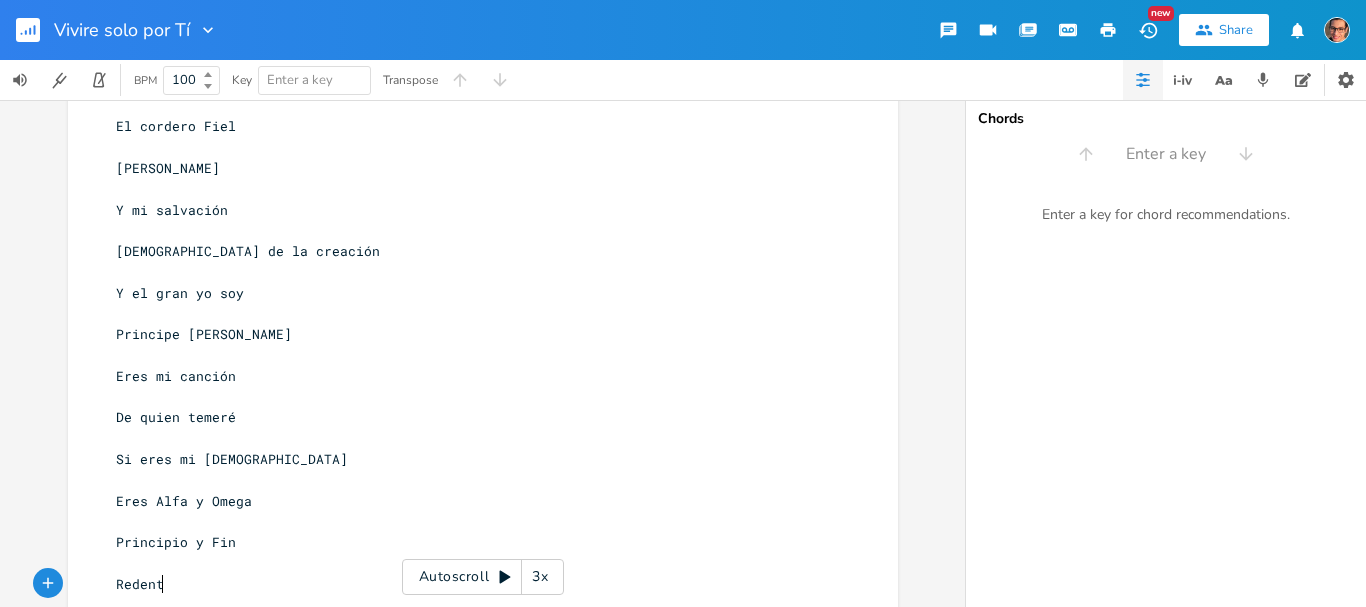 type on "oir" 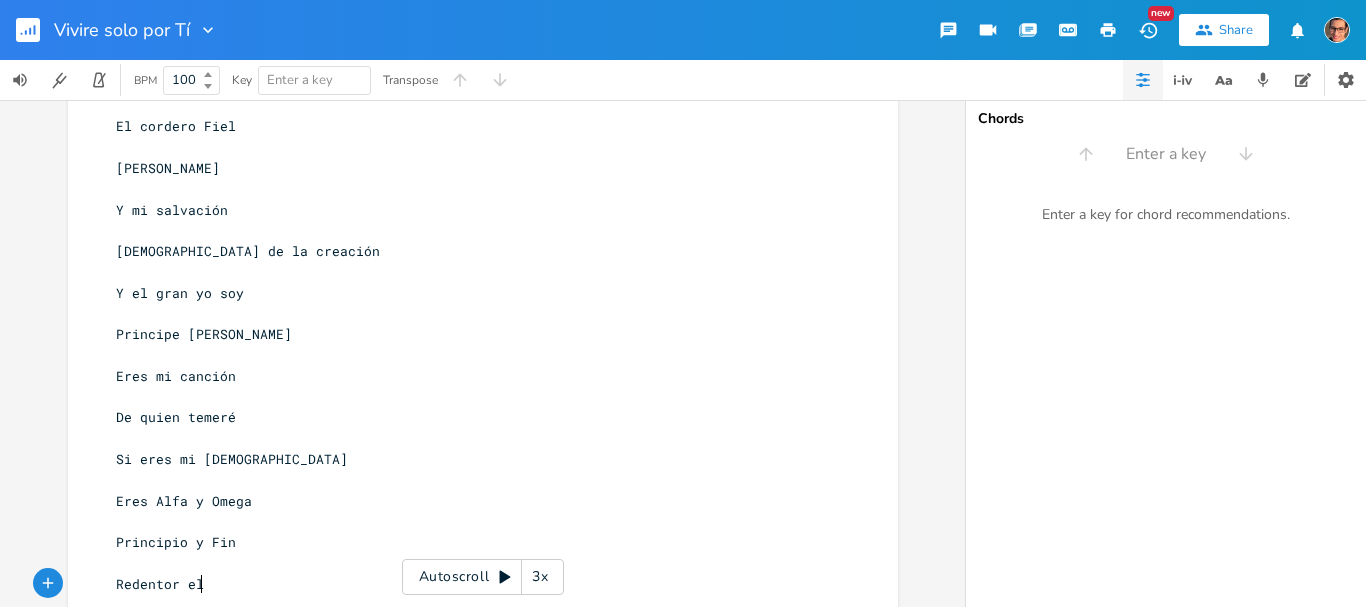 scroll, scrollTop: 0, scrollLeft: 22, axis: horizontal 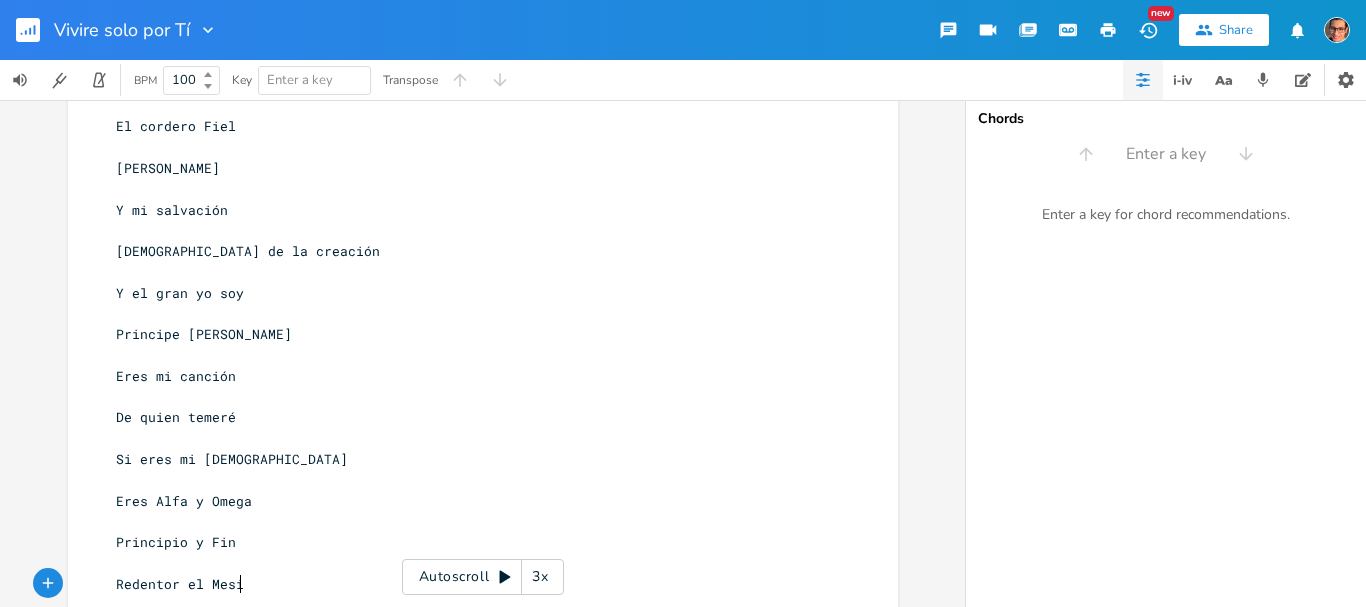 type on "r el [PERSON_NAME]" 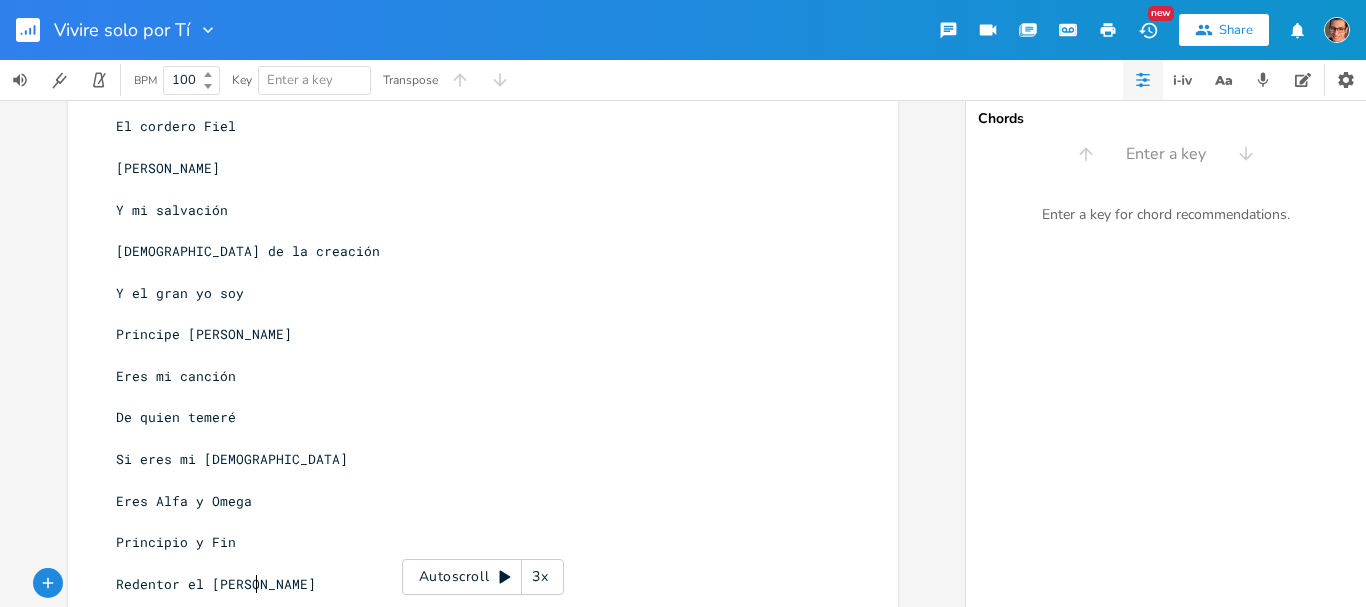scroll, scrollTop: 0, scrollLeft: 63, axis: horizontal 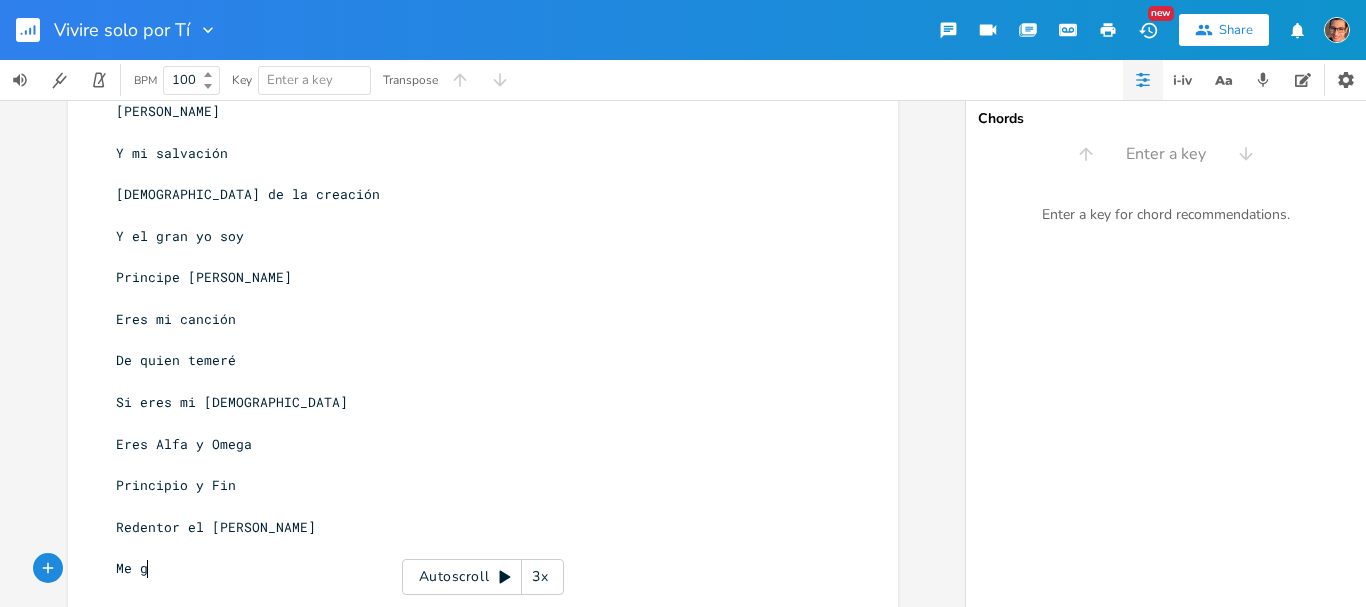 type on "Me gos" 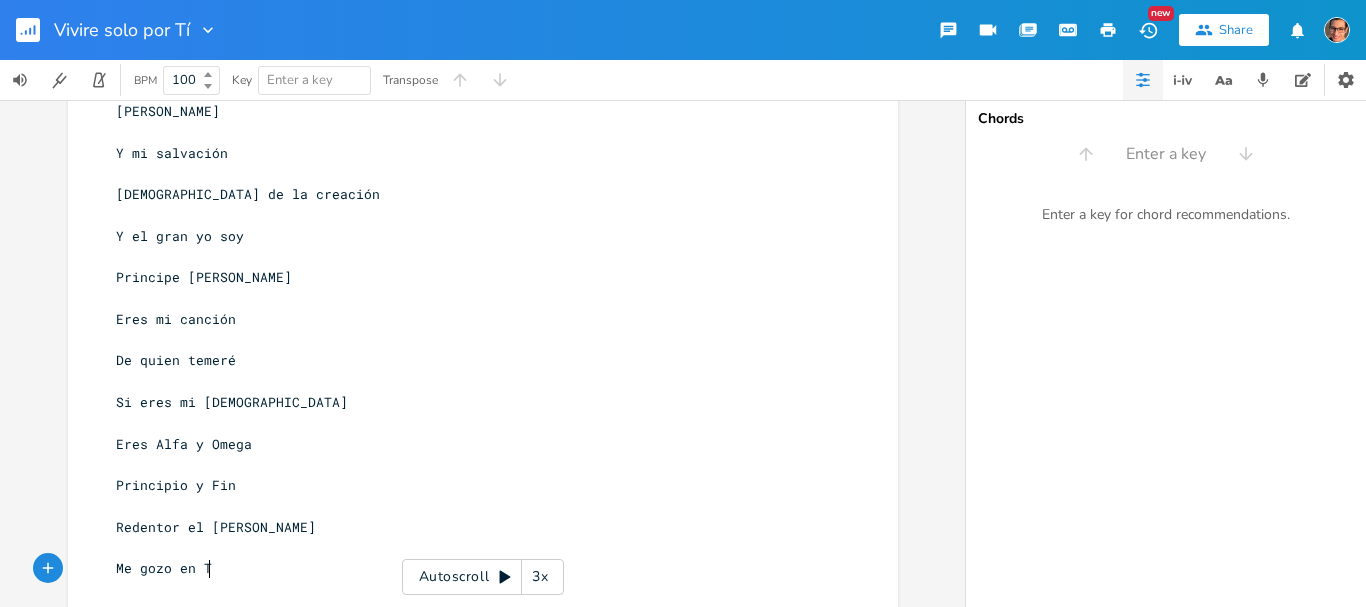 type on "zo en Ti" 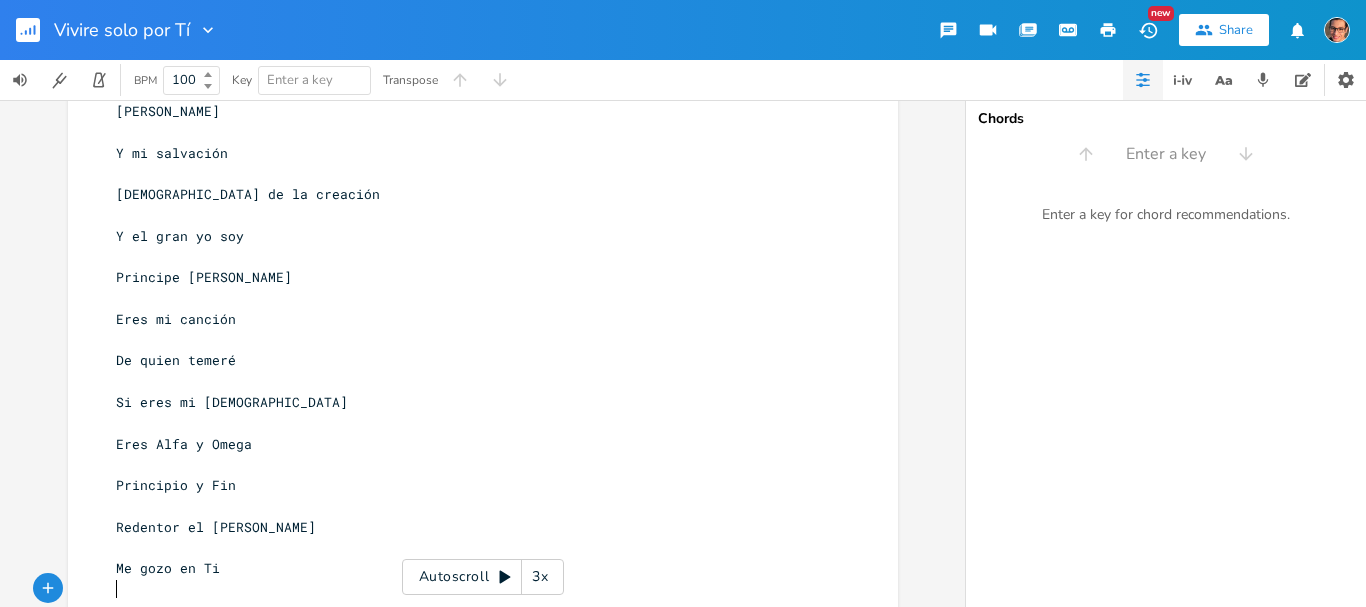 scroll, scrollTop: 0, scrollLeft: 0, axis: both 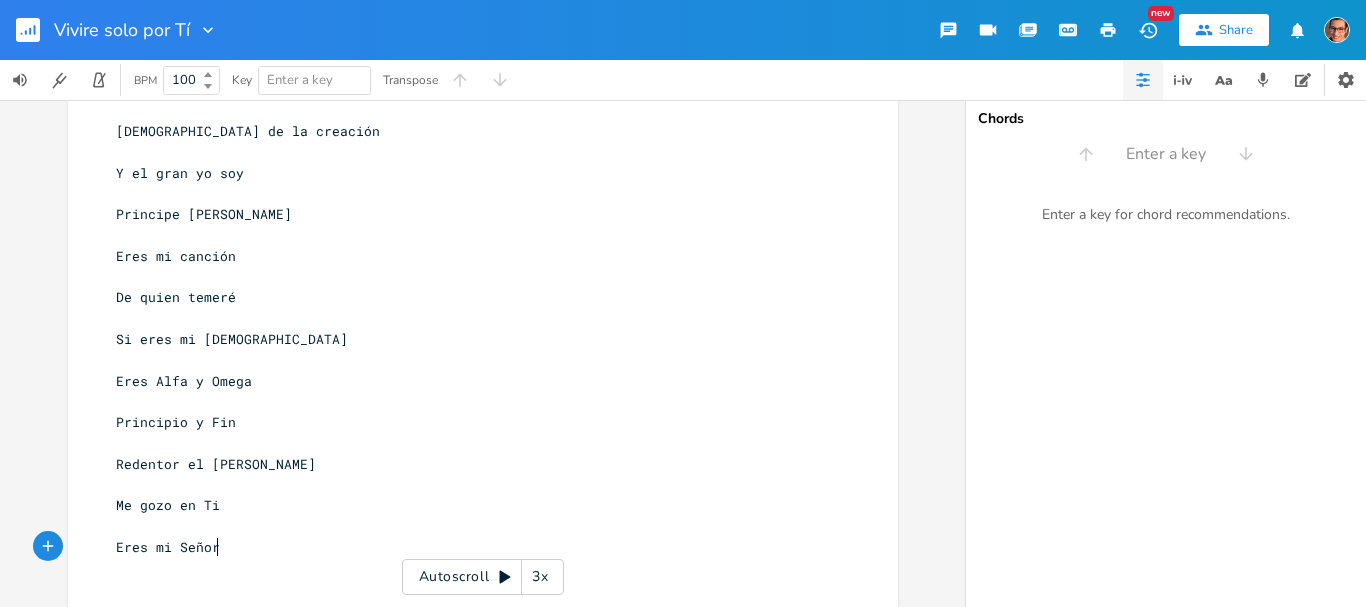 type on "Eres mi Señor" 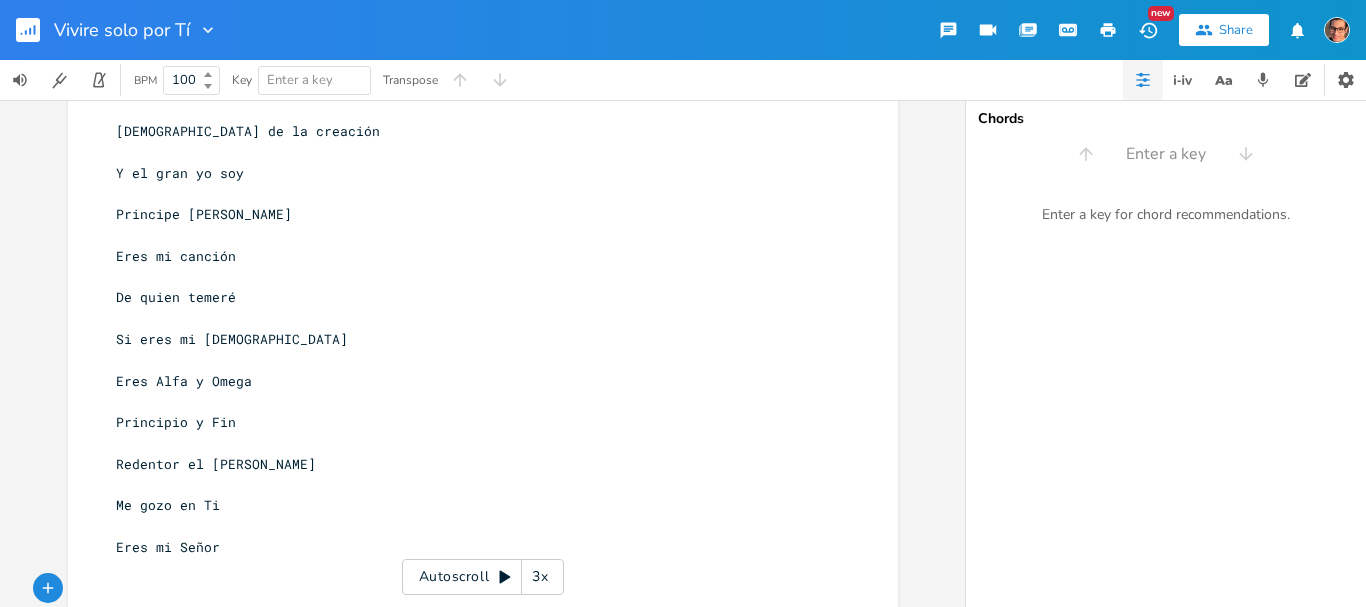 scroll, scrollTop: 0, scrollLeft: 10, axis: horizontal 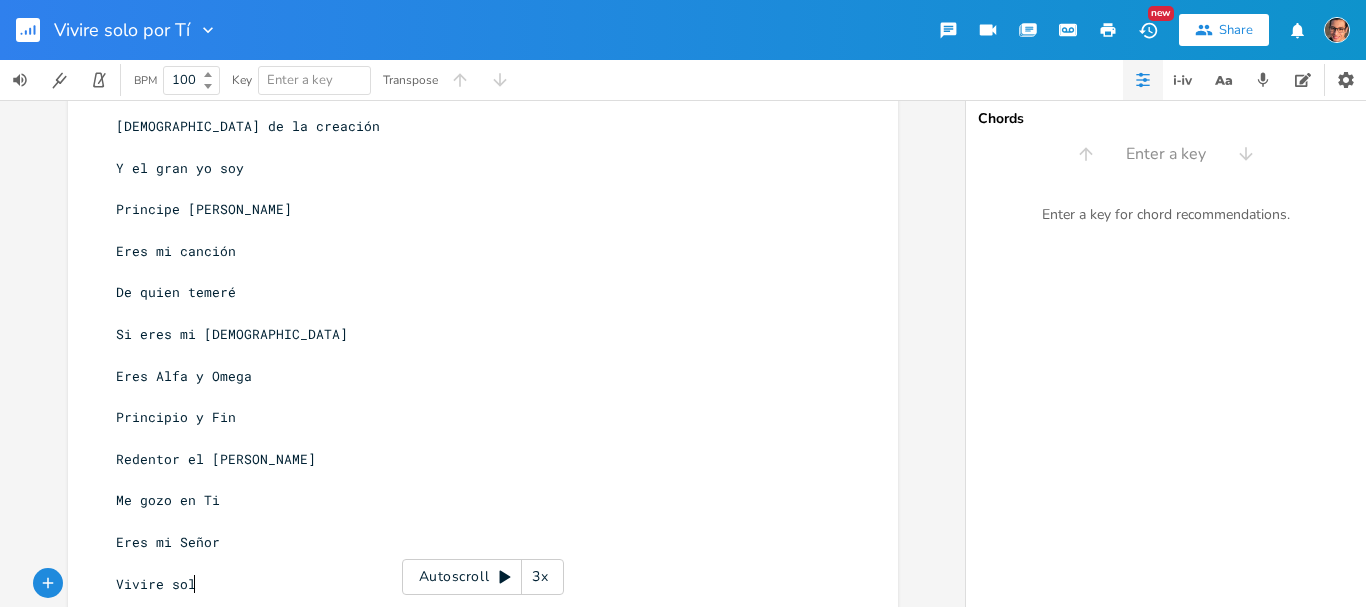 type on "Vivire solo" 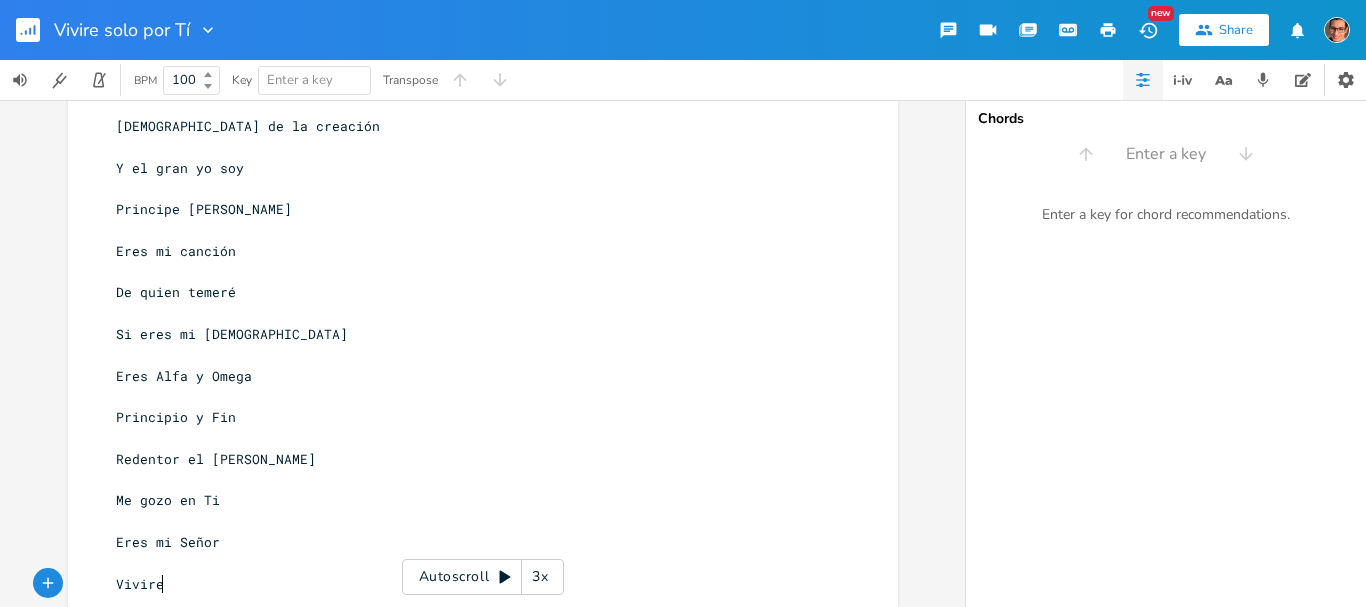 scroll 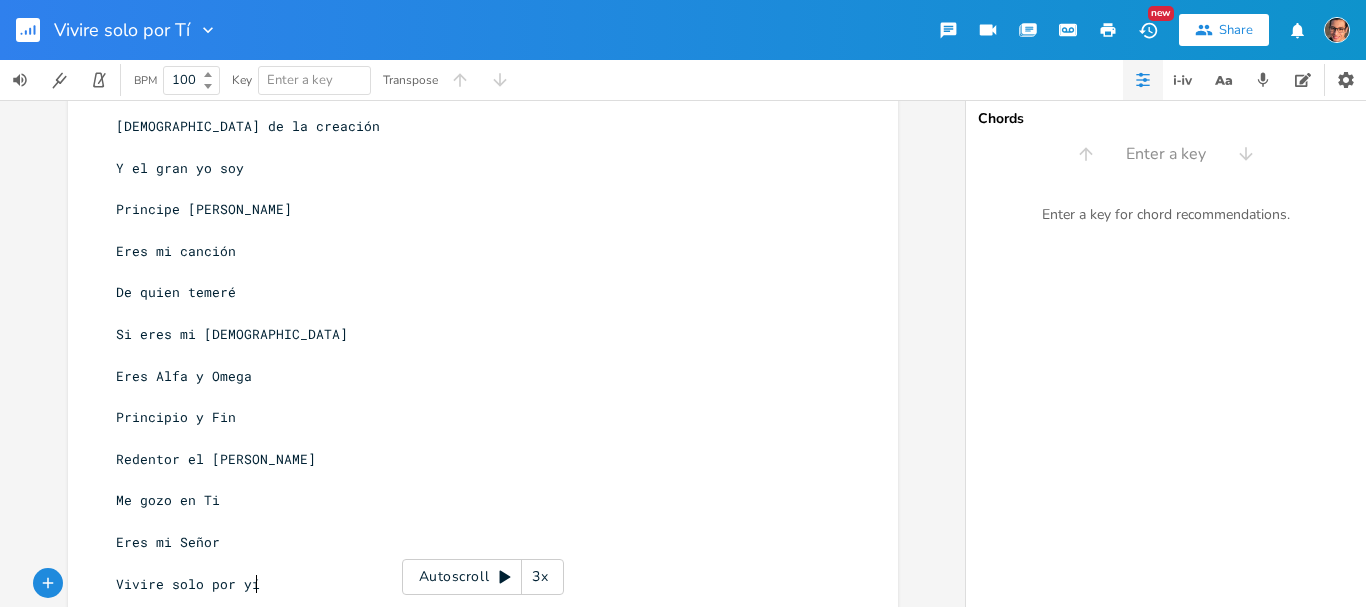 type on "re solo por [PERSON_NAME]." 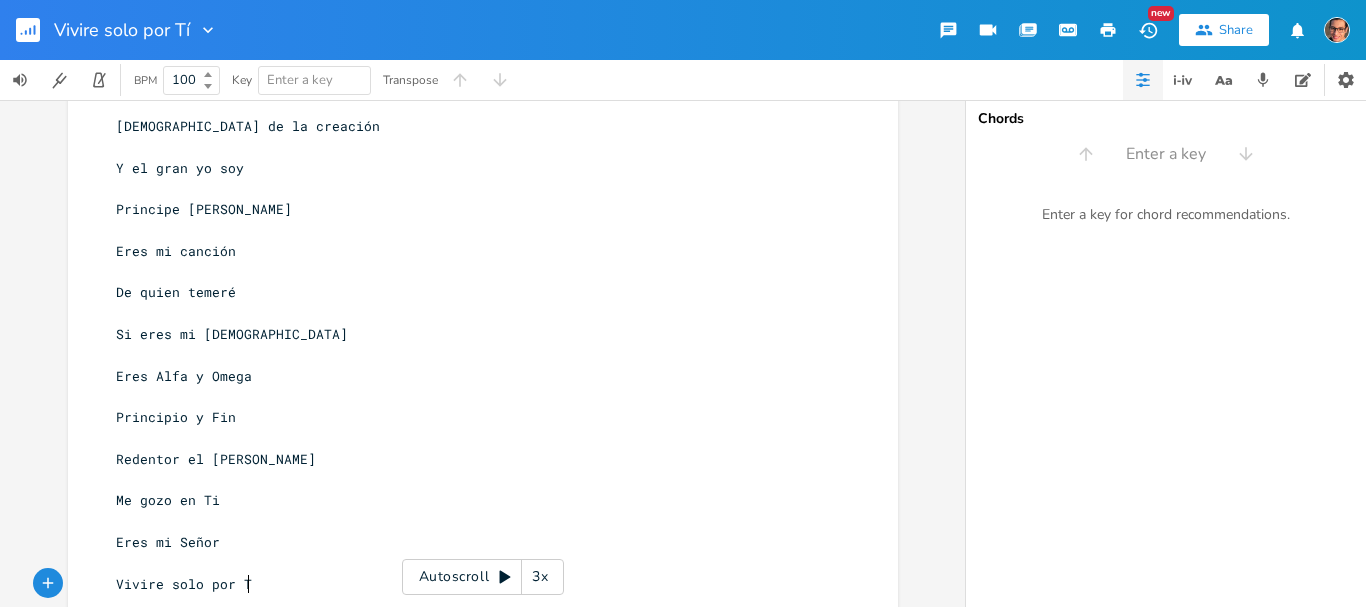 scroll, scrollTop: 0, scrollLeft: 19, axis: horizontal 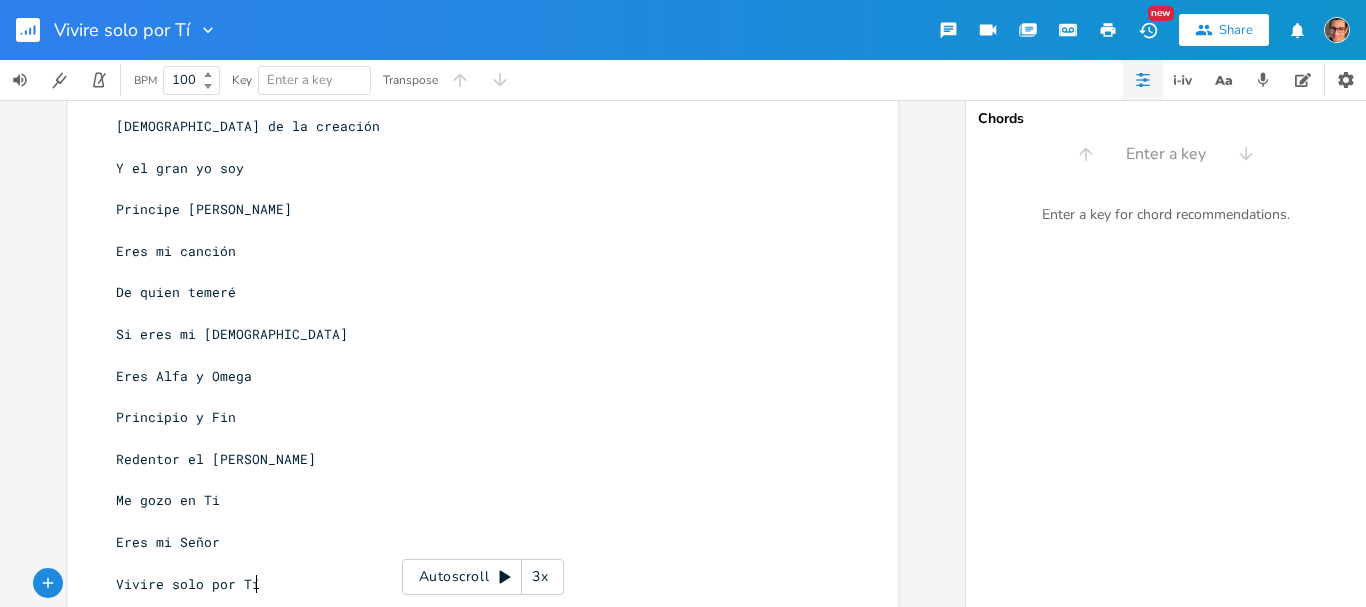 type on "í." 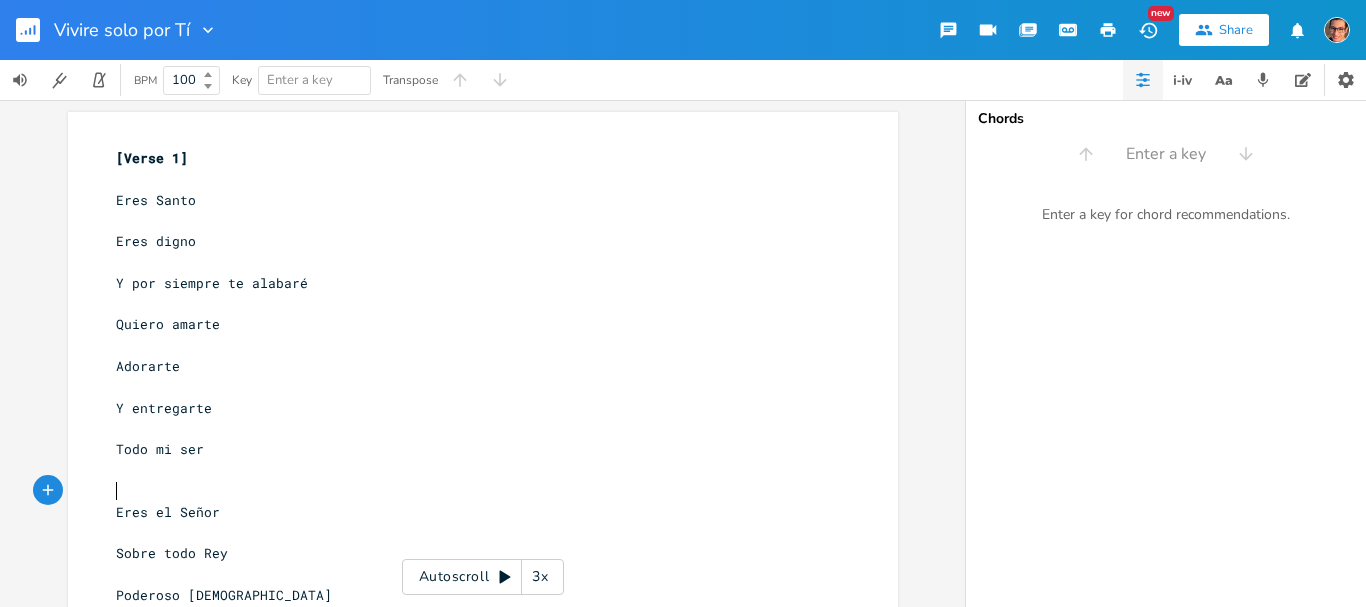 click on "​" at bounding box center (473, 491) 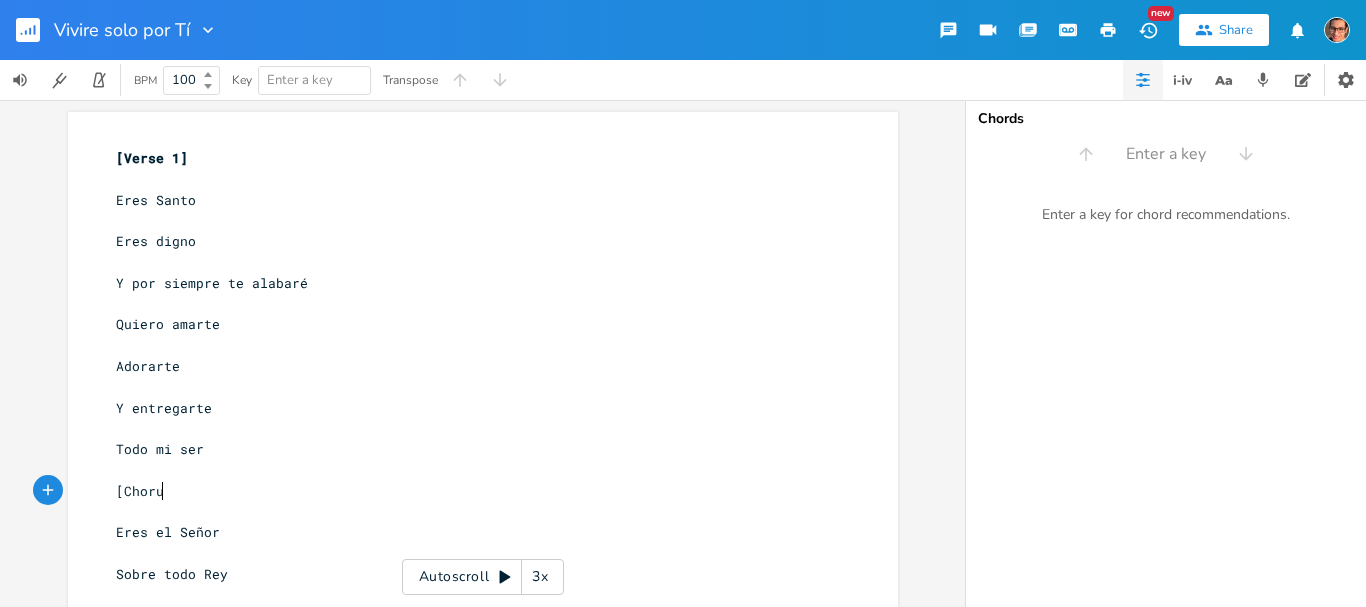 scroll, scrollTop: 0, scrollLeft: 46, axis: horizontal 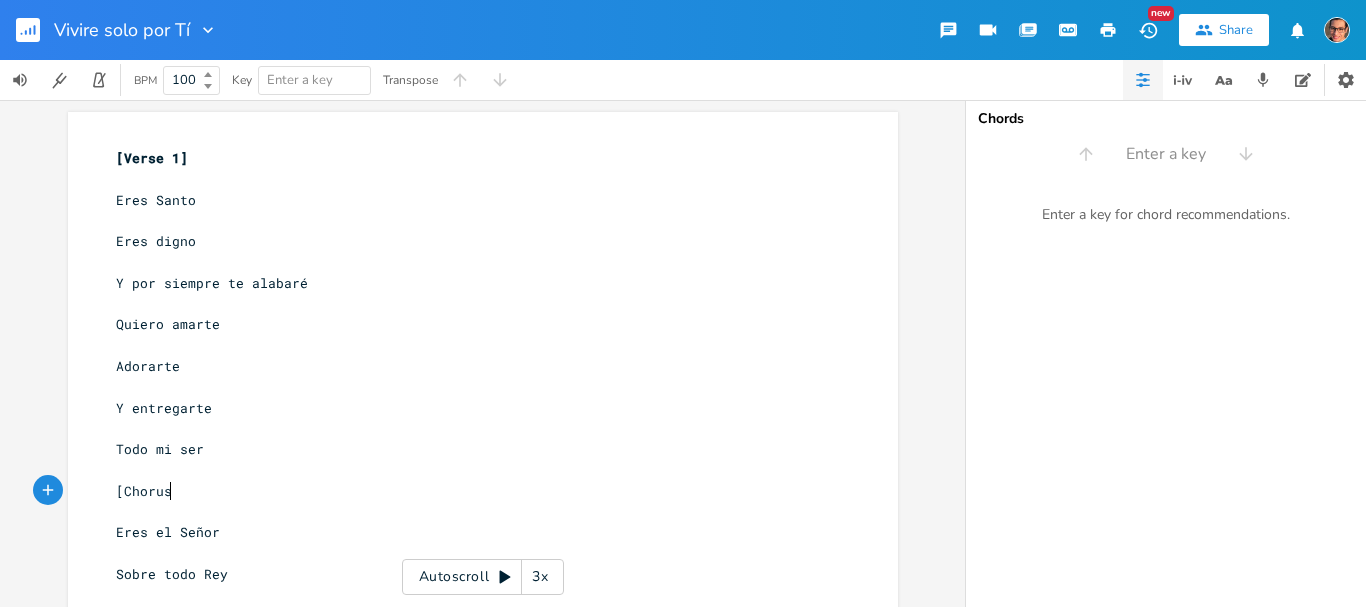 type on "[Chorus]" 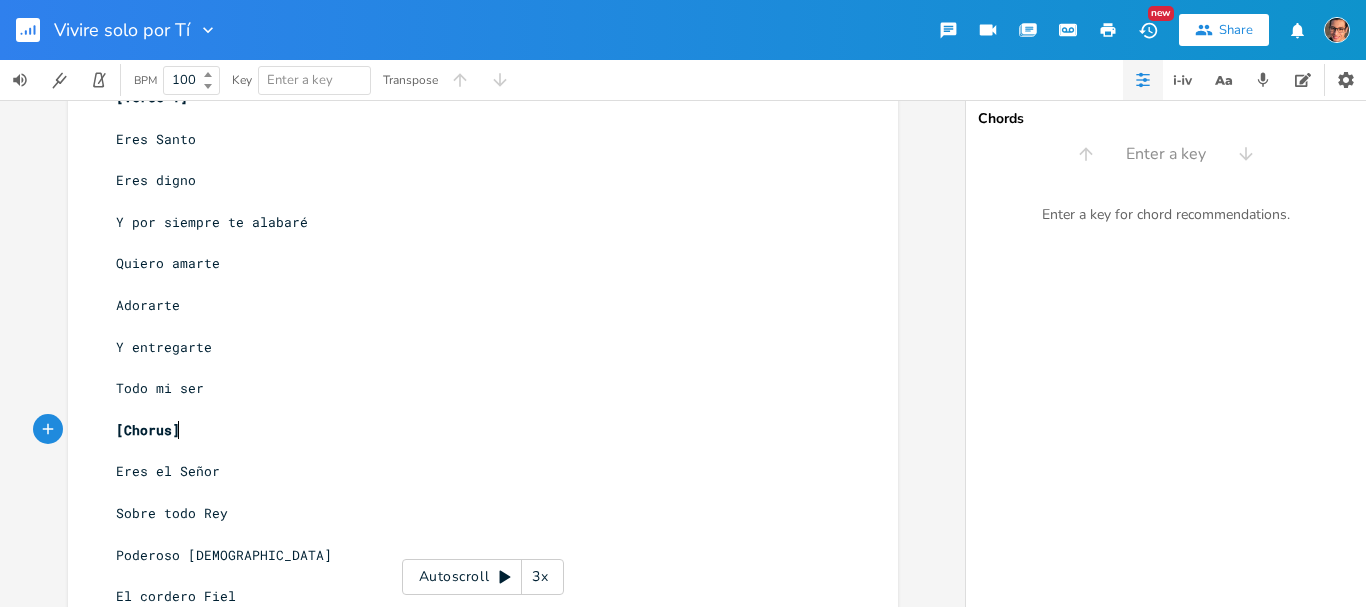 scroll, scrollTop: 0, scrollLeft: 0, axis: both 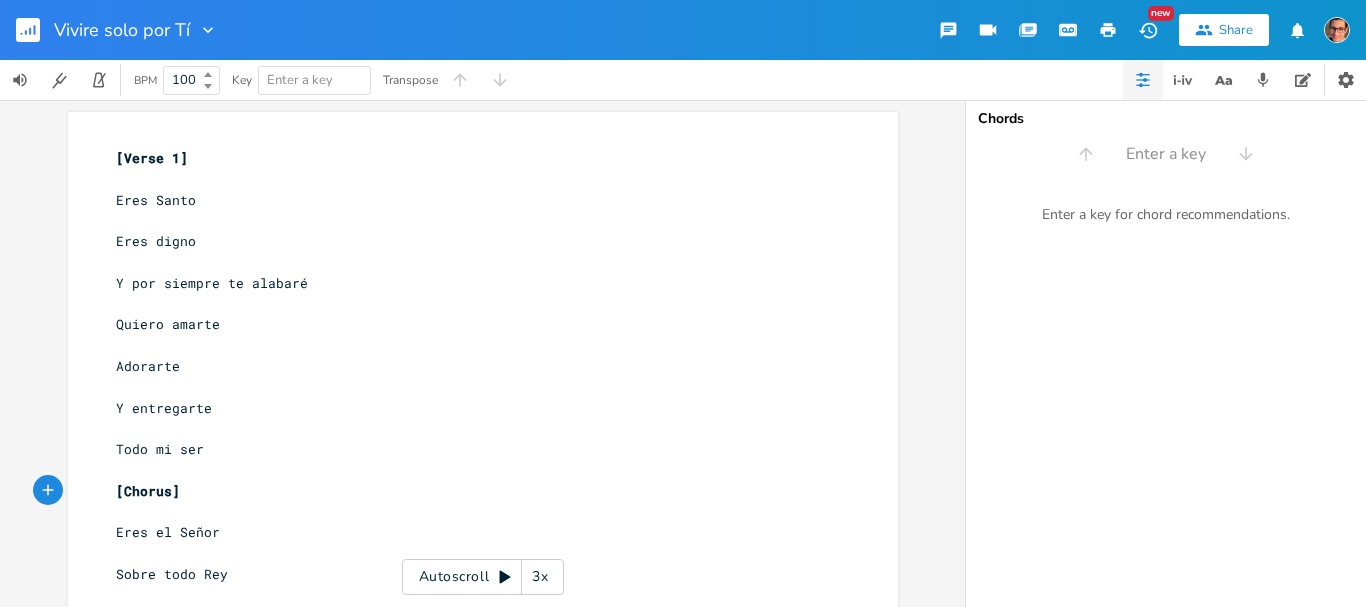 click on "​" at bounding box center (473, 179) 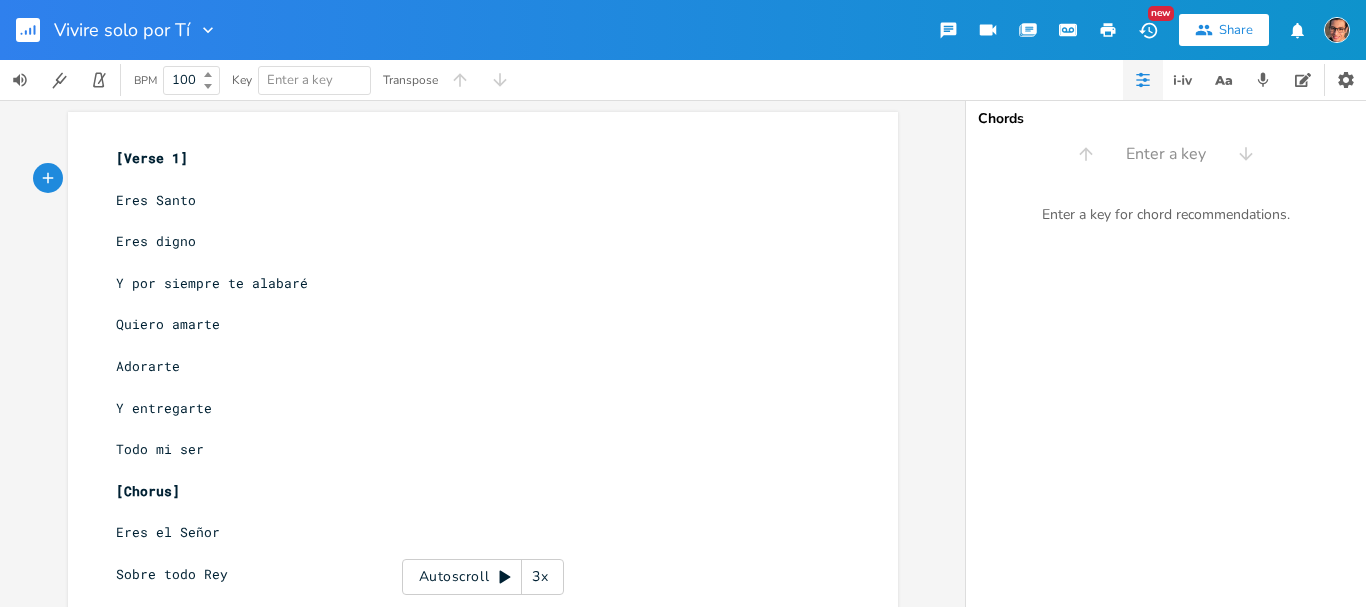 click on "xxxxxxxxxx   [Verse 1] ​ 3 Eres Santo ​ 3 Eres digno ​ 8 Y por siempre te alabaré ​ 6 Quiero amarte ​ 4 Adorarte ​ 5 Y entregarte  ​ 4 Todo mi ser ​ [Chorus] ​ 4 Eres el Señor ​ 5 Sobre todo Rey ​ 6 Poderoso Dios ​ 5 El cordero Fiel ​ 4 Eres [PERSON_NAME]  ​ 5 Y mi salvación ​ 6 Dios de la creación  ​ 5 Y el gran yo soy ​ 4 Principe [PERSON_NAME] ​ 5 Eres mi canción ​ 5 De quien temeré ​ 5 Si eres mi pastor  ​ 7 Eres Alfa y Omega ​ 6 Principio y Fin ​ 6 Redentor el [PERSON_NAME] ​ 5 Me gozo en Ti ​ 4 Eres mi Señor  ​ 6 Vivire solo por Tí. ​" at bounding box center [473, 709] 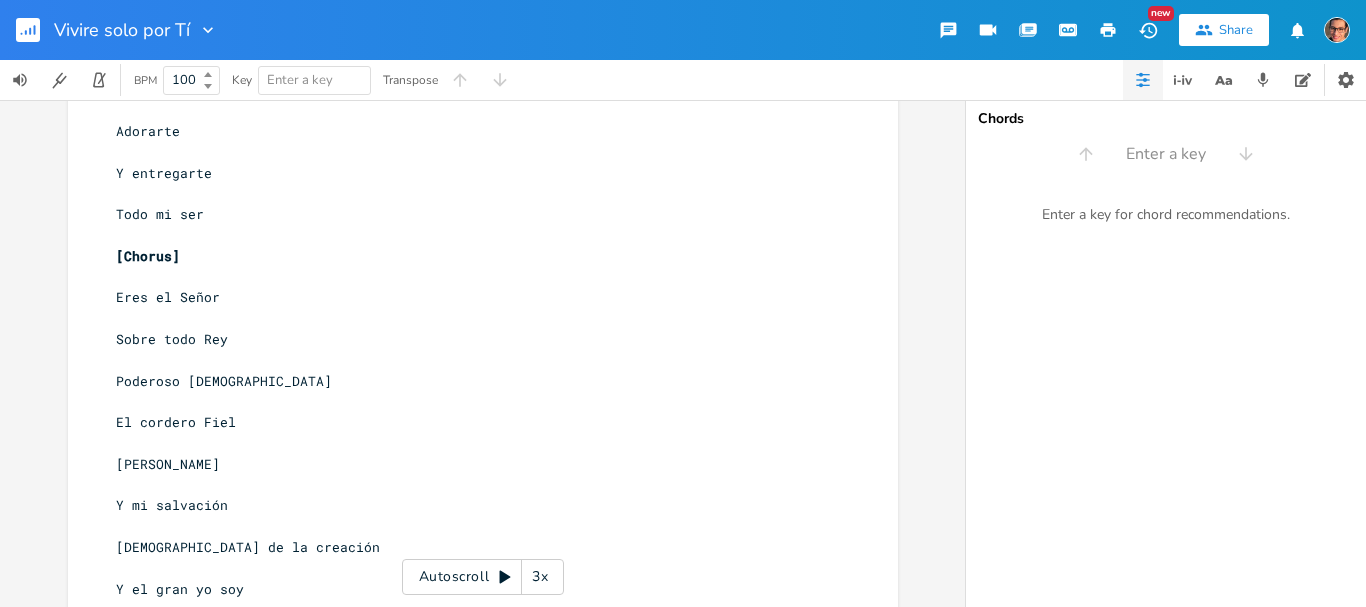 scroll, scrollTop: 200, scrollLeft: 0, axis: vertical 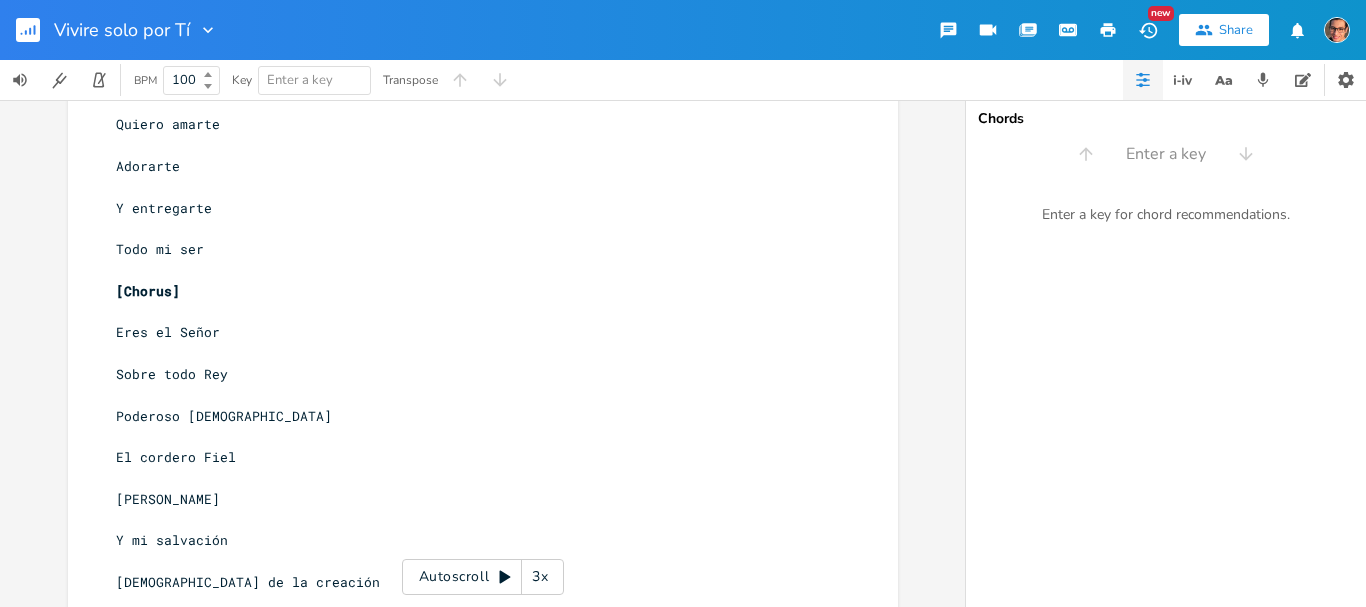 click on "Sobre todo Rey" at bounding box center [473, 374] 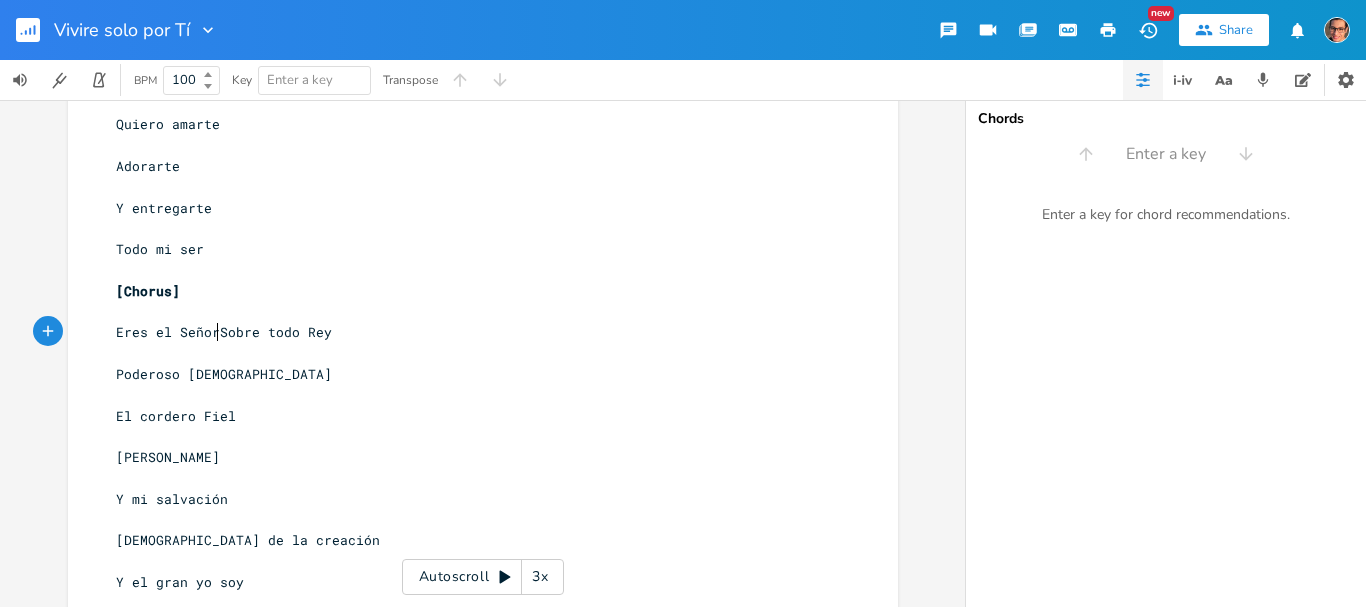 scroll, scrollTop: 0, scrollLeft: 3, axis: horizontal 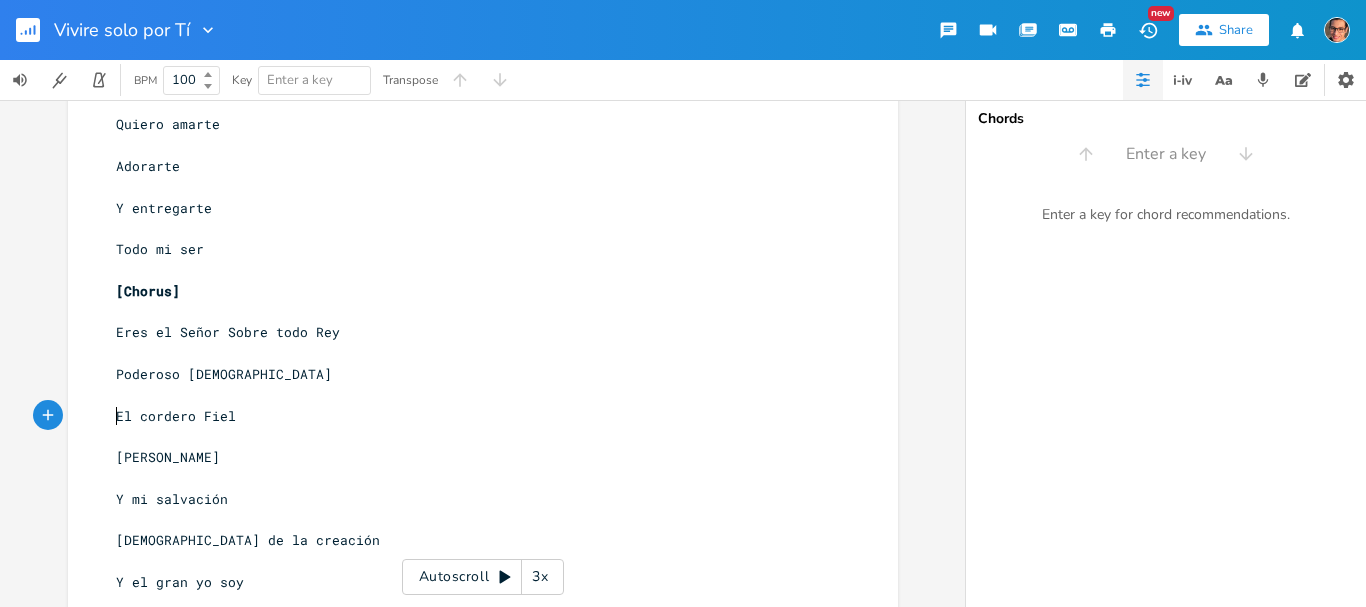 click on "El cordero Fiel" at bounding box center (176, 416) 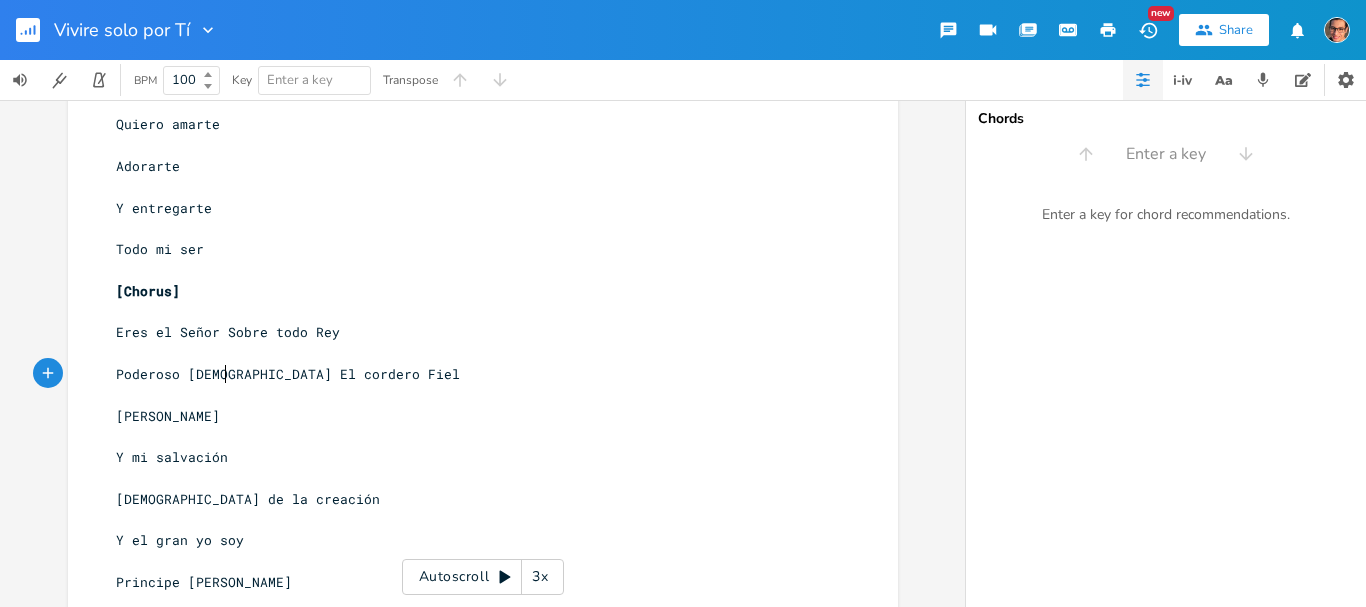 click on "xxxxxxxxxx   [Verse 1] ​ 3 Eres Santo ​ 3 Eres digno ​ 8 Y por siempre te alabaré ​ 6 Quiero amarte ​ 4 Adorarte ​ 5 Y entregarte  ​ 4 Todo mi ser ​ [Chorus] ​ 9 Eres el Señor Sobre todo Rey ​ 11 Poderoso Dios El cordero Fiel ​ 4 Eres [PERSON_NAME]  ​ 5 Y mi salvación ​ 6 [DEMOGRAPHIC_DATA] de la creación  ​ 5 Y el gran yo soy ​ 4 Principe [PERSON_NAME] ​ 5 Eres mi canción ​ 5 De quien temeré ​ 5 Si eres mi pastor  ​ 7 Eres Alfa y Omega ​ 6 Principio y Fin ​ 6 Redentor el [PERSON_NAME] ​ 5 Me gozo en Ti ​ 4 Eres mi Señor  ​ 6 Vivire solo por Tí. ​" at bounding box center (483, 464) 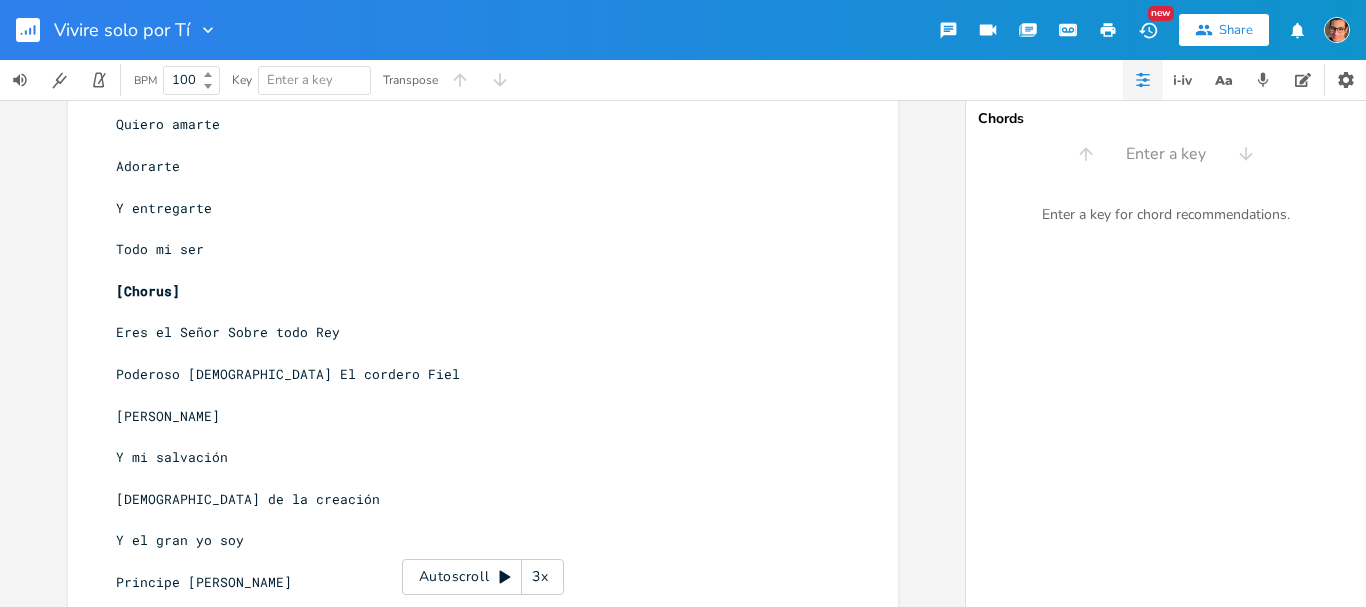 click on "Y mi salvación" at bounding box center (172, 457) 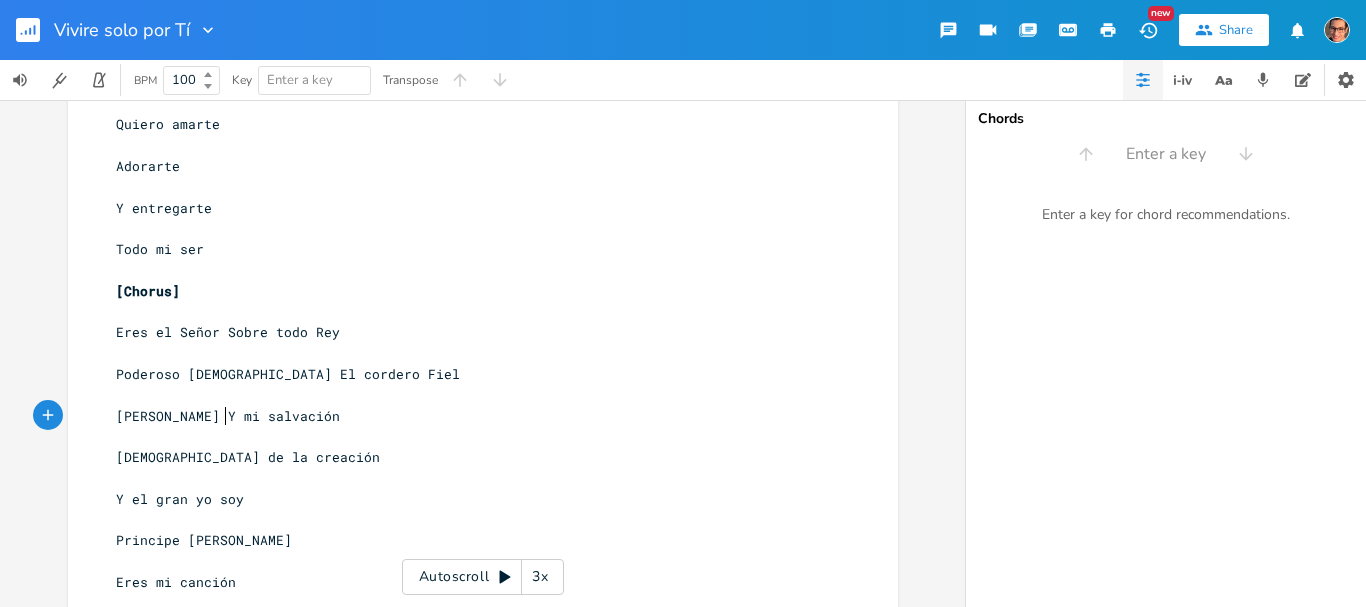 click on "Y el gran yo soy" at bounding box center (180, 499) 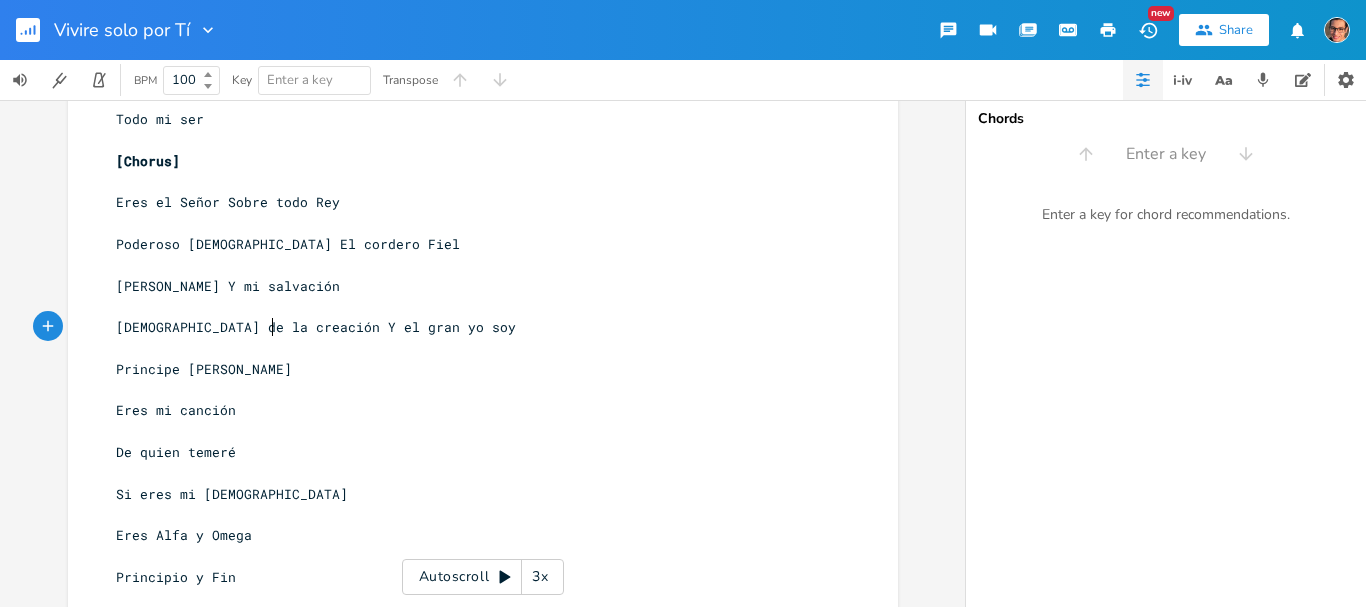 scroll, scrollTop: 300, scrollLeft: 0, axis: vertical 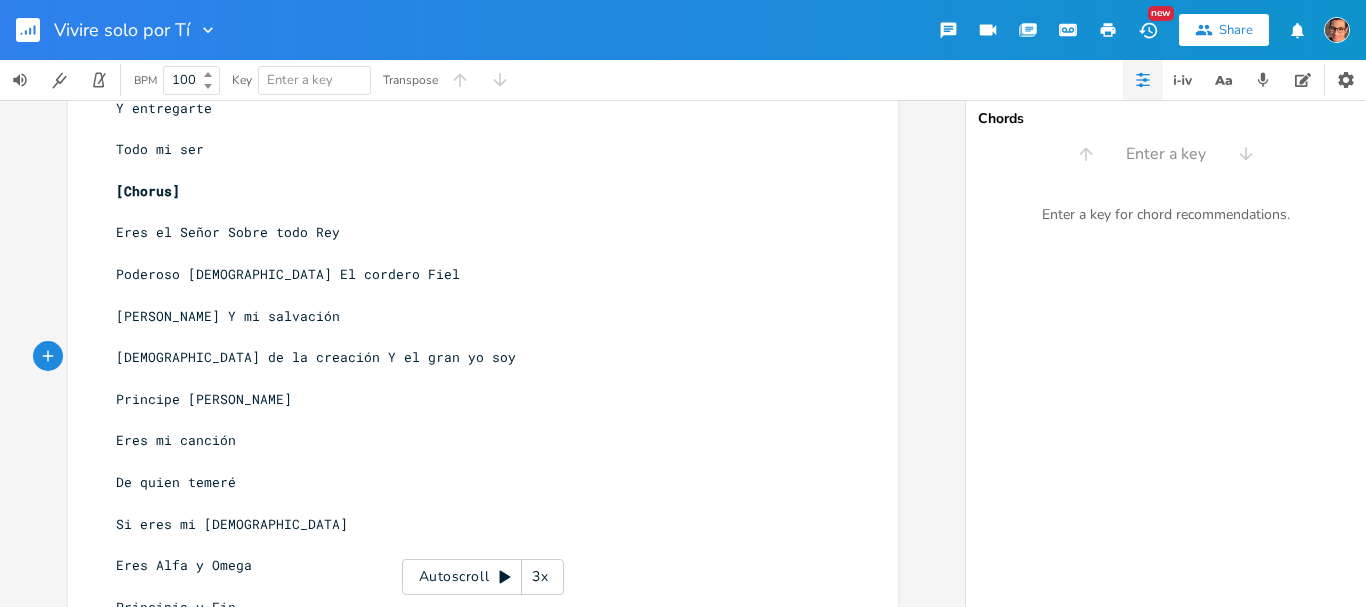 click on "xxxxxxxxxx   [Verse 1] ​ 3 Eres Santo ​ 3 Eres digno ​ 8 Y por siempre te alabaré ​ 6 Quiero amarte ​ 4 Adorarte ​ 5 Y entregarte  ​ 4 Todo mi ser ​ [Chorus] ​ 9 Eres el Señor Sobre todo Rey ​ 11 Poderoso Dios El cordero Fiel ​ 9 Eres [PERSON_NAME] Y mi salvación ​ 11 Dios de la creación Y el gran yo soy ​ 4 Principe [PERSON_NAME] ​ 5 Eres mi canción ​ 5 De quien temeré ​ 5 Si eres mi pastor  ​ 7 Eres Alfa y Omega ​ 6 Principio y Fin ​ 6 Redentor el [PERSON_NAME] ​ 5 Me gozo en Ti ​ 4 Eres mi Señor  ​ 6 Vivire solo por Tí. ​" at bounding box center (483, 322) 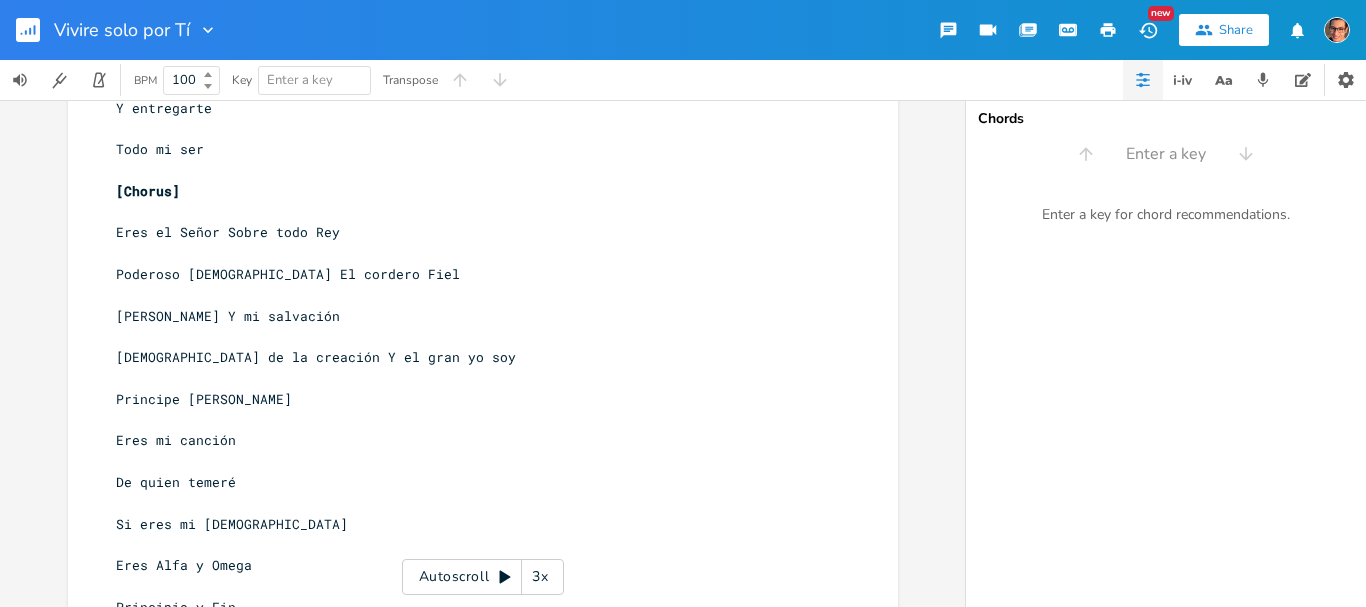 scroll, scrollTop: 0, scrollLeft: 0, axis: both 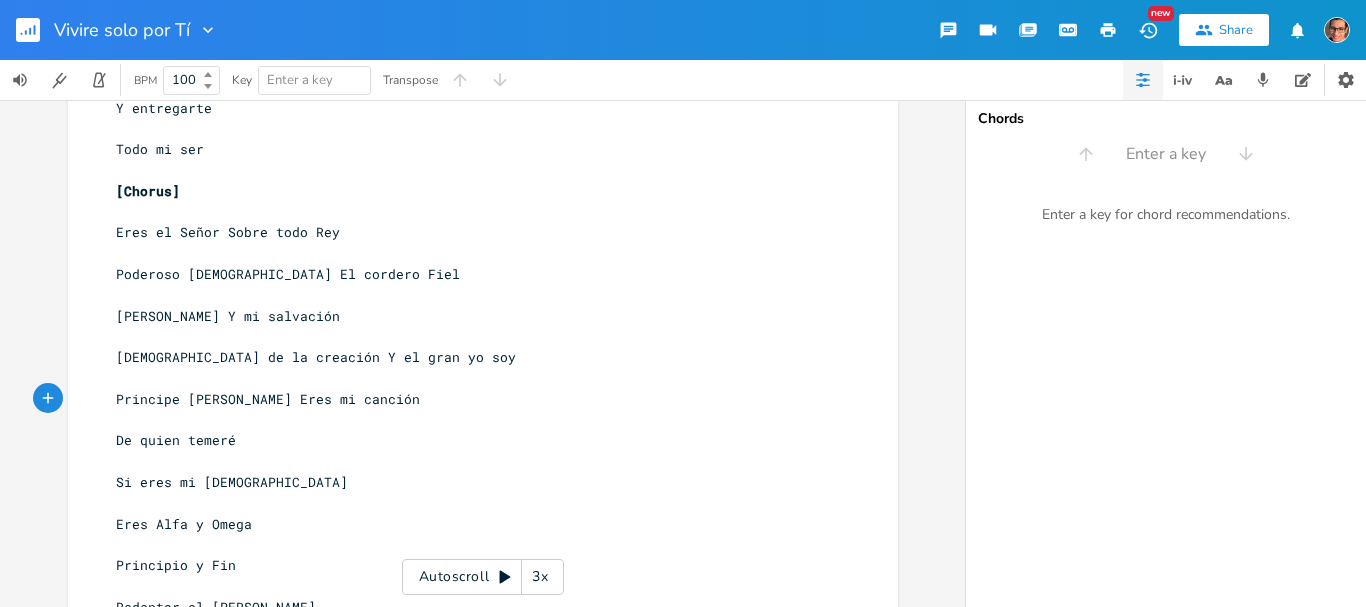 click on "xxxxxxxxxx   [Verse 1] ​ 3 Eres Santo ​ 3 Eres digno ​ 8 Y por siempre te alabaré ​ 6 Quiero amarte ​ 4 Adorarte ​ 5 Y entregarte  ​ 4 Todo mi ser ​ [Chorus] ​ 9 Eres el Señor Sobre todo Rey ​ 11 Poderoso Dios El cordero Fiel ​ 9 [PERSON_NAME] Y mi salvación ​ 11 Dios de la creación Y el gran yo soy ​ 9 Principe [PERSON_NAME] Eres mi canción ​ 5 De quien temeré ​ 5 Si eres mi pastor  ​ 7 Eres Alfa y Omega ​ 6 Principio y Fin ​ 6 Redentor el [PERSON_NAME] ​ 5 Me gozo en Ti ​ 4 Eres mi Señor  ​ 6 Vivire solo por Tí. ​" at bounding box center (483, 301) 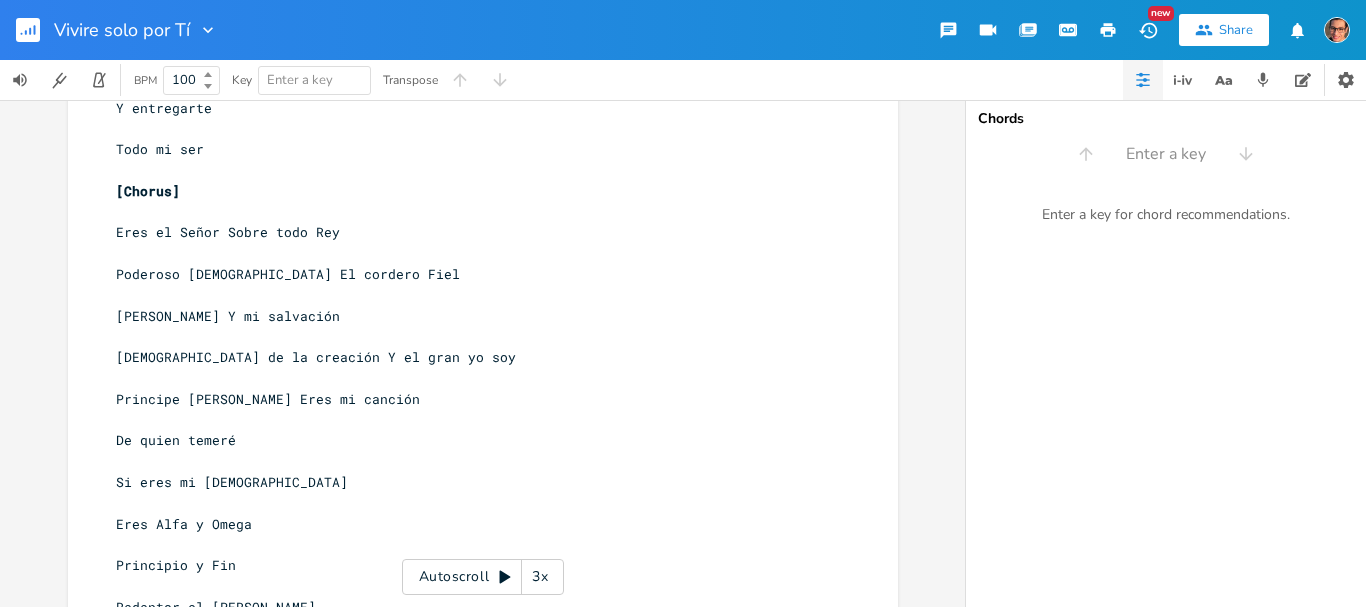 drag, startPoint x: 106, startPoint y: 435, endPoint x: 125, endPoint y: 488, distance: 56.302753 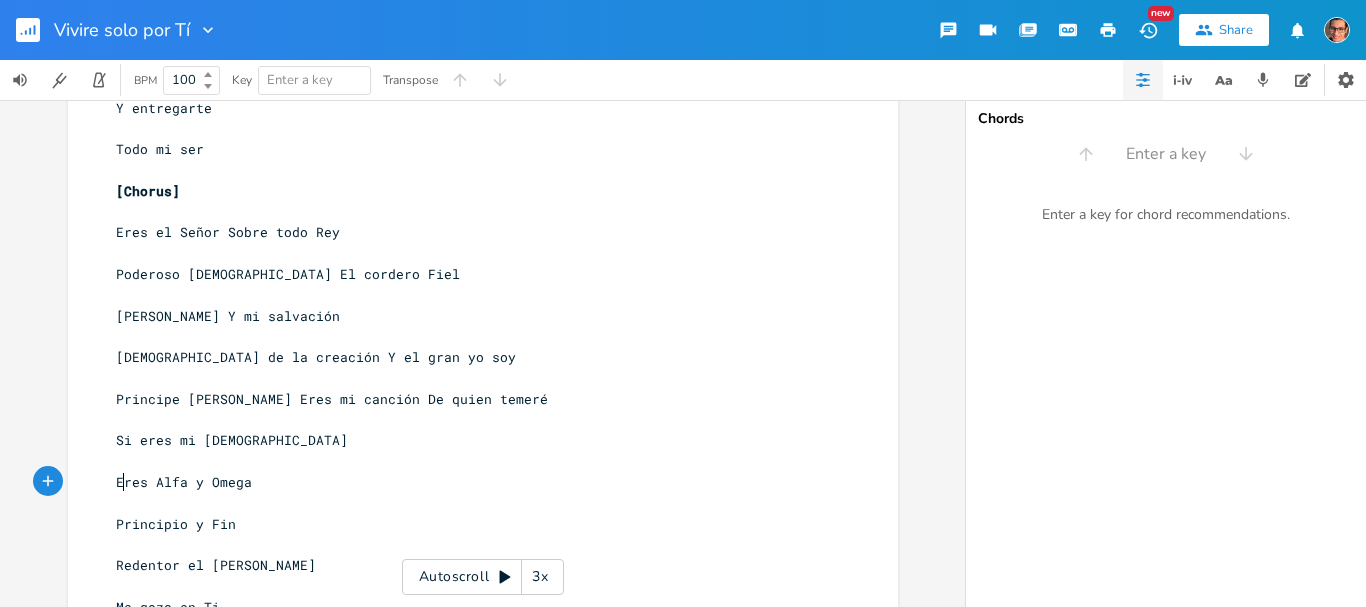 drag, startPoint x: 115, startPoint y: 477, endPoint x: 142, endPoint y: 547, distance: 75.026665 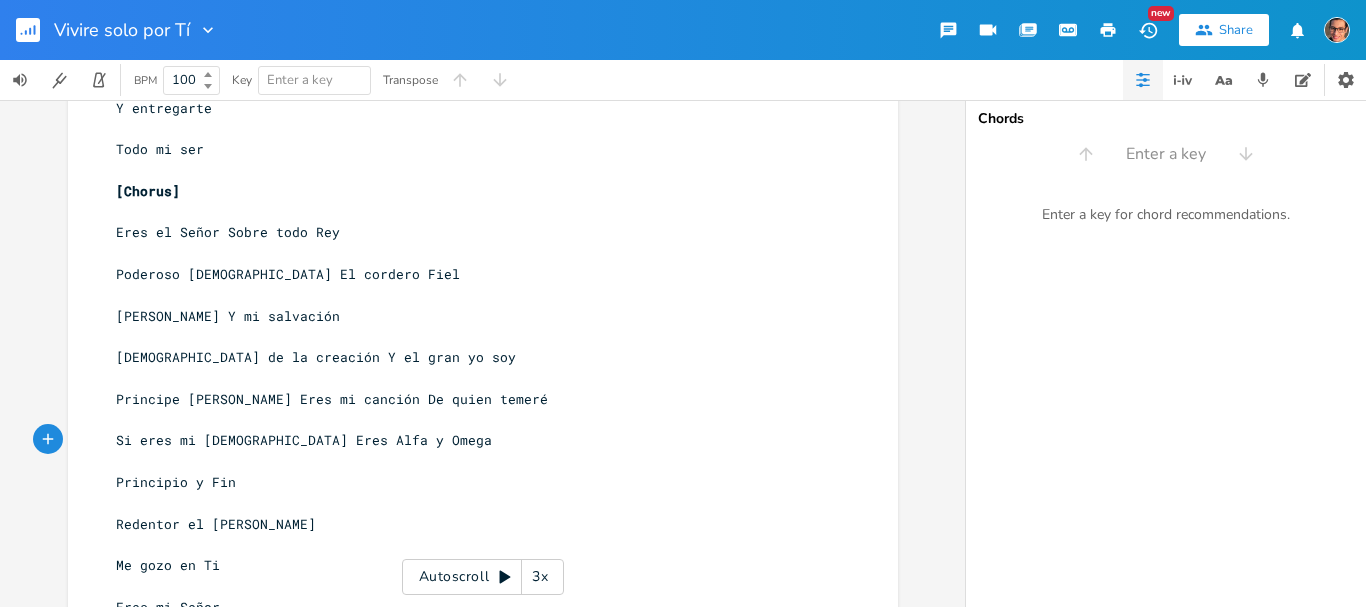 click on "Principe [PERSON_NAME] Eres mi canción De quien temeré" at bounding box center (332, 399) 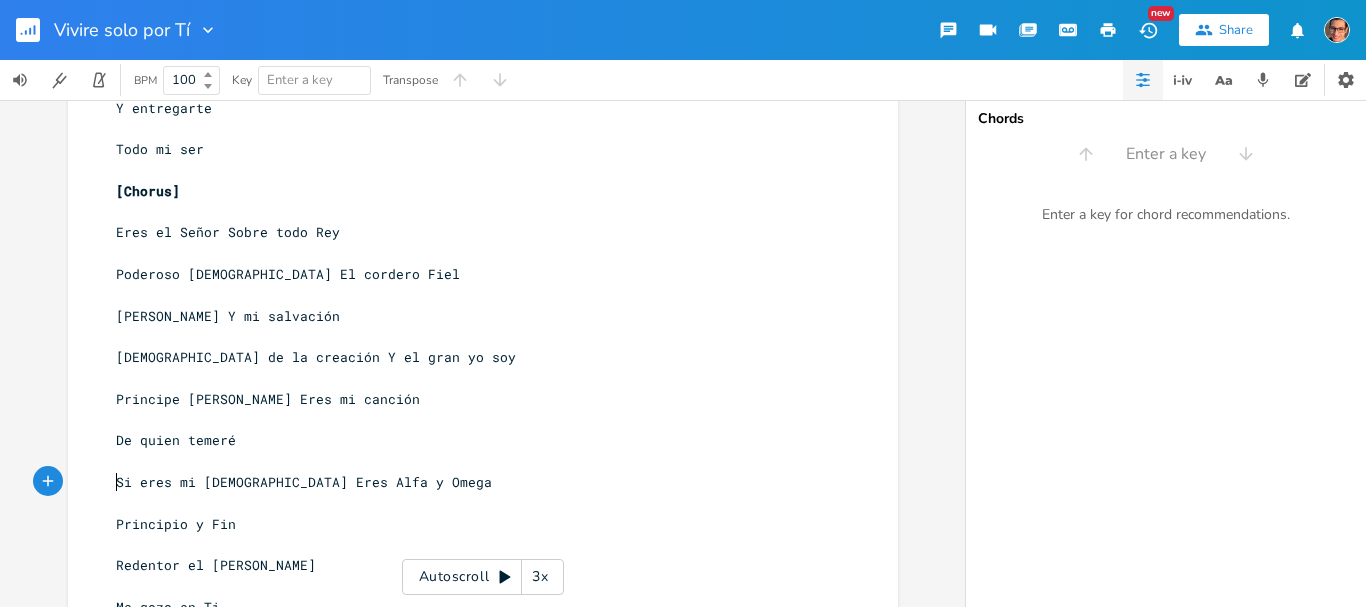 drag, startPoint x: 106, startPoint y: 473, endPoint x: 125, endPoint y: 508, distance: 39.824615 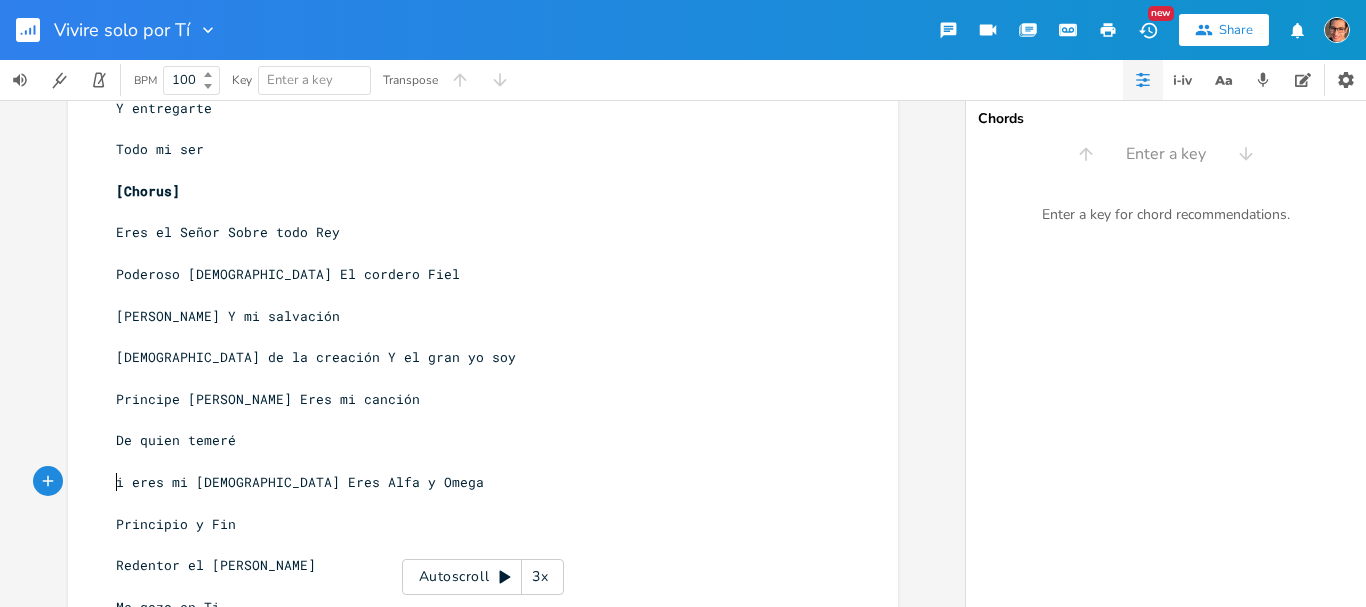 type on "S" 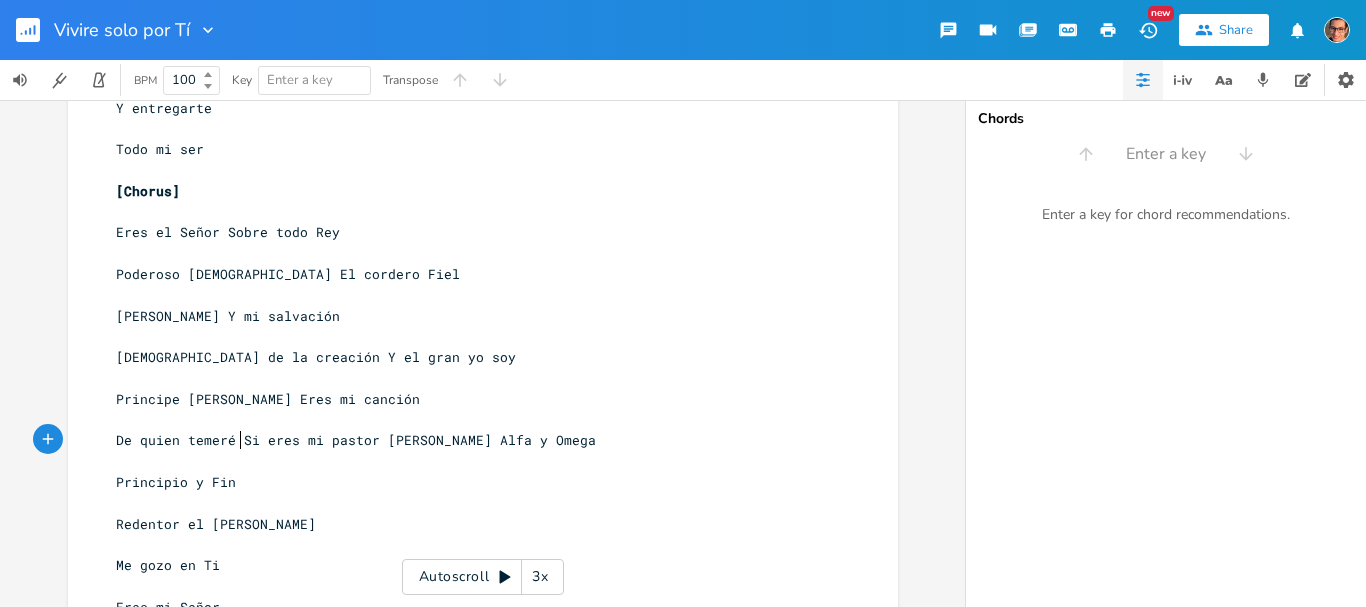 scroll, scrollTop: 0, scrollLeft: 4, axis: horizontal 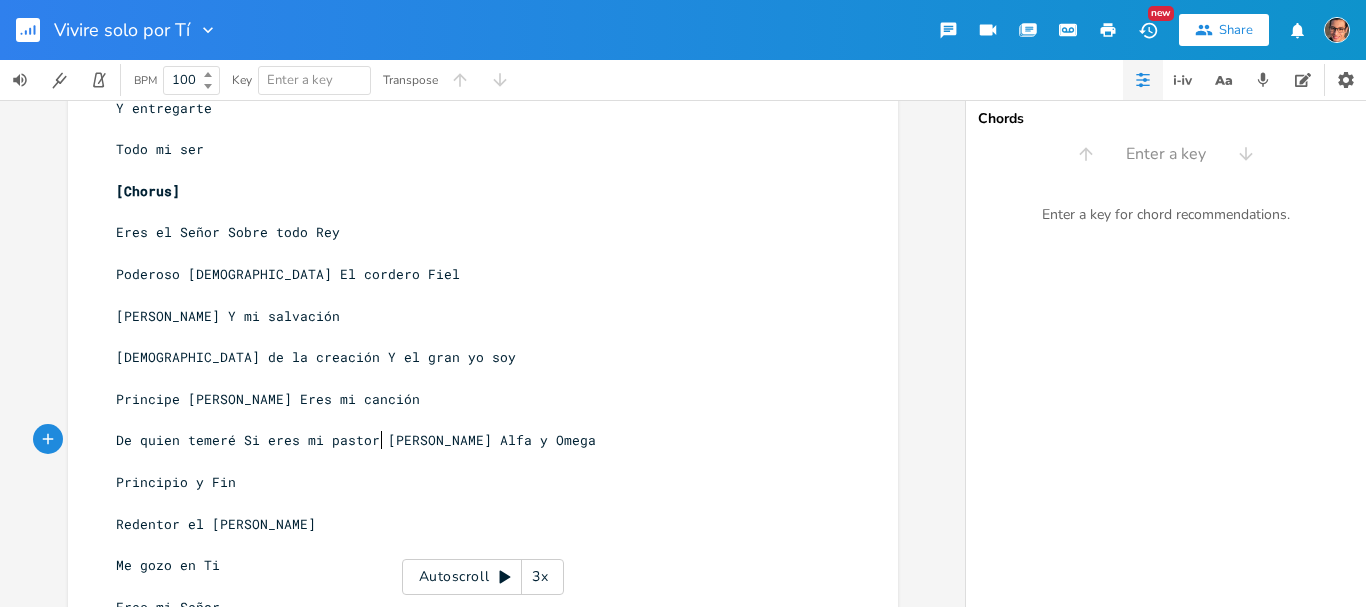 drag, startPoint x: 375, startPoint y: 442, endPoint x: 375, endPoint y: 478, distance: 36 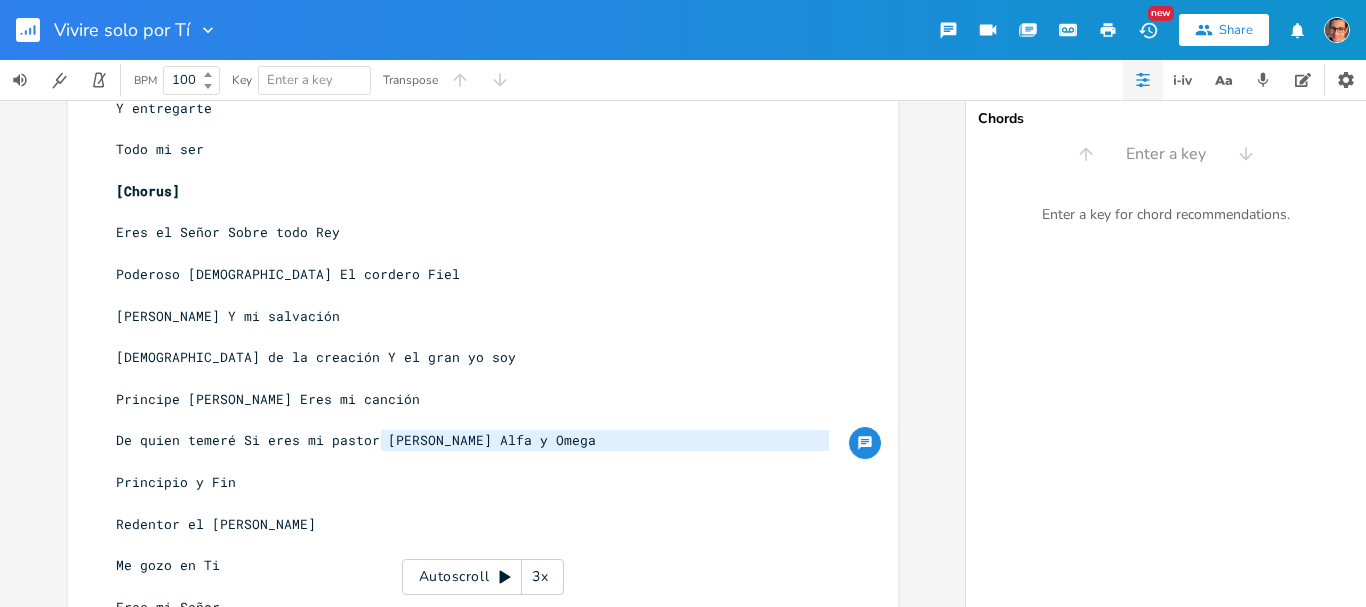 drag, startPoint x: 373, startPoint y: 432, endPoint x: 377, endPoint y: 464, distance: 32.24903 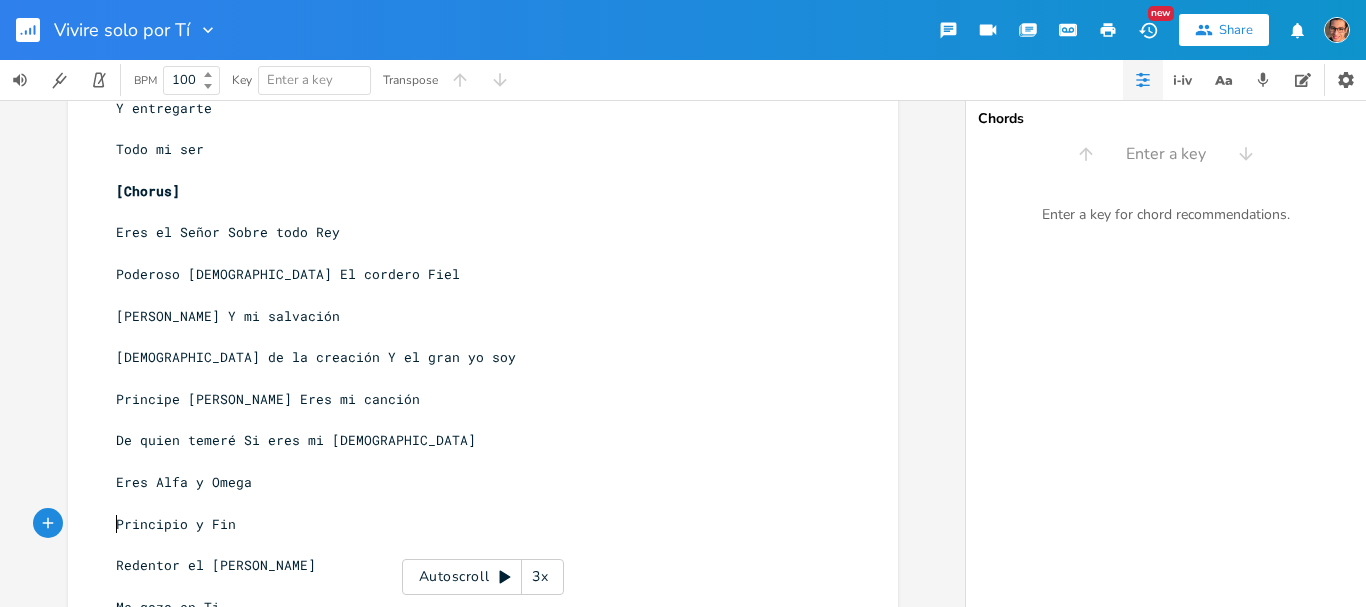 click on "Principio y Fin" at bounding box center [473, 524] 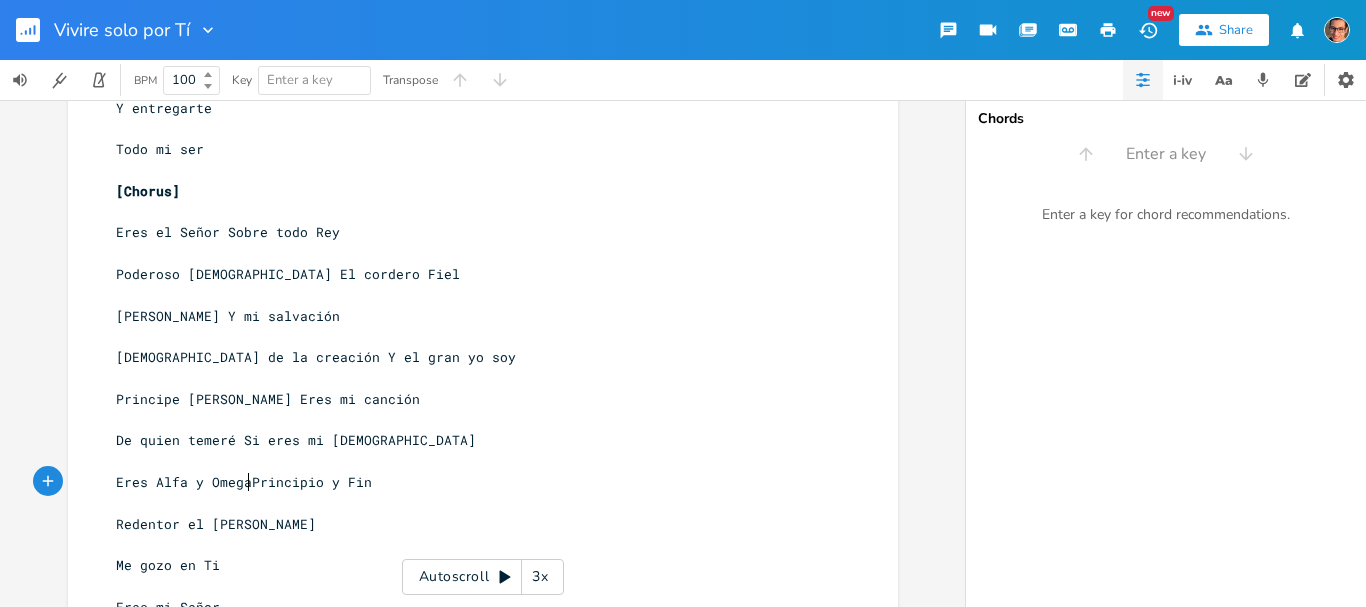 scroll, scrollTop: 0, scrollLeft: 3, axis: horizontal 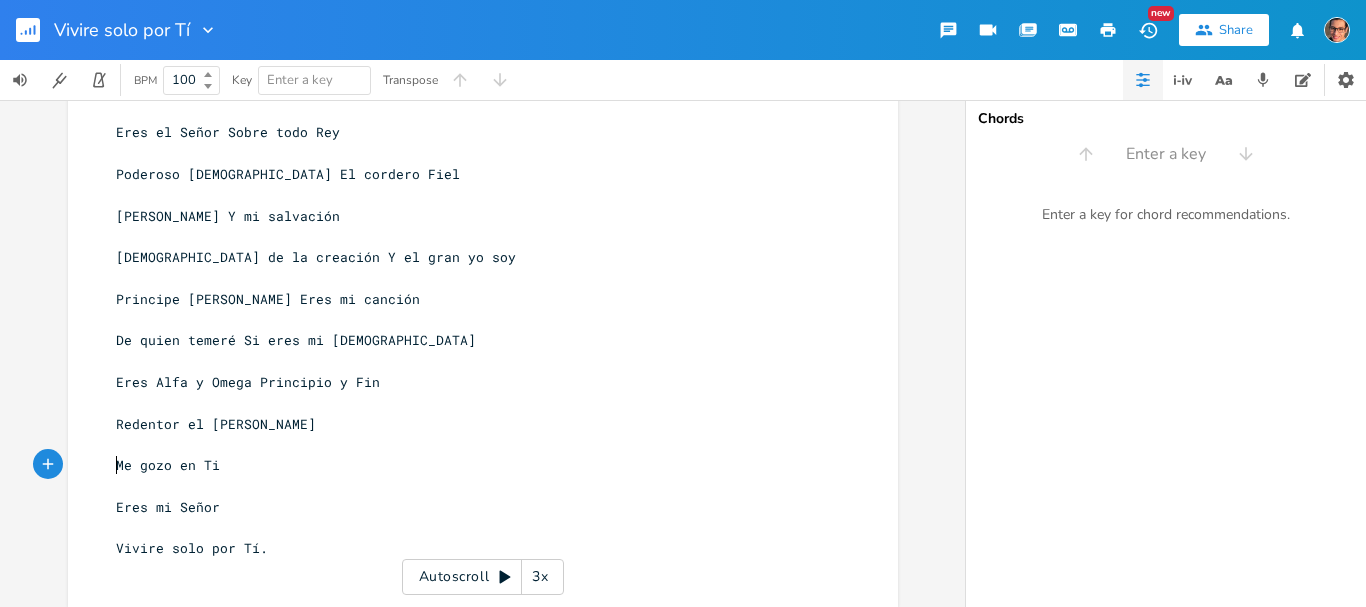 drag, startPoint x: 107, startPoint y: 472, endPoint x: 112, endPoint y: 495, distance: 23.537205 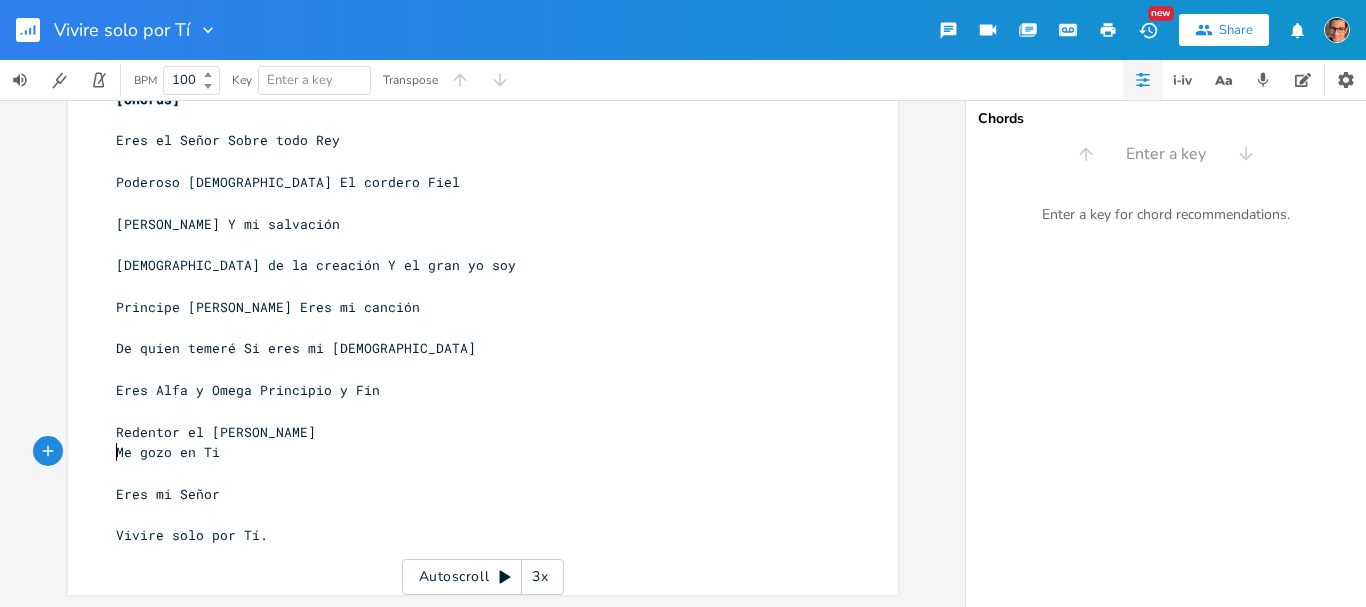 scroll, scrollTop: 371, scrollLeft: 0, axis: vertical 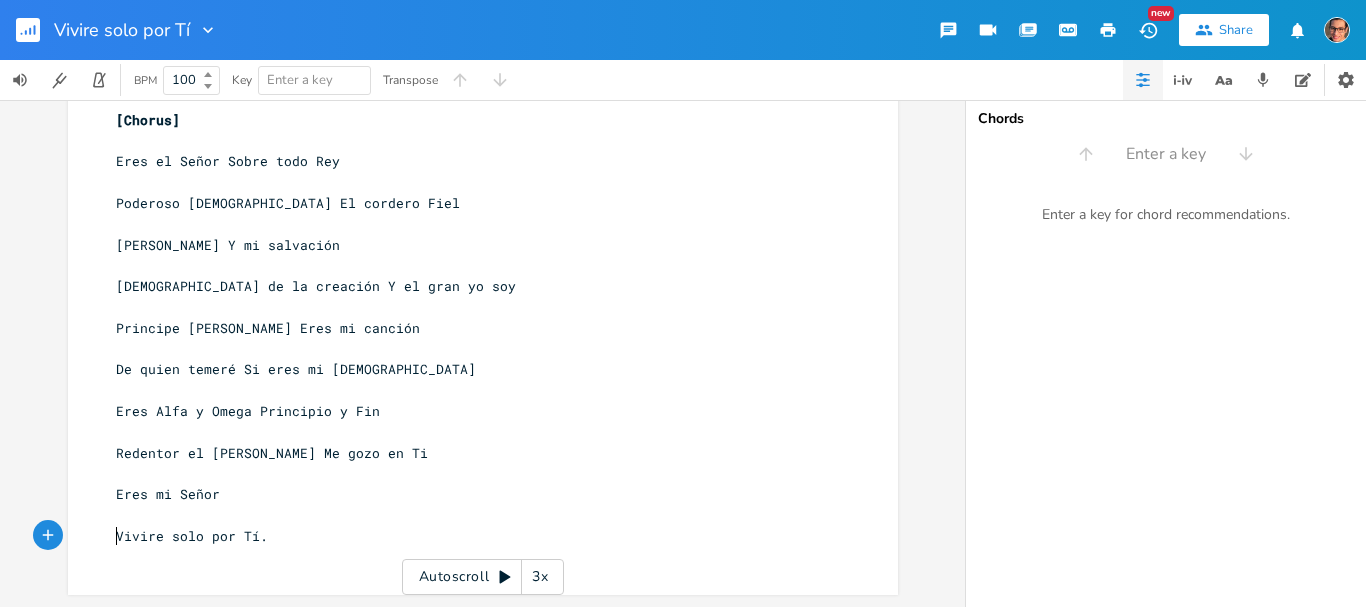 click on "Vivire solo por Tí." at bounding box center (192, 536) 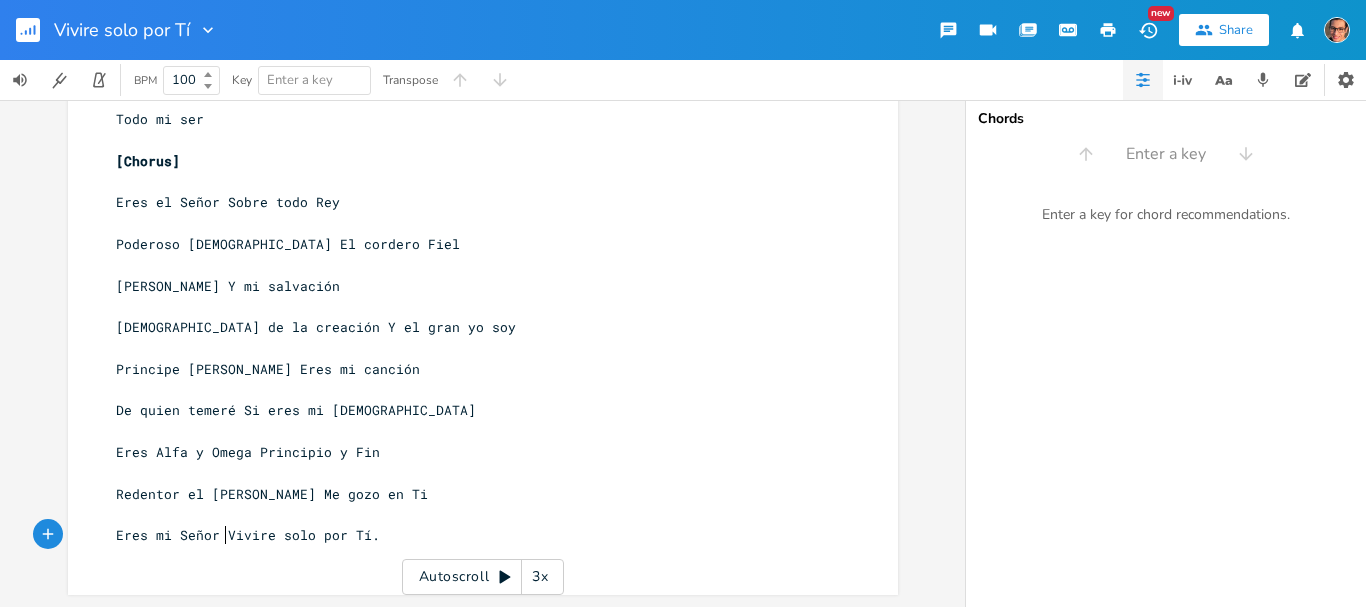 scroll, scrollTop: 330, scrollLeft: 0, axis: vertical 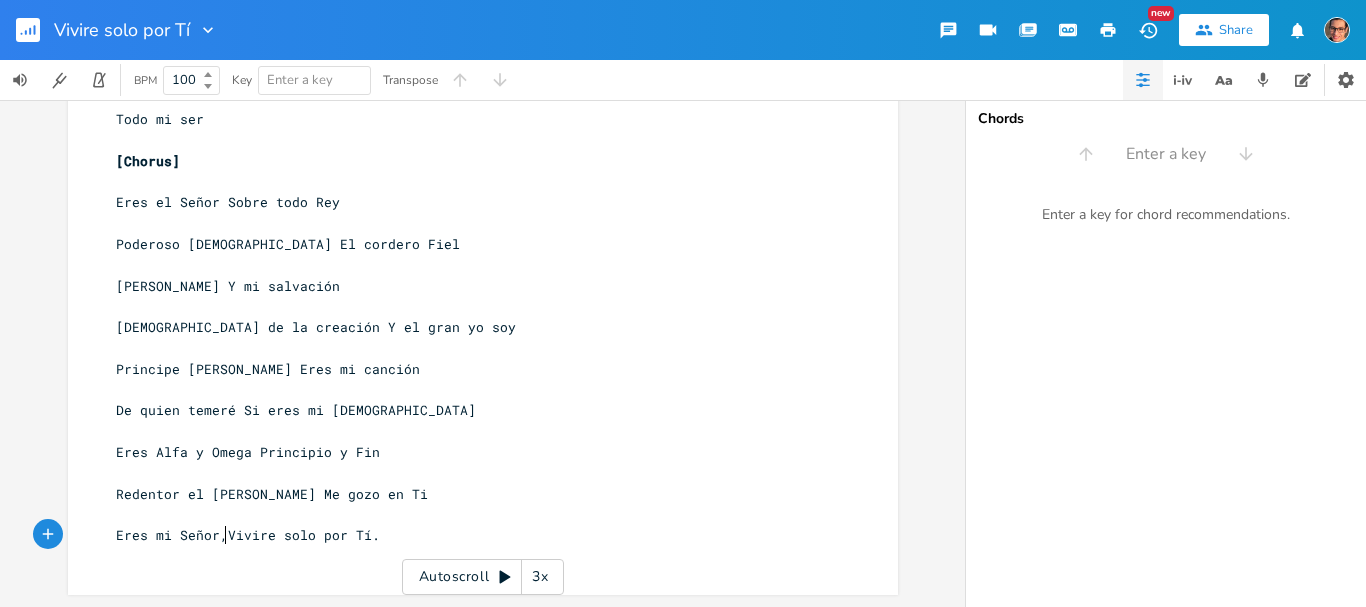 type on "," 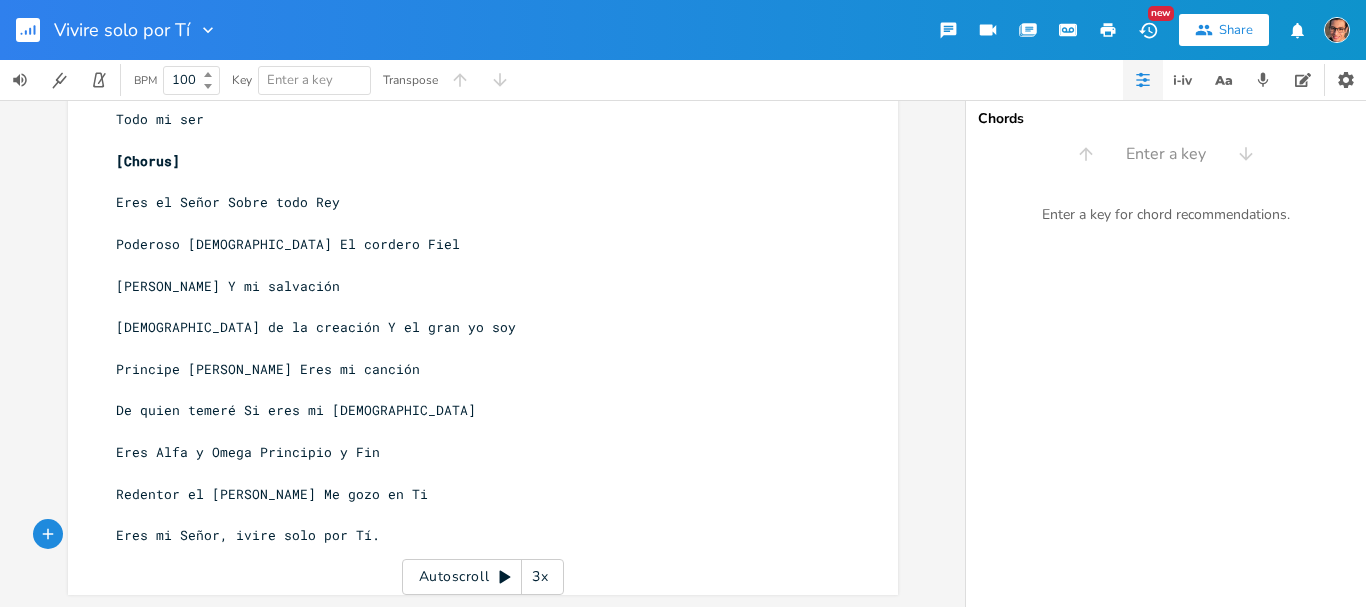 type on "v" 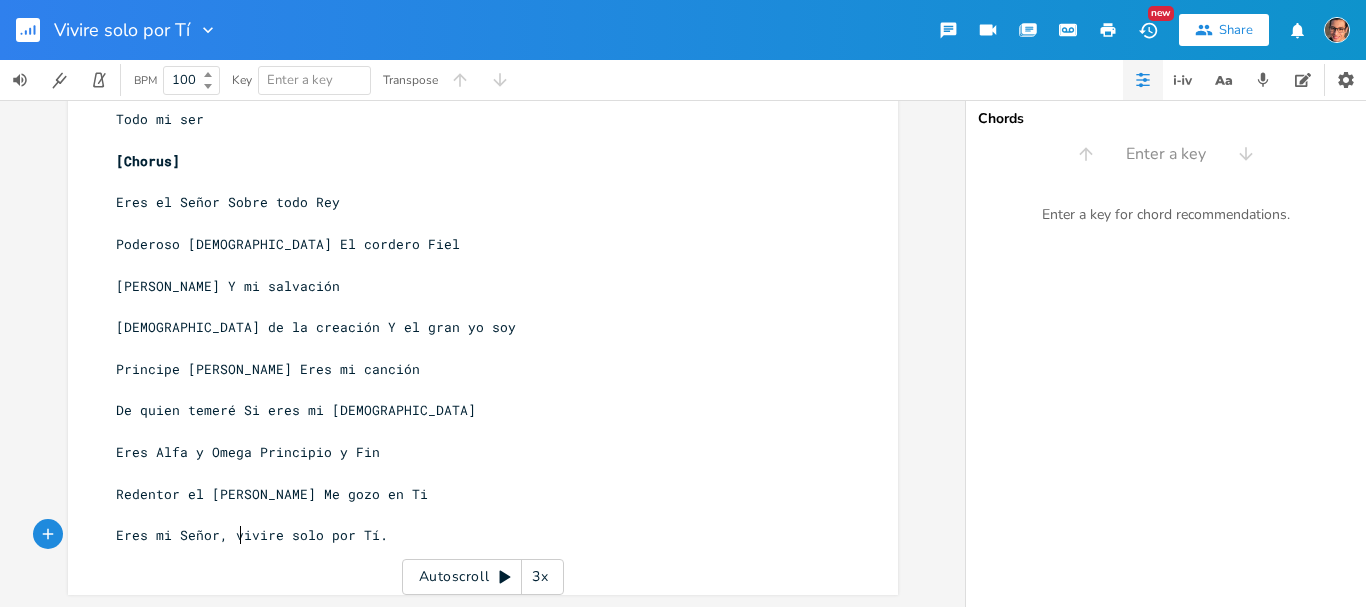 scroll, scrollTop: 0, scrollLeft: 6, axis: horizontal 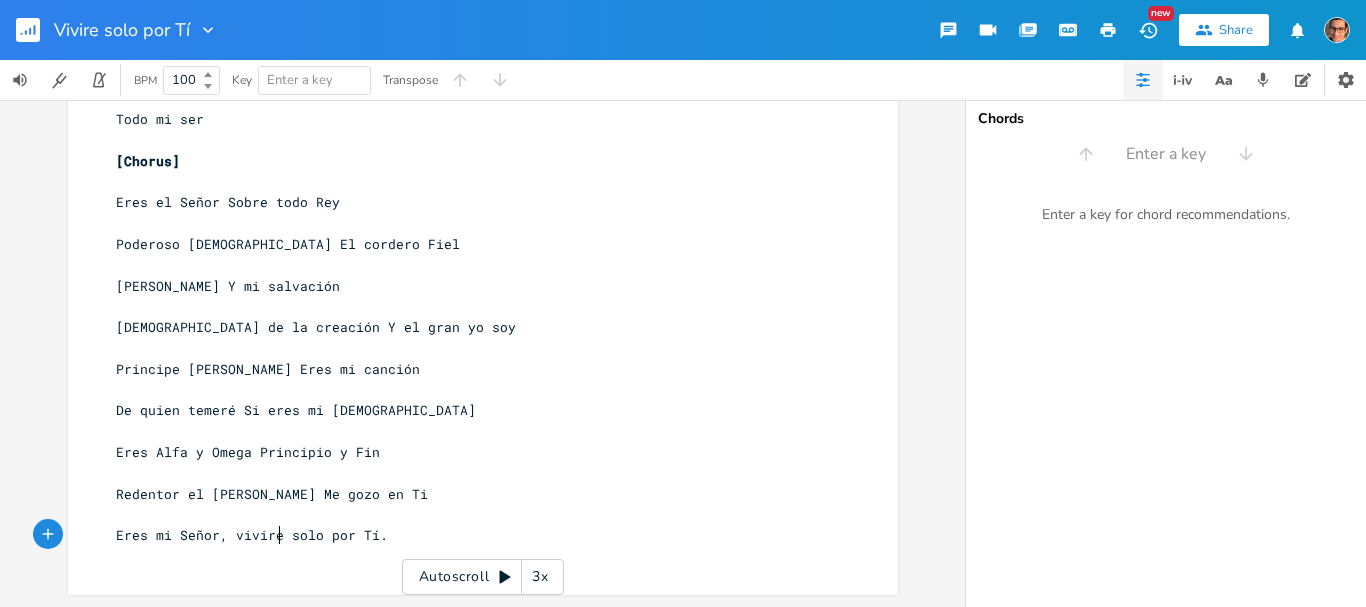 drag, startPoint x: 271, startPoint y: 529, endPoint x: 273, endPoint y: 542, distance: 13.152946 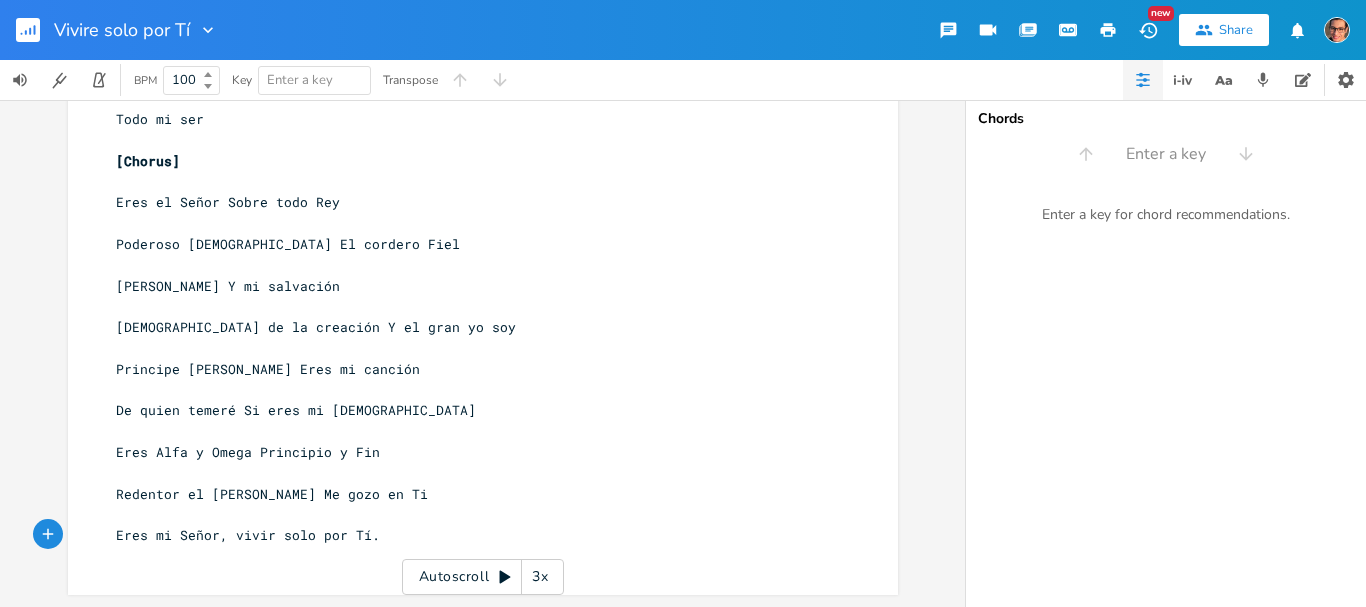 type on "é" 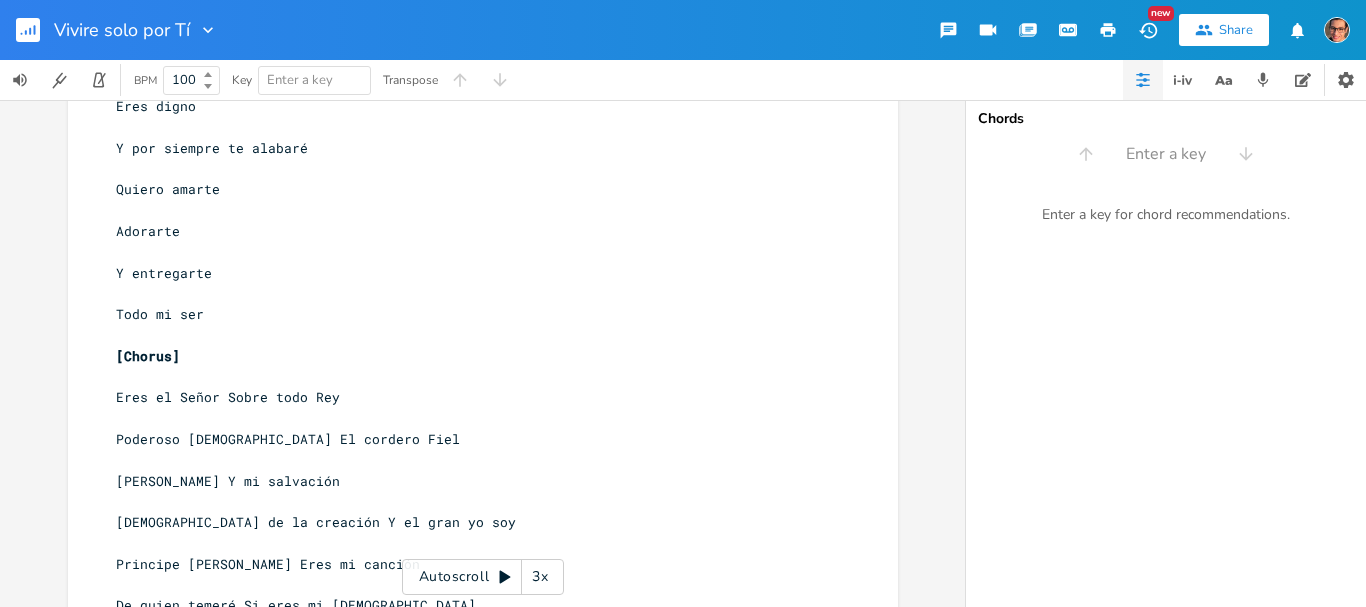 scroll, scrollTop: 330, scrollLeft: 0, axis: vertical 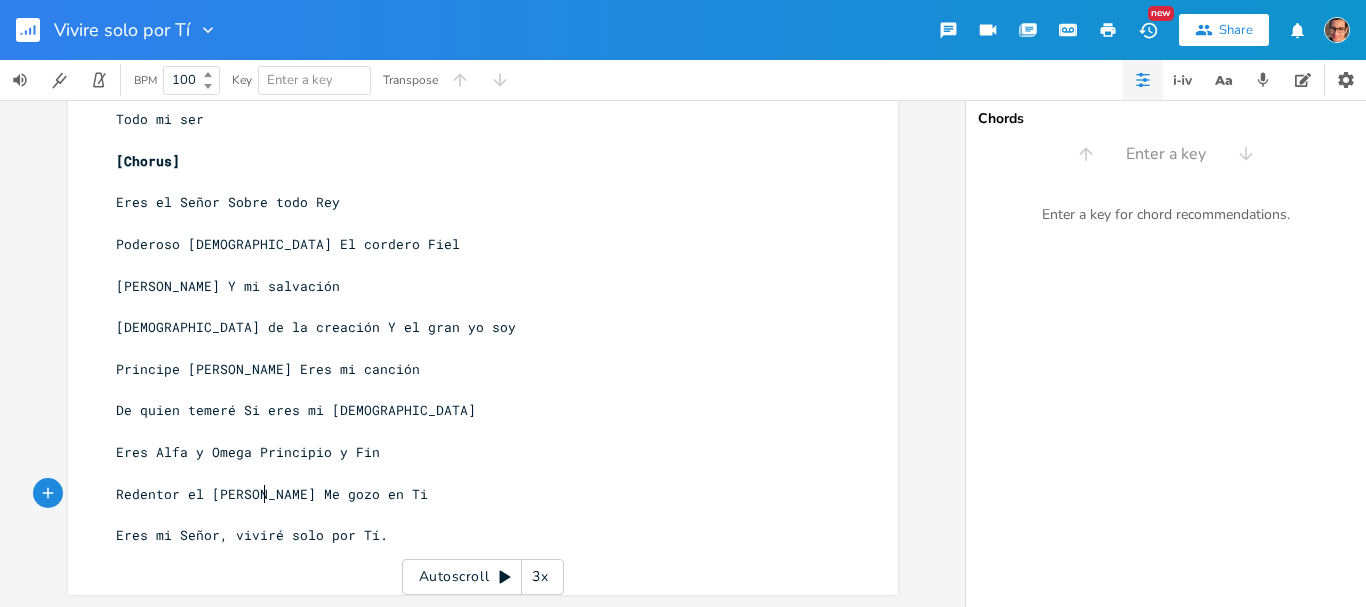 drag, startPoint x: 258, startPoint y: 497, endPoint x: 239, endPoint y: 552, distance: 58.189346 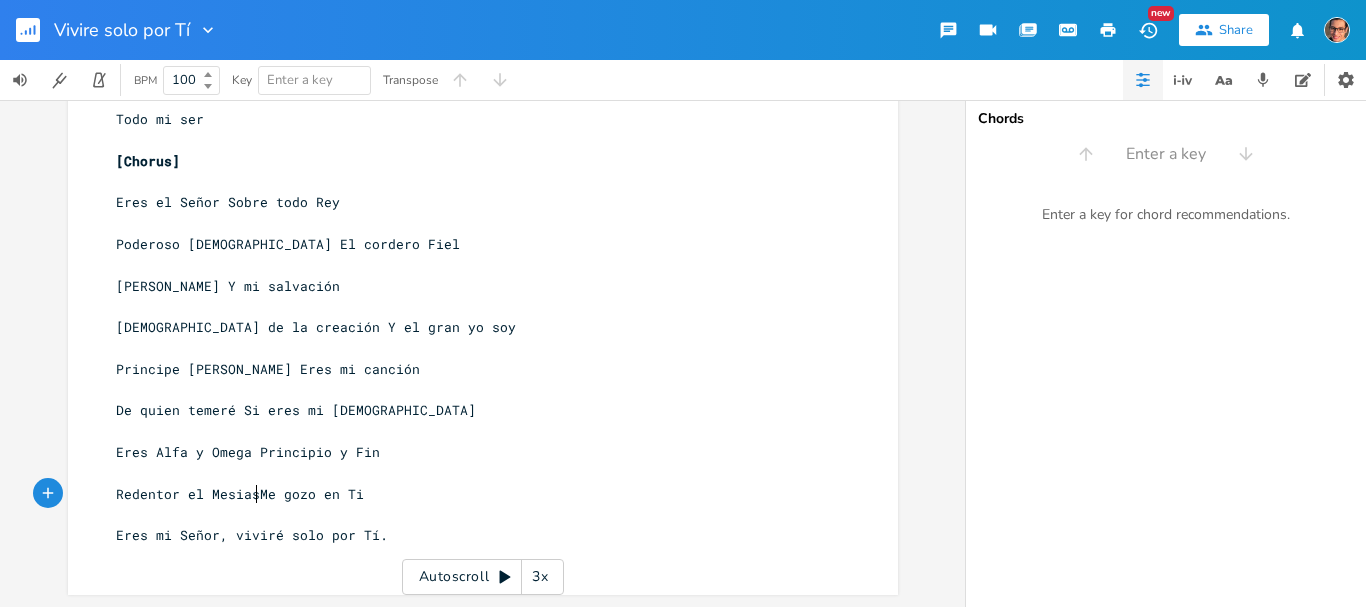 scroll, scrollTop: 0, scrollLeft: 3, axis: horizontal 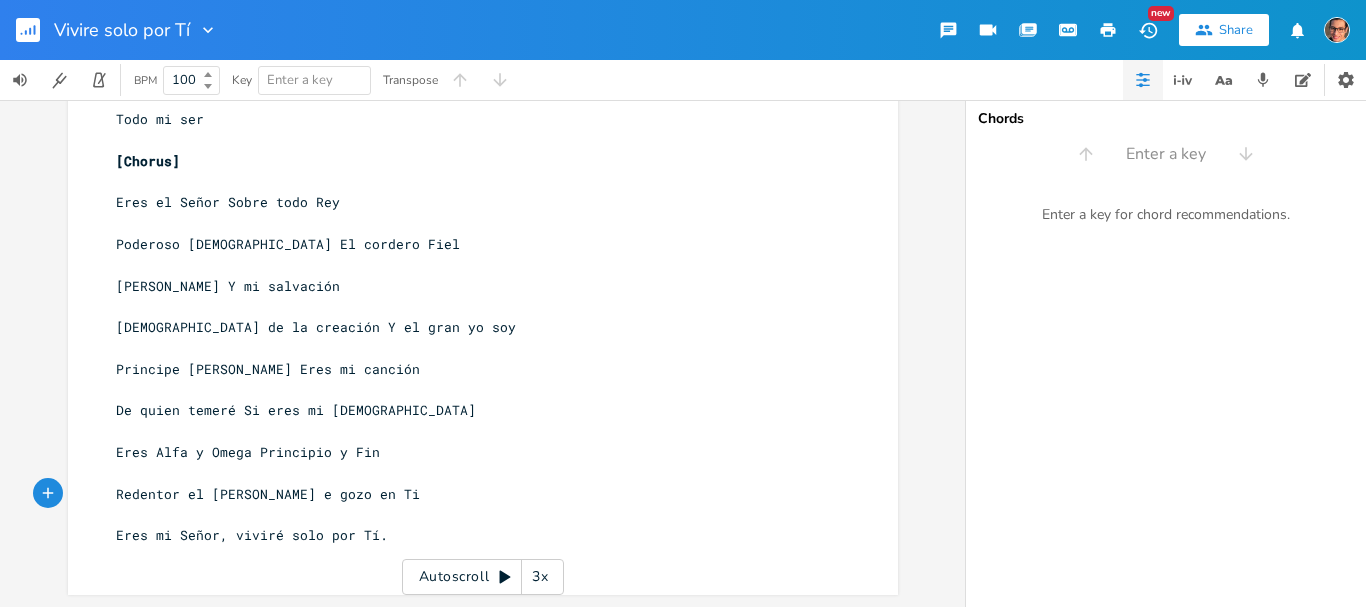 type on "m" 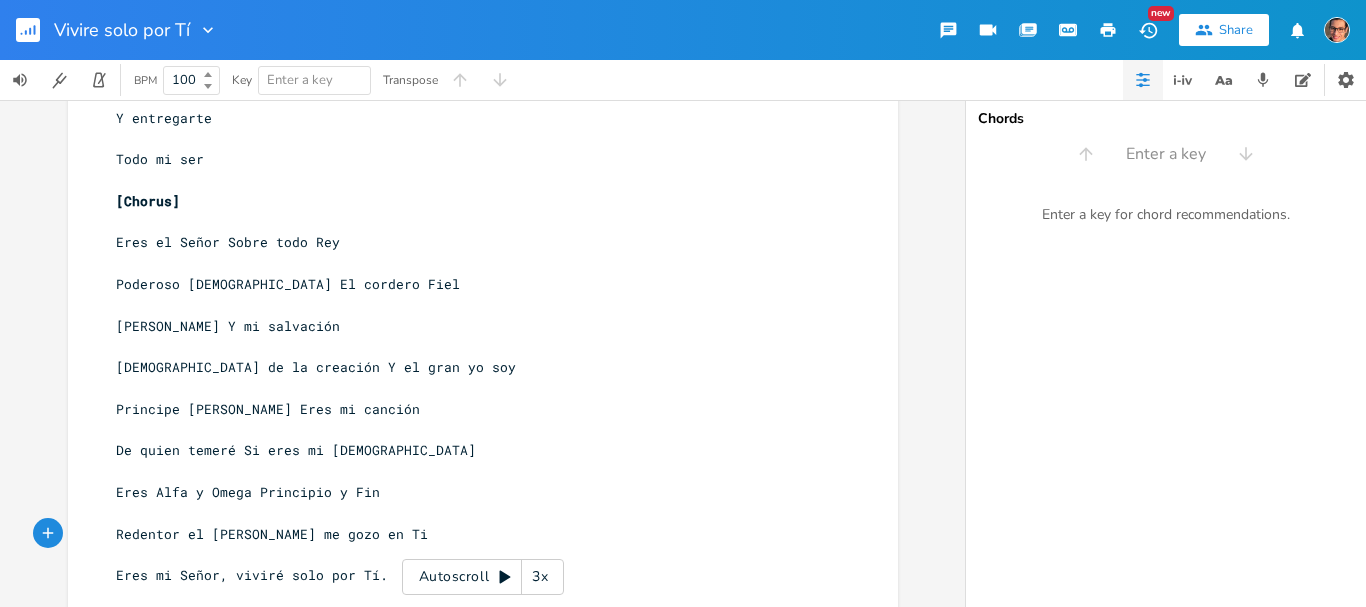 scroll, scrollTop: 230, scrollLeft: 0, axis: vertical 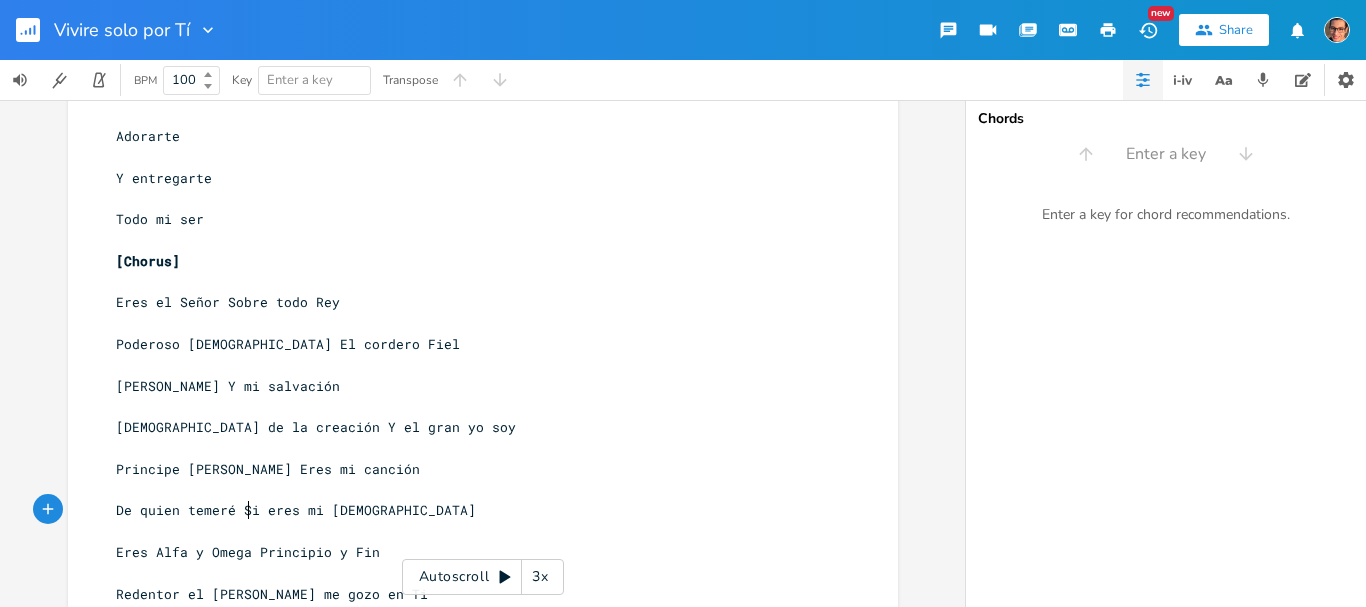 click on "De quien temeré Si eres mi [DEMOGRAPHIC_DATA]" at bounding box center (296, 510) 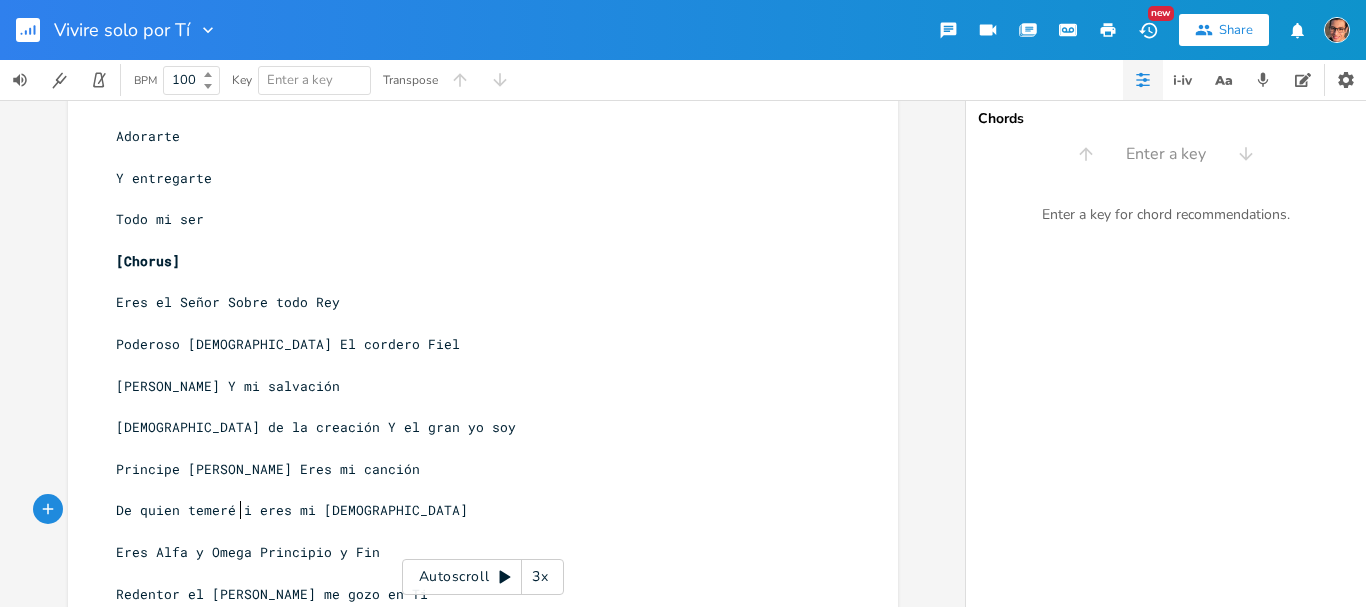 type on "s" 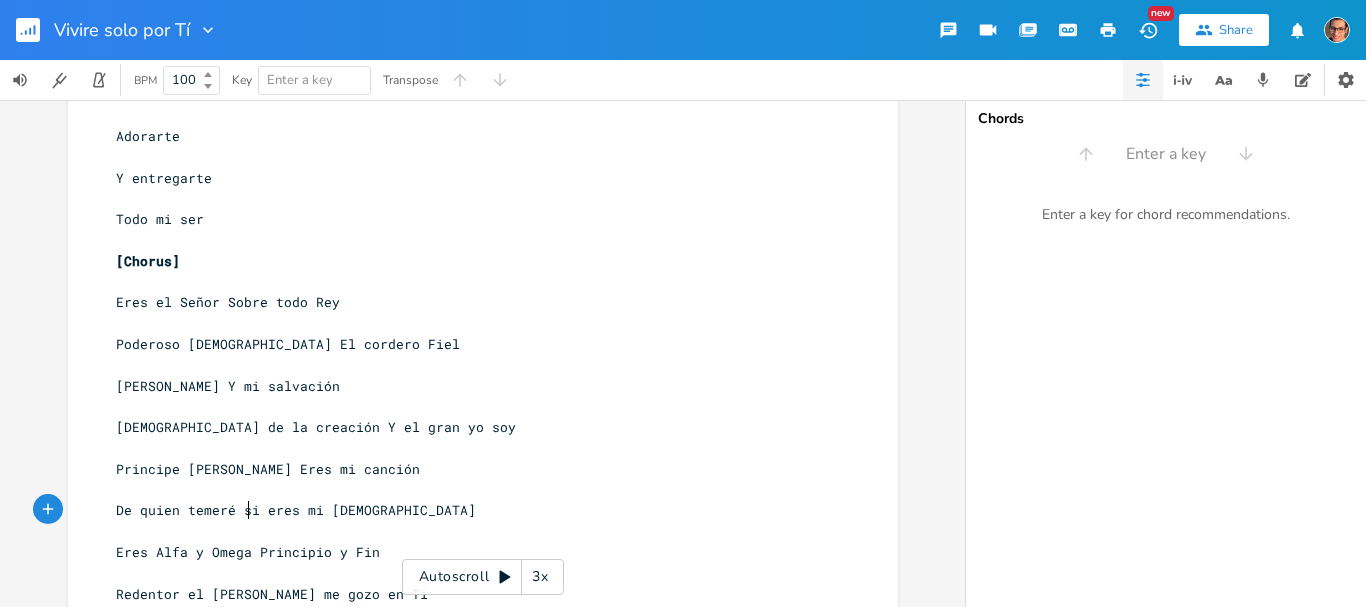 scroll, scrollTop: 0, scrollLeft: 7, axis: horizontal 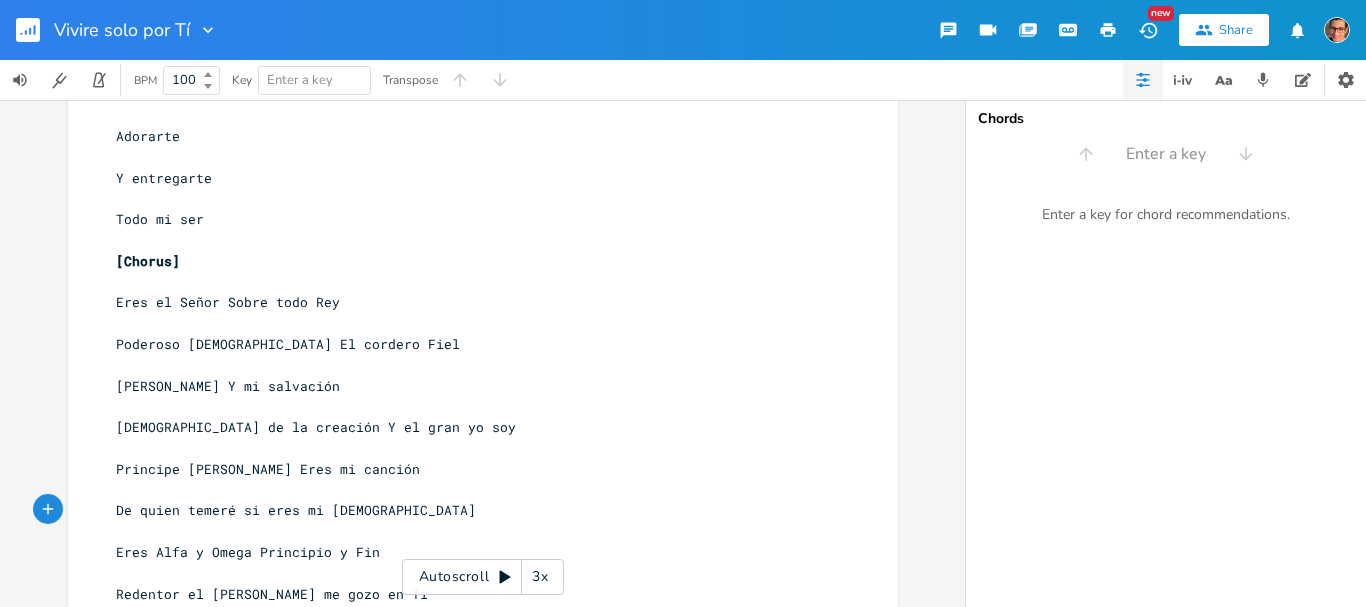 click on "Principe [PERSON_NAME] Eres mi canción" at bounding box center [268, 469] 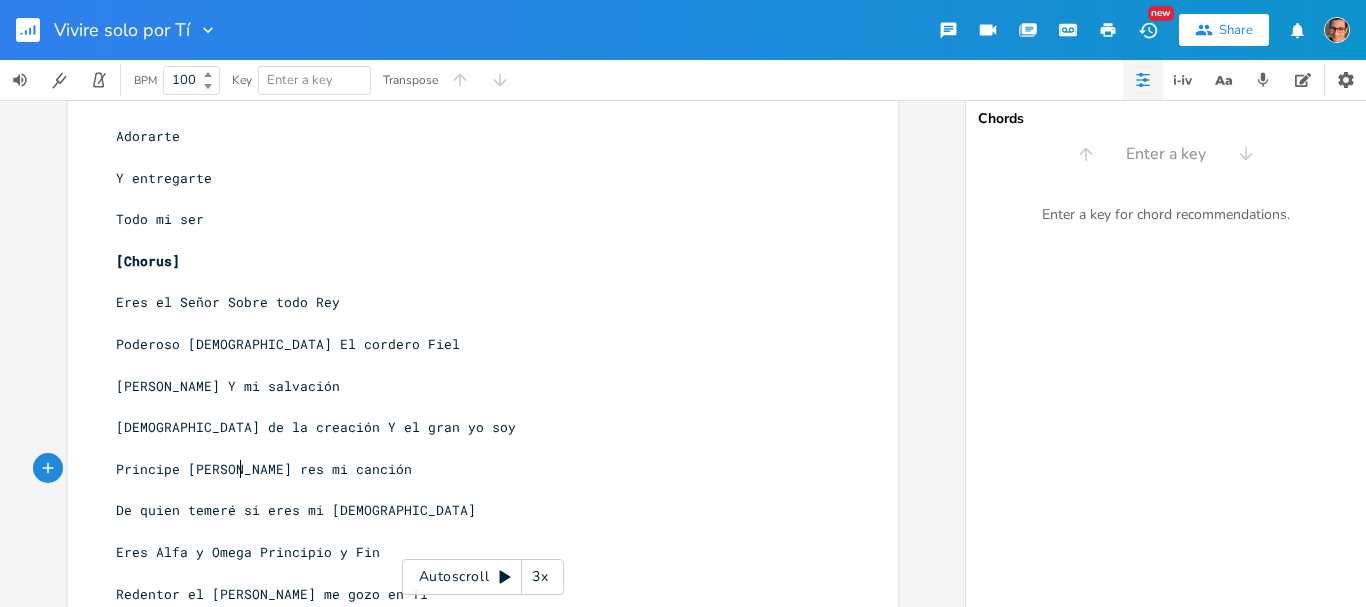 type on "e" 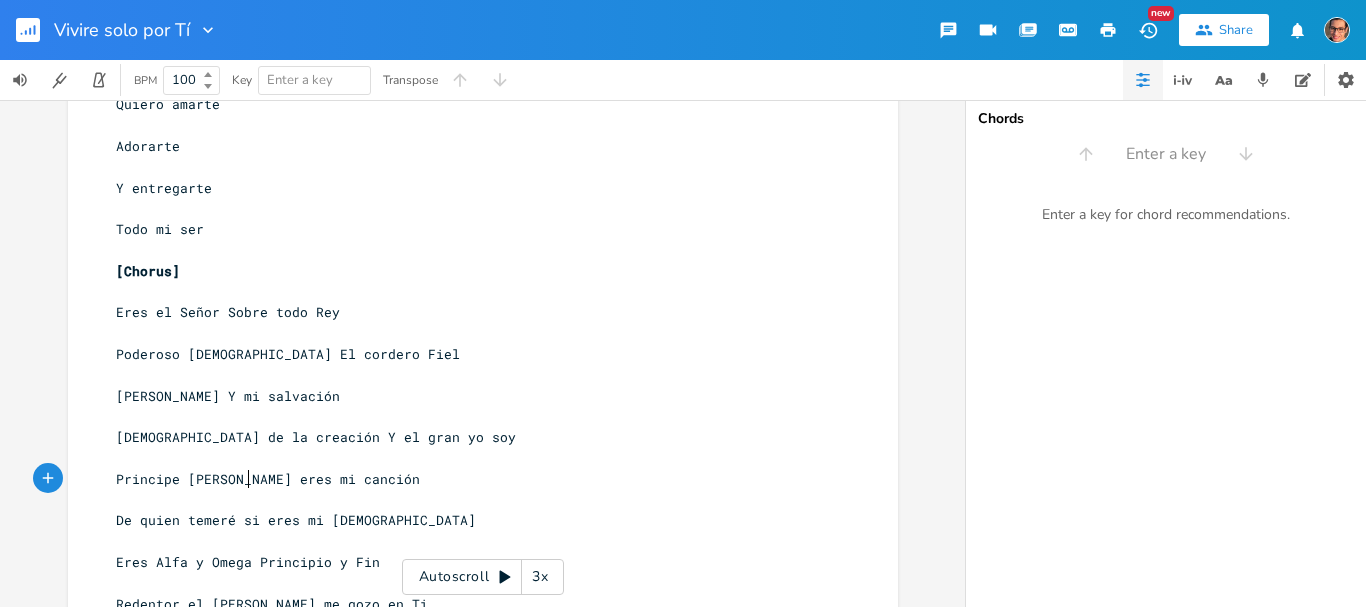 scroll, scrollTop: 330, scrollLeft: 0, axis: vertical 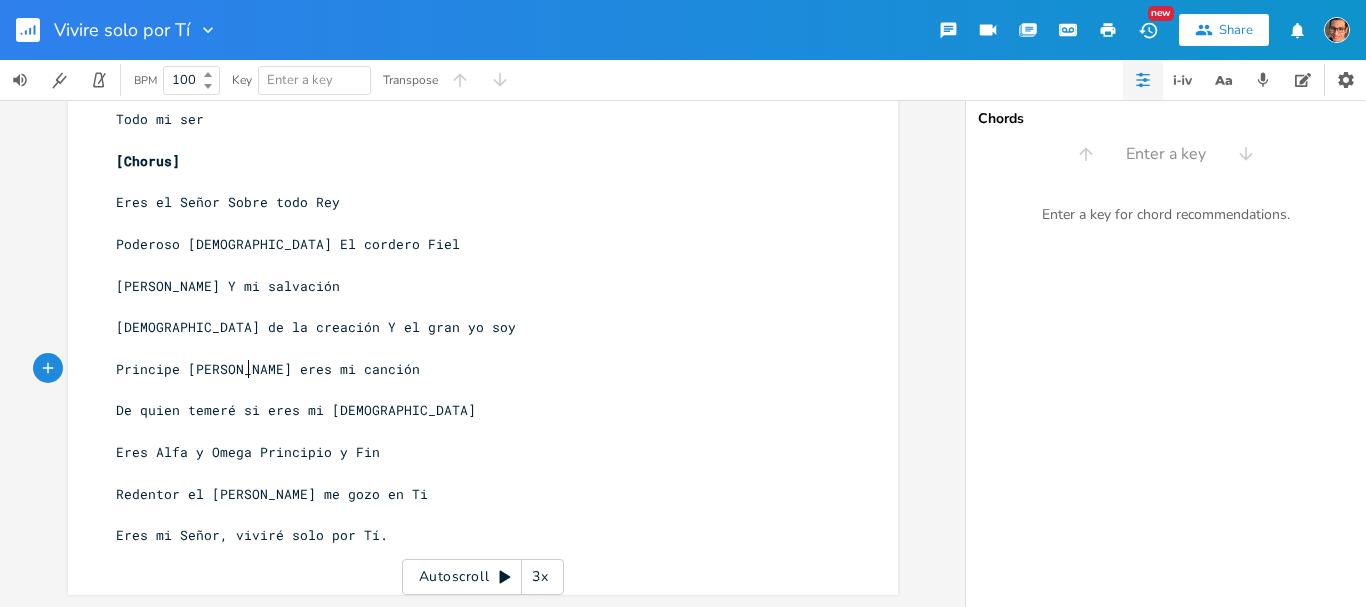 click on "Eres el Señor Sobre todo Rey" at bounding box center (228, 202) 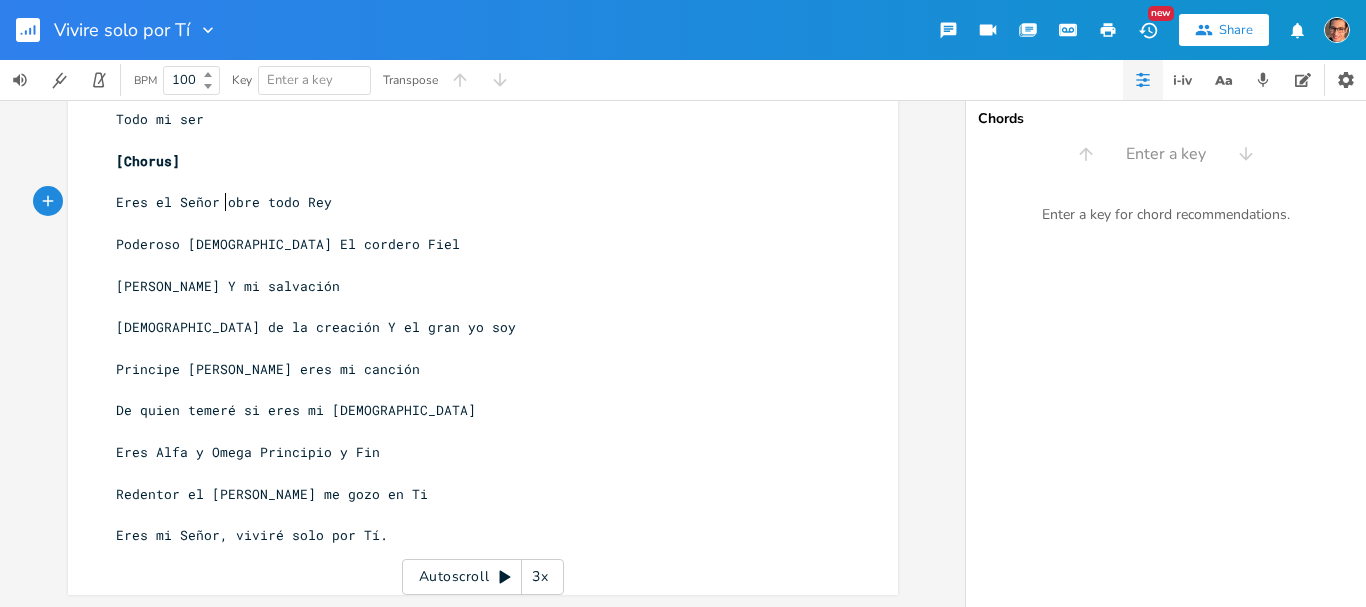 type on "s" 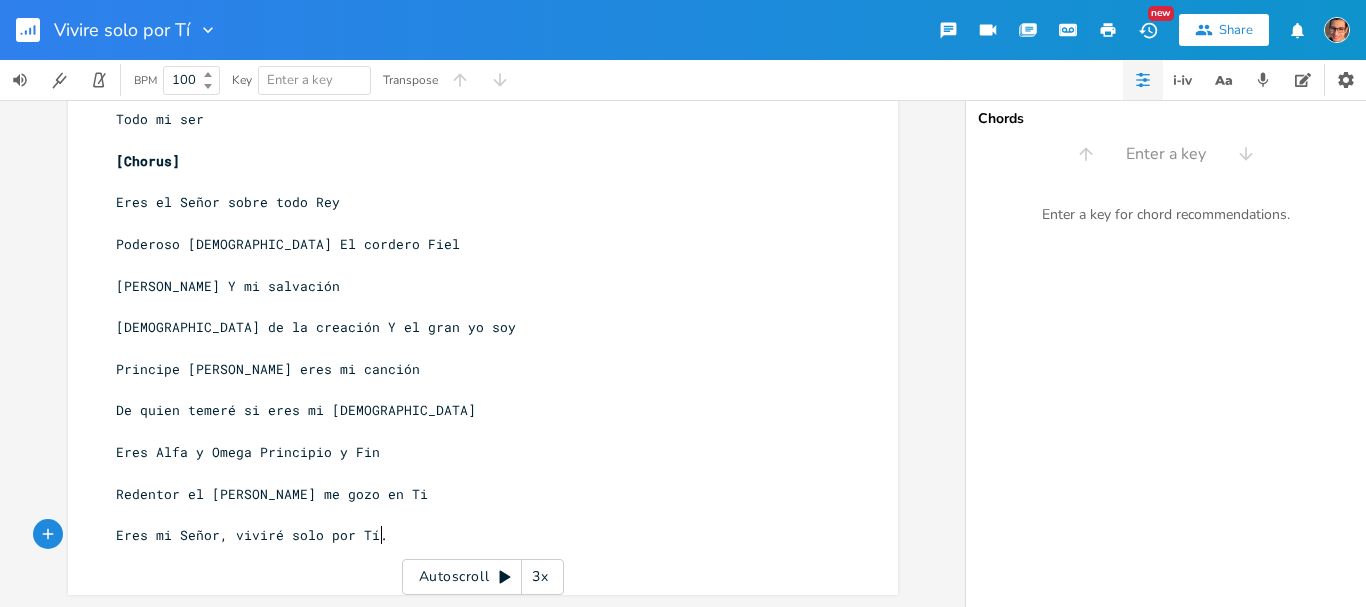 click on "Eres mi Señor, viviré solo por Tí." at bounding box center [473, 535] 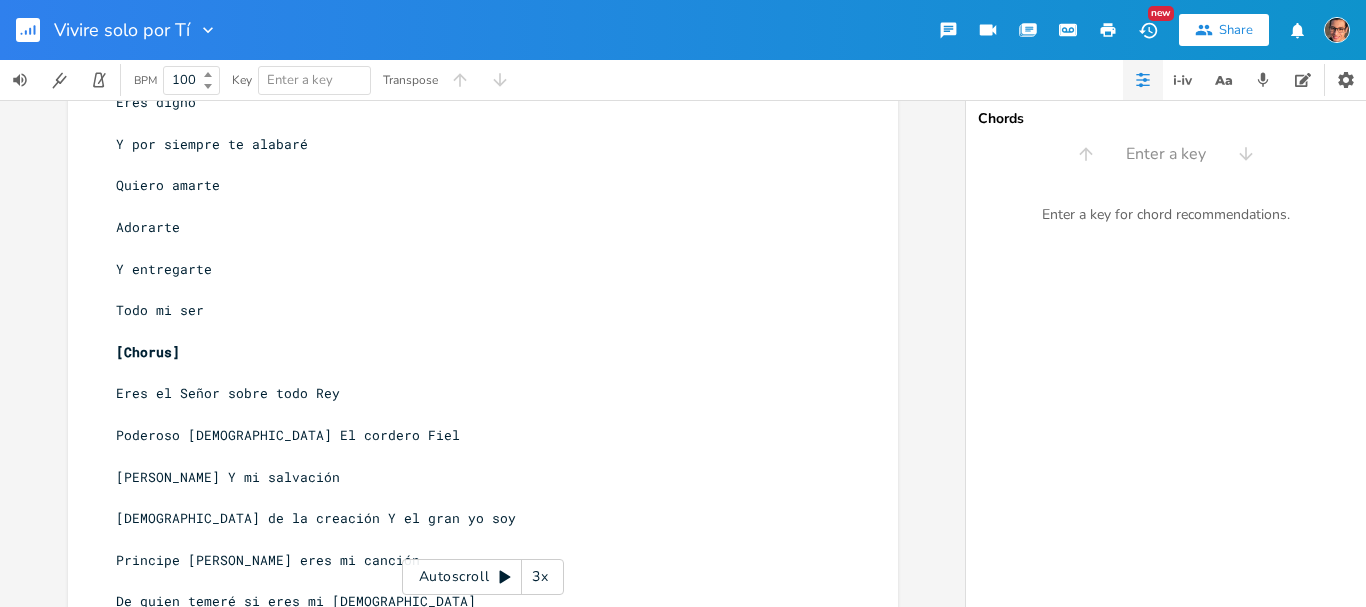 scroll, scrollTop: 330, scrollLeft: 0, axis: vertical 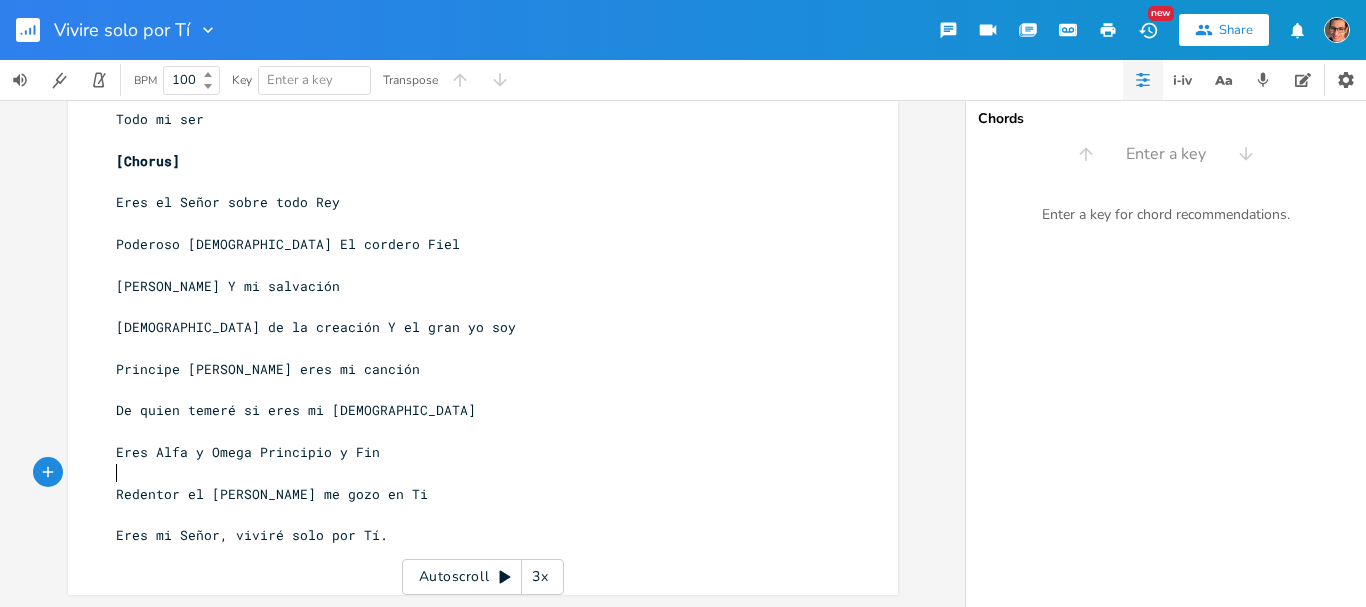 click on "​" at bounding box center (473, 473) 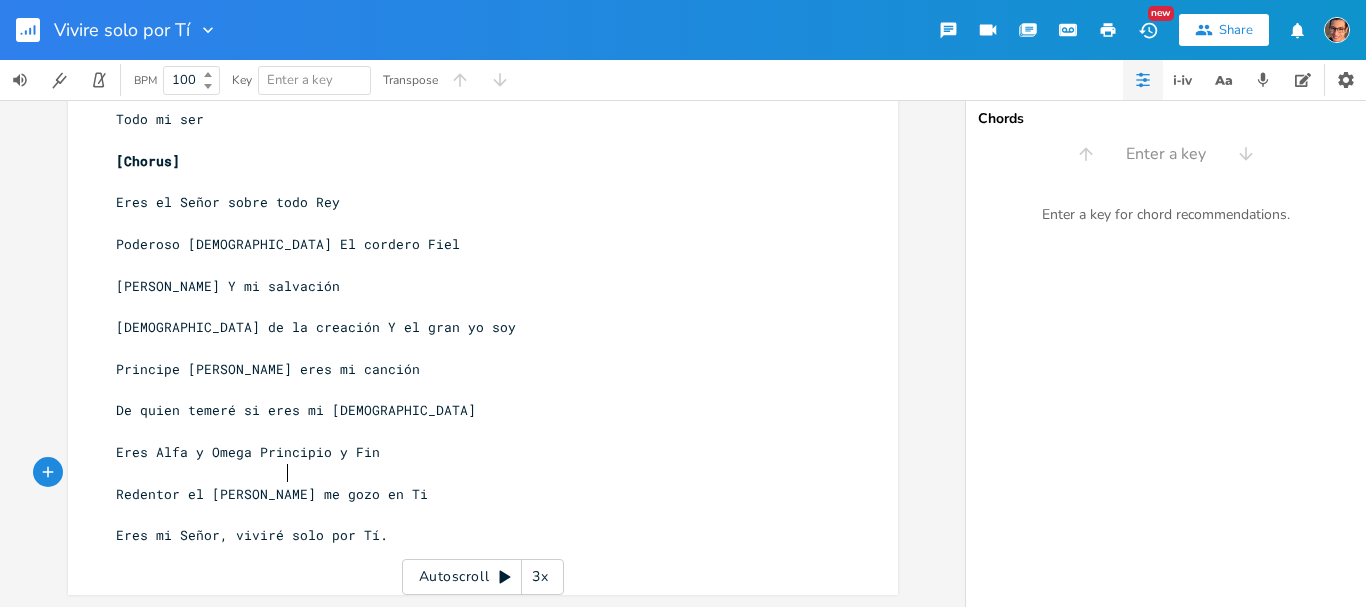 scroll, scrollTop: 0, scrollLeft: 78, axis: horizontal 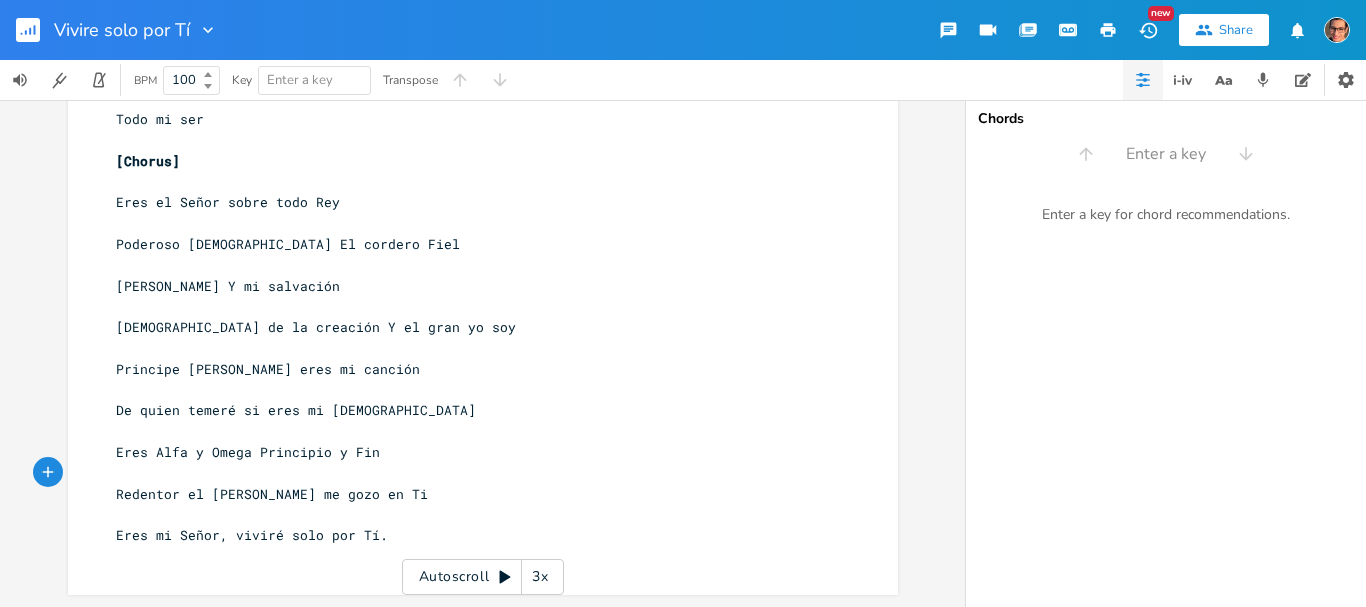 type on "A" 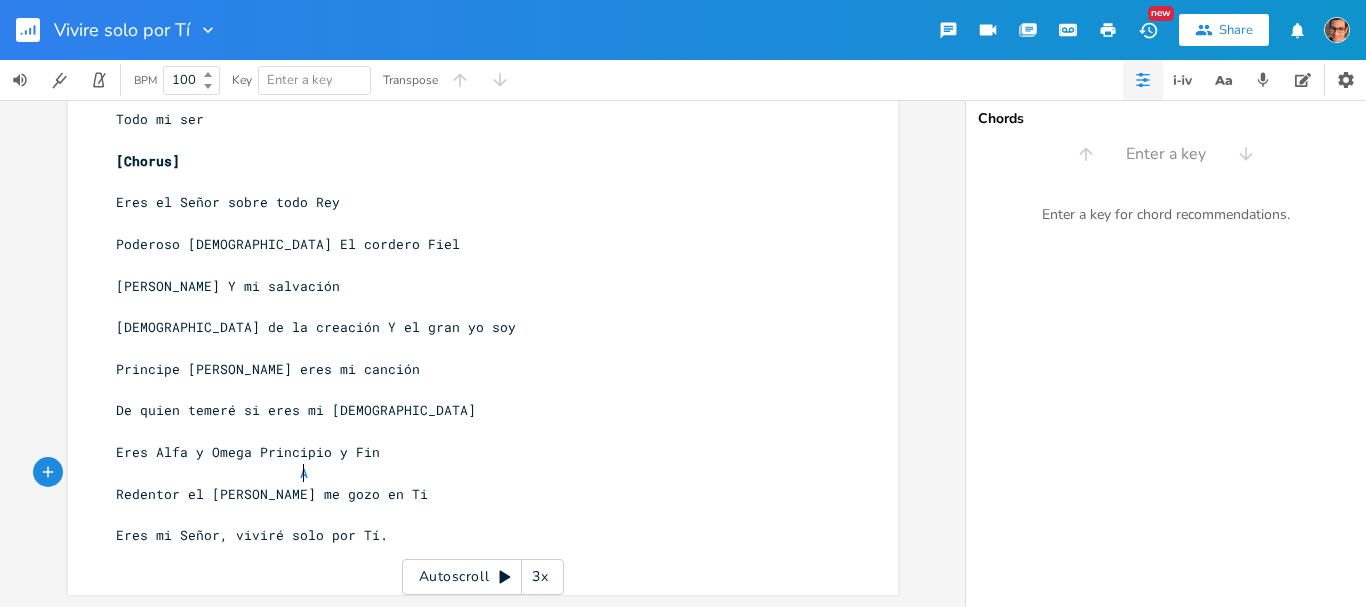 scroll, scrollTop: 0, scrollLeft: 87, axis: horizontal 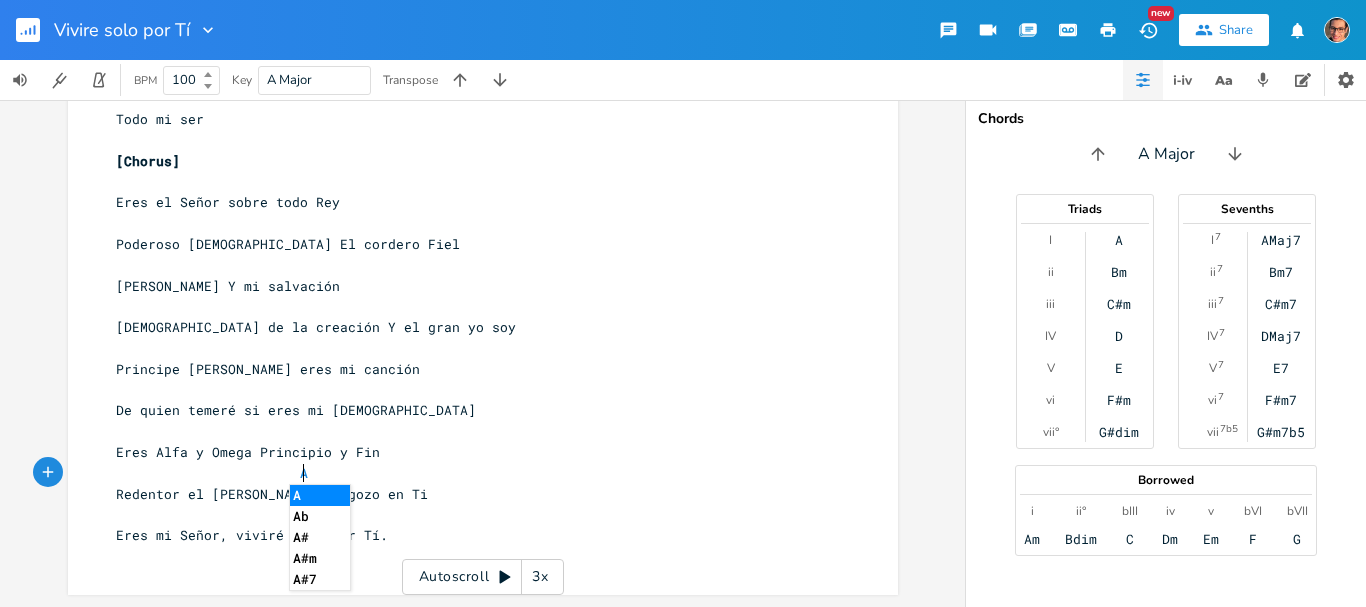 click on "​" at bounding box center [473, 182] 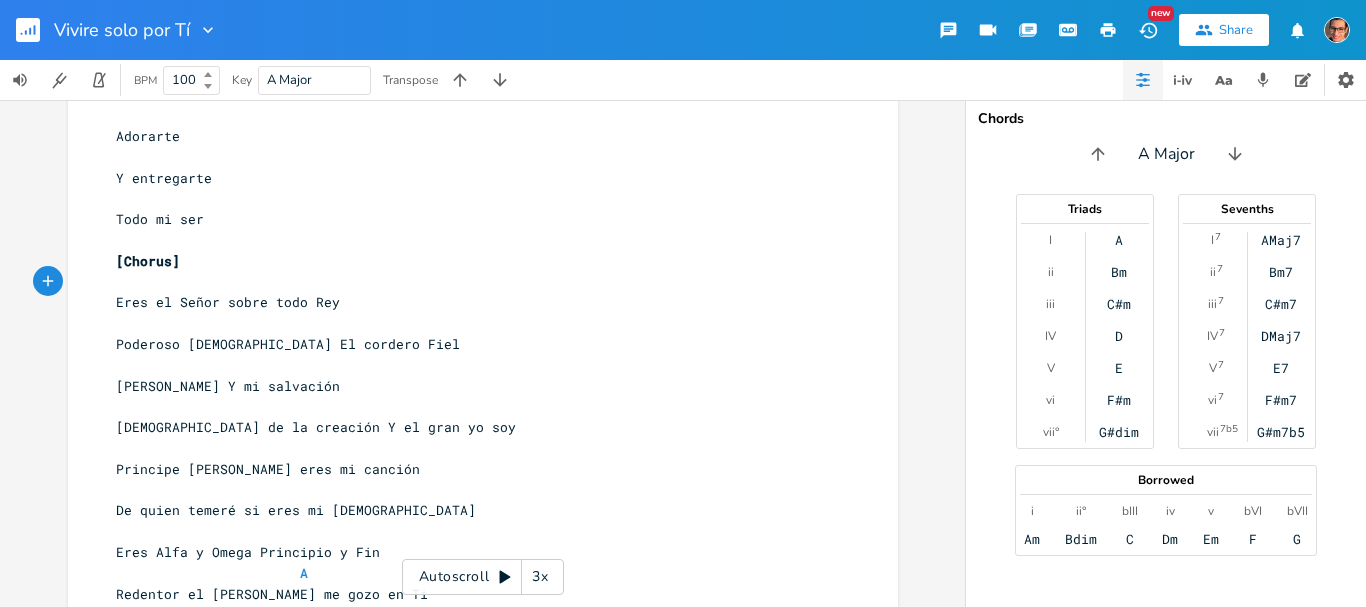 scroll, scrollTop: 30, scrollLeft: 0, axis: vertical 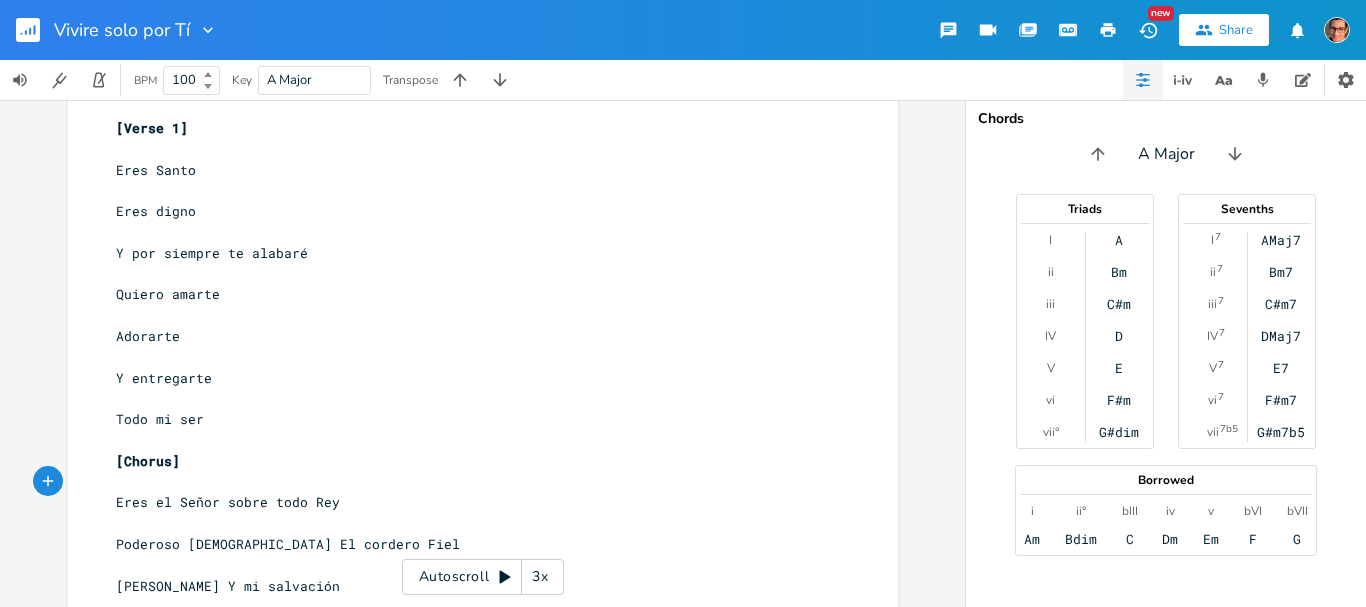 click on "Eres Santo" at bounding box center [473, 170] 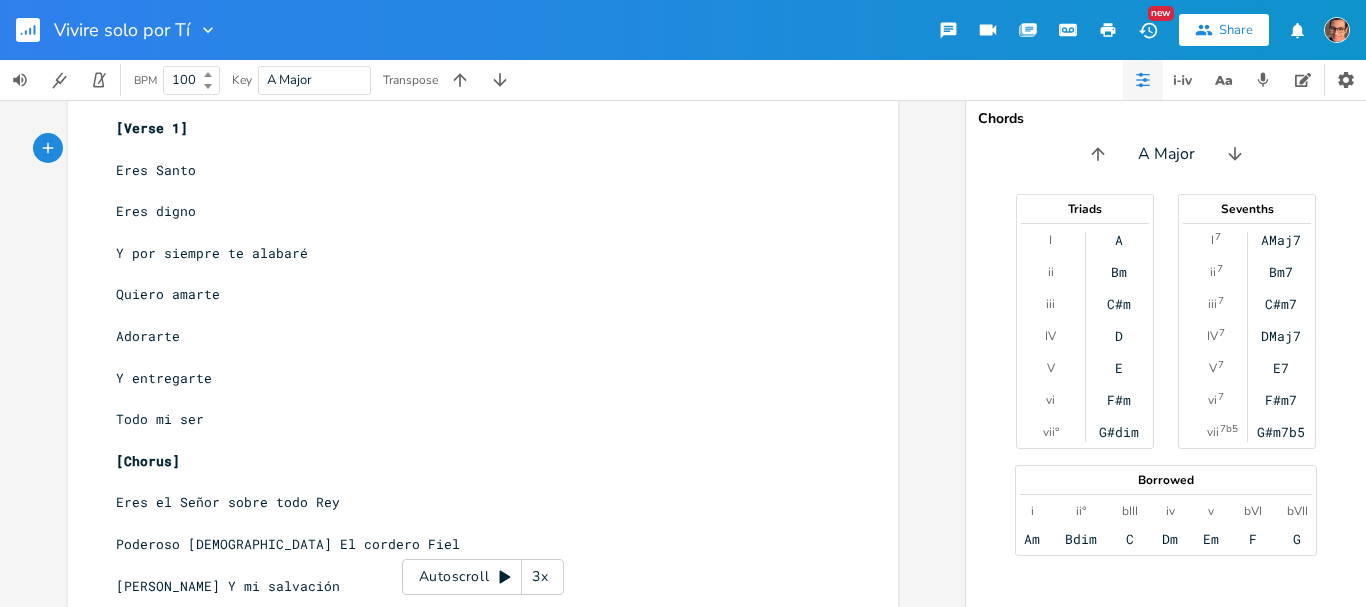 type on "G" 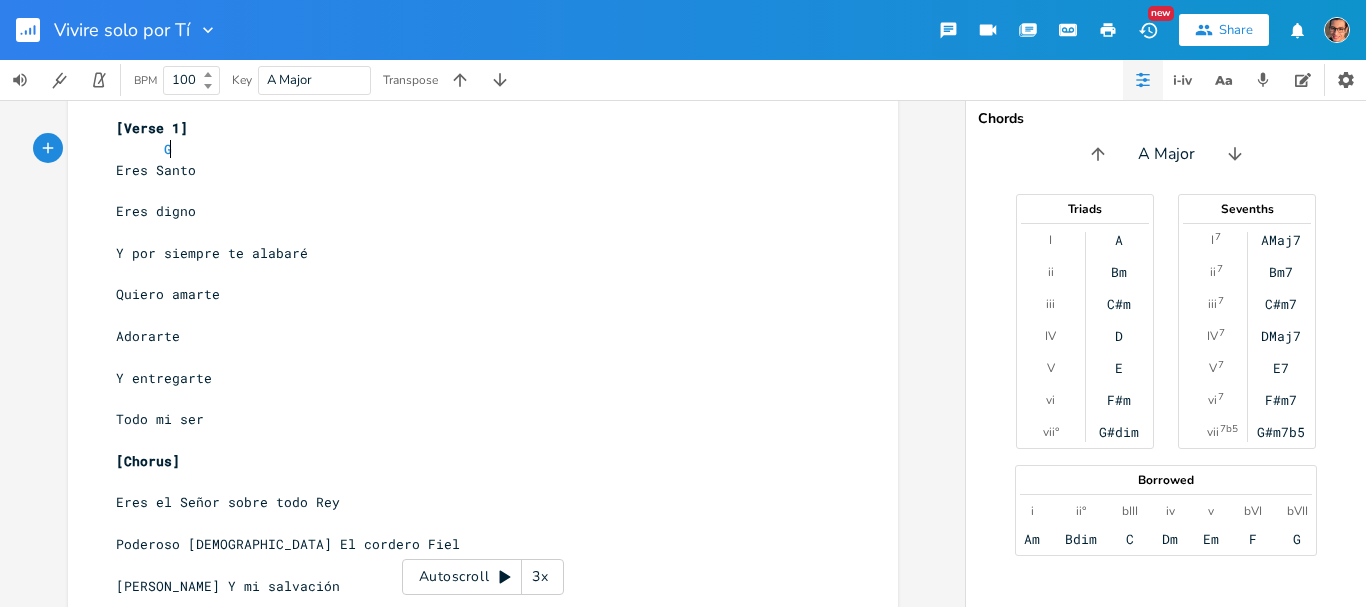 scroll, scrollTop: 0, scrollLeft: 30, axis: horizontal 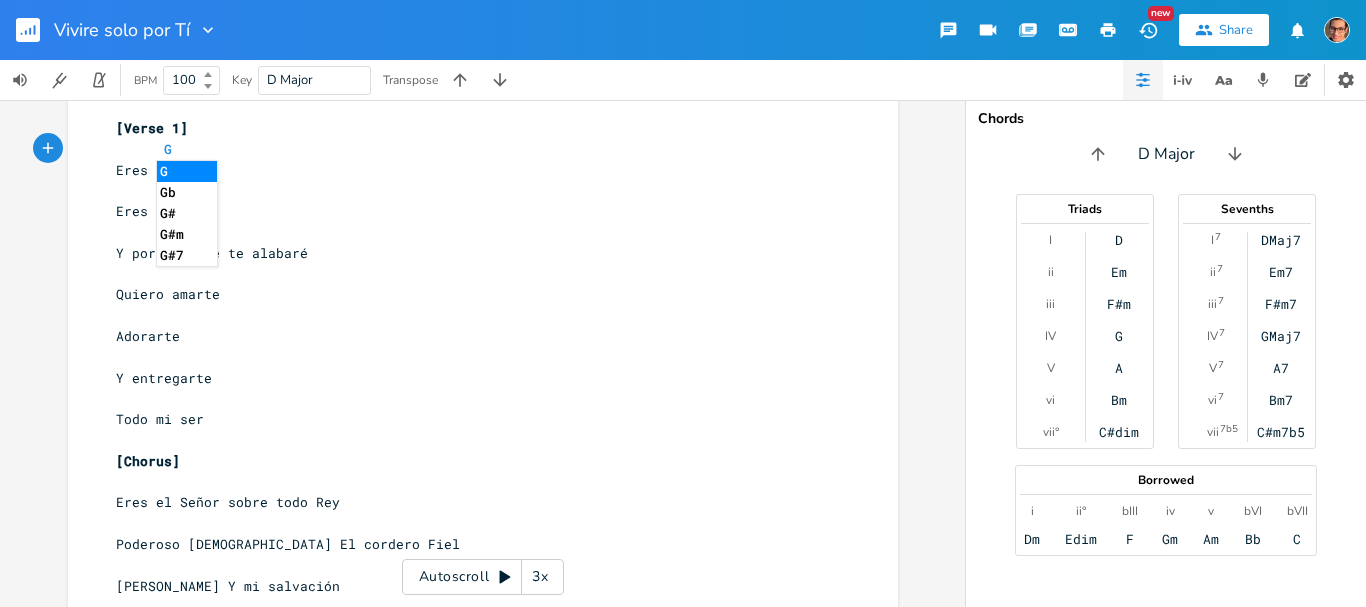 click on "​" at bounding box center [473, 190] 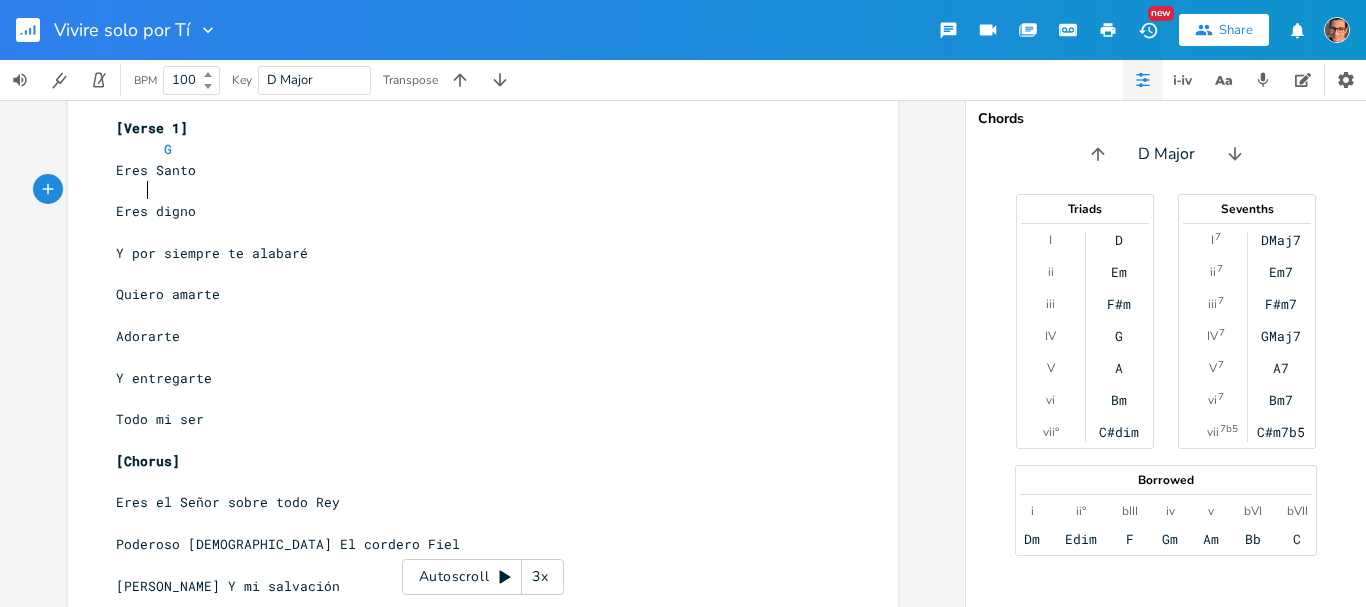 scroll, scrollTop: 0, scrollLeft: 16, axis: horizontal 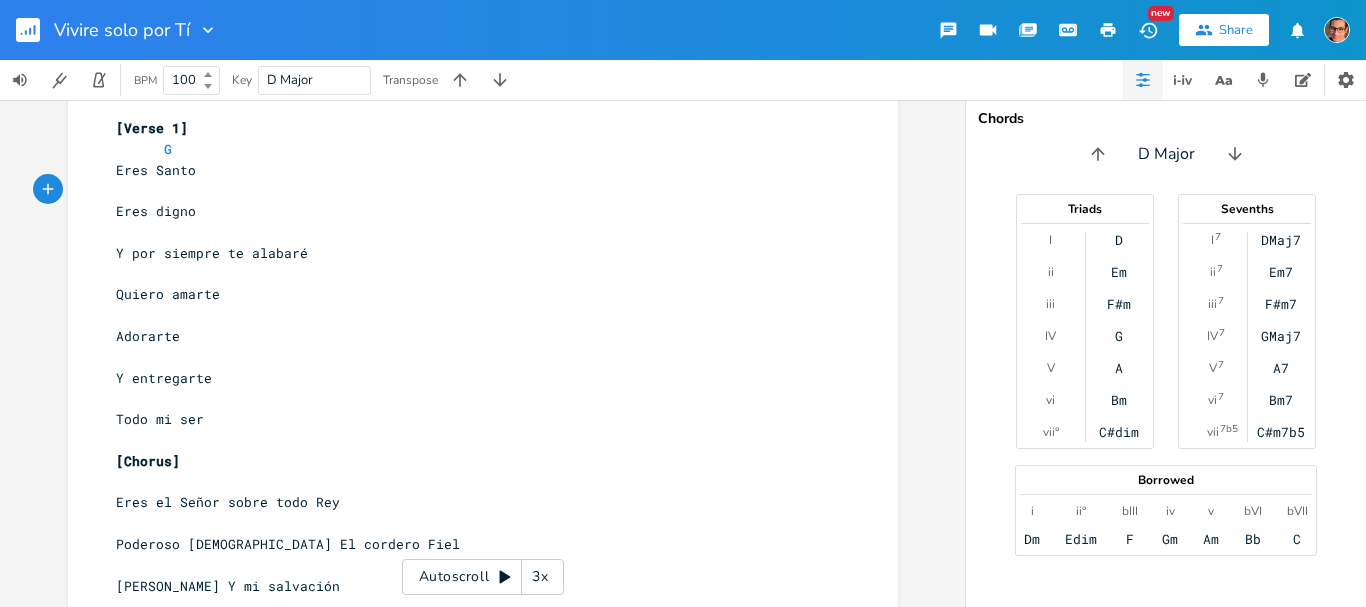 type on "C" 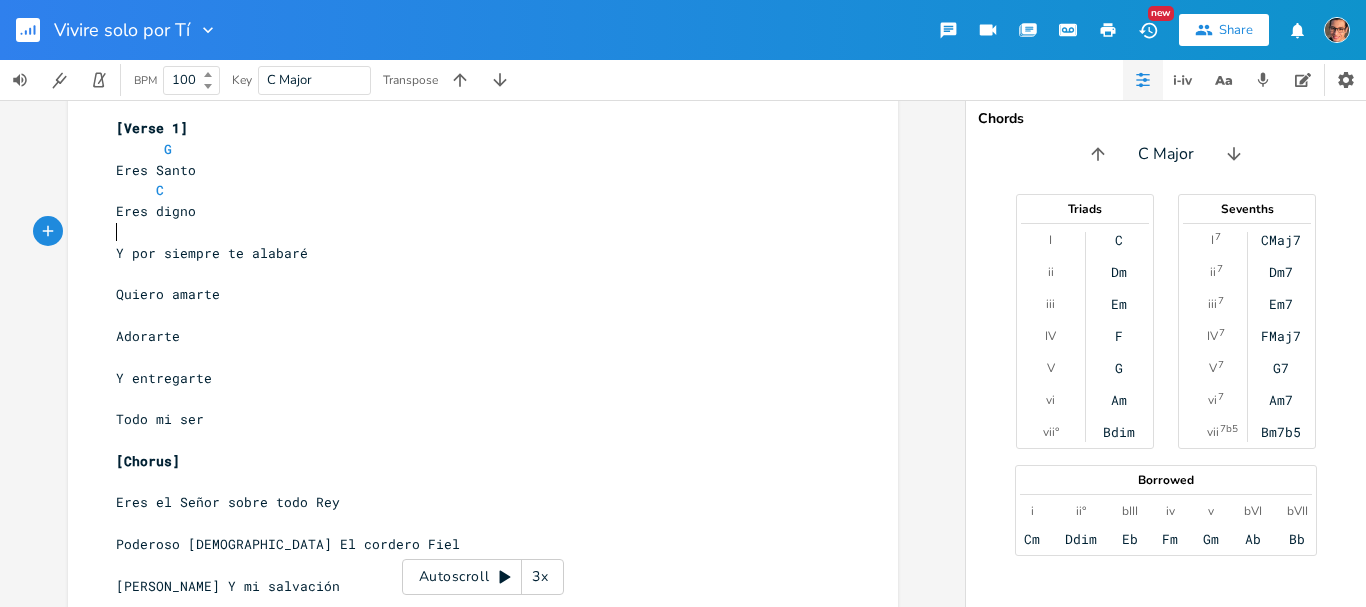 drag, startPoint x: 121, startPoint y: 231, endPoint x: 227, endPoint y: 304, distance: 128.7051 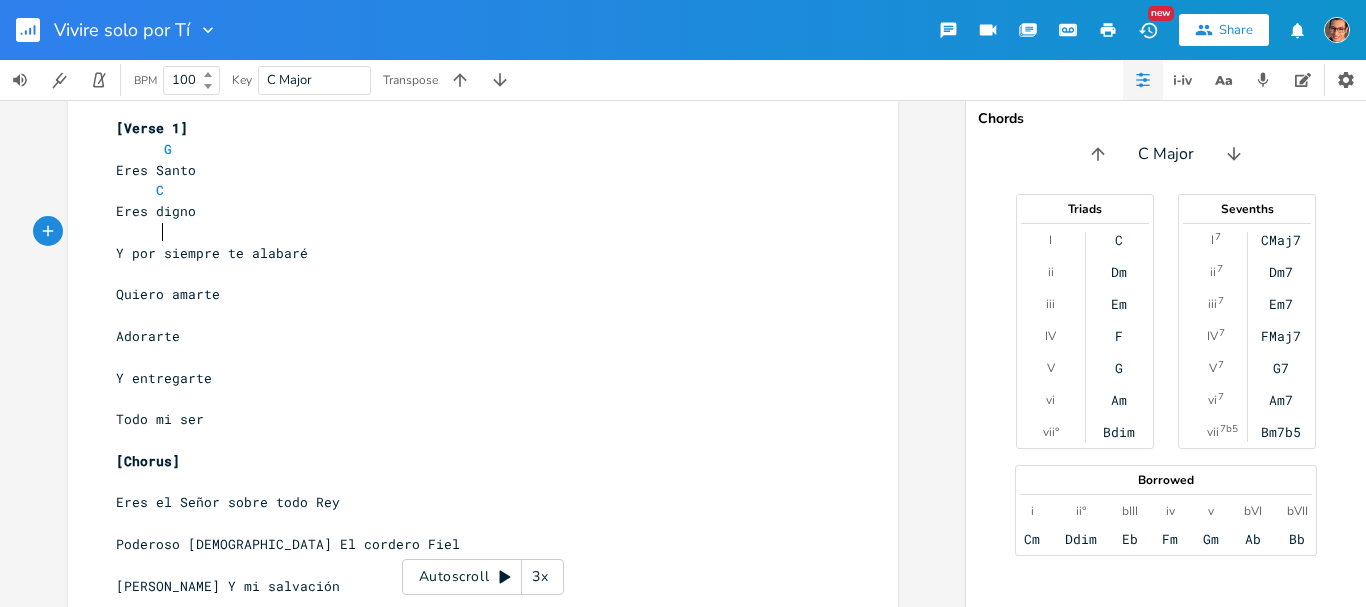 scroll, scrollTop: 0, scrollLeft: 24, axis: horizontal 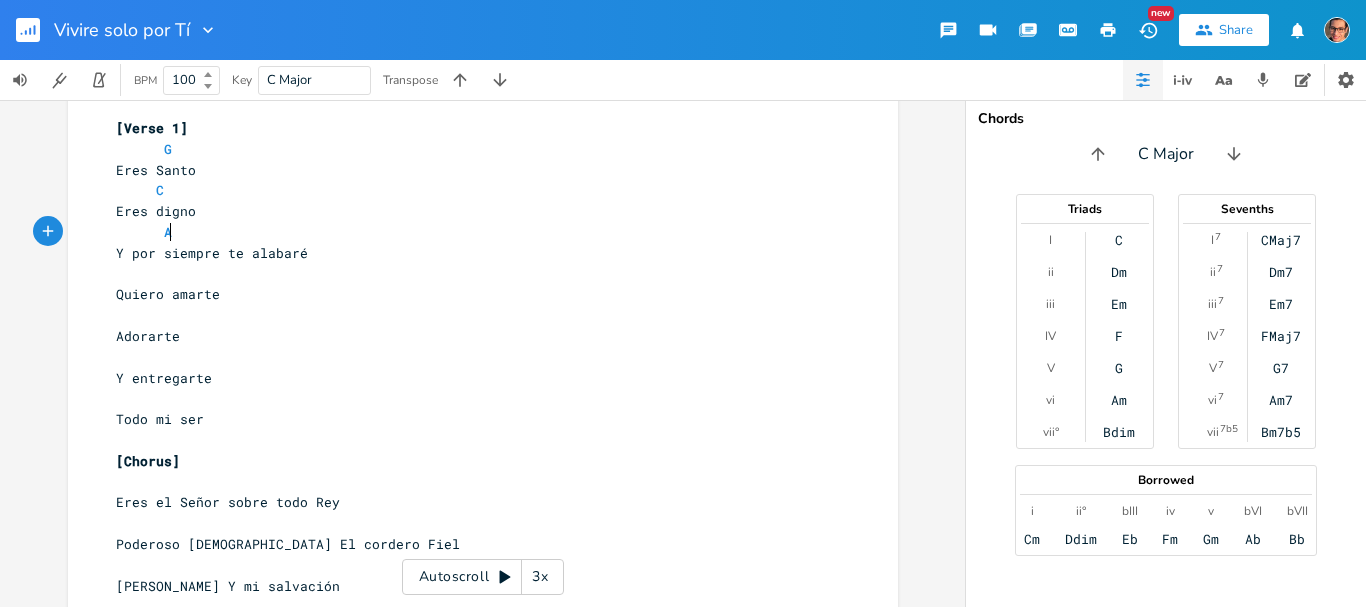 type on "Am" 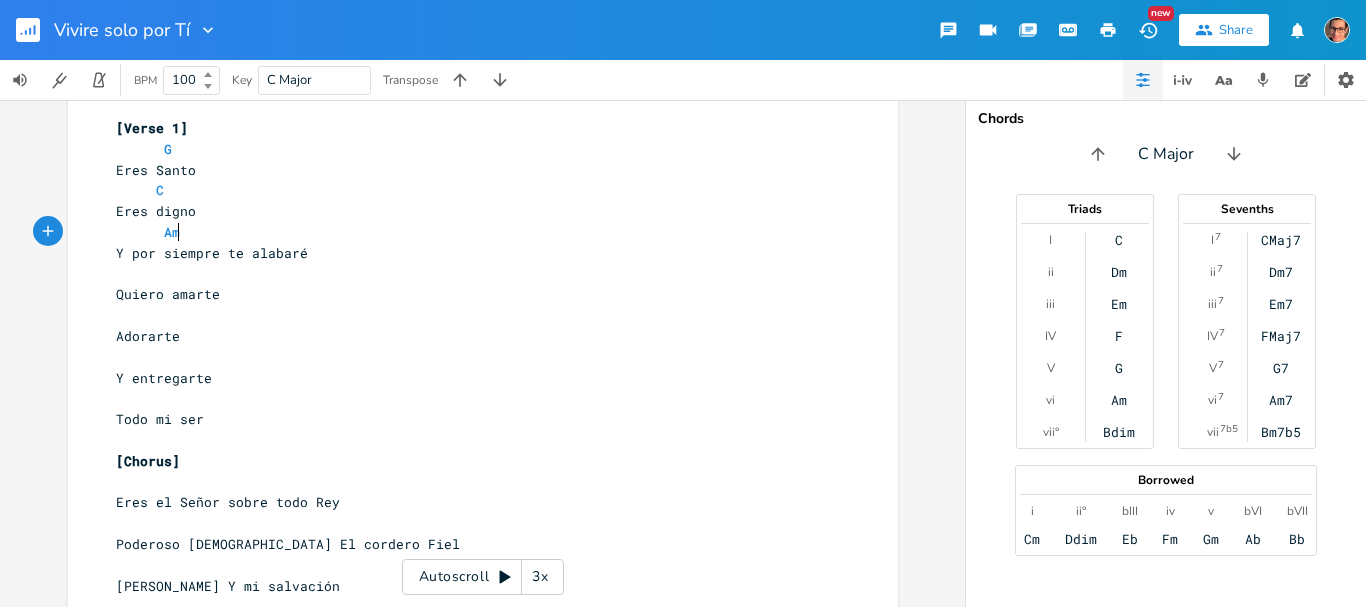 scroll, scrollTop: 0, scrollLeft: 20, axis: horizontal 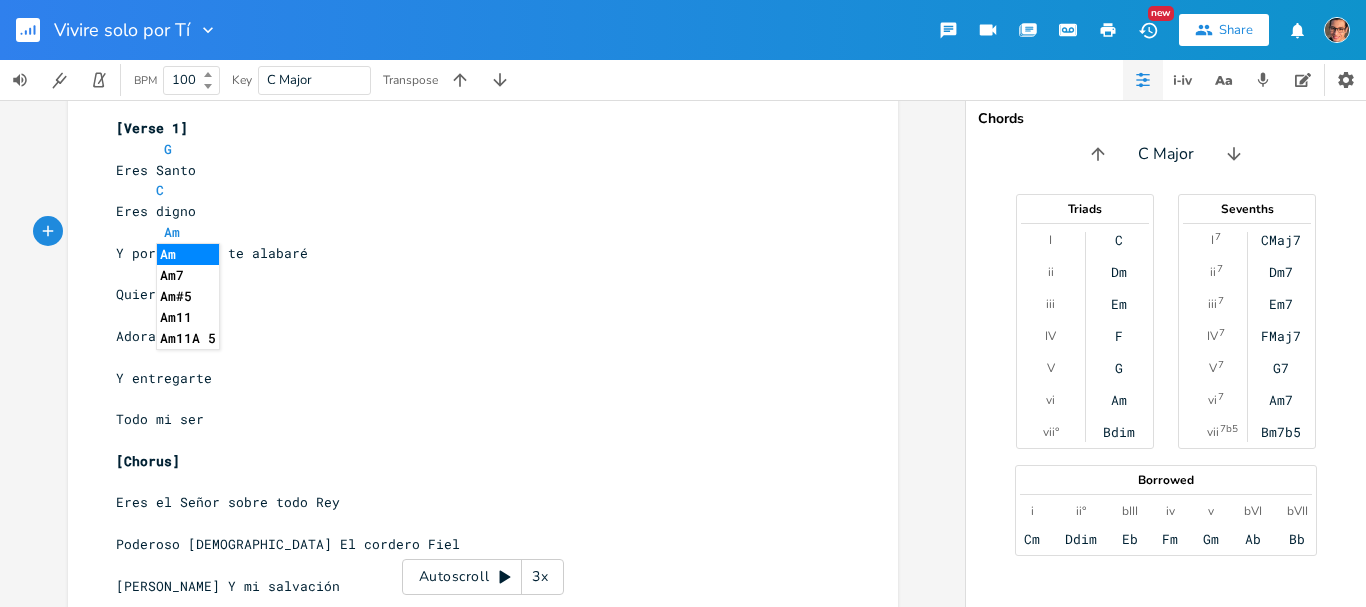 click on "Am" at bounding box center [473, 232] 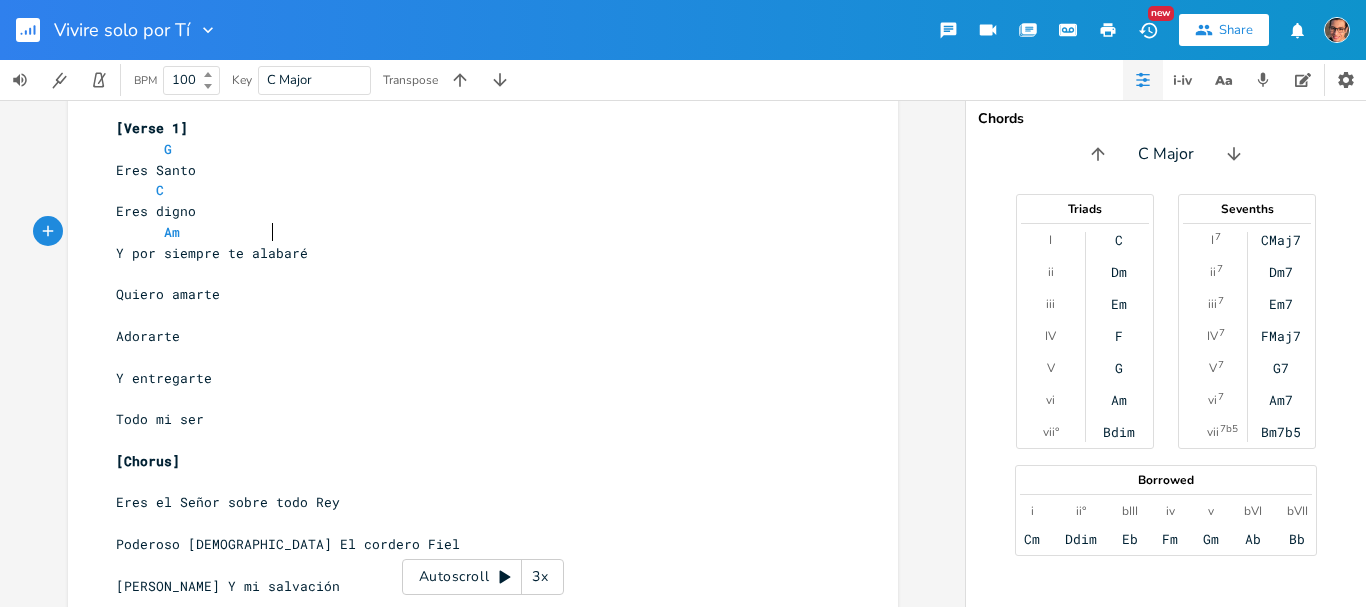 scroll, scrollTop: 0, scrollLeft: 44, axis: horizontal 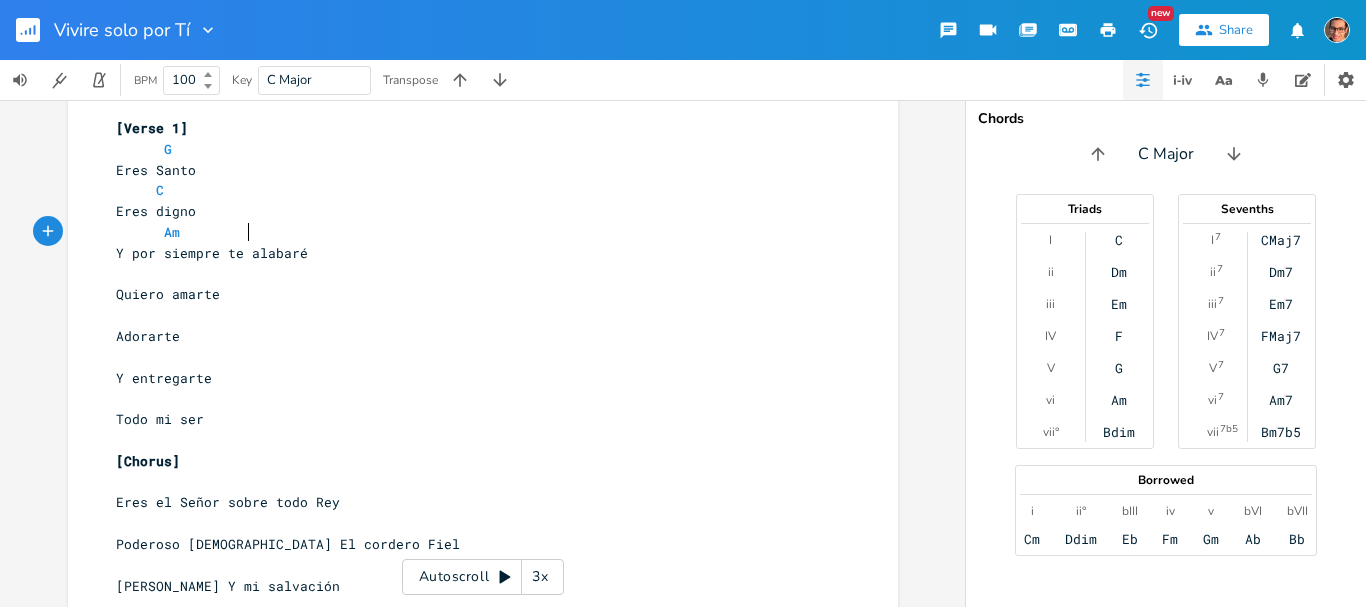 type on "D" 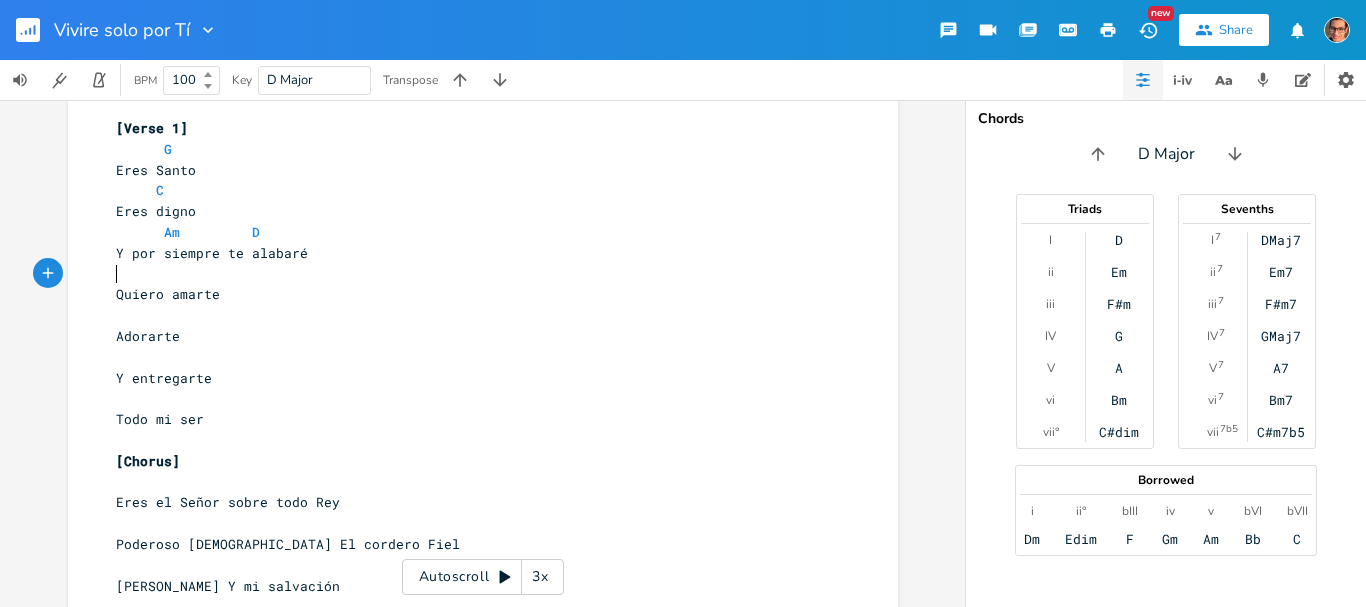 click on "​" at bounding box center [473, 274] 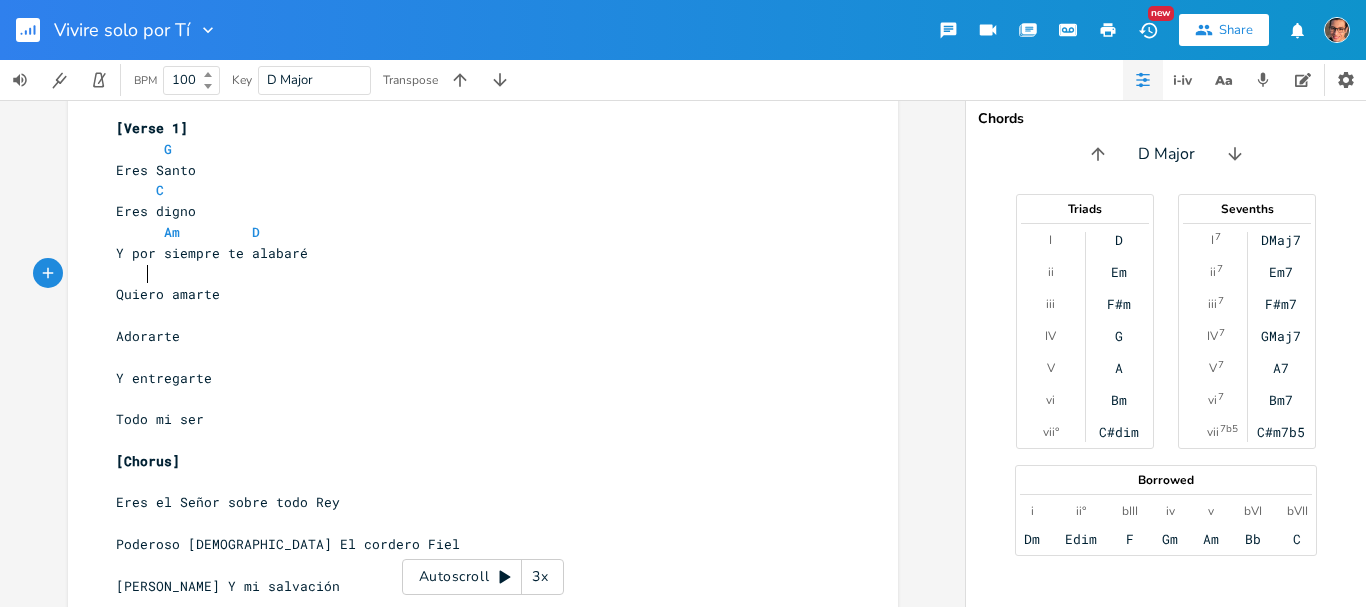 scroll, scrollTop: 0, scrollLeft: 26, axis: horizontal 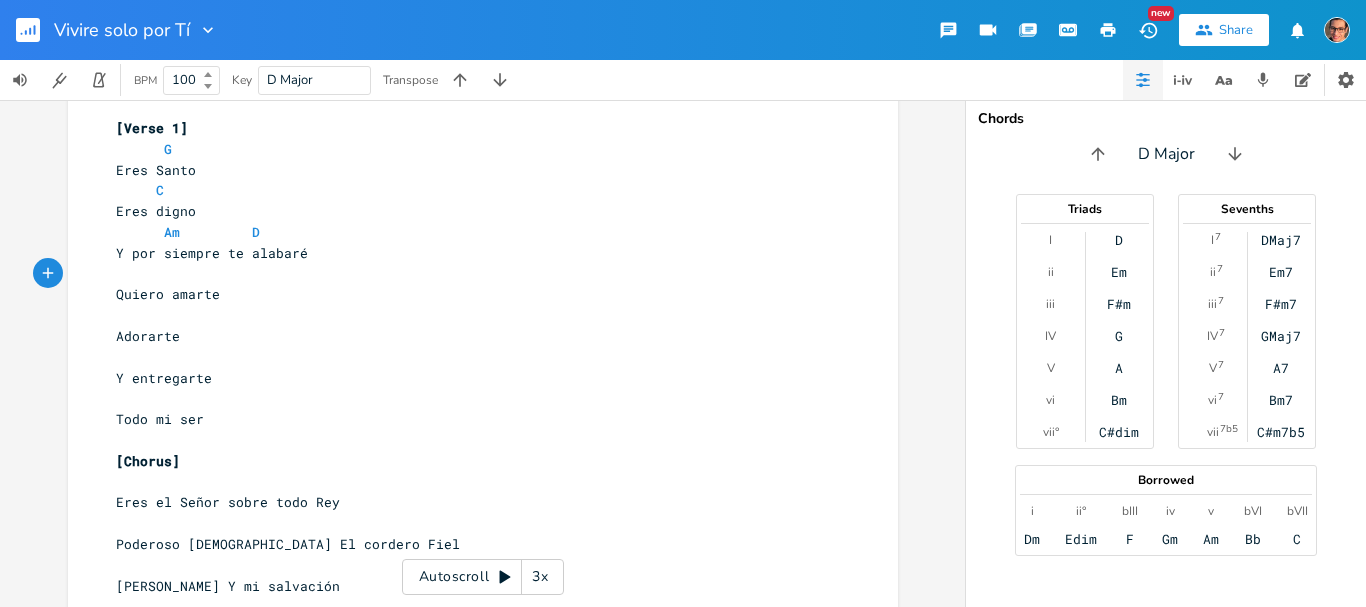 type on "G" 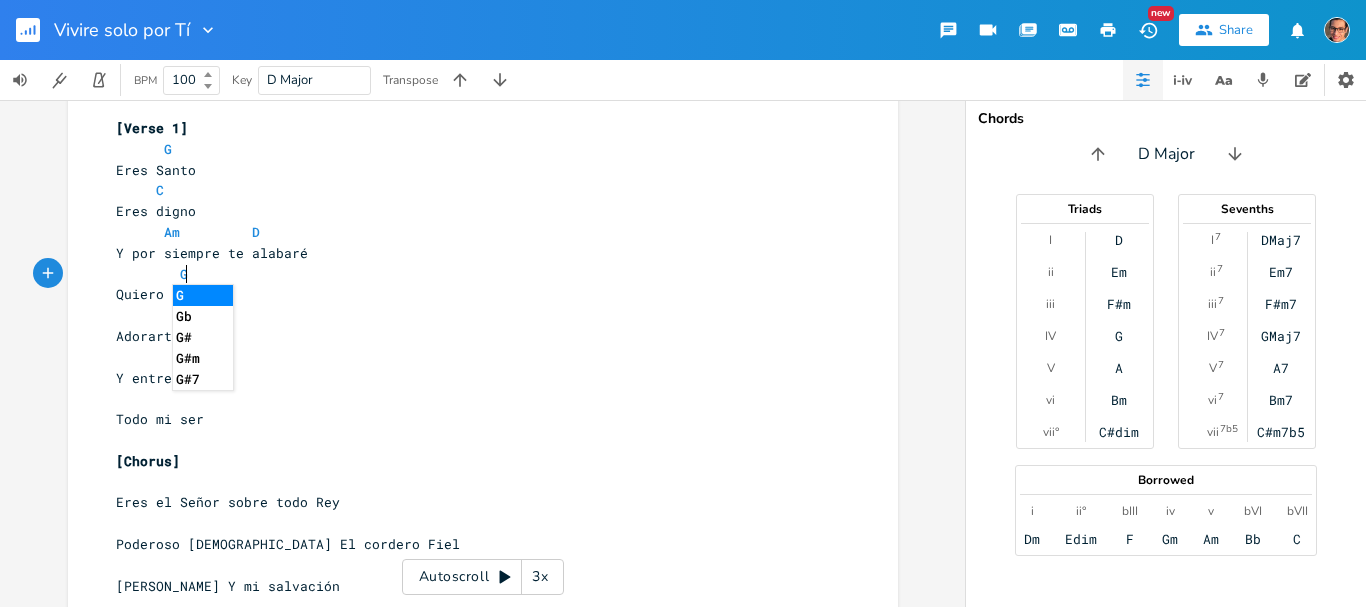 click on "​" at bounding box center [473, 315] 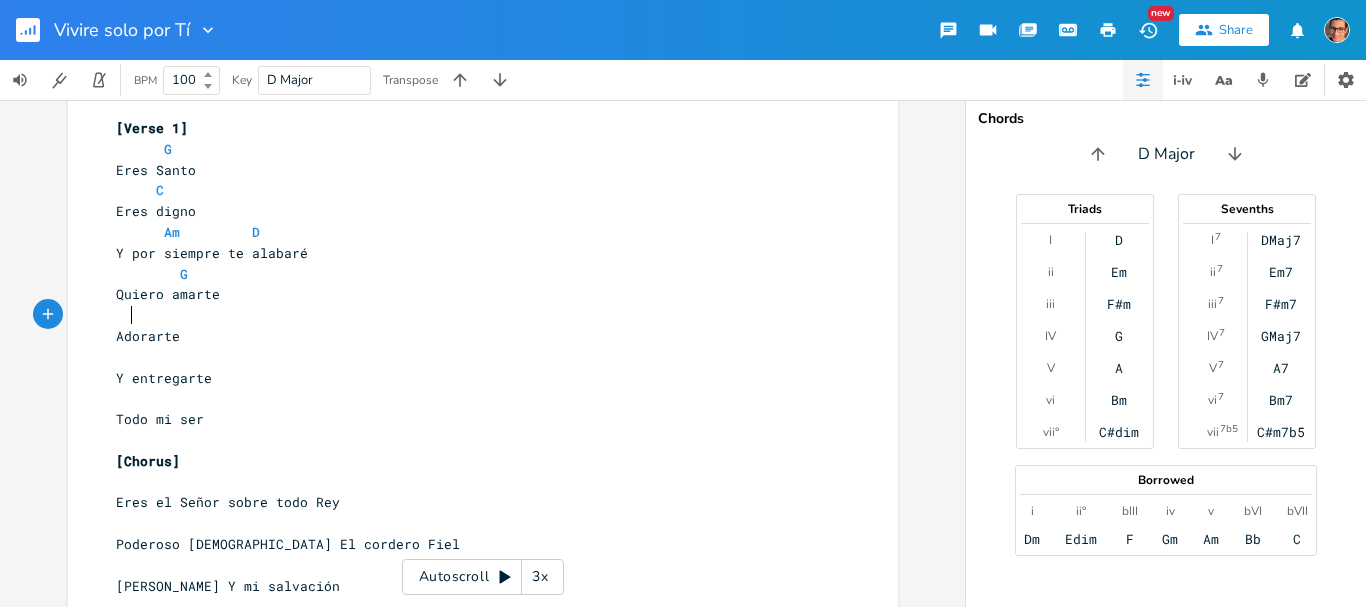 scroll, scrollTop: 0, scrollLeft: 9, axis: horizontal 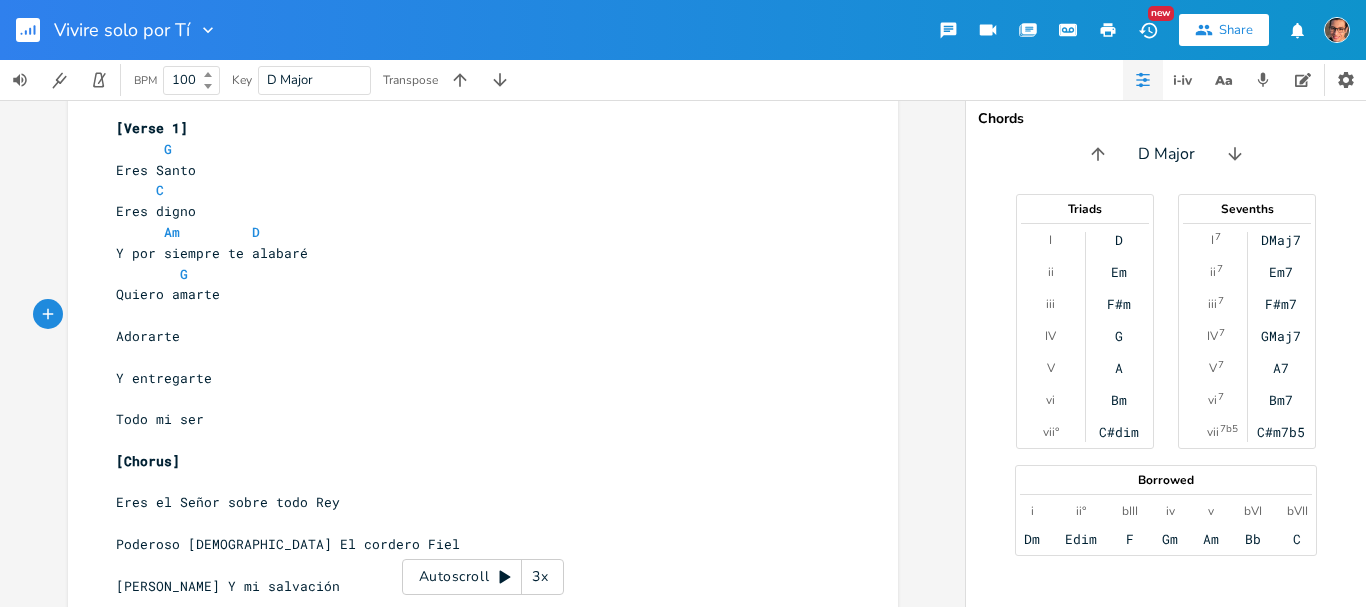 type on "C" 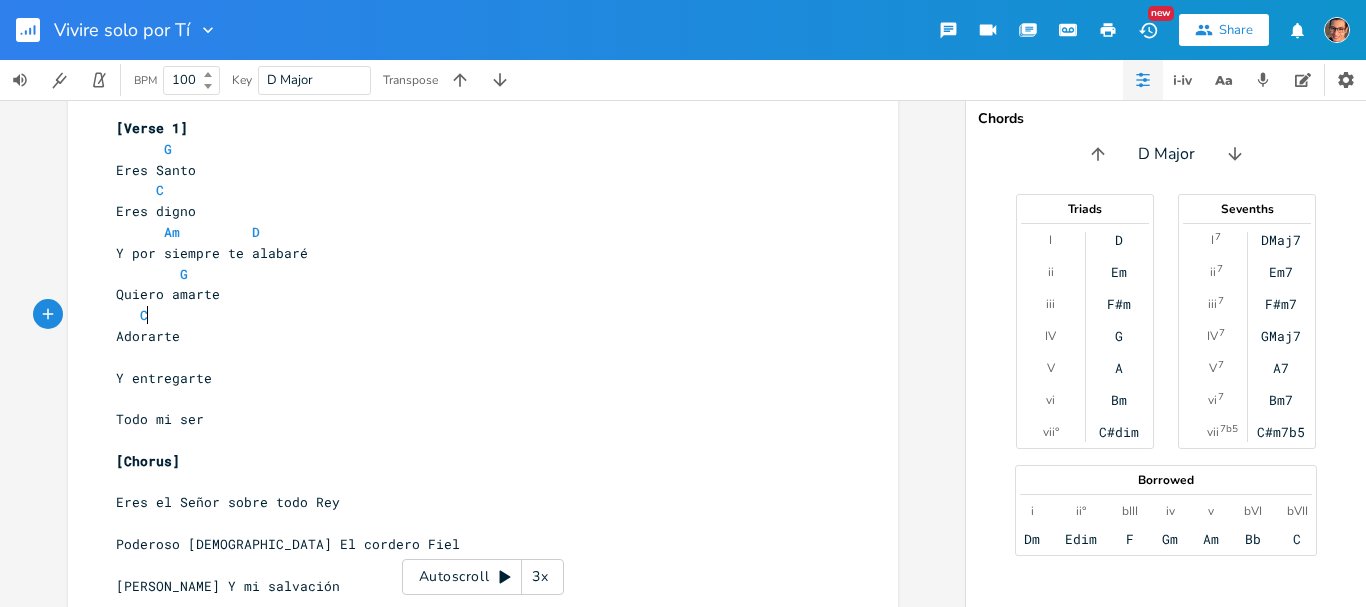 scroll, scrollTop: 0, scrollLeft: 18, axis: horizontal 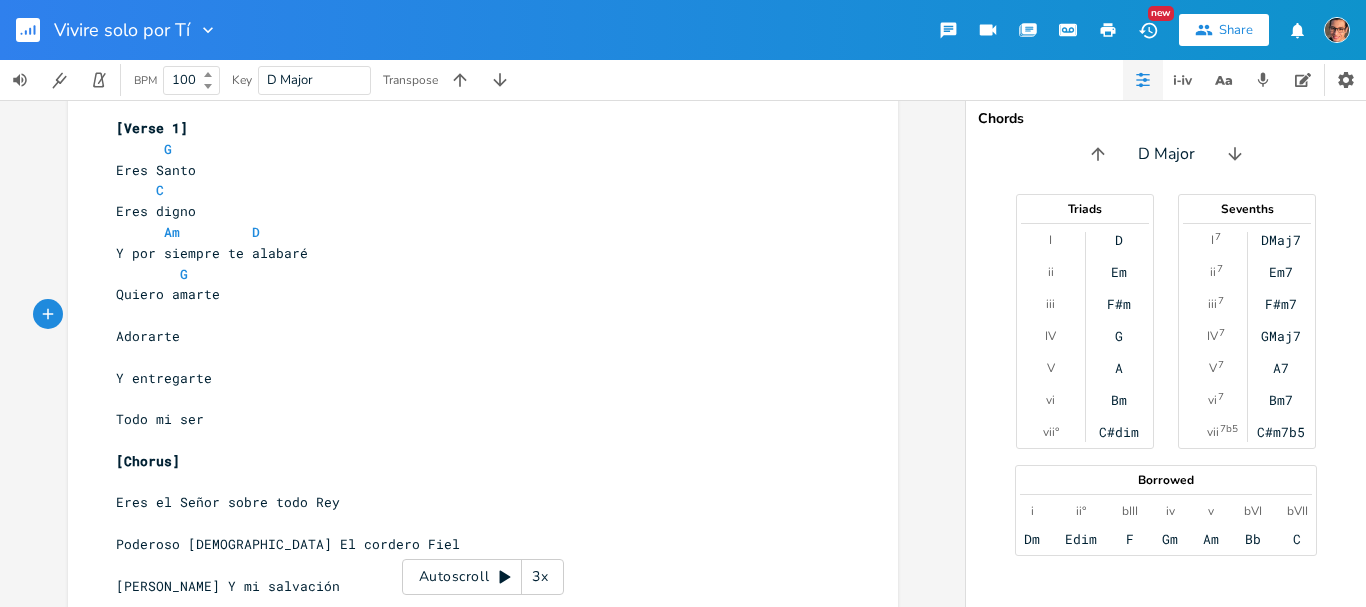 type on "F" 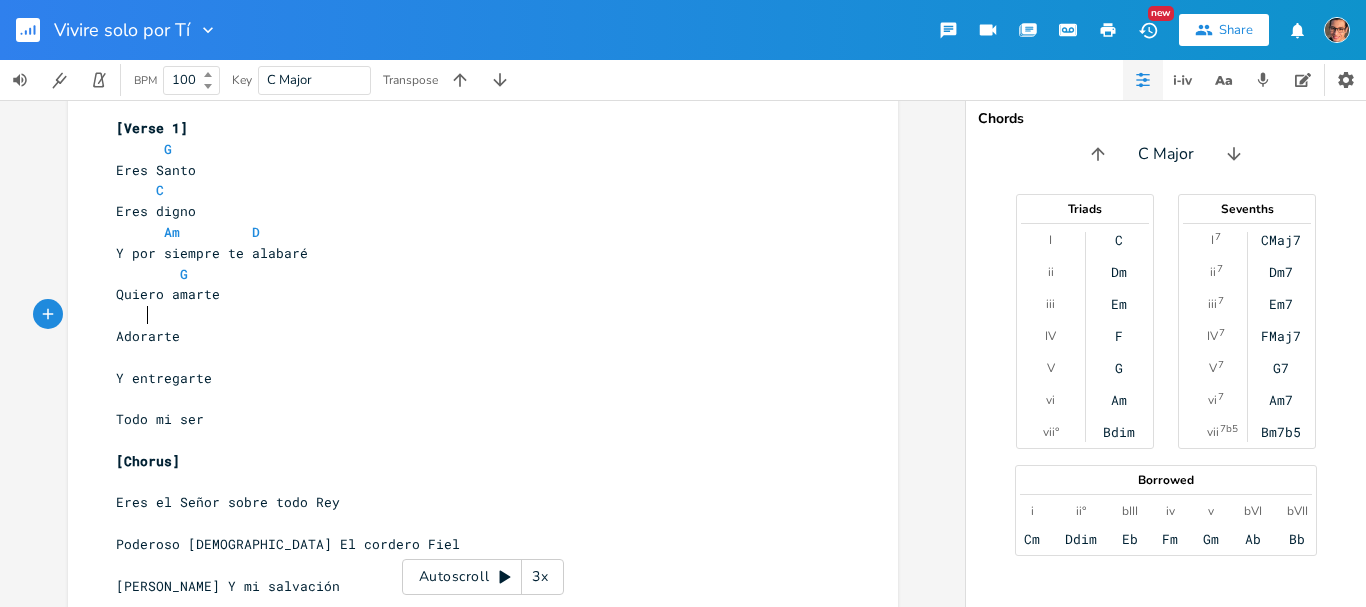 scroll, scrollTop: 0, scrollLeft: 8, axis: horizontal 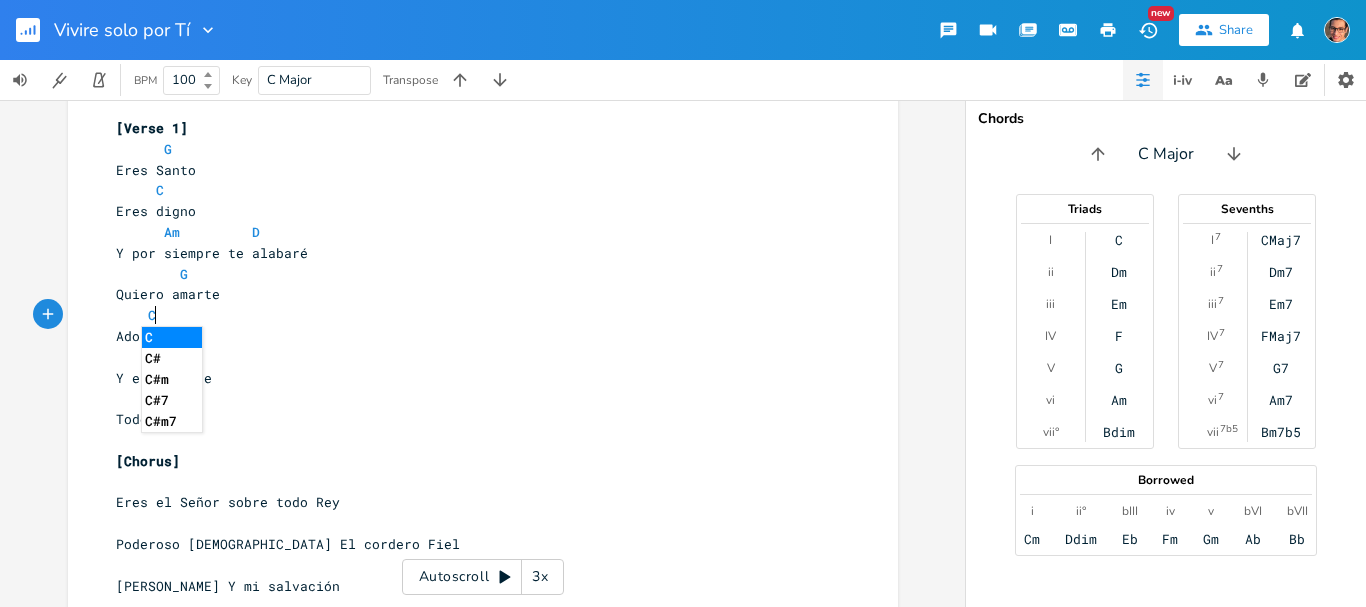 type on "C" 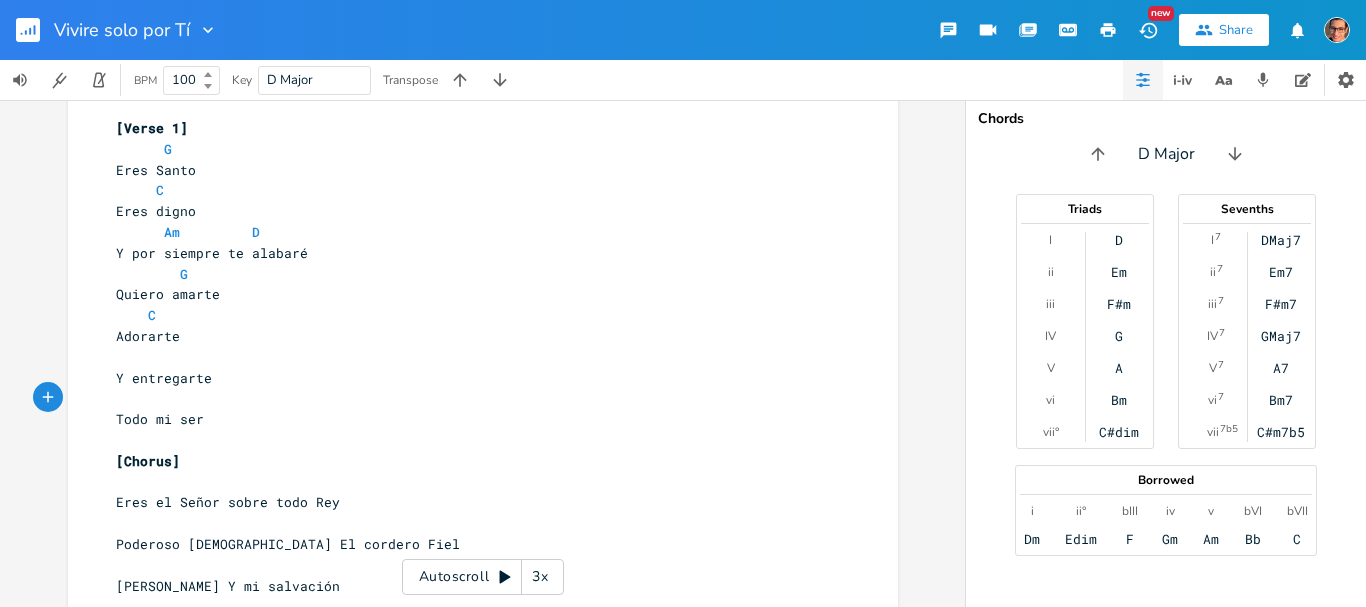 drag, startPoint x: 257, startPoint y: 400, endPoint x: 140, endPoint y: 361, distance: 123.32883 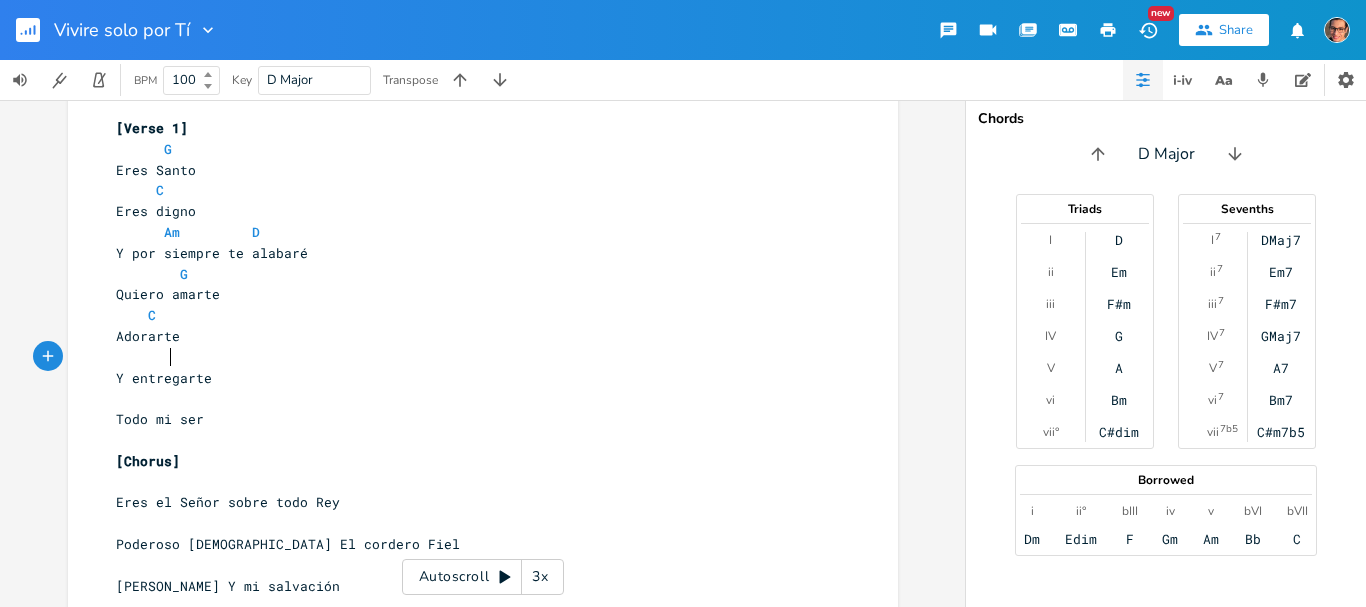 type on "Am" 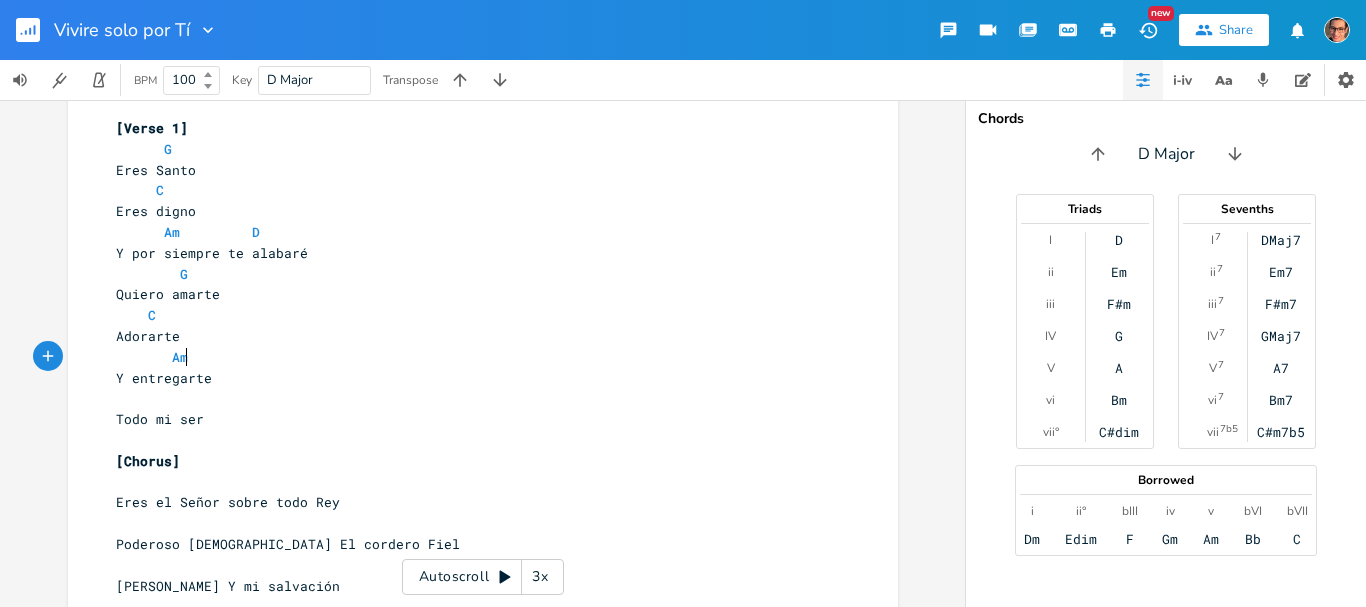 scroll, scrollTop: 0, scrollLeft: 44, axis: horizontal 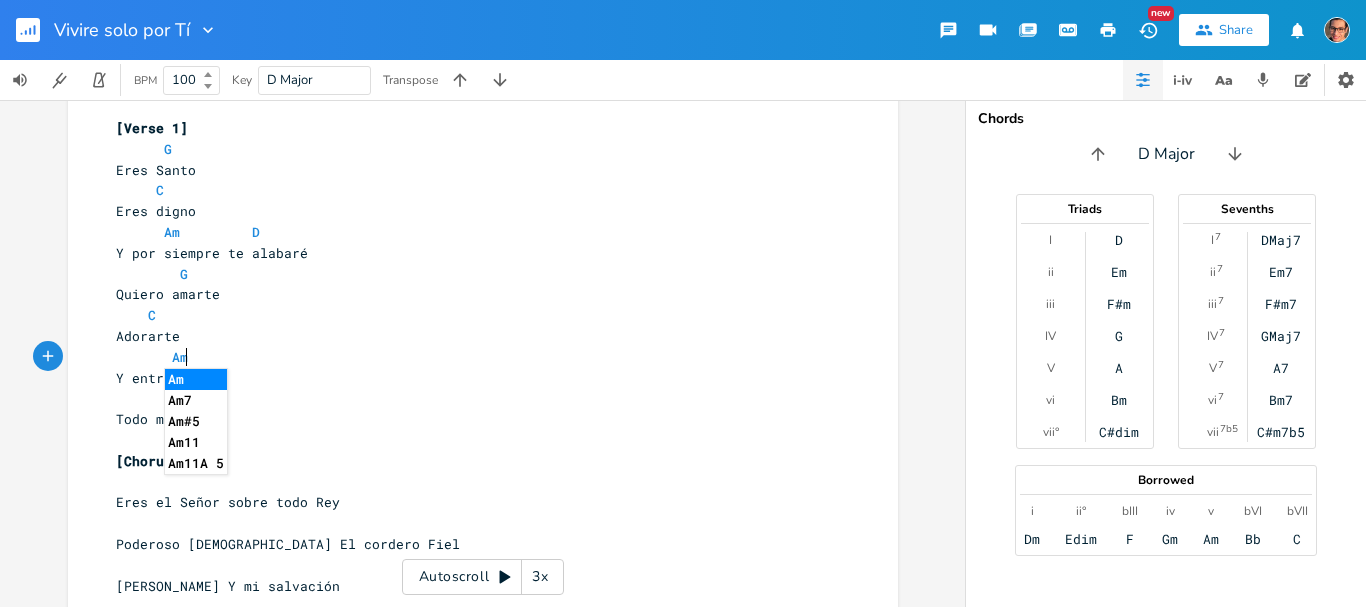 click on "Todo mi ser" at bounding box center (160, 419) 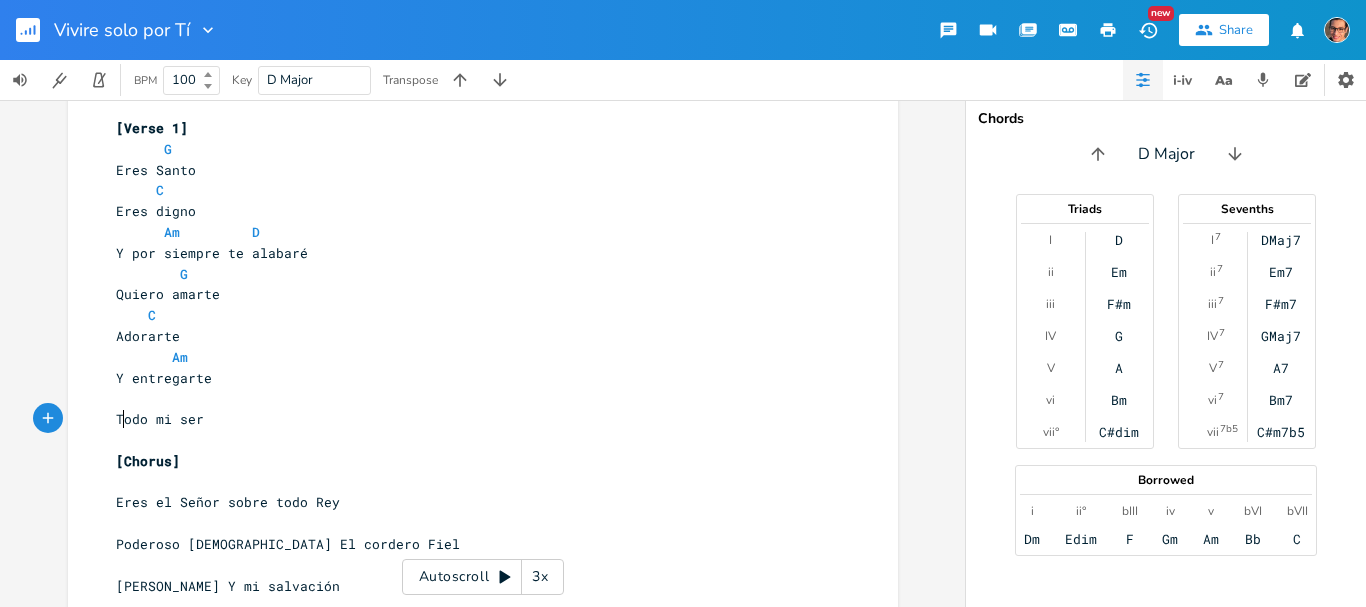 click on "​" at bounding box center [473, 398] 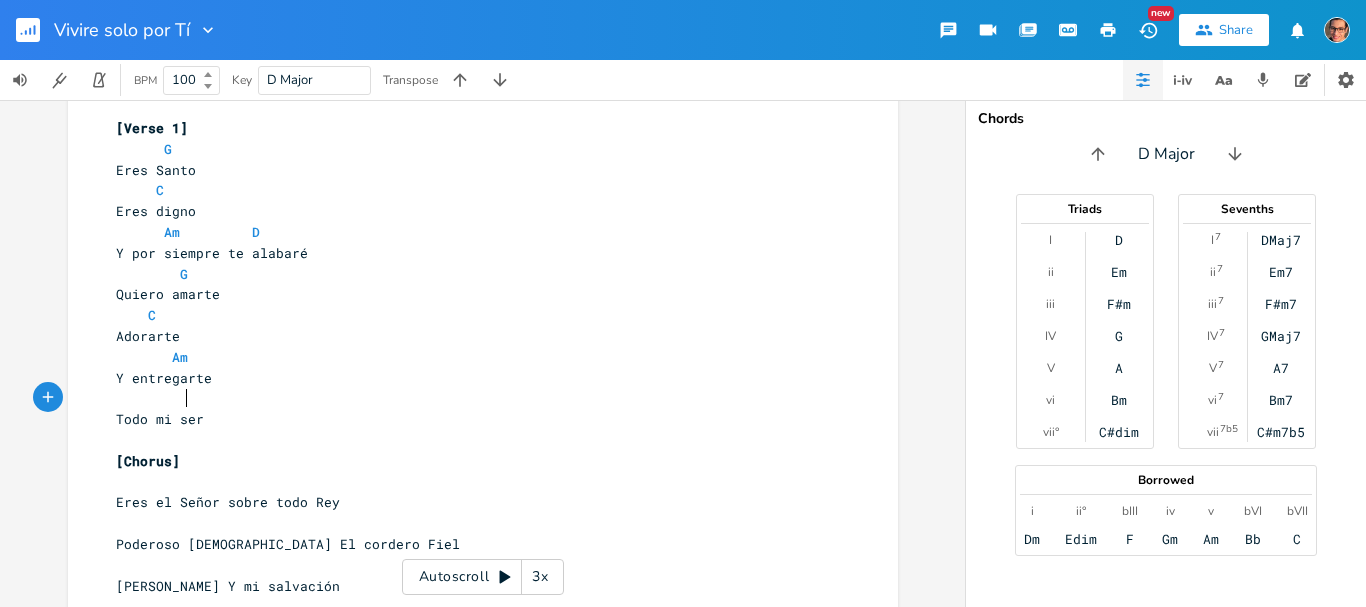 scroll, scrollTop: 0, scrollLeft: 29, axis: horizontal 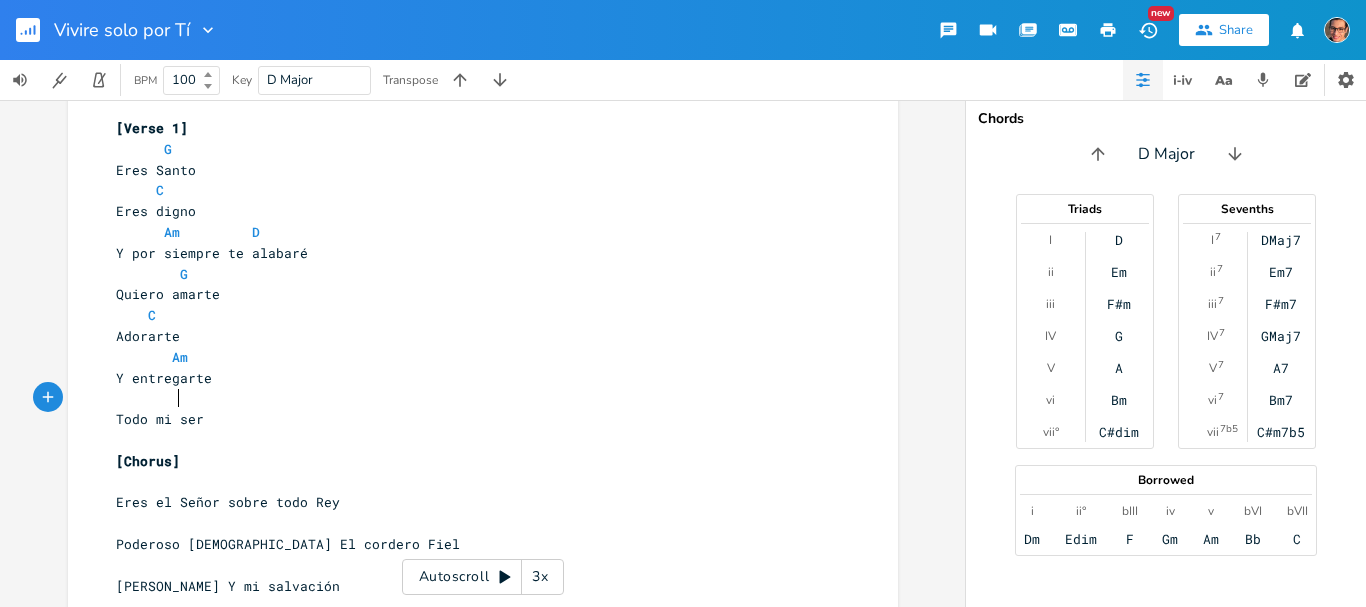 type on "D" 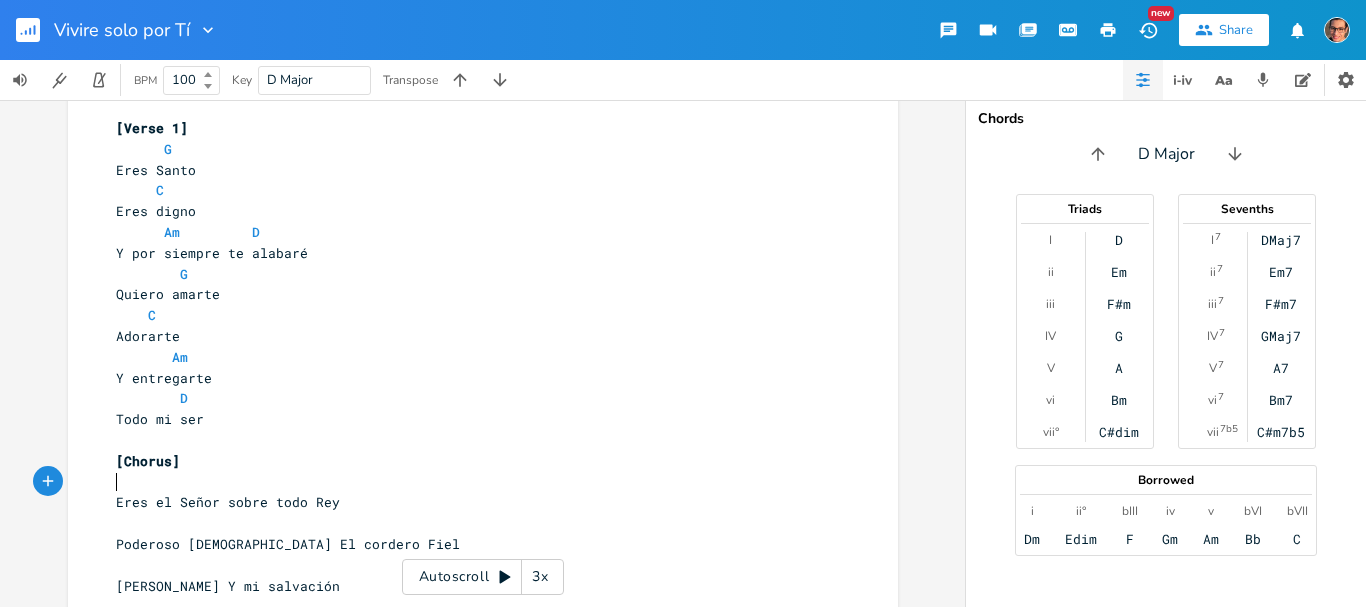 click on "​" at bounding box center (473, 482) 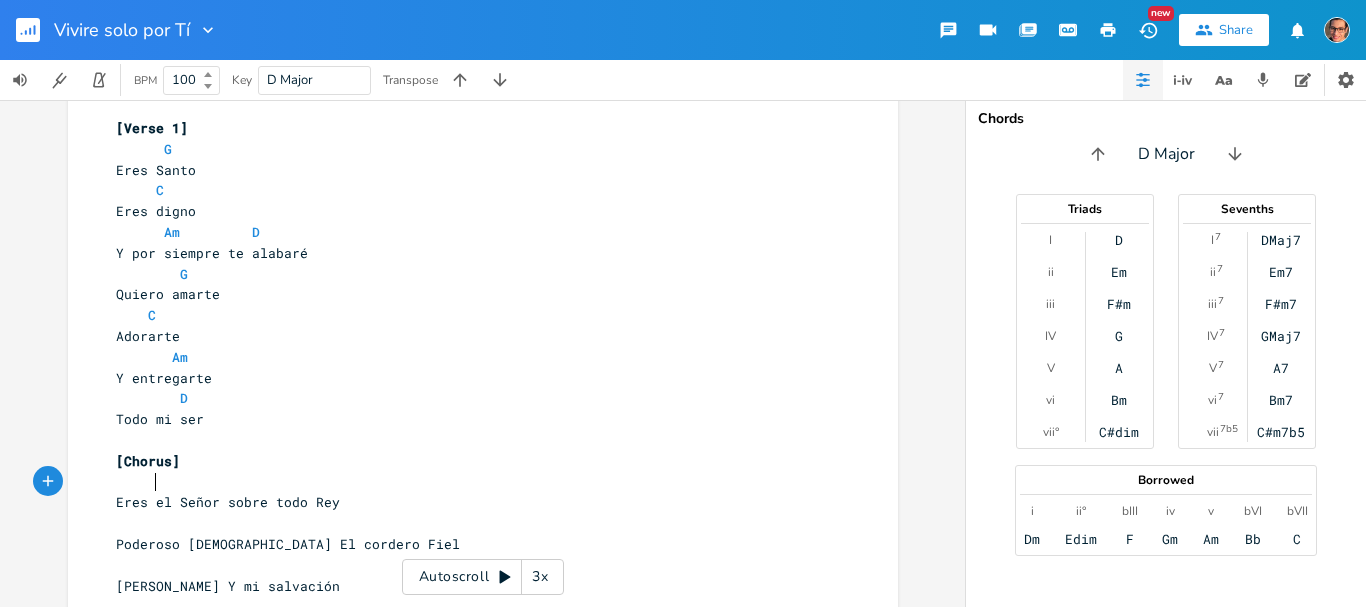 scroll, scrollTop: 0, scrollLeft: 9, axis: horizontal 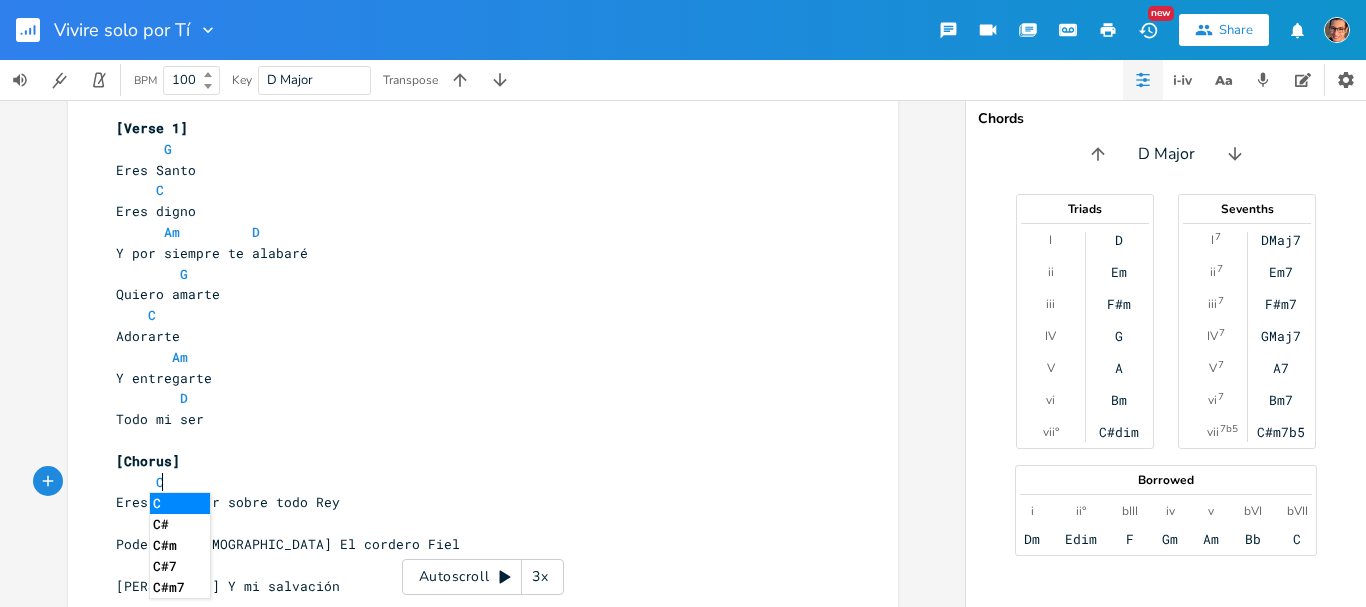 type on "C" 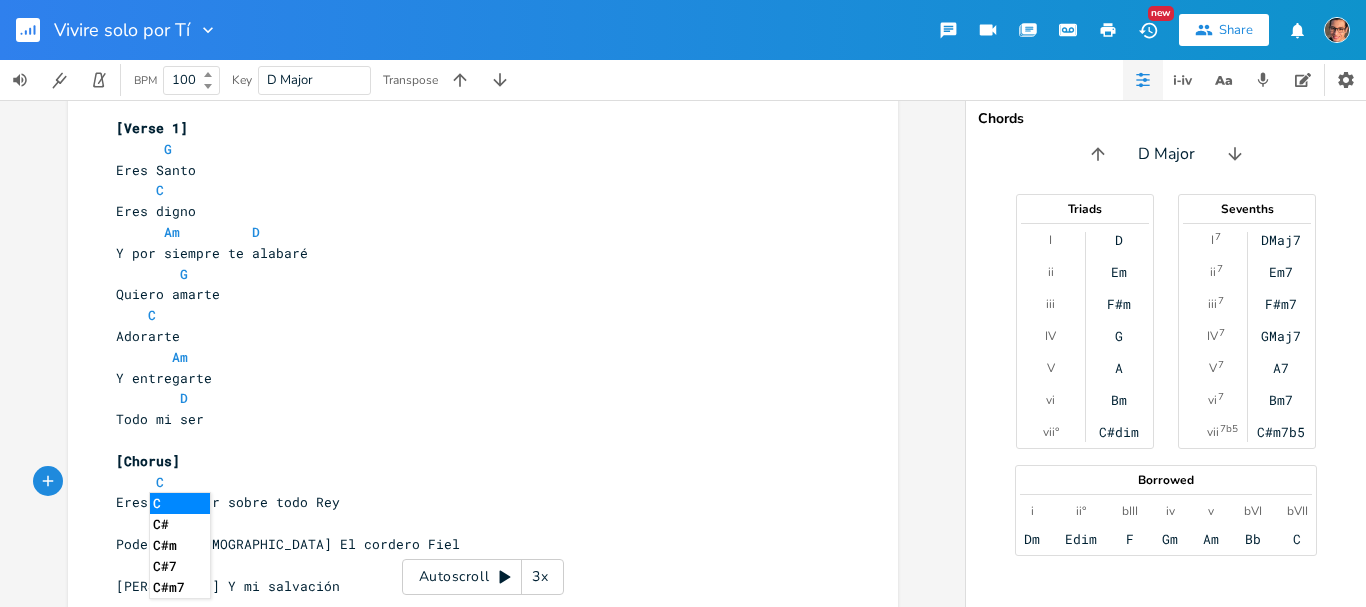 drag, startPoint x: 86, startPoint y: 510, endPoint x: 126, endPoint y: 514, distance: 40.1995 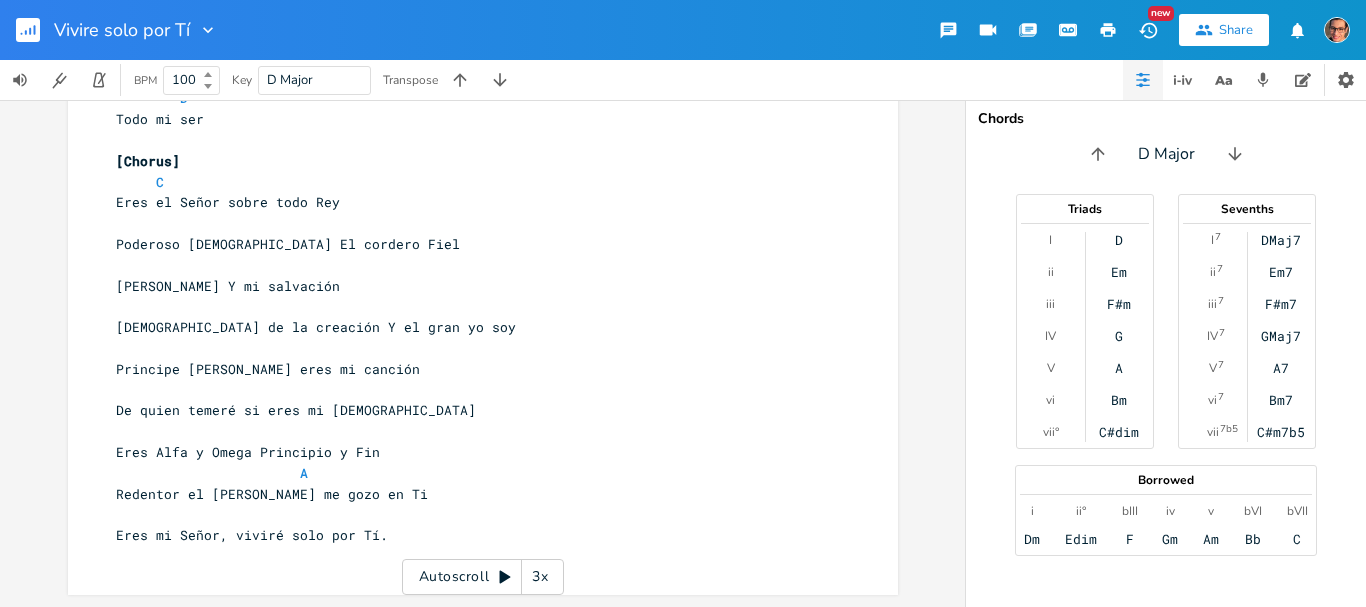 scroll, scrollTop: 130, scrollLeft: 0, axis: vertical 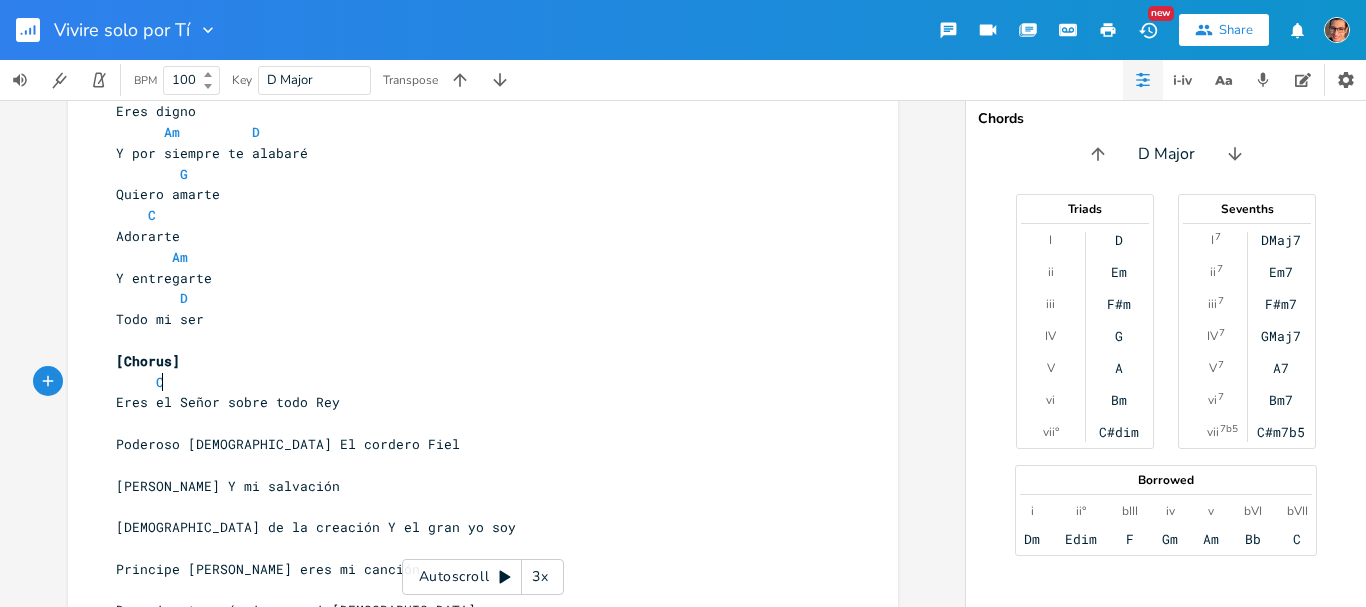 drag, startPoint x: 185, startPoint y: 377, endPoint x: 231, endPoint y: 431, distance: 70.93659 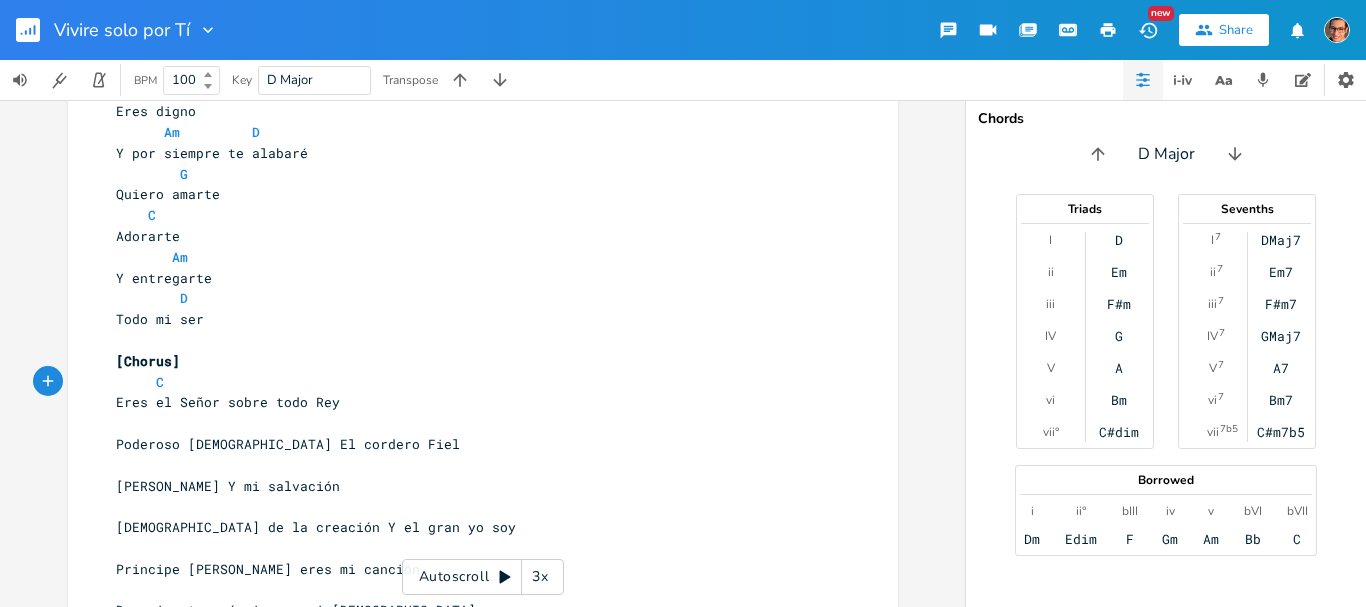 scroll, scrollTop: 0, scrollLeft: 3, axis: horizontal 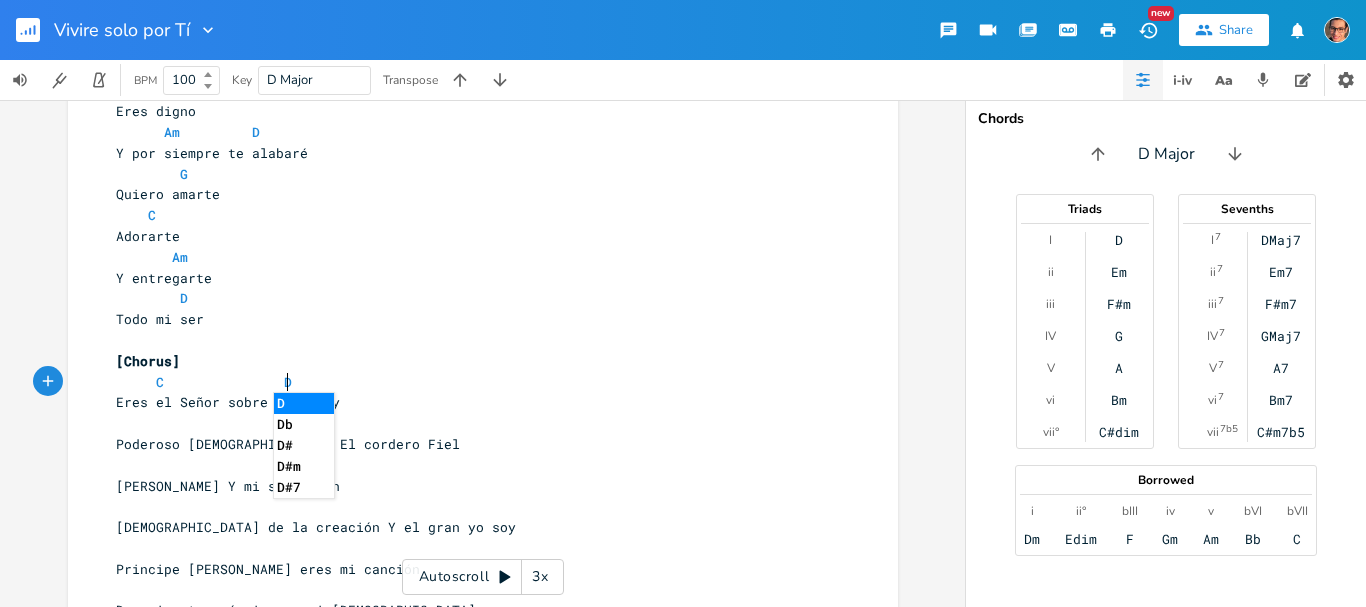 type on "D" 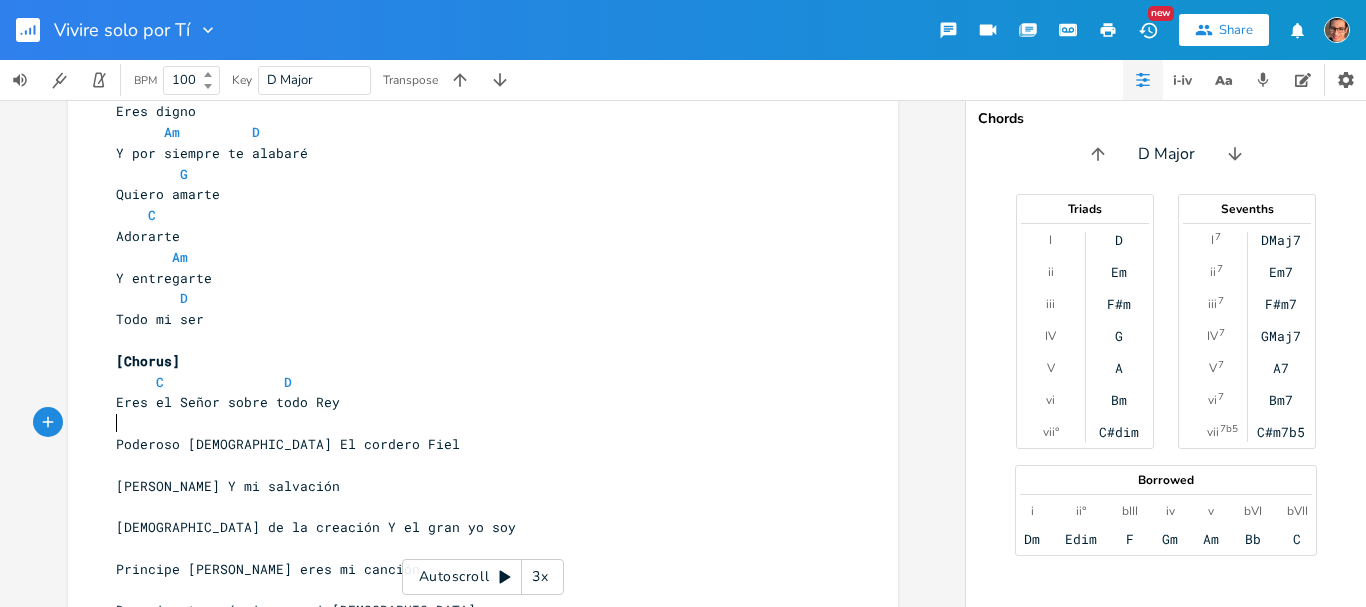 click on "​" at bounding box center (473, 423) 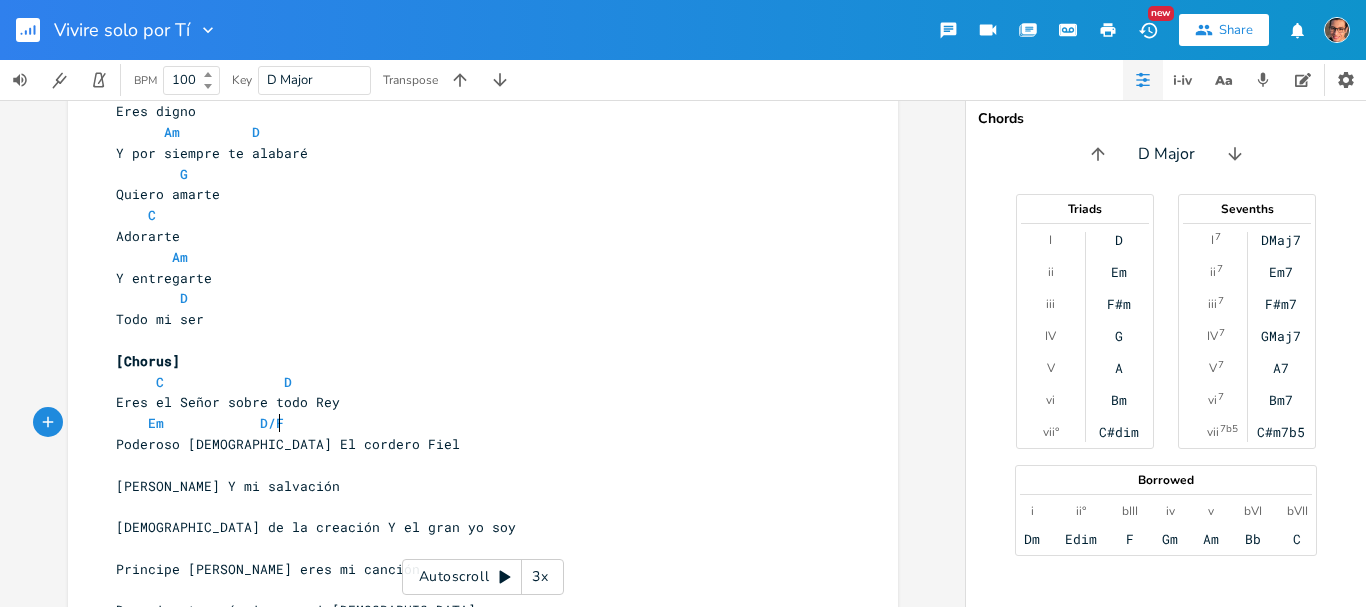scroll, scrollTop: 0, scrollLeft: 81, axis: horizontal 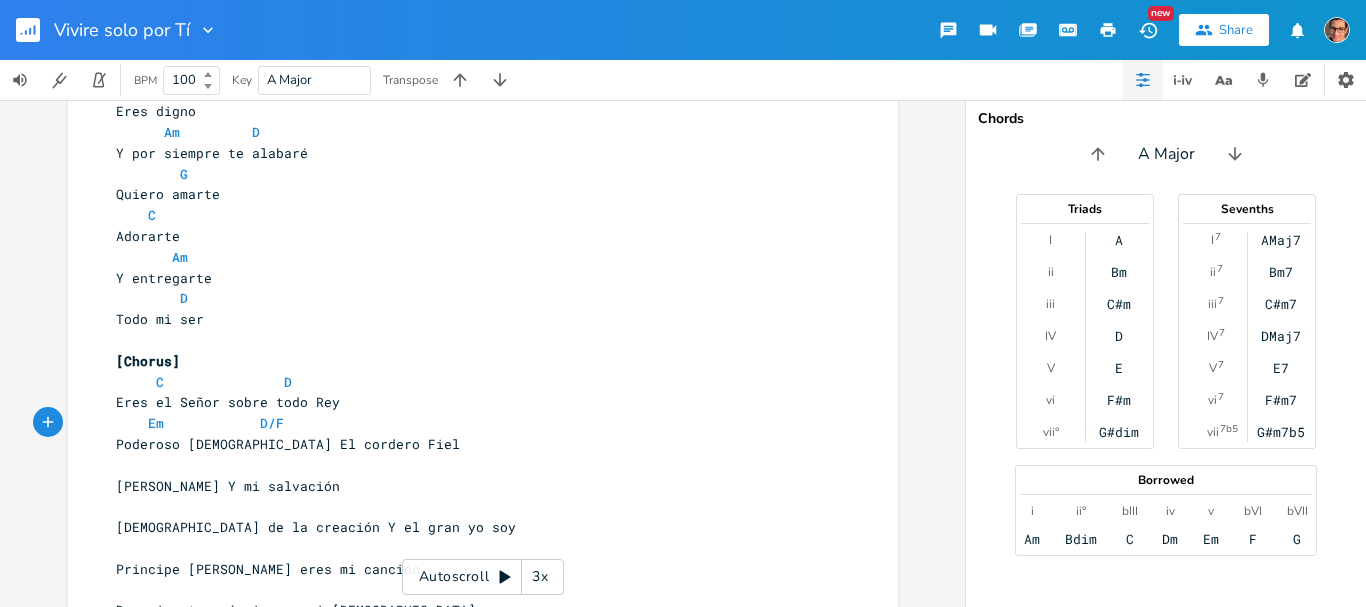 type on "Em            D/F#" 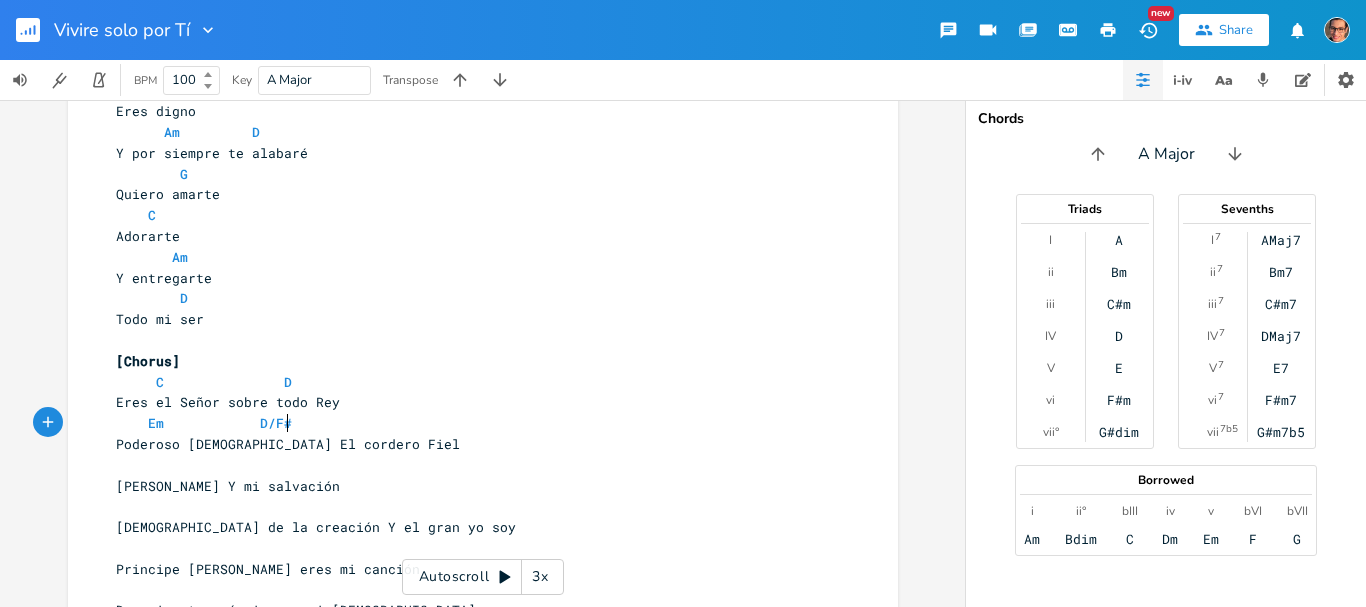 click on "[PERSON_NAME] Y mi salvación" at bounding box center (228, 486) 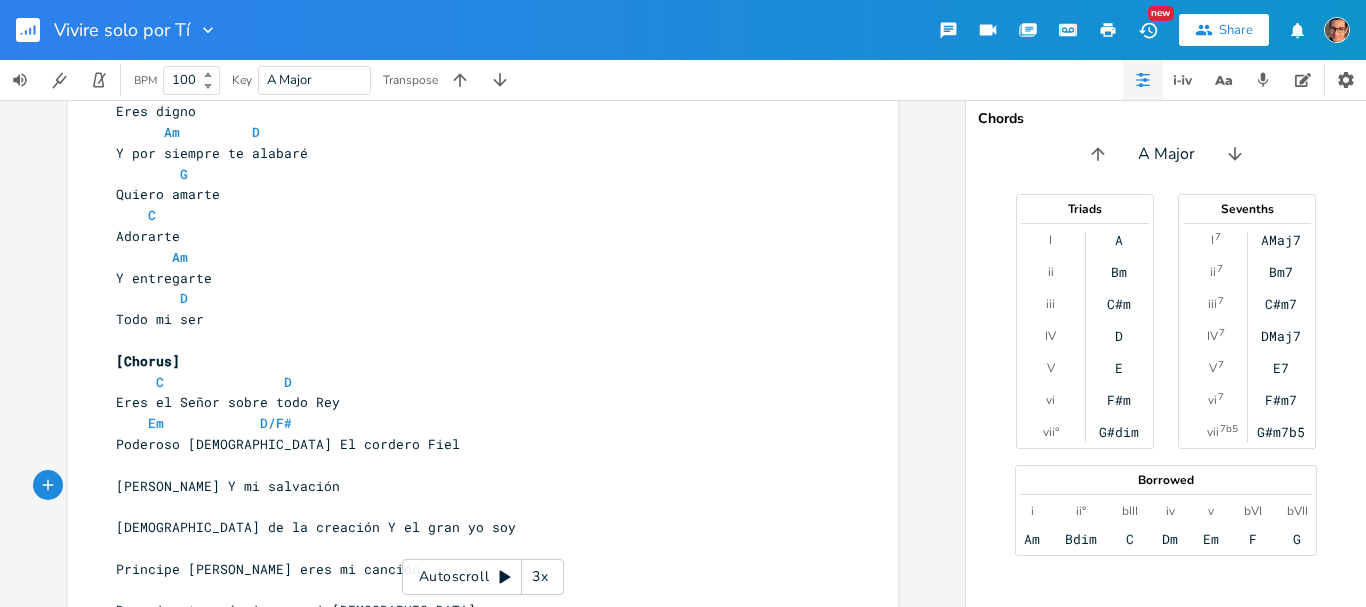 drag, startPoint x: 233, startPoint y: 460, endPoint x: 247, endPoint y: 485, distance: 28.653097 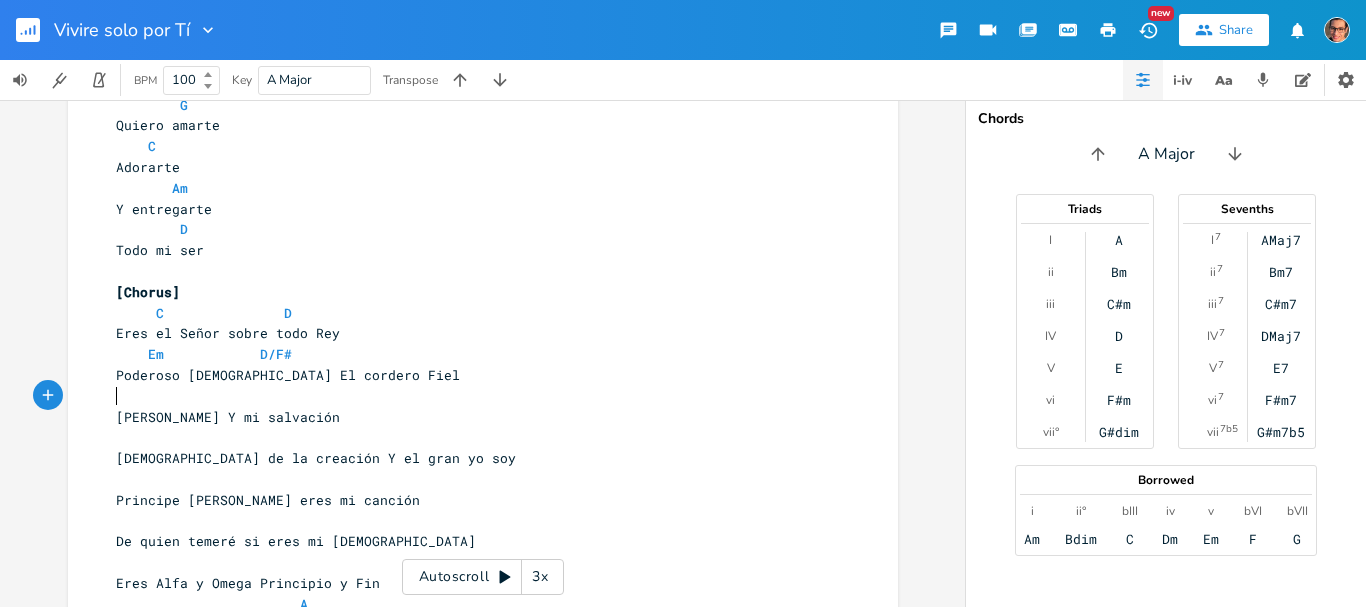 scroll, scrollTop: 230, scrollLeft: 0, axis: vertical 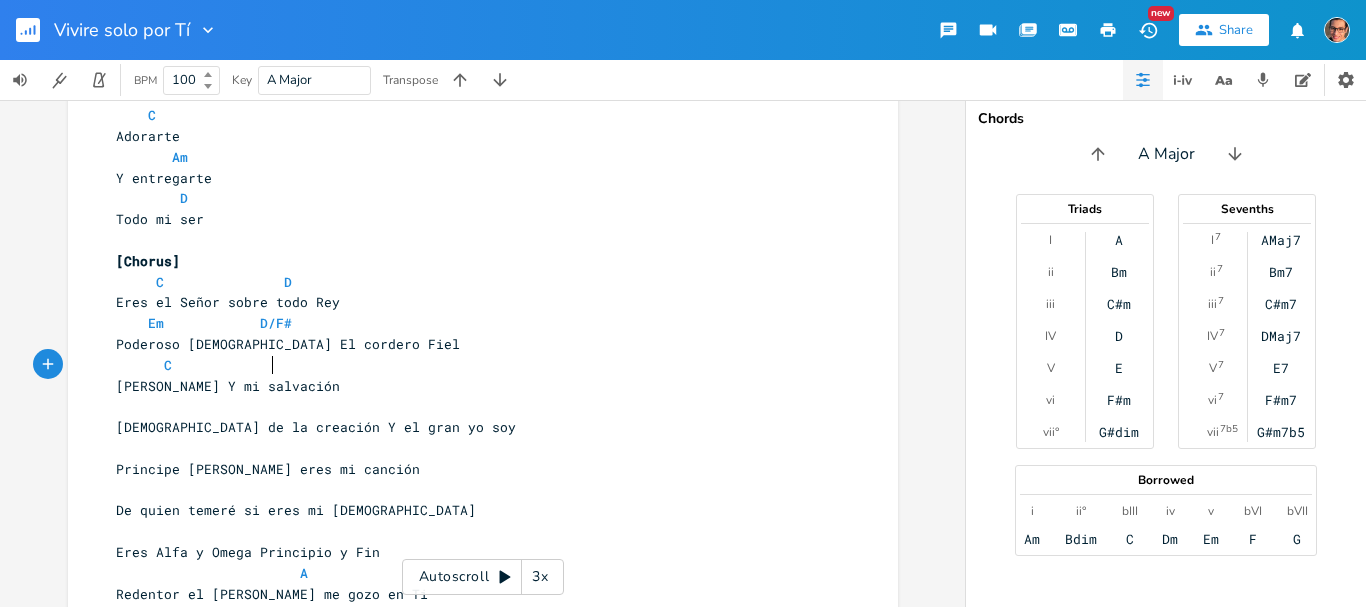 type on "C" 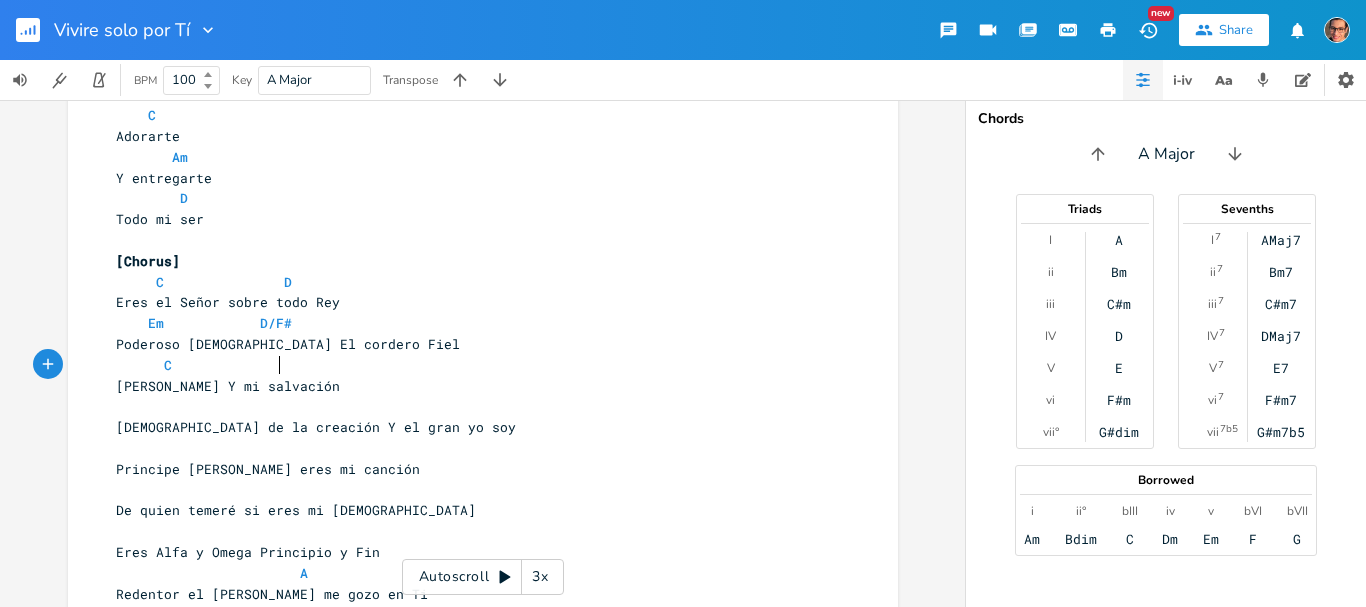scroll, scrollTop: 0, scrollLeft: 60, axis: horizontal 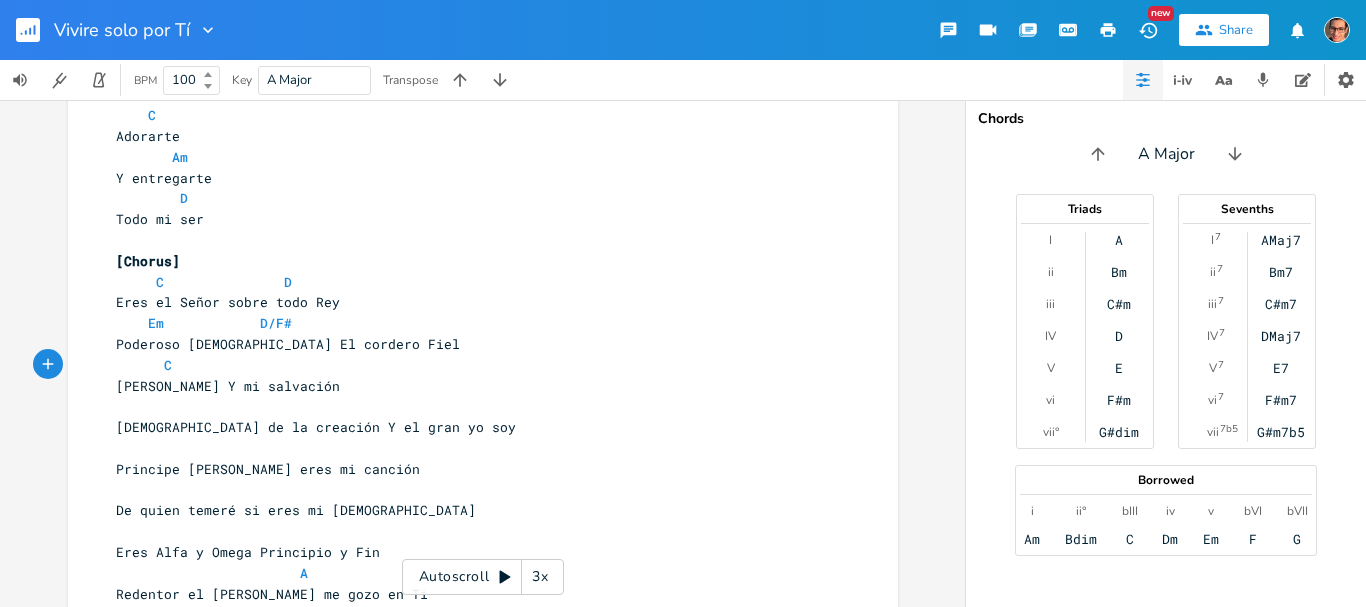 type on "D" 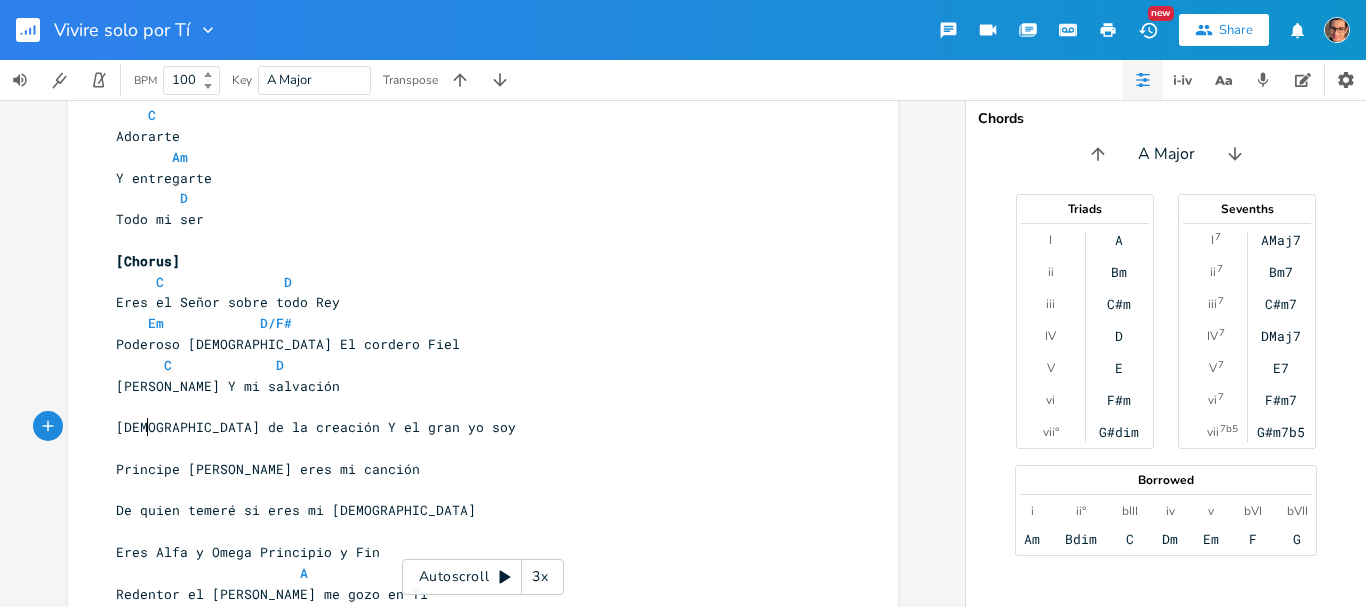 drag, startPoint x: 142, startPoint y: 427, endPoint x: 137, endPoint y: 408, distance: 19.646883 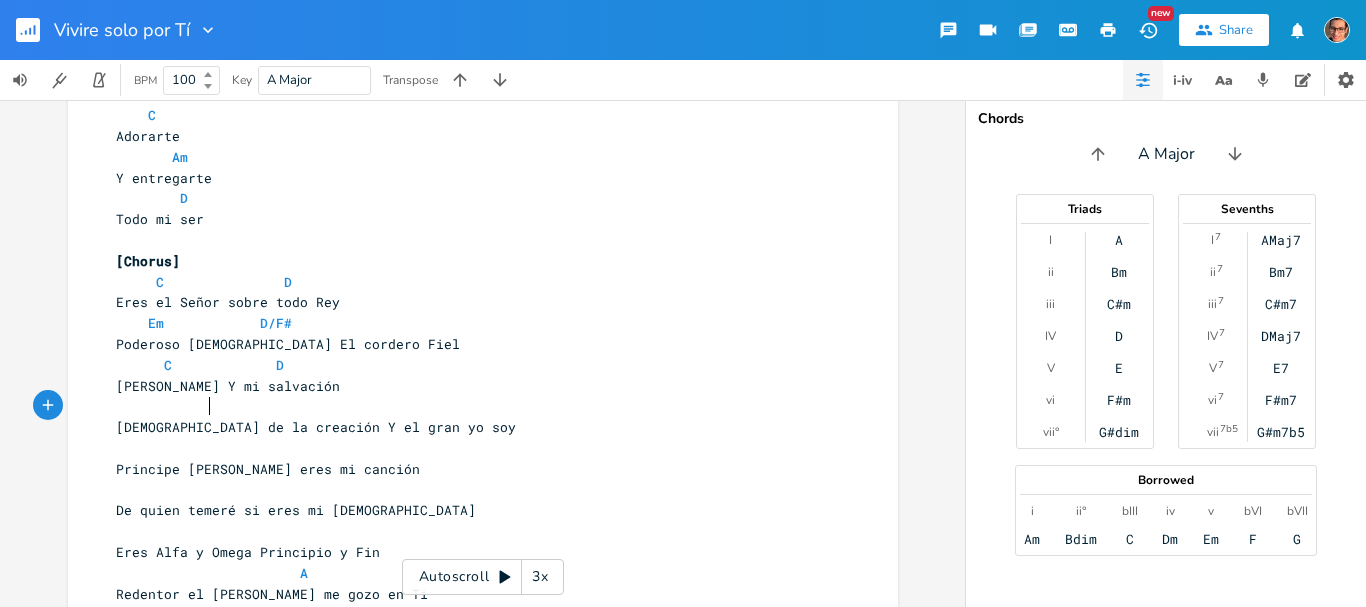 scroll, scrollTop: 0, scrollLeft: 41, axis: horizontal 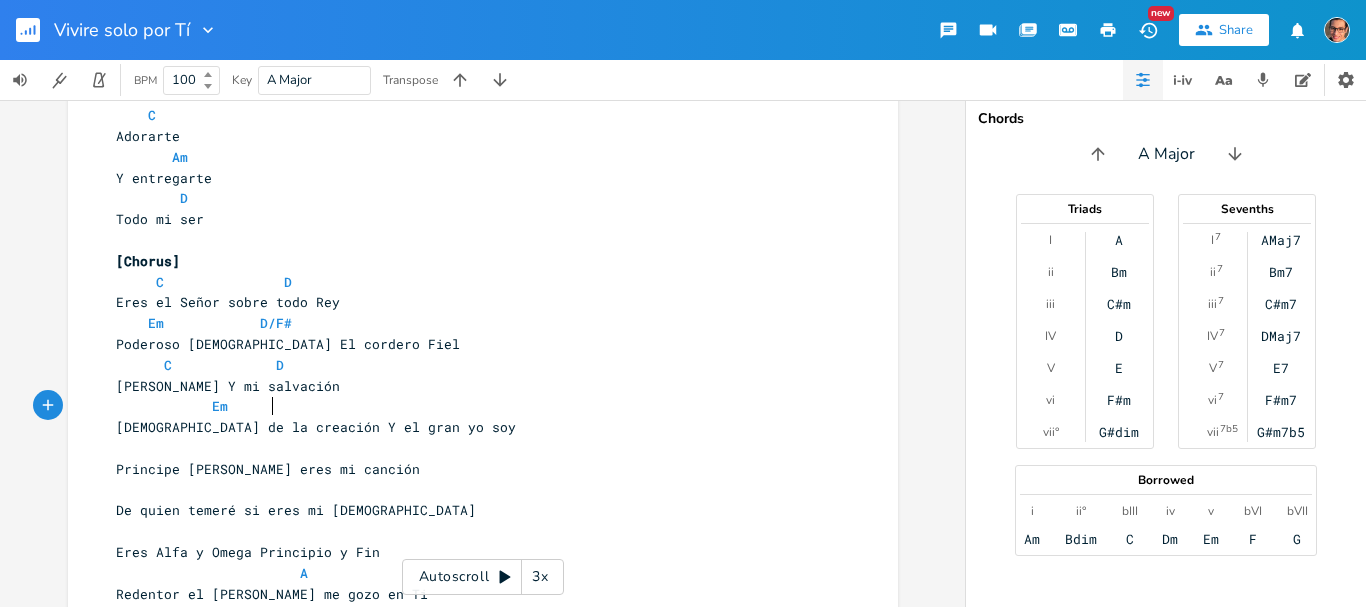 type on "Em" 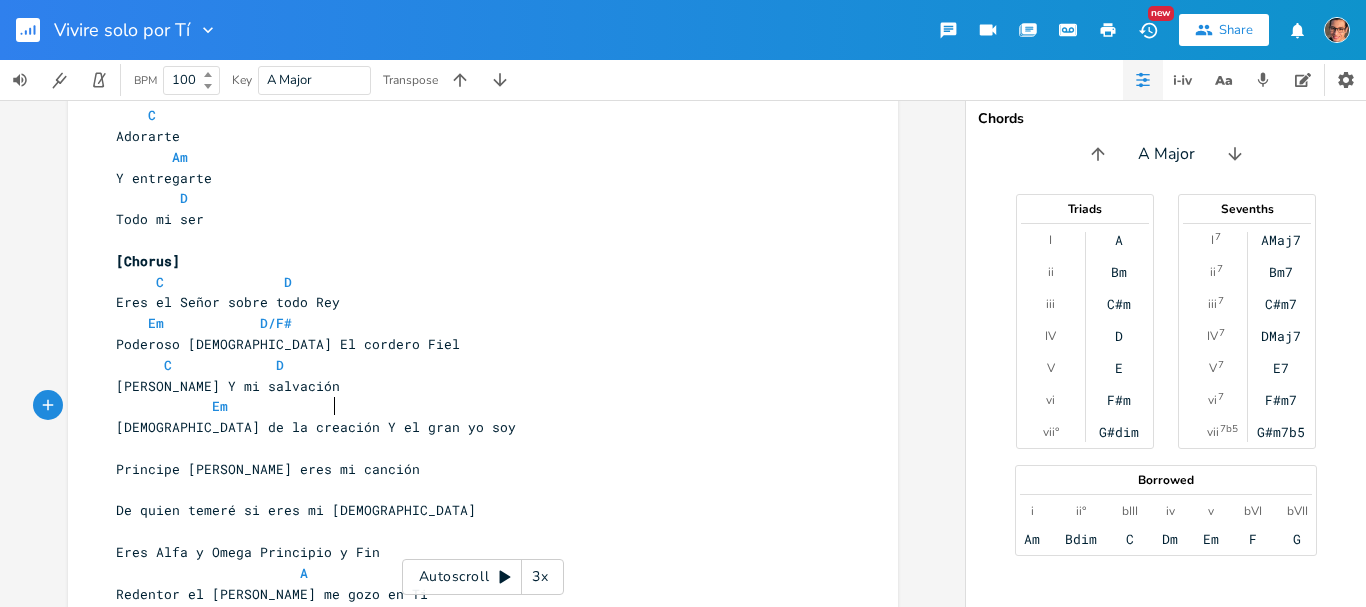 scroll, scrollTop: 0, scrollLeft: 107, axis: horizontal 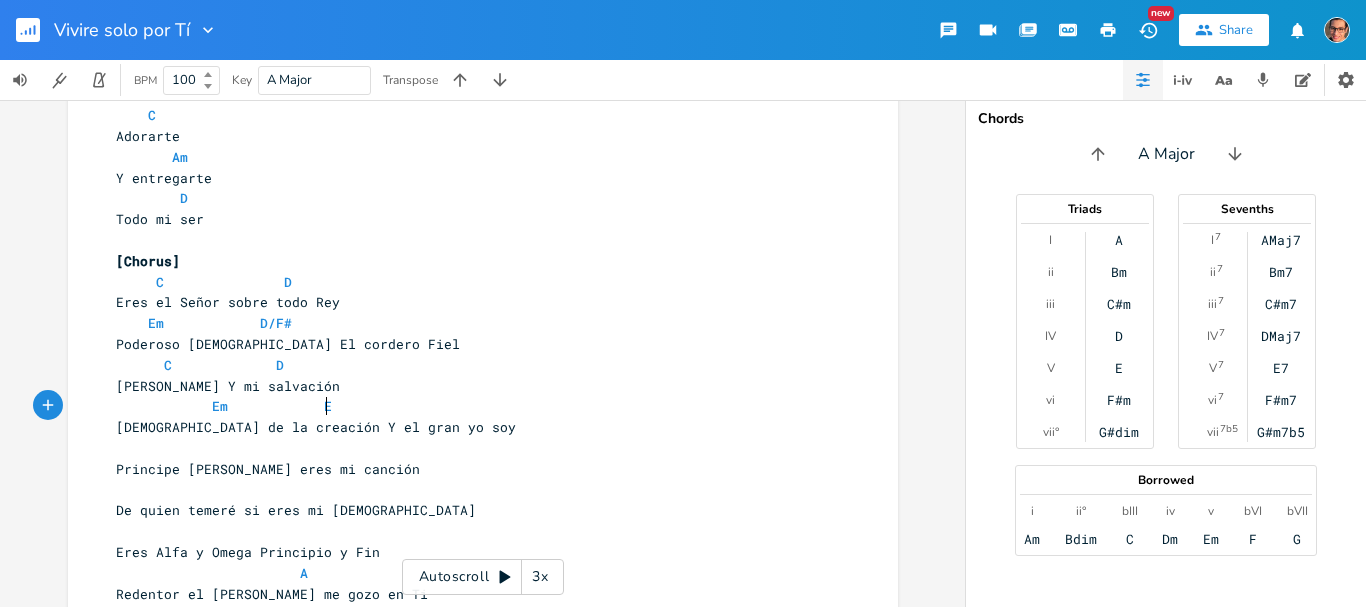 type on "Em" 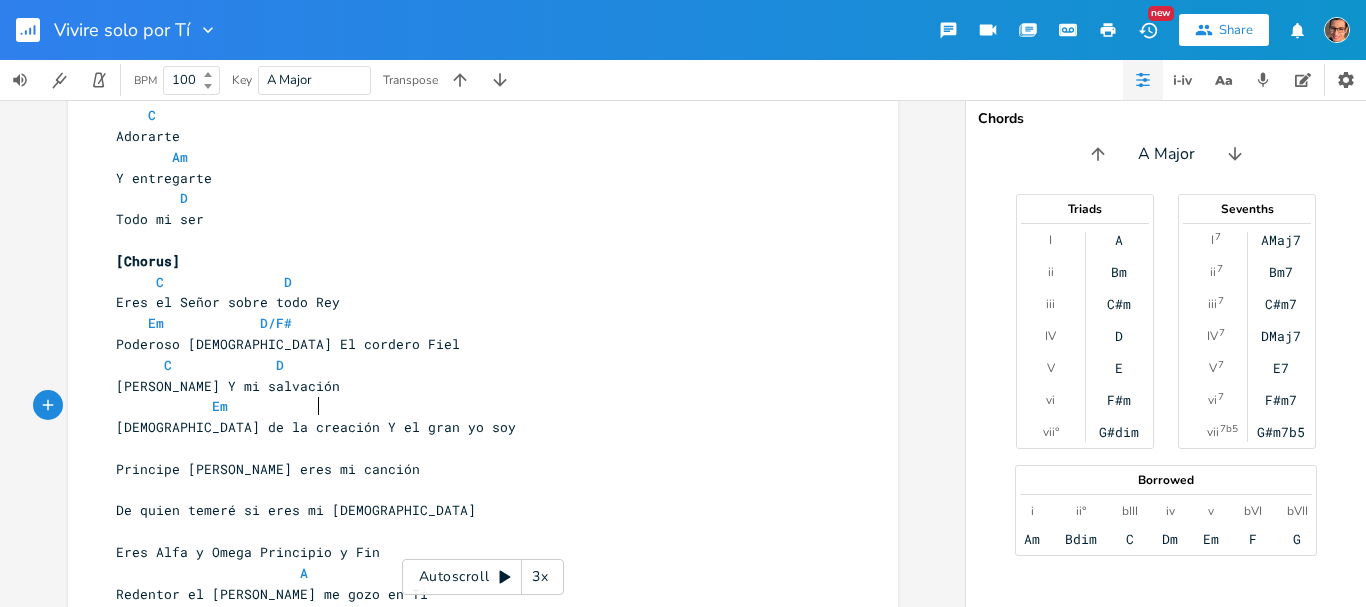 scroll, scrollTop: 0, scrollLeft: 10, axis: horizontal 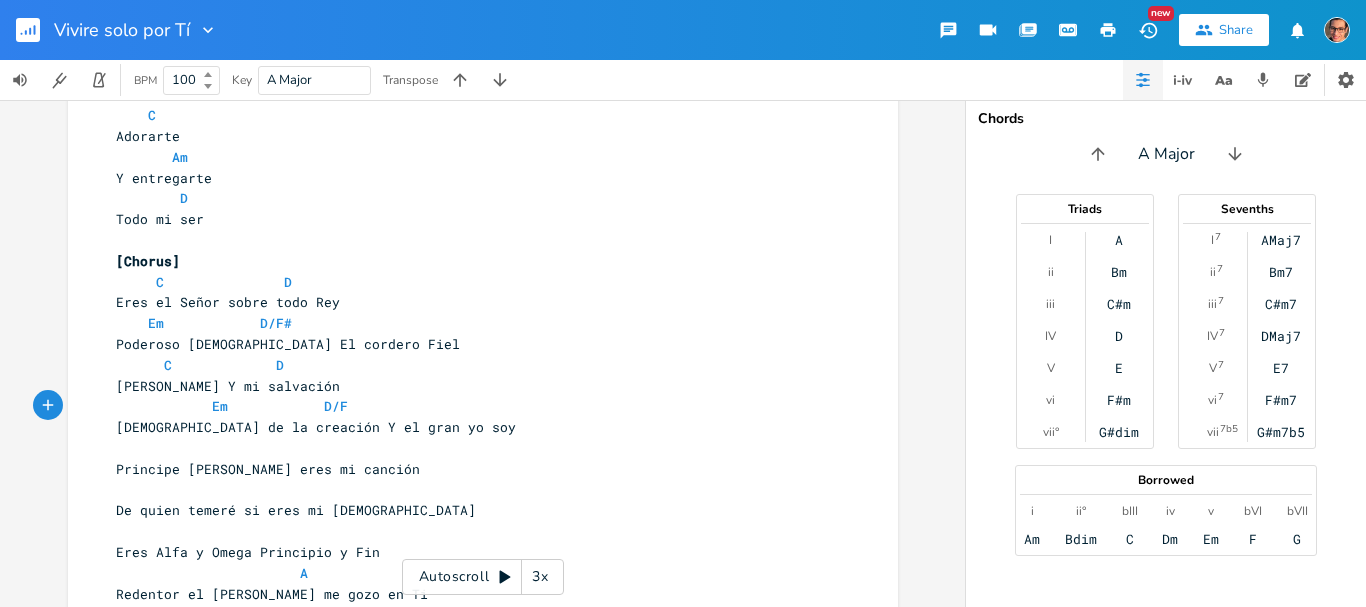 type on "D/F#" 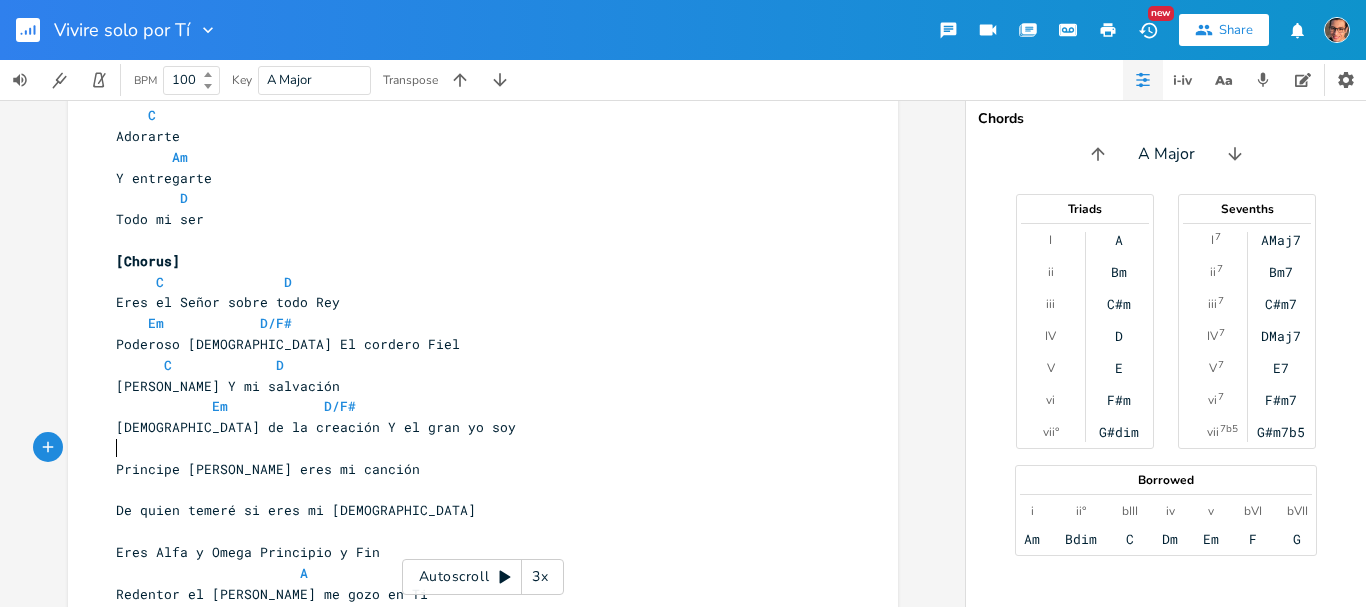 click on "​" at bounding box center [473, 448] 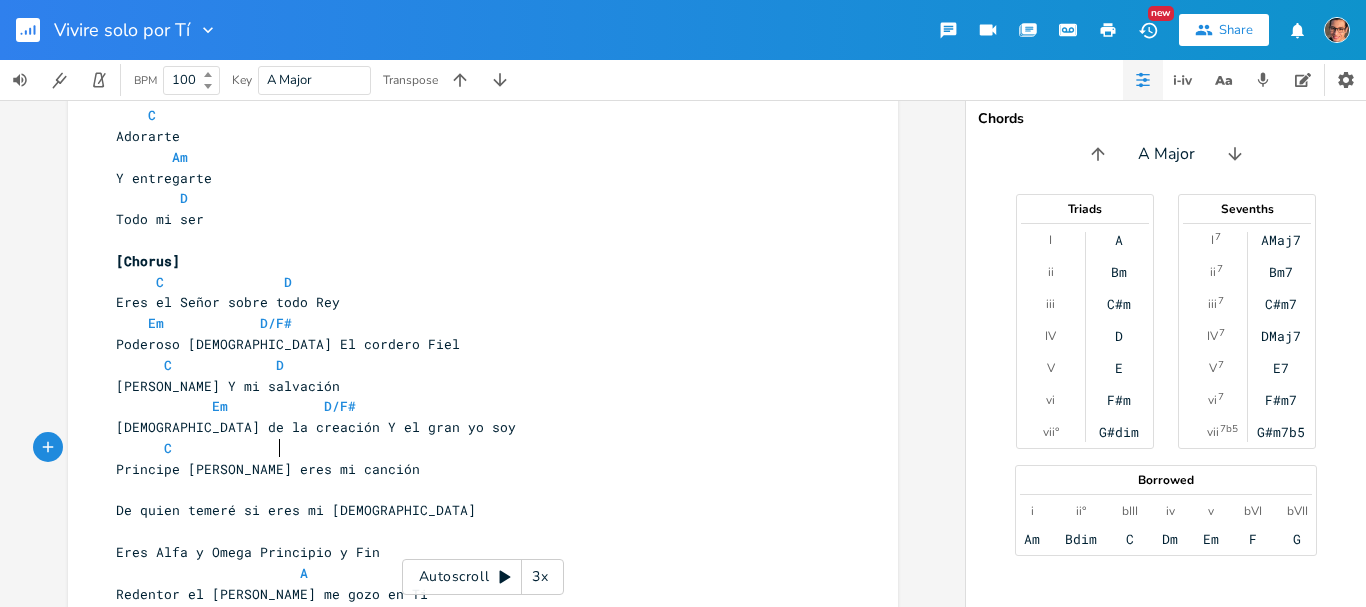 scroll, scrollTop: 0, scrollLeft: 70, axis: horizontal 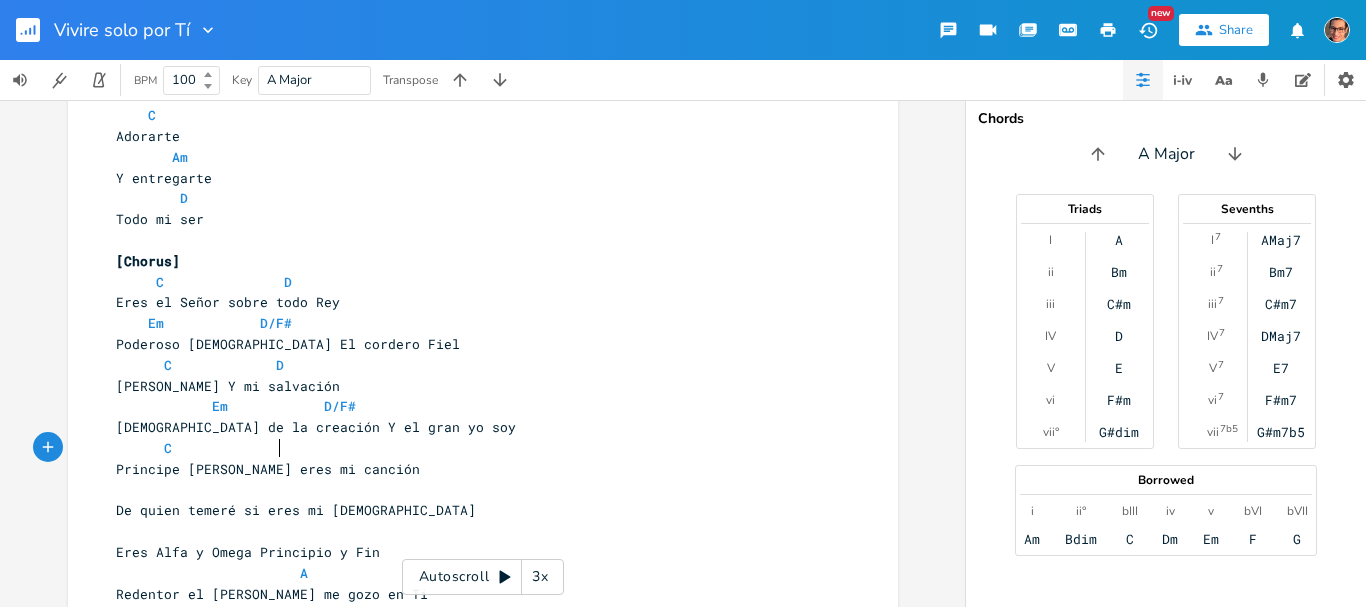 type on "C              D" 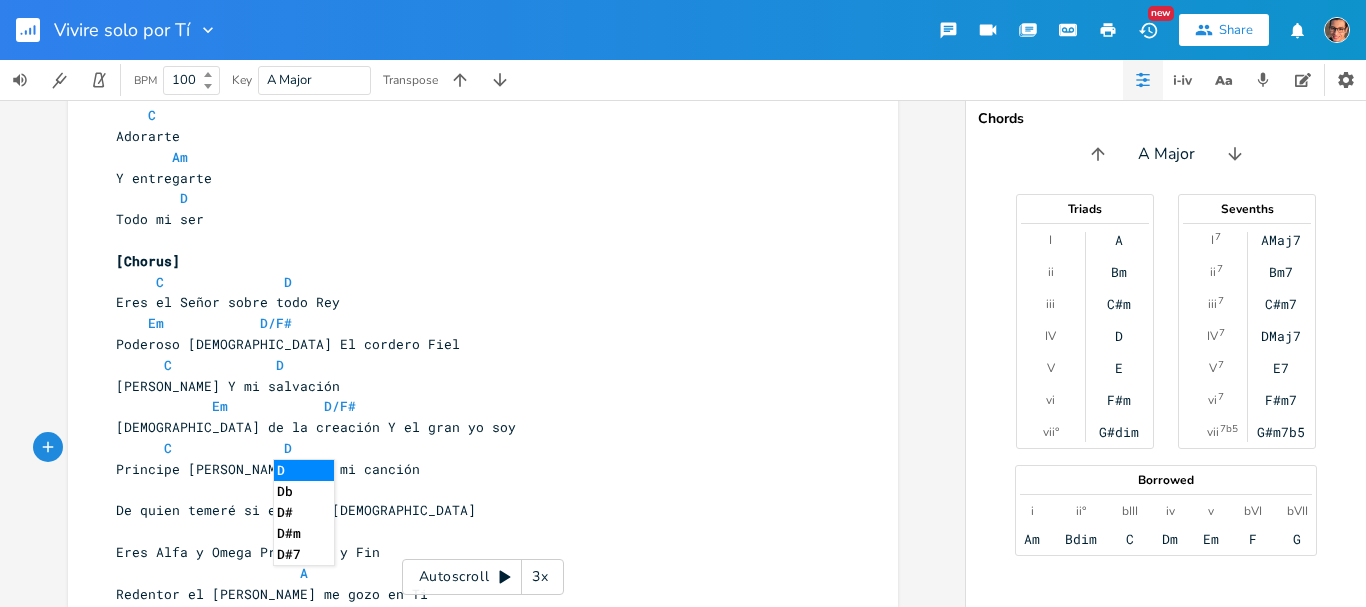 click on "​" at bounding box center [473, 490] 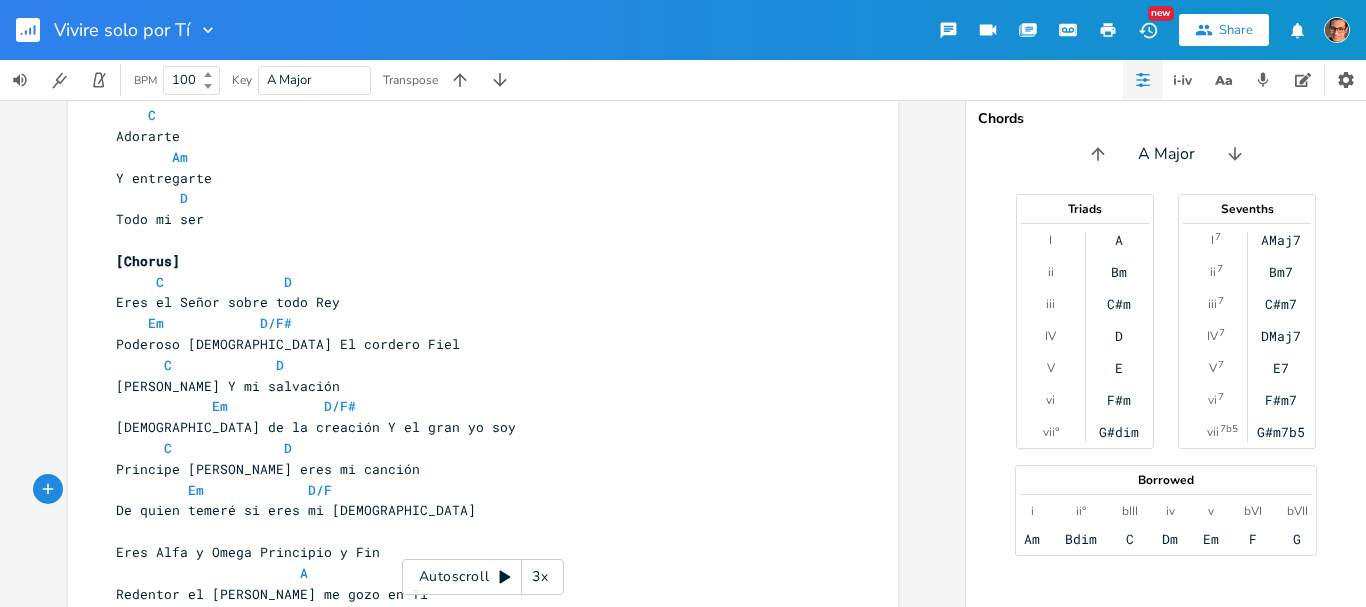 type on "Em             D/F#" 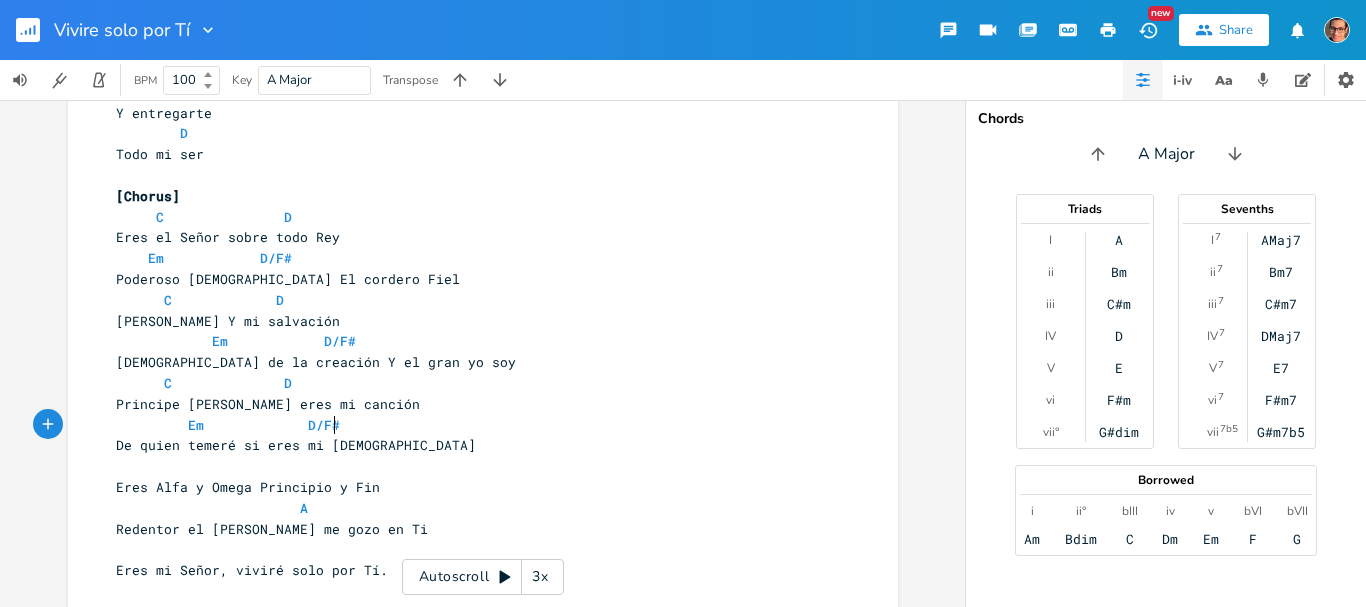 scroll, scrollTop: 330, scrollLeft: 0, axis: vertical 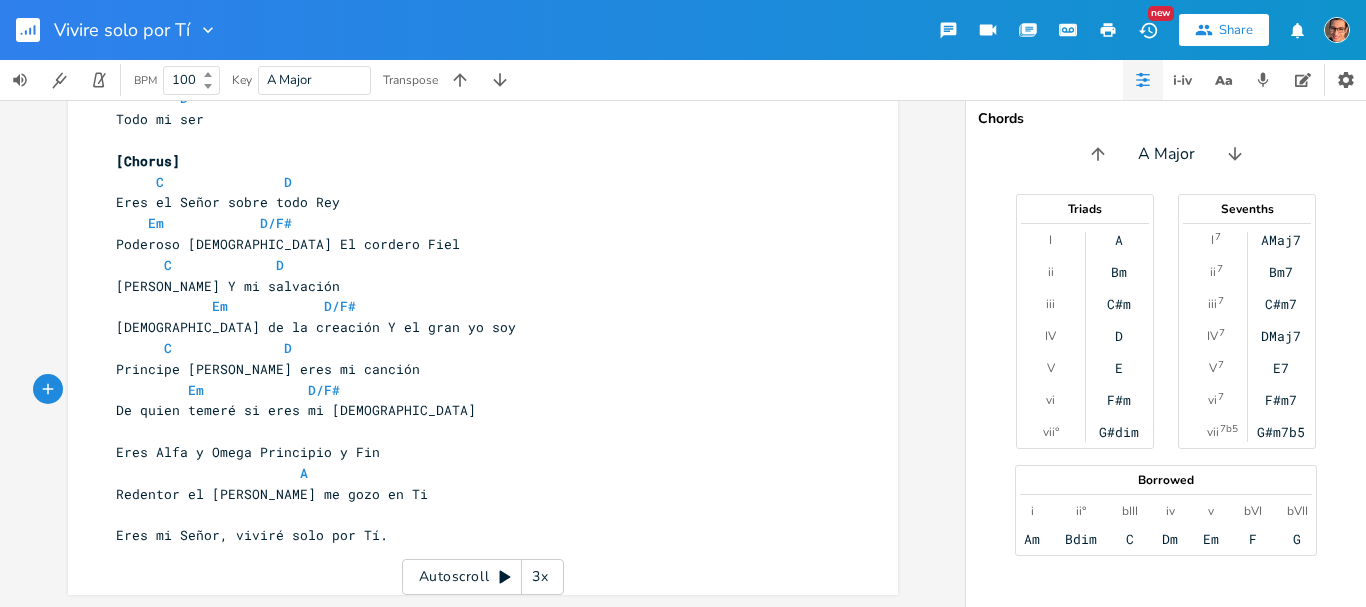 click on "​" at bounding box center (473, 431) 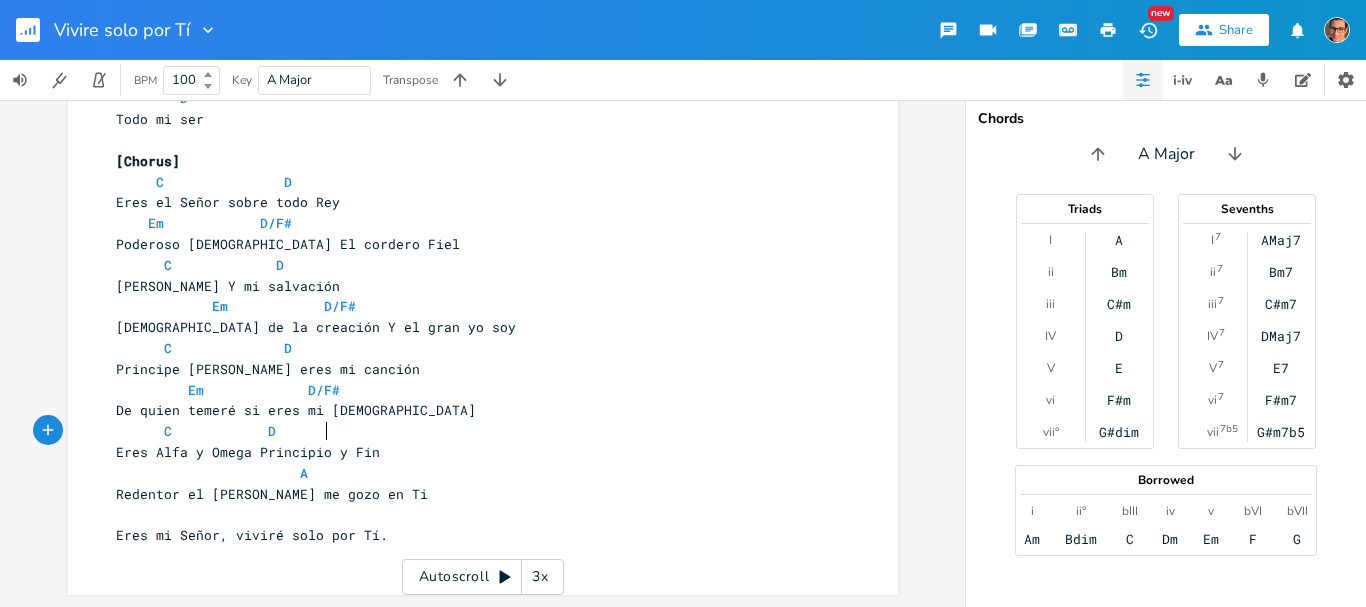 scroll, scrollTop: 0, scrollLeft: 110, axis: horizontal 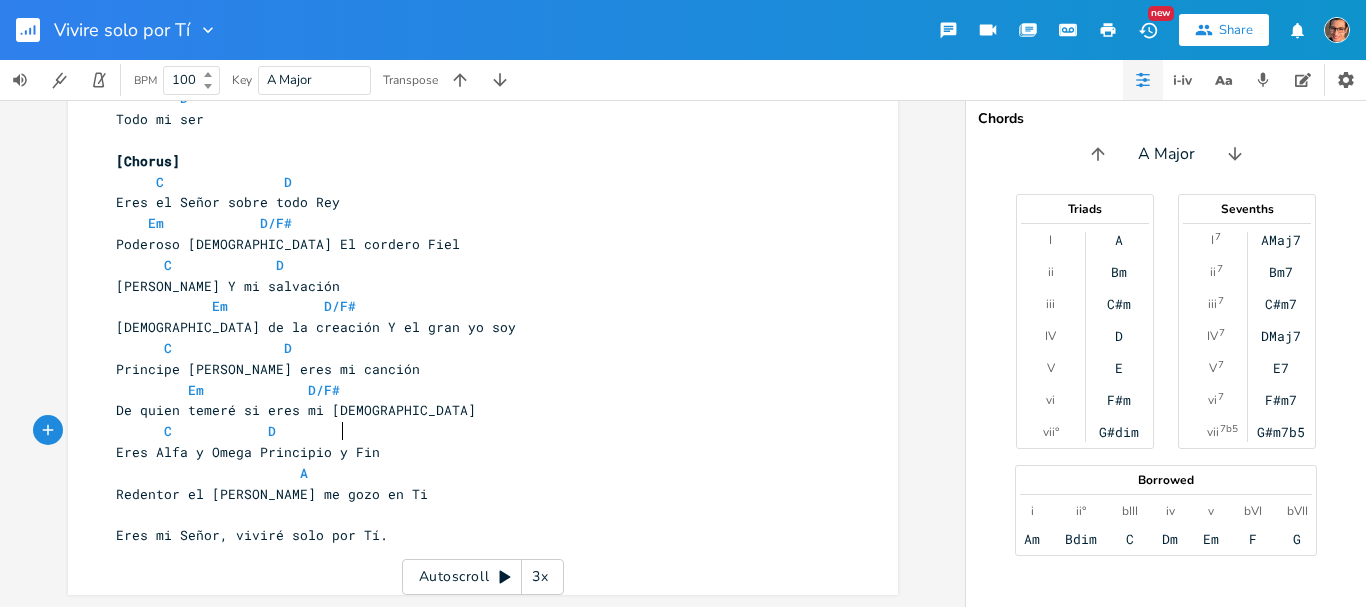 type 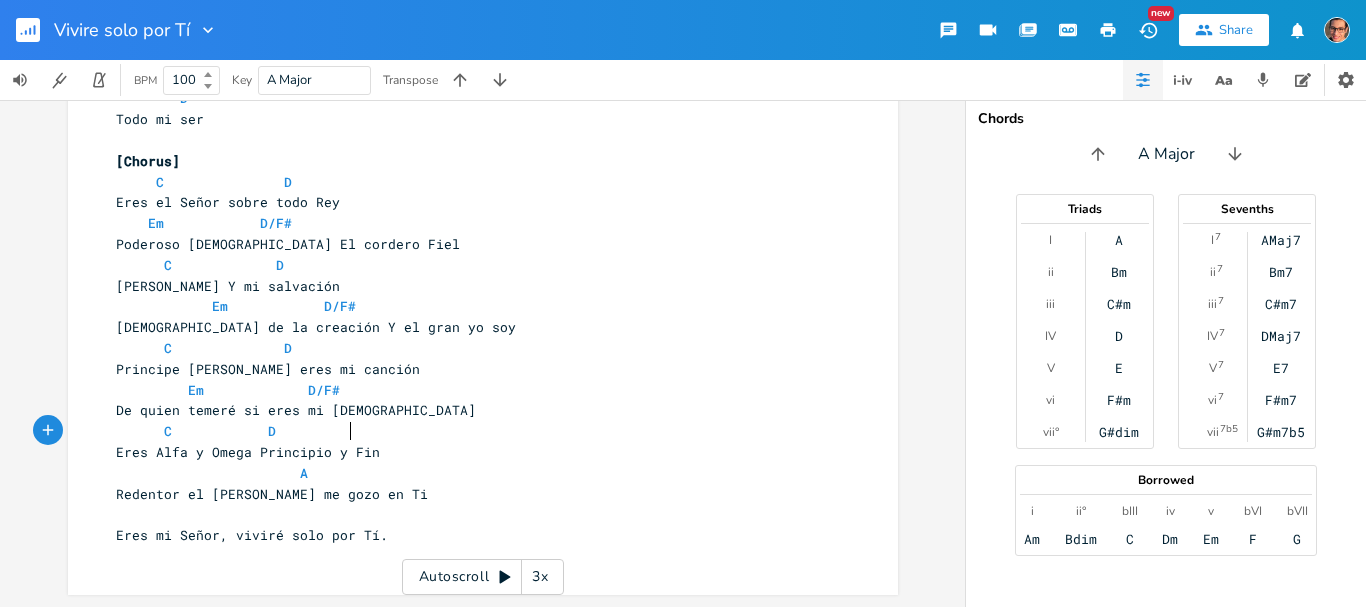 scroll, scrollTop: 0, scrollLeft: 114, axis: horizontal 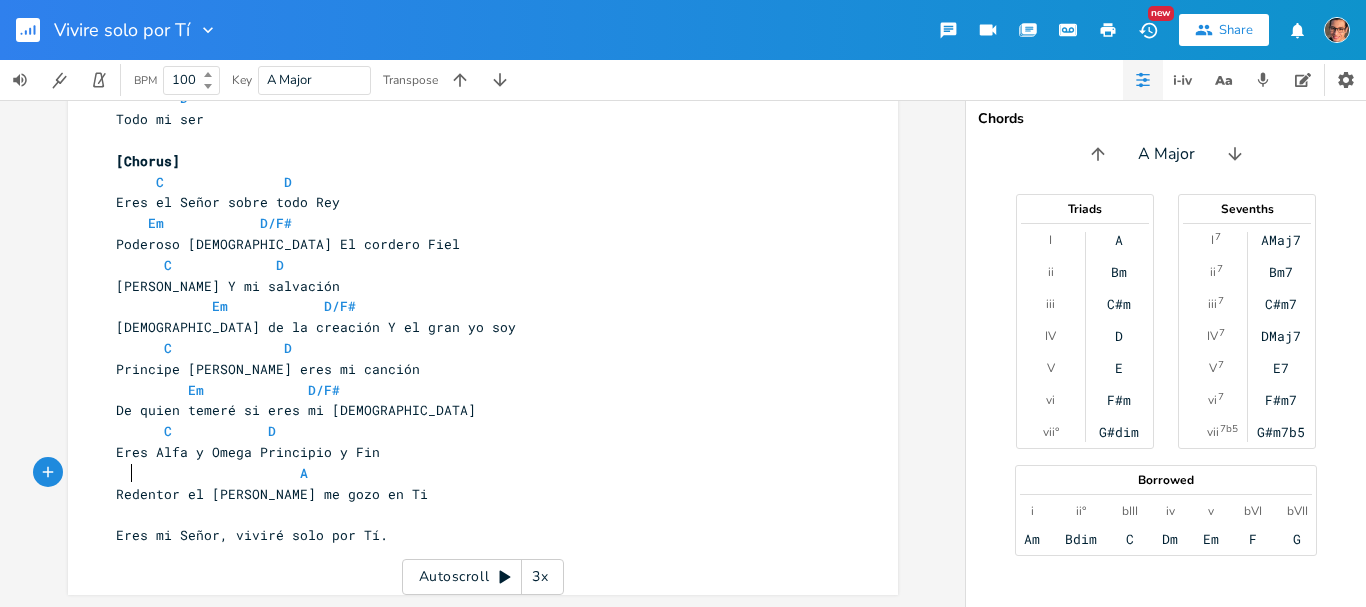 click on "A" at bounding box center [212, 473] 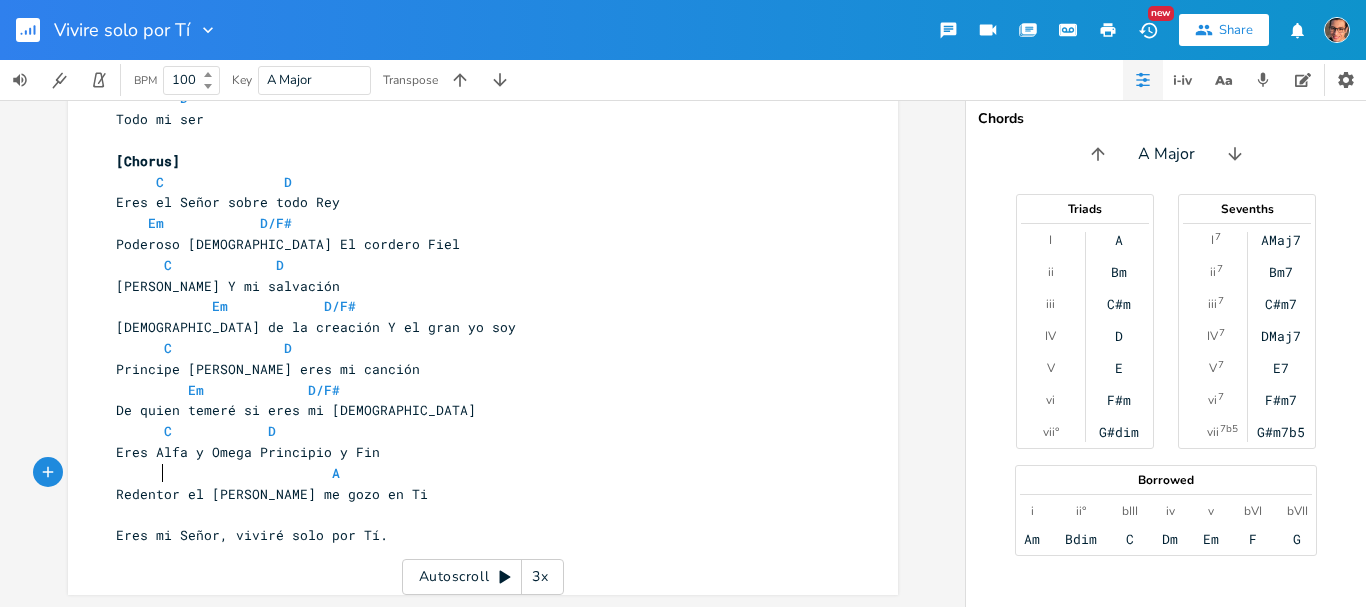 scroll, scrollTop: 0, scrollLeft: 13, axis: horizontal 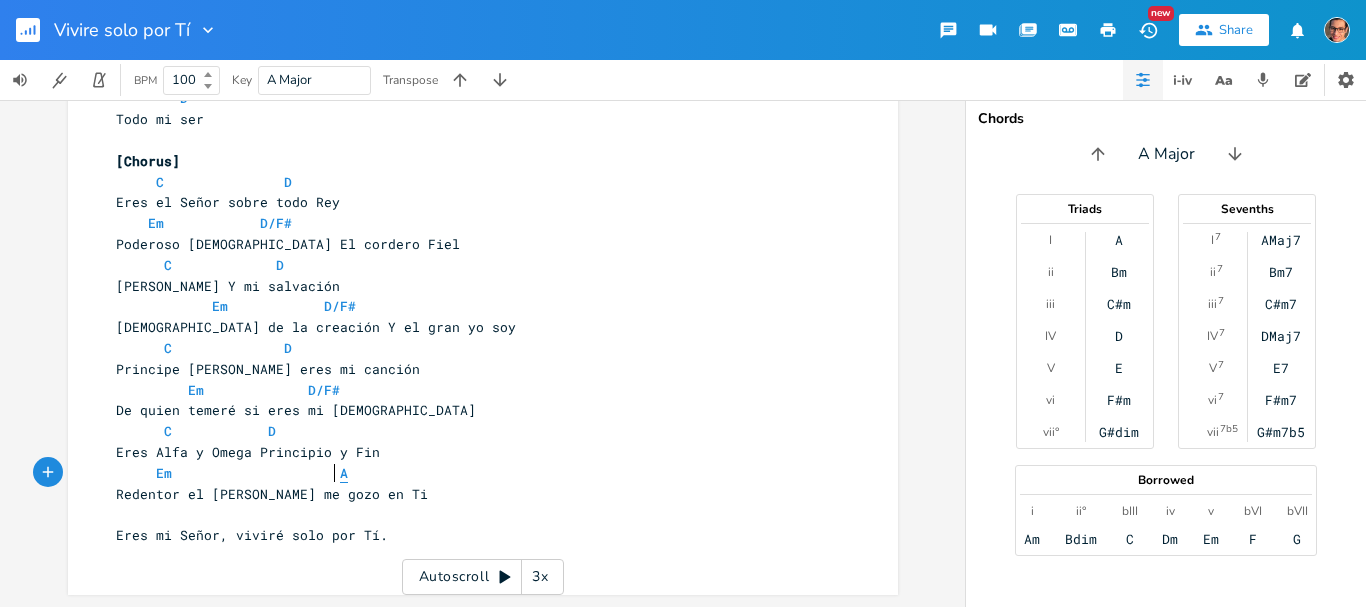 click on "A" at bounding box center (344, 473) 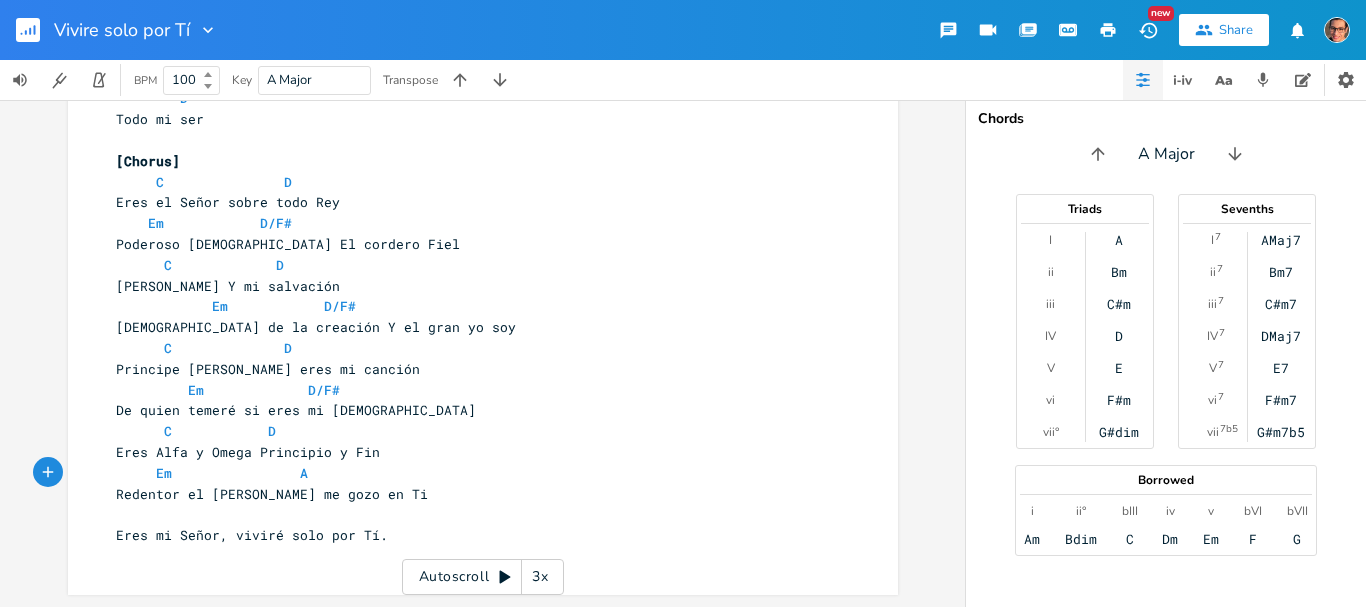 drag, startPoint x: 227, startPoint y: 506, endPoint x: 222, endPoint y: 515, distance: 10.29563 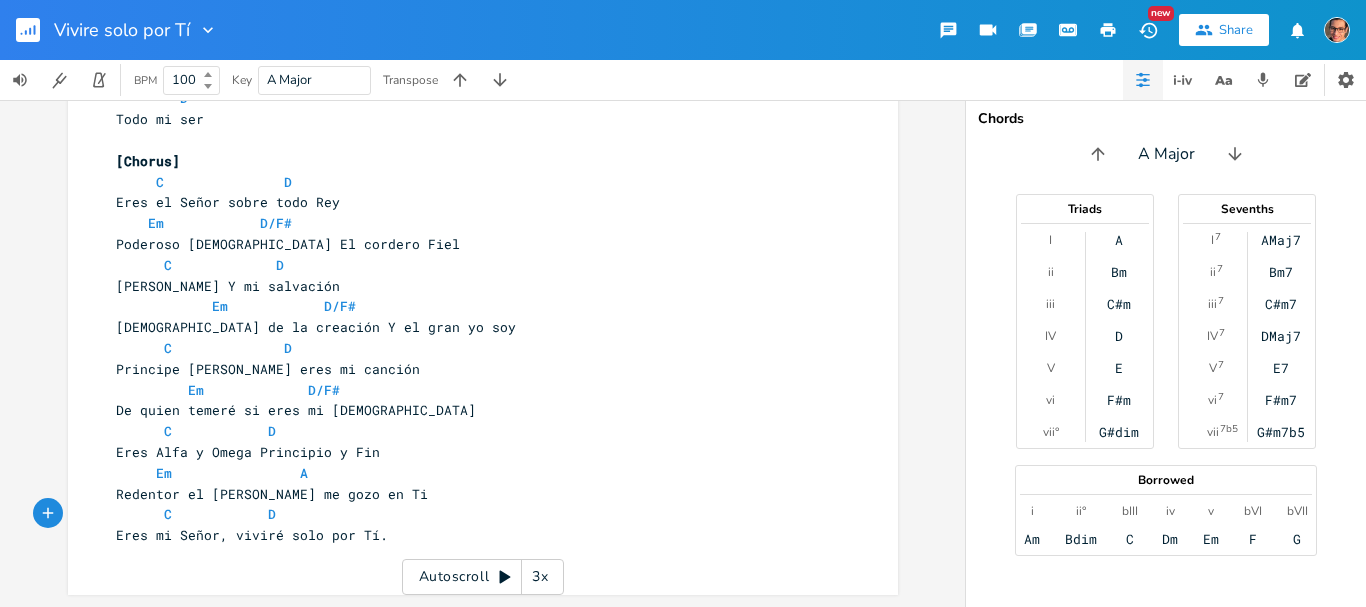 scroll, scrollTop: 0, scrollLeft: 10, axis: horizontal 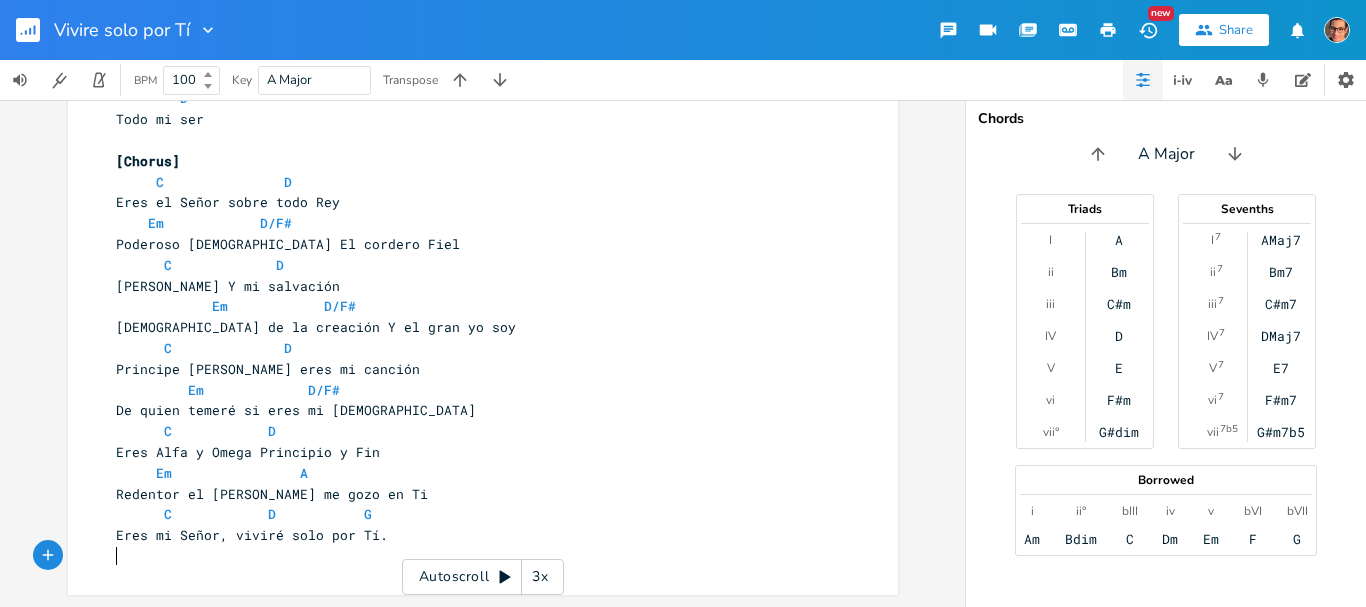 click on "​" at bounding box center (473, 556) 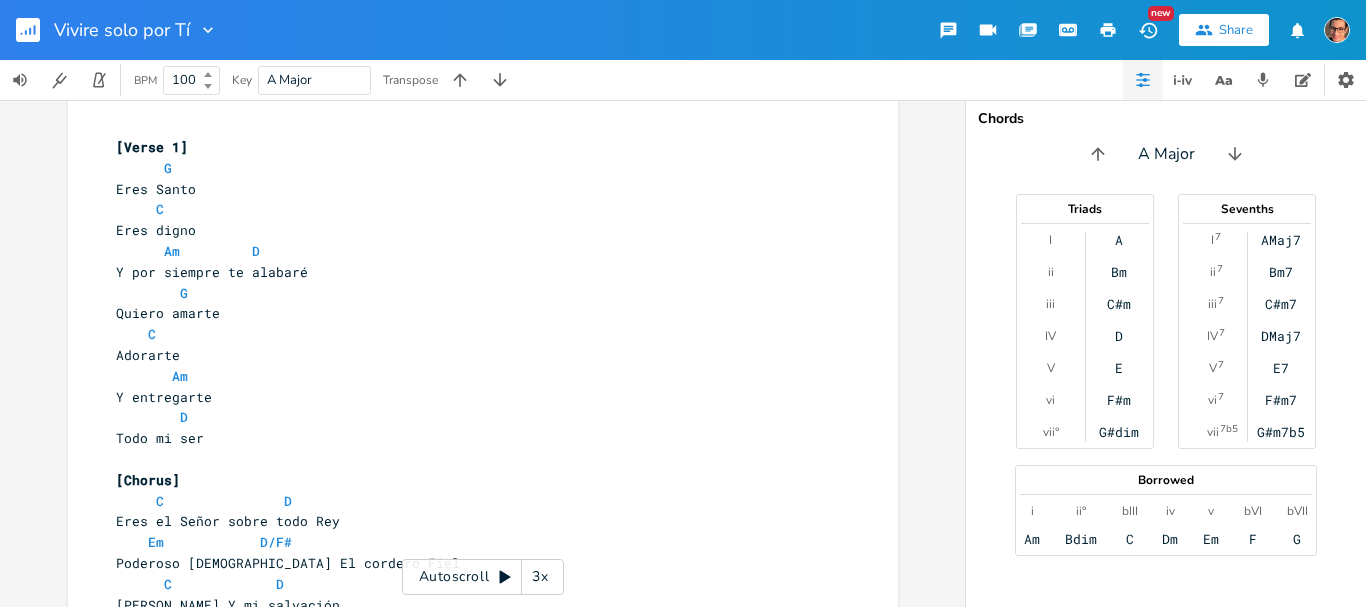 scroll, scrollTop: 0, scrollLeft: 0, axis: both 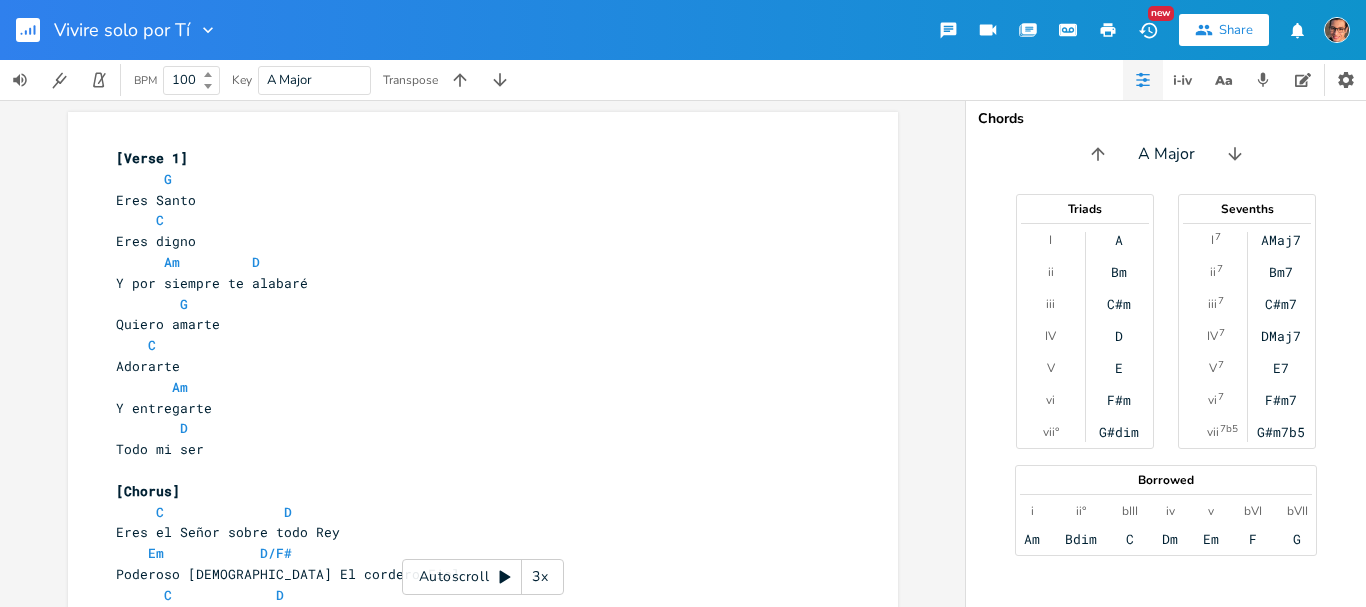 click on "xxxxxxxxxx   [Verse 1]        G 3 Eres Santo       C 3 Eres digno        Am           D 8 Y por siempre te alabaré          G 6 Quiero amarte      C 4 Adorarte         Am 5 Y entregarte           D 4 Todo mi ser ​ [Chorus]       C                 D   9 Eres el Señor sobre todo Rey      Em              D/F# 11 Poderoso Dios El cordero Fiel        C               D 9 Eres [PERSON_NAME] Y mi salvación              Em              D/F# 11 [DEMOGRAPHIC_DATA] de la creación Y el gran yo soy        C                D 9 Principe [PERSON_NAME] eres mi canción            Em               D/F# 10 De quien temeré si eres mi pastor         C              D            13 Eres Alfa y Omega Principio y Fin       Em                  A 11 Redentor el [PERSON_NAME] me gozo en Ti        C              D             G 10 Eres mi Señor, viviré solo por Tí. ​" at bounding box center (483, 518) 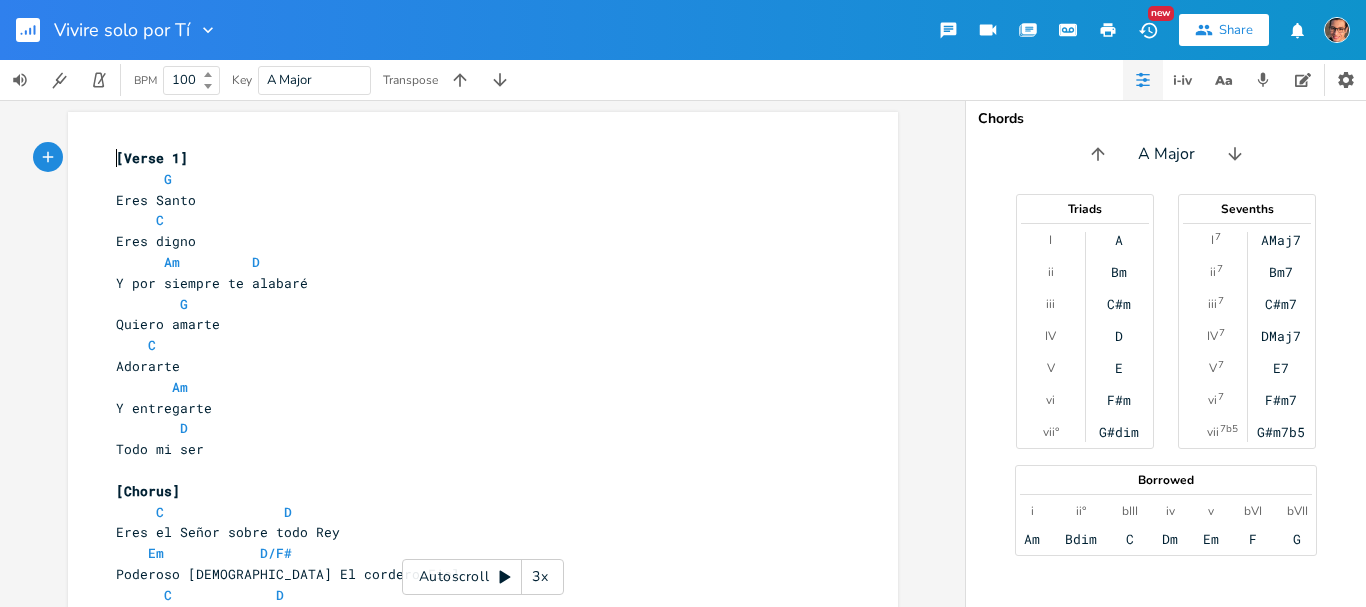 scroll, scrollTop: 0, scrollLeft: 0, axis: both 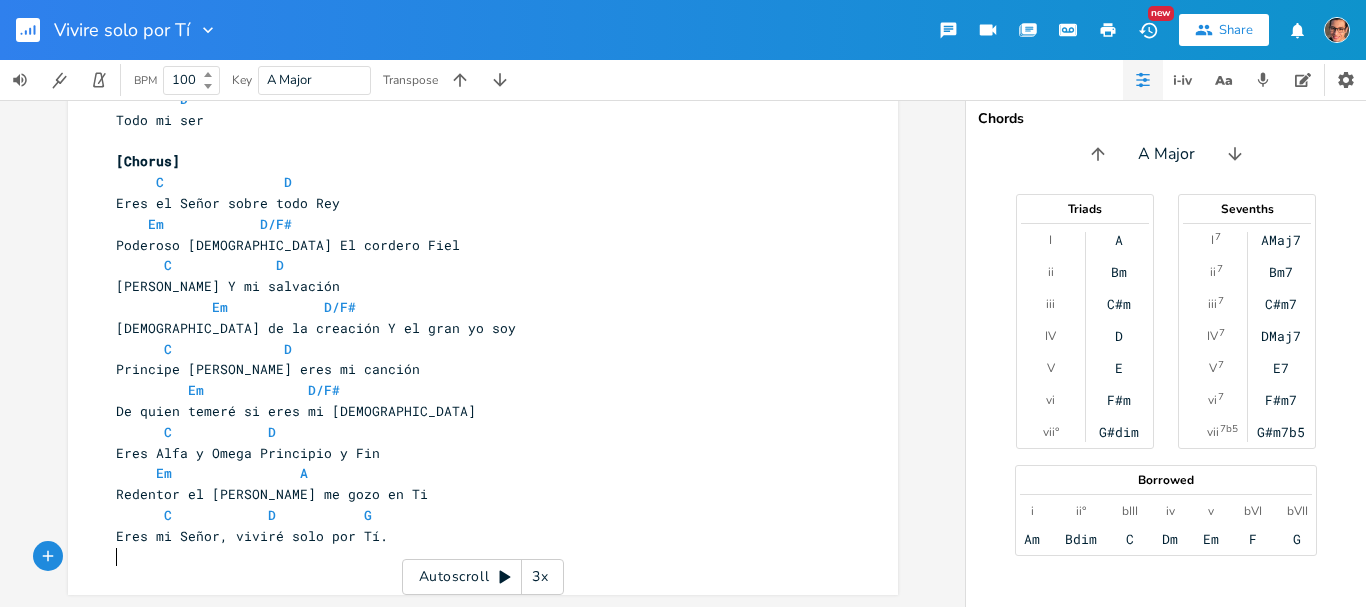 click on "​" at bounding box center (473, 556) 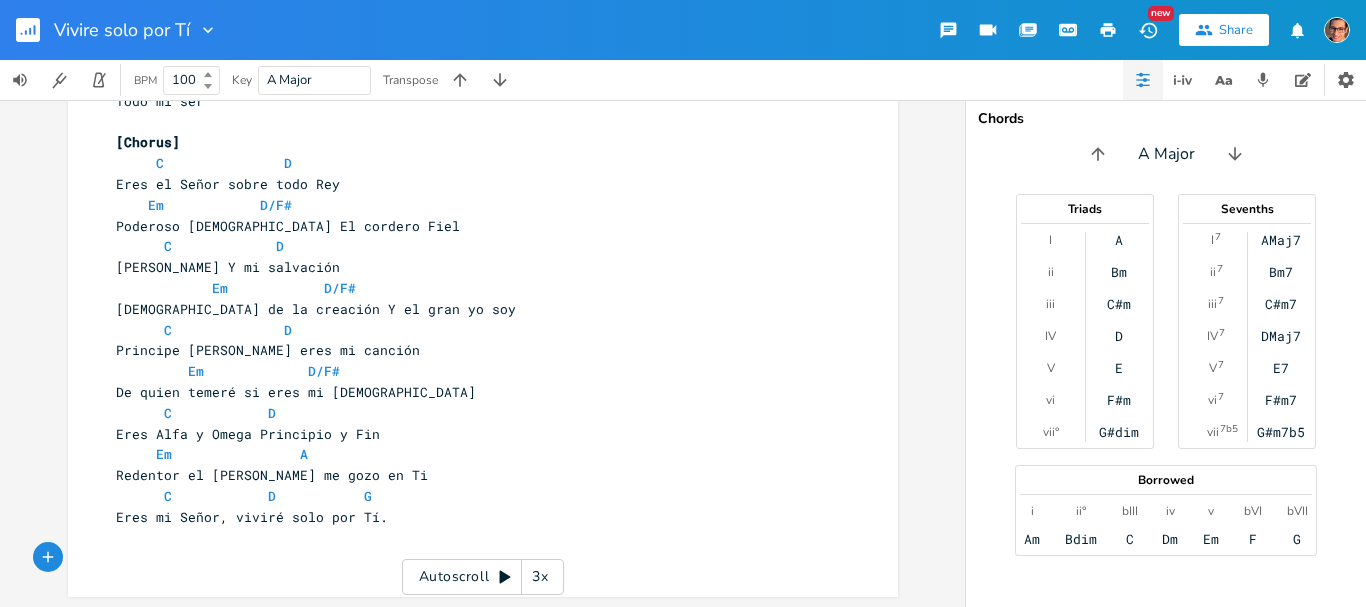 scroll, scrollTop: 392, scrollLeft: 0, axis: vertical 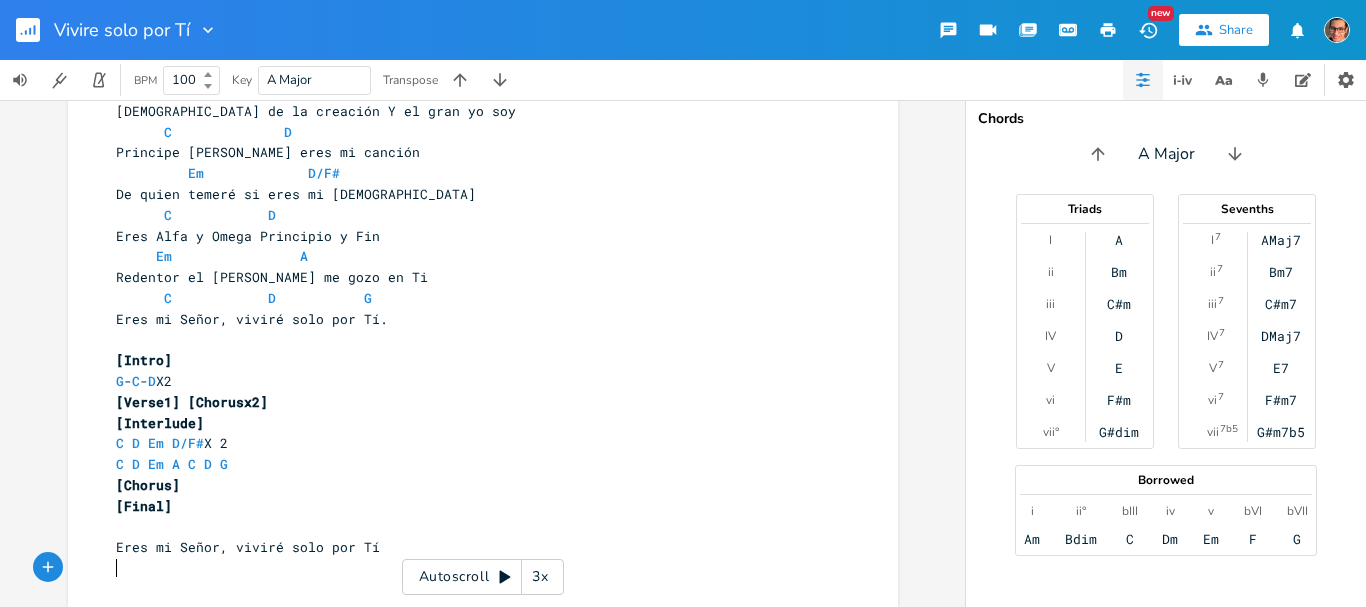 drag, startPoint x: 134, startPoint y: 519, endPoint x: 146, endPoint y: 530, distance: 16.27882 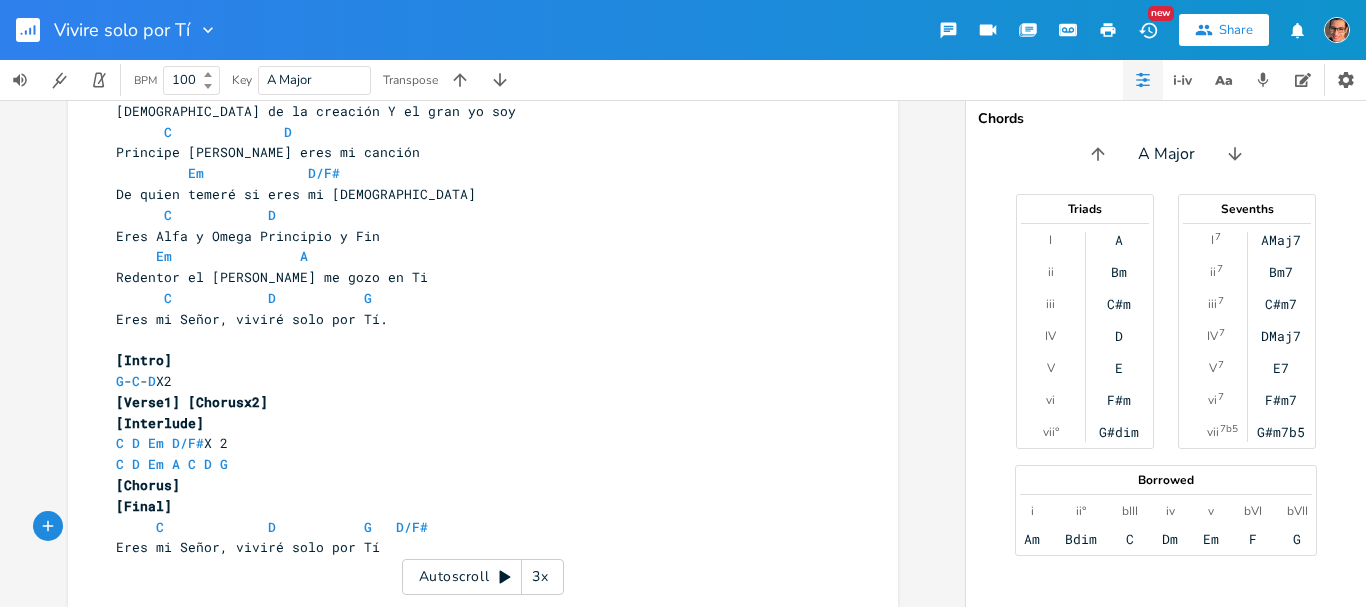 scroll, scrollTop: 0, scrollLeft: 51, axis: horizontal 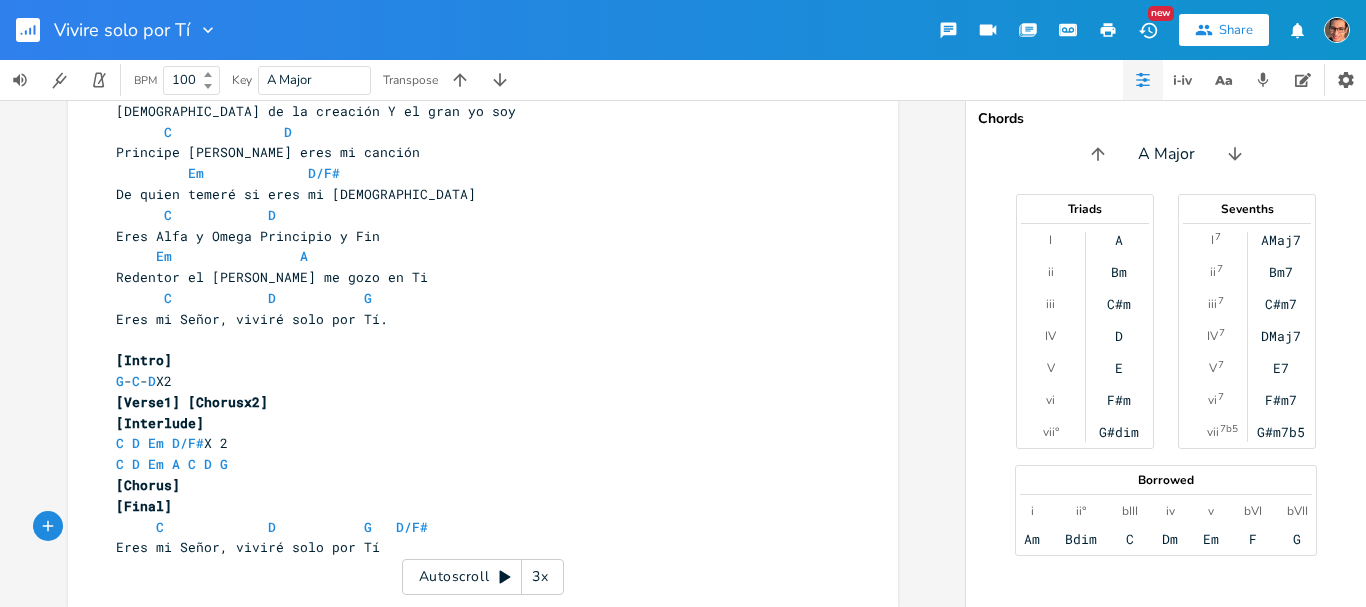 click on "Eres mi Señor, viviré solo por Tí" at bounding box center [473, 547] 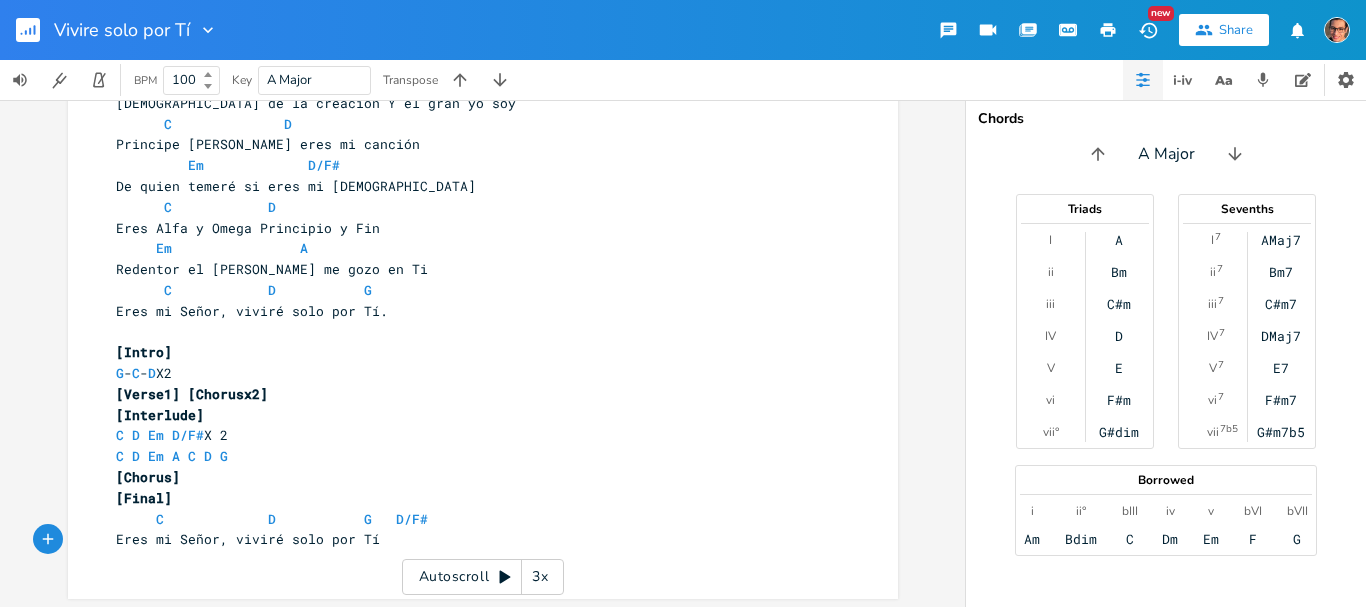 scroll, scrollTop: 600, scrollLeft: 0, axis: vertical 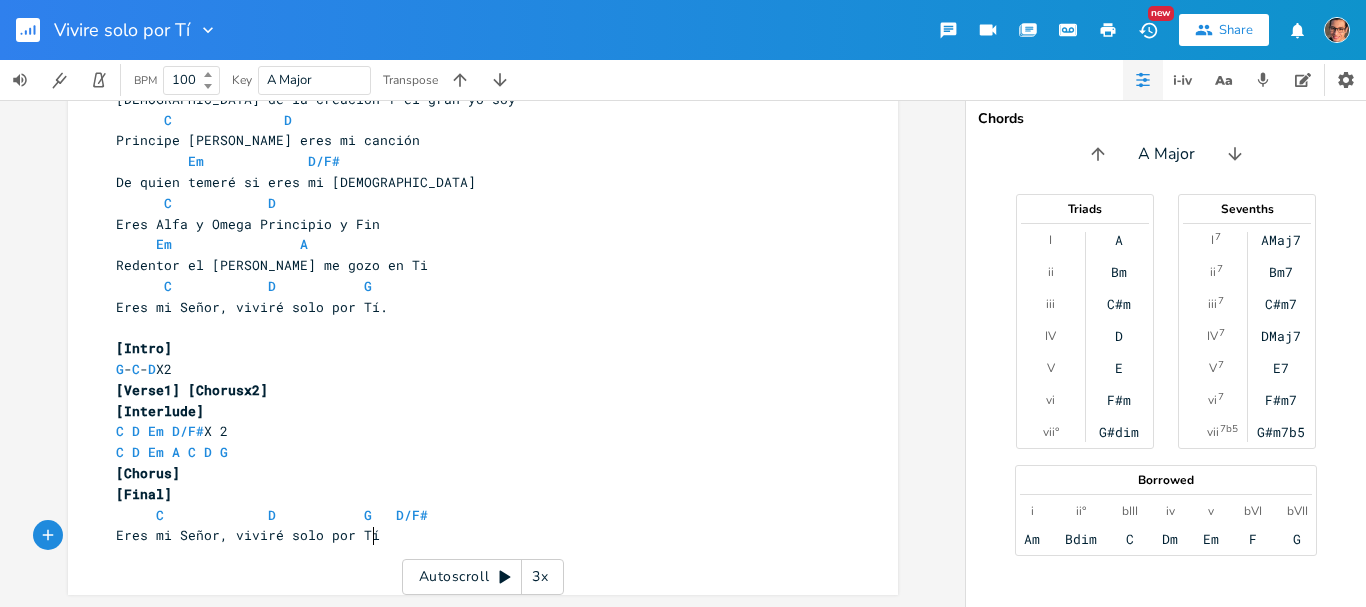 click on "Eres mi Señor, viviré solo por Tí" at bounding box center [473, 535] 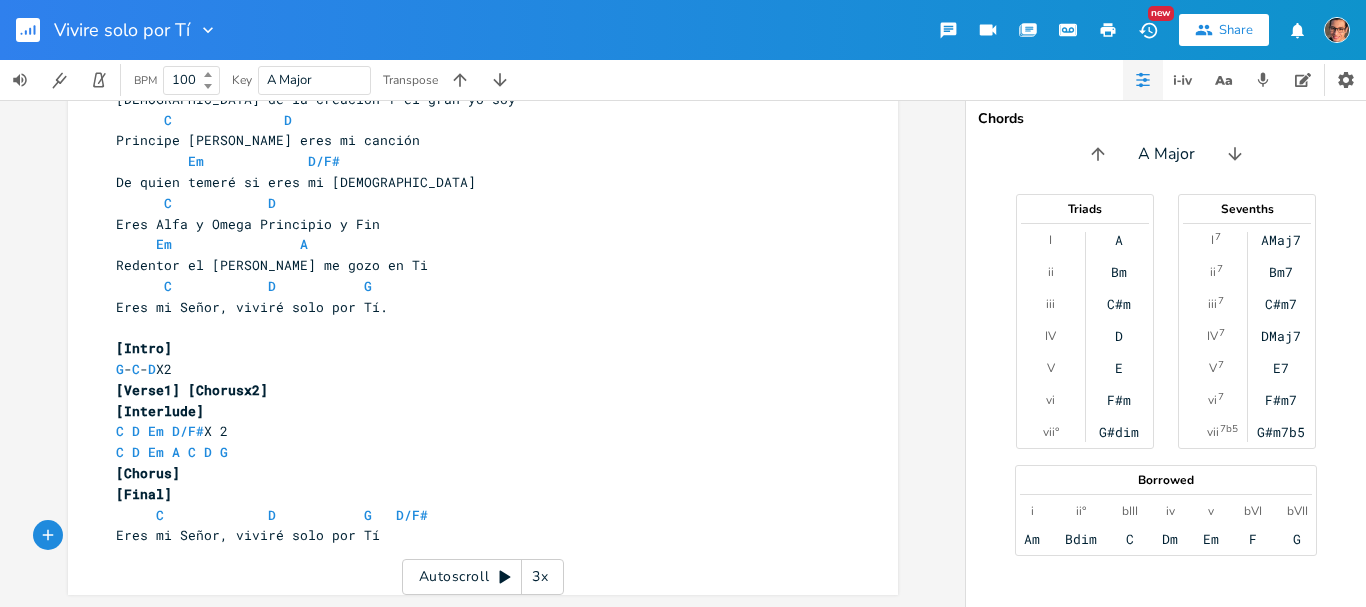 scroll, scrollTop: 0, scrollLeft: 3, axis: horizontal 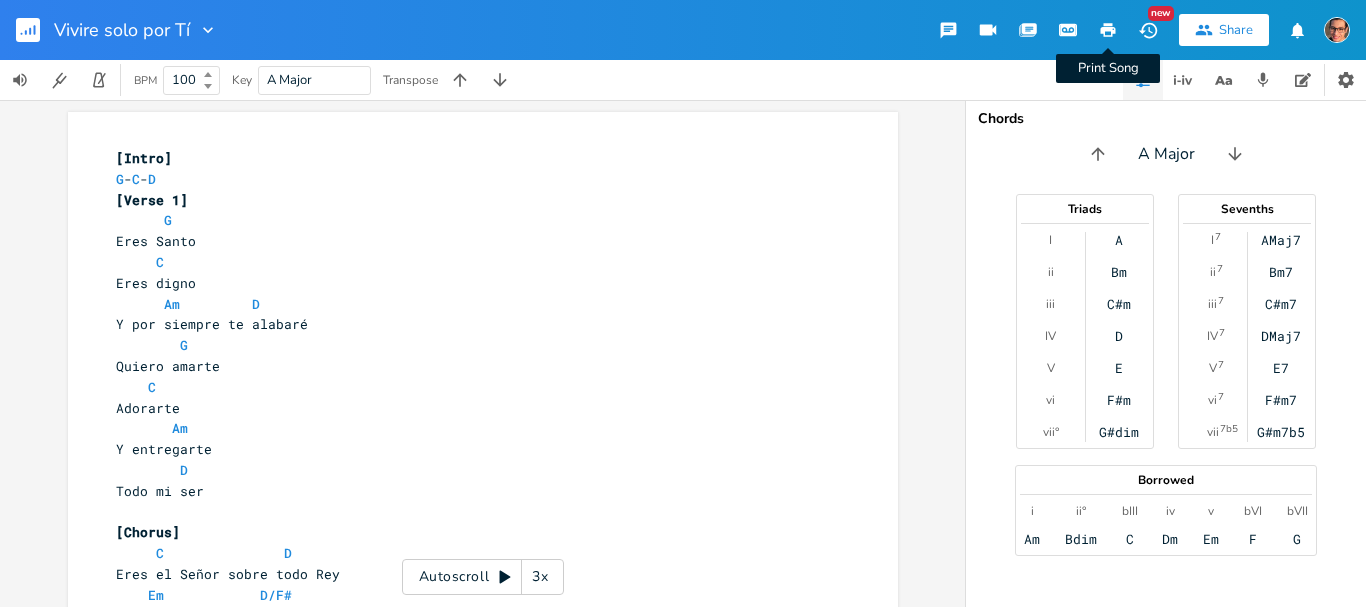 click 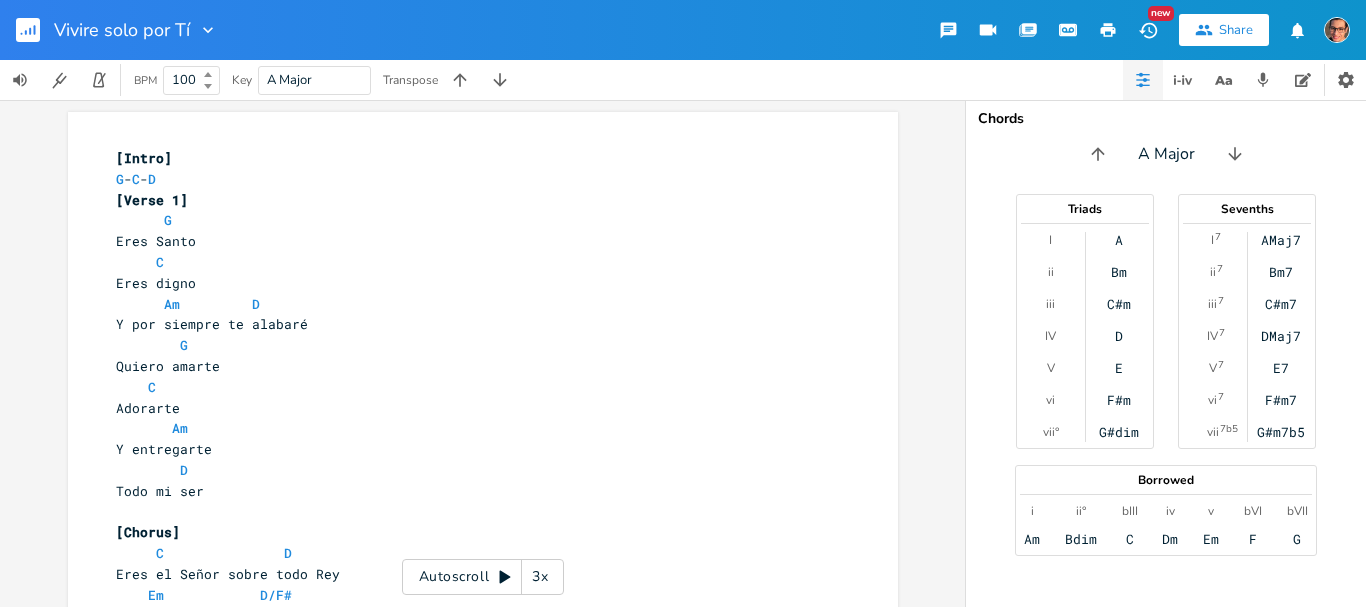 scroll, scrollTop: 0, scrollLeft: 0, axis: both 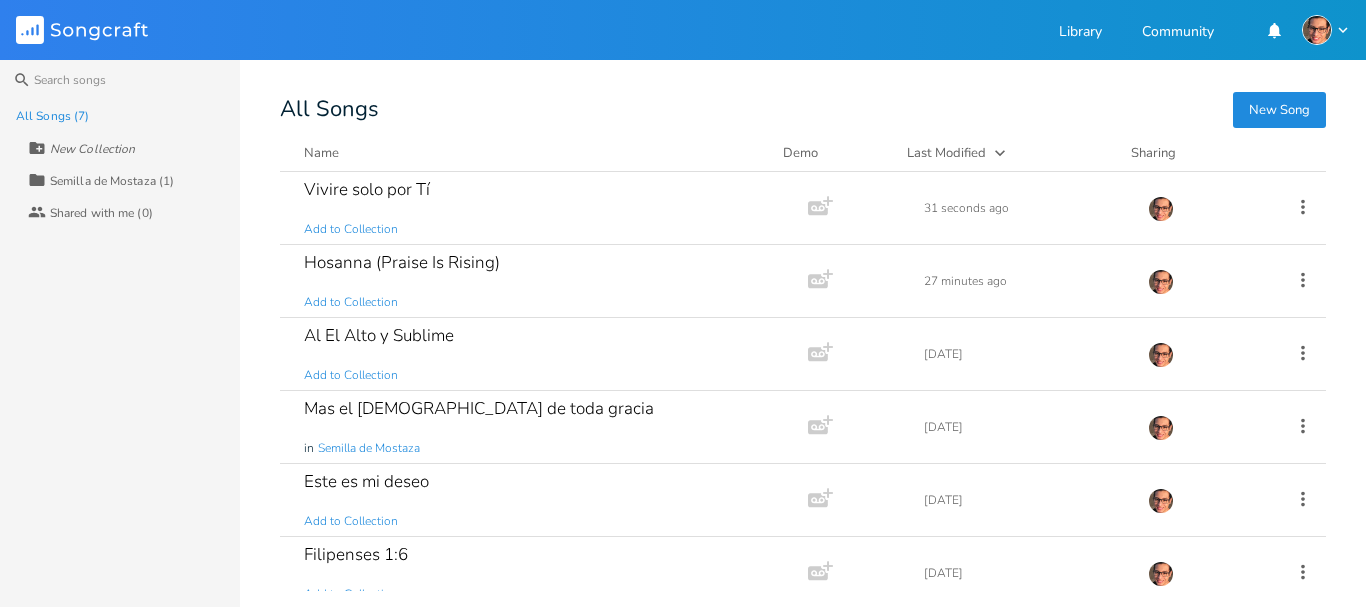 click on "New Song" at bounding box center [1279, 110] 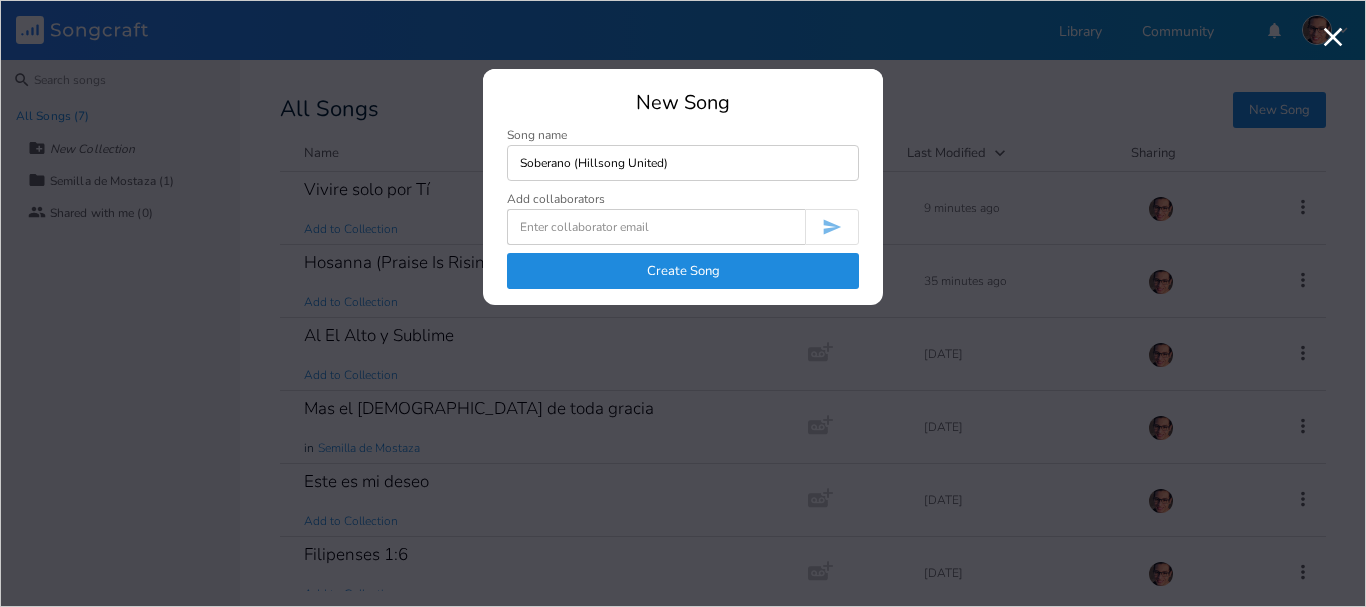 click on "Create Song" at bounding box center (683, 271) 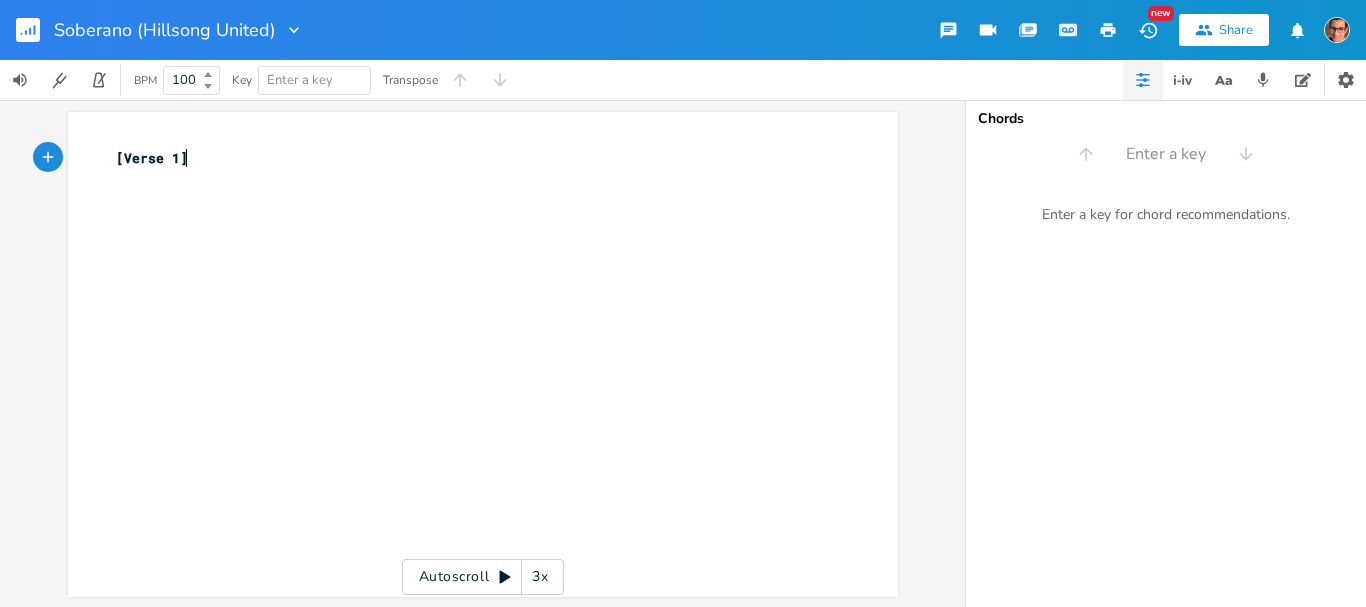 click on "[Verse 1]" at bounding box center (152, 158) 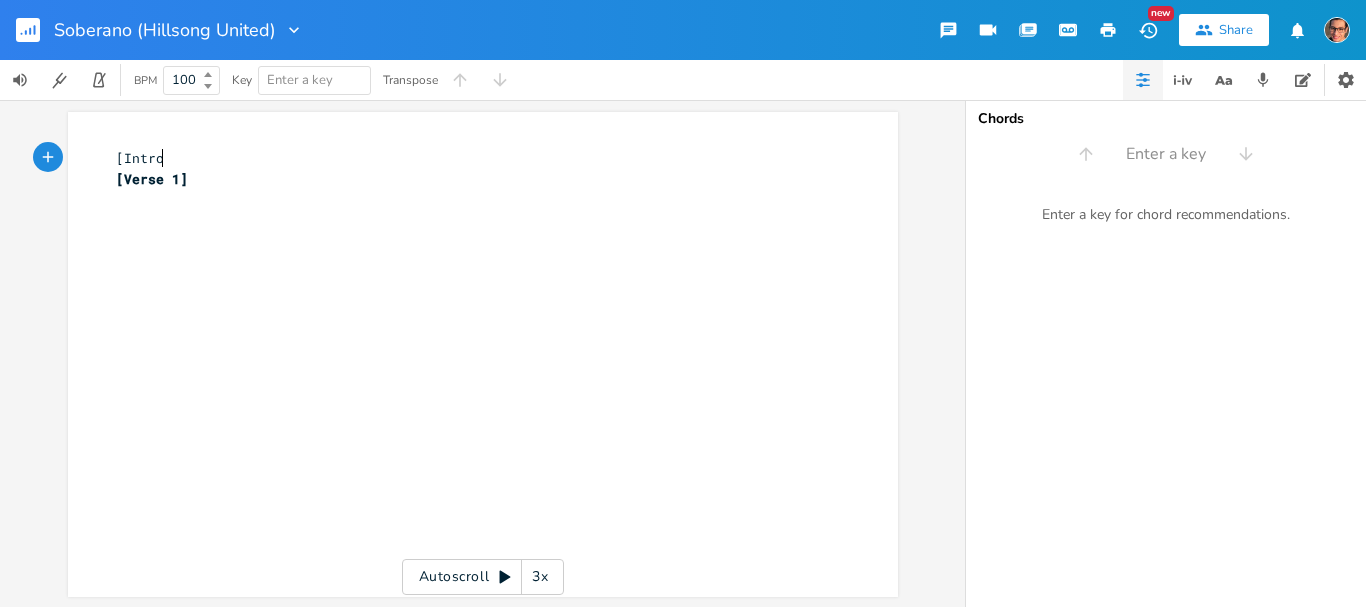 scroll, scrollTop: 0, scrollLeft: 36, axis: horizontal 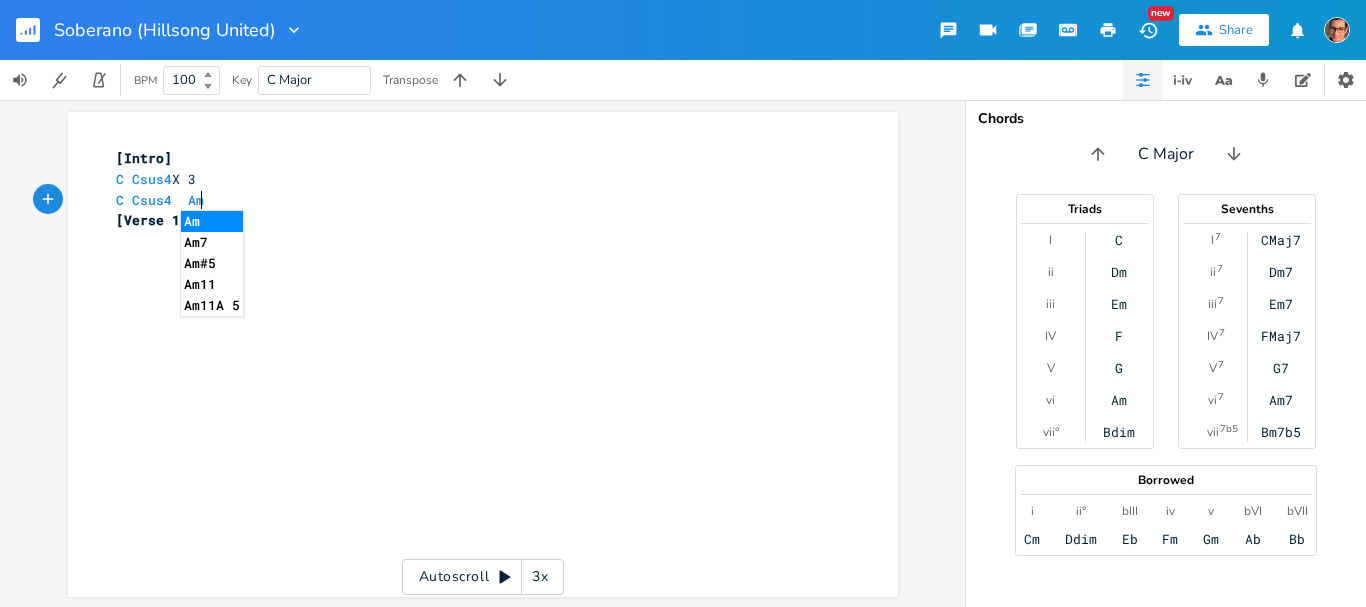 click on "​" at bounding box center [473, 241] 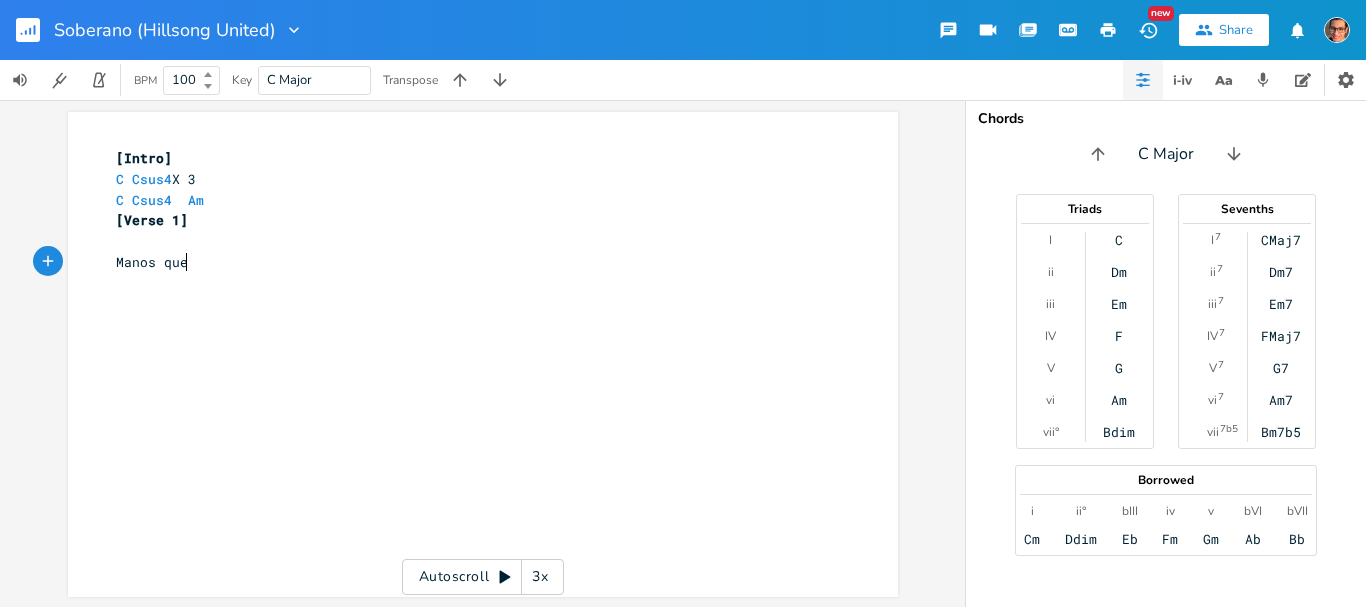 scroll, scrollTop: 0, scrollLeft: 68, axis: horizontal 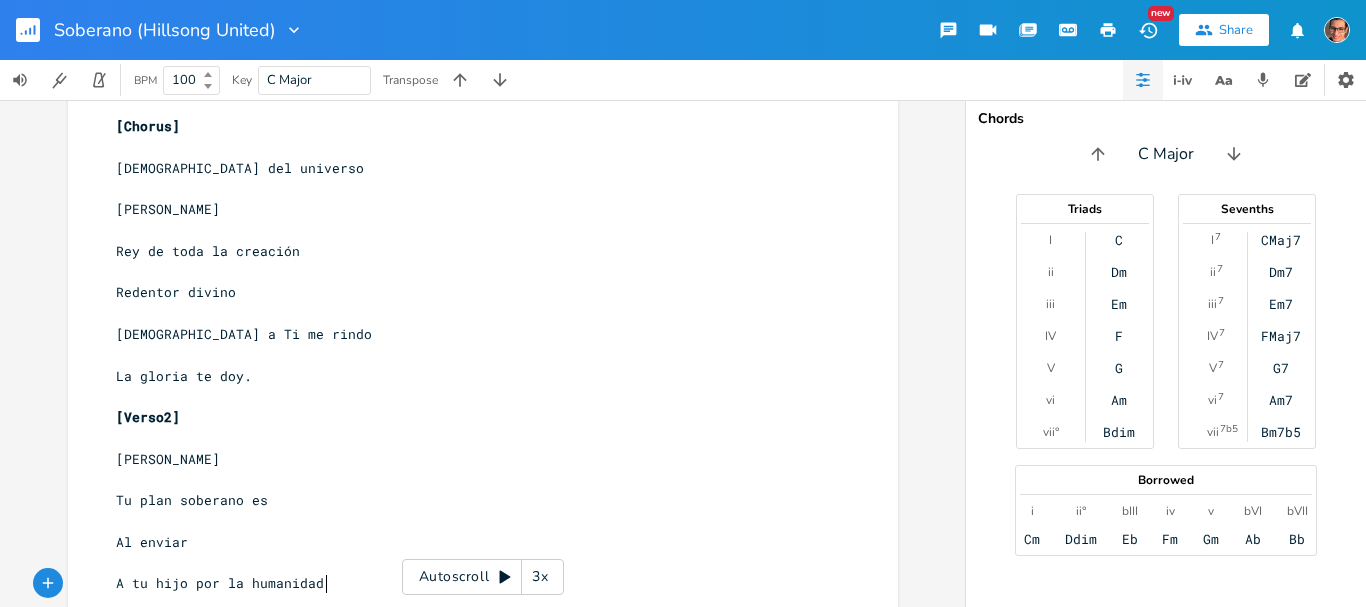 click on "Tu plan soberano es" at bounding box center (473, 500) 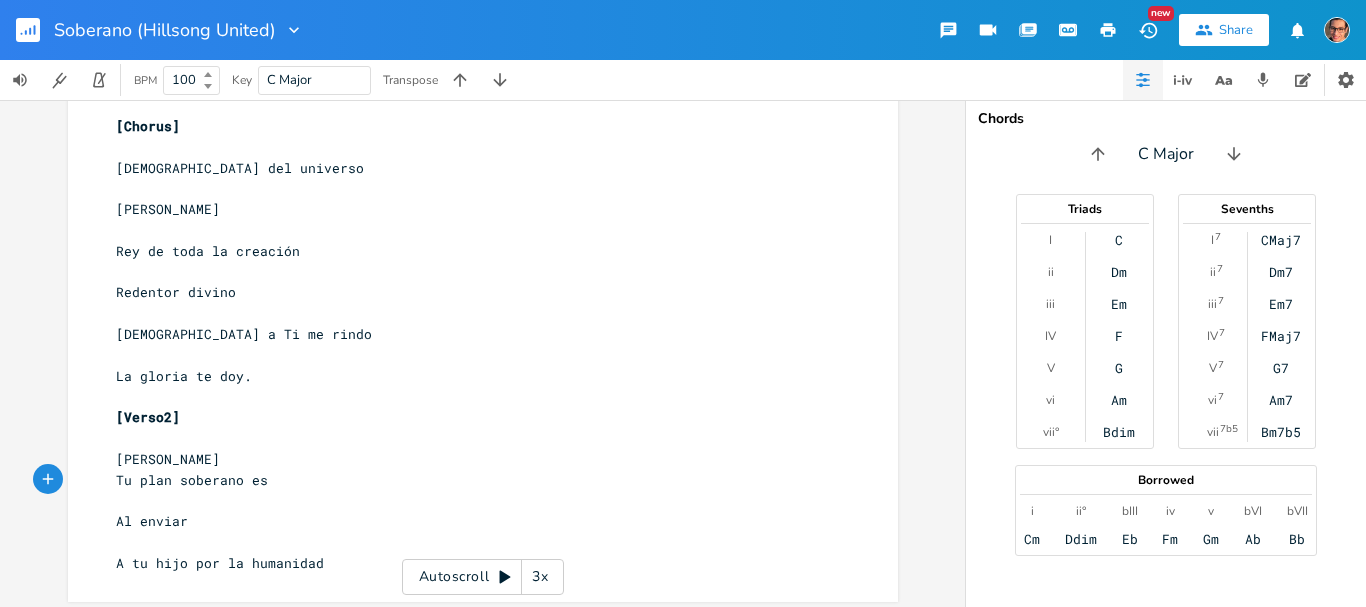 click on "Al enviar" at bounding box center [152, 521] 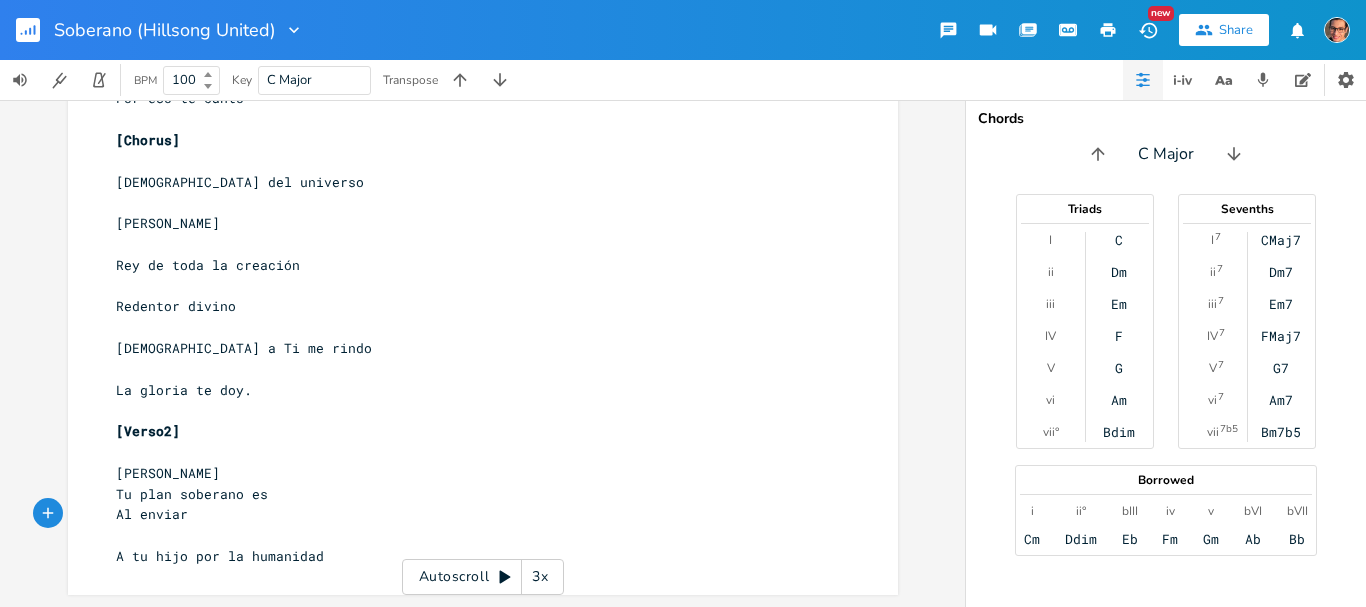 click on "A tu hijo por la humanidad" at bounding box center [473, 556] 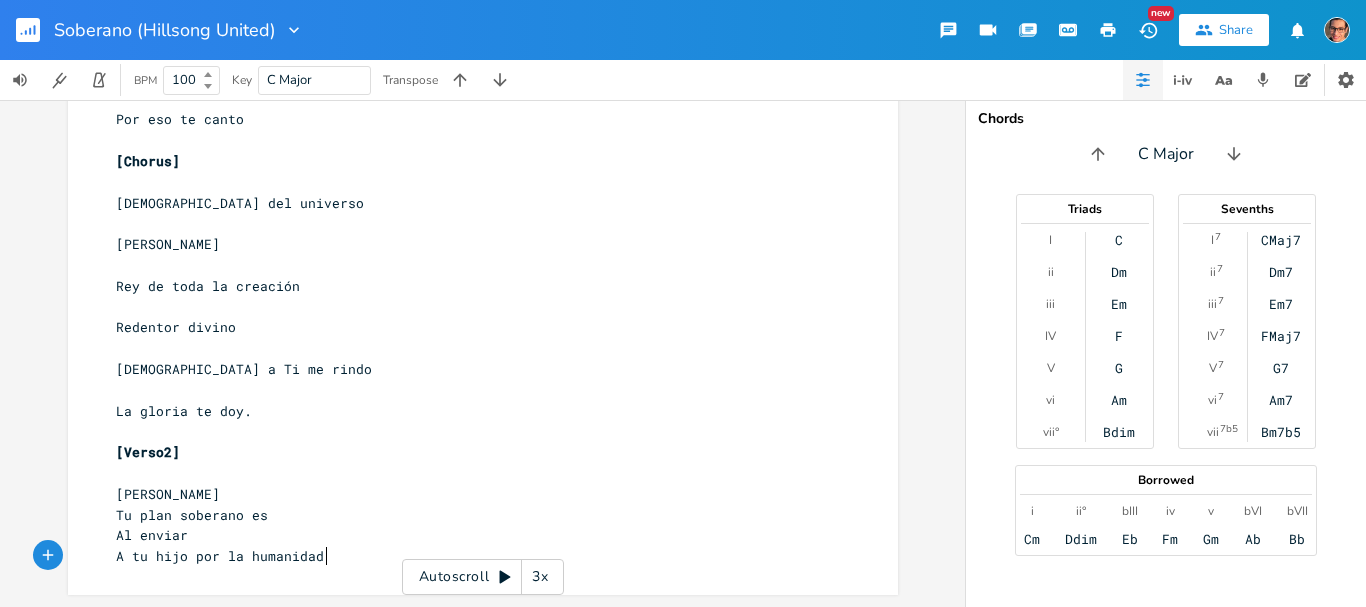 click on "A tu hijo por la humanidad" at bounding box center (473, 556) 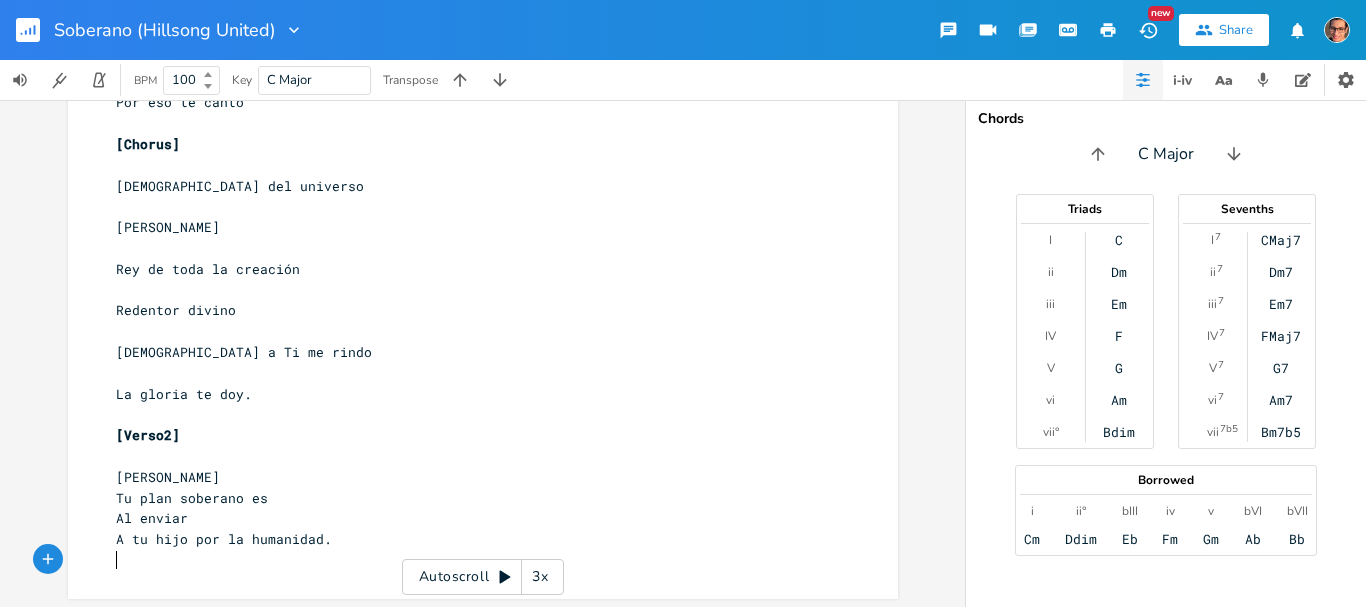 scroll, scrollTop: 330, scrollLeft: 0, axis: vertical 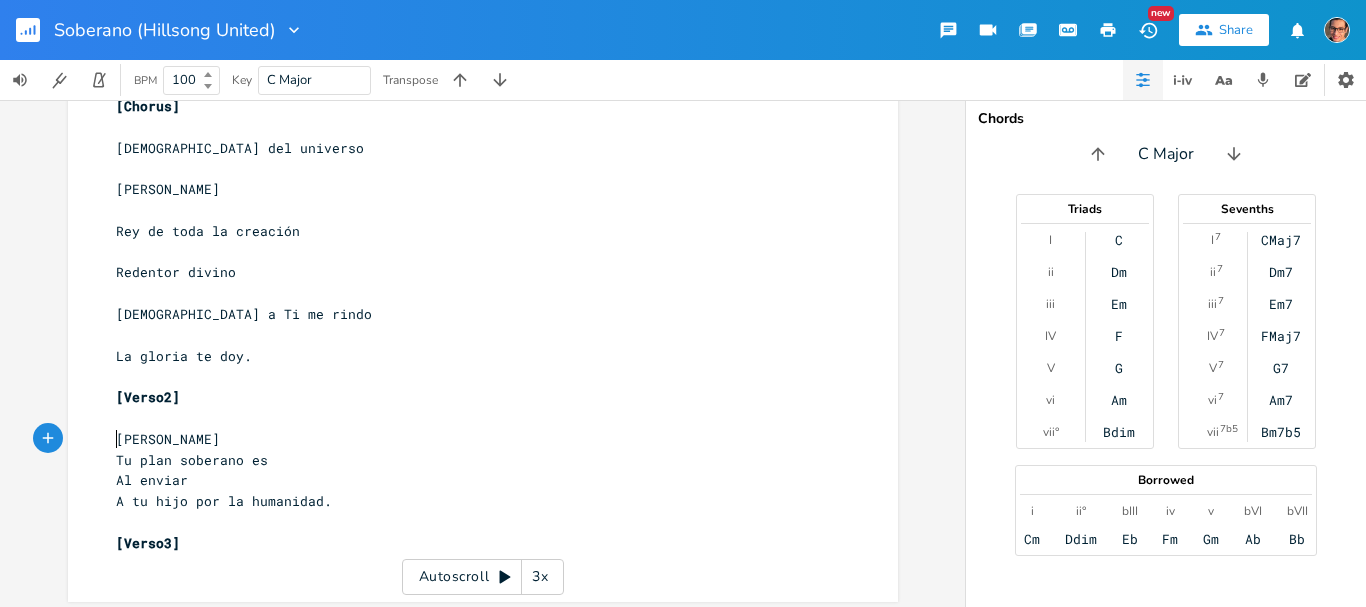 click on "[PERSON_NAME]" at bounding box center [473, 439] 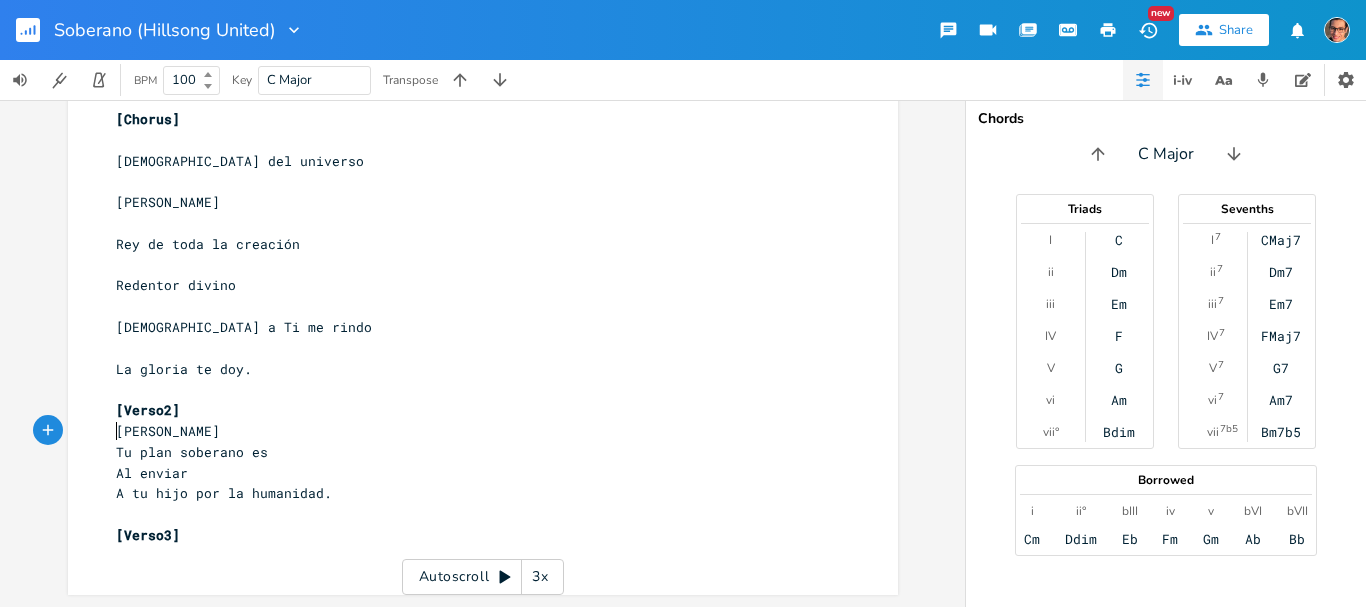scroll, scrollTop: 350, scrollLeft: 0, axis: vertical 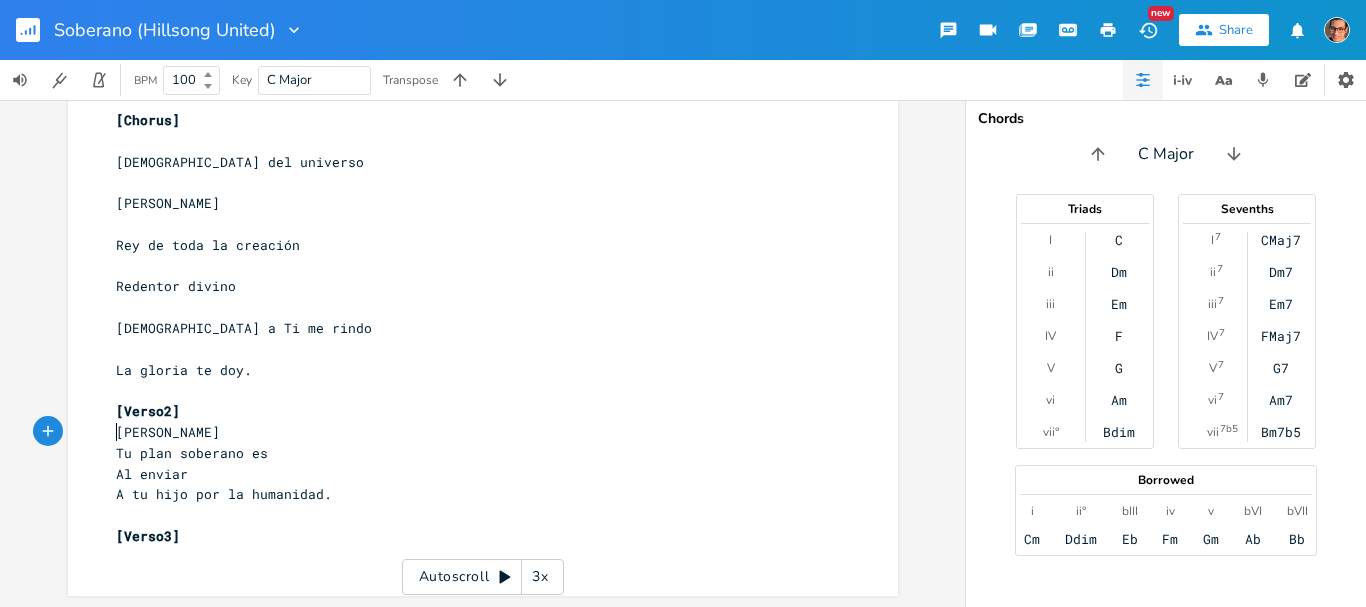click on "​" at bounding box center (473, 557) 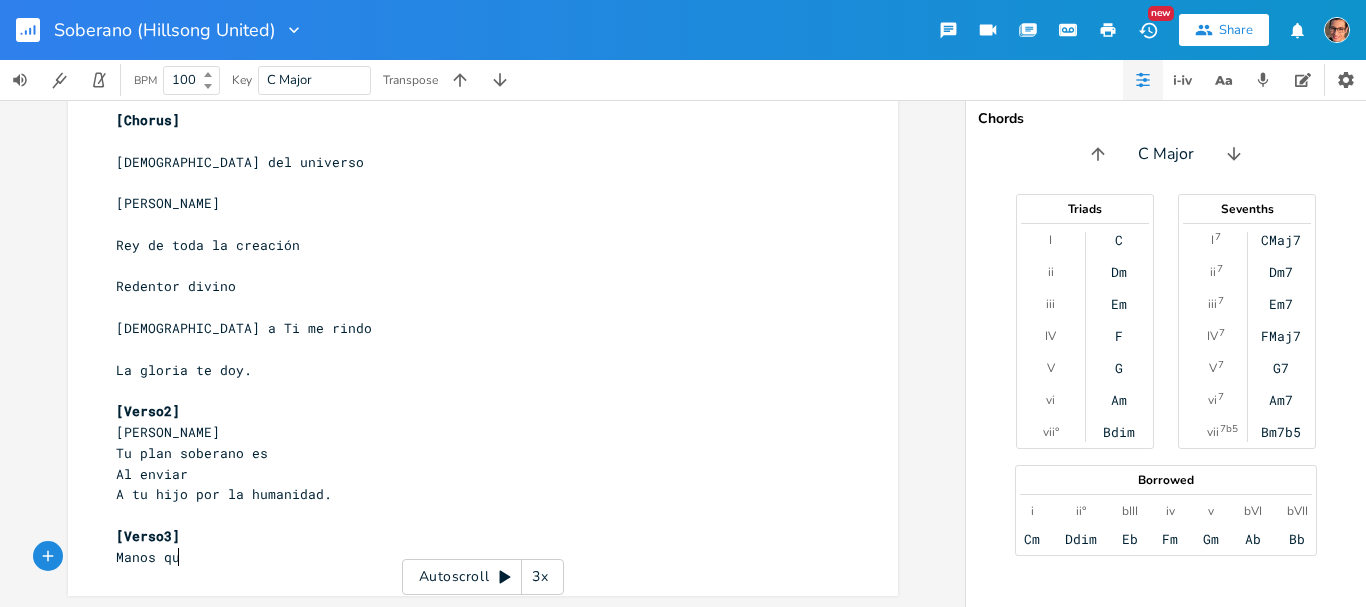 scroll, scrollTop: 0, scrollLeft: 56, axis: horizontal 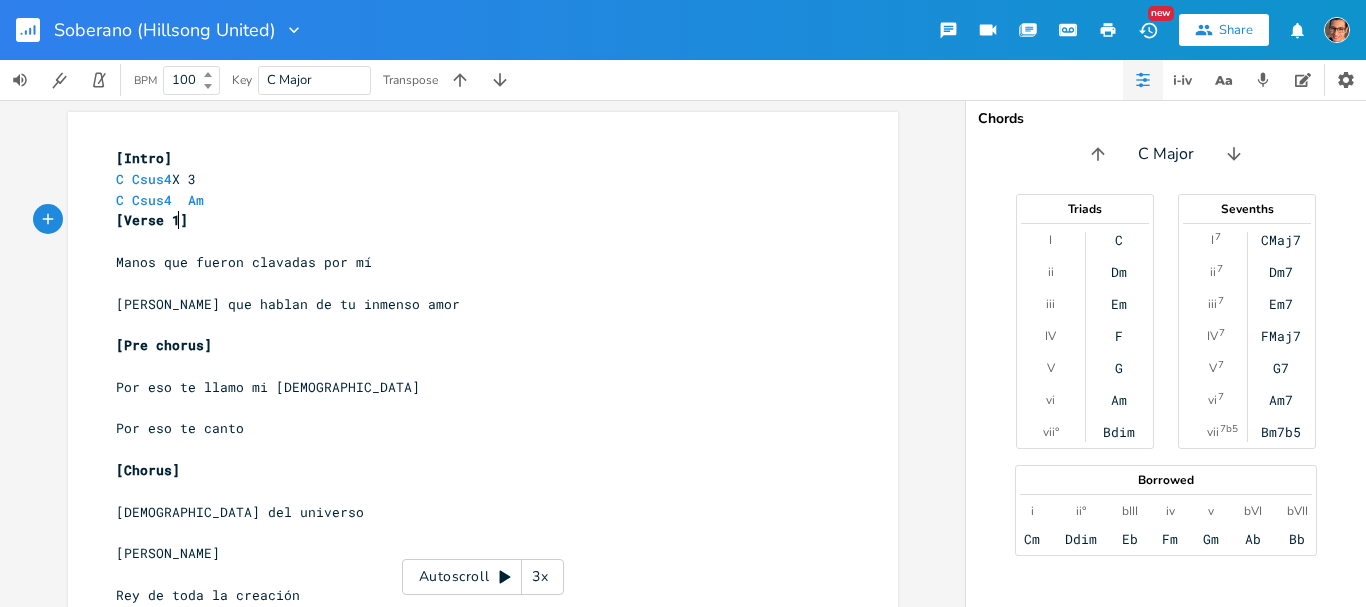 drag, startPoint x: 172, startPoint y: 219, endPoint x: 150, endPoint y: 267, distance: 52.801514 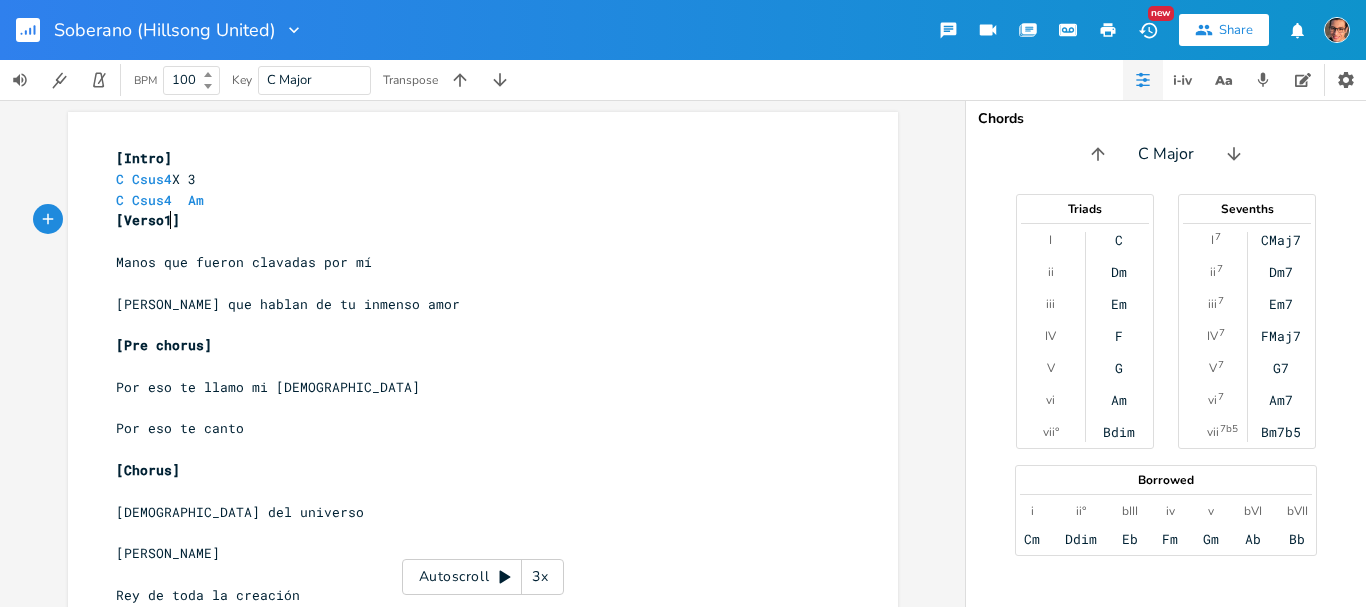 scroll, scrollTop: 0, scrollLeft: 21, axis: horizontal 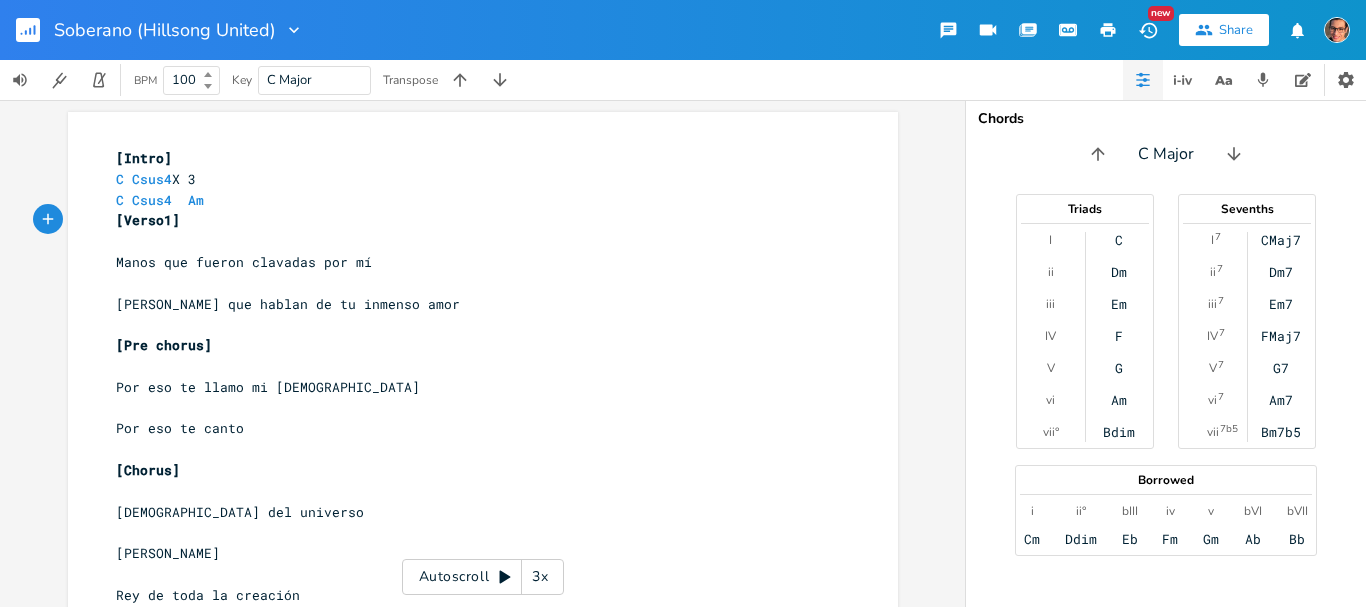 click on "[Pre chorus]" at bounding box center (164, 345) 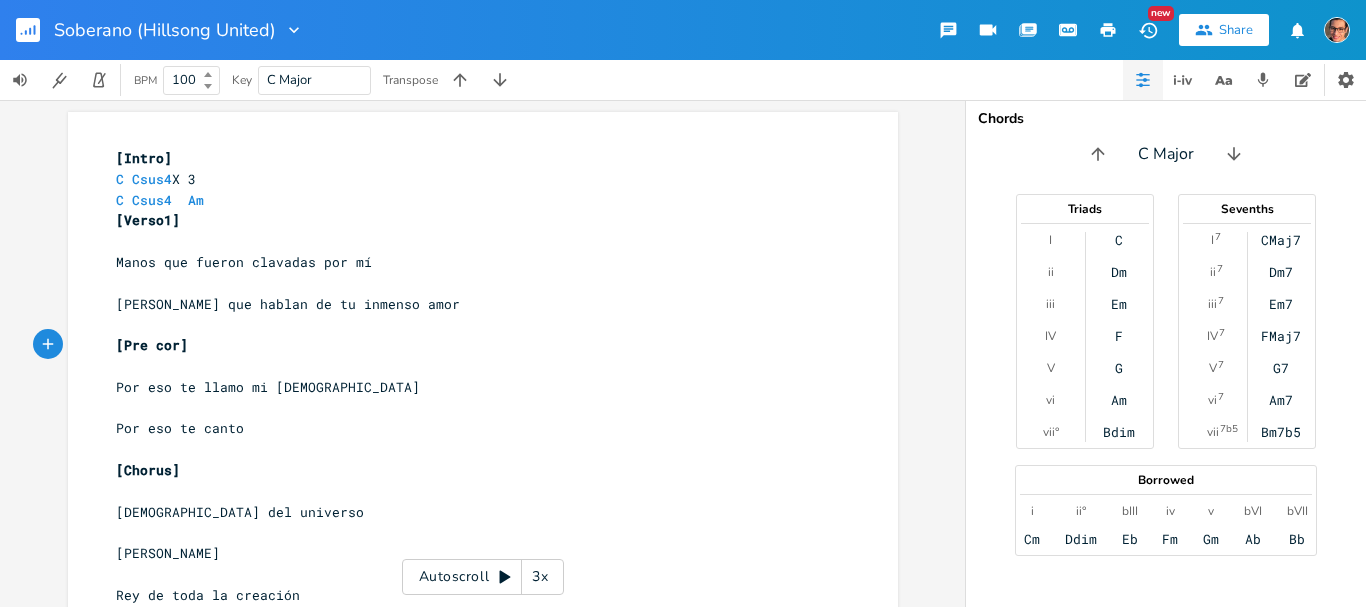 scroll, scrollTop: 0, scrollLeft: 27, axis: horizontal 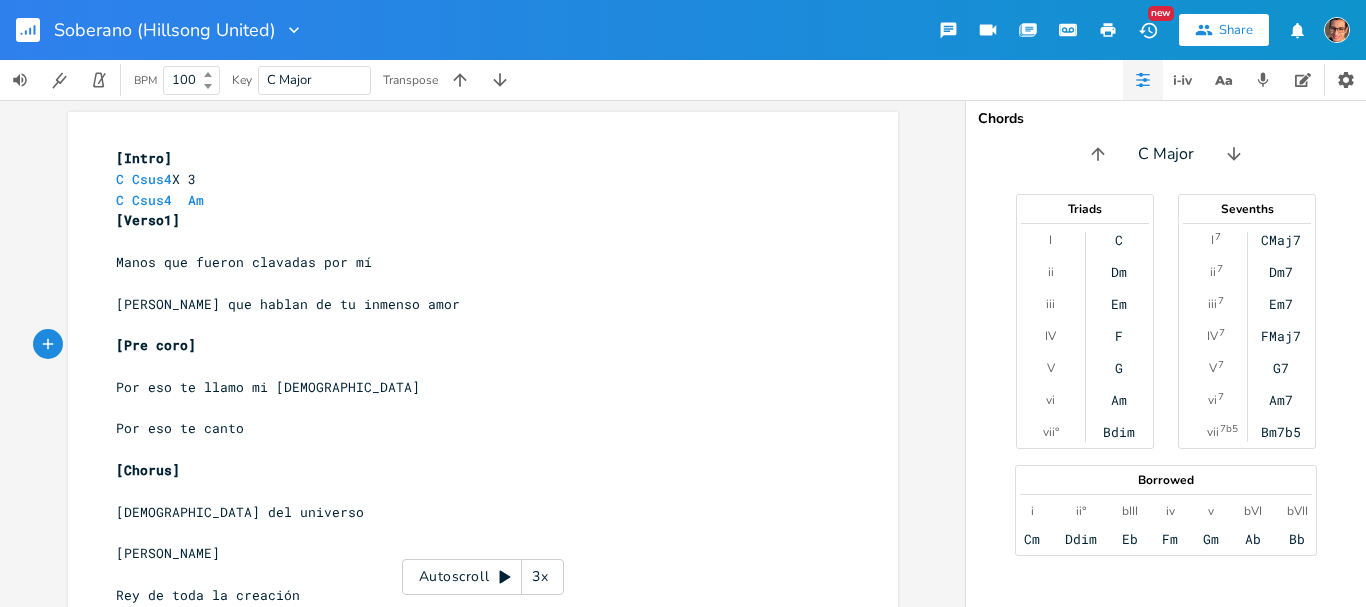 click on "[Chorus]" at bounding box center (148, 470) 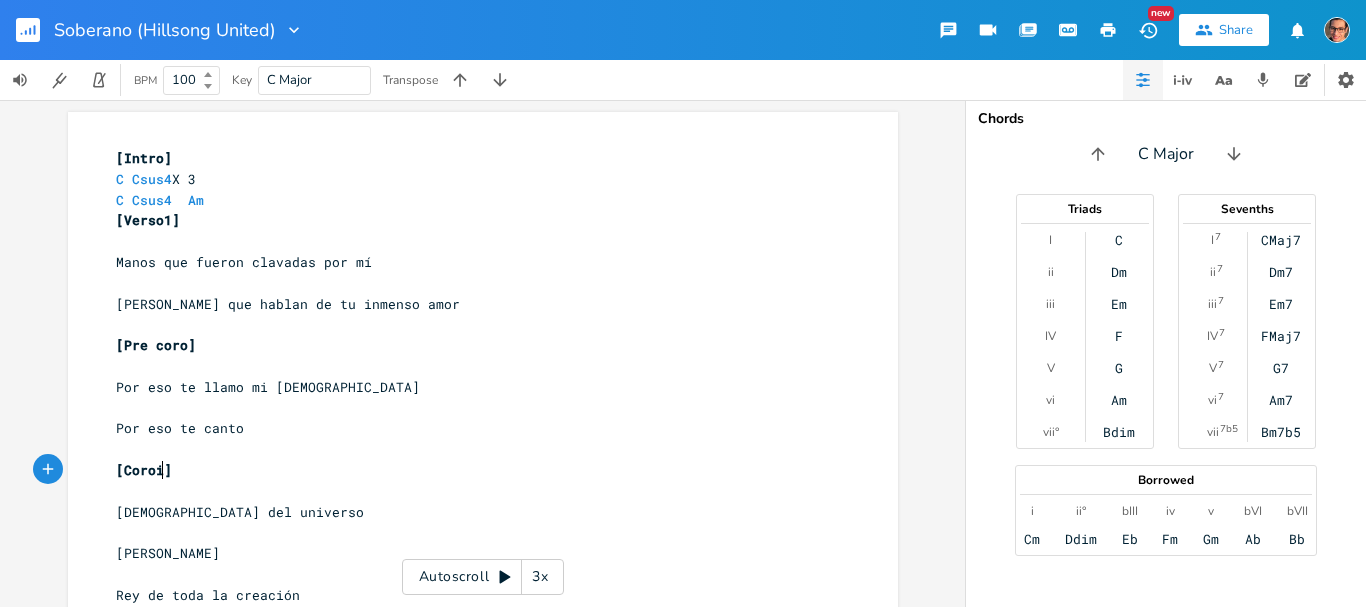 scroll, scrollTop: 0, scrollLeft: 10, axis: horizontal 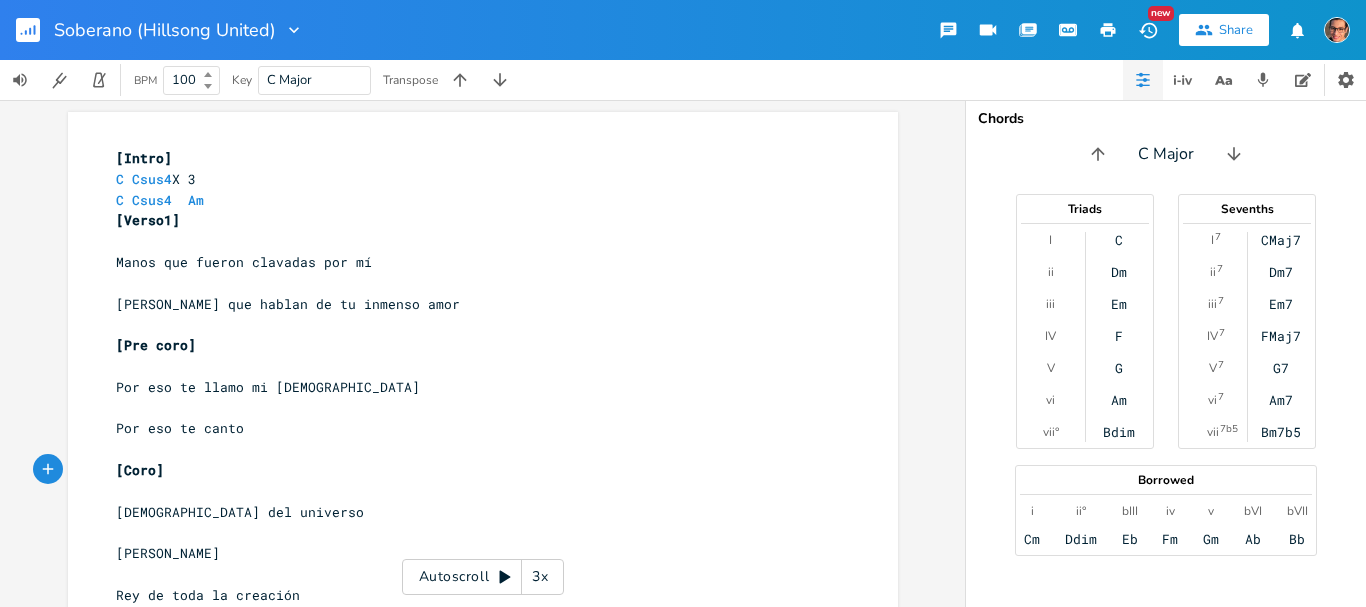 click on "[PERSON_NAME]" at bounding box center (473, 553) 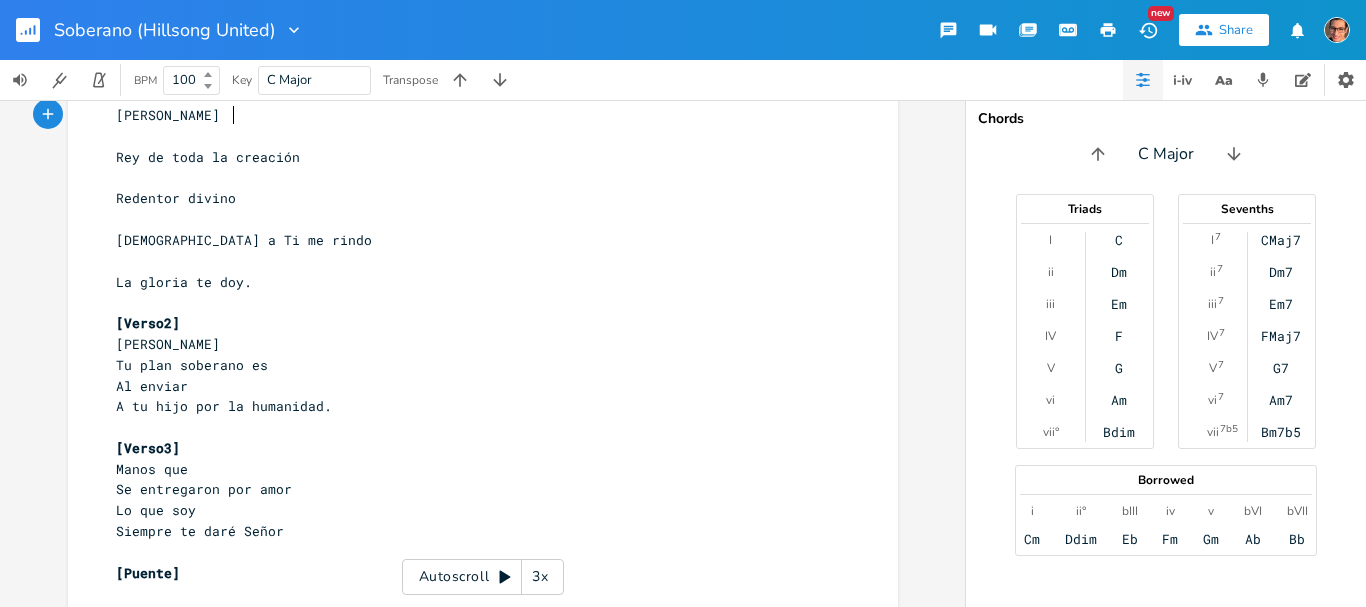 scroll, scrollTop: 475, scrollLeft: 0, axis: vertical 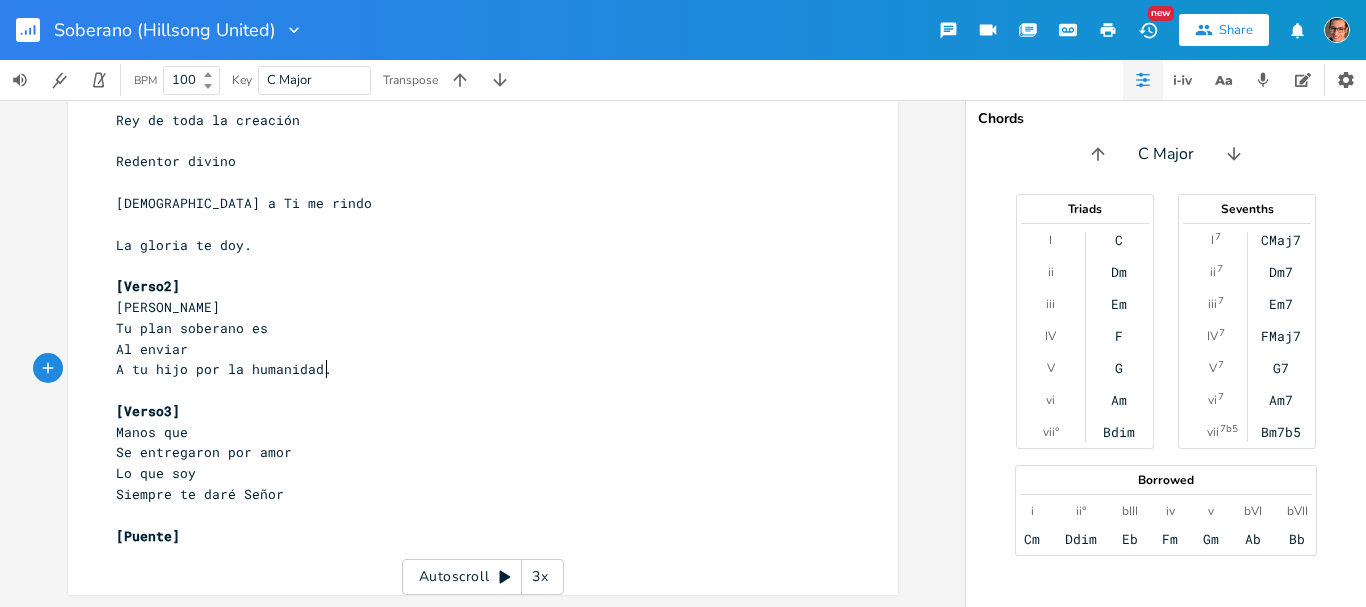 click on "A tu hijo por la humanidad." at bounding box center [473, 369] 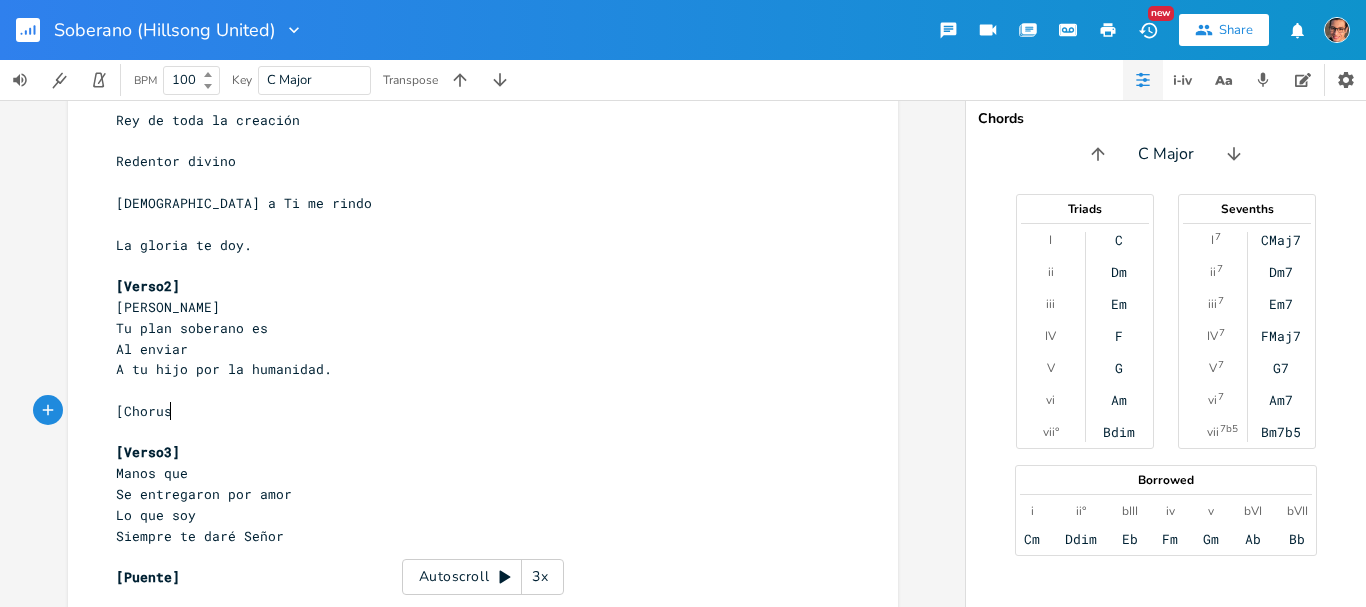 scroll, scrollTop: 0, scrollLeft: 49, axis: horizontal 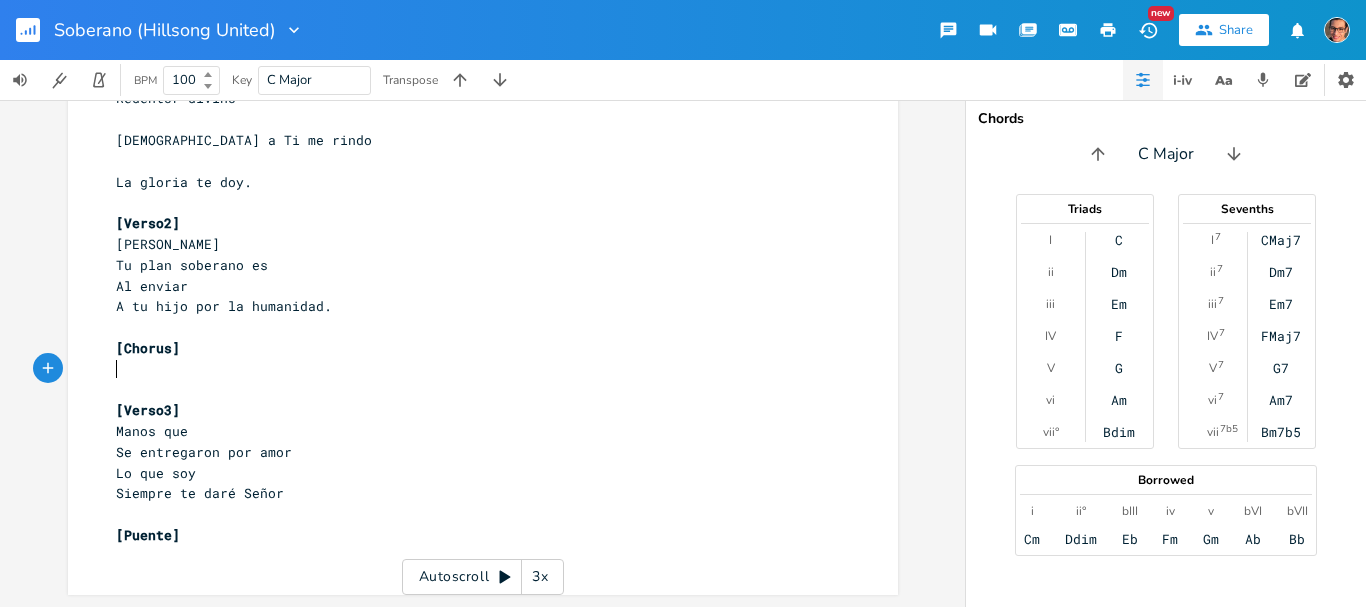 click on "[Puente]" at bounding box center [473, 535] 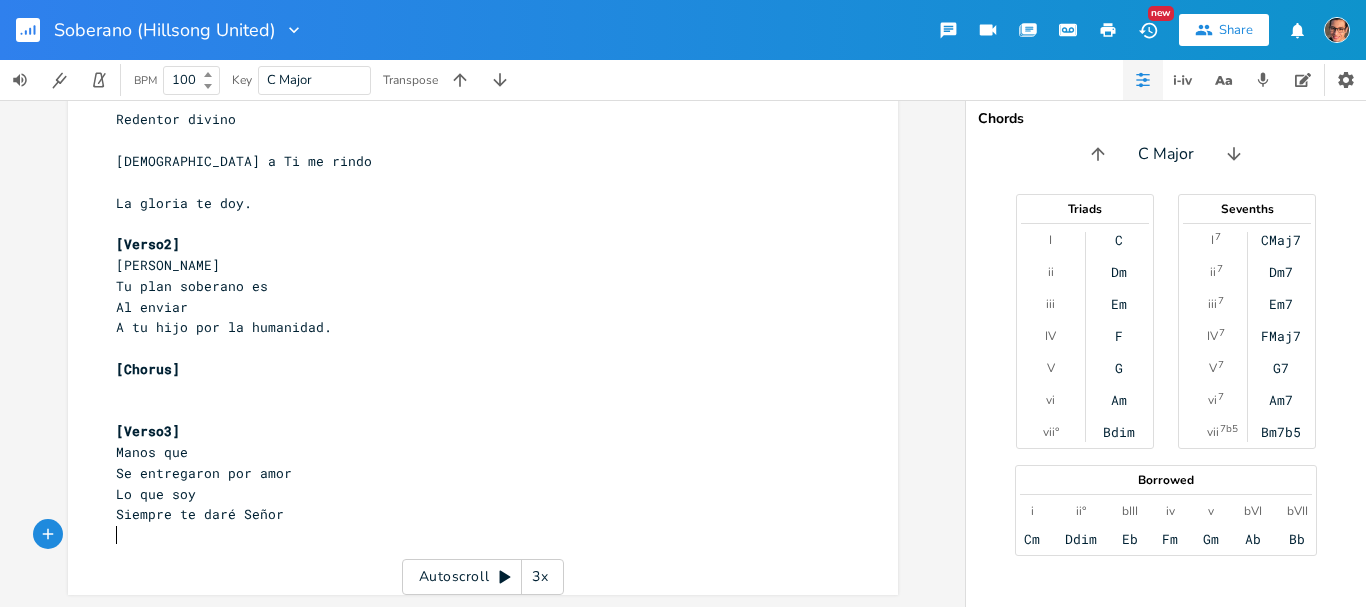 scroll, scrollTop: 517, scrollLeft: 0, axis: vertical 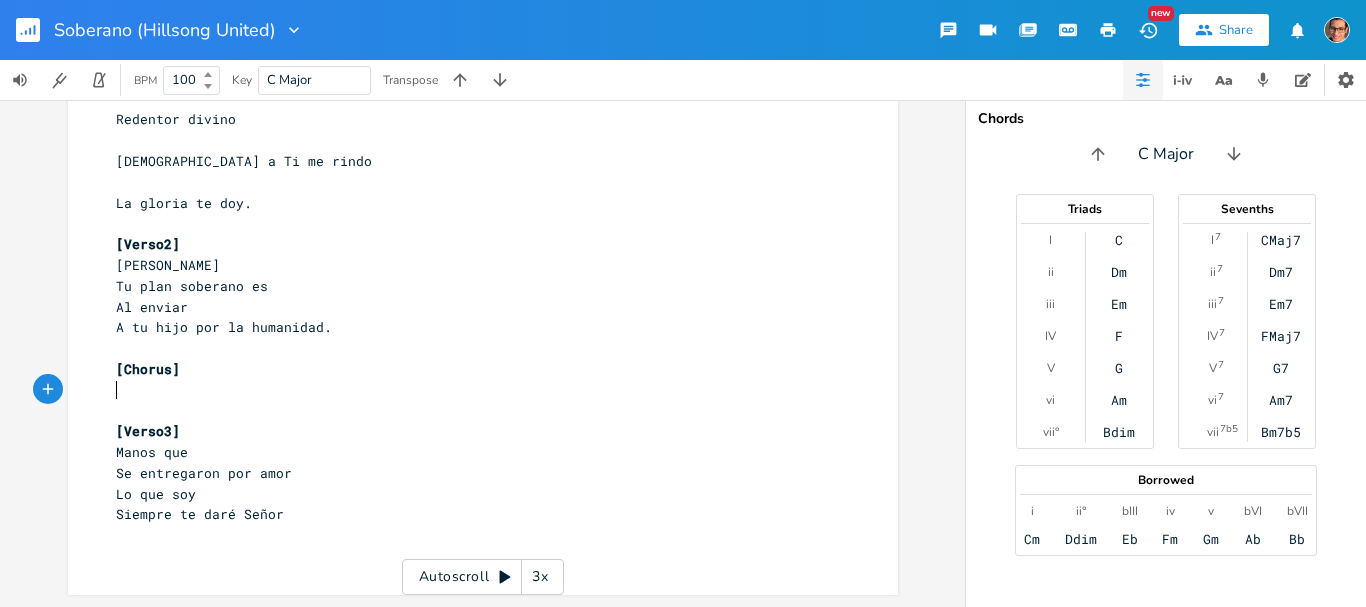click on "​" at bounding box center (473, 390) 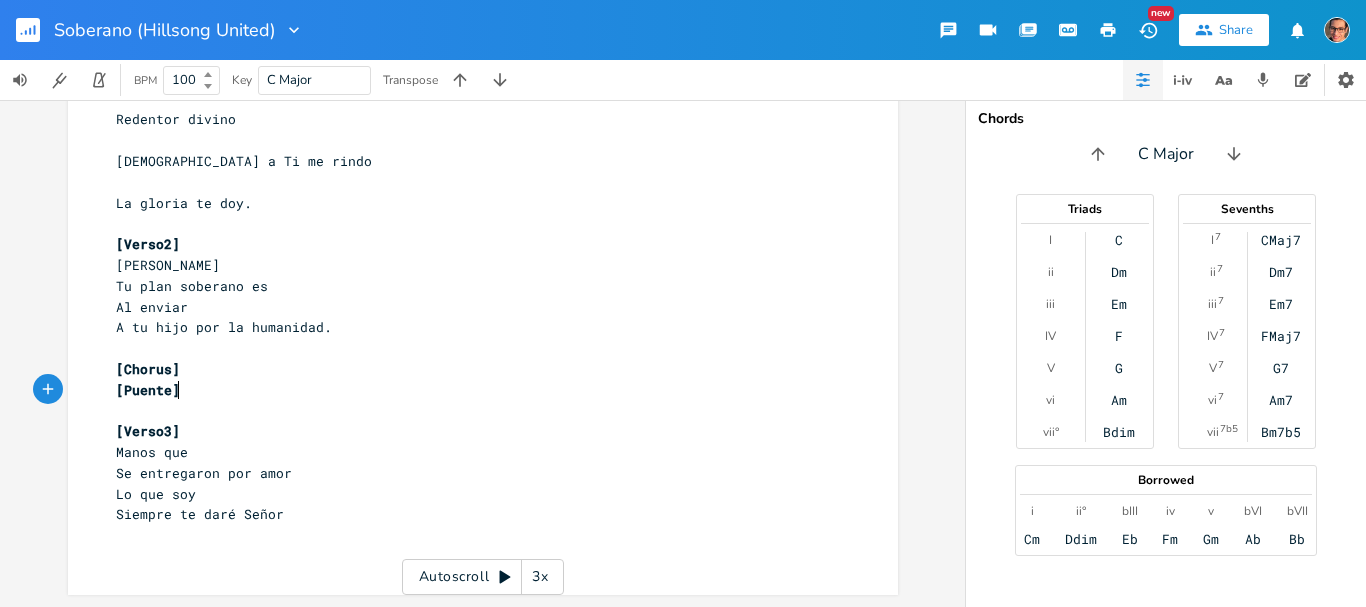 scroll, scrollTop: 0, scrollLeft: 49, axis: horizontal 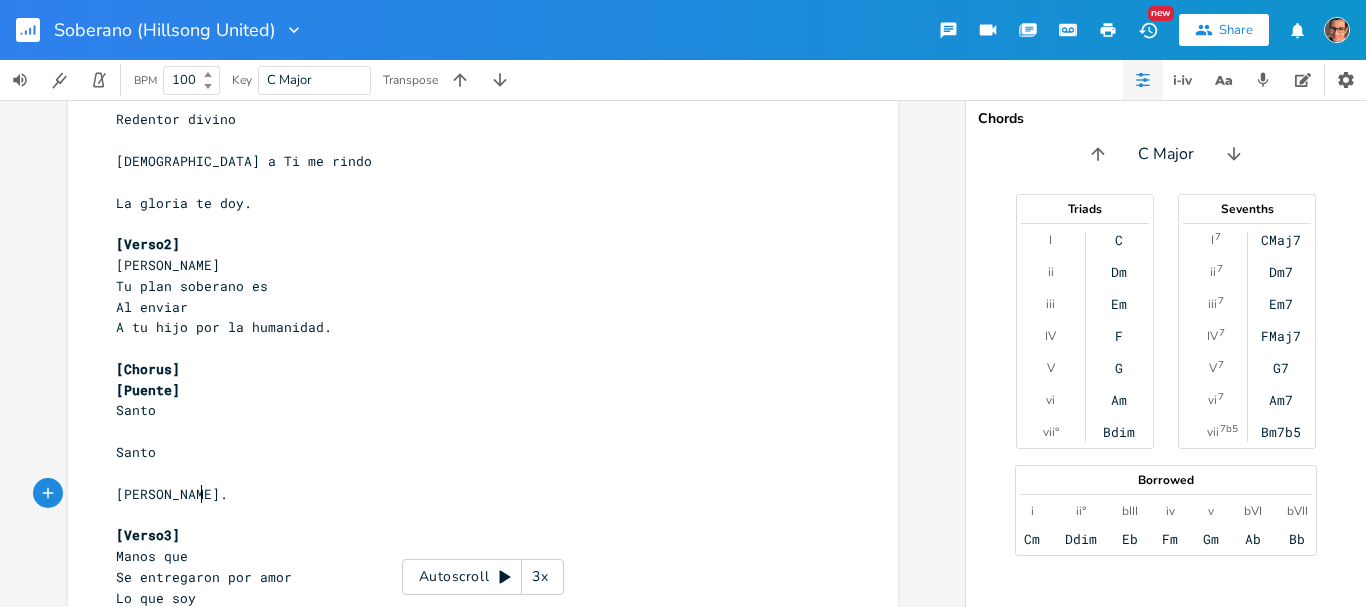 drag, startPoint x: 175, startPoint y: 365, endPoint x: 198, endPoint y: 407, distance: 47.88528 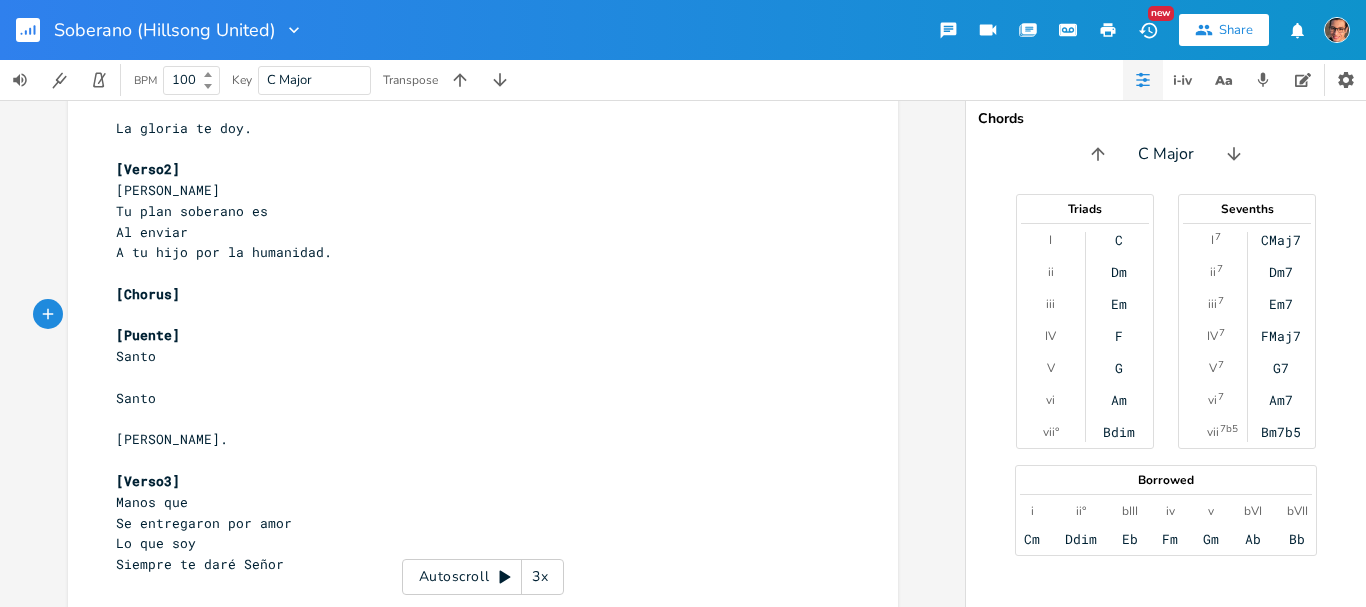 scroll, scrollTop: 642, scrollLeft: 0, axis: vertical 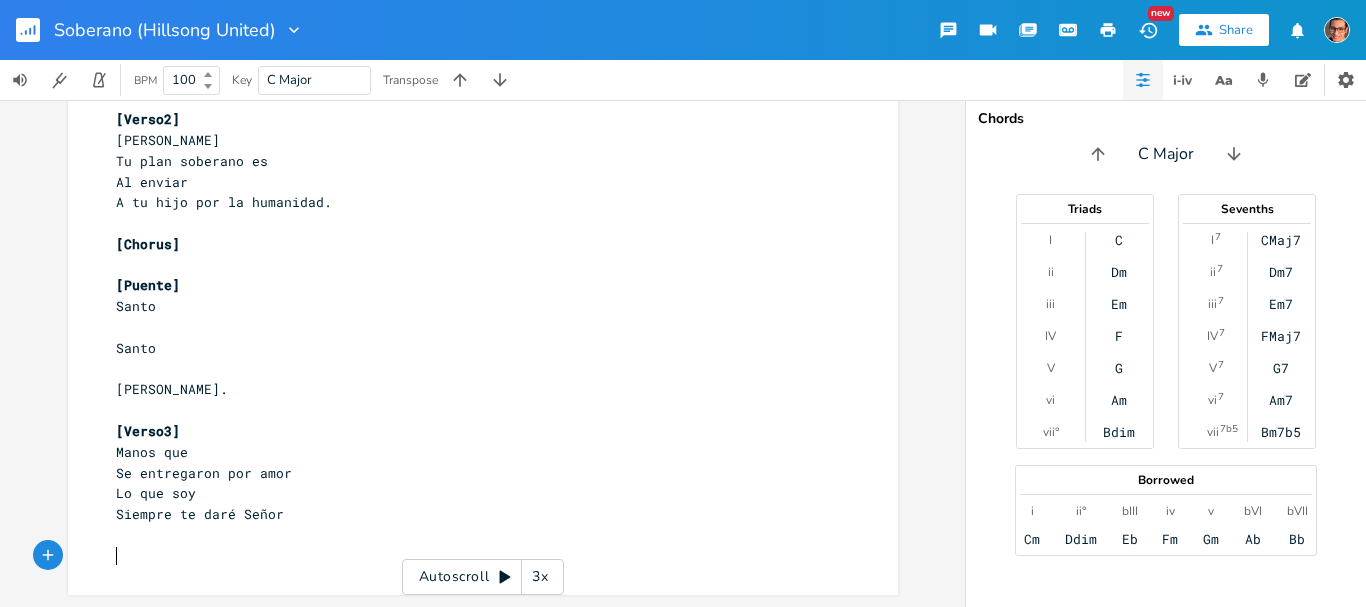 click on "​" at bounding box center [473, 556] 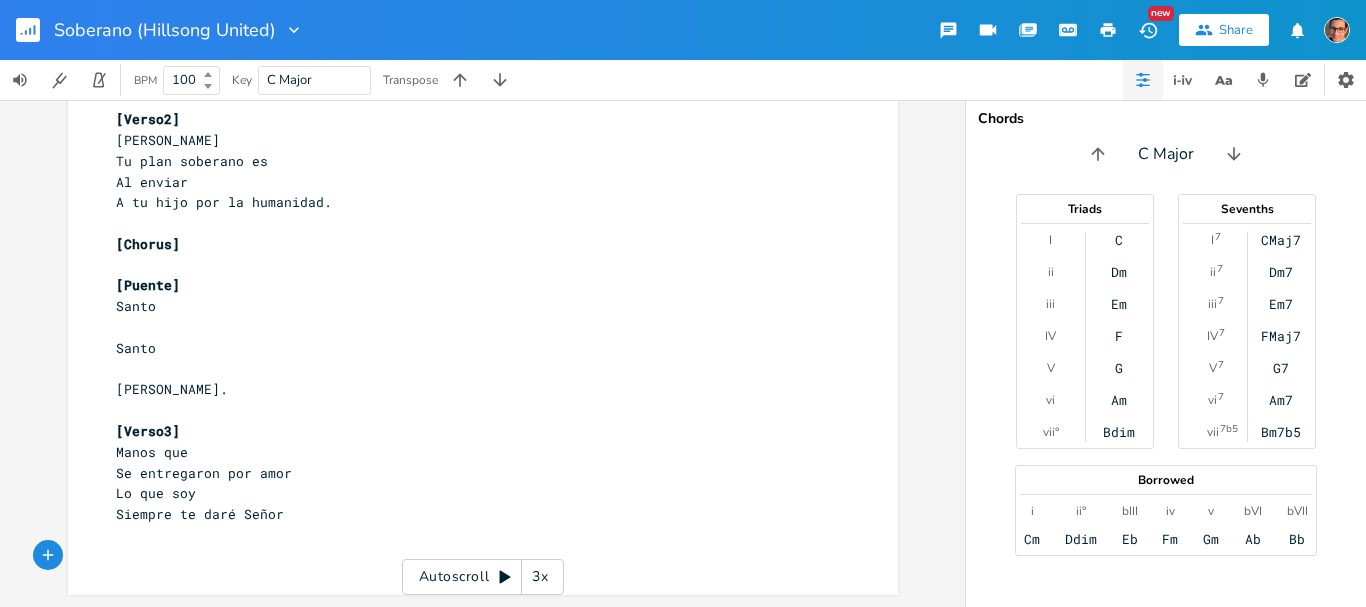 scroll, scrollTop: 621, scrollLeft: 0, axis: vertical 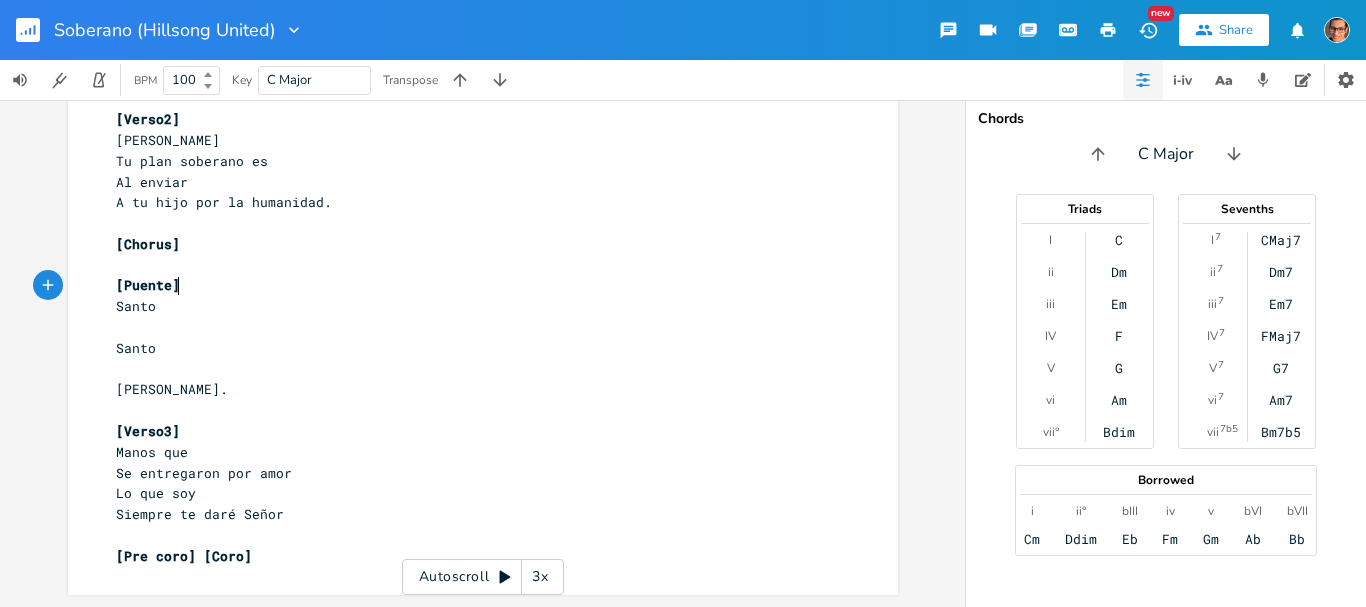 click on "[Puente]" at bounding box center (473, 285) 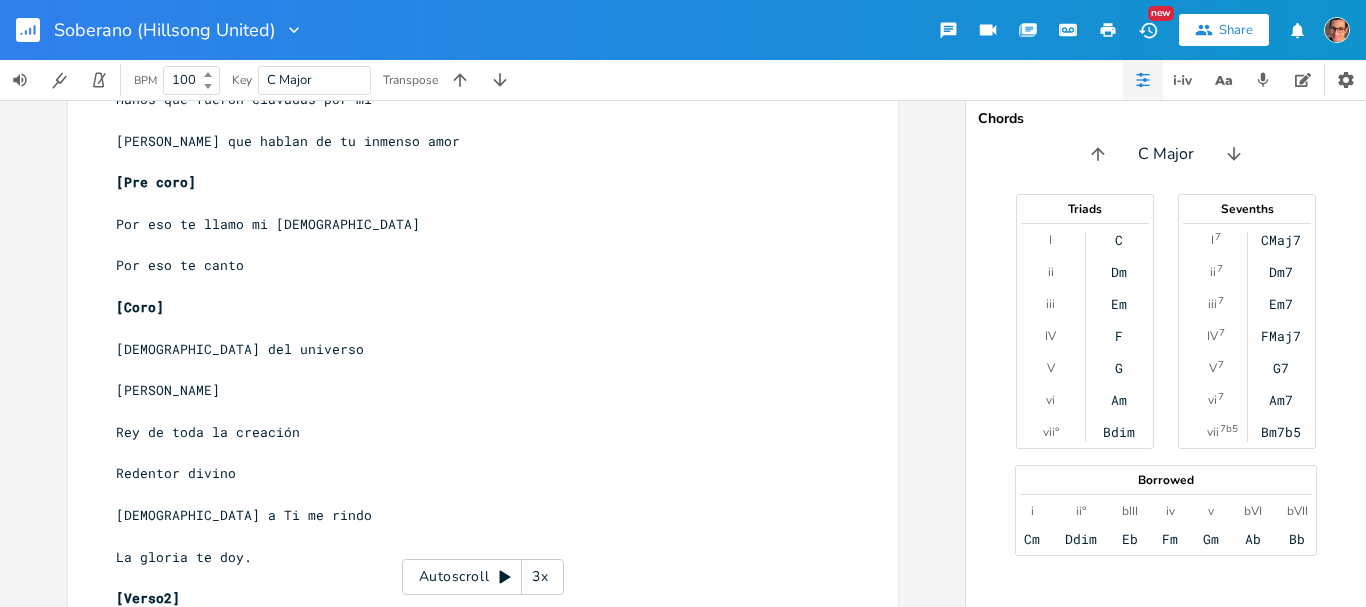 scroll, scrollTop: 0, scrollLeft: 0, axis: both 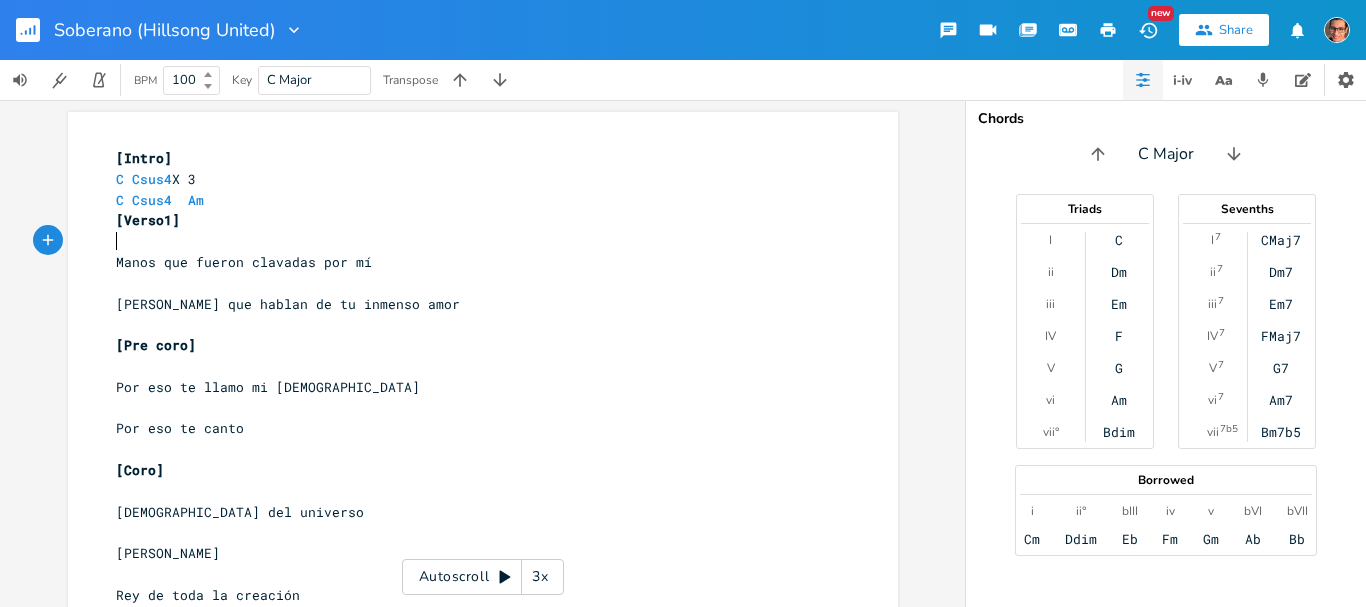 click on "​" at bounding box center [473, 241] 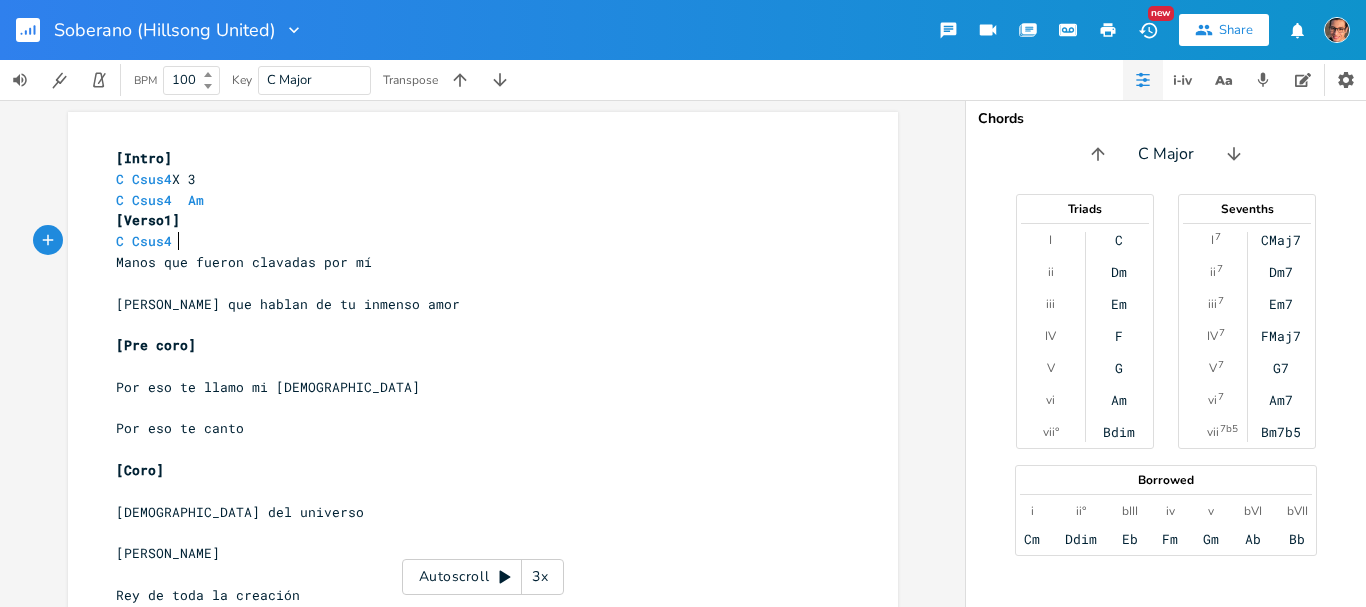 scroll, scrollTop: 0, scrollLeft: 3, axis: horizontal 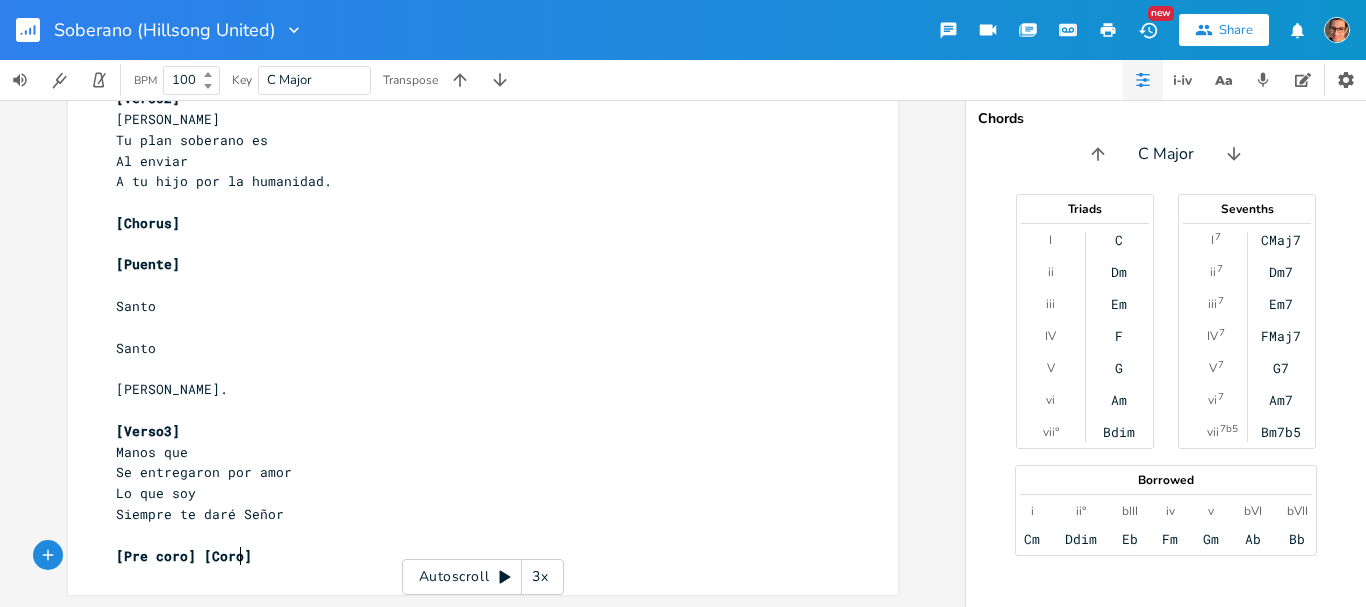 click on "[Pre coro] [Coro]" at bounding box center [184, 556] 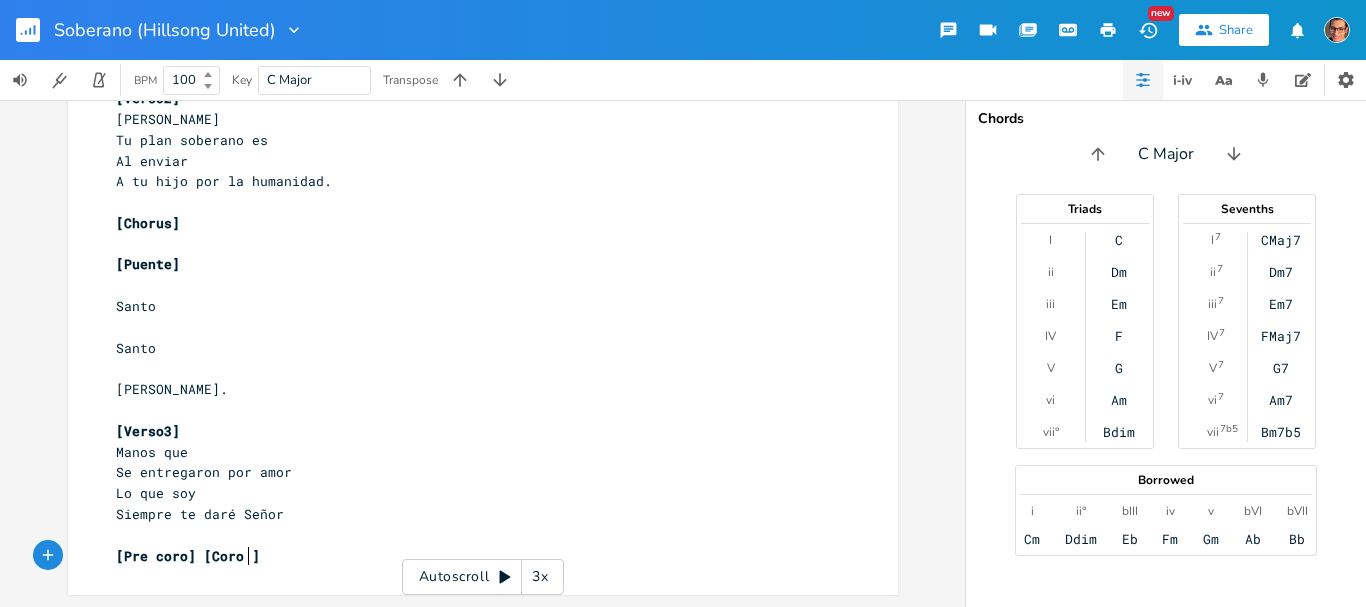 scroll, scrollTop: 0, scrollLeft: 4, axis: horizontal 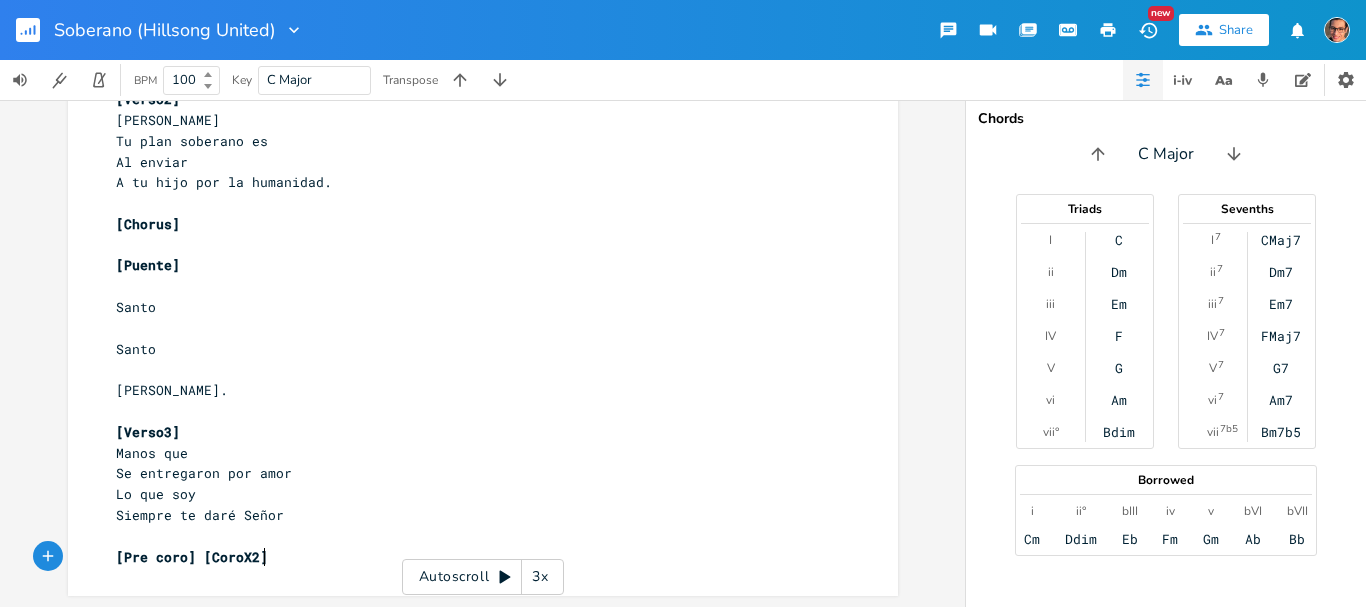 click on "[Pre coro] [CoroX2]" at bounding box center (473, 557) 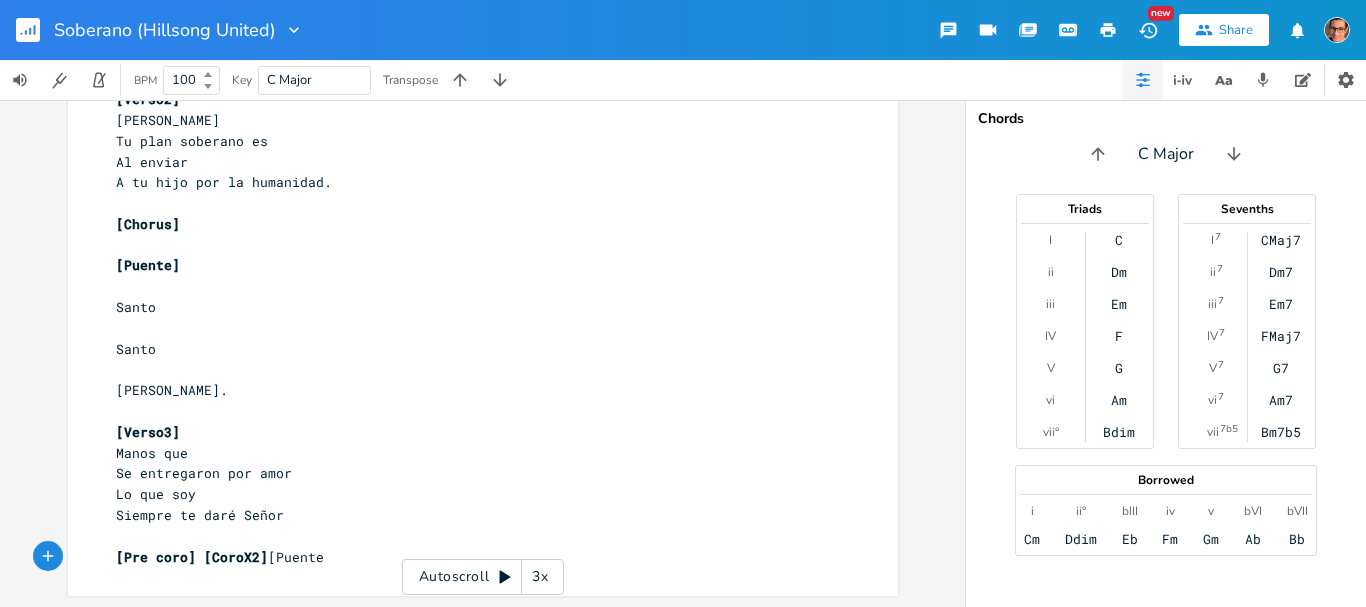 scroll, scrollTop: 0, scrollLeft: 45, axis: horizontal 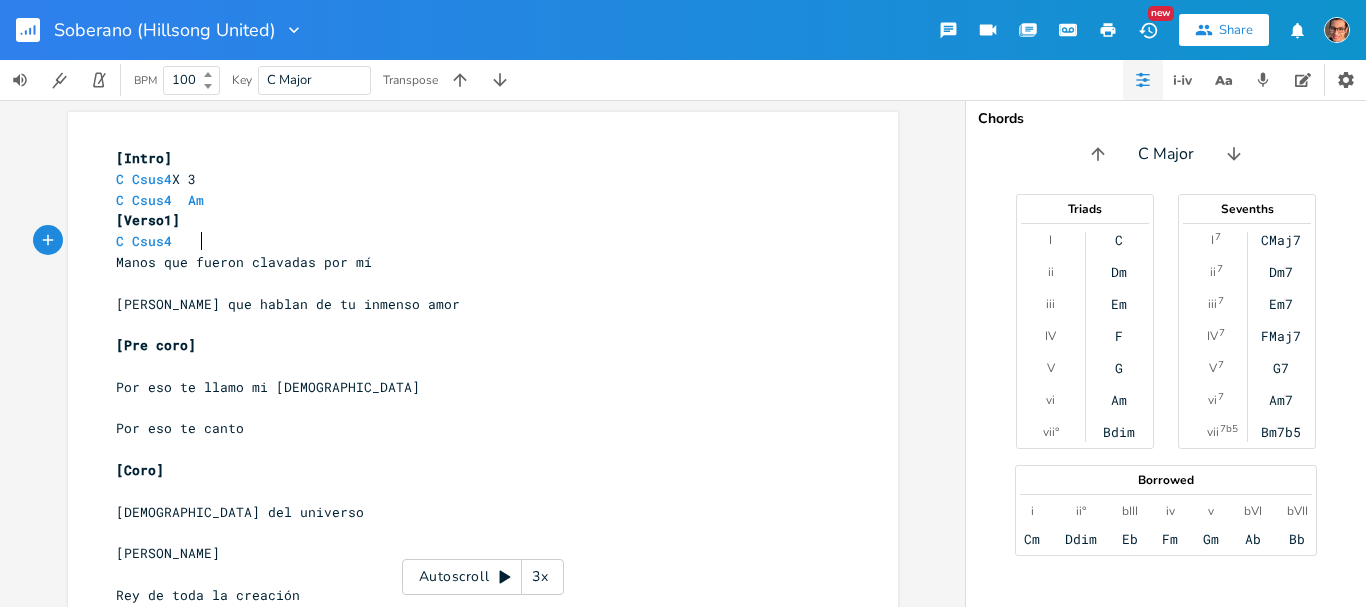 click on "C   Csus4" at bounding box center [192, 241] 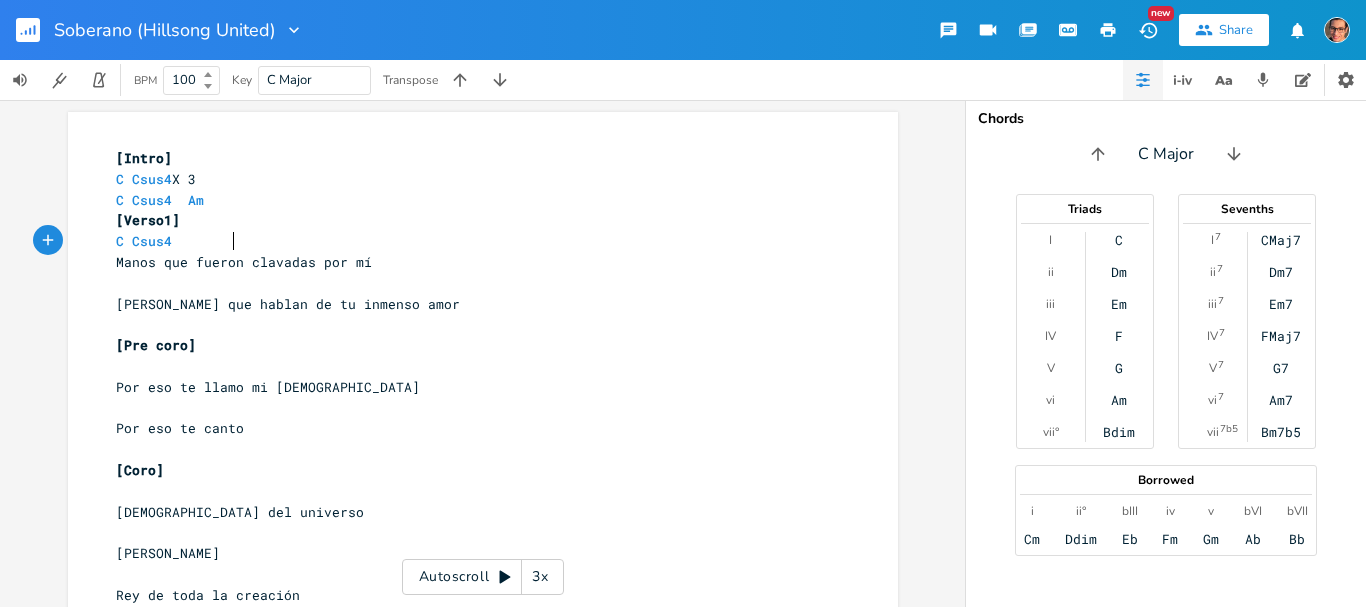 scroll, scrollTop: 0, scrollLeft: 17, axis: horizontal 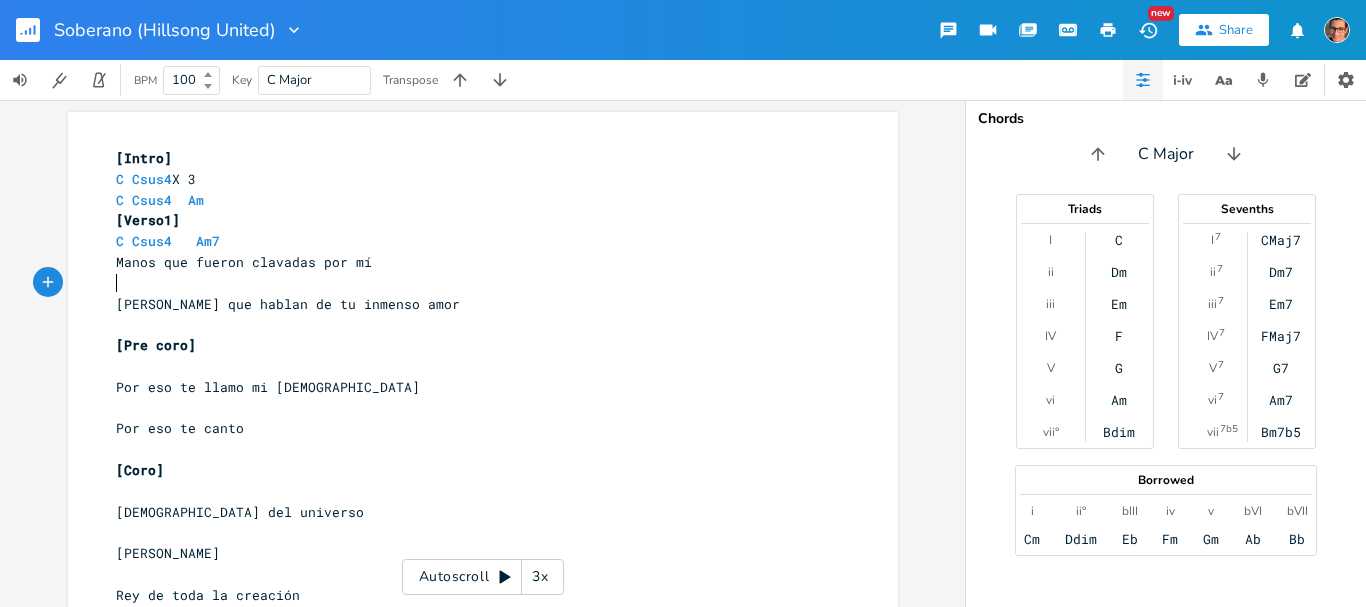 click on "​" at bounding box center (473, 283) 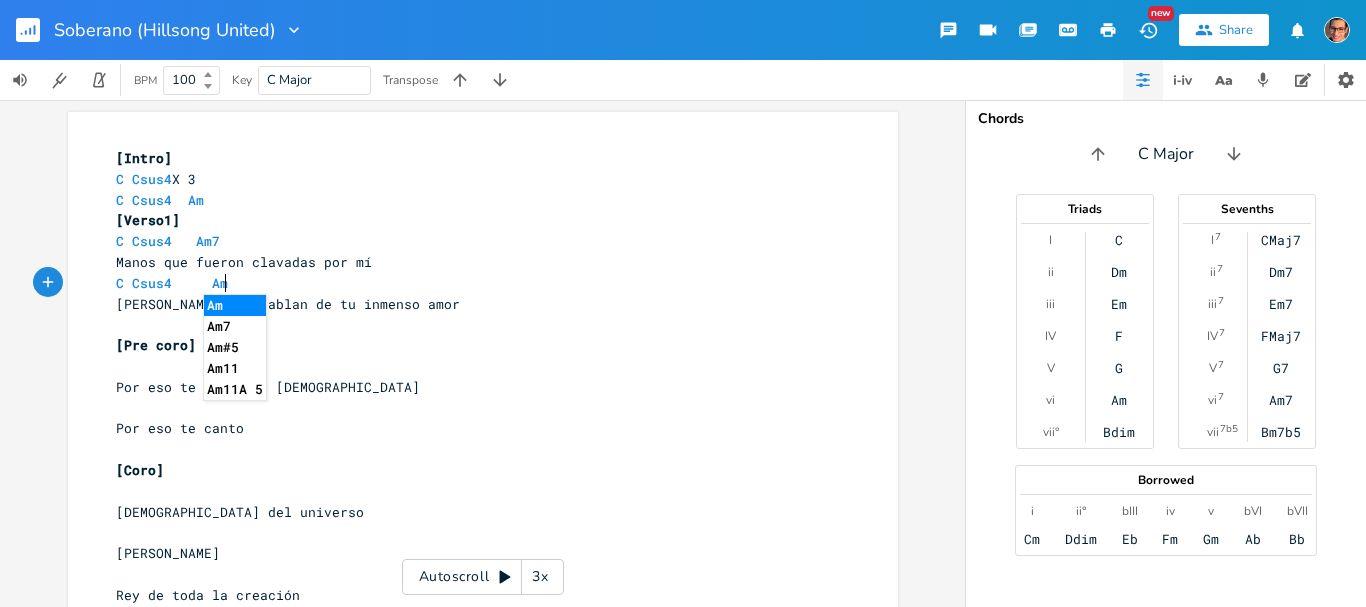 scroll, scrollTop: 0, scrollLeft: 94, axis: horizontal 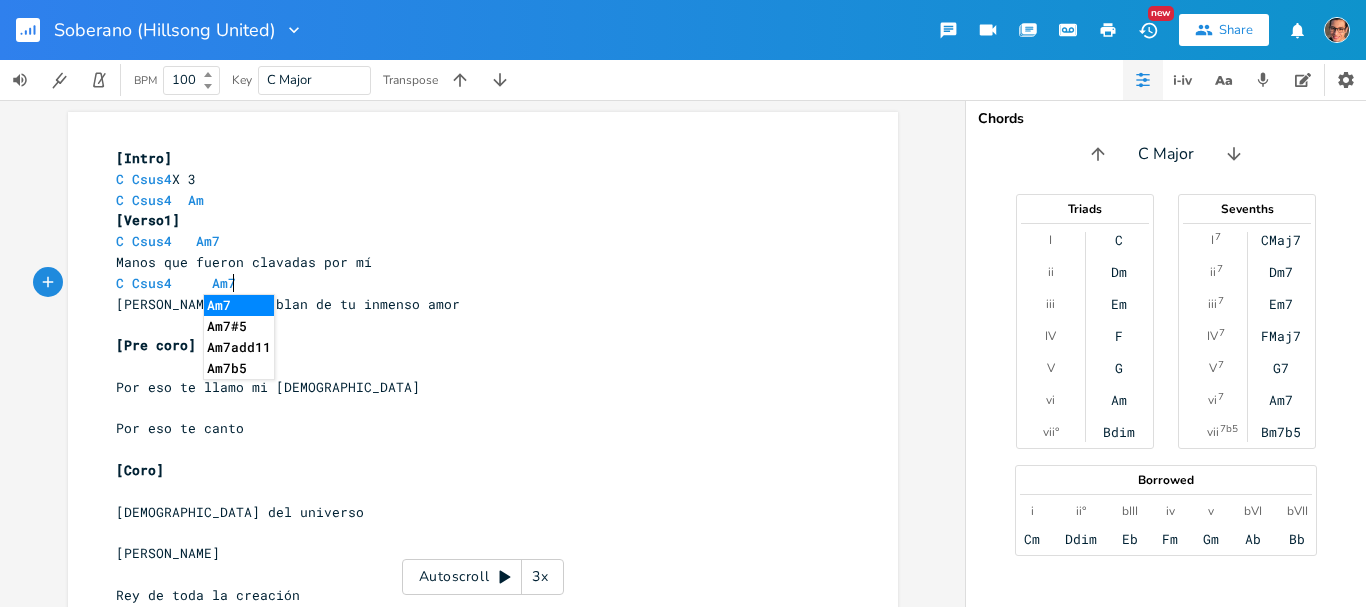 click on "[PERSON_NAME] que hablan de tu inmenso amor" at bounding box center [473, 304] 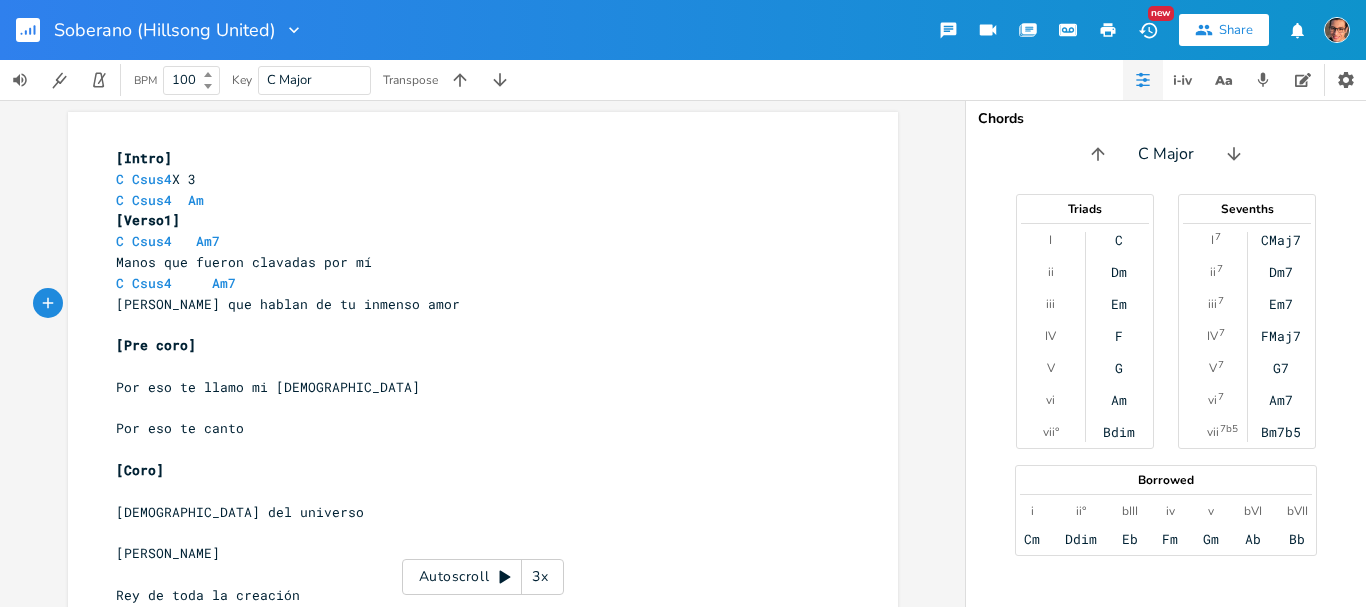 click on "C   Csus4    Am" at bounding box center [473, 200] 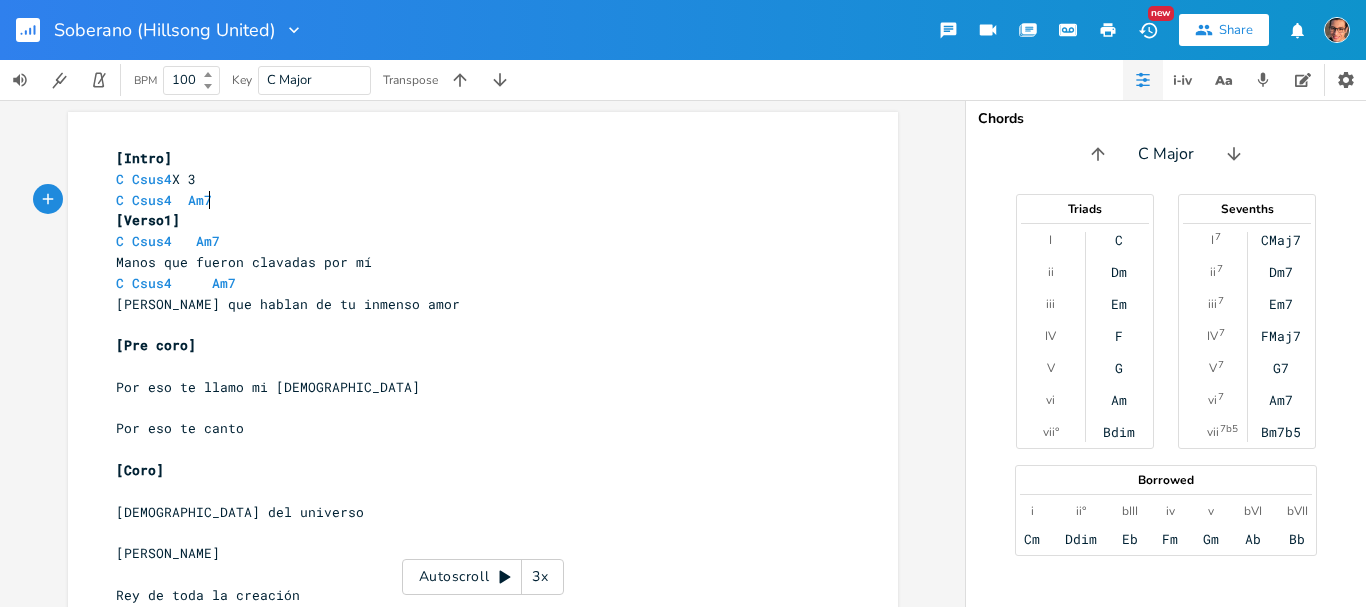 scroll, scrollTop: 0, scrollLeft: 9, axis: horizontal 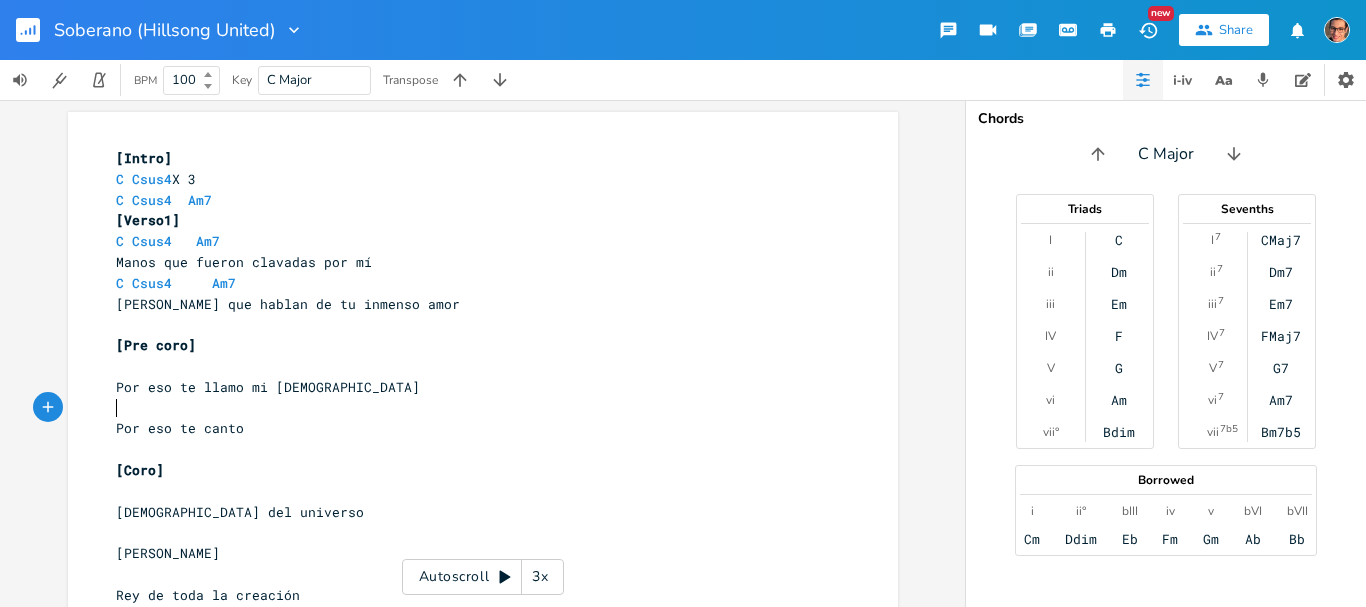 click on "​" at bounding box center [473, 408] 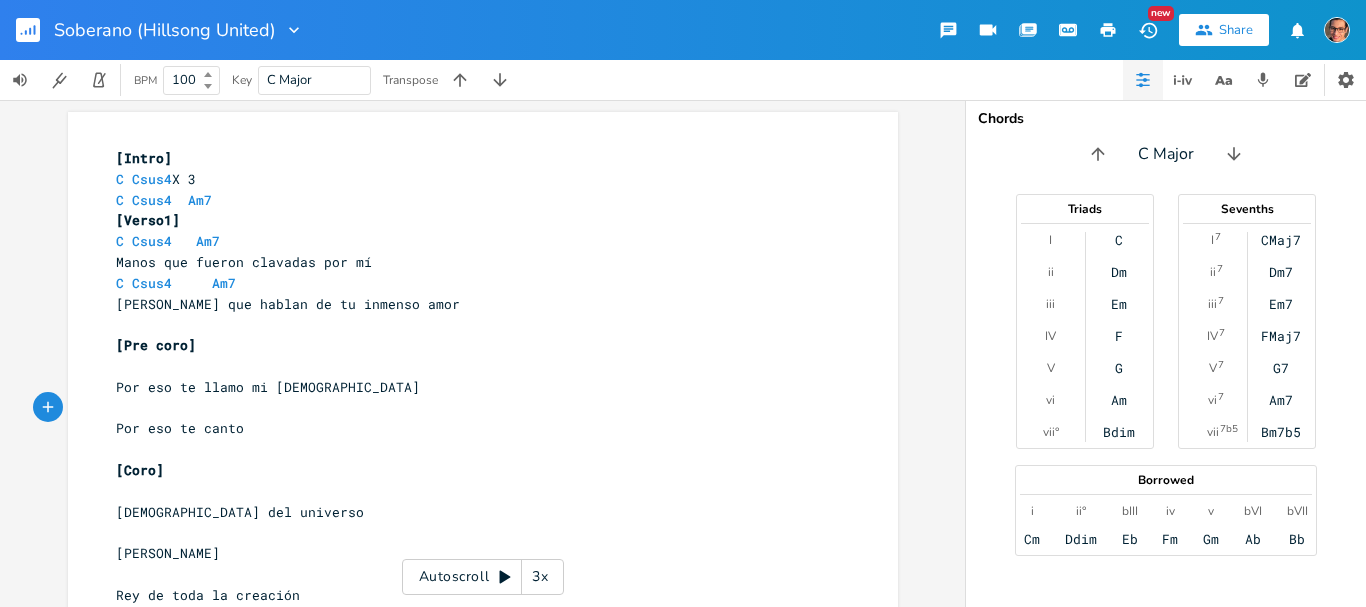 click on "​" at bounding box center (473, 366) 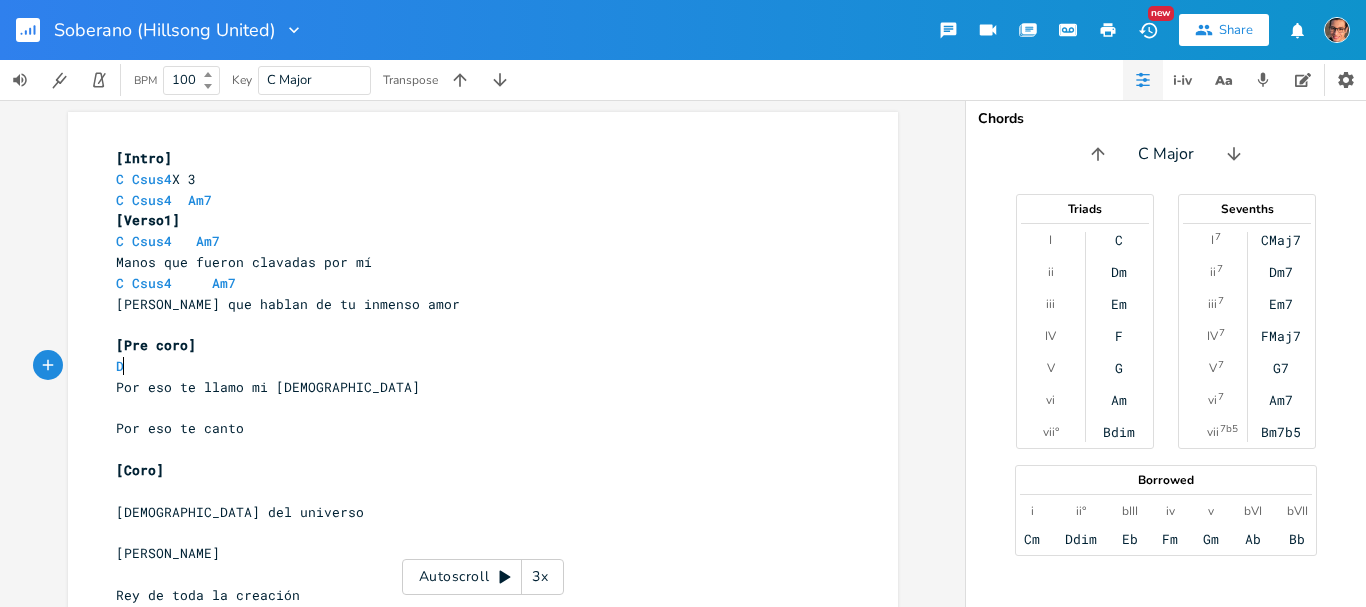 scroll, scrollTop: 0, scrollLeft: 21, axis: horizontal 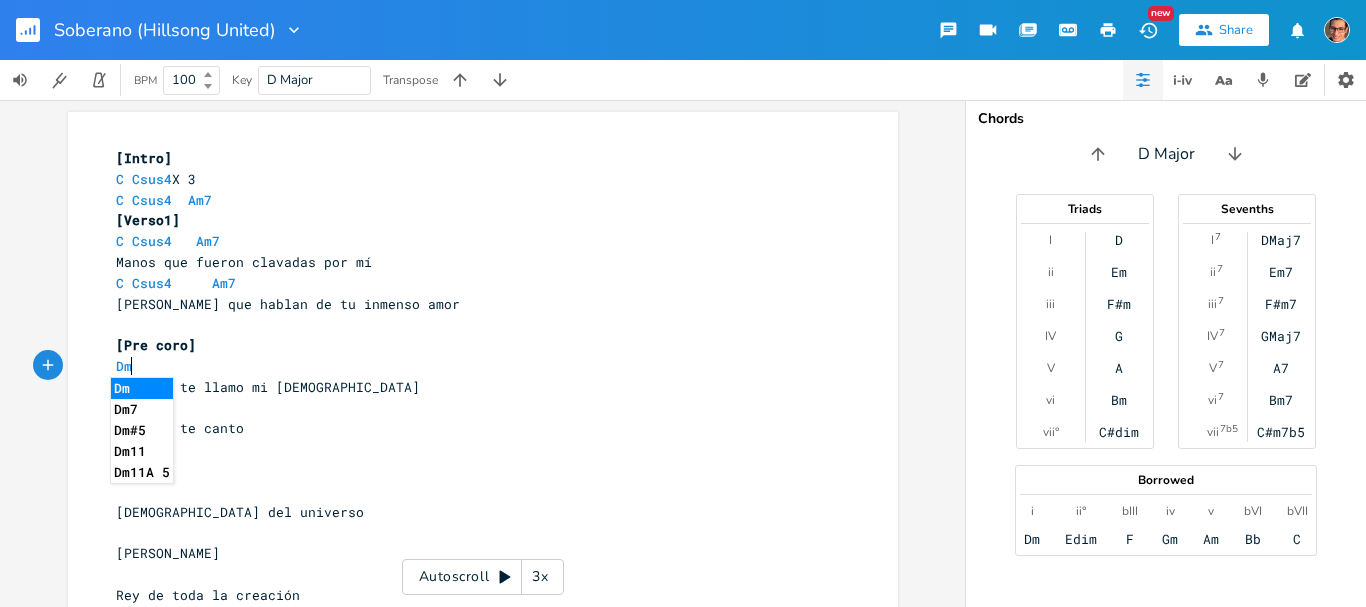 click on "[Pre coro]" at bounding box center (473, 345) 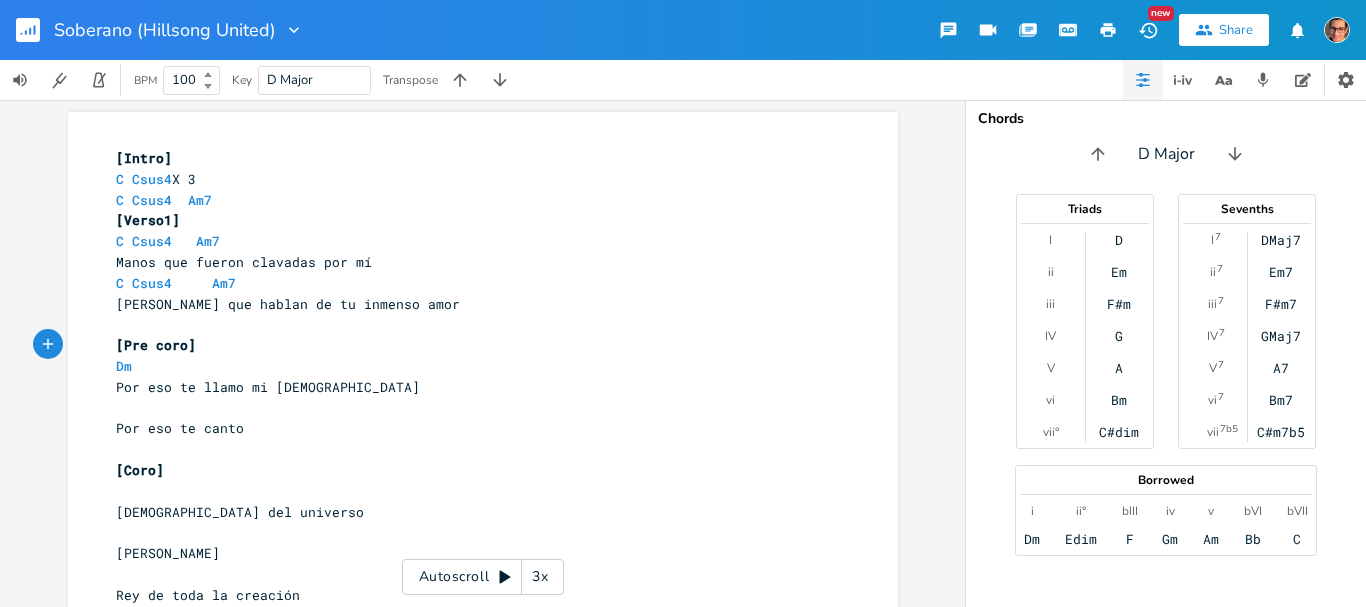 click on "Por eso te llamo mi [DEMOGRAPHIC_DATA]" at bounding box center [473, 387] 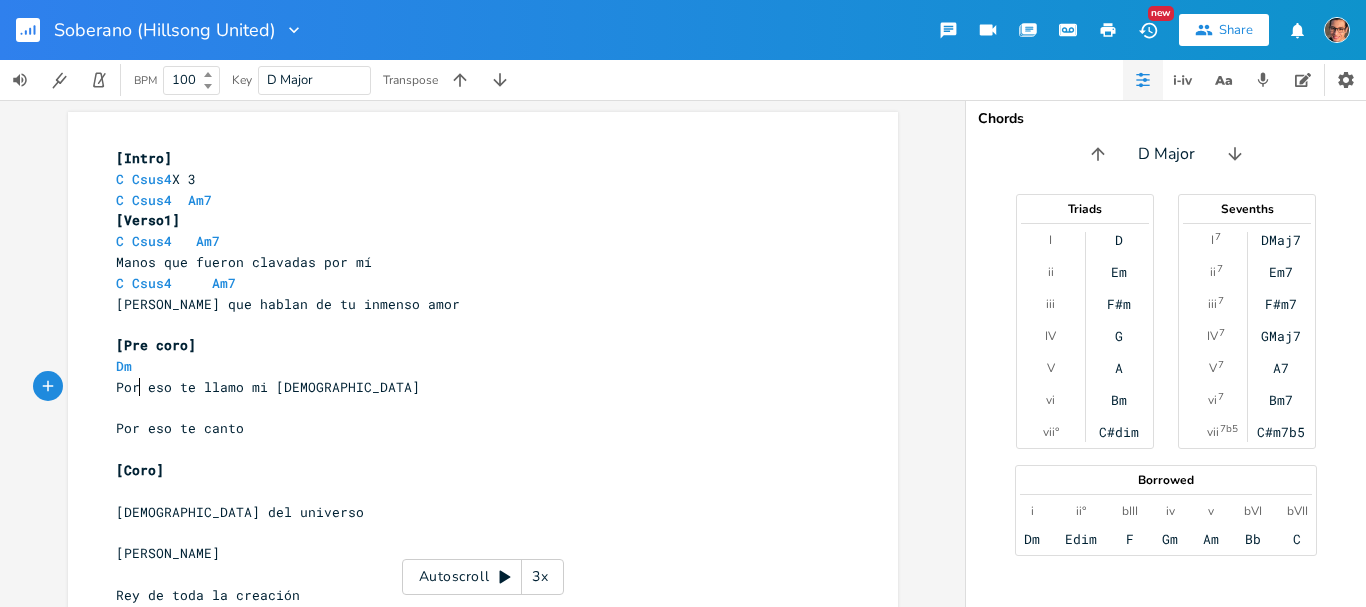 scroll, scrollTop: 0, scrollLeft: 9, axis: horizontal 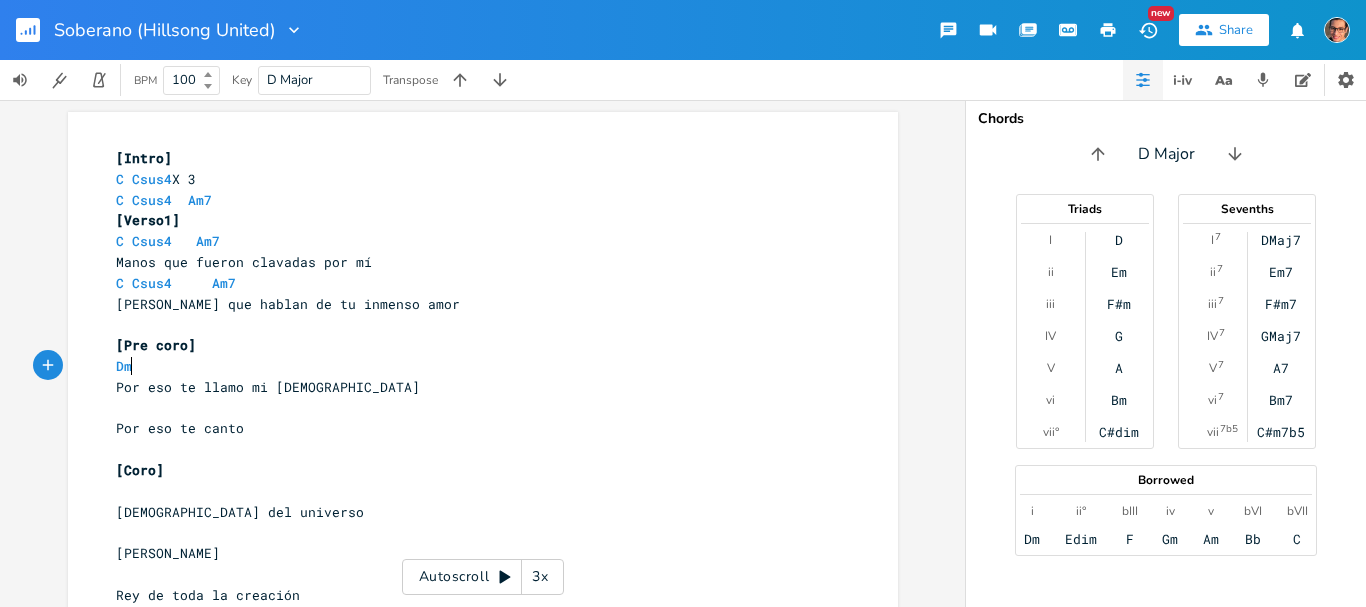 drag, startPoint x: 126, startPoint y: 364, endPoint x: 146, endPoint y: 377, distance: 23.853722 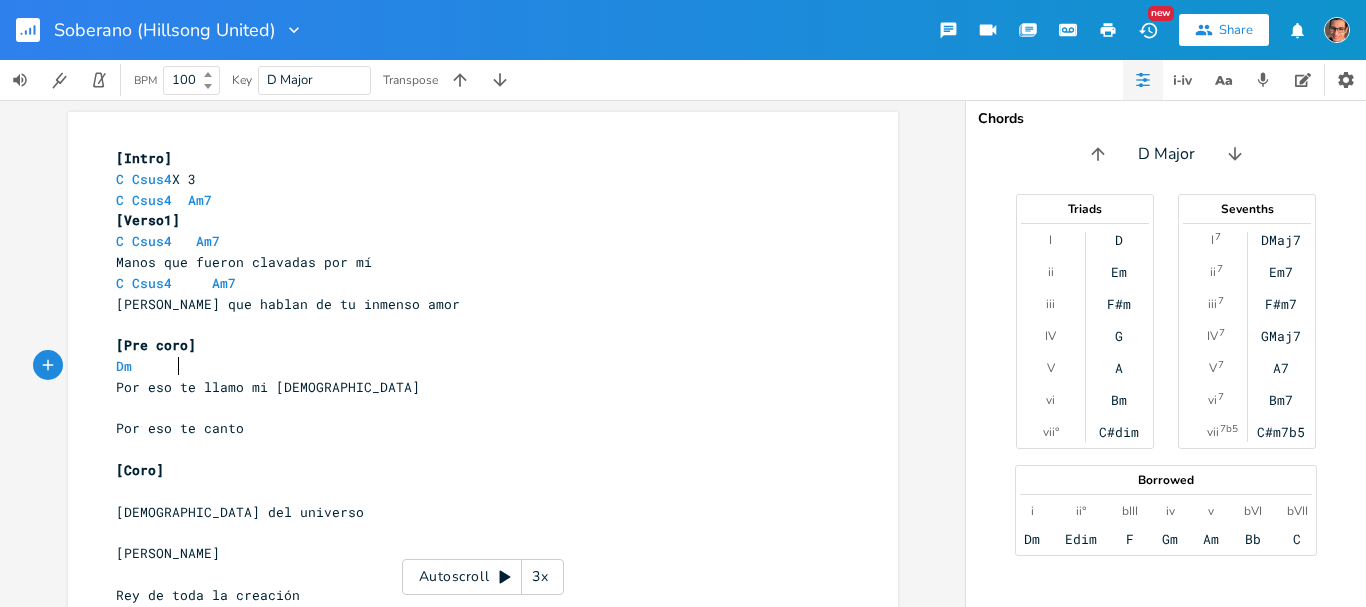 scroll, scrollTop: 0, scrollLeft: 23, axis: horizontal 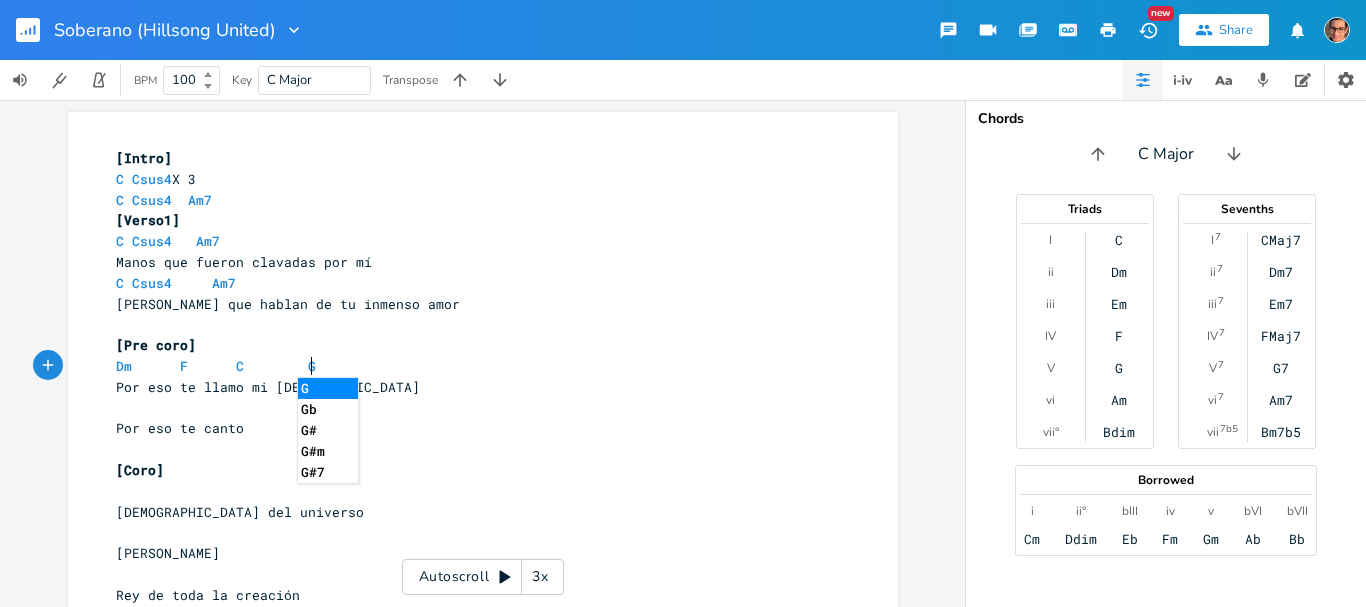 click on "​" at bounding box center [473, 408] 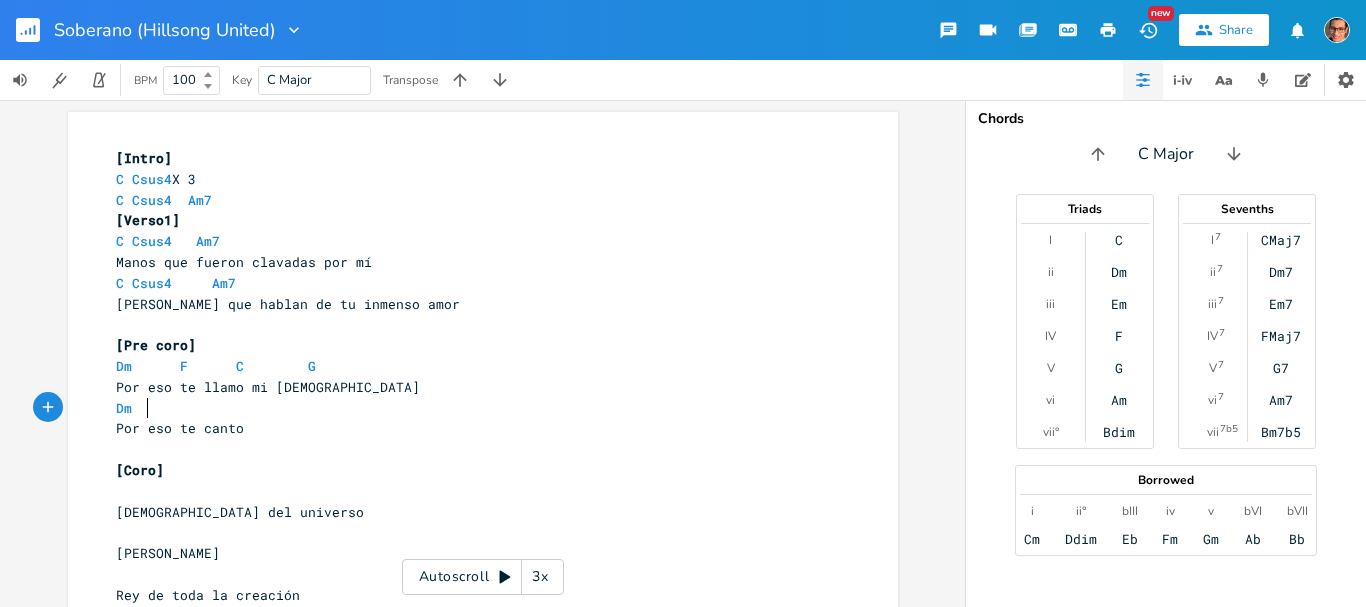 scroll, scrollTop: 0, scrollLeft: 3, axis: horizontal 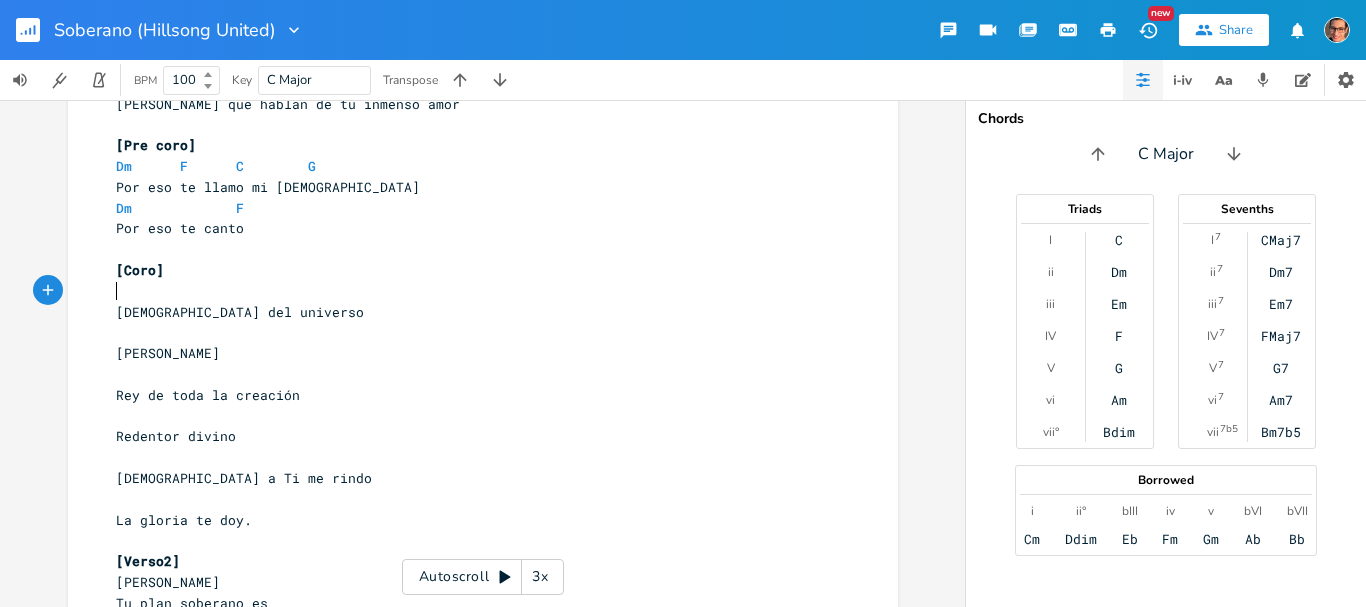 click on "​" at bounding box center [473, 291] 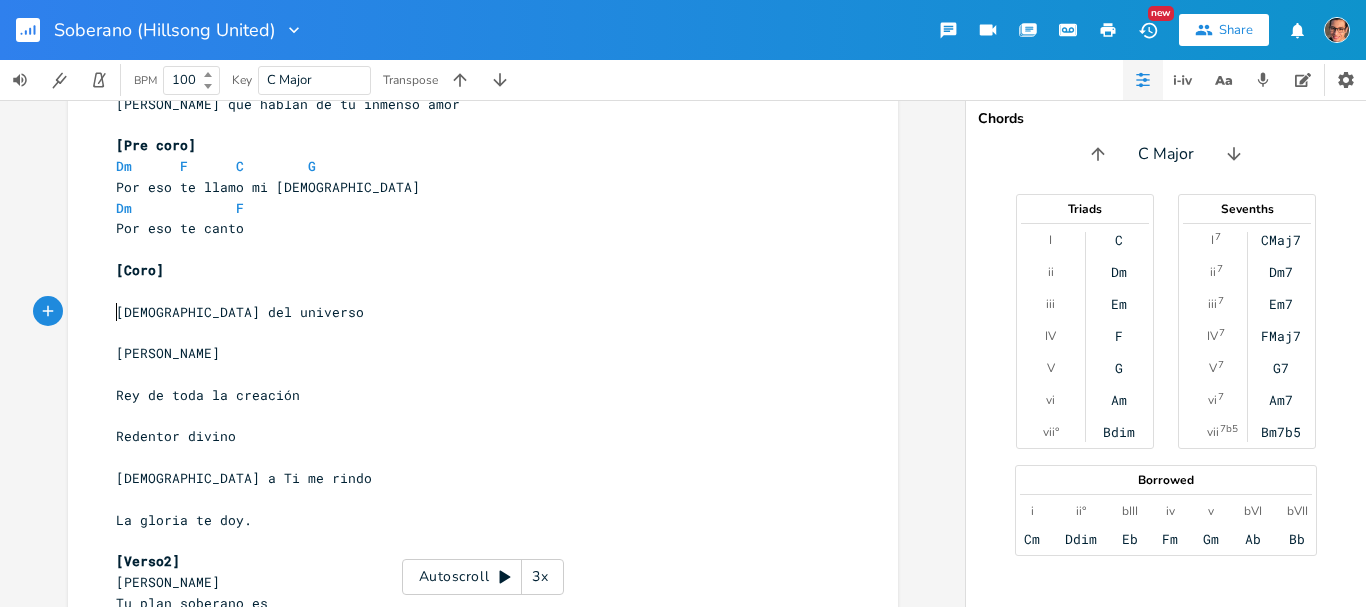 drag, startPoint x: 106, startPoint y: 305, endPoint x: 115, endPoint y: 322, distance: 19.235384 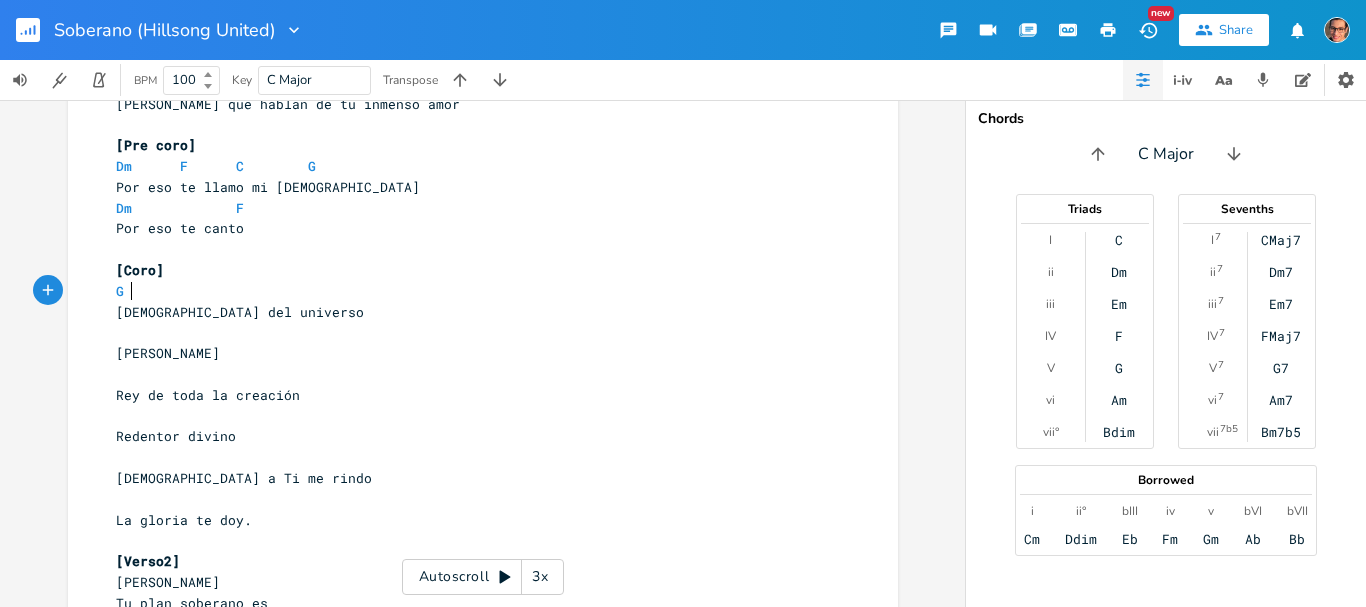 scroll, scrollTop: 0, scrollLeft: 15, axis: horizontal 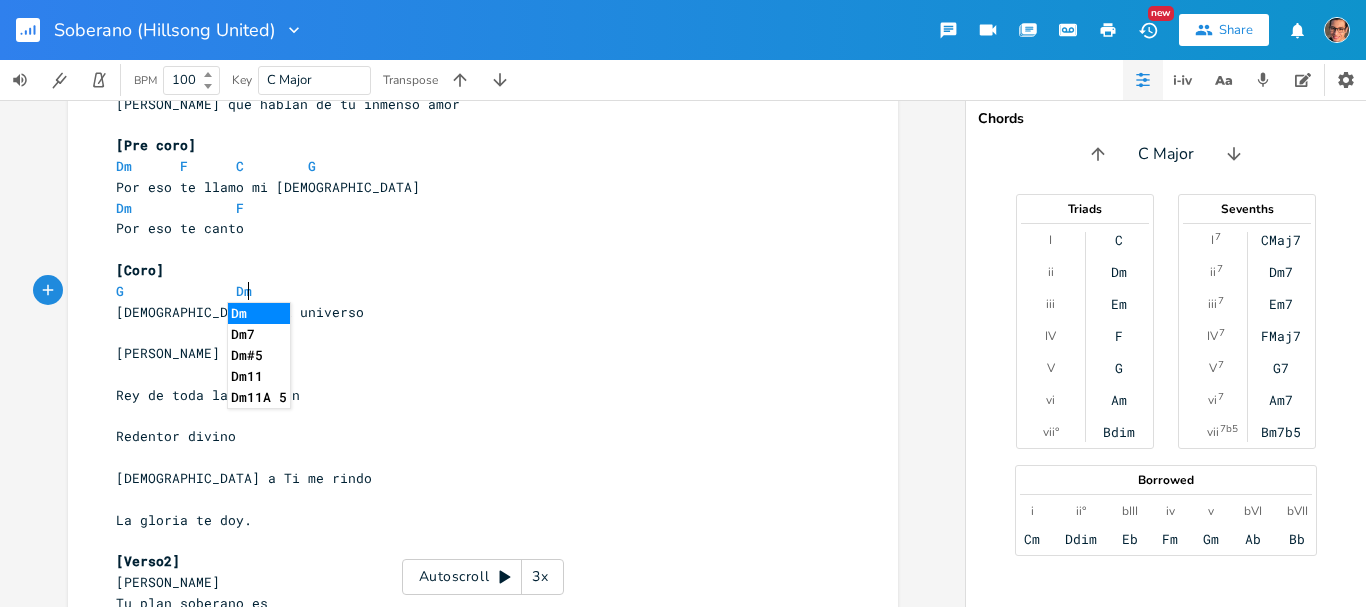 click on "​" at bounding box center (473, 332) 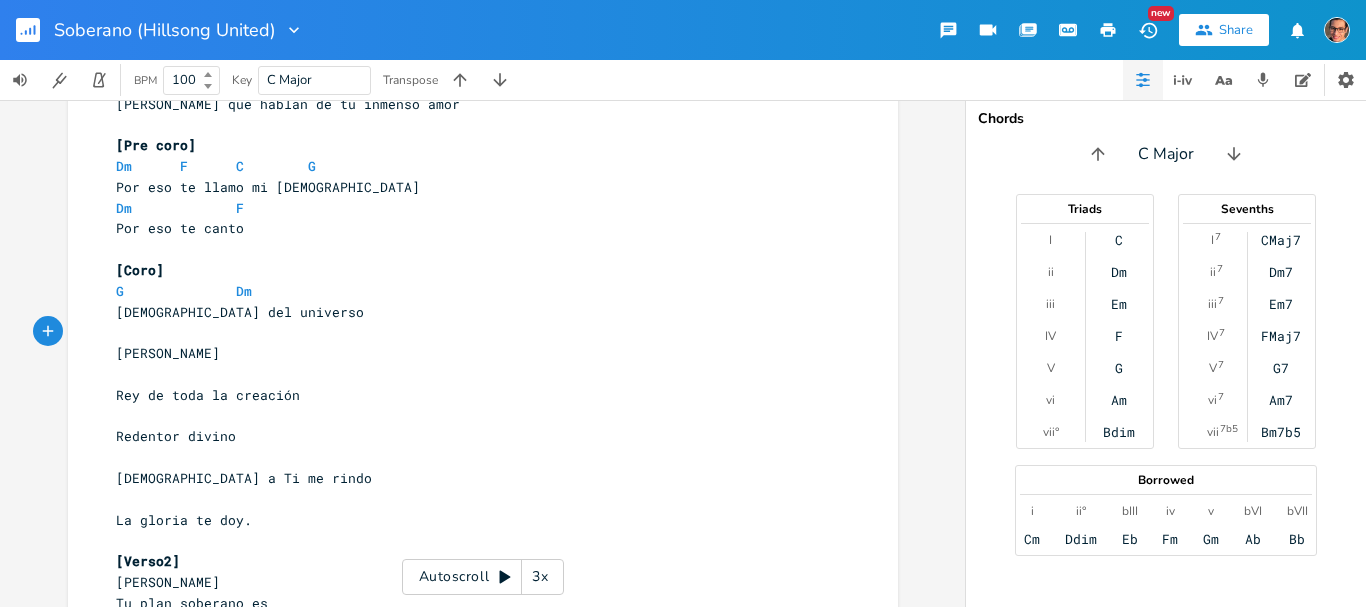 scroll, scrollTop: 0, scrollLeft: 41, axis: horizontal 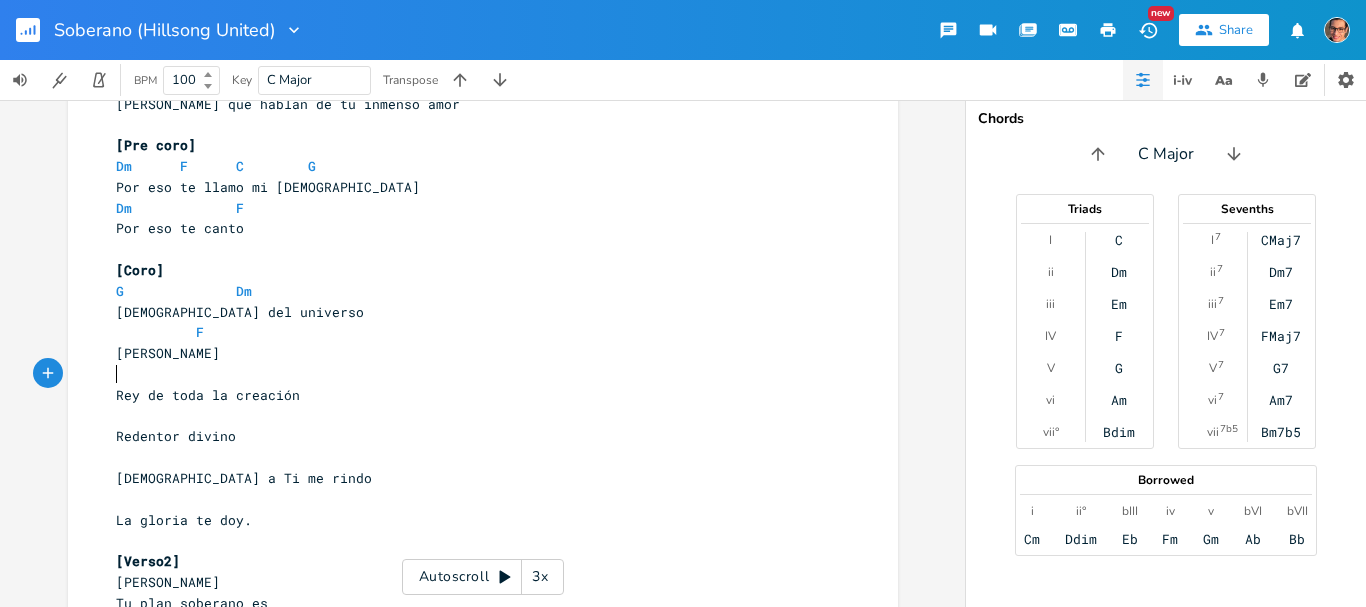 drag, startPoint x: 128, startPoint y: 377, endPoint x: 139, endPoint y: 413, distance: 37.64306 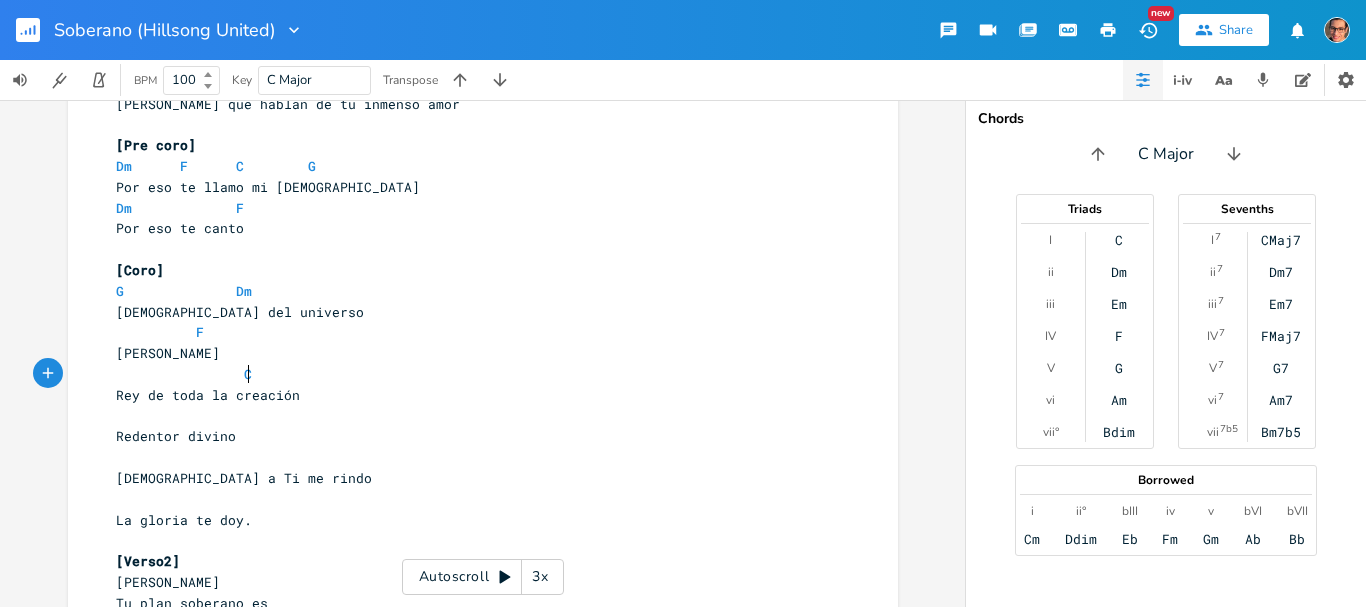 scroll, scrollTop: 0, scrollLeft: 64, axis: horizontal 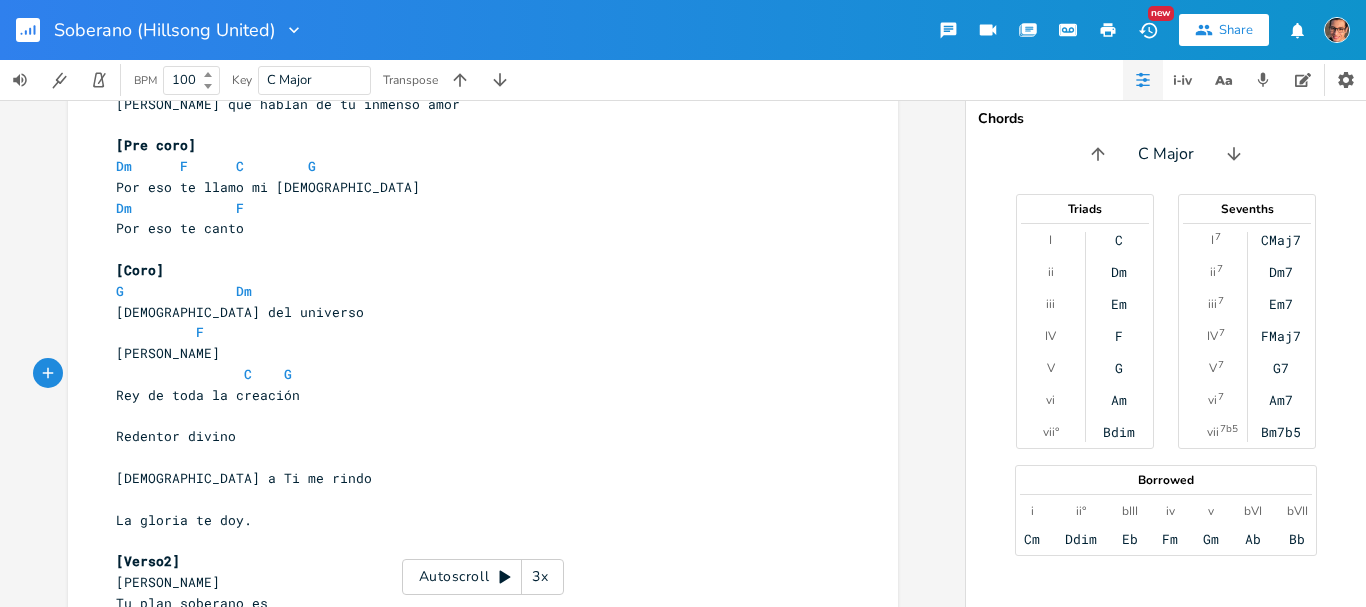 click on "G x   [Intro] C   Csus4   X 3 C   Csus4    Am7 [Verso1] C   Csus4     Am7          10 Manos que fueron clavadas por mí C   Csus4       Am7 13 Heridas que hablan de tu inmenso amor ​ [Pre coro] Dm        F        C          G 9    Por eso te llamo mi Cristo Dm                F 6    Por eso te canto ​ [Coro] G                Dm 7   [DEMOGRAPHIC_DATA] del universo            F 6 [PERSON_NAME]                  C      G 7 Rey de toda la creación ​ 6 Redentor divino ​ 7 [DEMOGRAPHIC_DATA] a Ti me rindo  ​ 6 La gloria te doy.  ​ [Verso2] 4 [PERSON_NAME] 7 Tu plan soberano es 4 Al enviar  10 A tu hijo por la humanidad. ​ [Chorus] ​ [Puente] ​ 2 Santo ​ 2 Santo ​ 4 [PERSON_NAME]. ​ [Verso3] 3 Manos que  8 Se entregaron por amor  3 Lo que soy 6 Siempre te daré Señor ​ [Pre coro] [CoroX2] [Puente]" at bounding box center (483, 485) 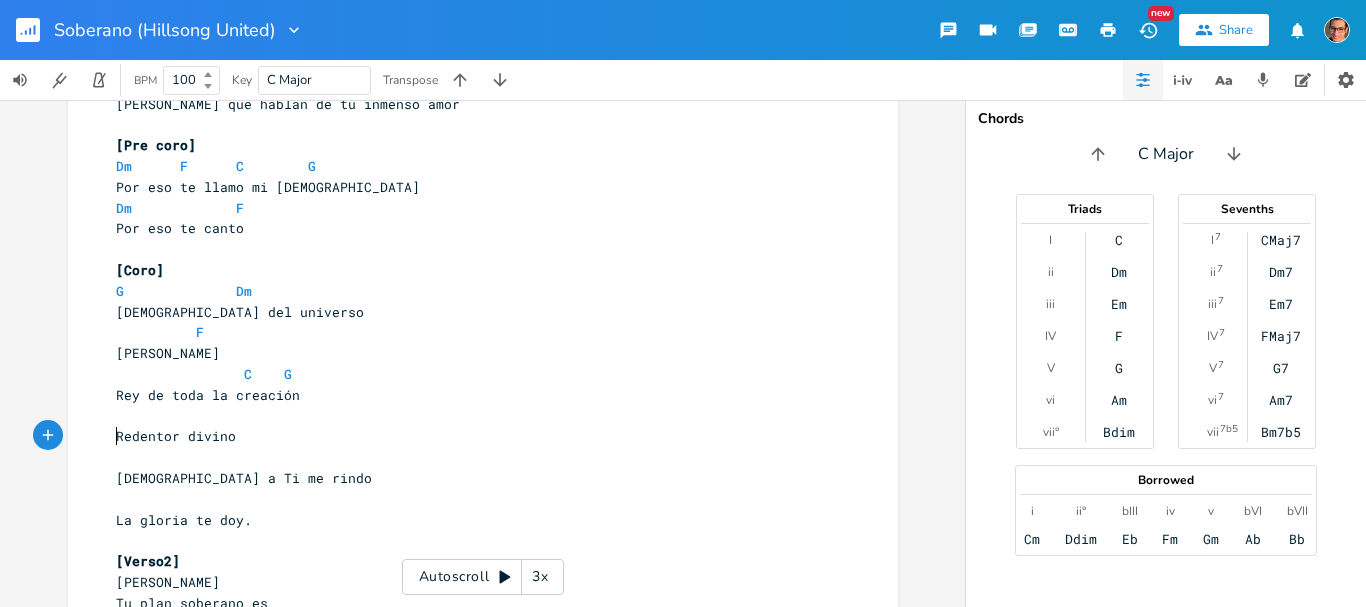 click on "Redentor divino" at bounding box center [176, 436] 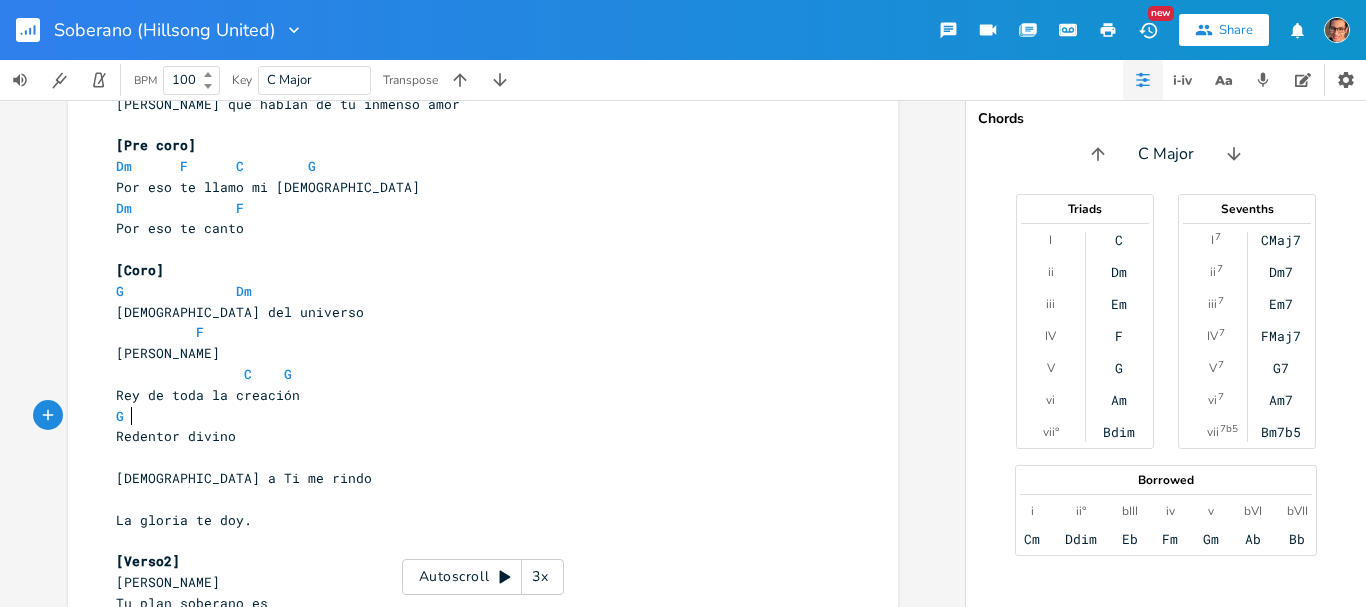 scroll, scrollTop: 0, scrollLeft: 15, axis: horizontal 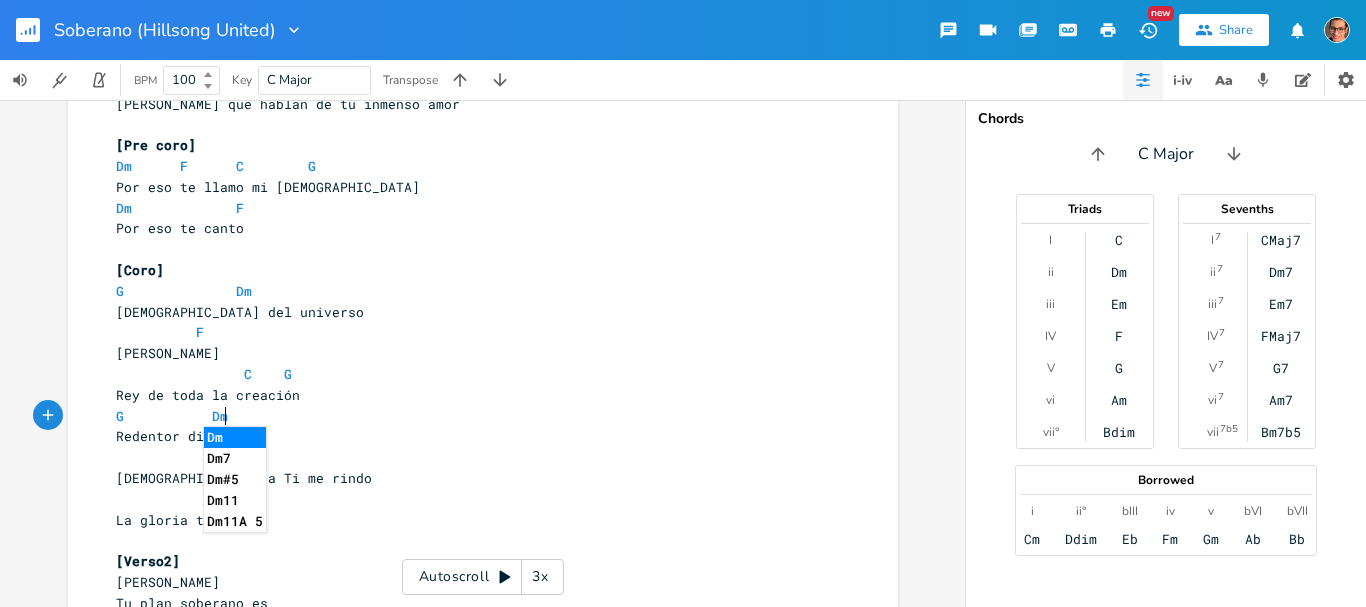 click on "​" at bounding box center [473, 457] 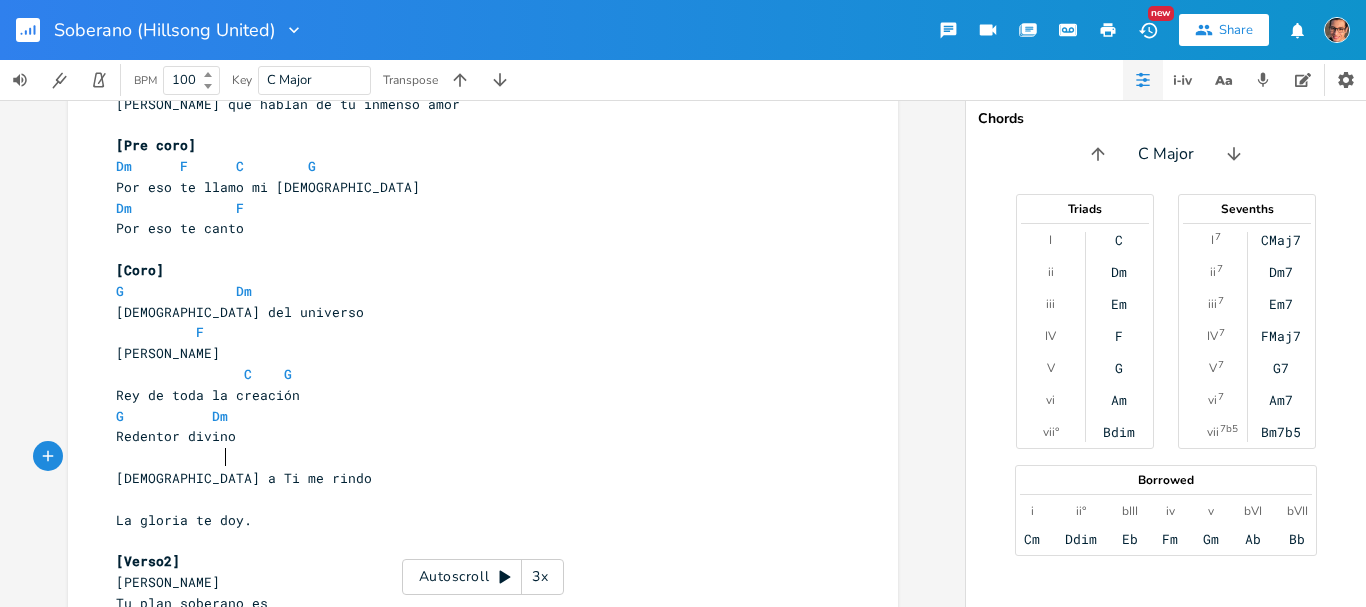 scroll, scrollTop: 0, scrollLeft: 9, axis: horizontal 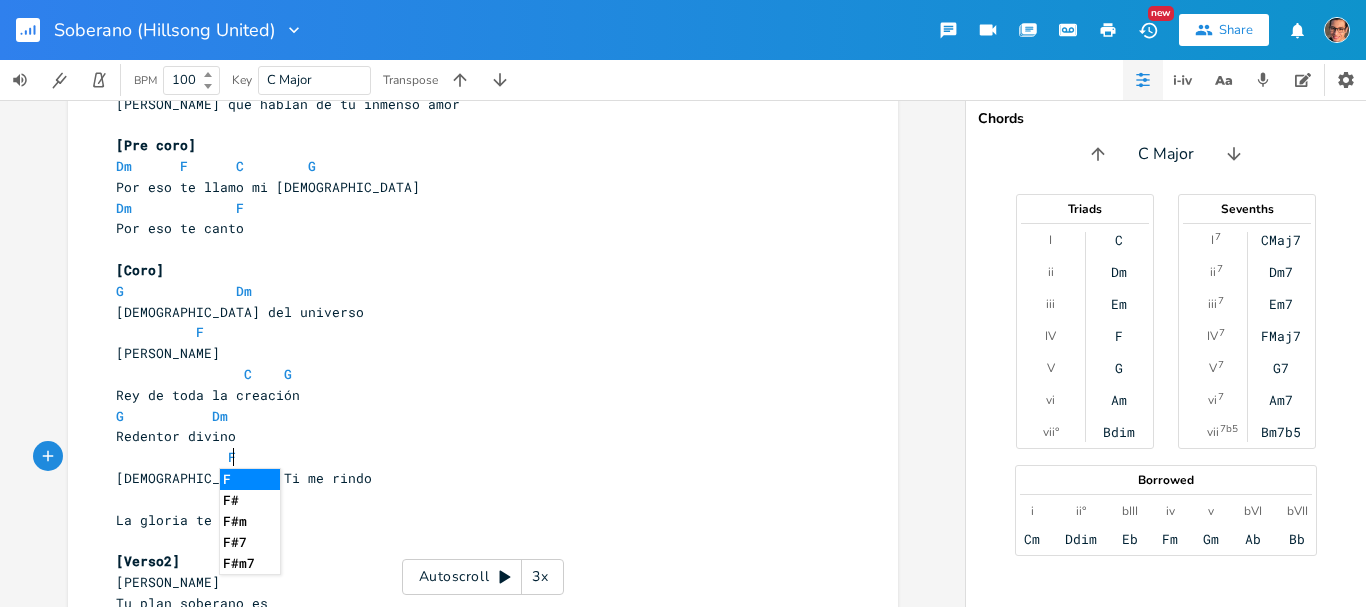 click on "​" at bounding box center (473, 499) 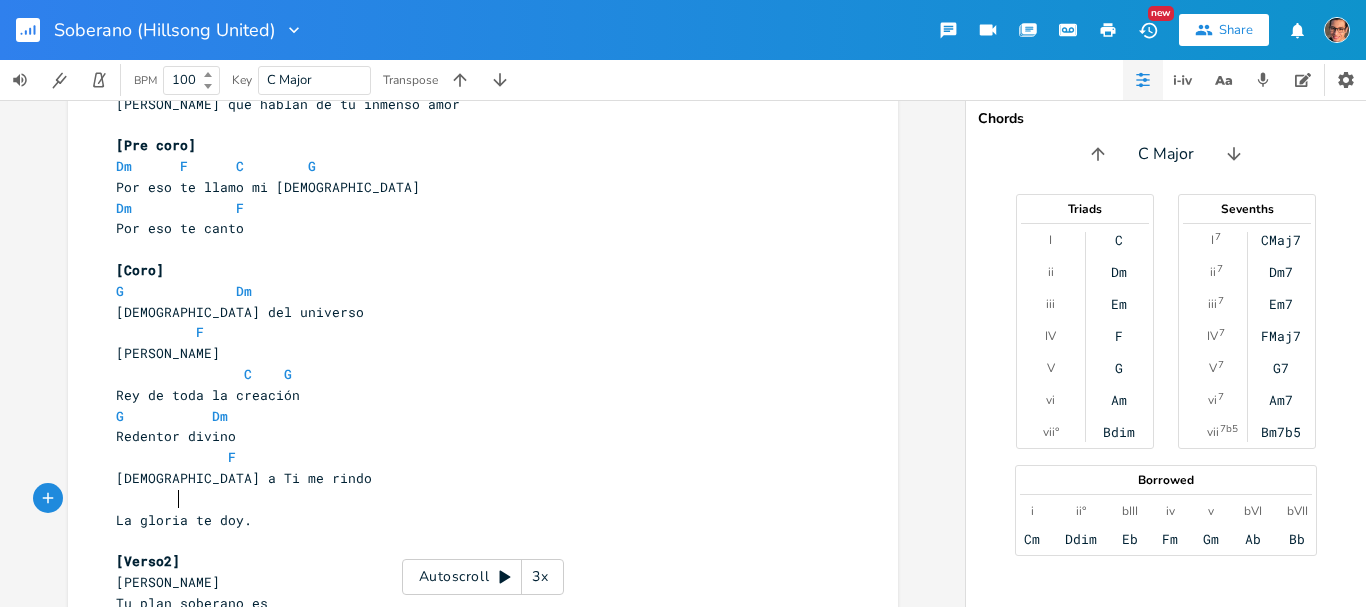 scroll, scrollTop: 0, scrollLeft: 43, axis: horizontal 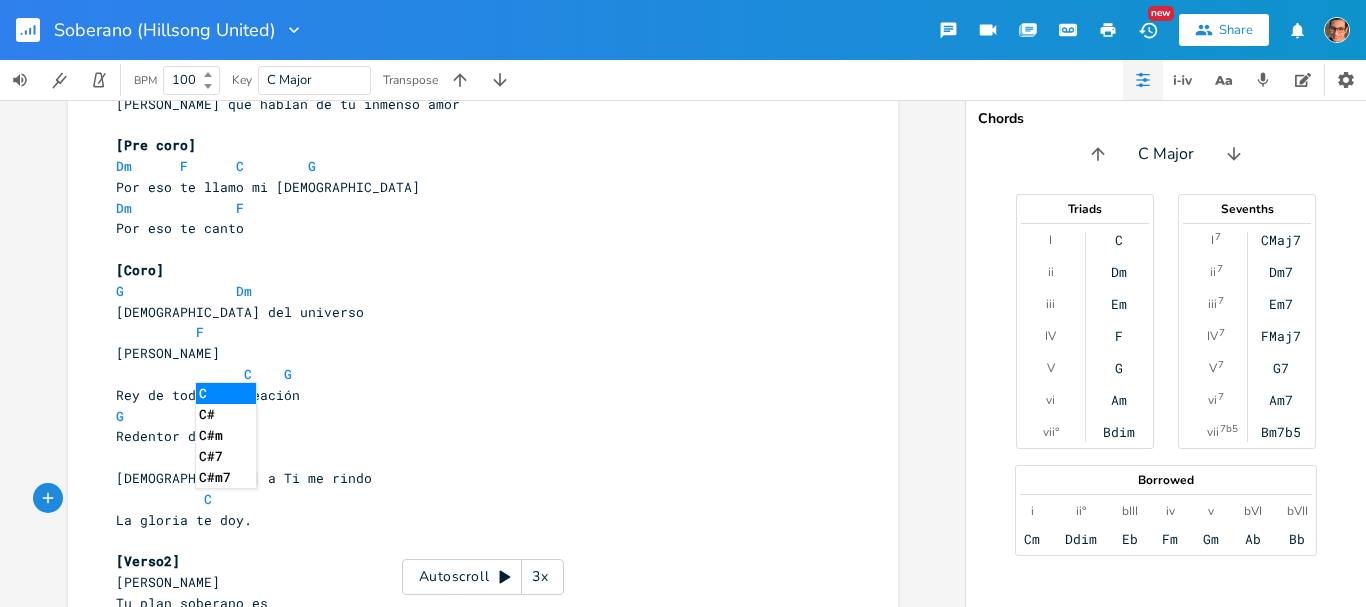 click on "[Verso2]" at bounding box center (473, 561) 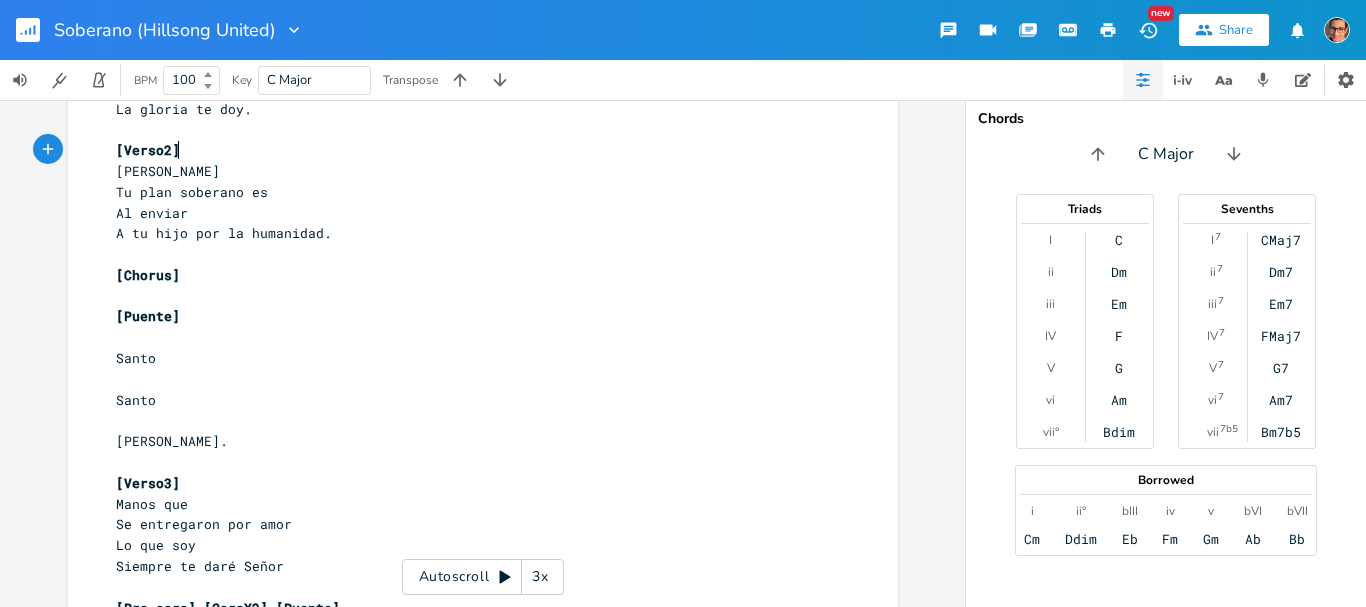 scroll, scrollTop: 563, scrollLeft: 0, axis: vertical 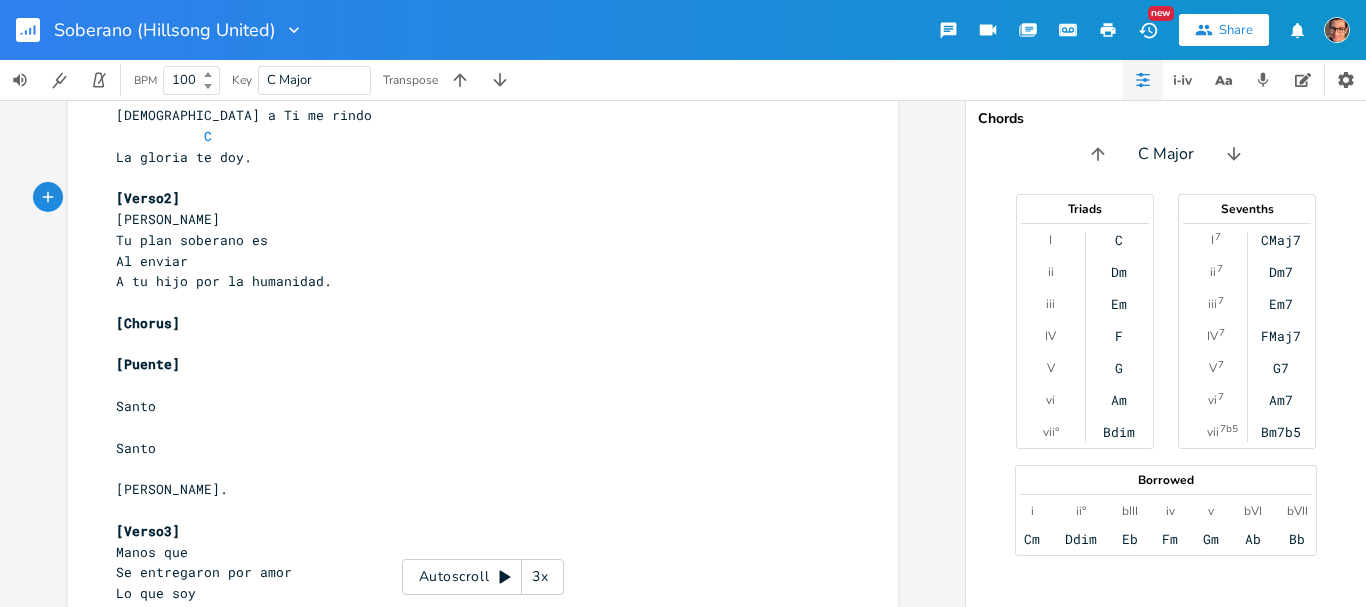 click on "​" at bounding box center (473, 385) 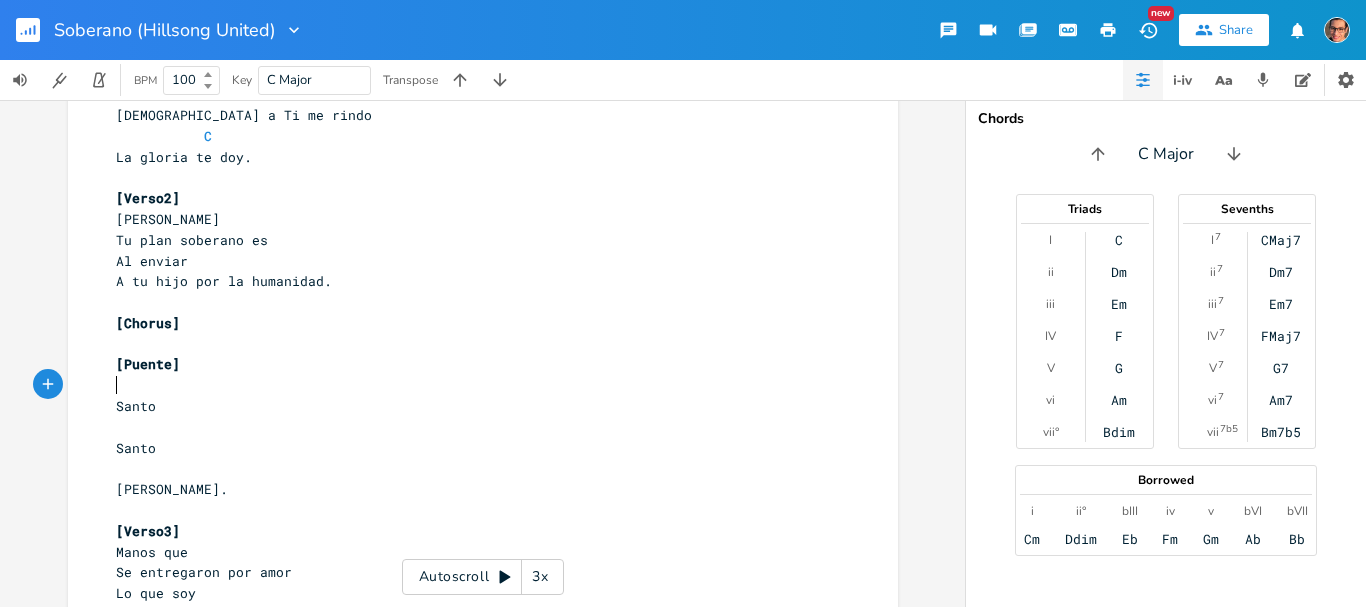 scroll, scrollTop: 0, scrollLeft: 9, axis: horizontal 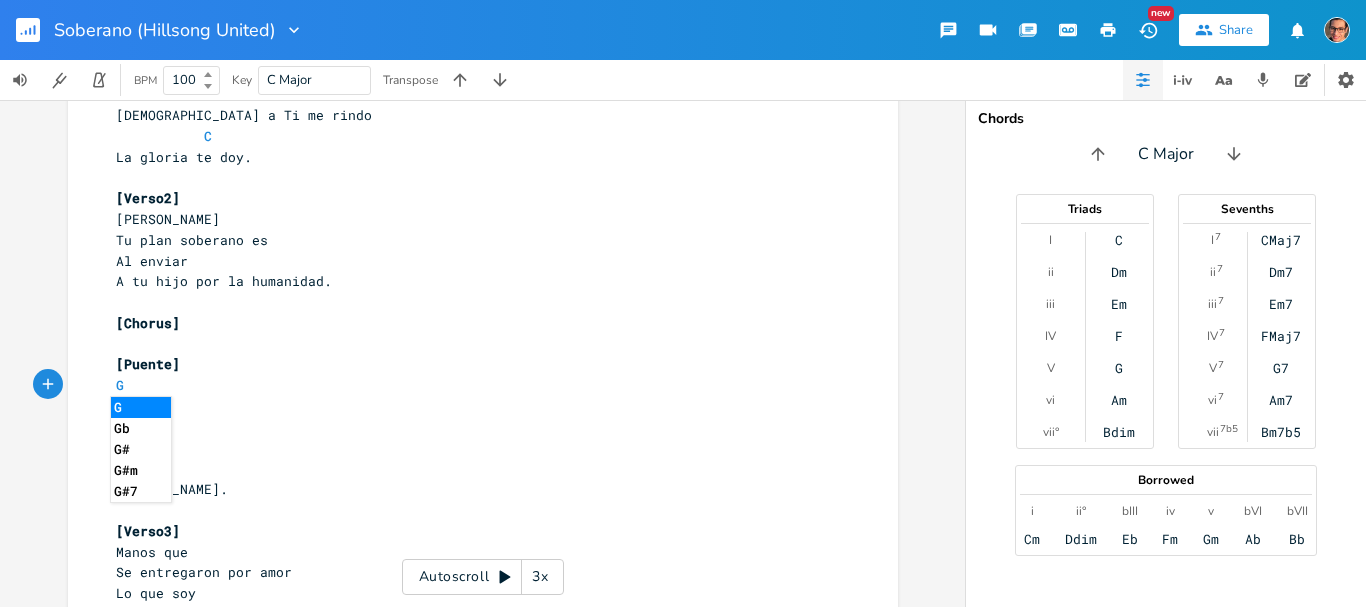 click on "[Puente]" at bounding box center [473, 364] 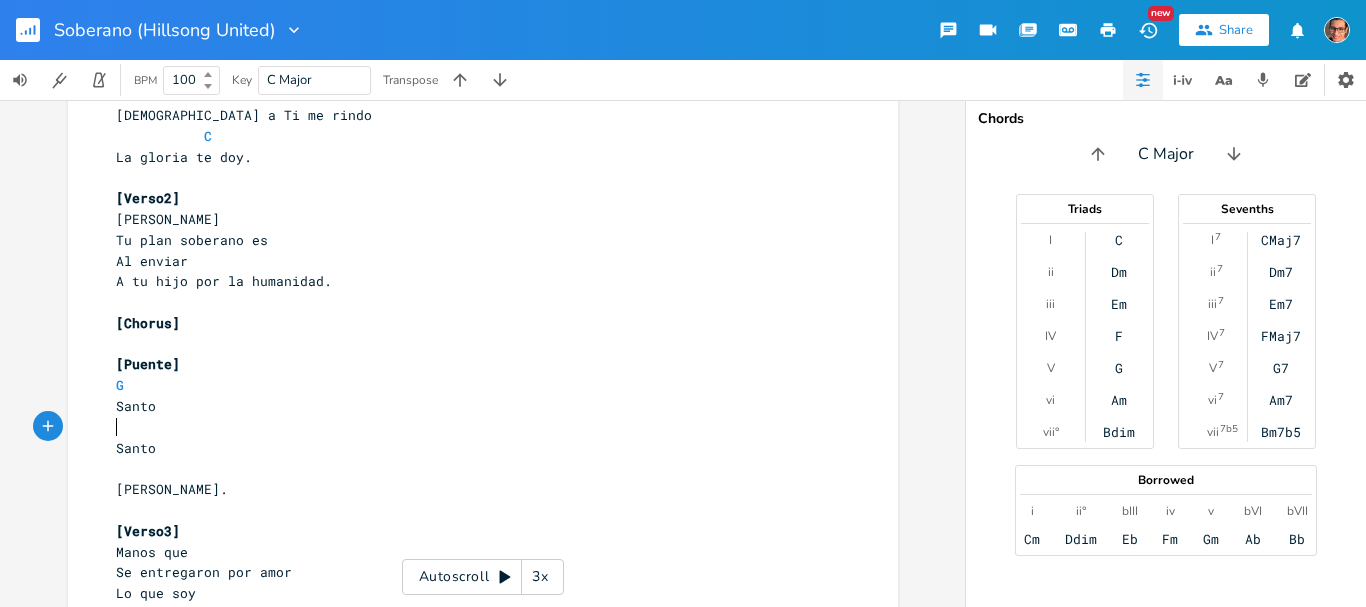 click on "​" at bounding box center (473, 427) 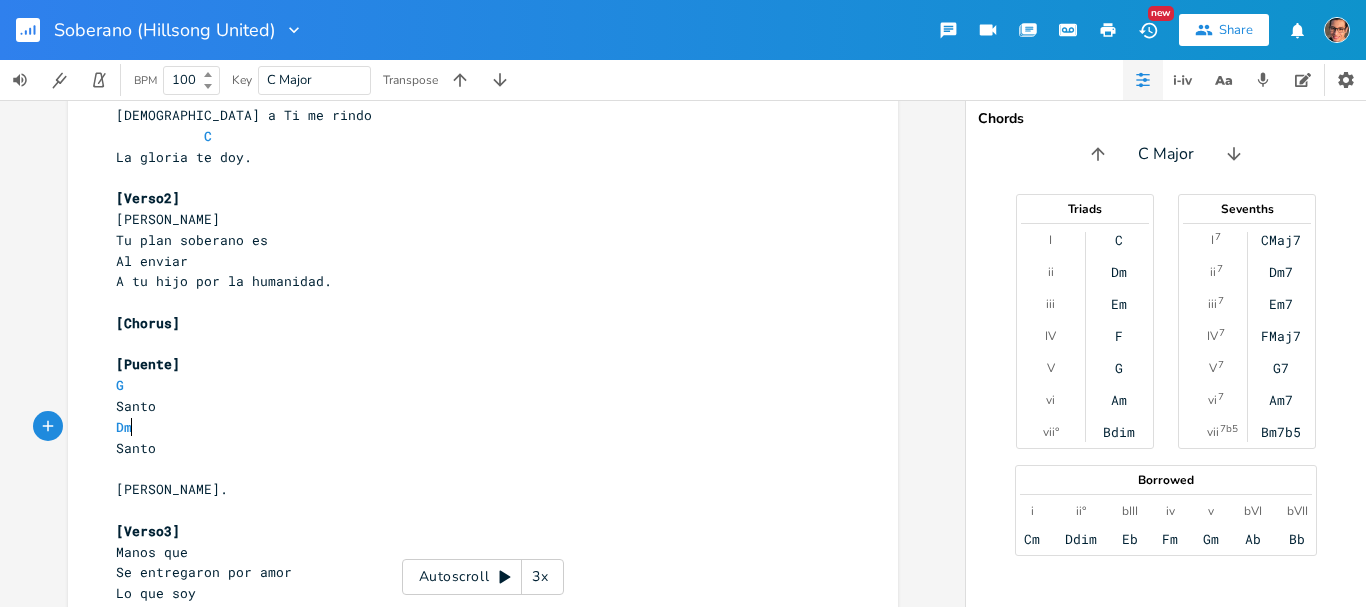 scroll, scrollTop: 0, scrollLeft: 21, axis: horizontal 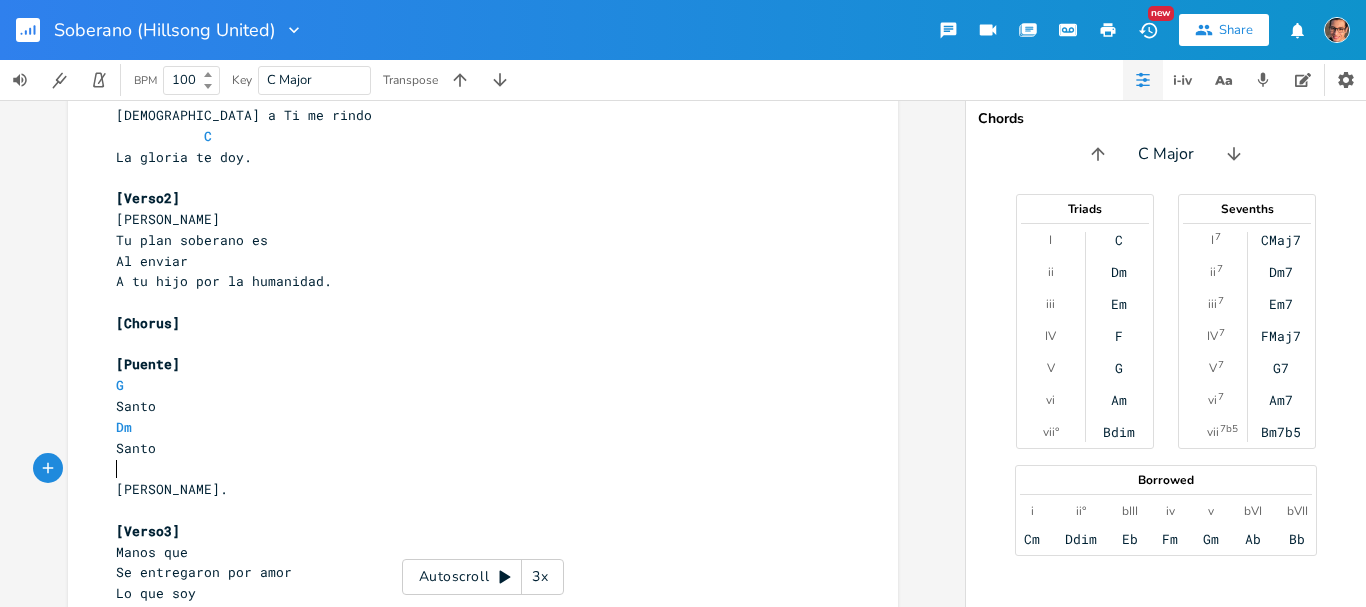 click on "​" at bounding box center (473, 468) 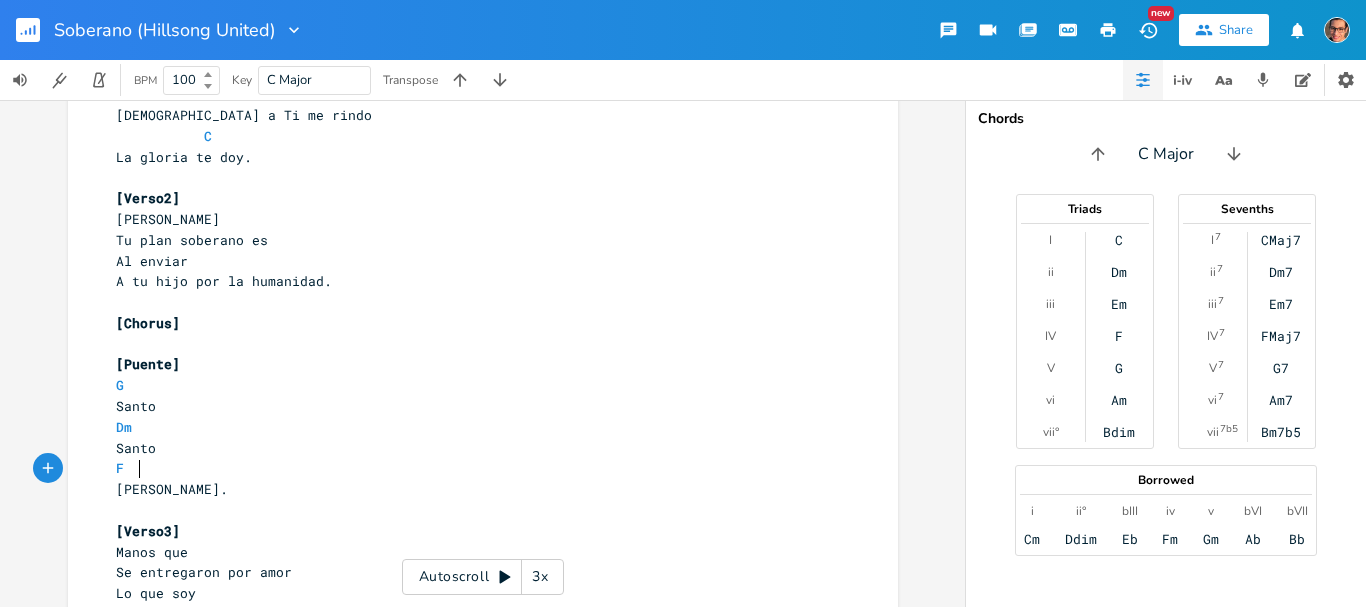 scroll, scrollTop: 0, scrollLeft: 27, axis: horizontal 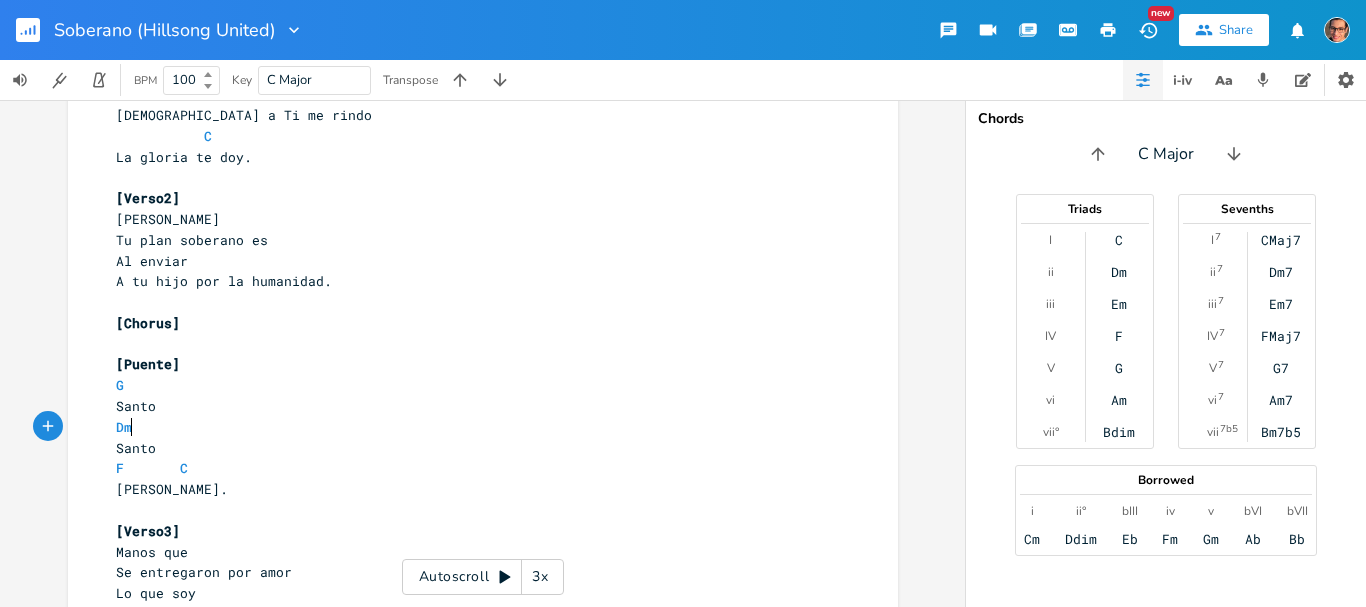 click on "Dm" at bounding box center (473, 427) 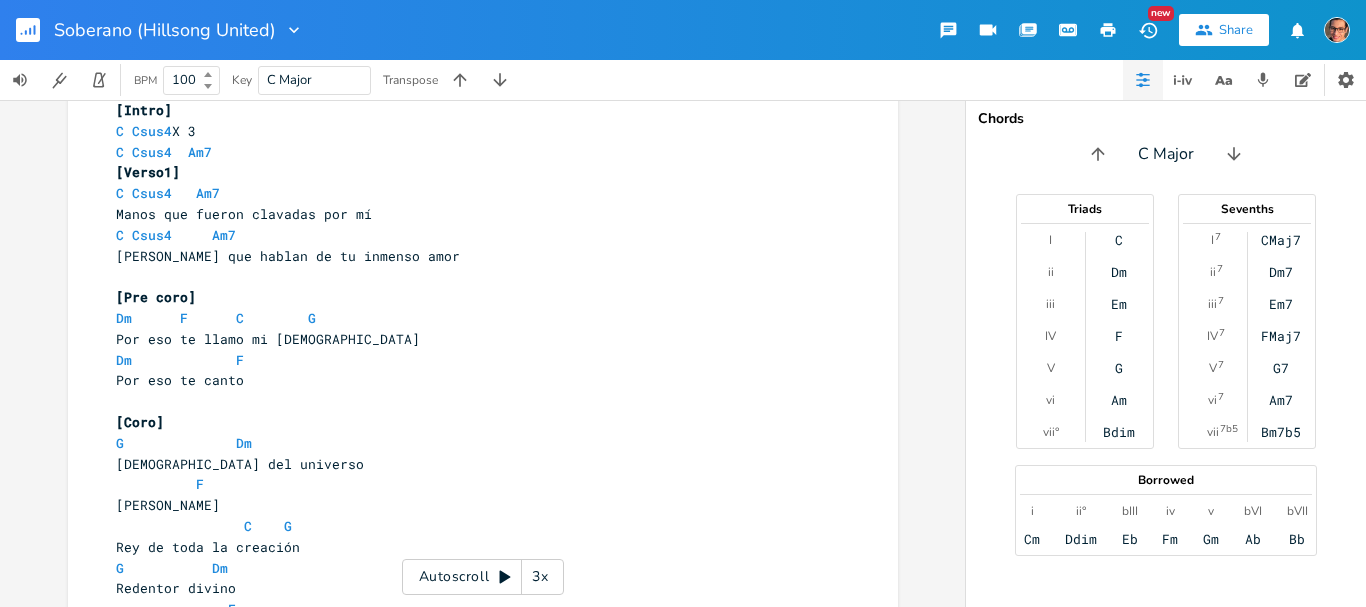 scroll, scrollTop: 0, scrollLeft: 0, axis: both 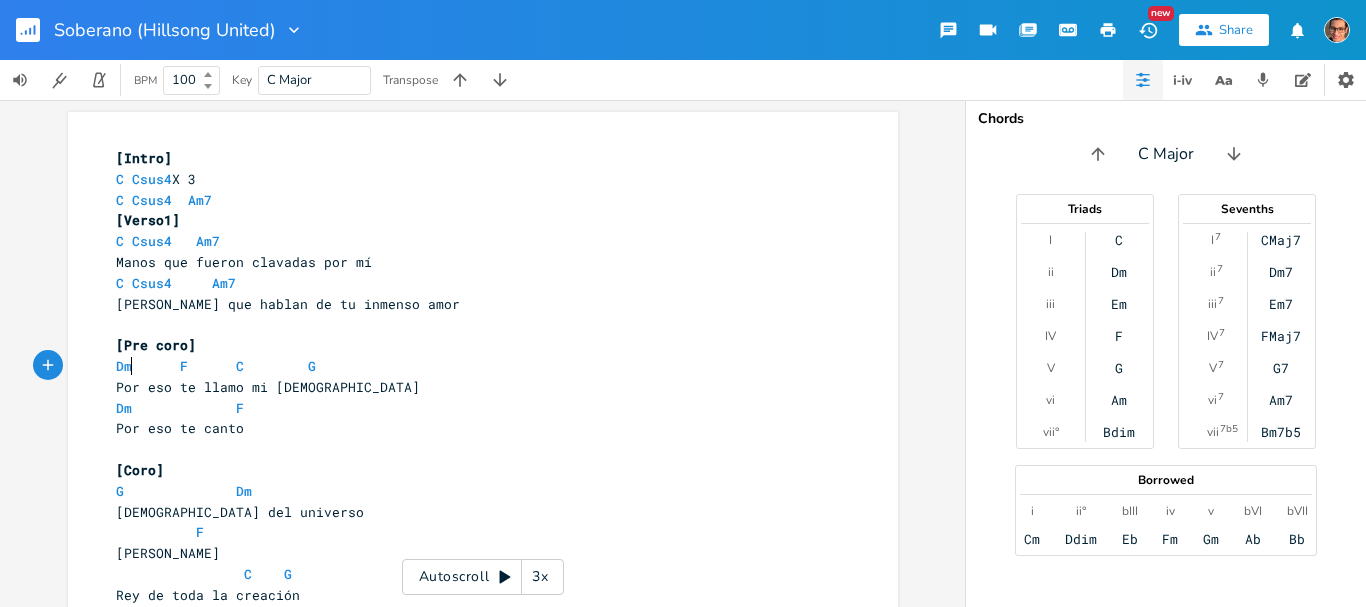 click on "Dm        F        C          G" at bounding box center (216, 366) 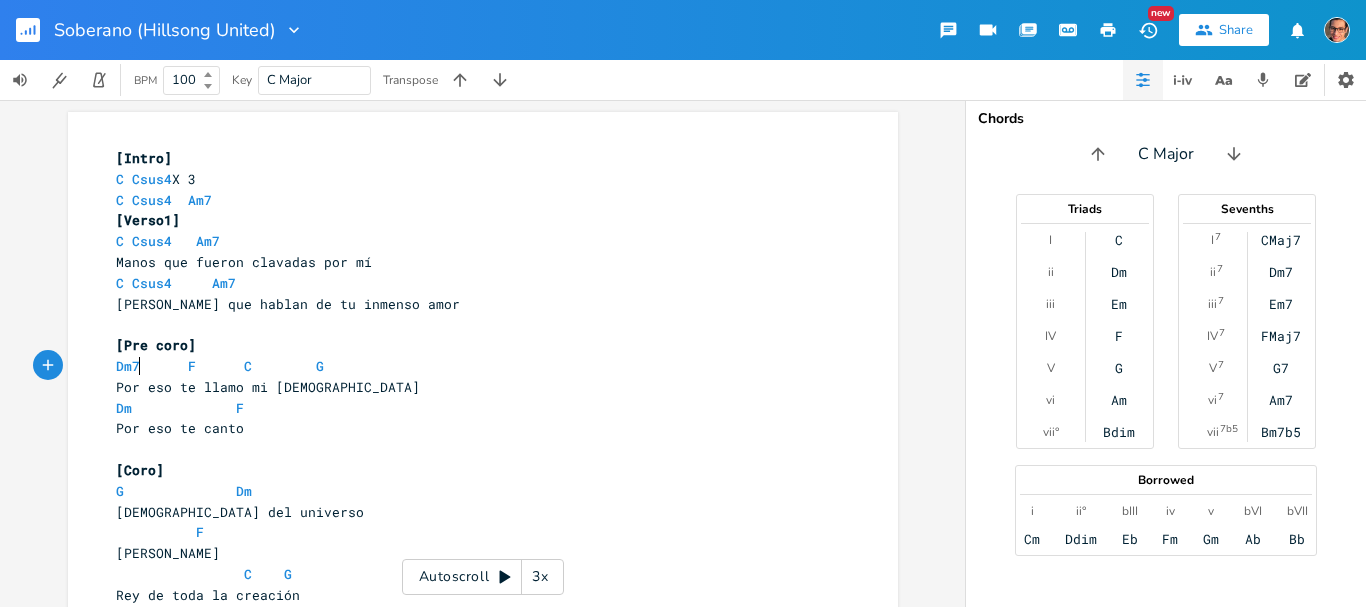 scroll, scrollTop: 0, scrollLeft: 8, axis: horizontal 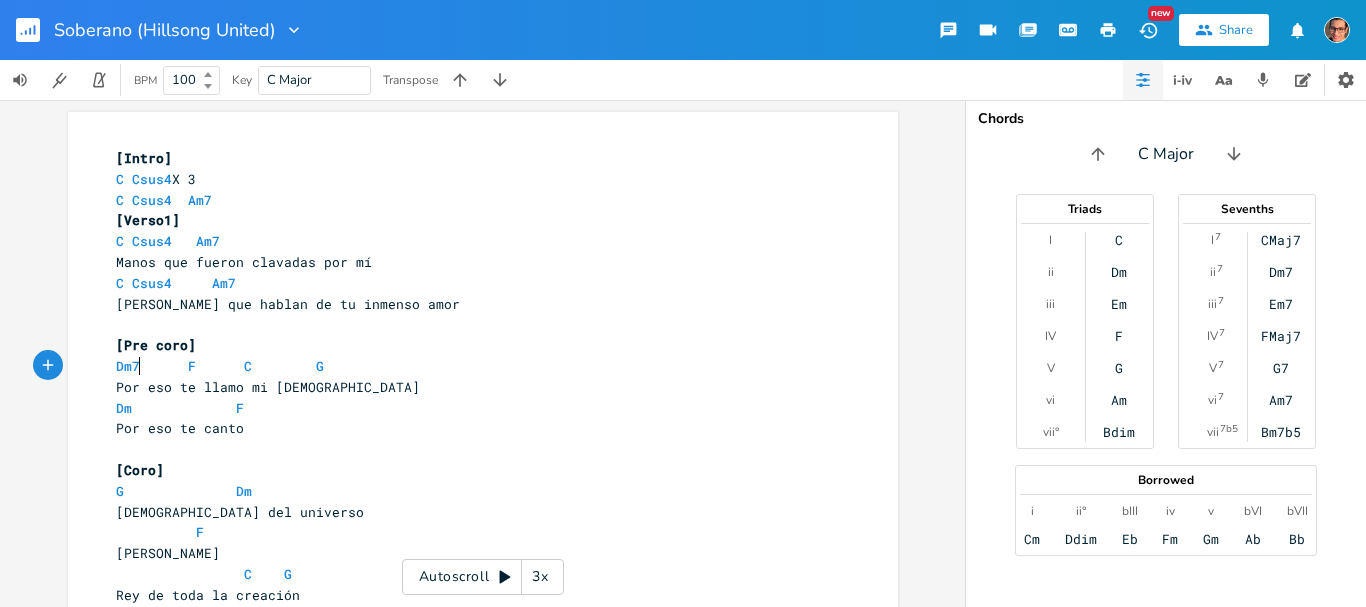 click at bounding box center [140, 408] 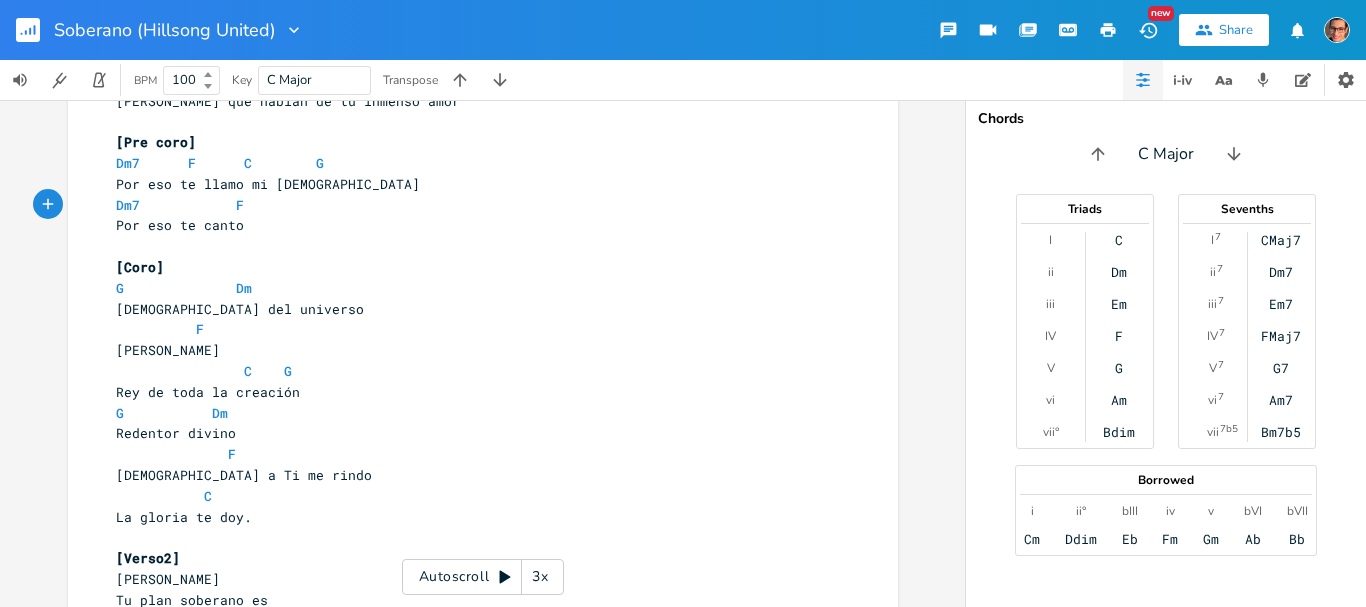 scroll, scrollTop: 300, scrollLeft: 0, axis: vertical 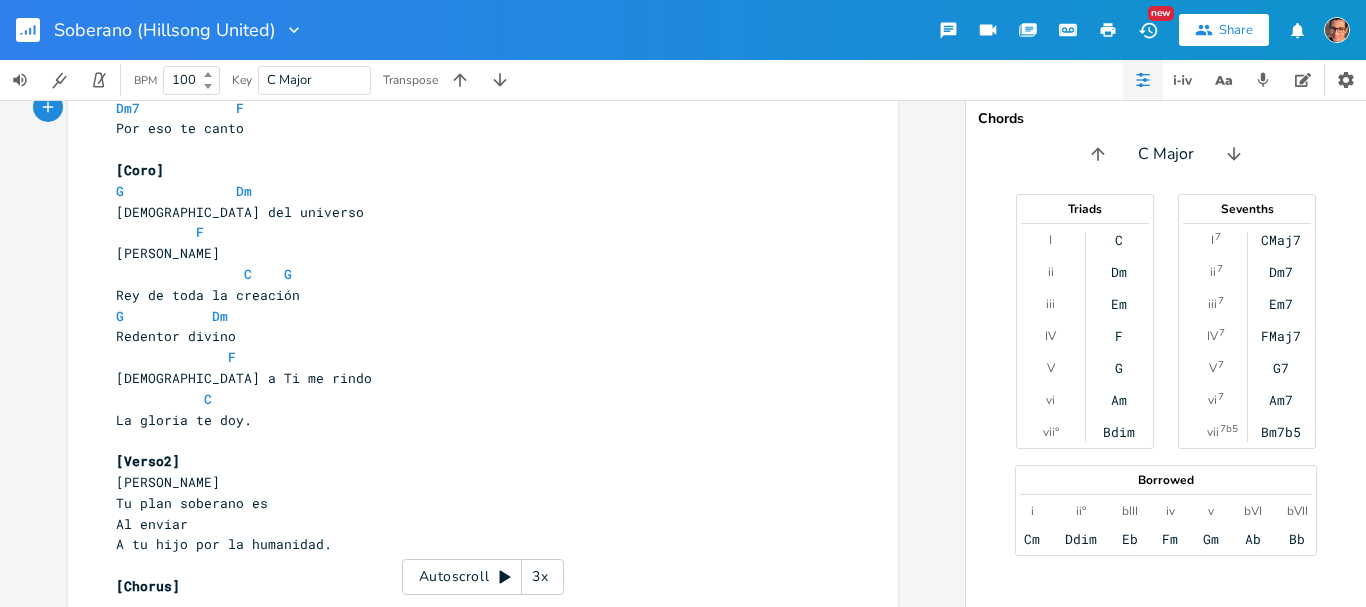 click on "G             Dm" at bounding box center [473, 316] 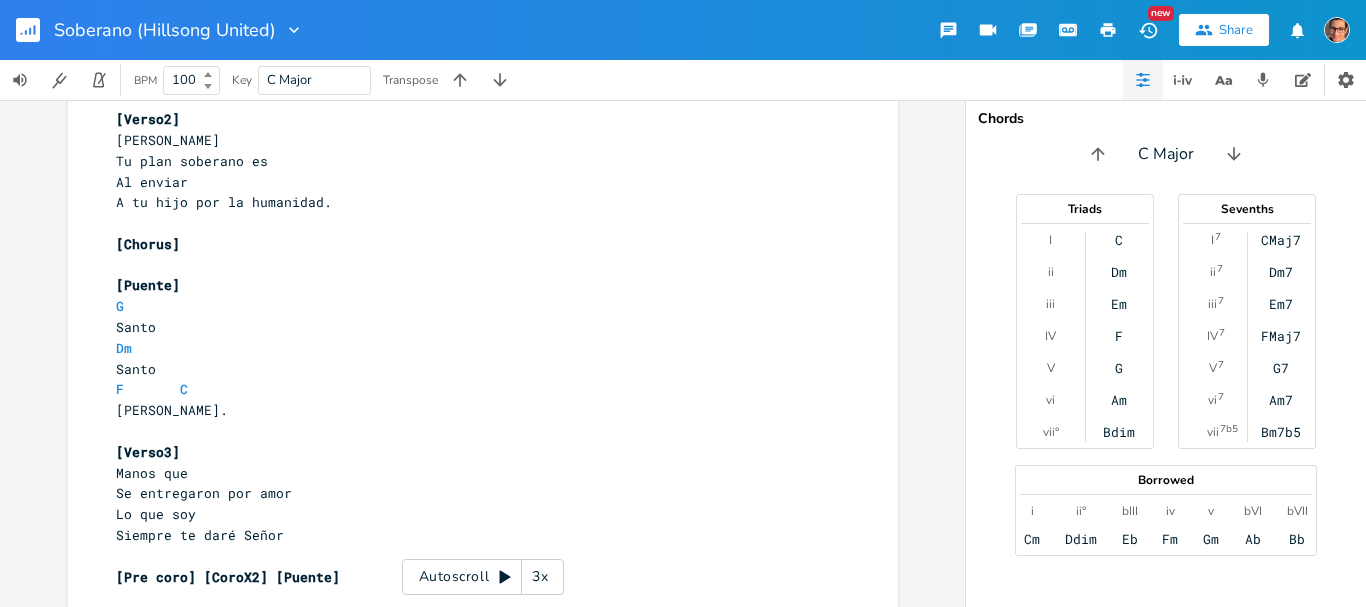 scroll, scrollTop: 663, scrollLeft: 0, axis: vertical 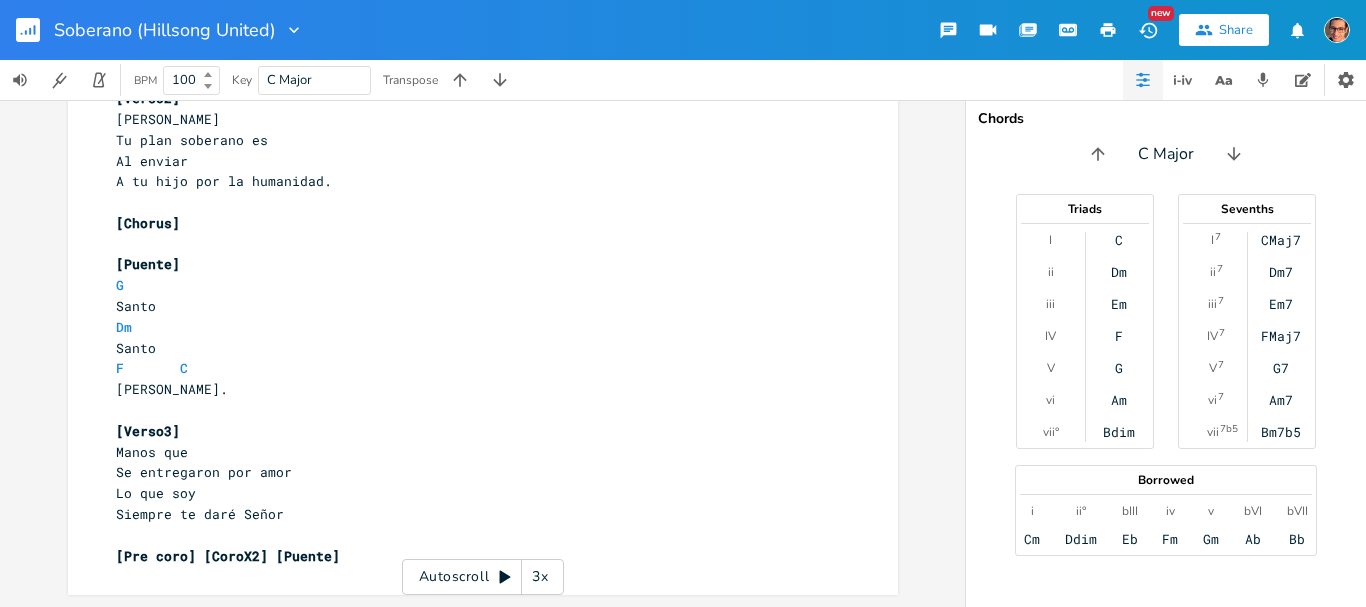 click on "Dm" at bounding box center [473, 327] 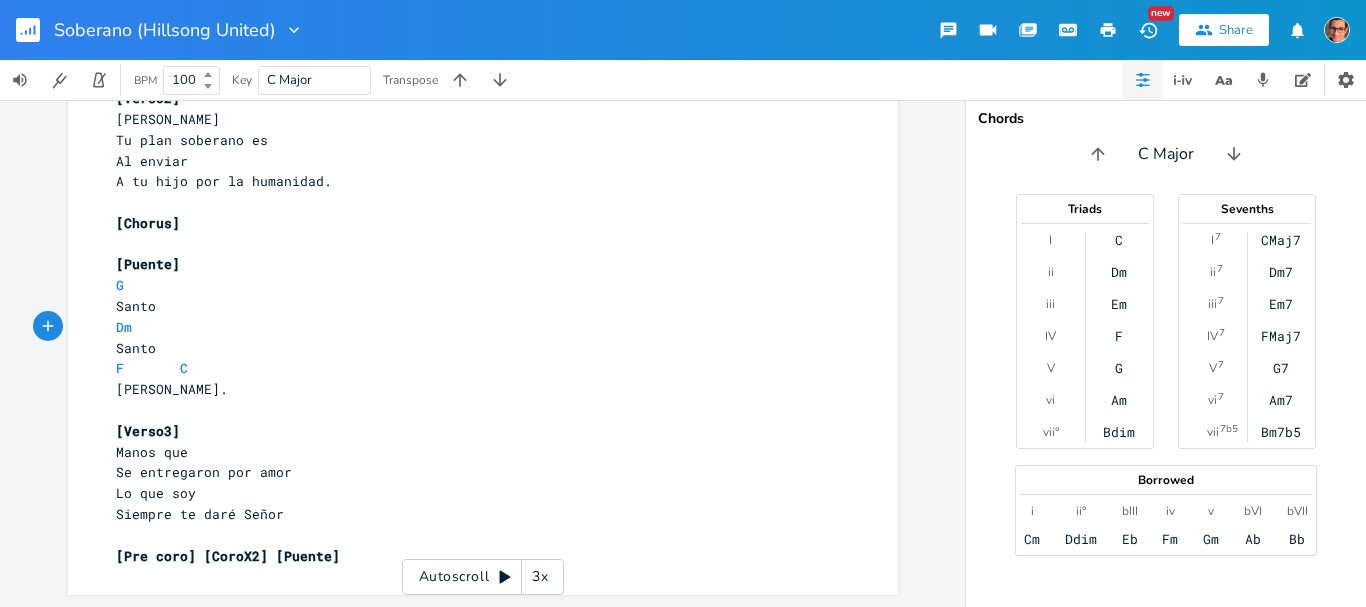 scroll, scrollTop: 662, scrollLeft: 0, axis: vertical 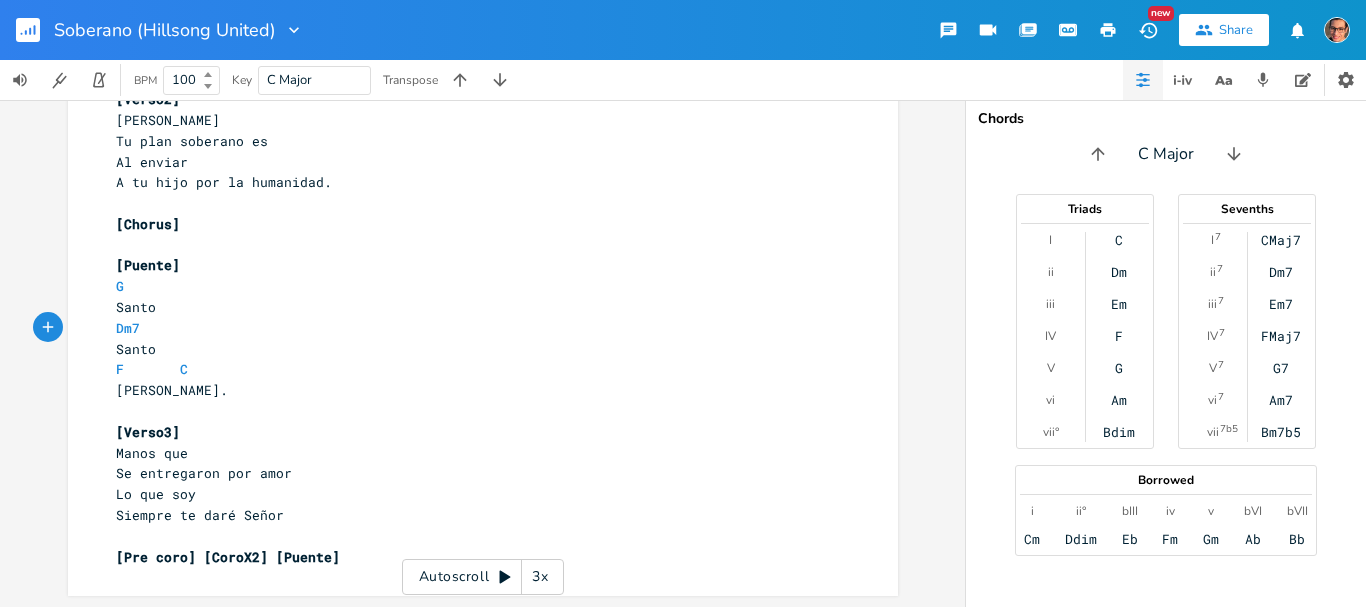 click on "Siempre te daré Señor" at bounding box center [473, 515] 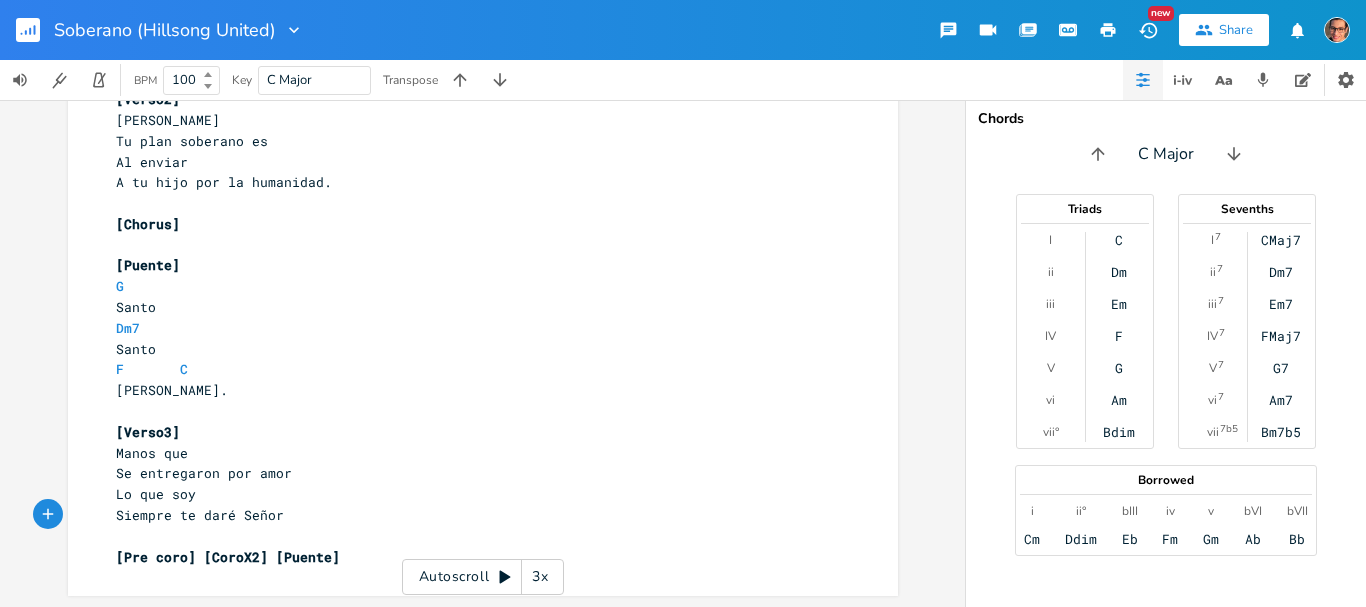 scroll, scrollTop: 0, scrollLeft: 4, axis: horizontal 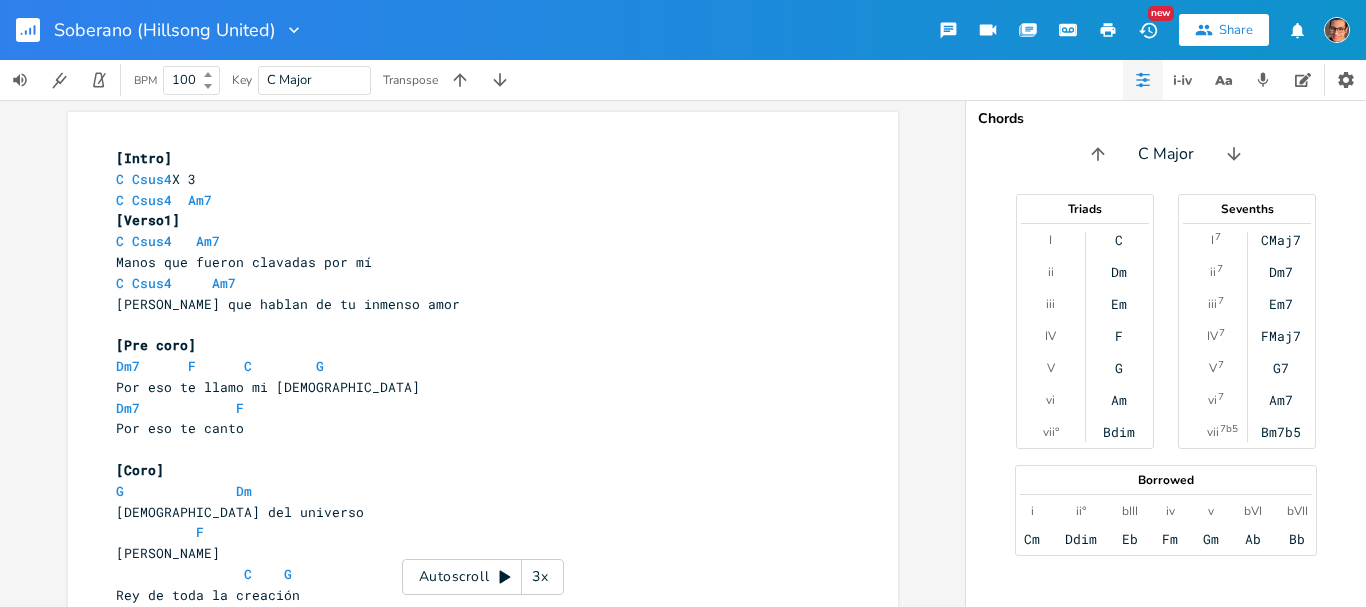 click 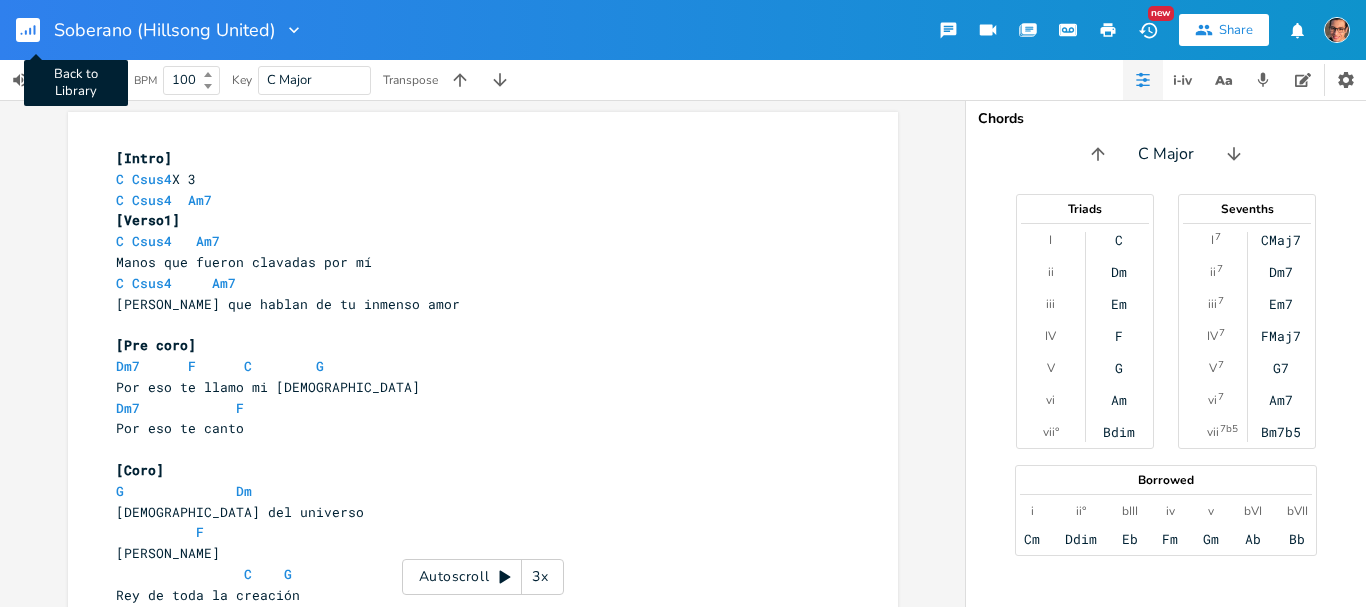 click 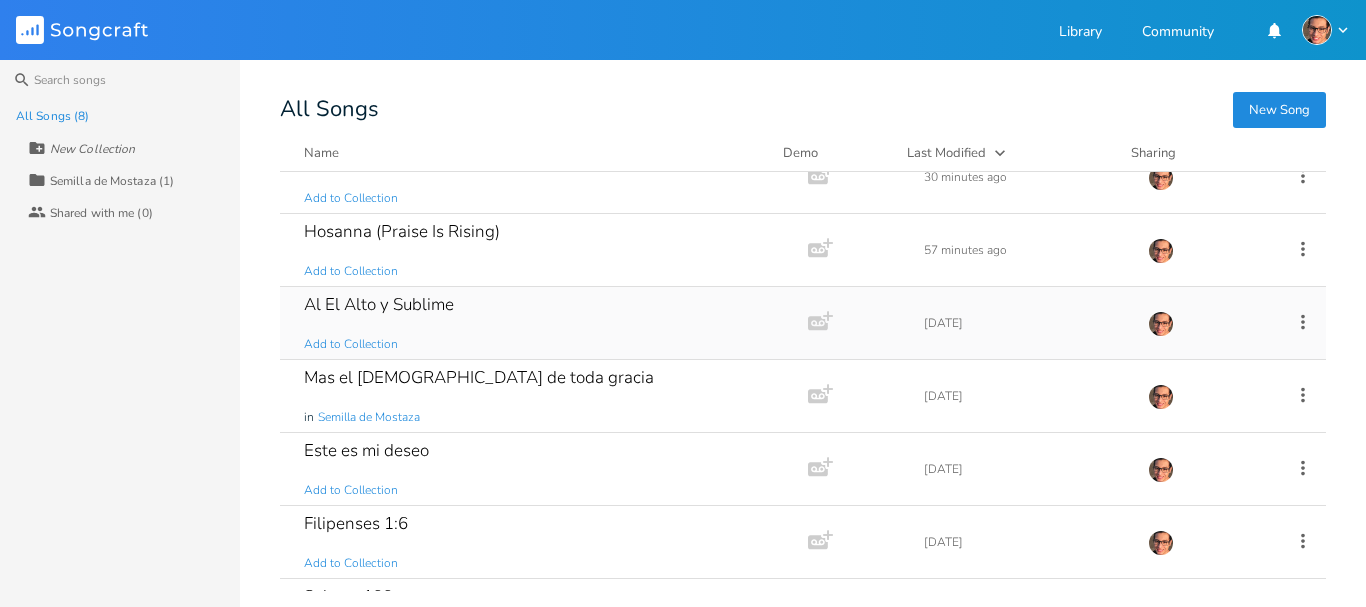 scroll, scrollTop: 0, scrollLeft: 0, axis: both 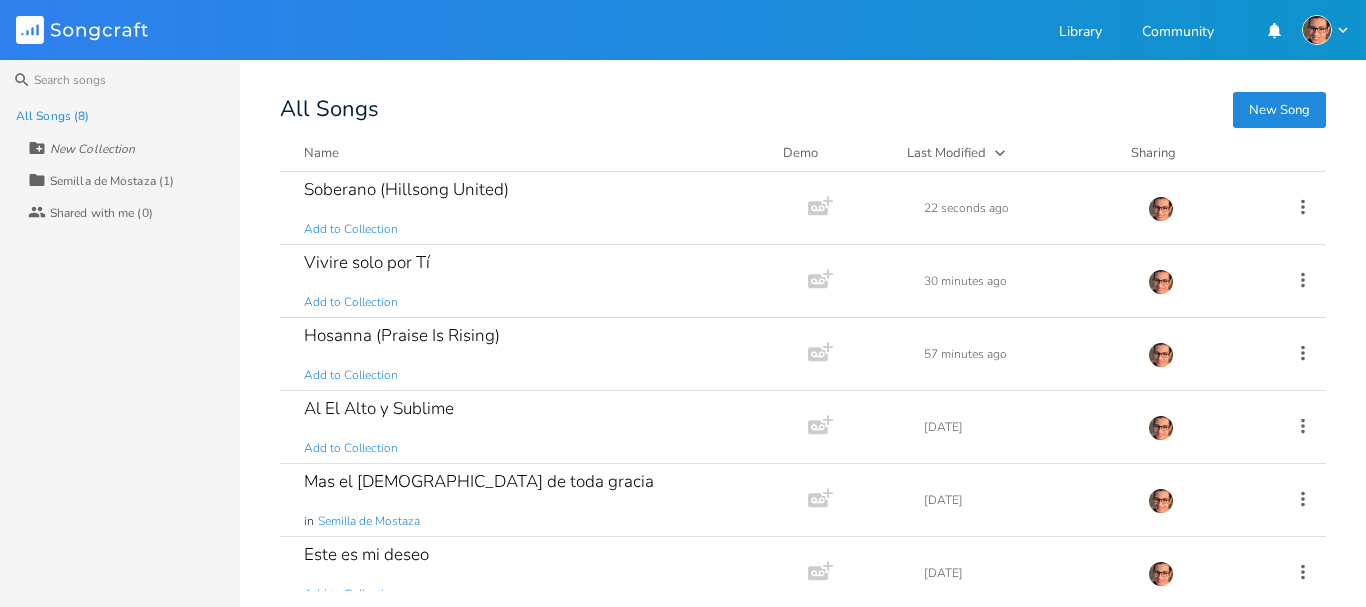 click on "New Song" at bounding box center [1279, 110] 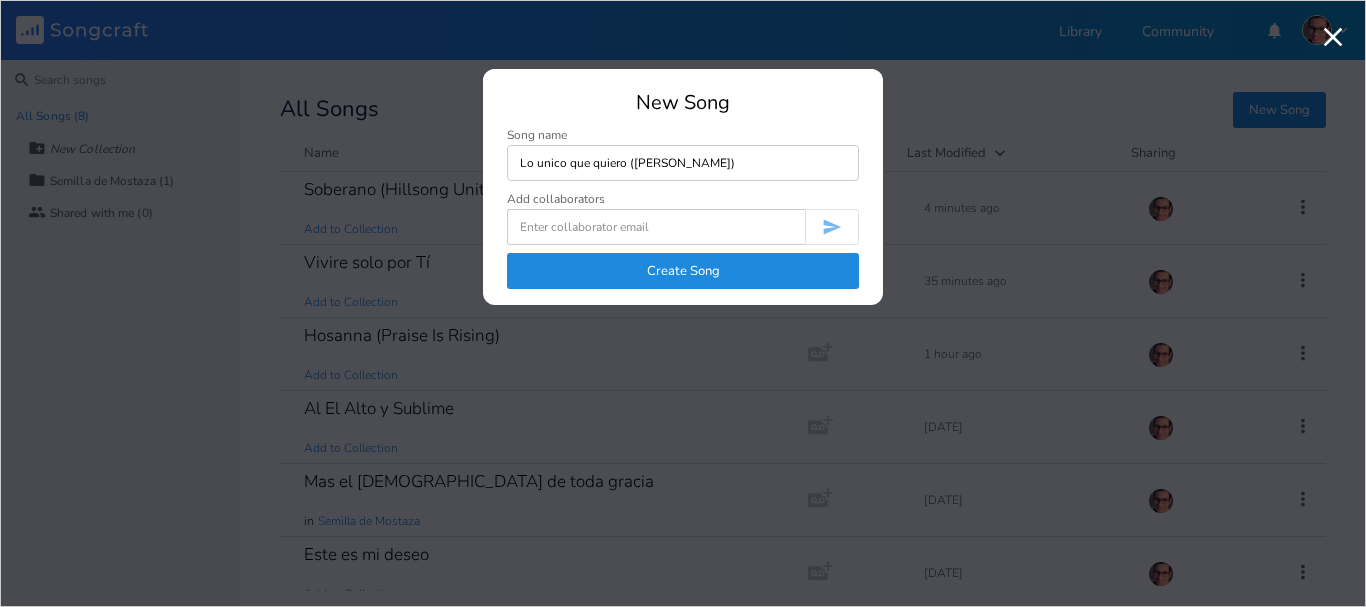 drag, startPoint x: 604, startPoint y: 281, endPoint x: 591, endPoint y: 282, distance: 13.038404 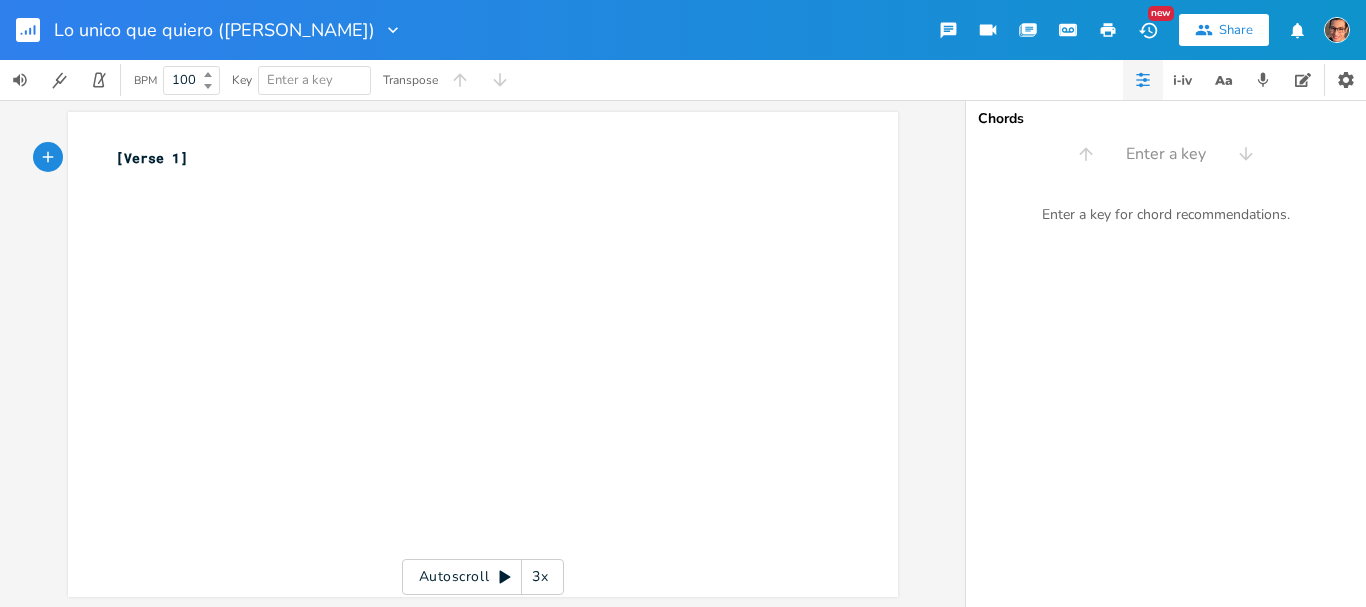 click on "[Verse 1]" at bounding box center [152, 158] 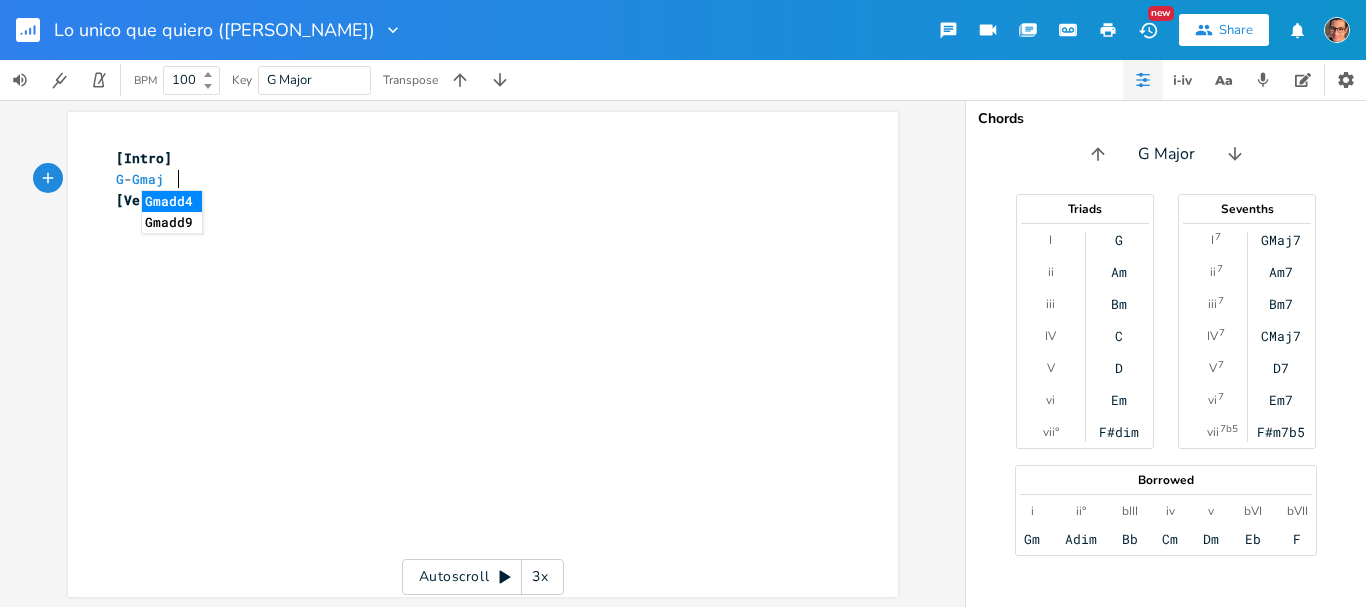 scroll, scrollTop: 0, scrollLeft: 9, axis: horizontal 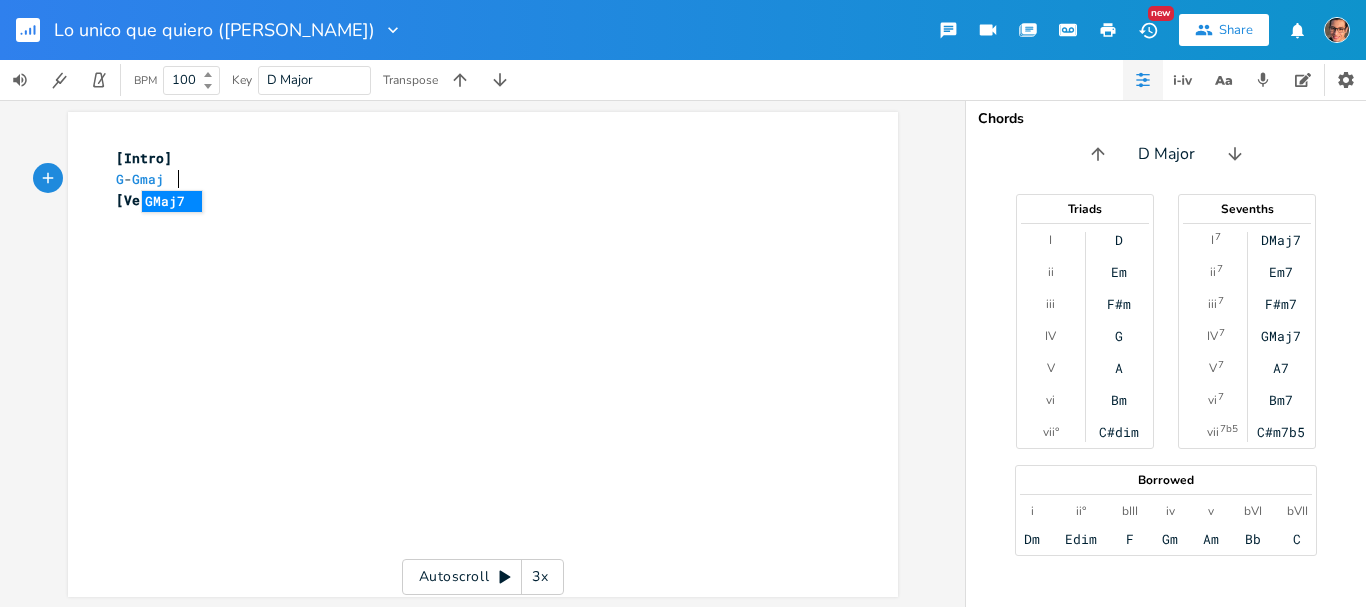 drag, startPoint x: 165, startPoint y: 190, endPoint x: 174, endPoint y: 201, distance: 14.21267 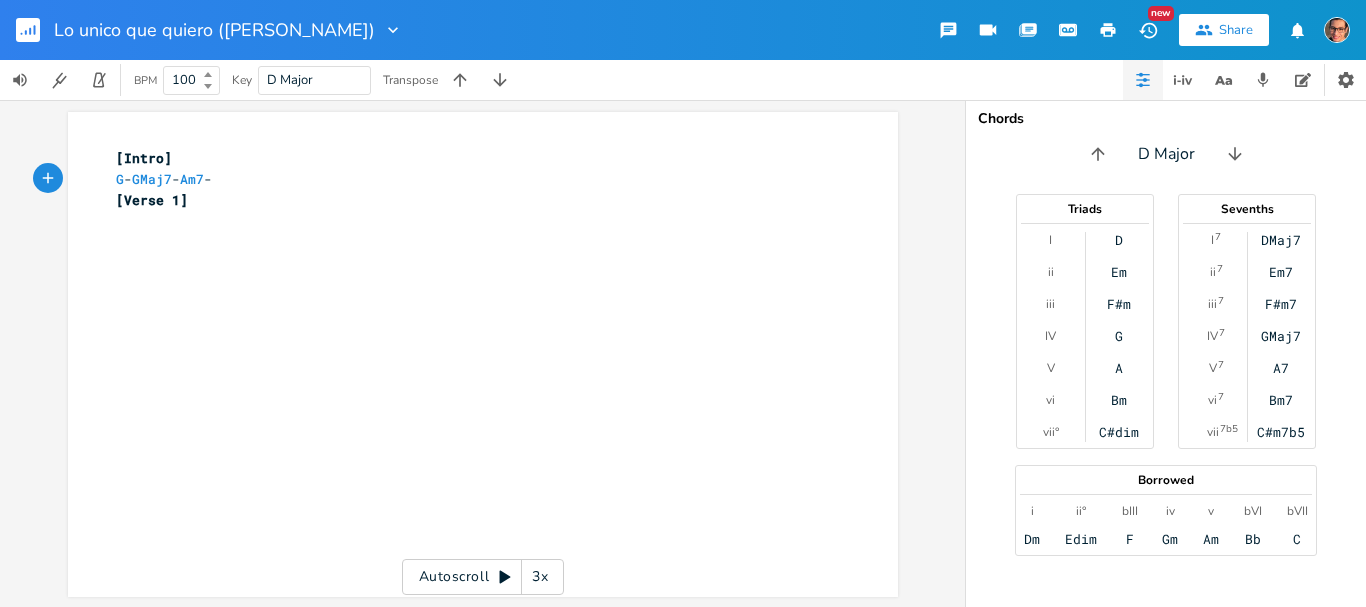 scroll, scrollTop: 0, scrollLeft: 20, axis: horizontal 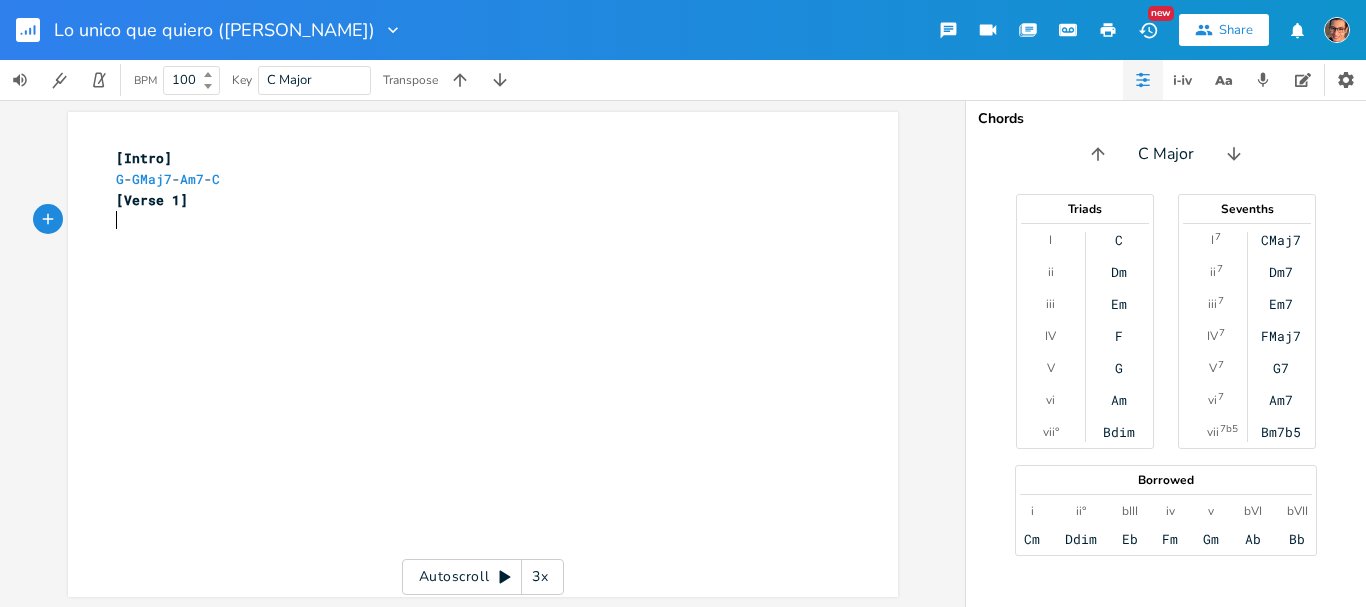 click on "​" at bounding box center (473, 220) 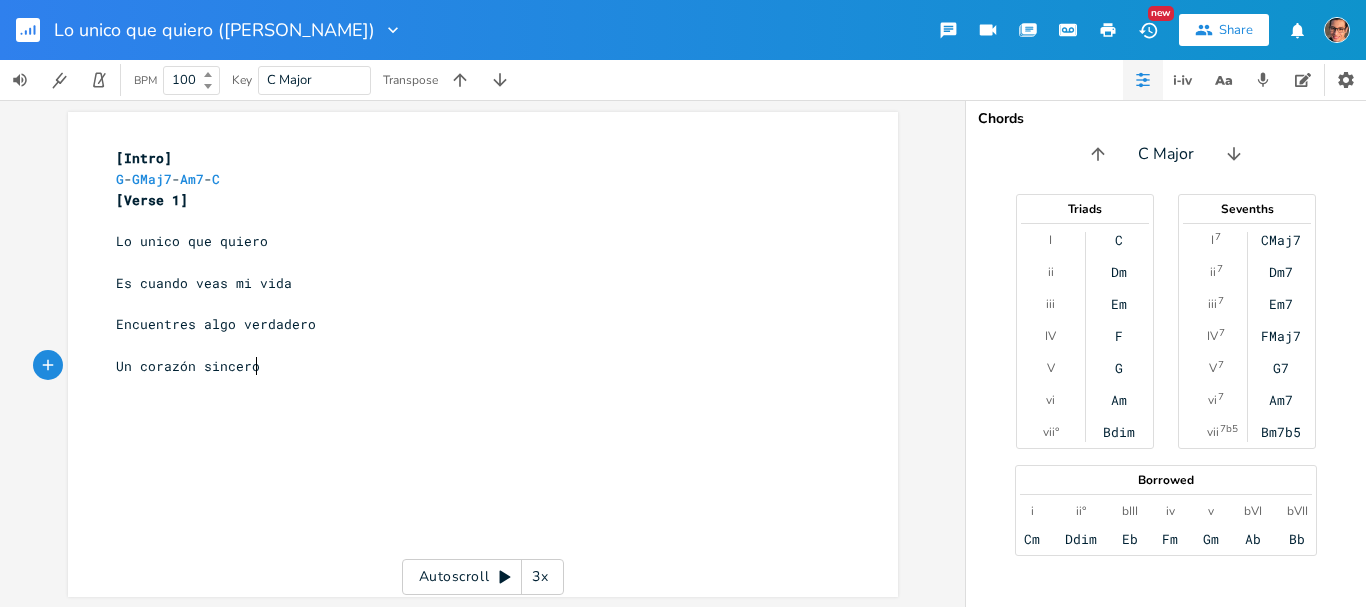 scroll, scrollTop: 0, scrollLeft: 62, axis: horizontal 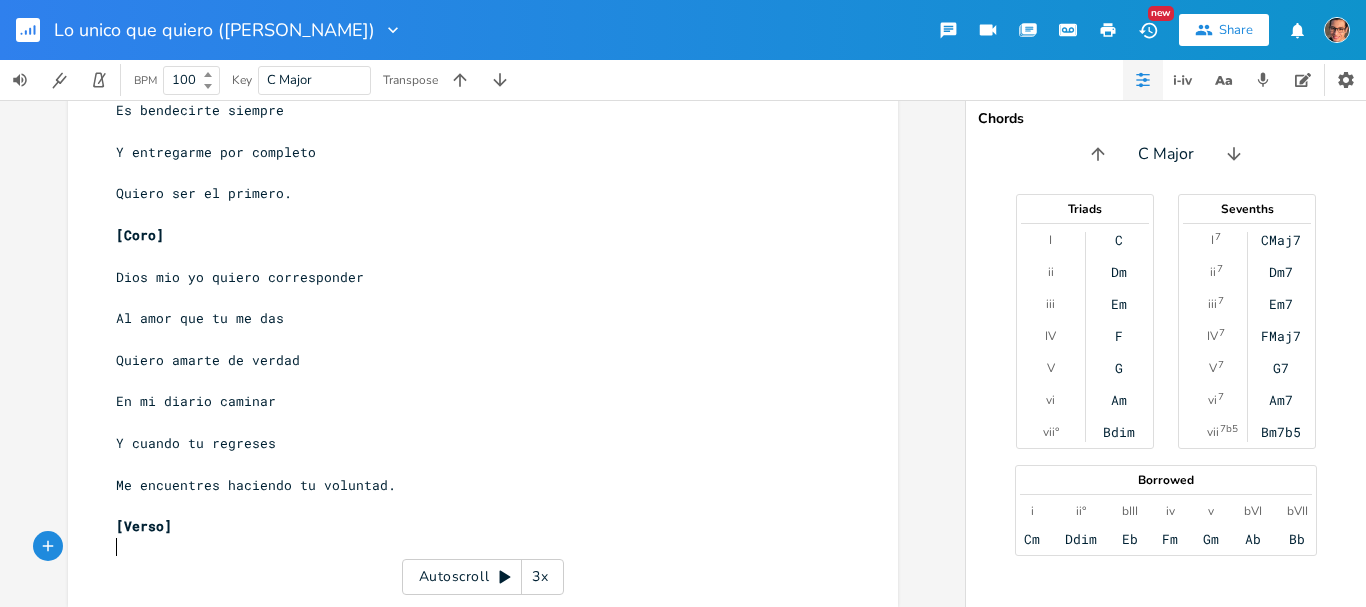 drag, startPoint x: 592, startPoint y: 400, endPoint x: 130, endPoint y: 549, distance: 485.4328 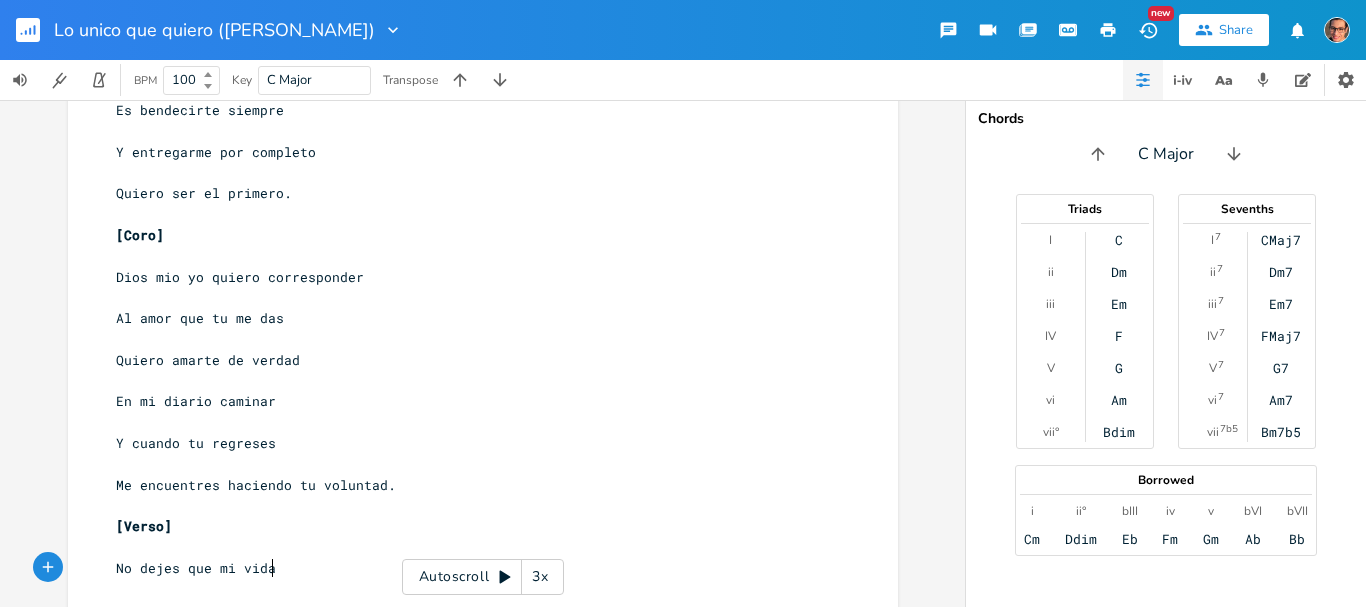 scroll, scrollTop: 0, scrollLeft: 30, axis: horizontal 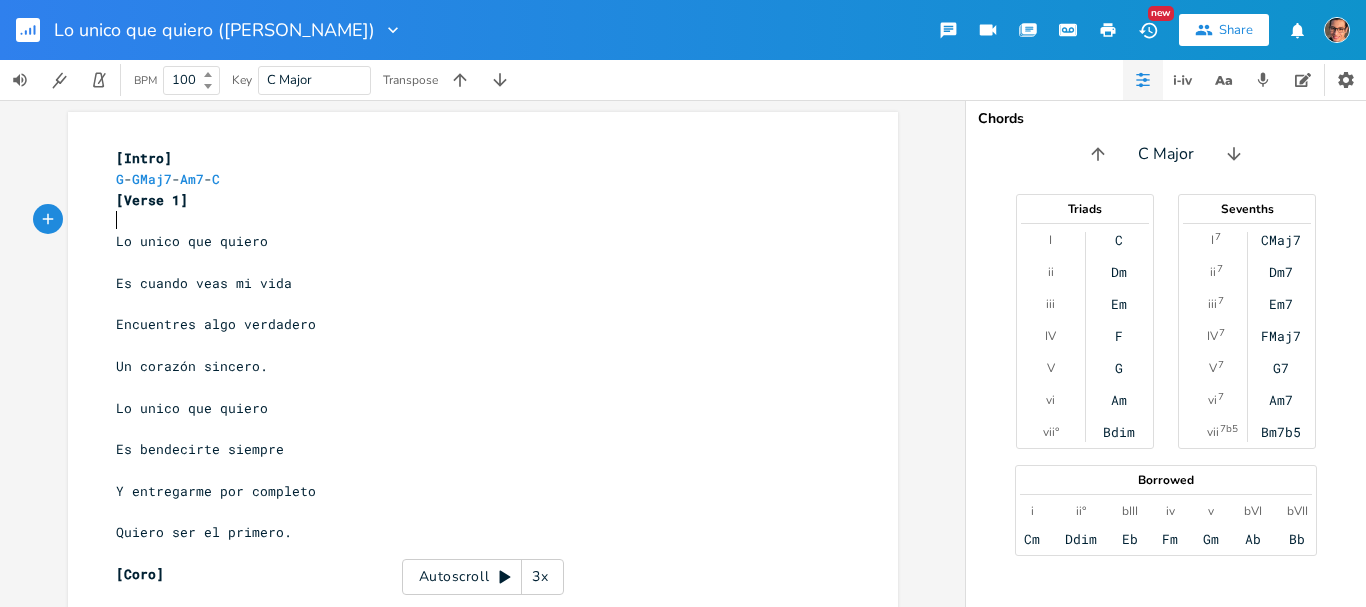 click on "​" at bounding box center [473, 220] 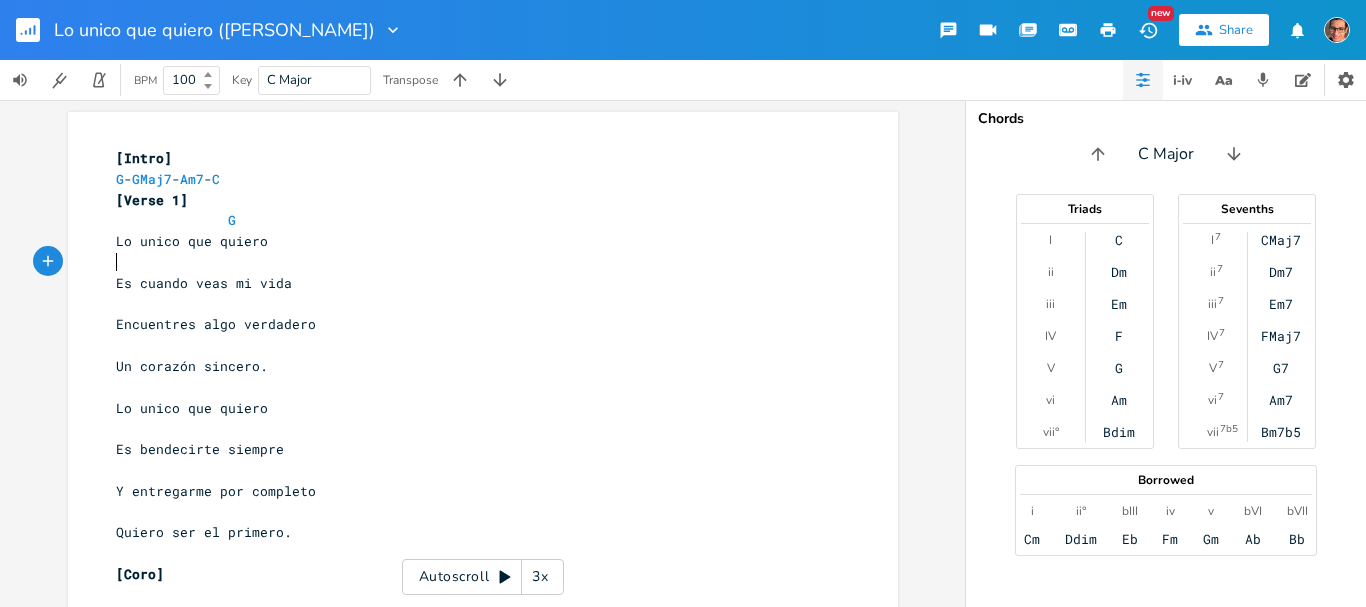 click on "Es cuando veas mi vida" at bounding box center (473, 283) 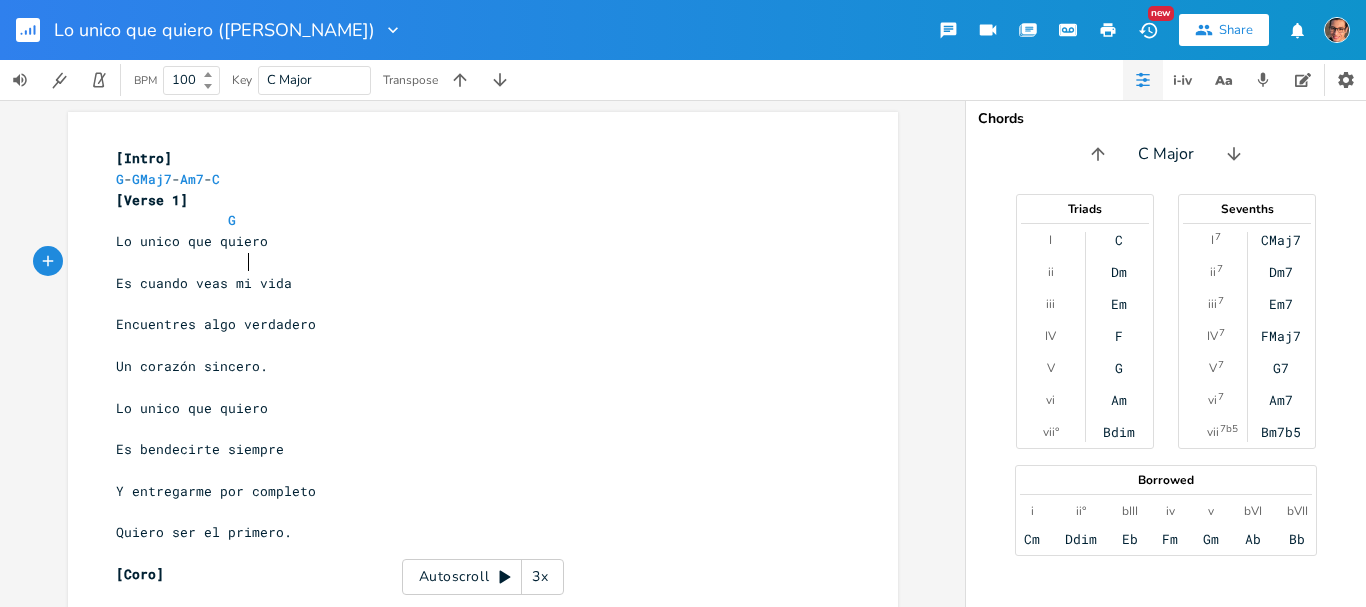 scroll, scrollTop: 0, scrollLeft: 60, axis: horizontal 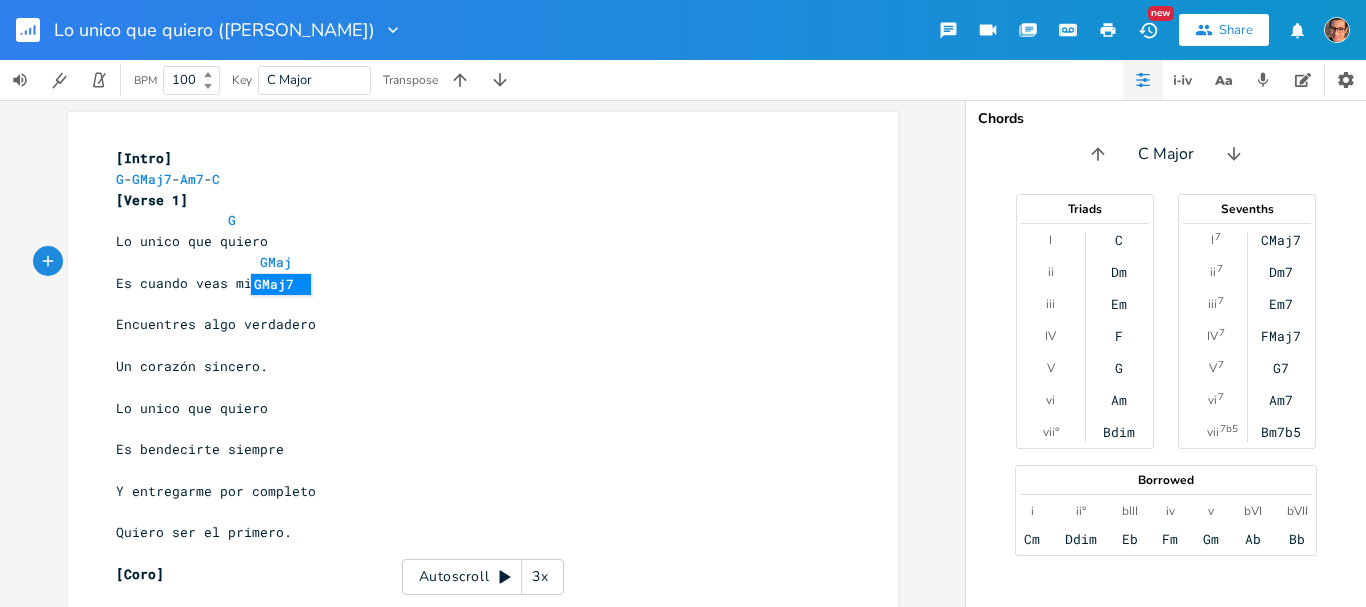 click on "GMaj7" at bounding box center [281, 284] 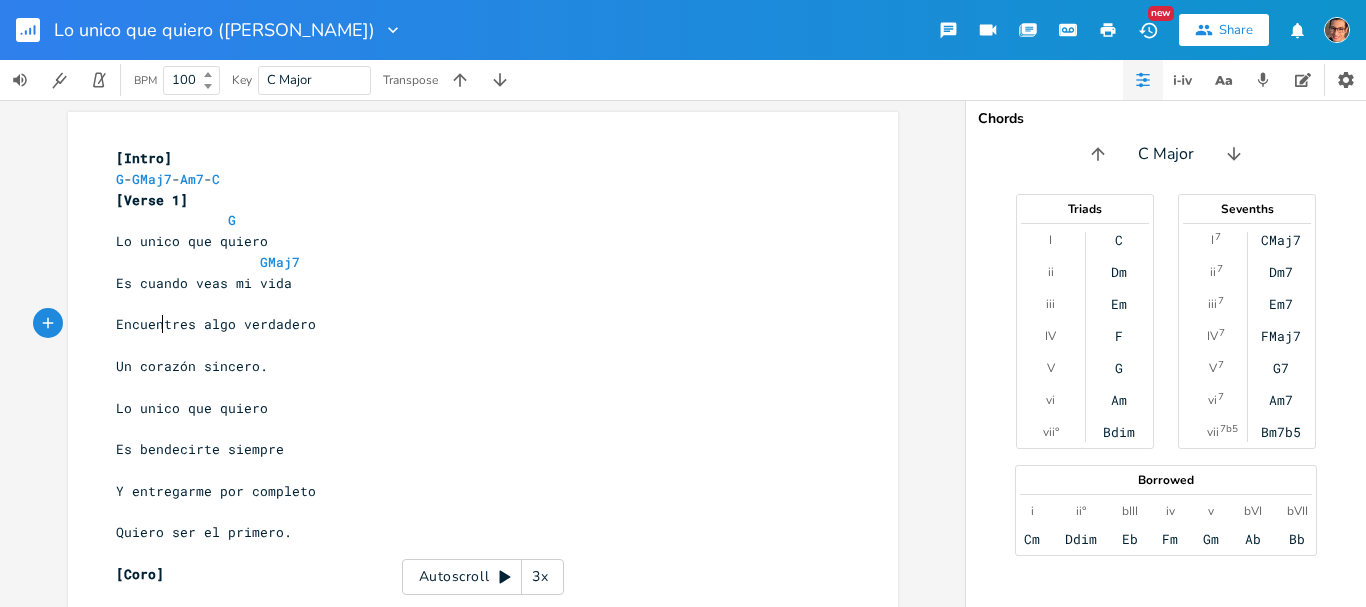 click on "Encuentres algo verdadero" at bounding box center (216, 324) 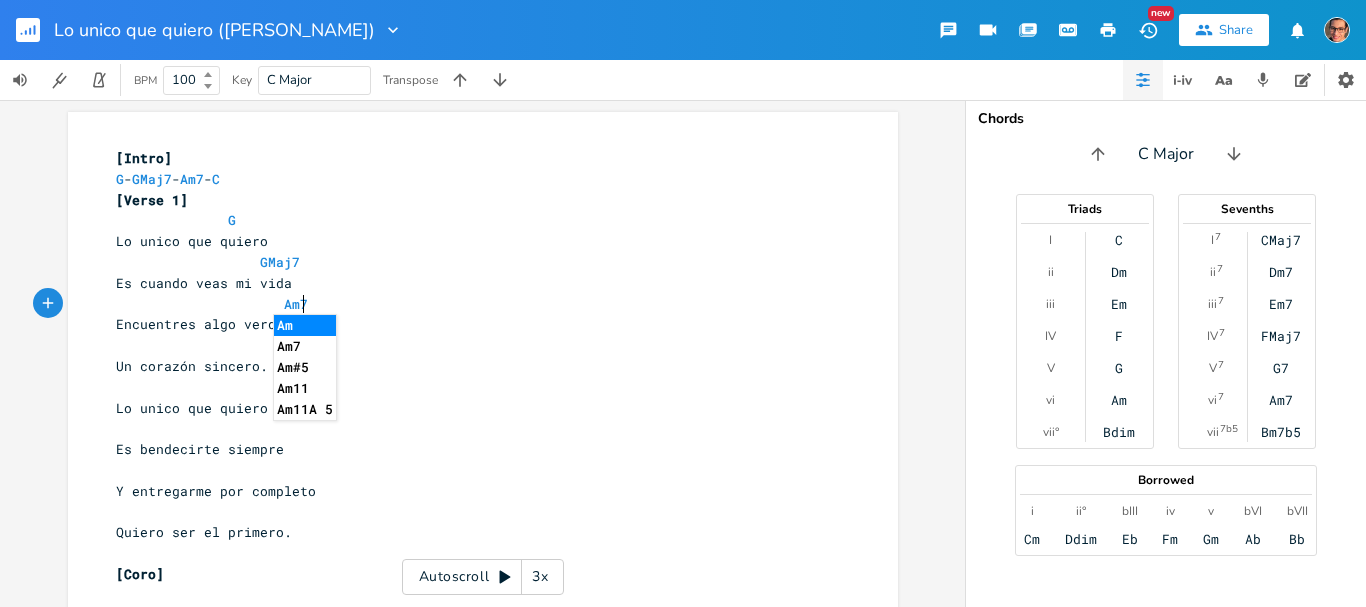 scroll, scrollTop: 0, scrollLeft: 28, axis: horizontal 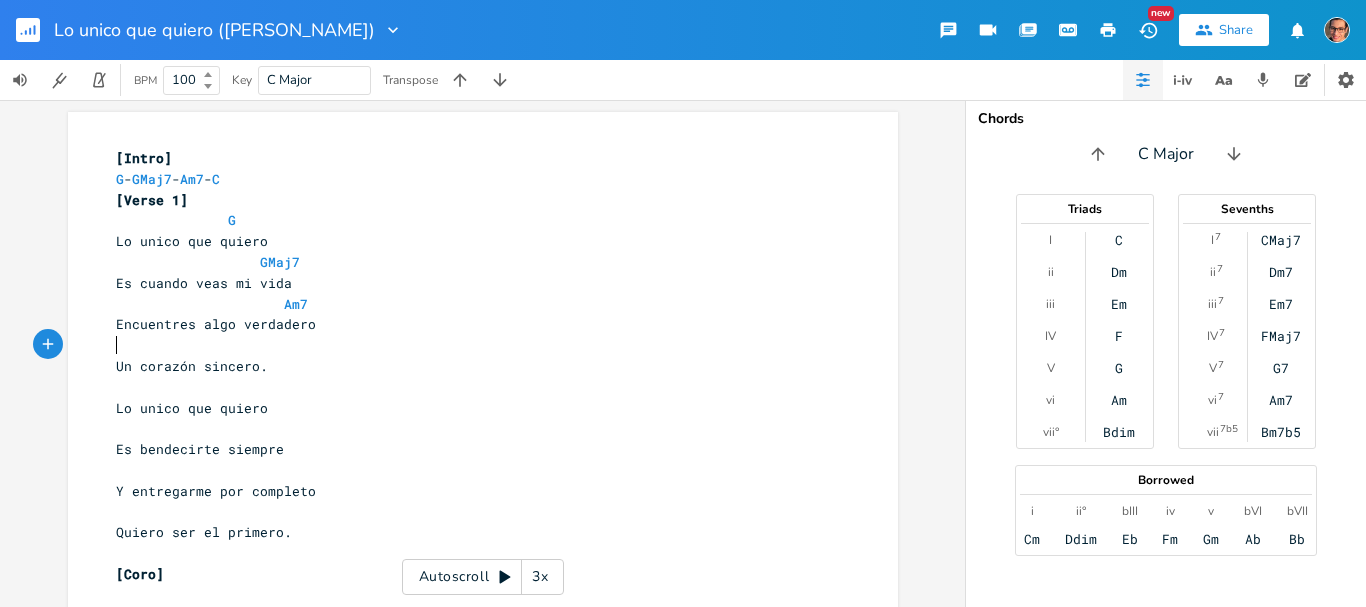 click on "​" at bounding box center [473, 345] 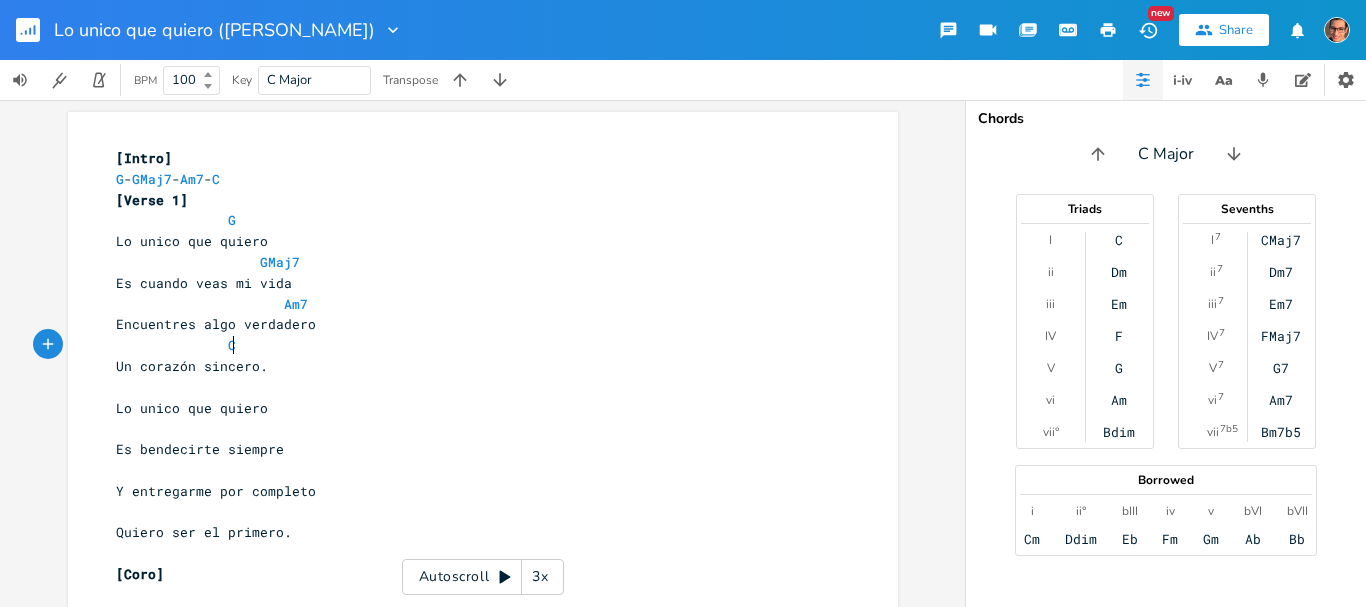 scroll, scrollTop: 0, scrollLeft: 14, axis: horizontal 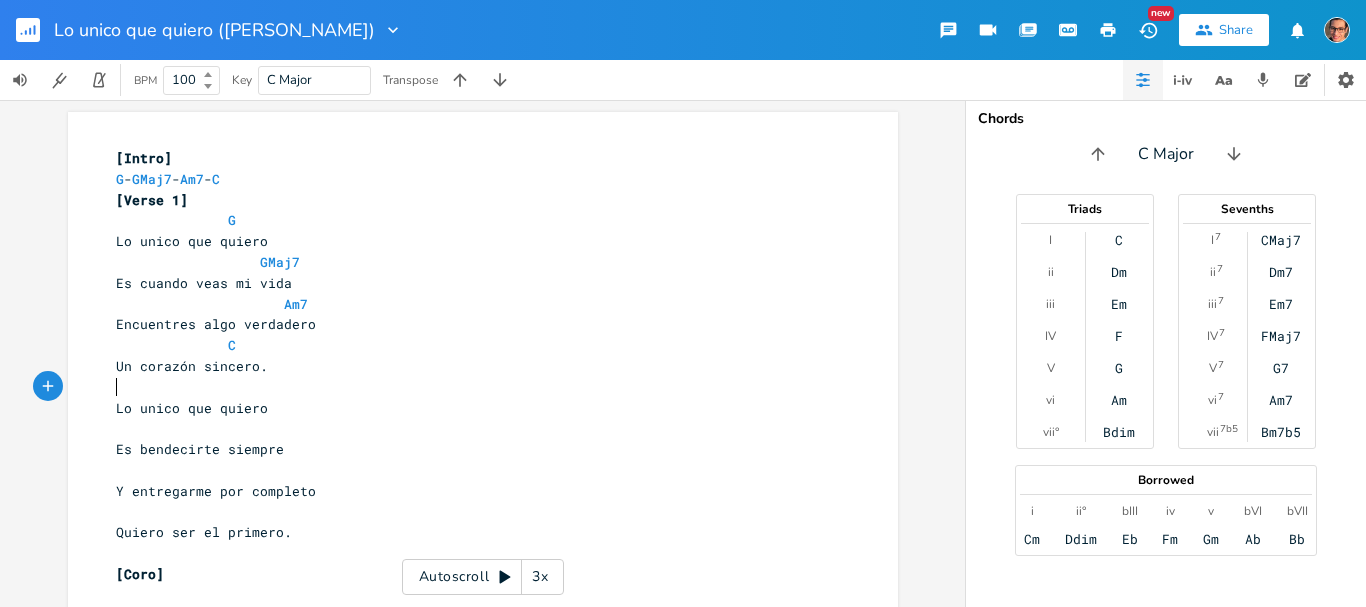 click on "​" at bounding box center [473, 387] 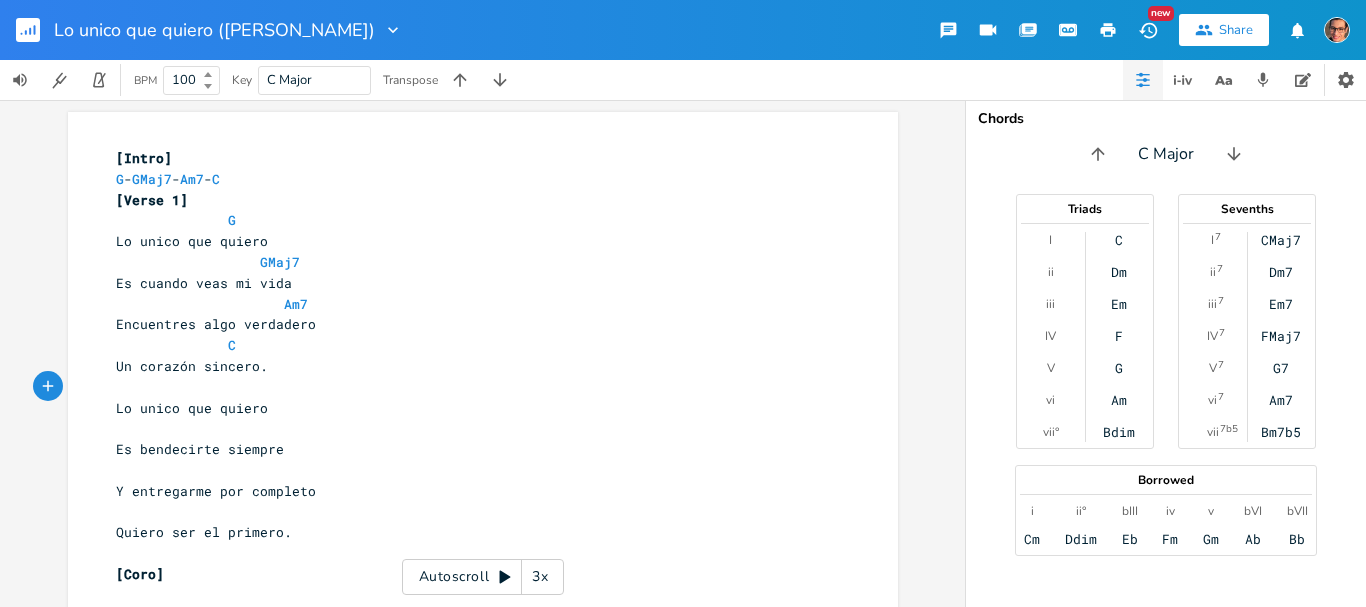scroll, scrollTop: 0, scrollLeft: 56, axis: horizontal 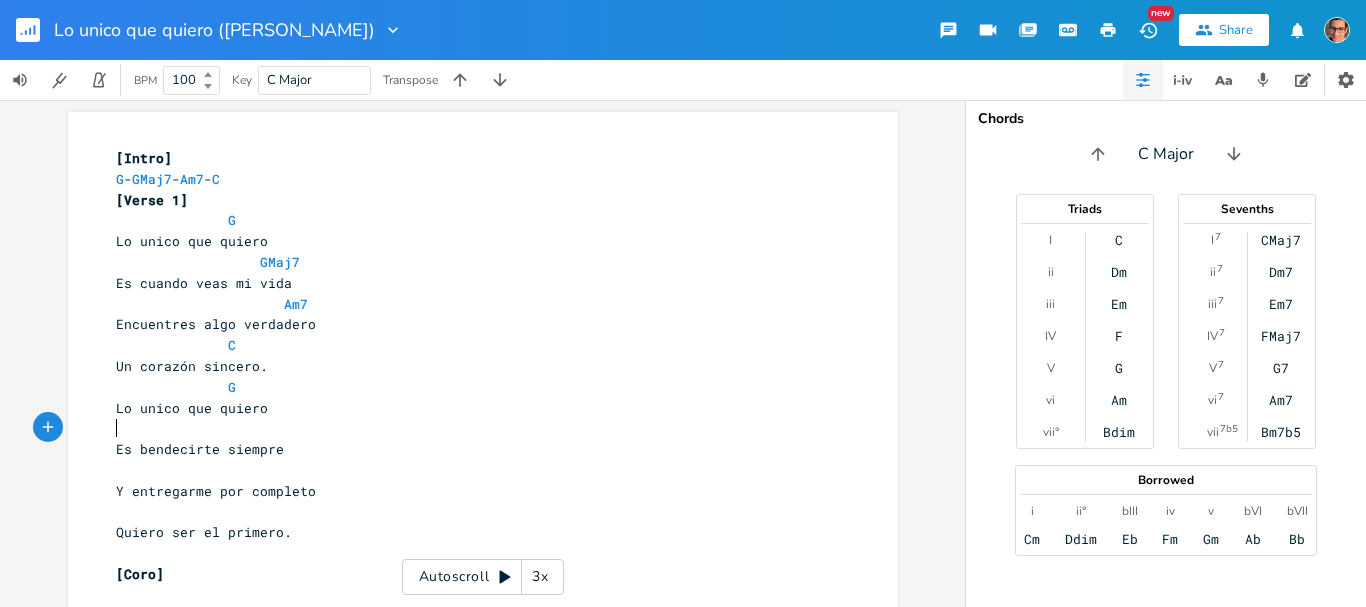 click on "​" at bounding box center [473, 428] 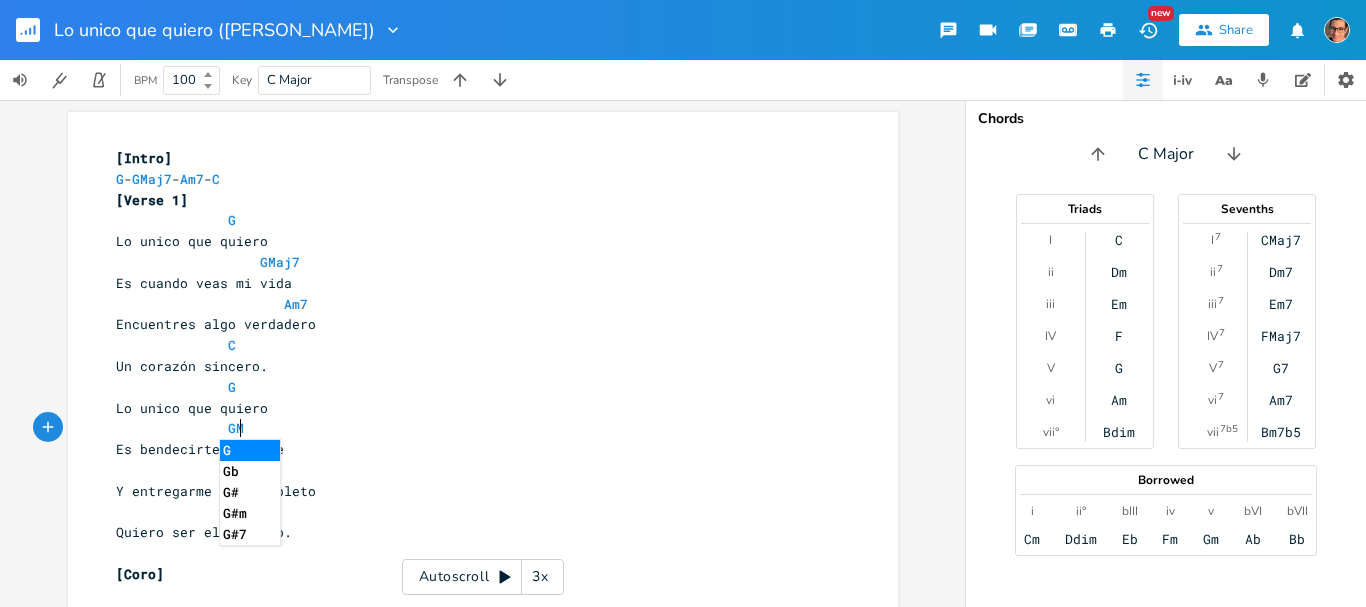scroll, scrollTop: 0, scrollLeft: 28, axis: horizontal 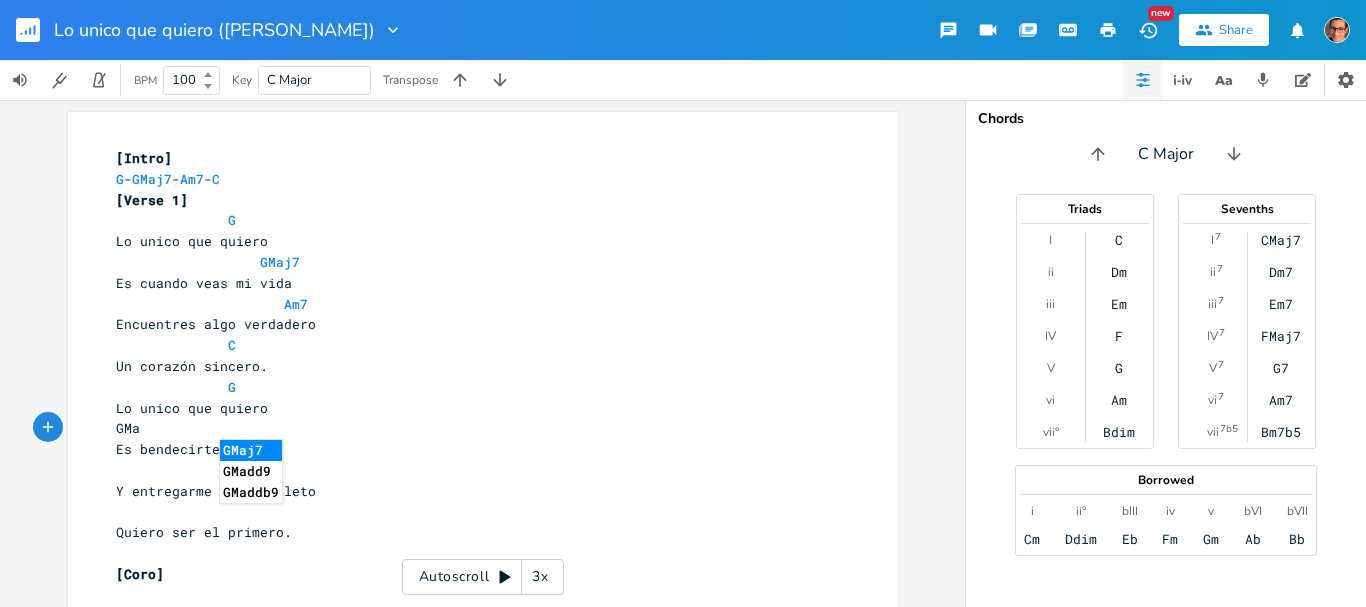 click on "GMaj7" at bounding box center (251, 450) 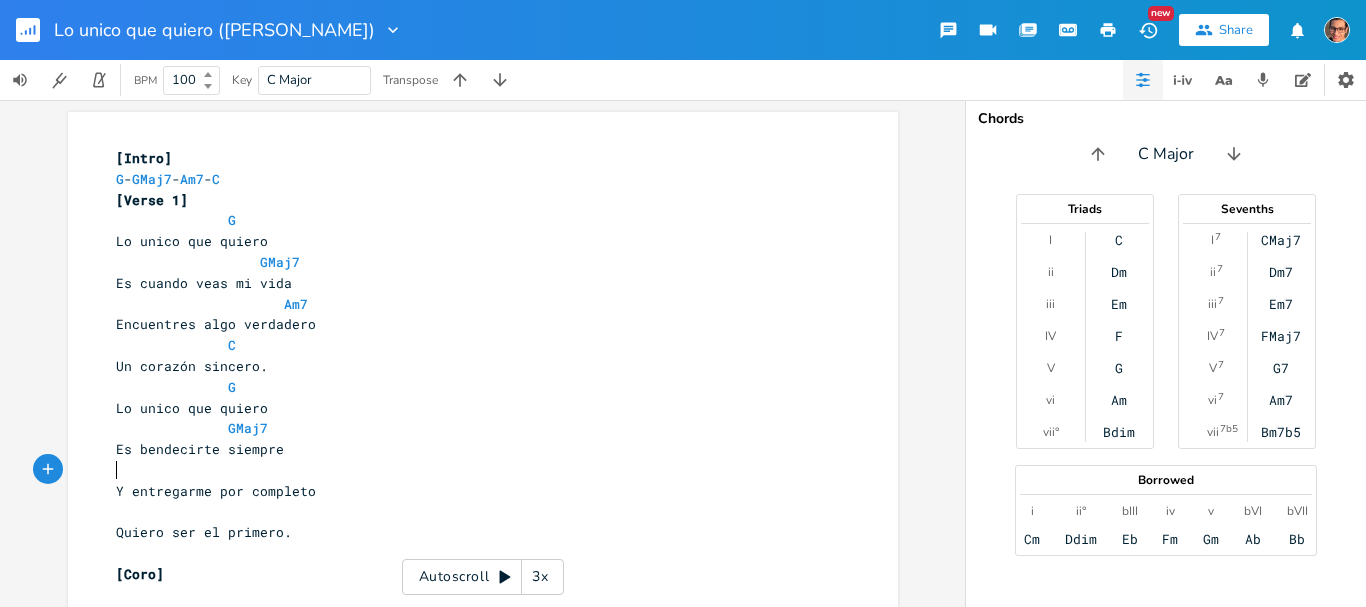 click on "​" at bounding box center (473, 470) 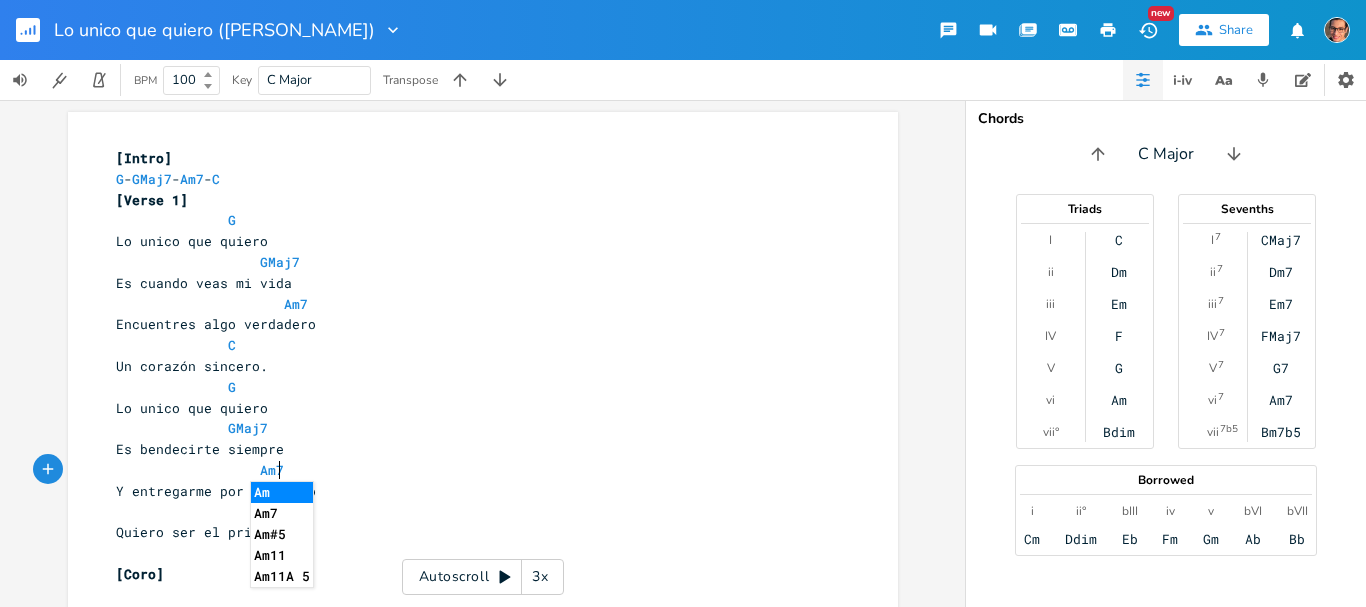 scroll, scrollTop: 0, scrollLeft: 91, axis: horizontal 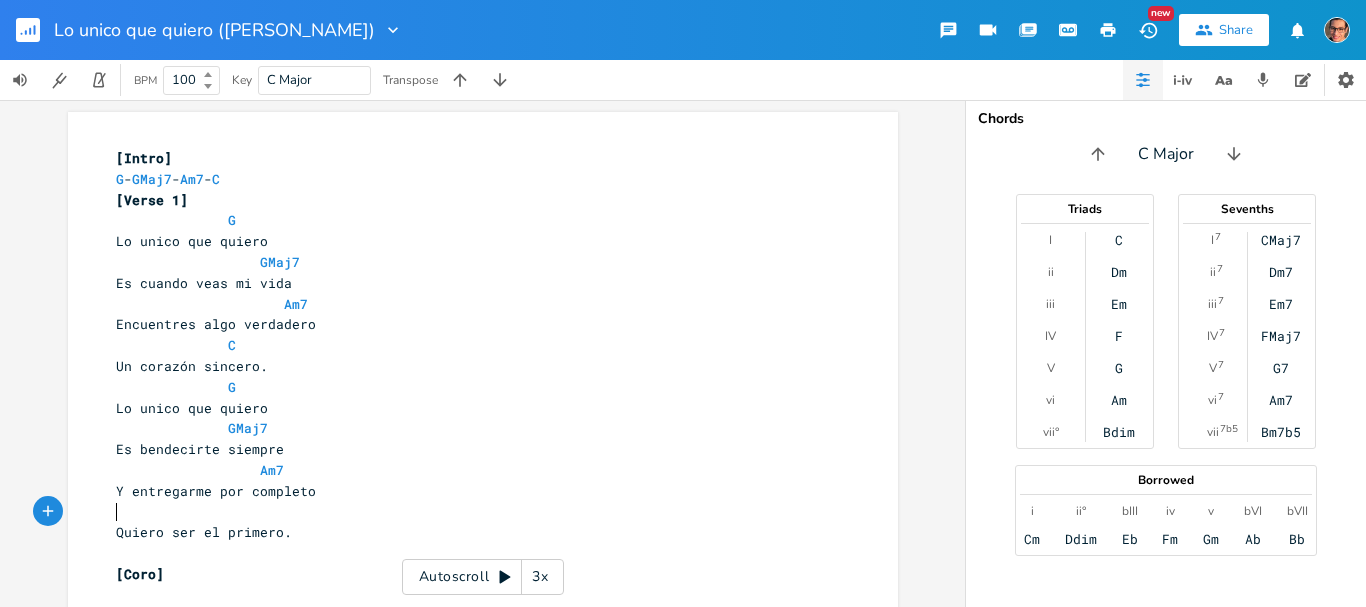 drag, startPoint x: 171, startPoint y: 513, endPoint x: 267, endPoint y: 565, distance: 109.17875 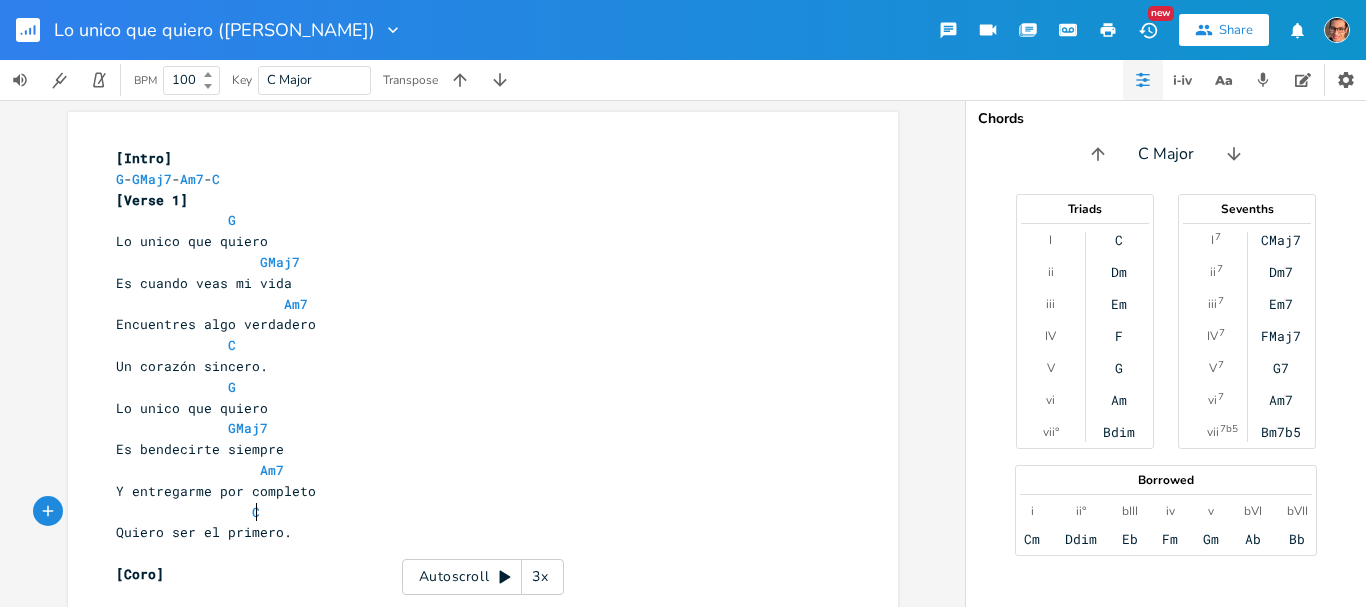 scroll, scrollTop: 0, scrollLeft: 77, axis: horizontal 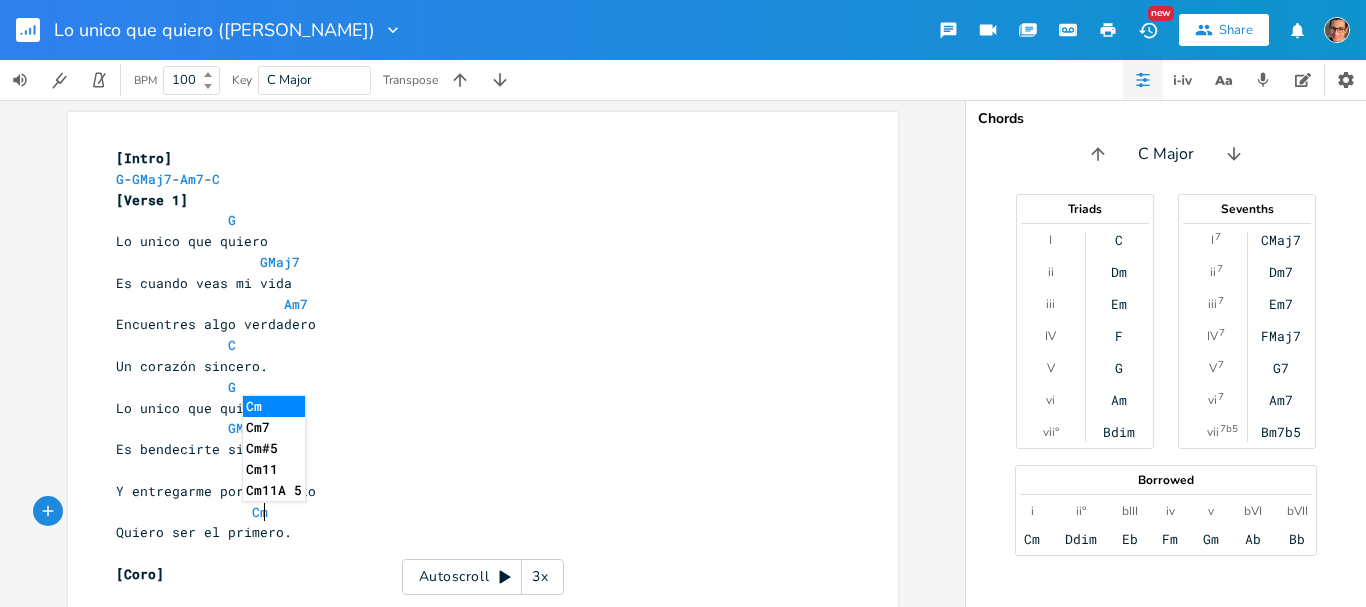 click on "Cm" at bounding box center [473, 512] 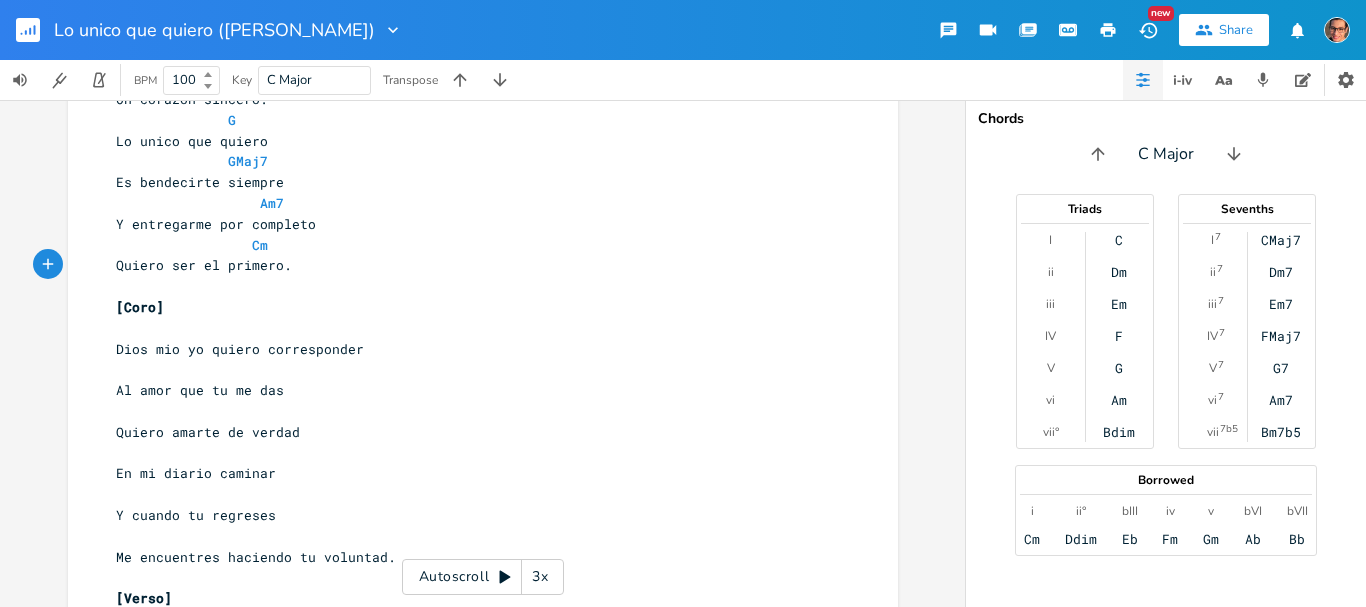 scroll, scrollTop: 300, scrollLeft: 0, axis: vertical 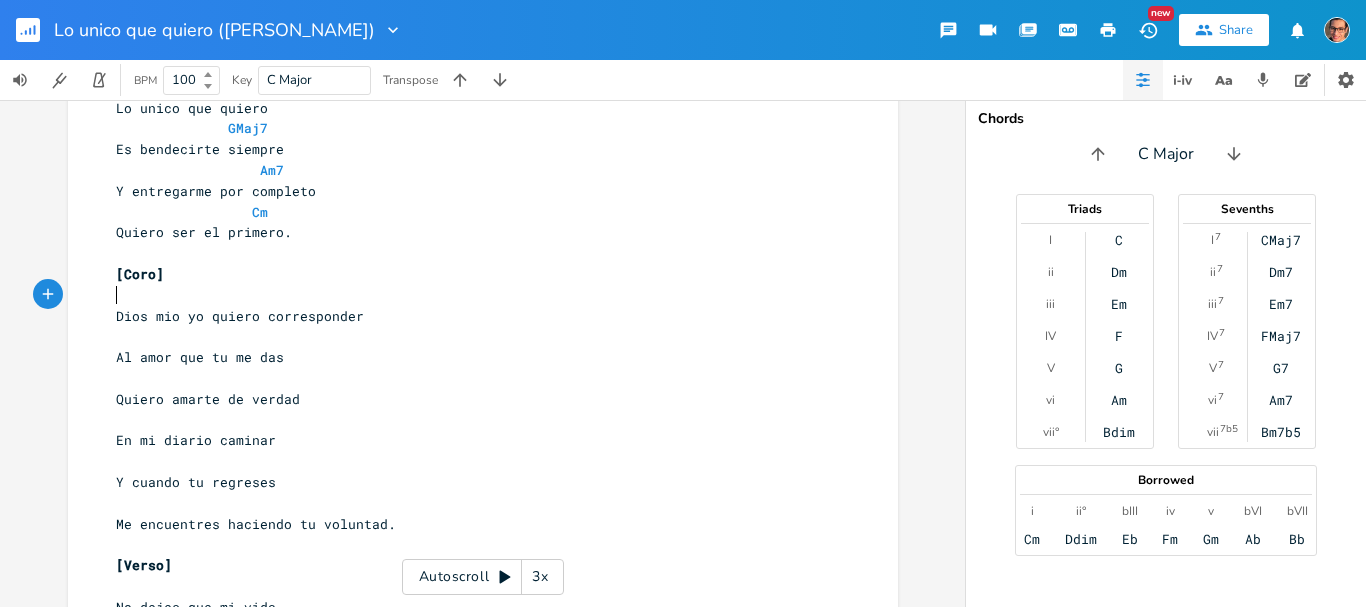 click on "​" at bounding box center [473, 295] 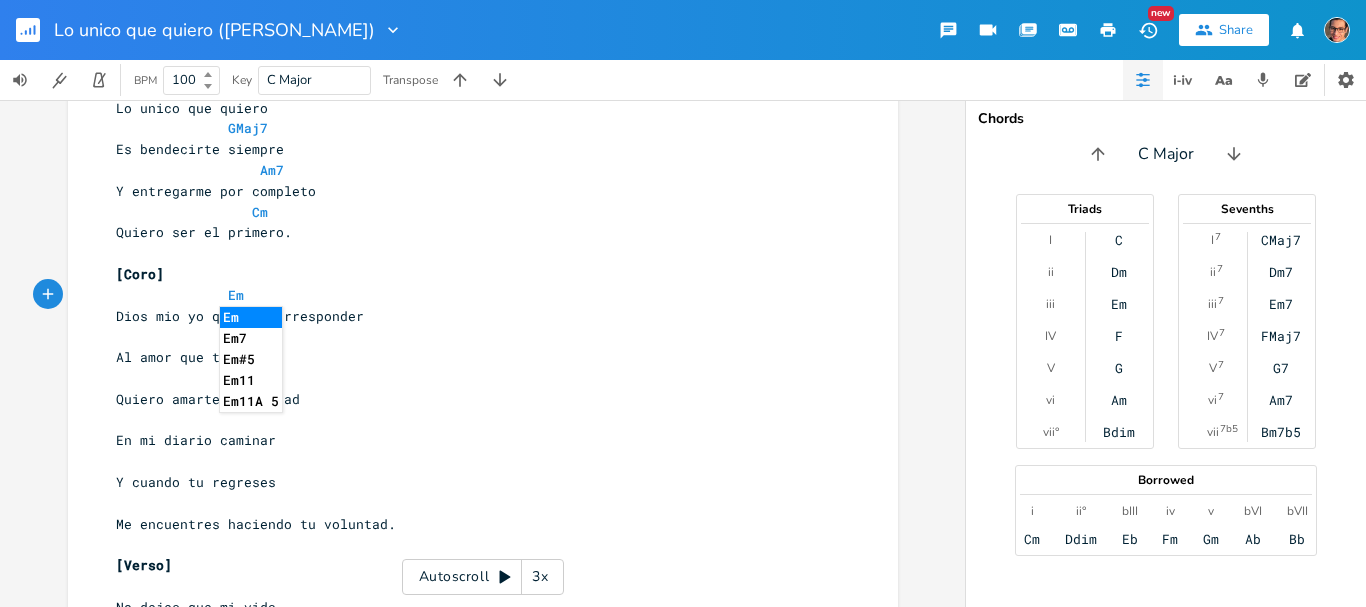 scroll, scrollTop: 0, scrollLeft: 75, axis: horizontal 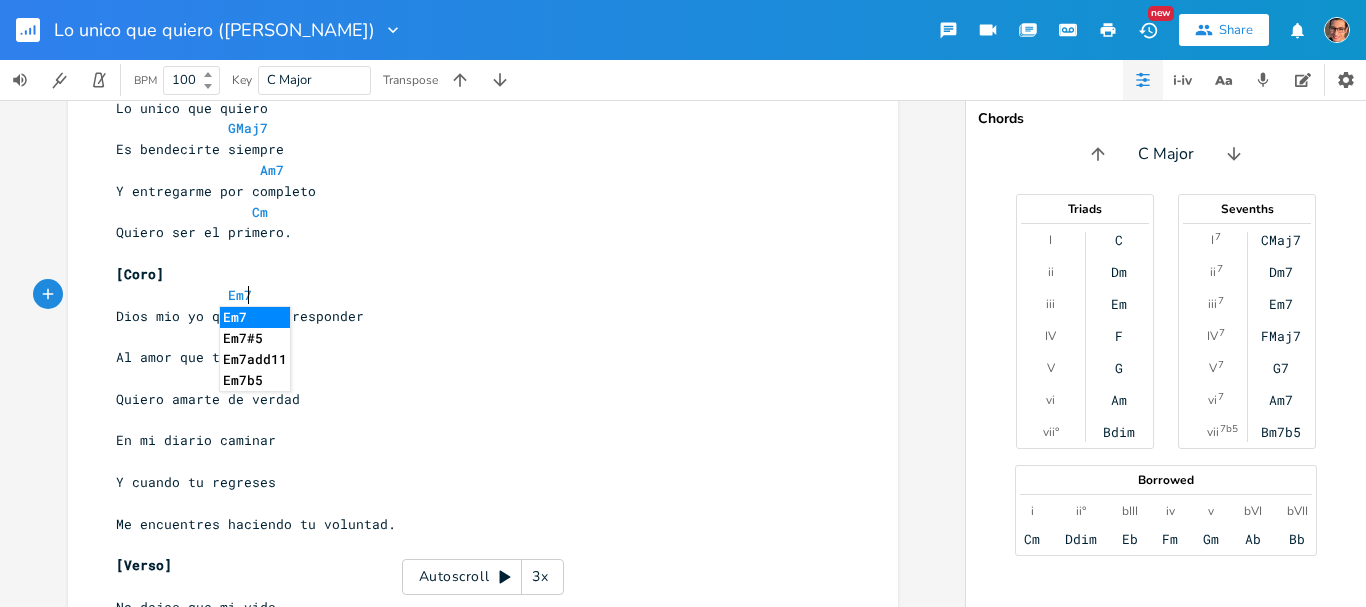 click on "Dios mio yo quiero corresponder" at bounding box center [473, 316] 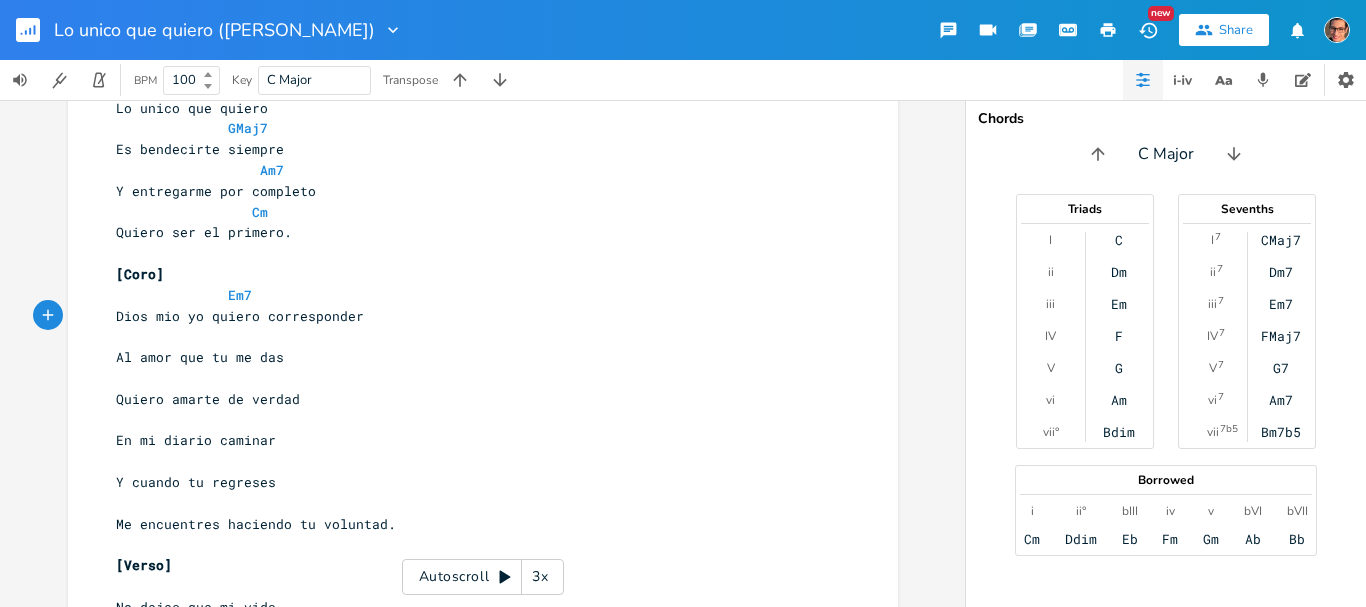 click on "​" at bounding box center (473, 336) 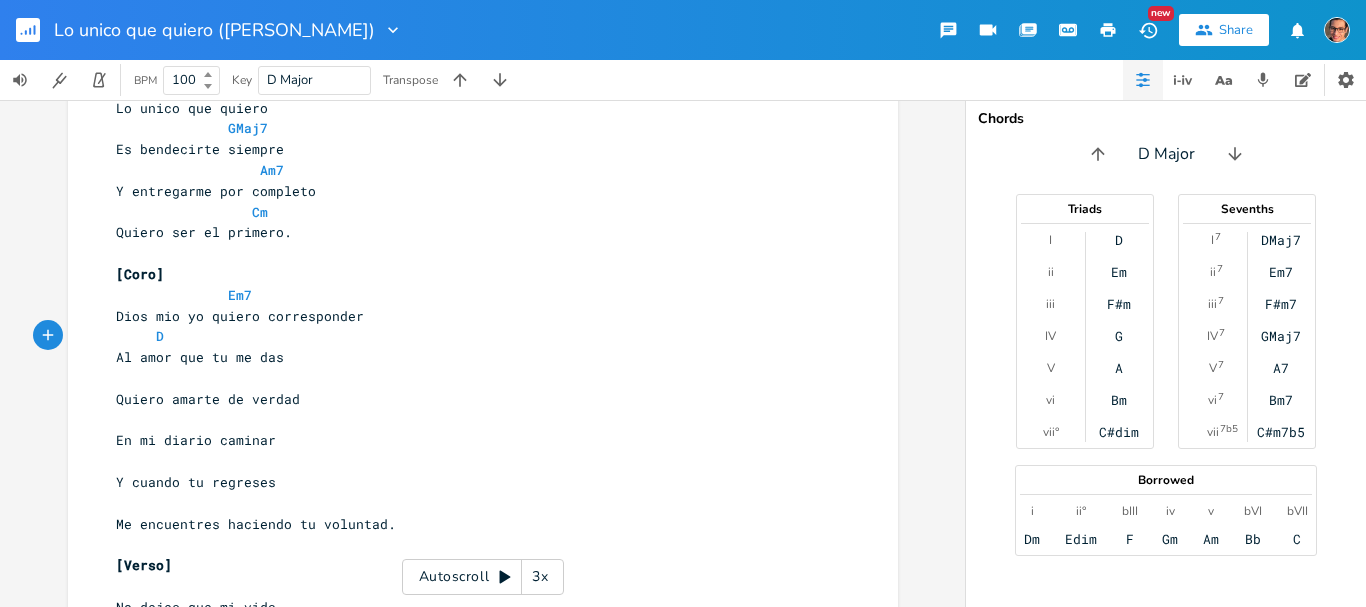 scroll, scrollTop: 0, scrollLeft: 50, axis: horizontal 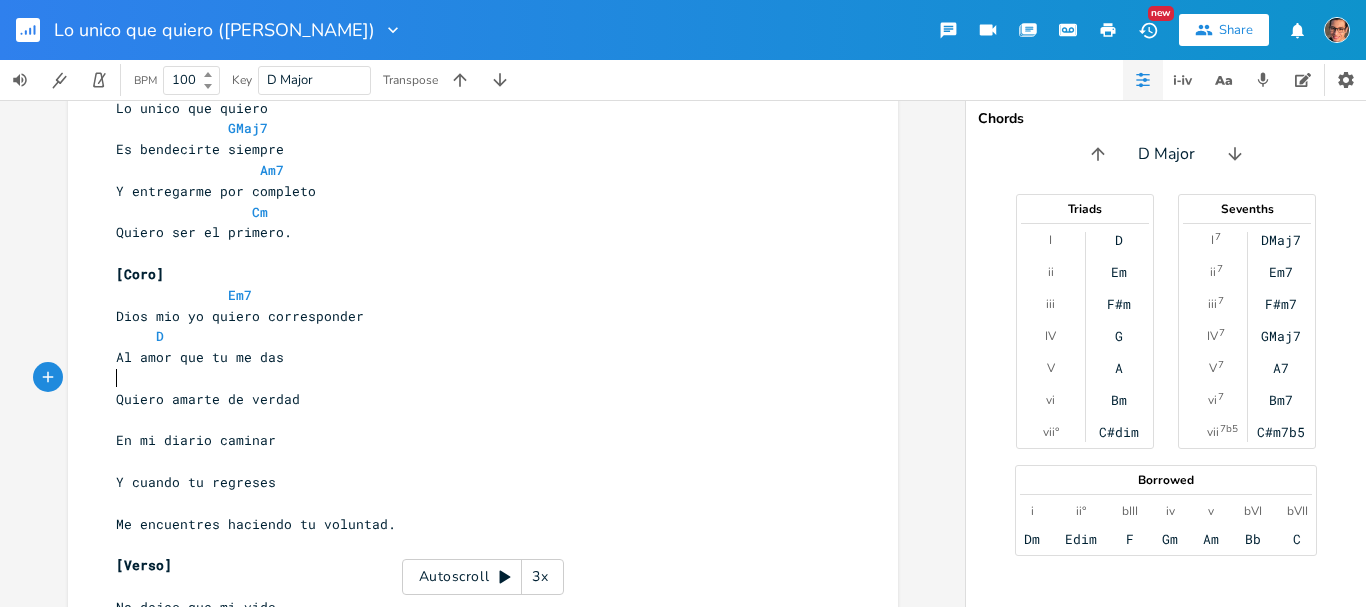 click on "​" at bounding box center (473, 378) 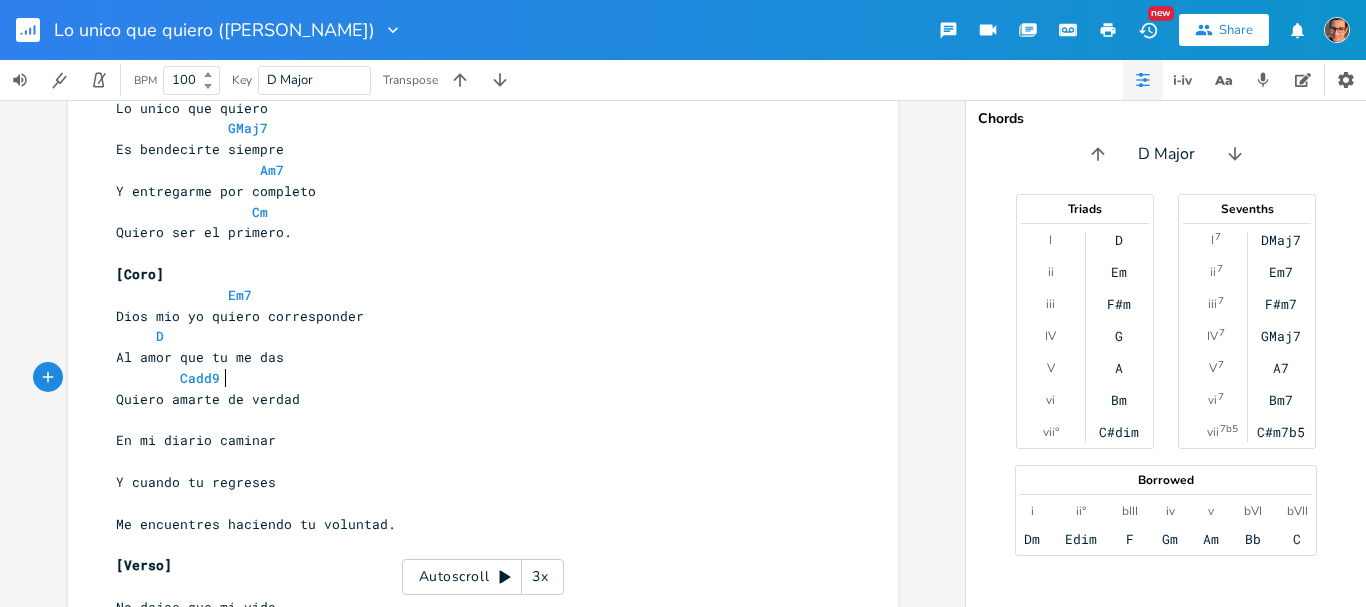 scroll, scrollTop: 0, scrollLeft: 69, axis: horizontal 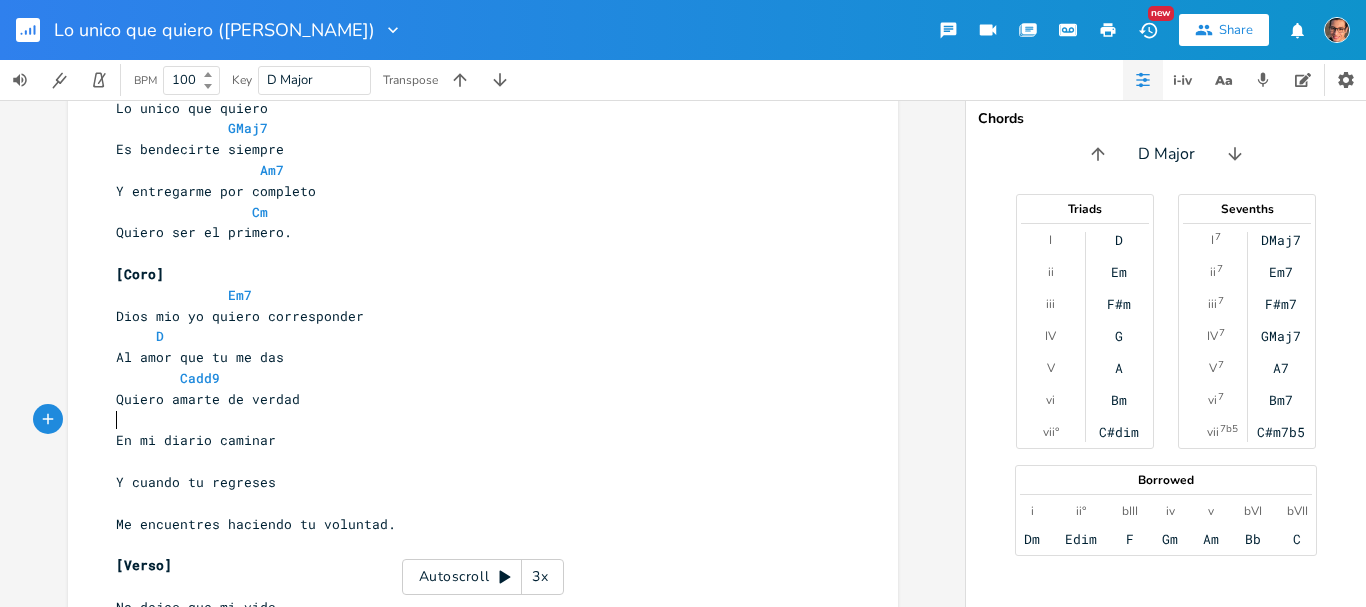 click on "​" at bounding box center [473, 420] 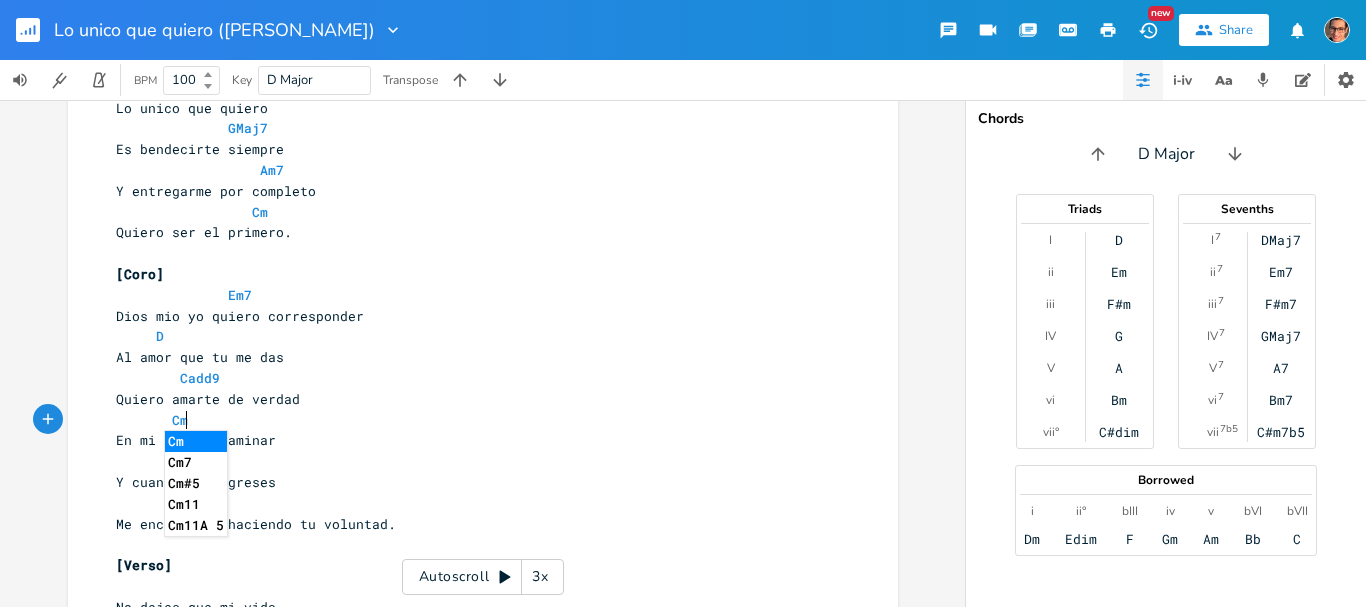 scroll, scrollTop: 0, scrollLeft: 51, axis: horizontal 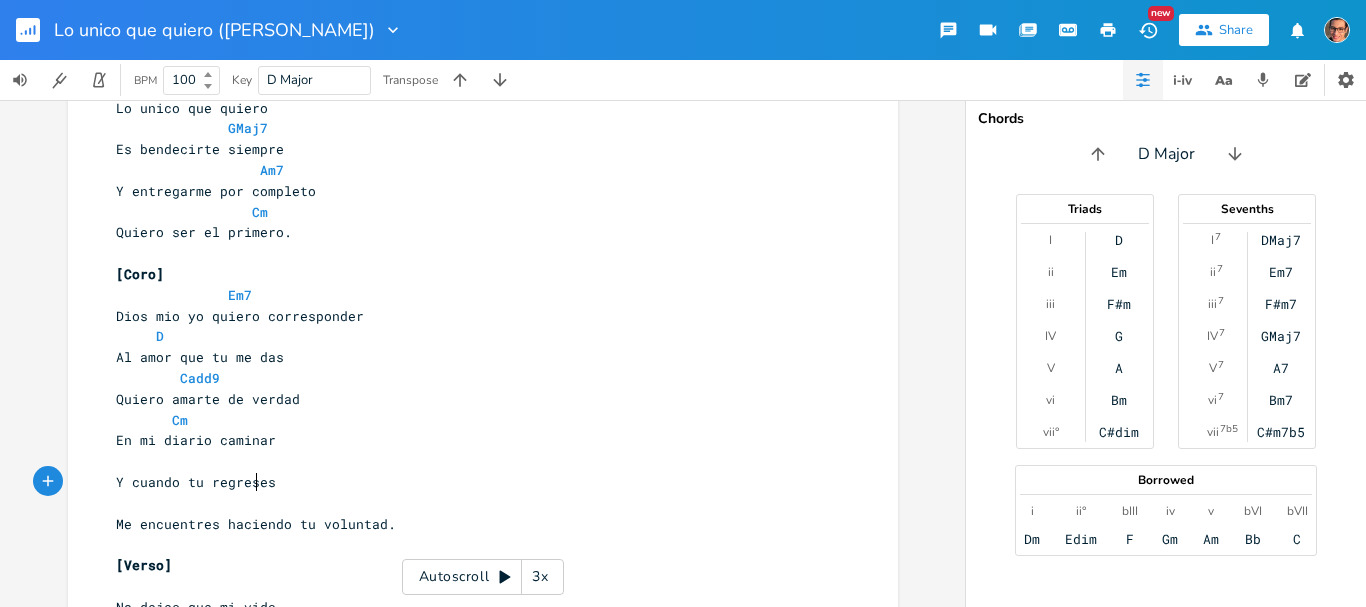 click on "Y cuando tu regreses" at bounding box center (196, 482) 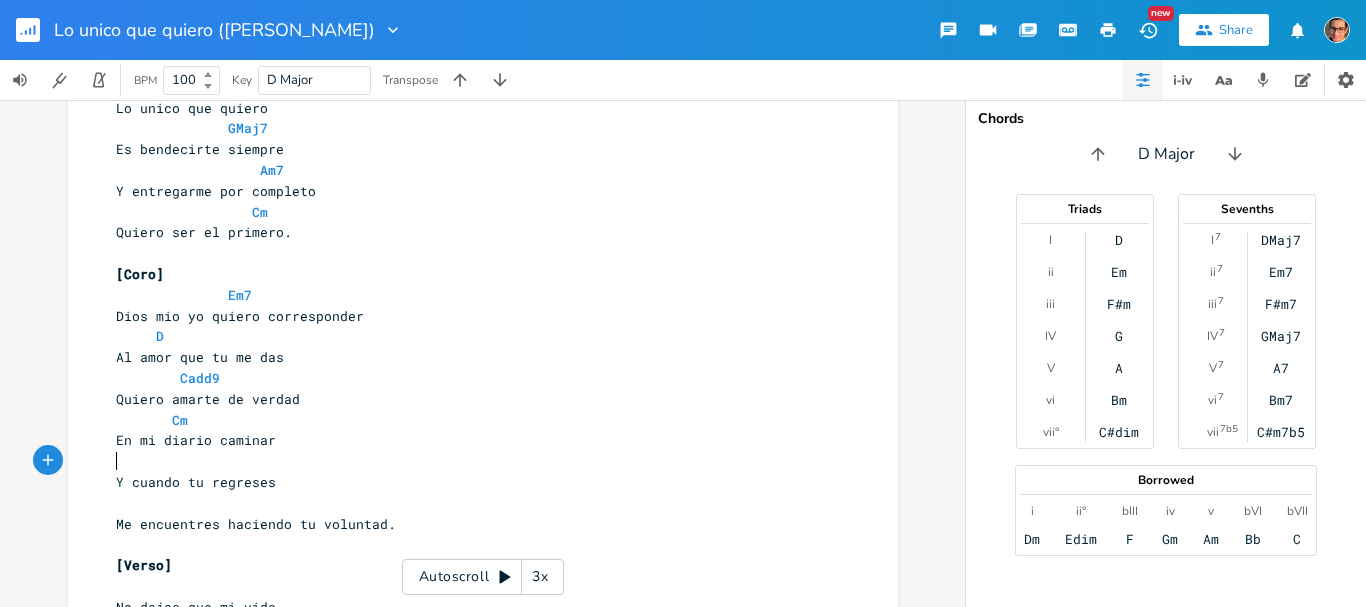 click on "​" at bounding box center [473, 461] 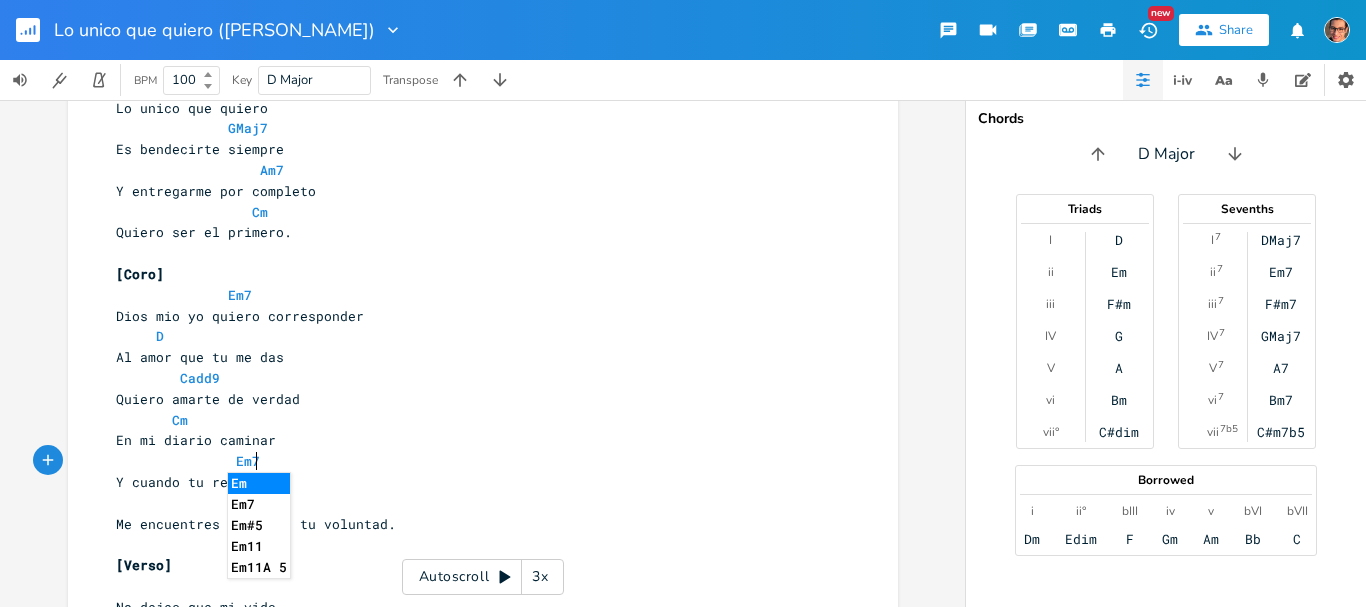 scroll, scrollTop: 0, scrollLeft: 77, axis: horizontal 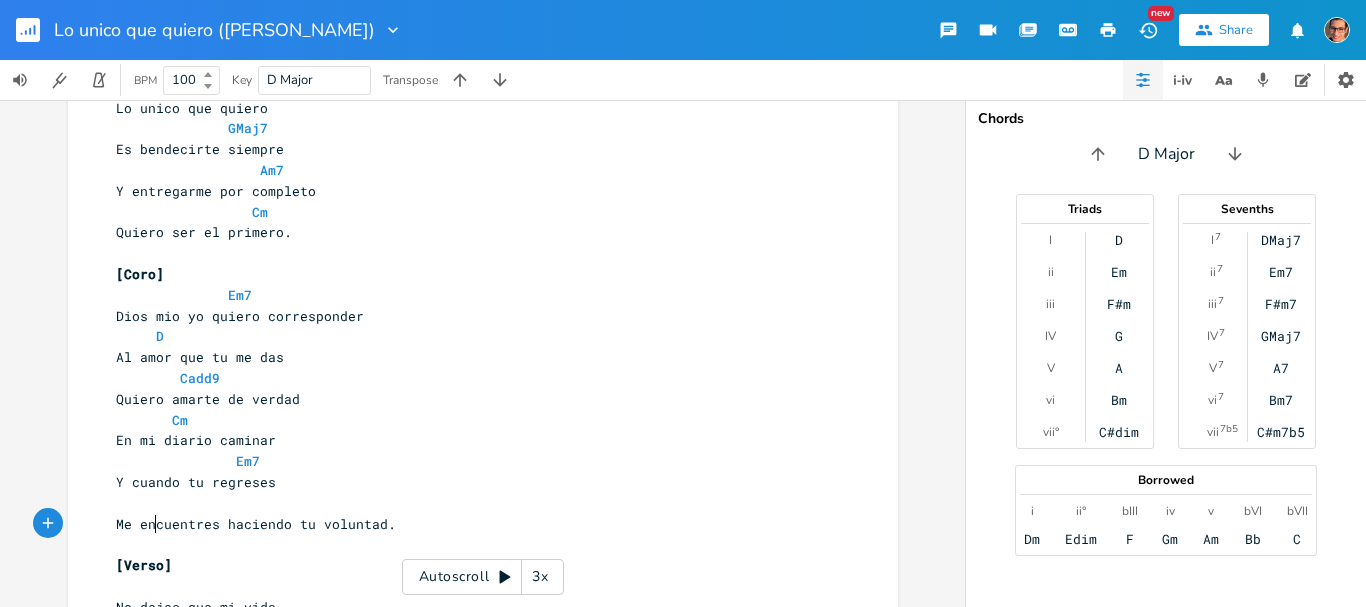 click on "Me encuentres haciendo tu voluntad." at bounding box center (256, 524) 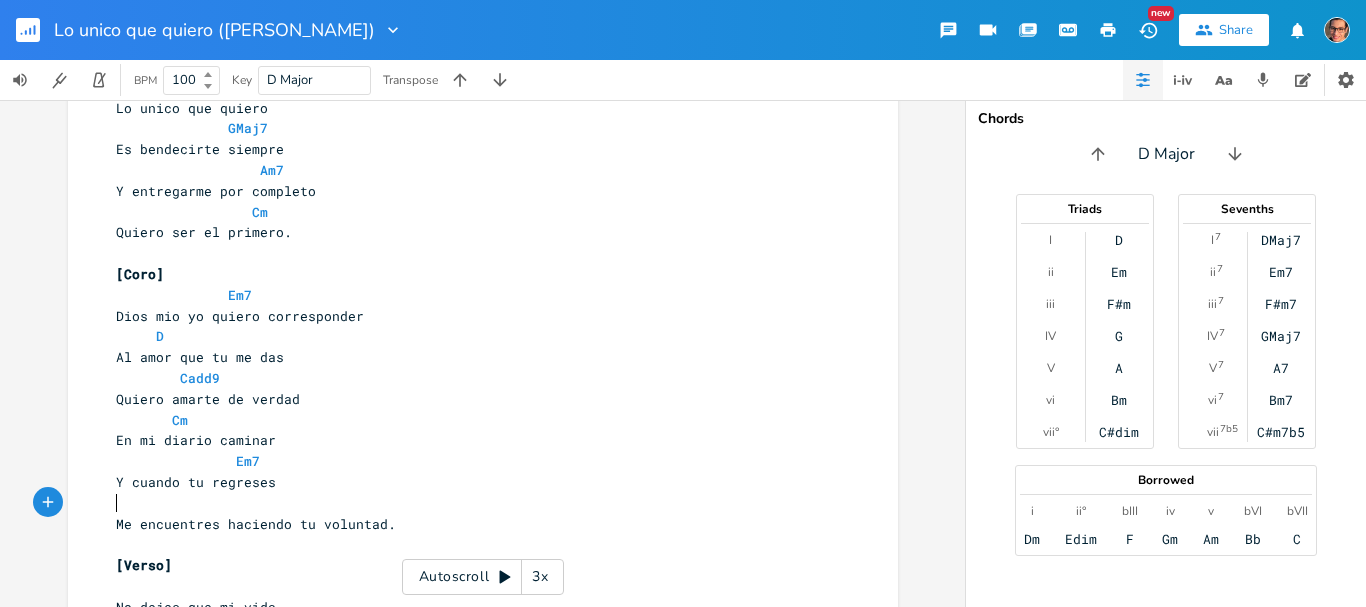 click on "​" at bounding box center [473, 503] 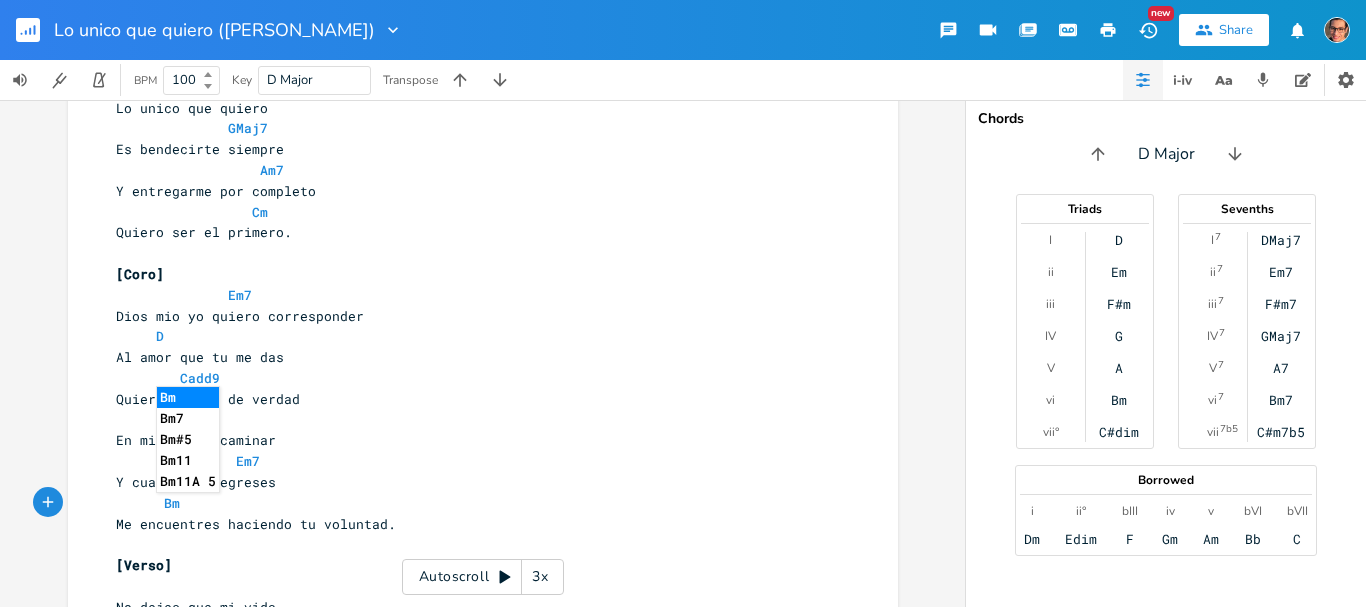 scroll, scrollTop: 0, scrollLeft: 27, axis: horizontal 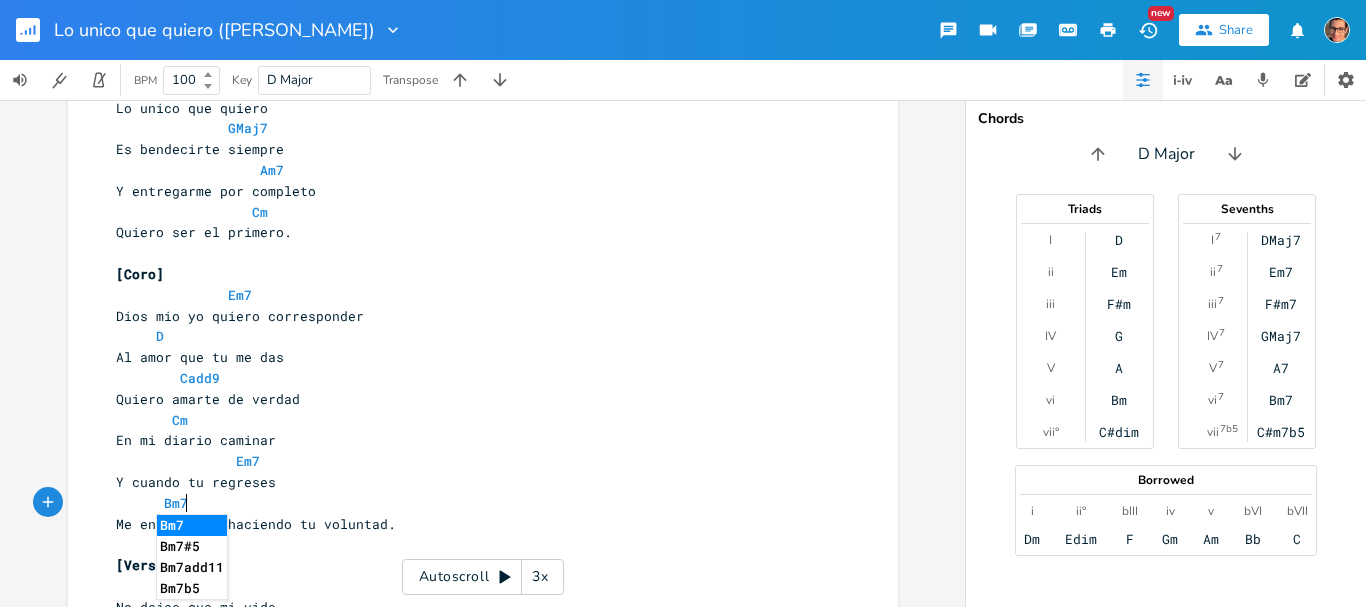 click on "Y cuando tu regreses" at bounding box center [473, 482] 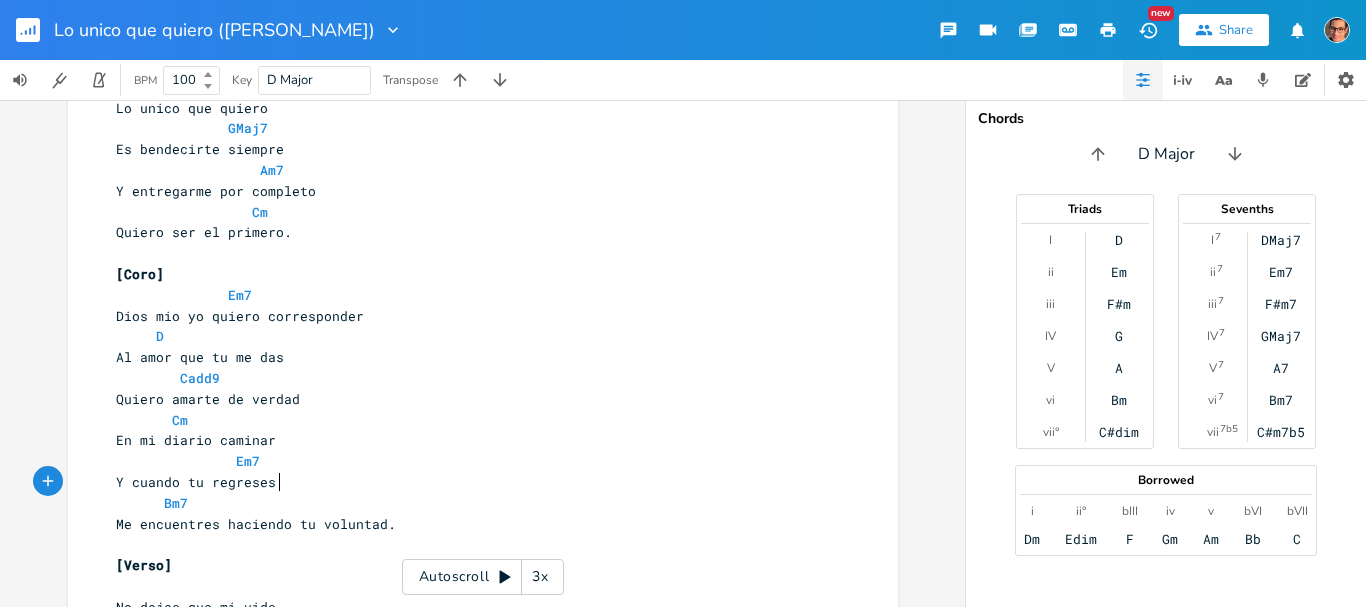 scroll, scrollTop: 0, scrollLeft: 4, axis: horizontal 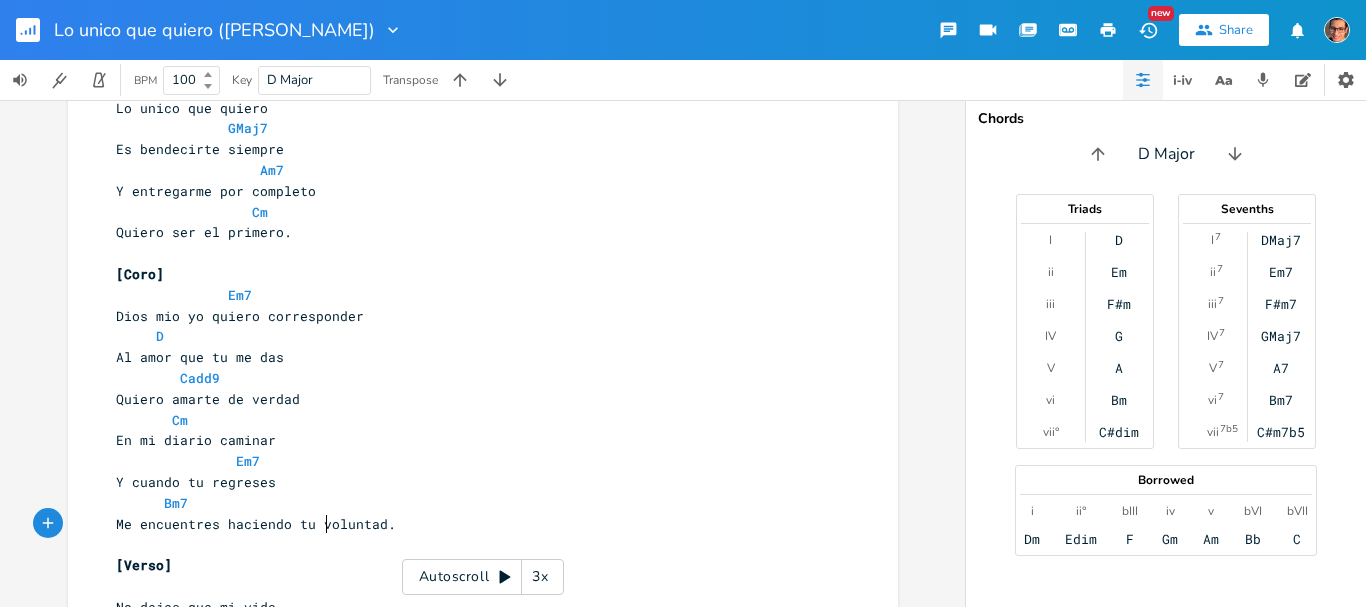 click on "Me encuentres haciendo tu voluntad." at bounding box center (256, 524) 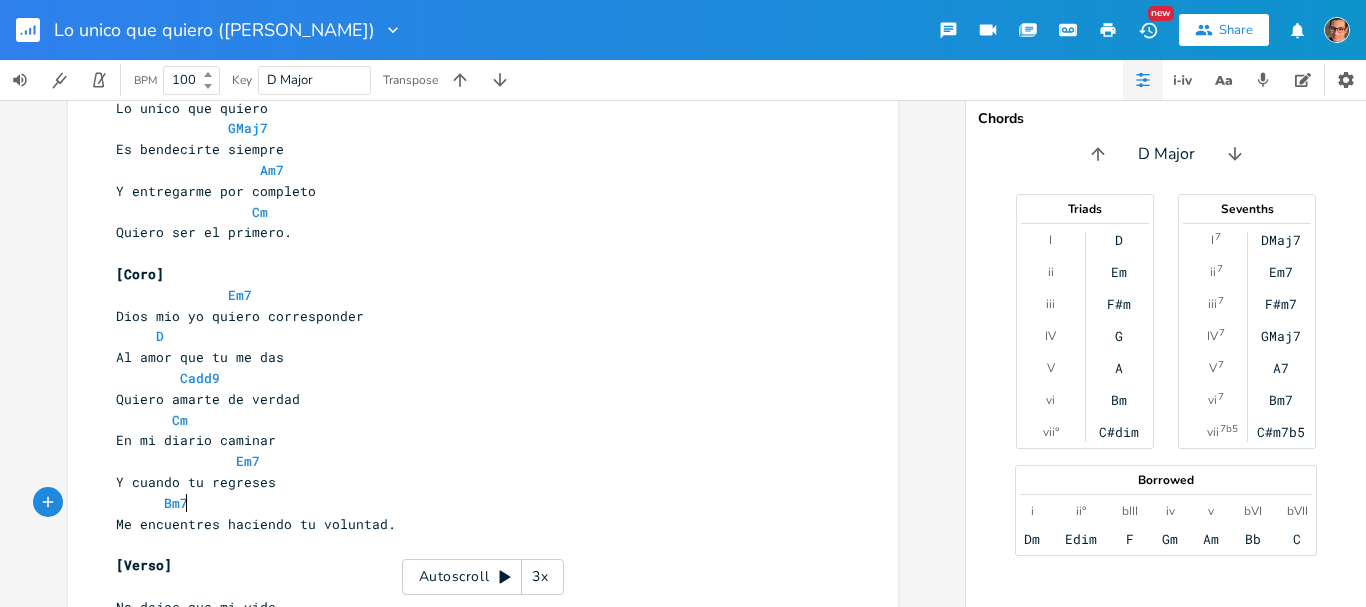 click on "Bm7" at bounding box center [473, 503] 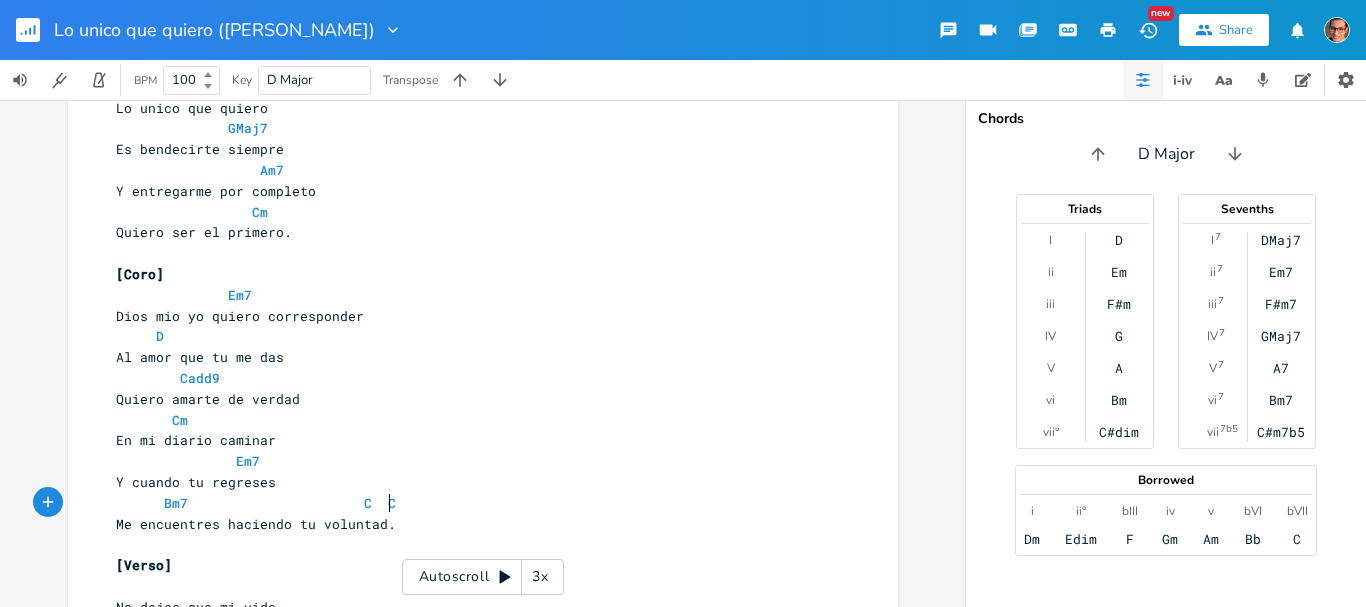 scroll, scrollTop: 0, scrollLeft: 36, axis: horizontal 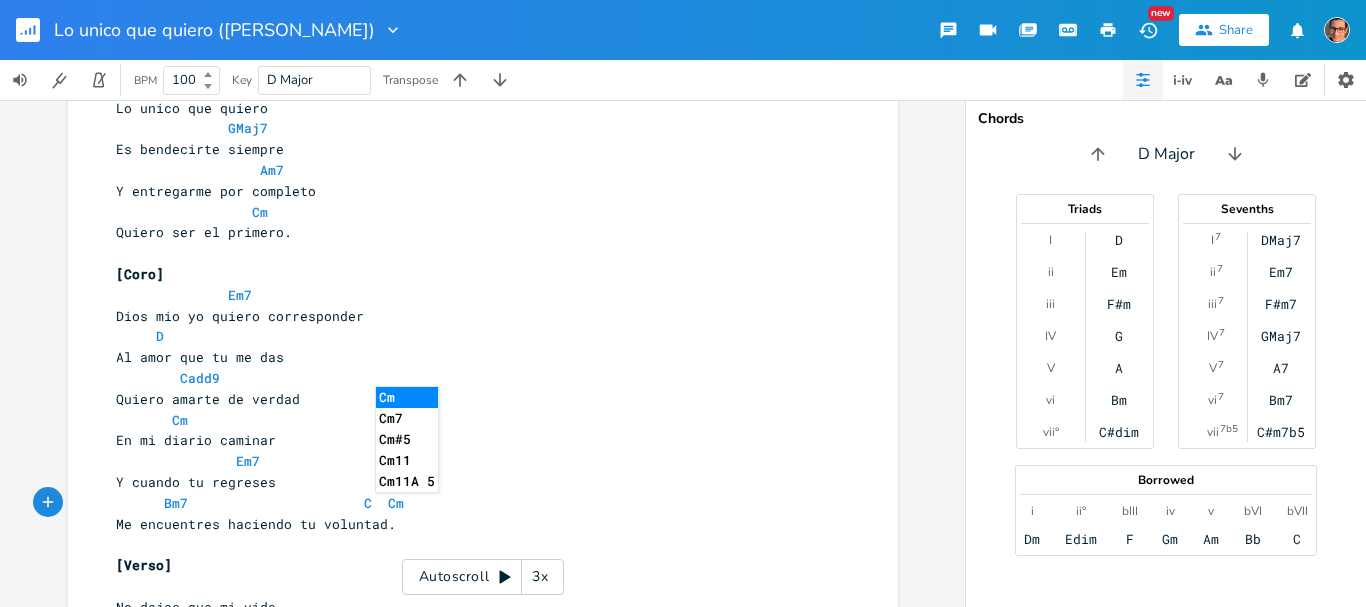 click on "[Intro] G  -  GMaj7  -  Am7  -  C [Verse 1]                G 8 Lo unico que quiero                    GMaj7 8 Es cuando veas mi vida                        Am7 10 Encuentres algo verdadero                C 7 Un corazón sincero.                G 8 Lo unico que quiero                GMaj7 7 Es bendecirte siempre                     Am7 9 Y entregarme por completo                   Cm 8 Quiero ser el primero. ​ [Coro]                Em7 12 Dios mio yo quiero corresponder       D              7 Al amor que tu me das          Cadd9   9 Quiero amarte de verdad         Cm 9 En mi diario caminar                 Em7 8 Y cuando tu regreses         Bm7                        C    Cm 12 Me encuentres haciendo tu voluntad. ​ [Verso] ​ 7 No dejes que mi vida ​ 8 Se desperdicie en cosas  ​ 7 Que la pena no valdrán ​ 5 Afanes ya no más ​ 7 Sino que cada día ​ 7 Aplique tu palabra ​ 7 ​ 8 ​ ​" at bounding box center (473, 524) 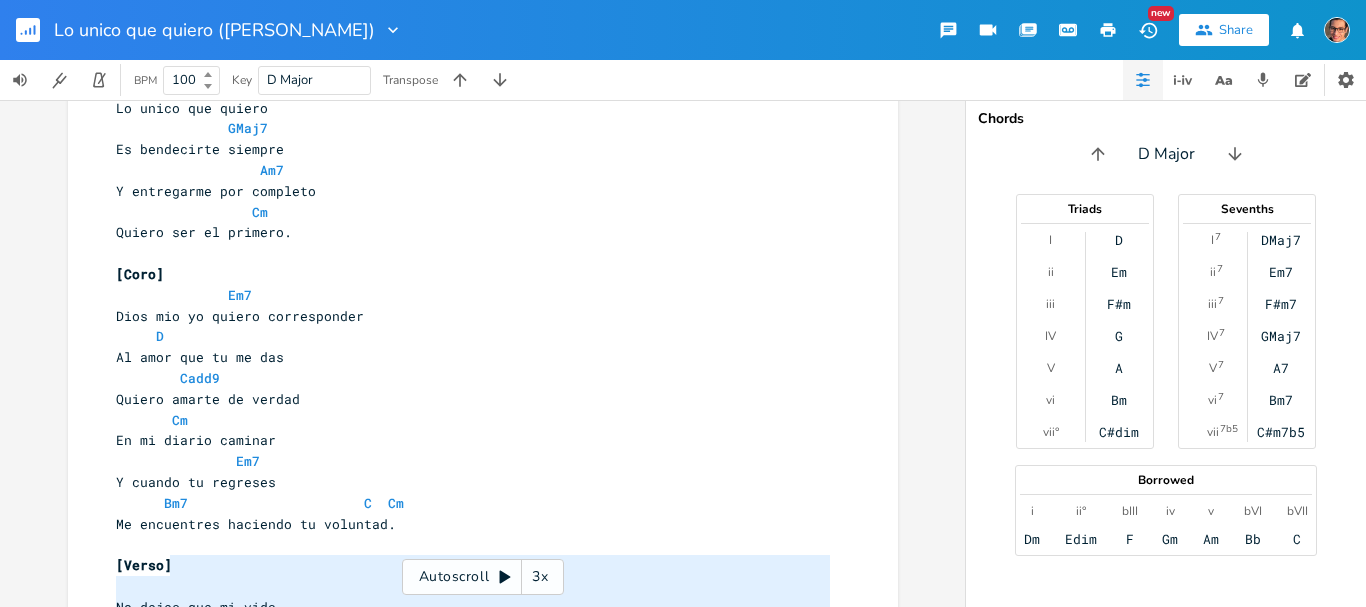 scroll, scrollTop: 423, scrollLeft: 0, axis: vertical 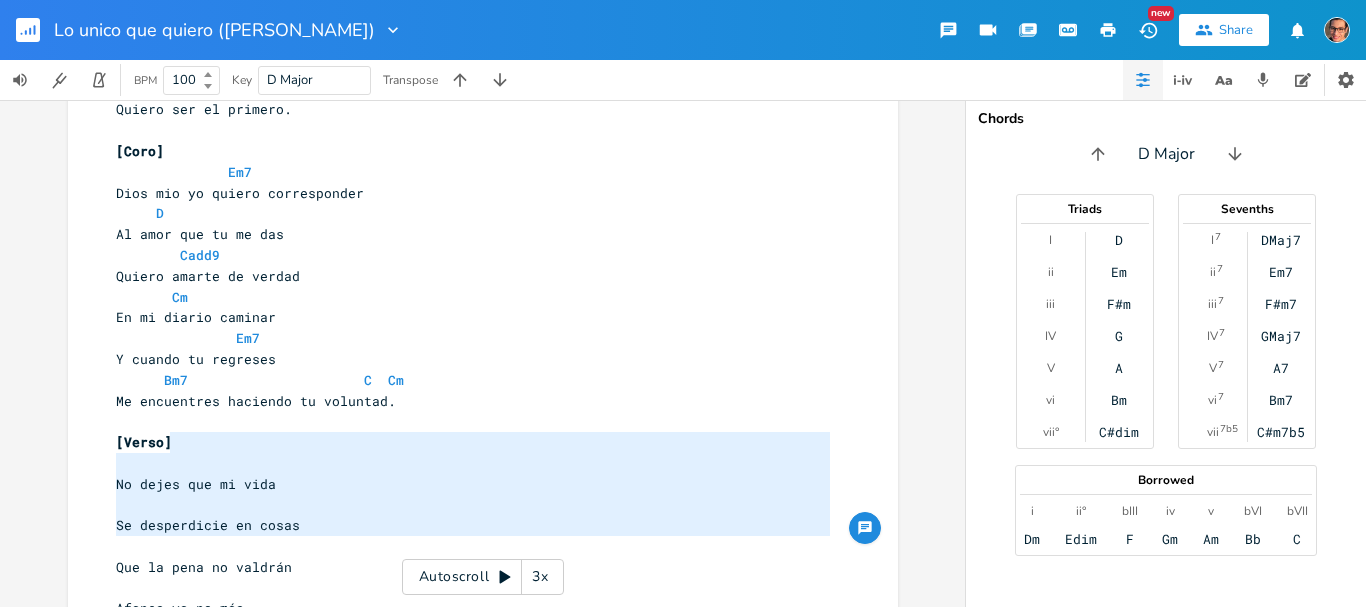 click on "​" at bounding box center (473, 463) 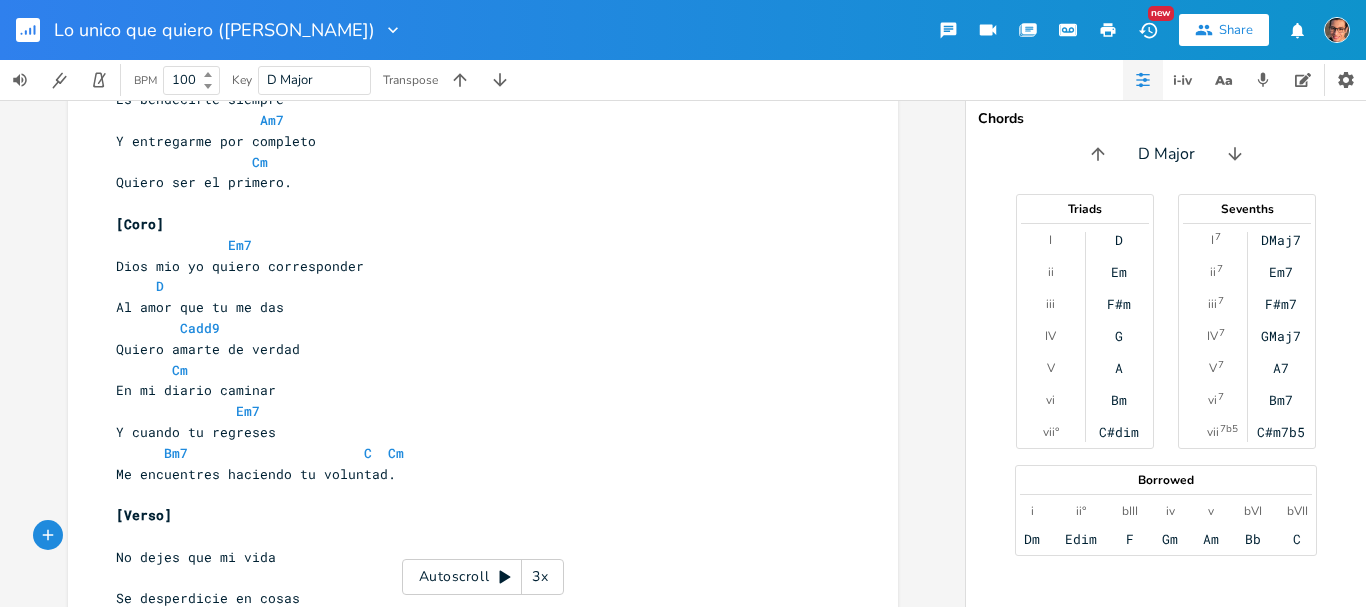 scroll, scrollTop: 323, scrollLeft: 0, axis: vertical 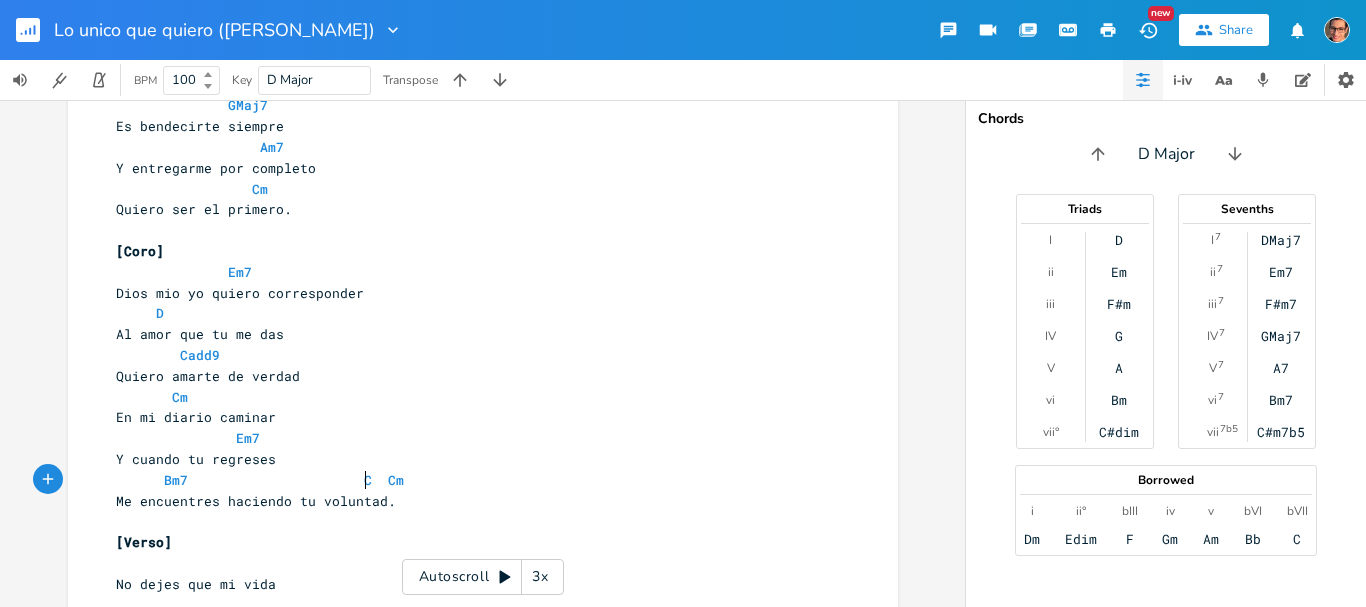 drag, startPoint x: 360, startPoint y: 478, endPoint x: 358, endPoint y: 588, distance: 110.01818 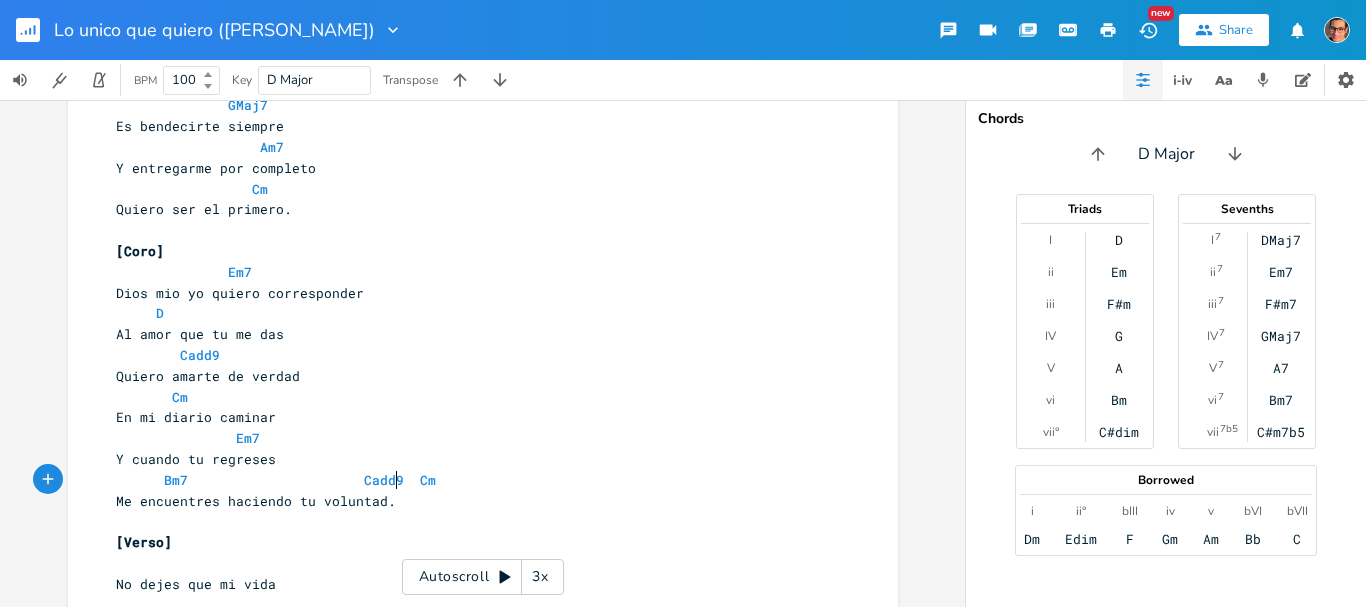 scroll, scrollTop: 0, scrollLeft: 30, axis: horizontal 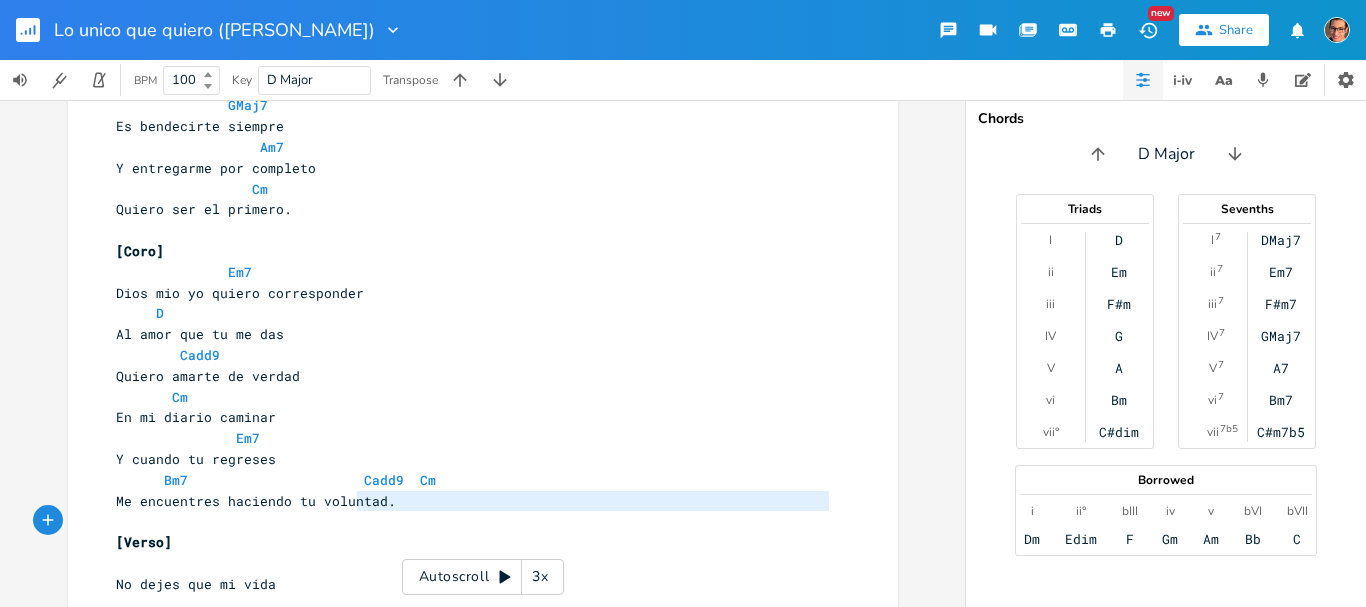 drag, startPoint x: 357, startPoint y: 514, endPoint x: 370, endPoint y: 515, distance: 13.038404 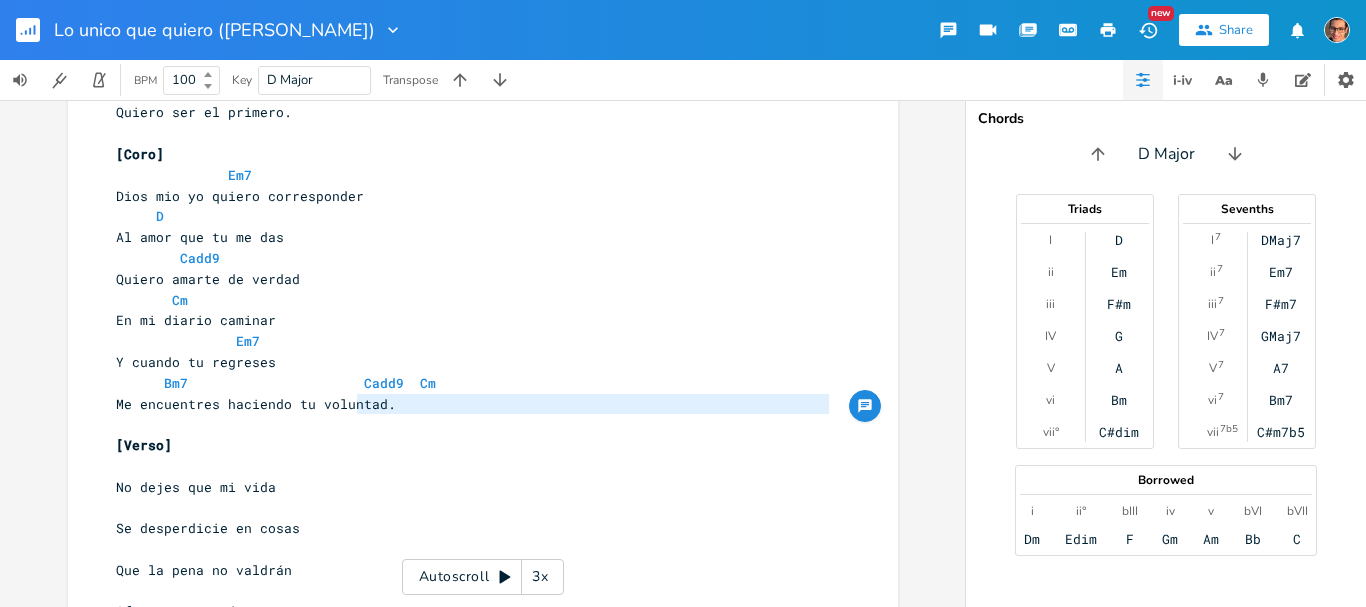 scroll, scrollTop: 523, scrollLeft: 0, axis: vertical 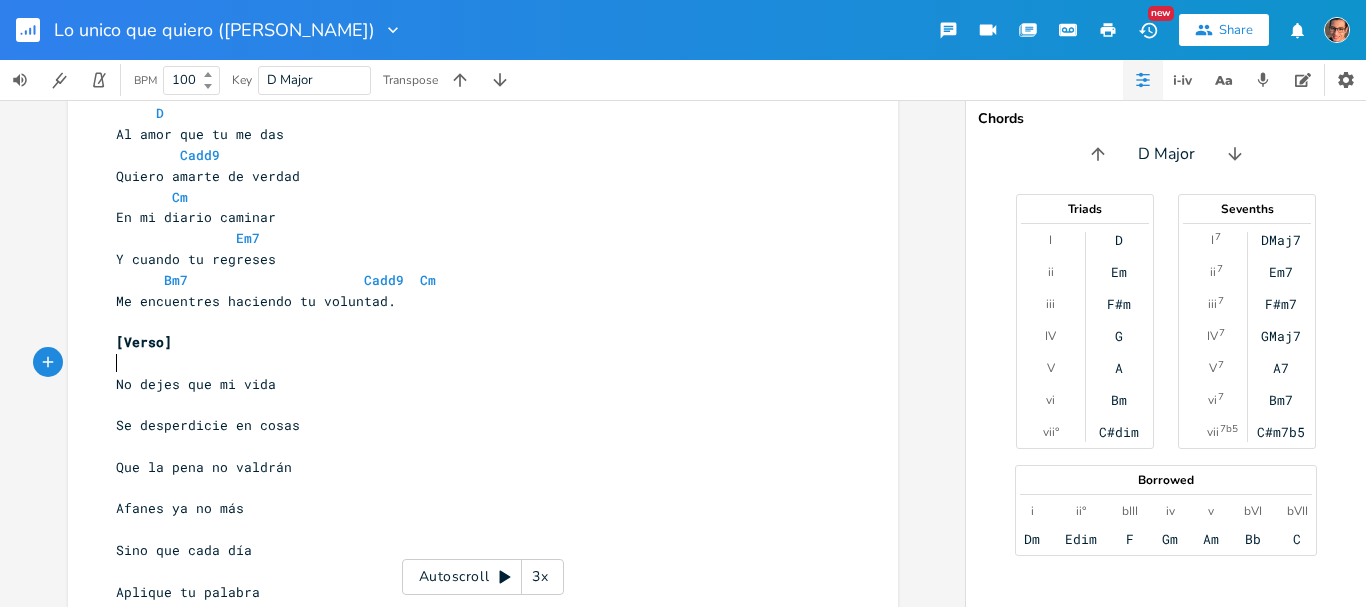 click on "​" at bounding box center (473, 363) 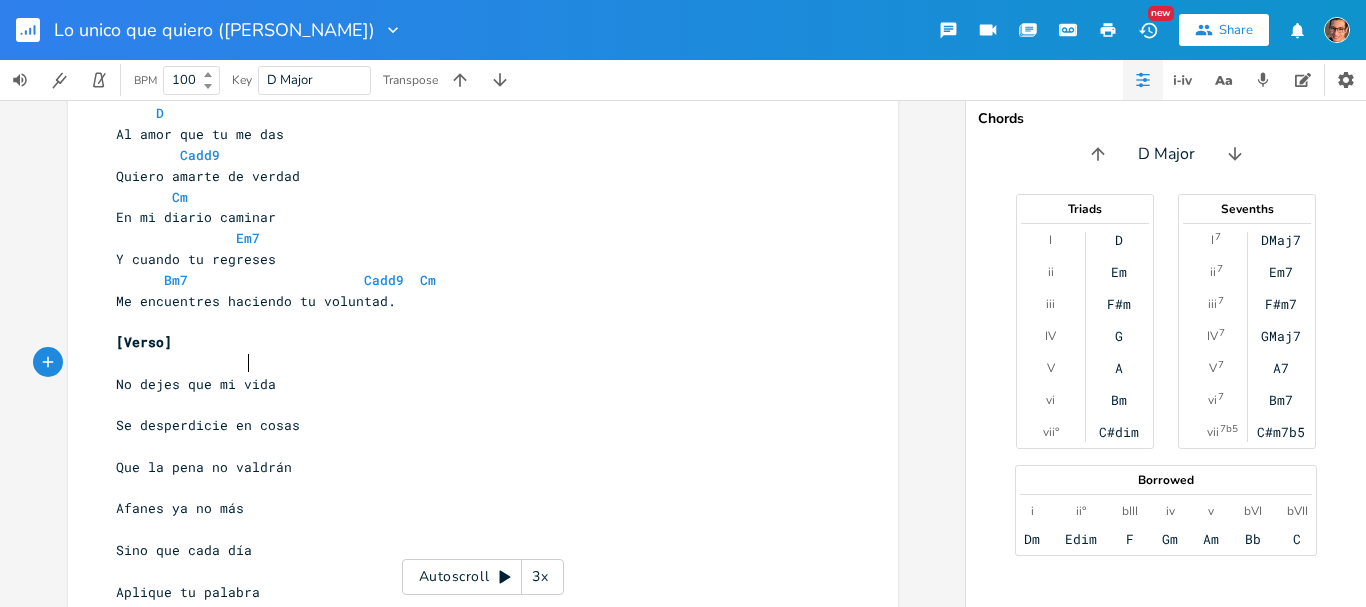 scroll, scrollTop: 0, scrollLeft: 67, axis: horizontal 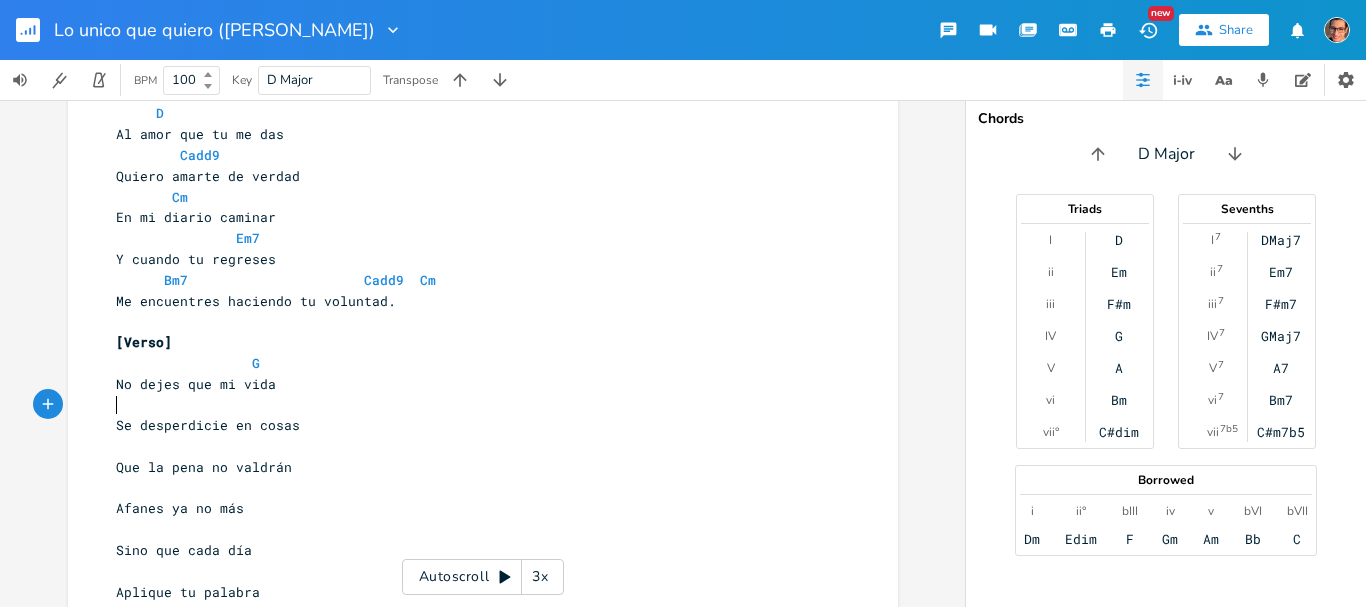click on "​" at bounding box center (473, 404) 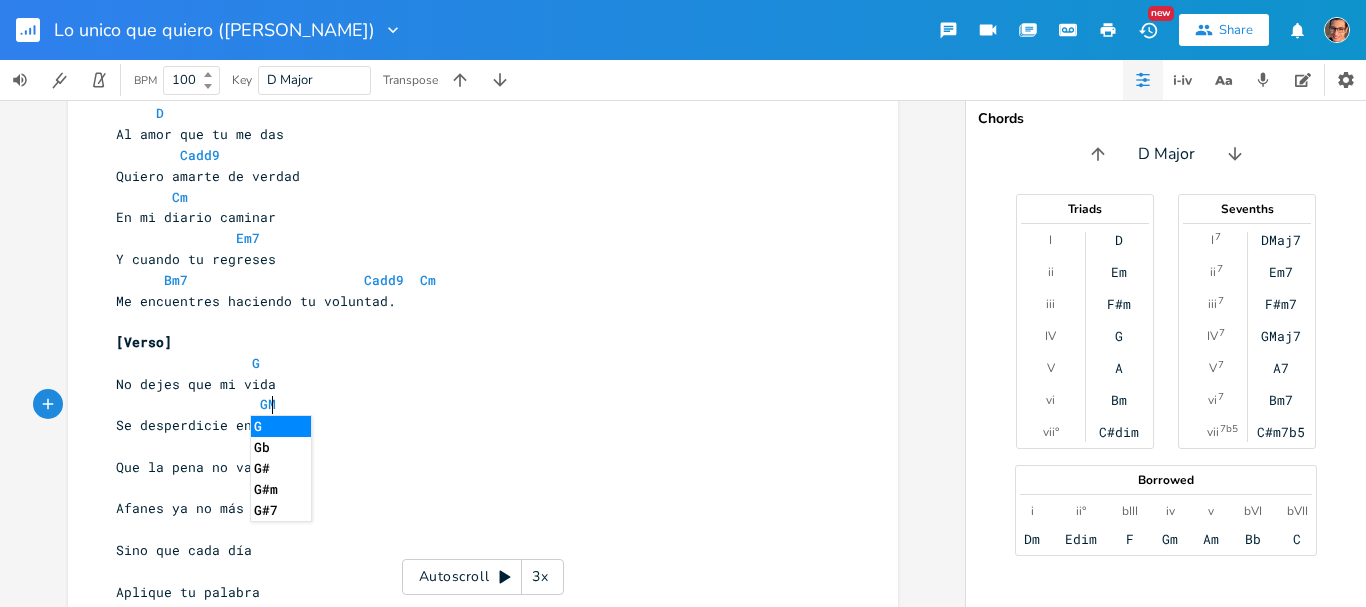 scroll, scrollTop: 0, scrollLeft: 30, axis: horizontal 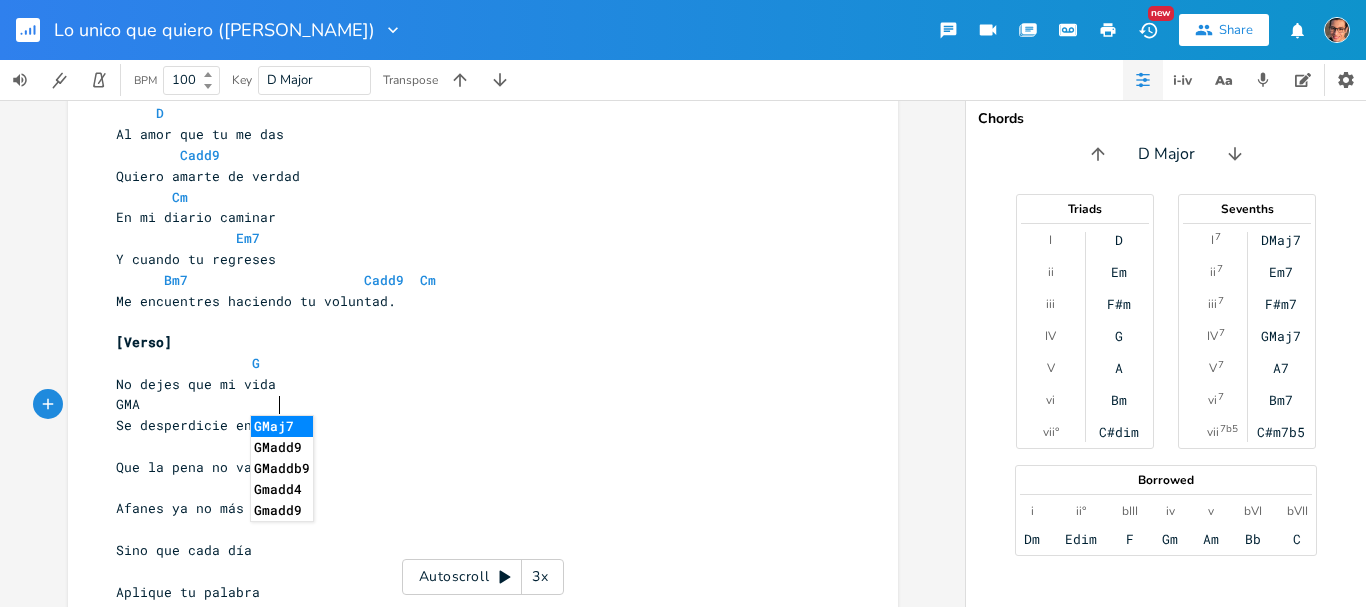 click on "GMaj7" at bounding box center (282, 426) 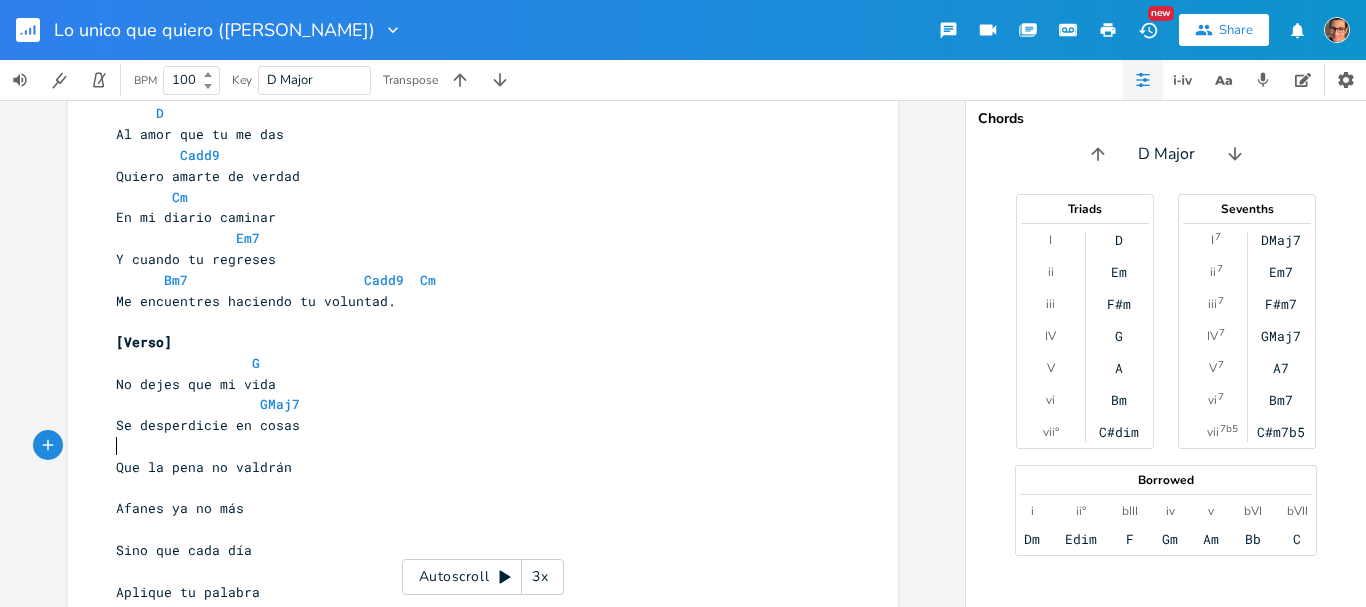 click on "​" at bounding box center [473, 446] 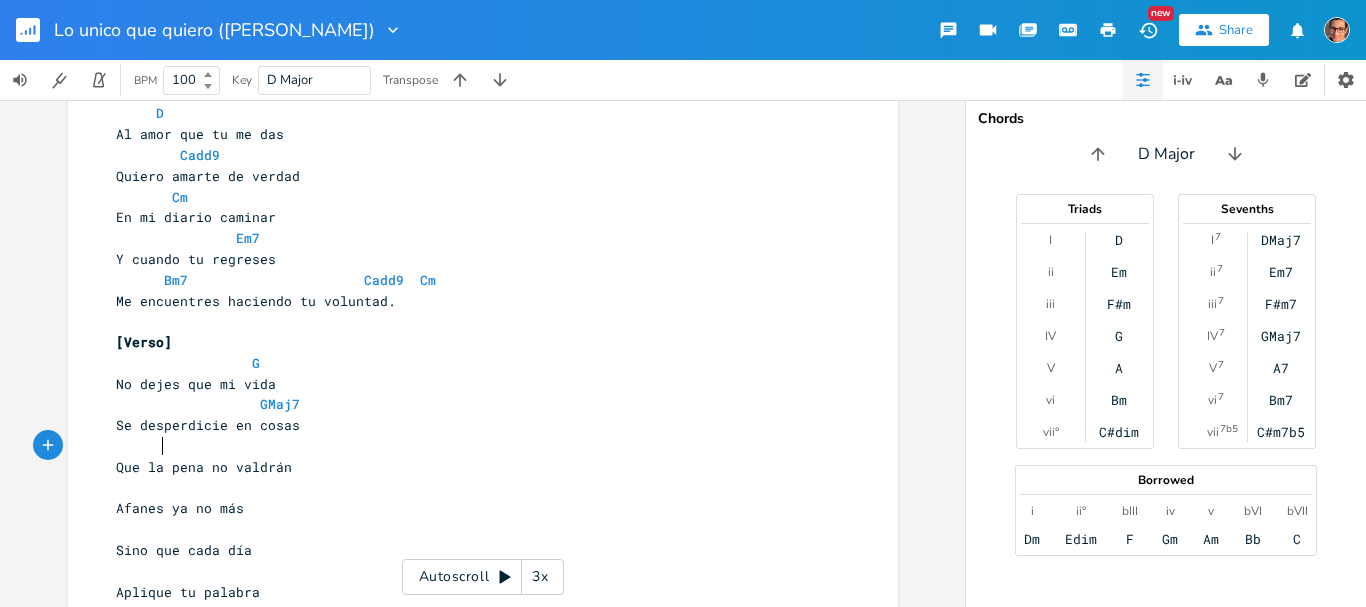 scroll, scrollTop: 0, scrollLeft: 29, axis: horizontal 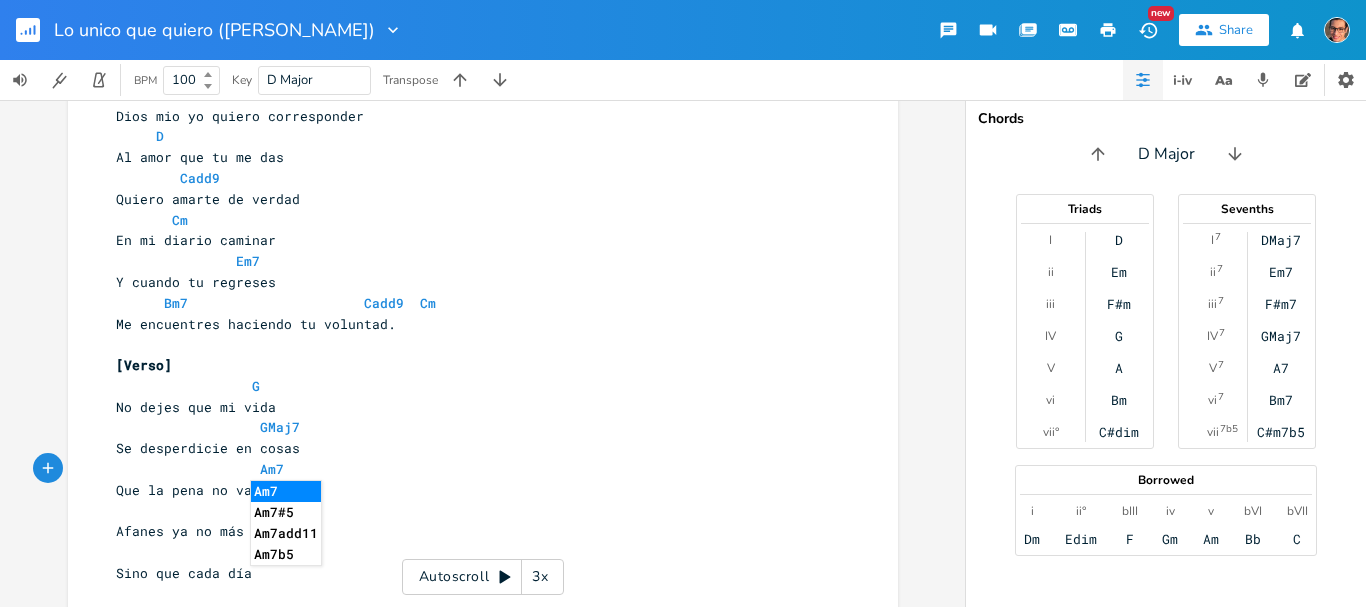 click on "​" at bounding box center [473, 511] 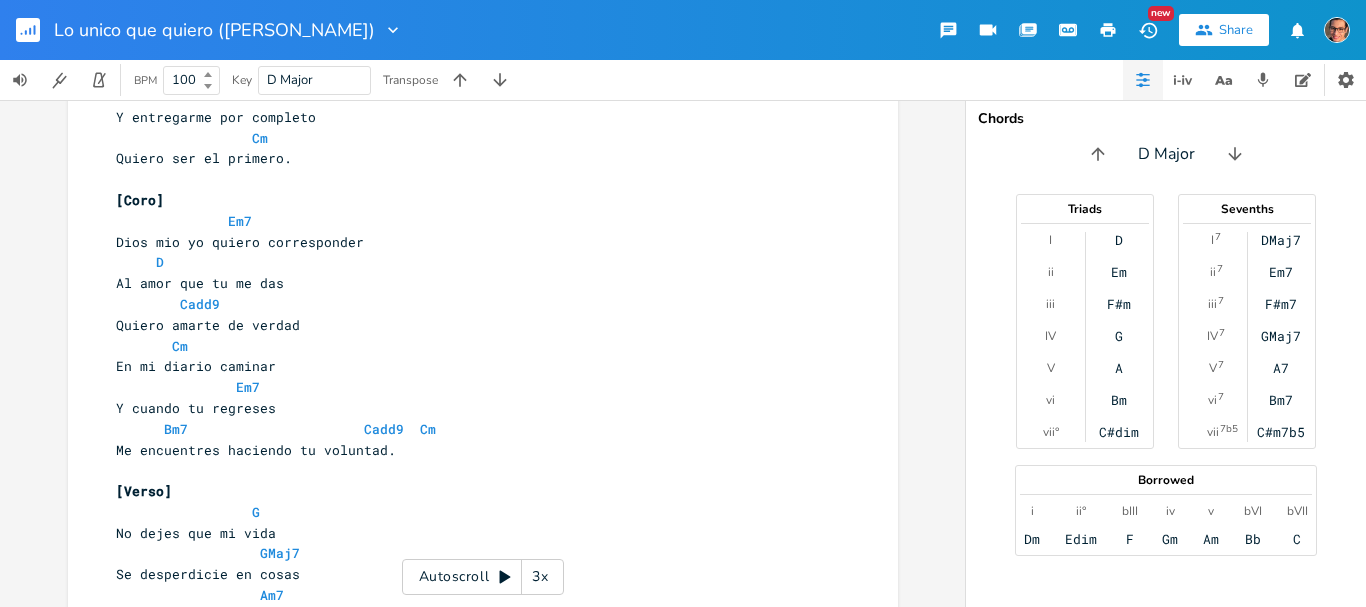 scroll, scrollTop: 465, scrollLeft: 0, axis: vertical 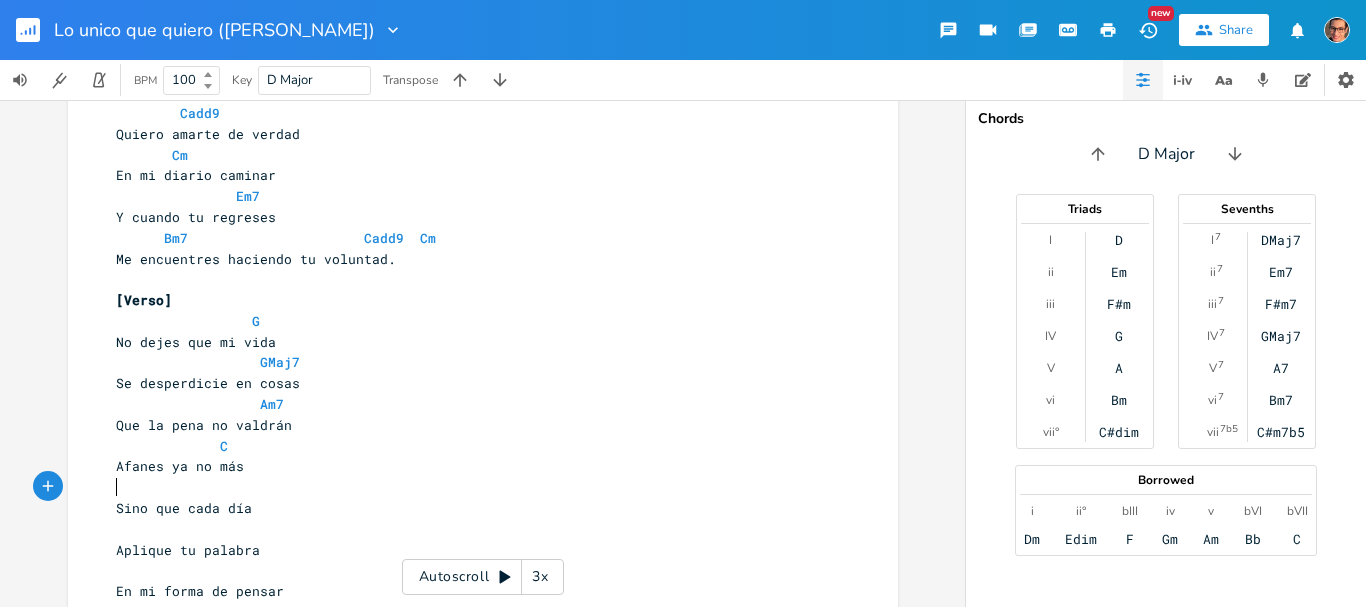 click on "​" at bounding box center [473, 487] 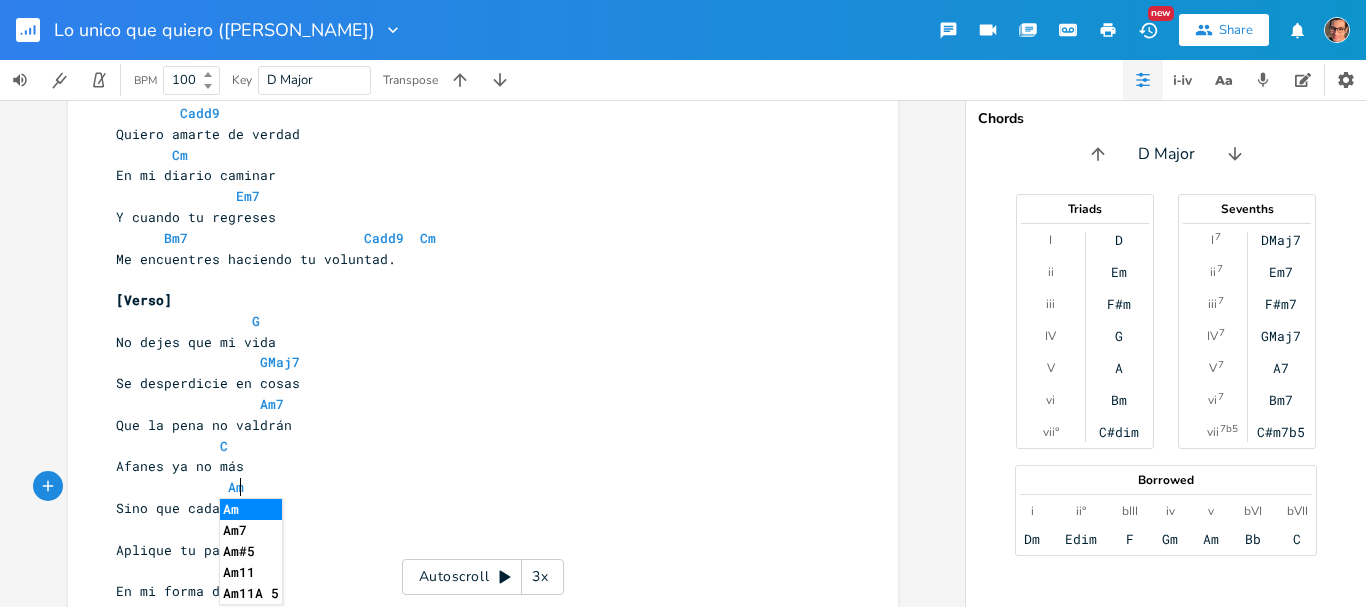 scroll, scrollTop: 0, scrollLeft: 19, axis: horizontal 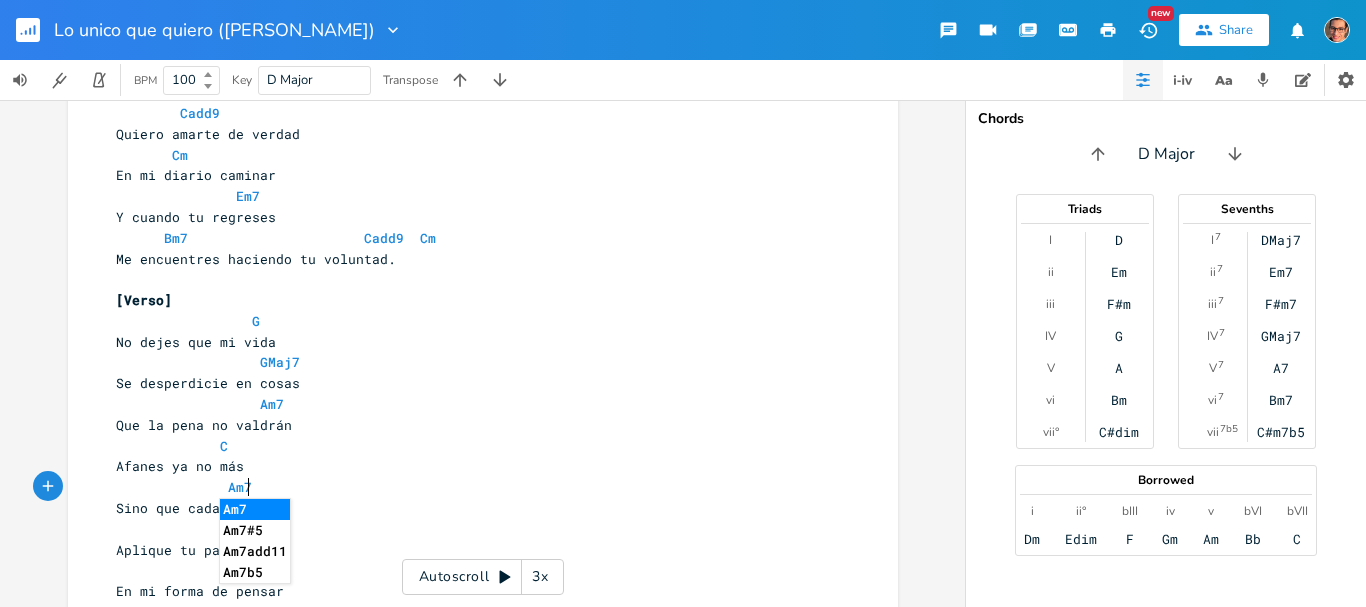 click on "Am7" at bounding box center (184, 487) 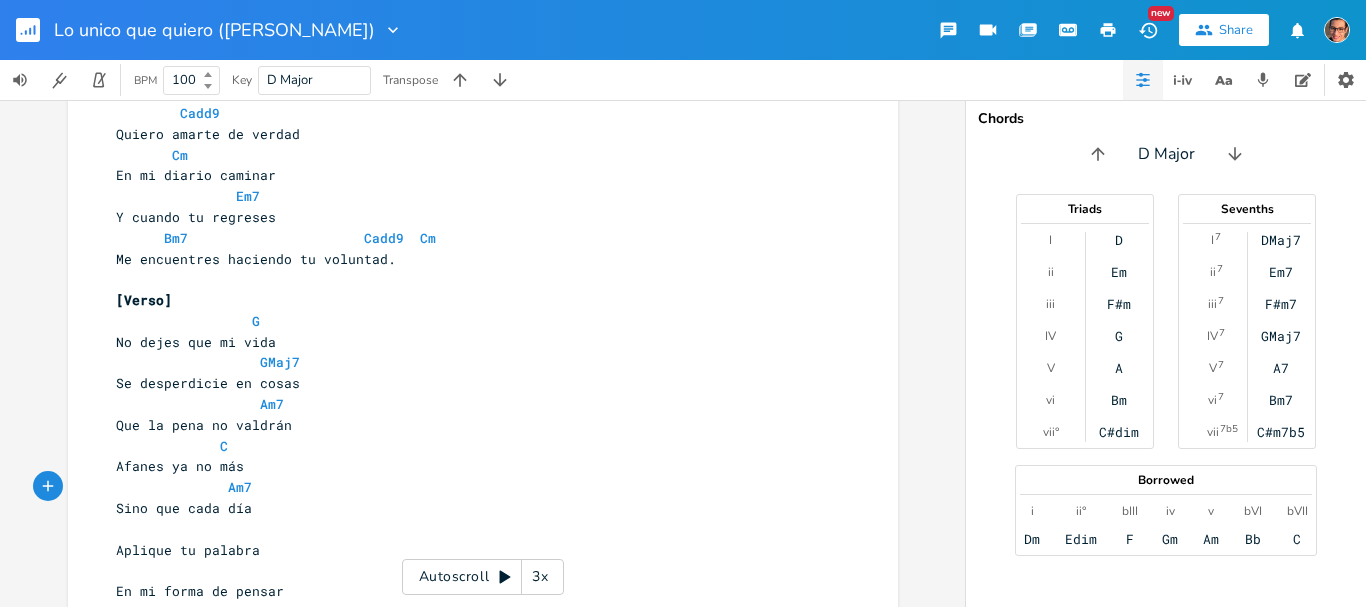 click on "​" at bounding box center [473, 529] 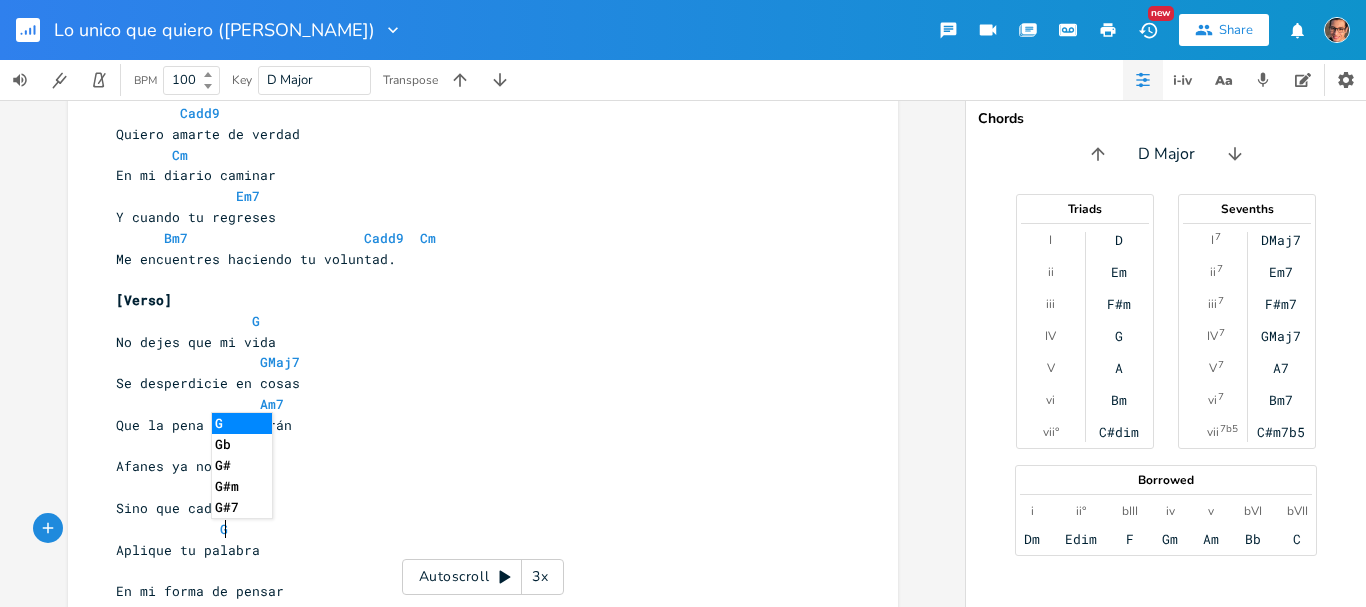 scroll, scrollTop: 0, scrollLeft: 21, axis: horizontal 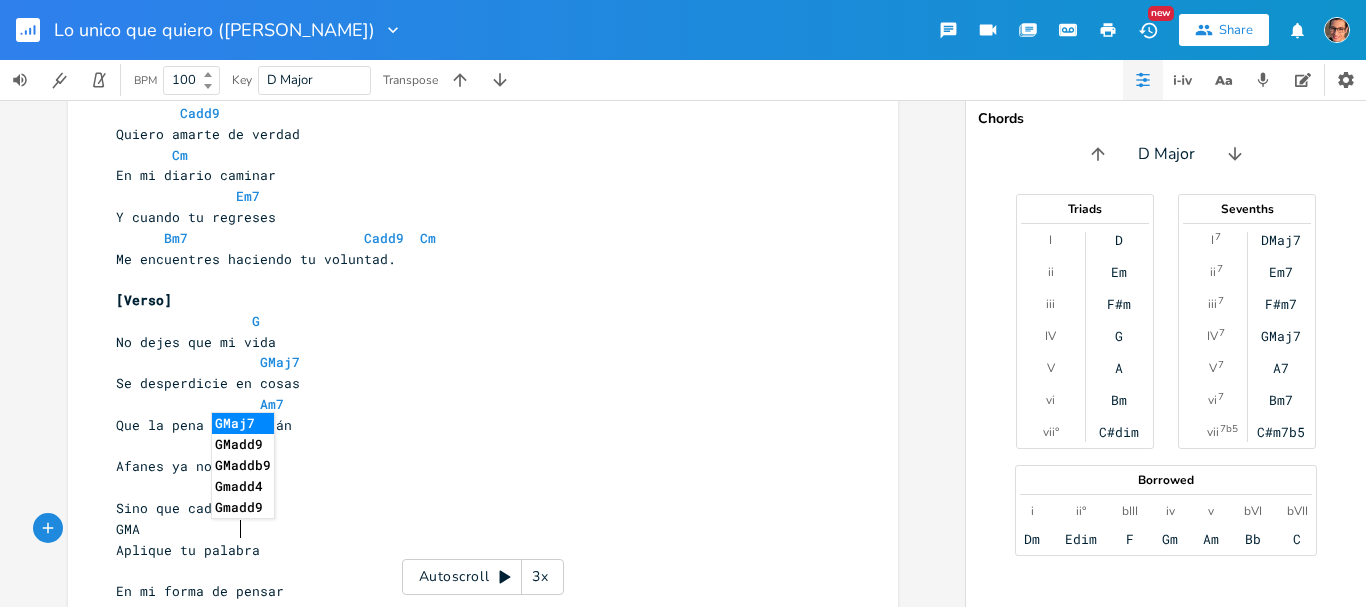 click on "GMaj7" at bounding box center (243, 423) 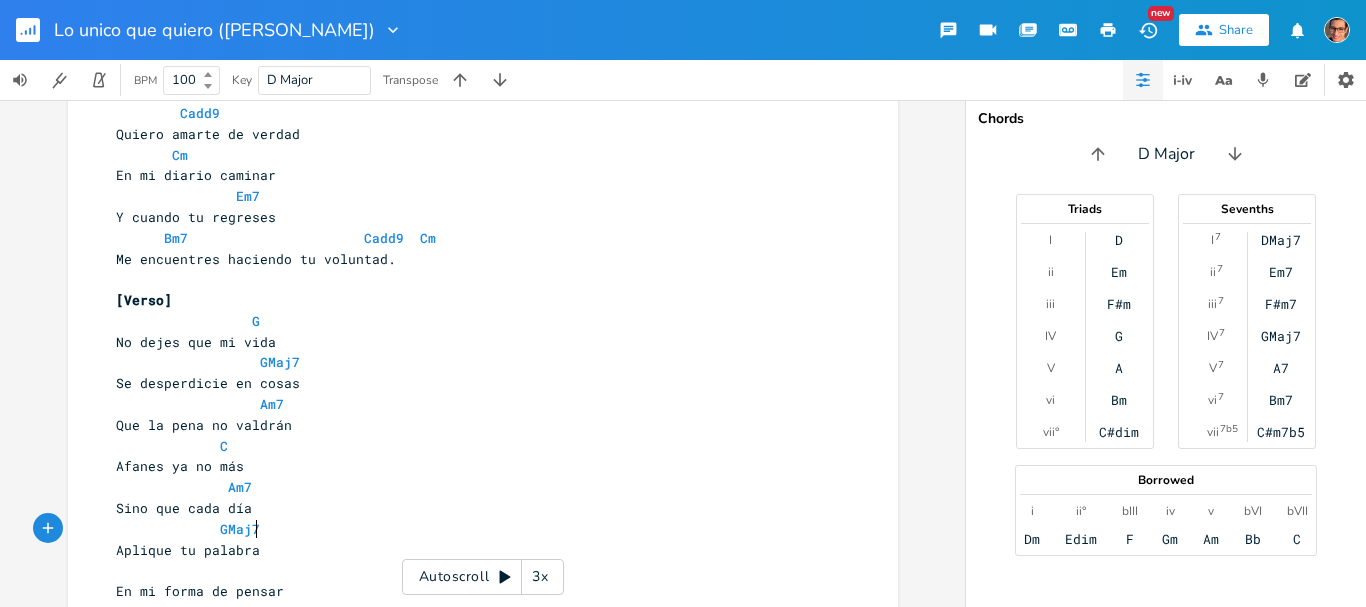 click on "GMaj7" at bounding box center [473, 529] 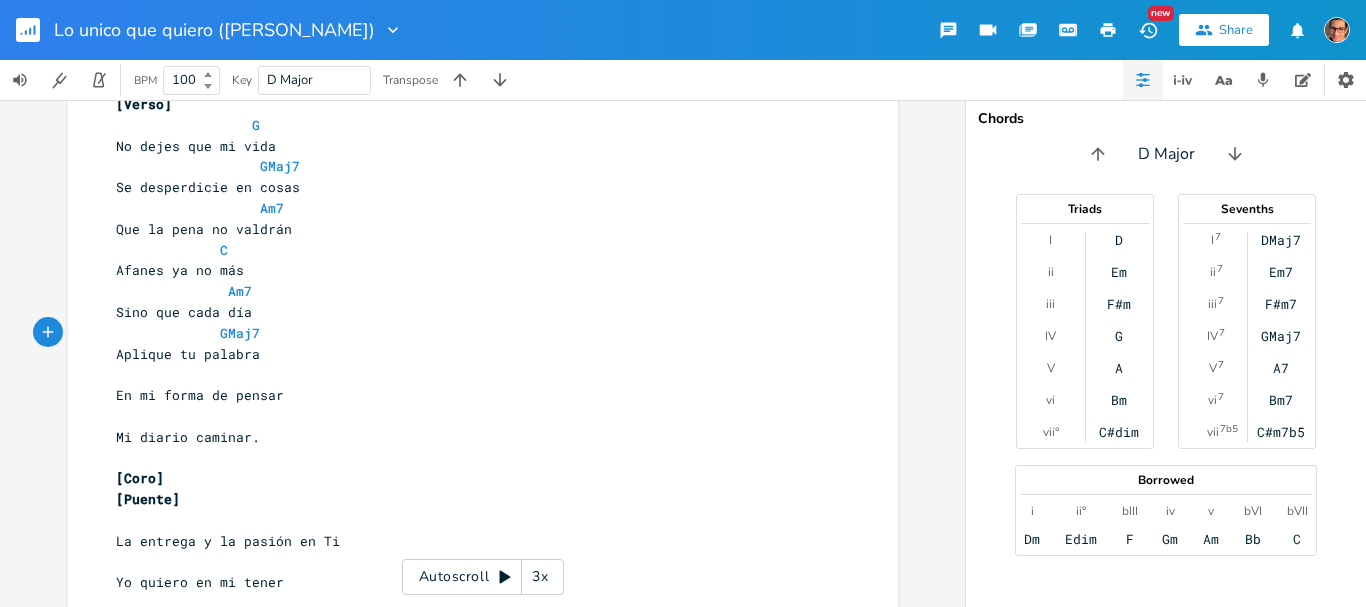 scroll, scrollTop: 765, scrollLeft: 0, axis: vertical 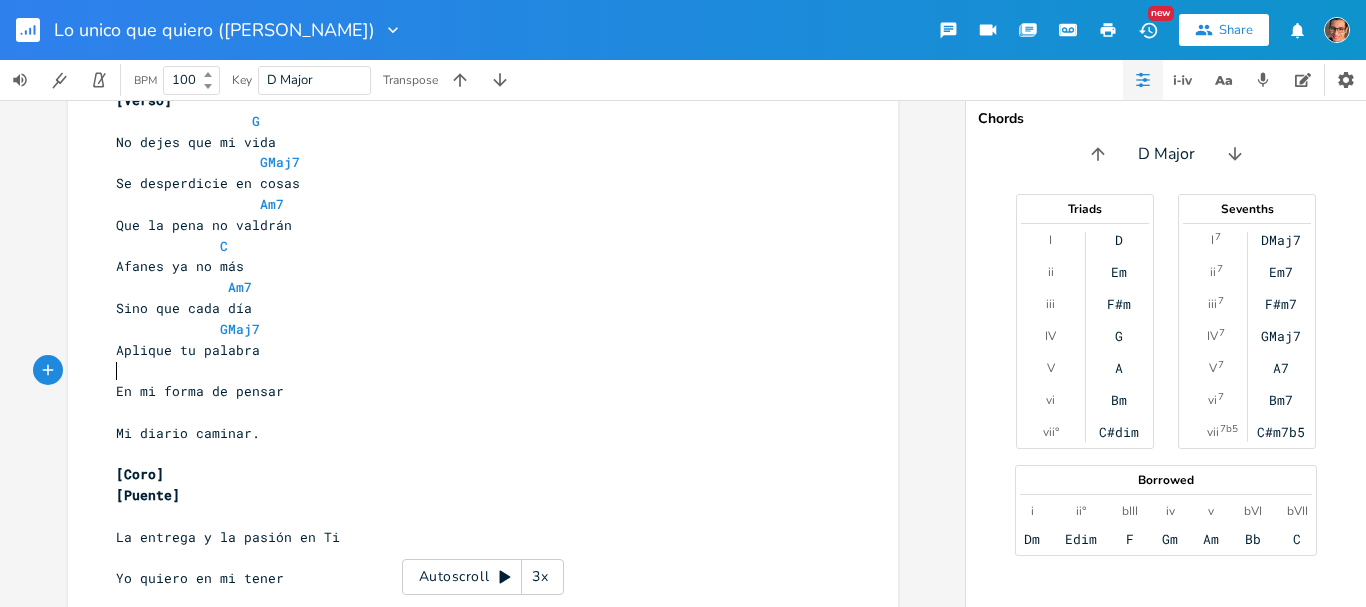 click on "​" at bounding box center [473, 370] 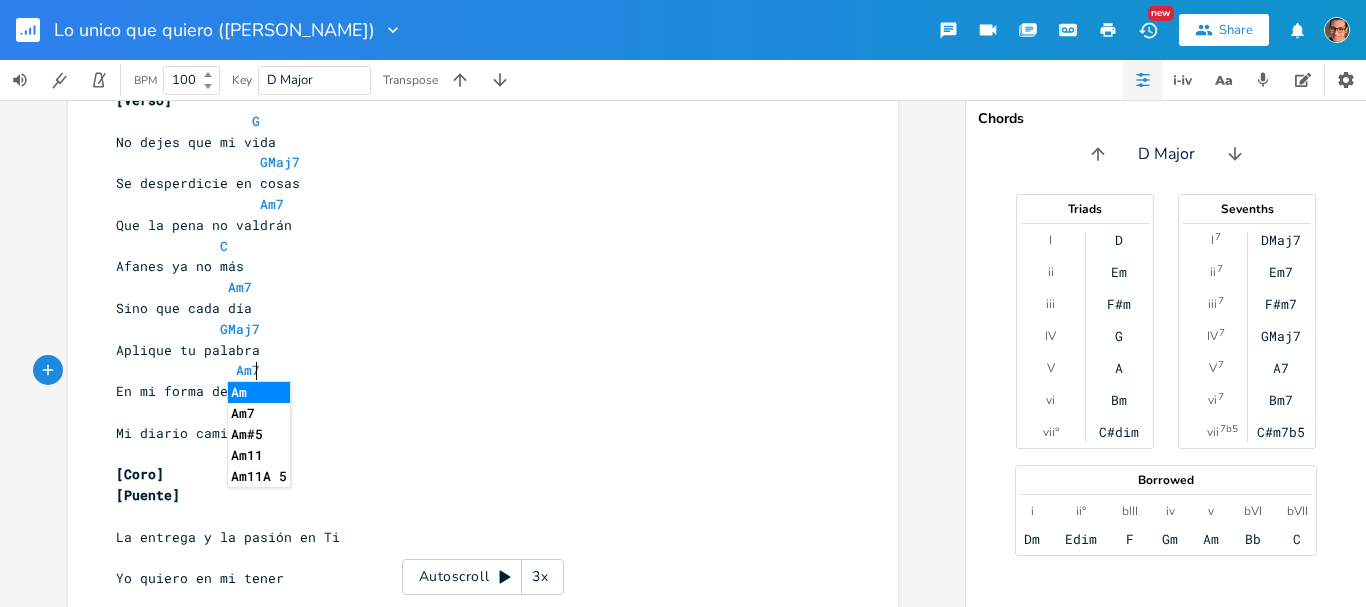 scroll, scrollTop: 0, scrollLeft: 28, axis: horizontal 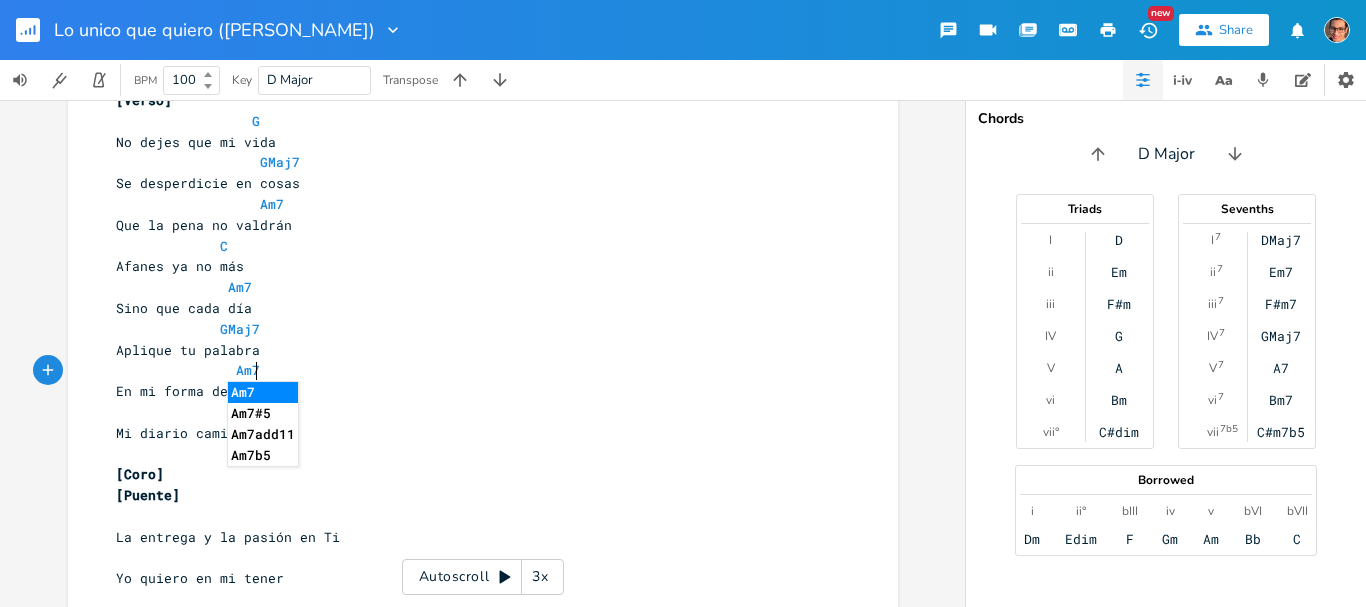 click on "​" at bounding box center (473, 412) 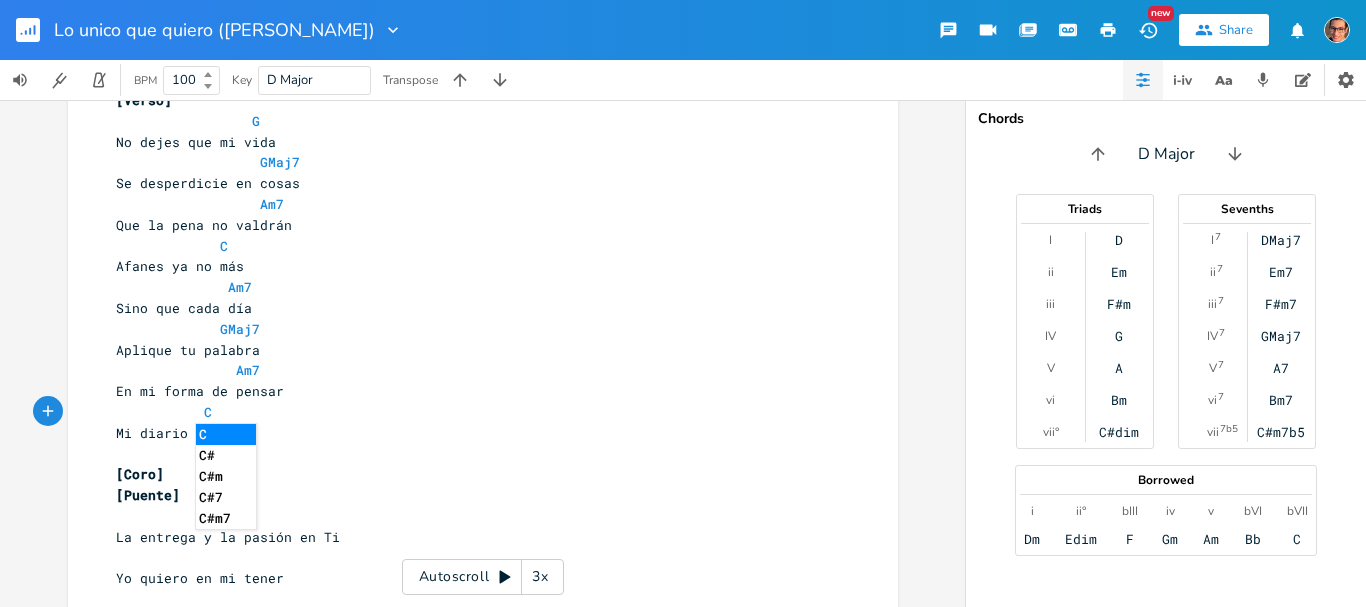 scroll, scrollTop: 0, scrollLeft: 57, axis: horizontal 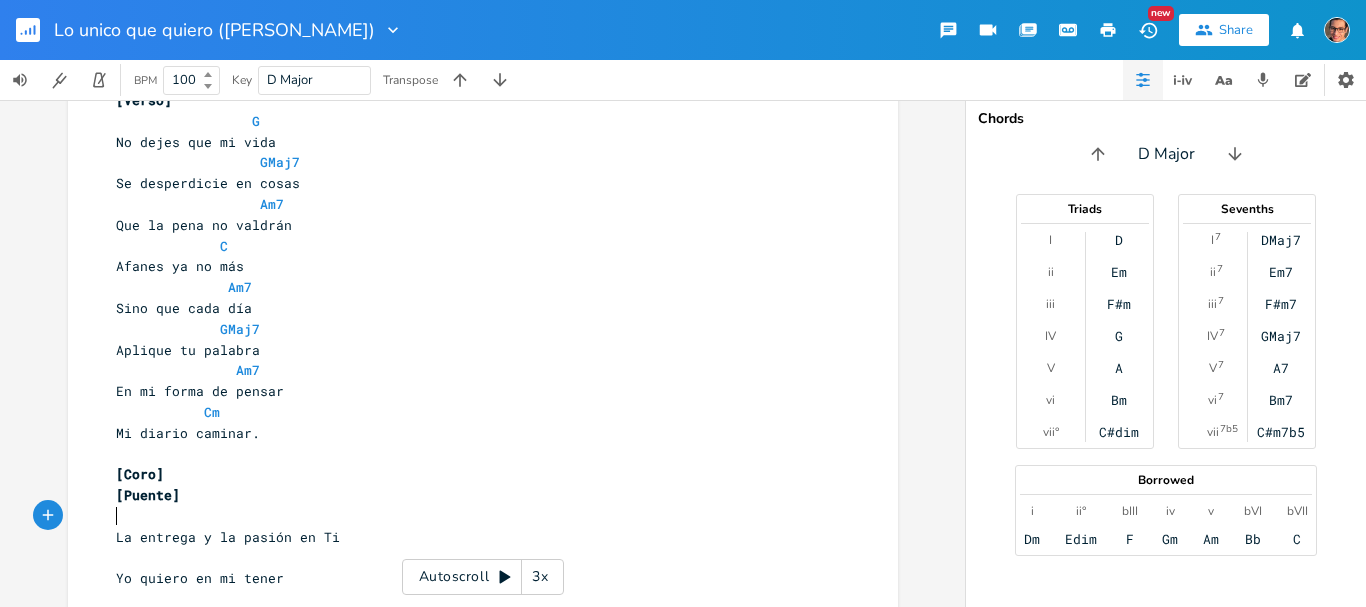 drag, startPoint x: 313, startPoint y: 518, endPoint x: 321, endPoint y: 544, distance: 27.202942 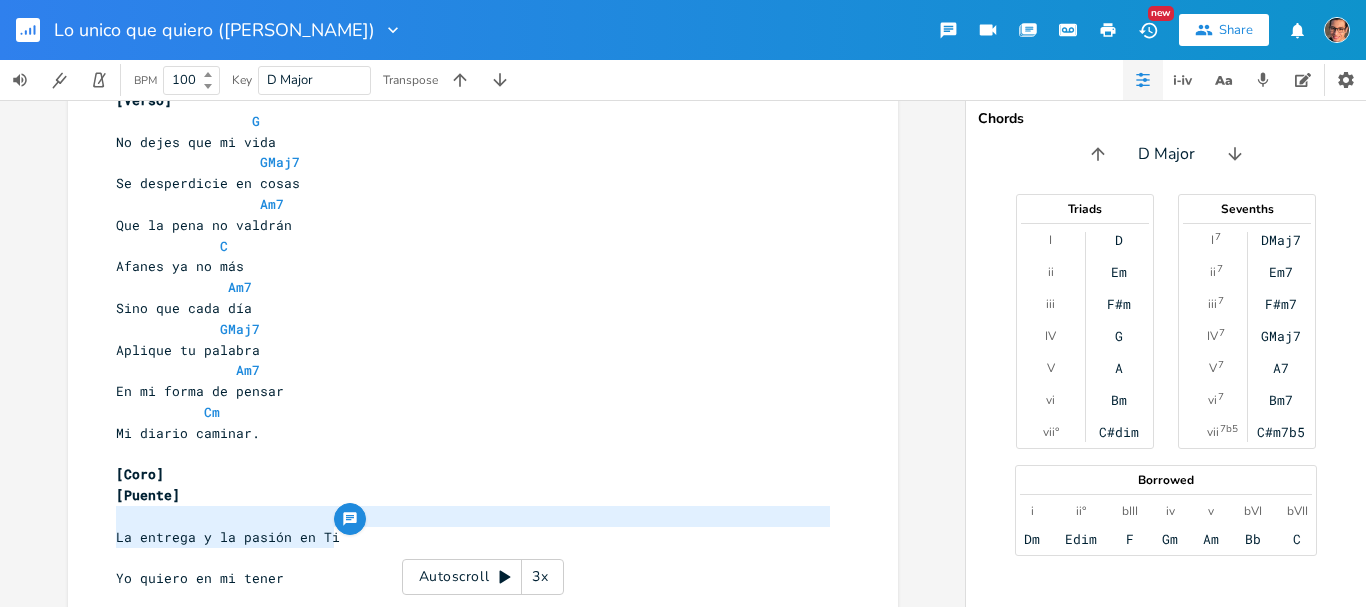 click on "[Puente]" at bounding box center [473, 495] 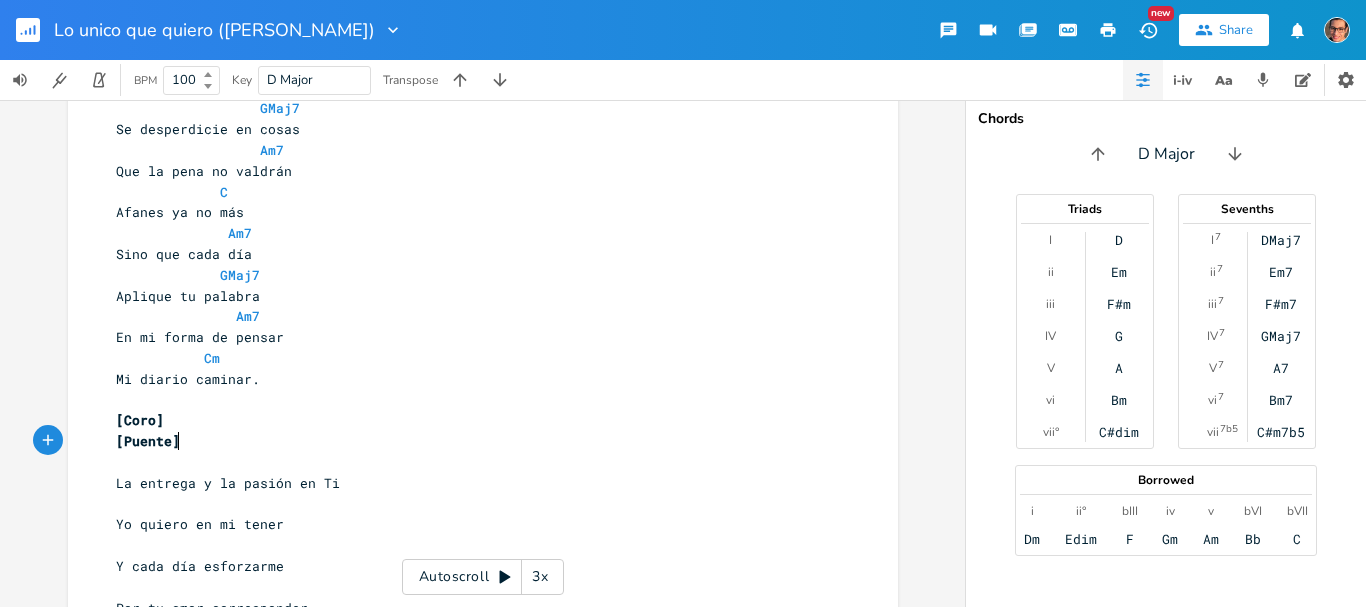 scroll, scrollTop: 933, scrollLeft: 0, axis: vertical 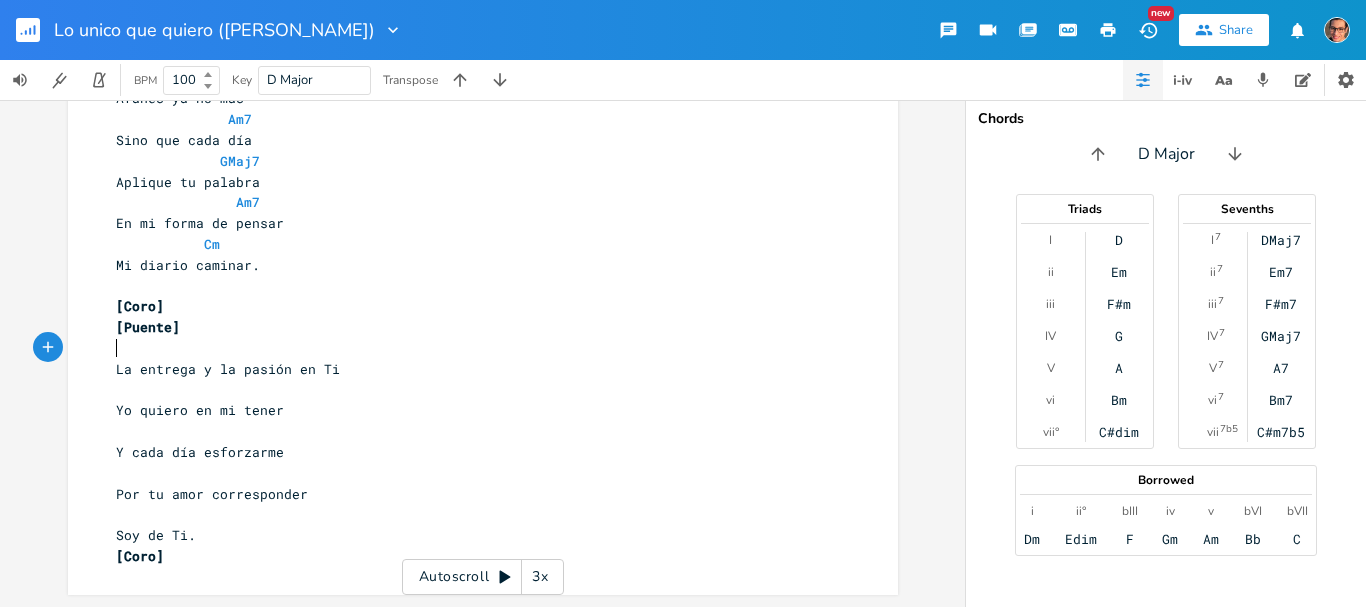 click on "​" at bounding box center (473, 348) 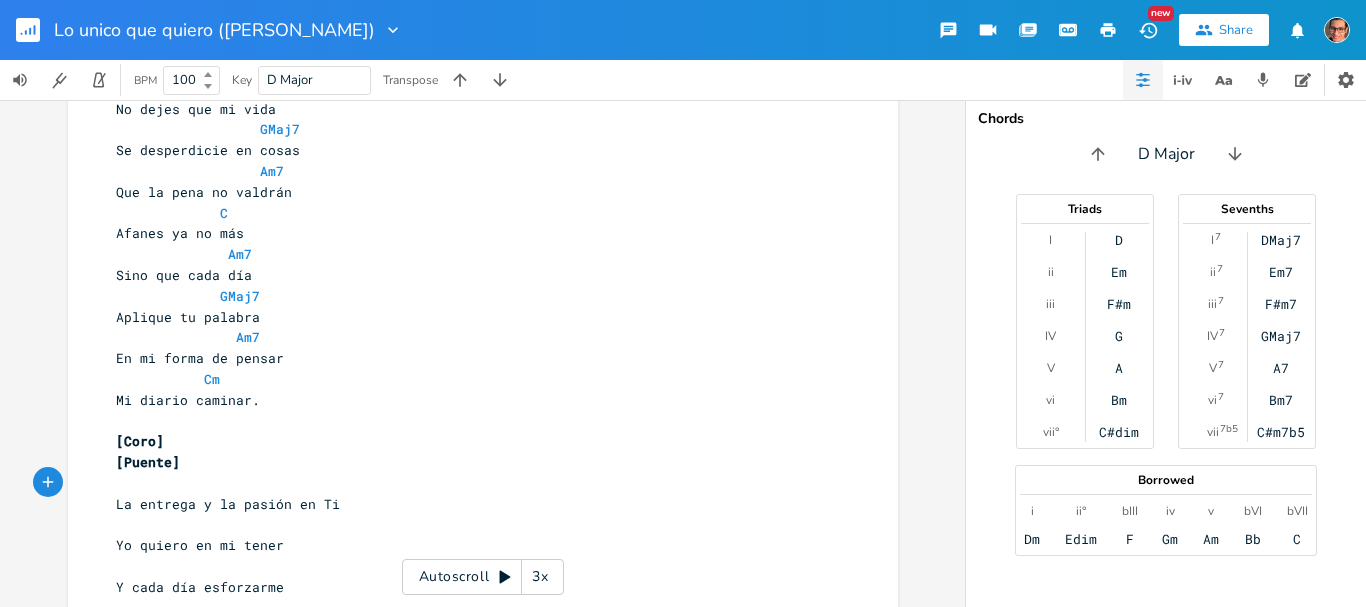 scroll, scrollTop: 633, scrollLeft: 0, axis: vertical 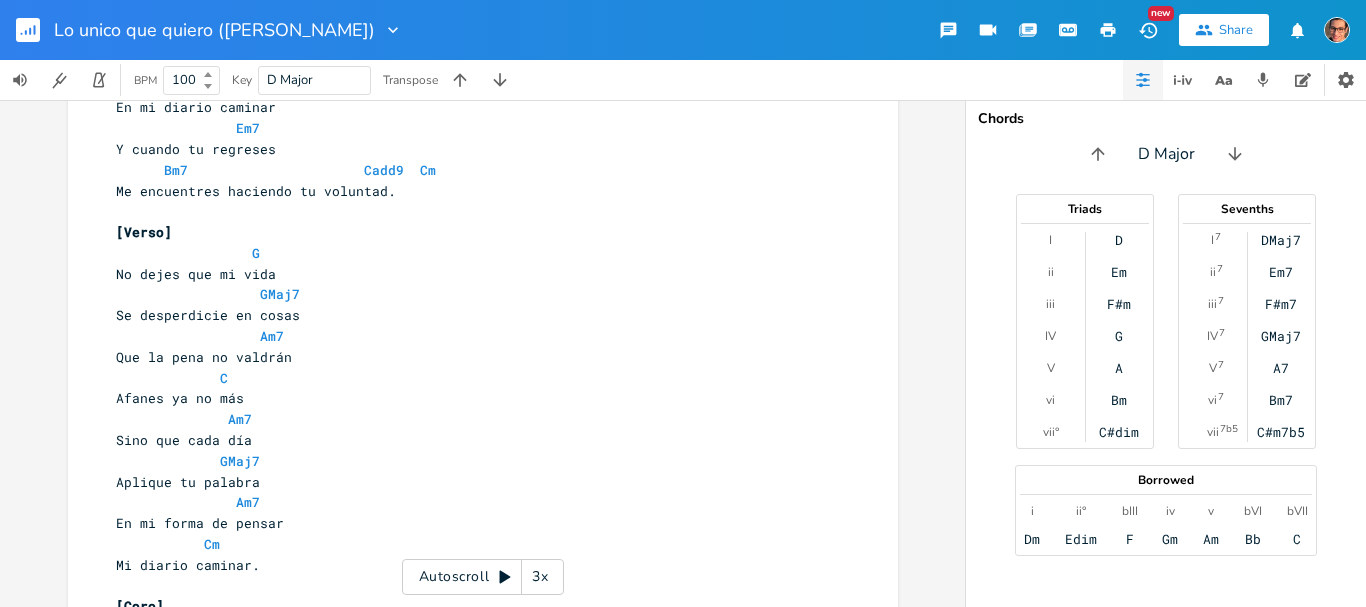 click on "Am7" at bounding box center (473, 419) 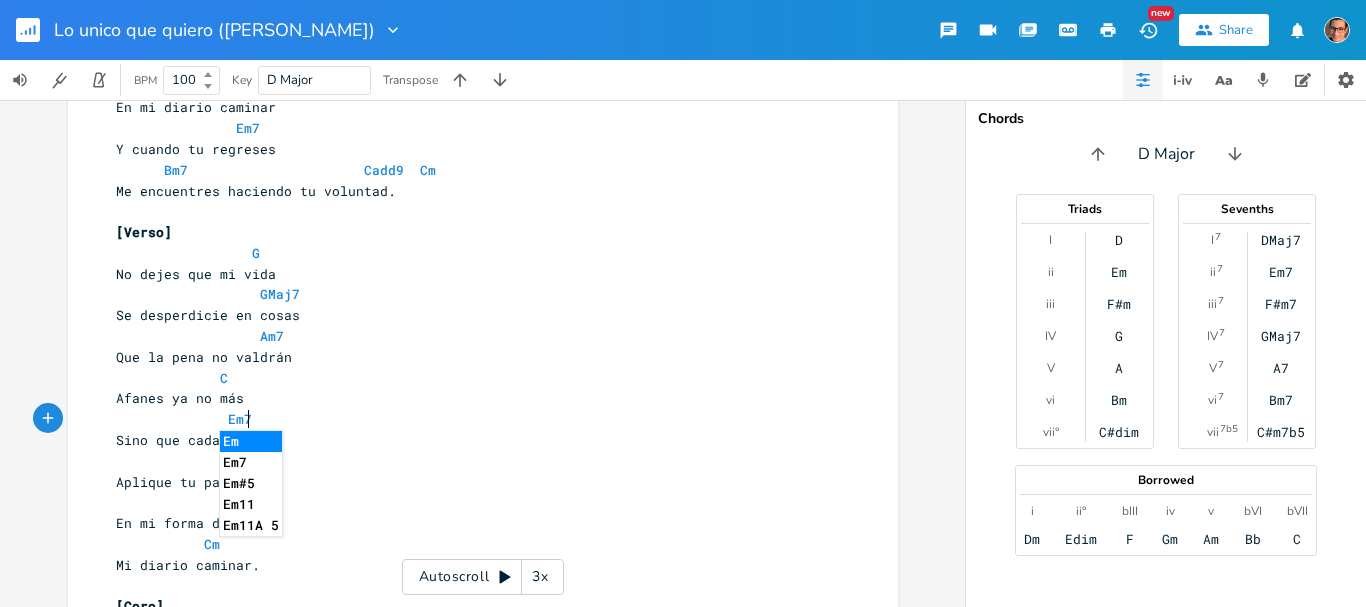 scroll, scrollTop: 0, scrollLeft: 27, axis: horizontal 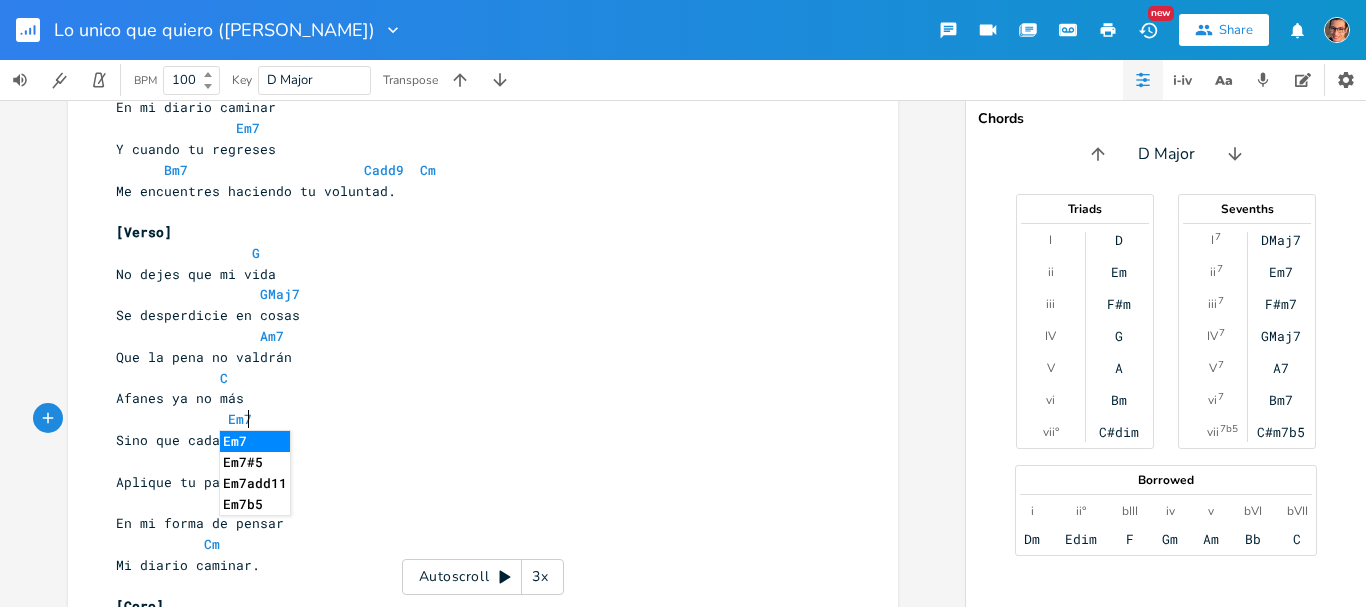 click on "Em7" at bounding box center (184, 419) 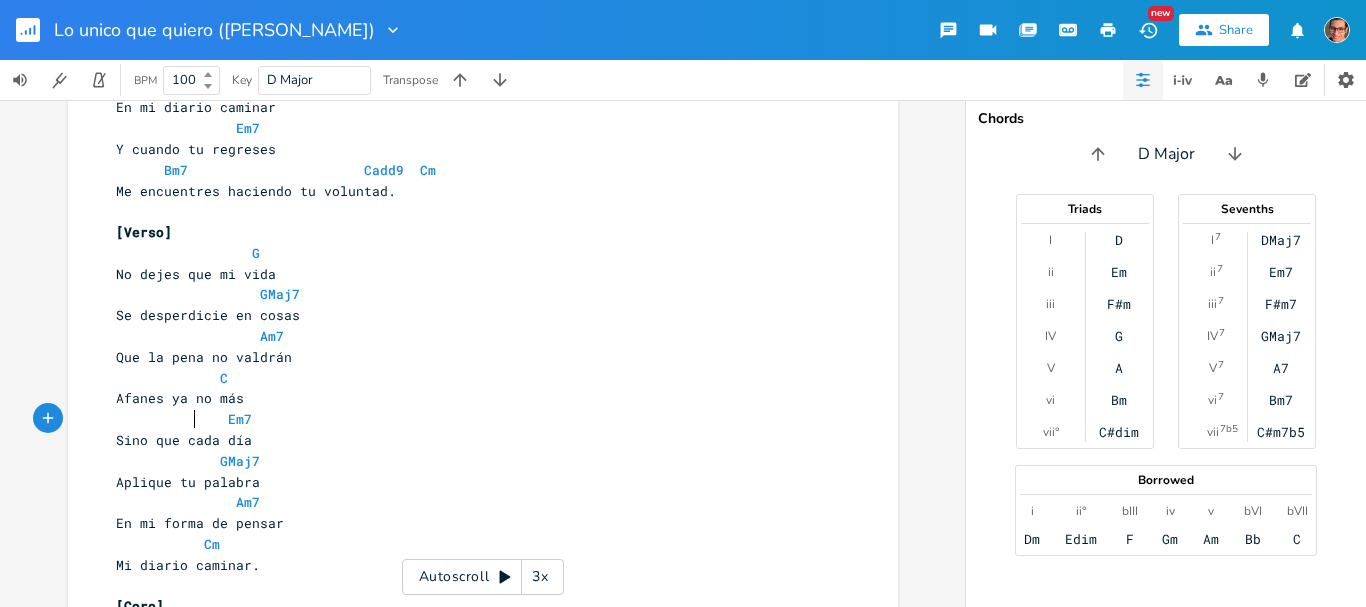 click on "Am7" at bounding box center (473, 502) 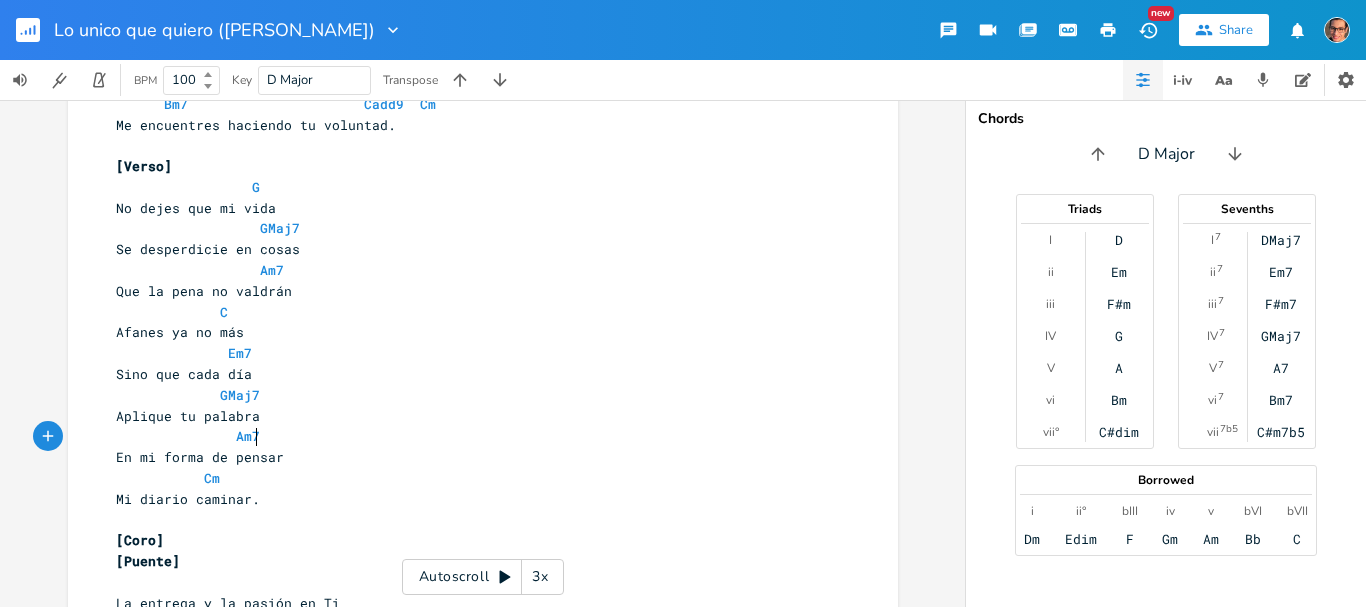 scroll, scrollTop: 733, scrollLeft: 0, axis: vertical 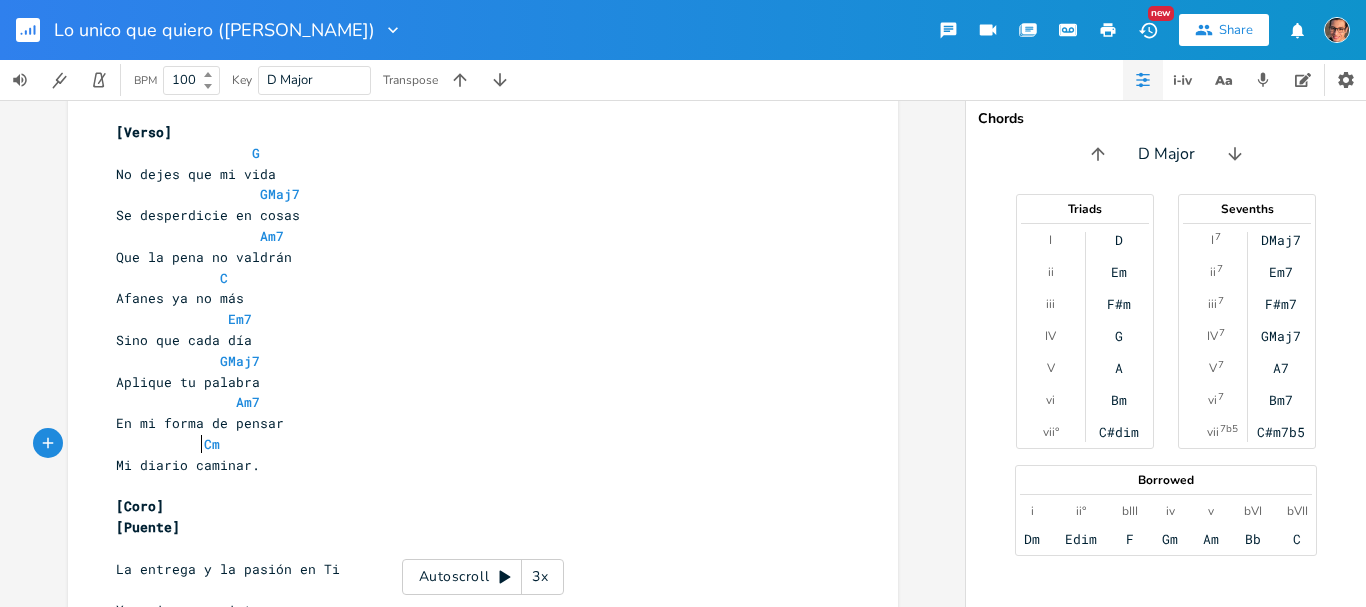 click on "Cm" at bounding box center [168, 444] 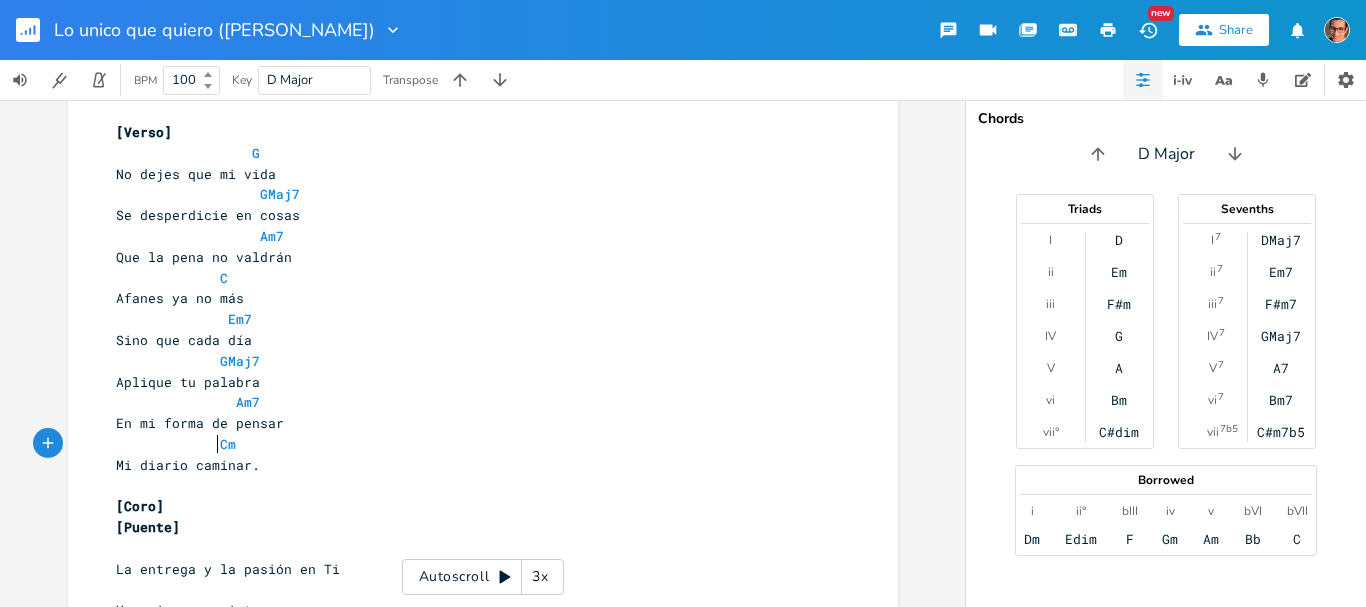 scroll, scrollTop: 0, scrollLeft: 5, axis: horizontal 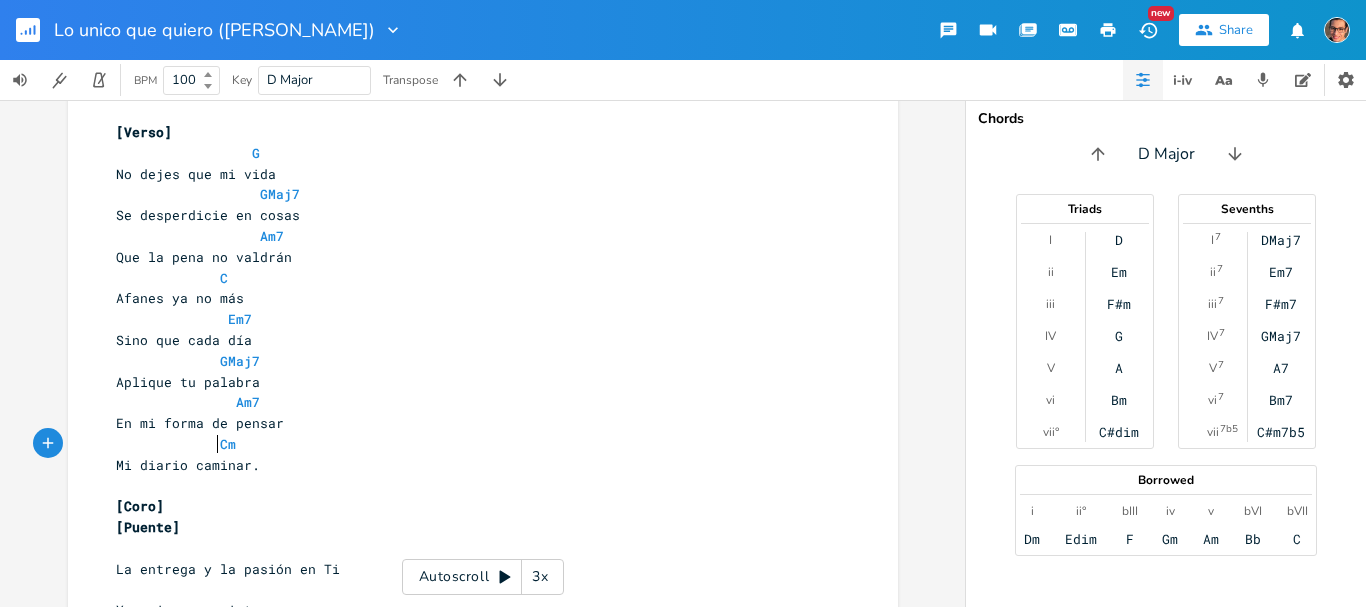click on "​" at bounding box center (473, 548) 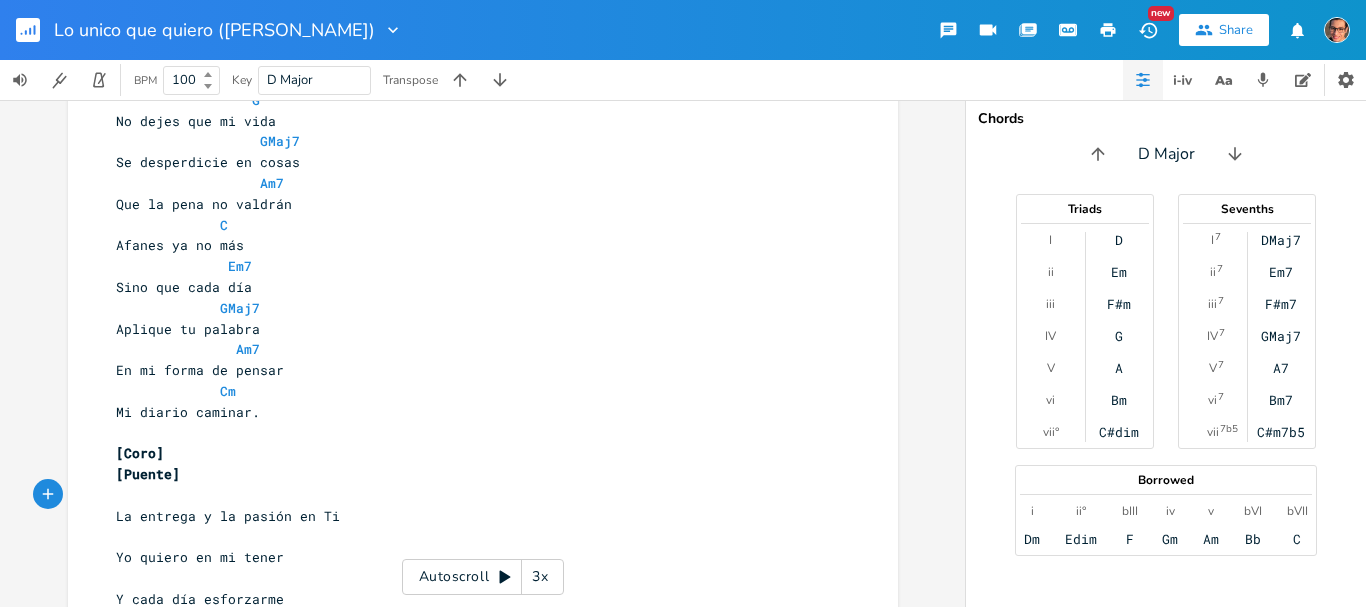 scroll, scrollTop: 833, scrollLeft: 0, axis: vertical 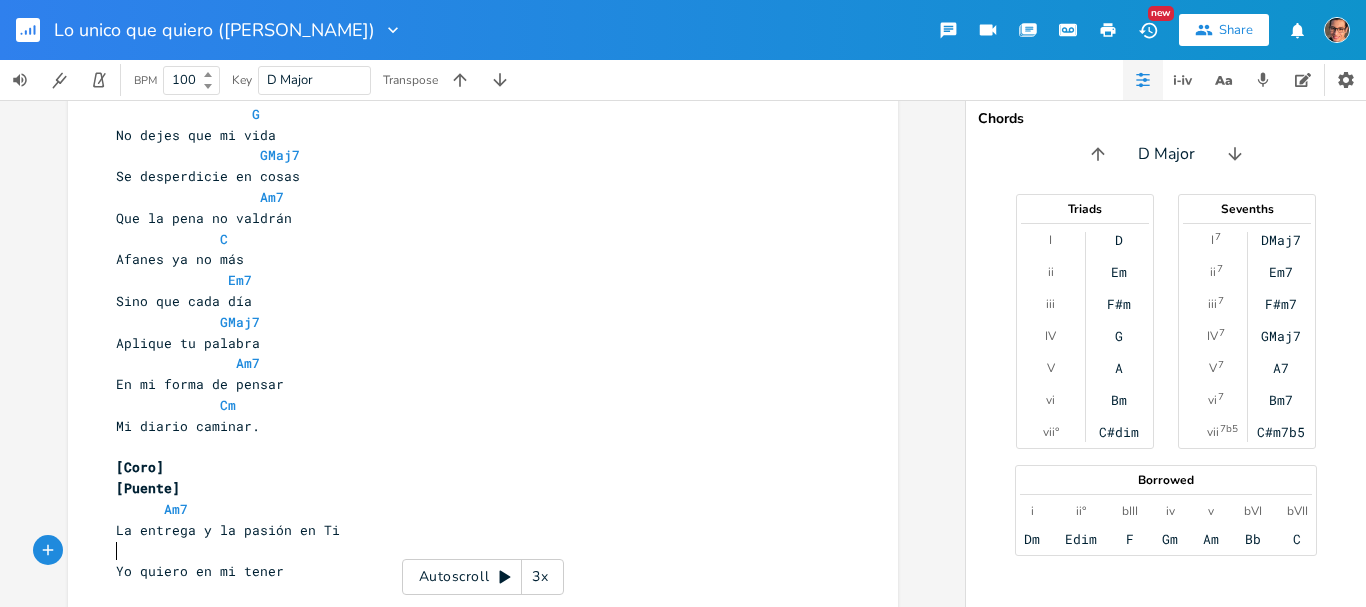 click on "​" at bounding box center (473, 551) 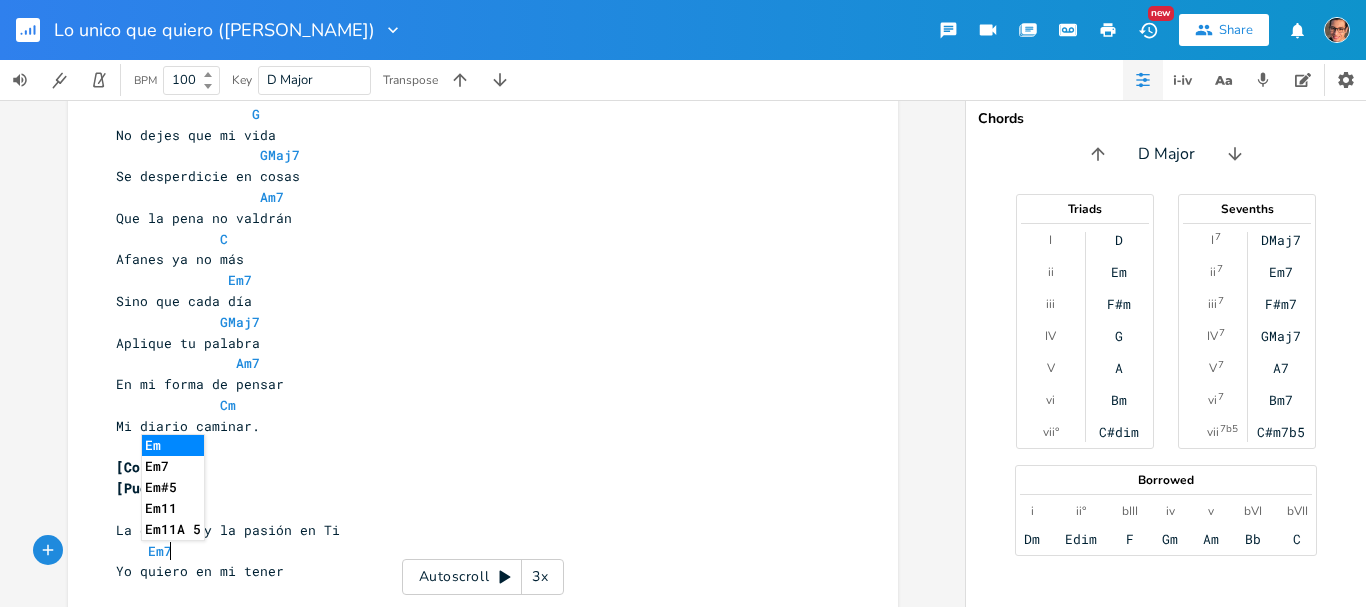 scroll, scrollTop: 0, scrollLeft: 27, axis: horizontal 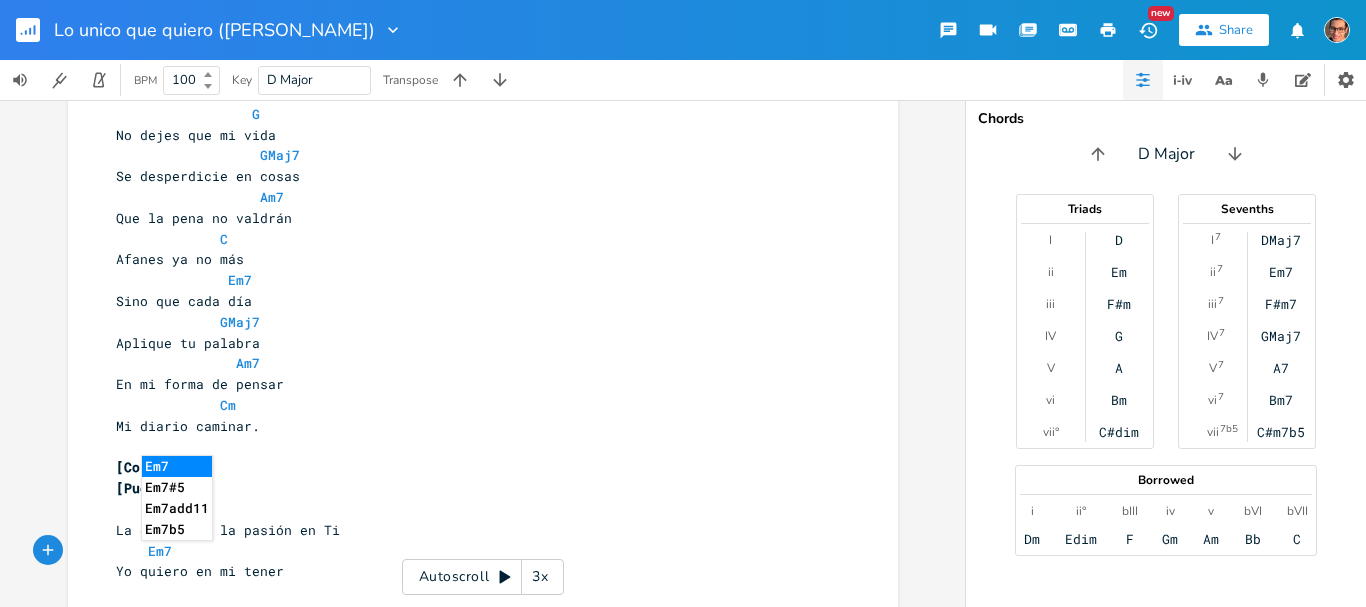 click on "Em7" at bounding box center (473, 551) 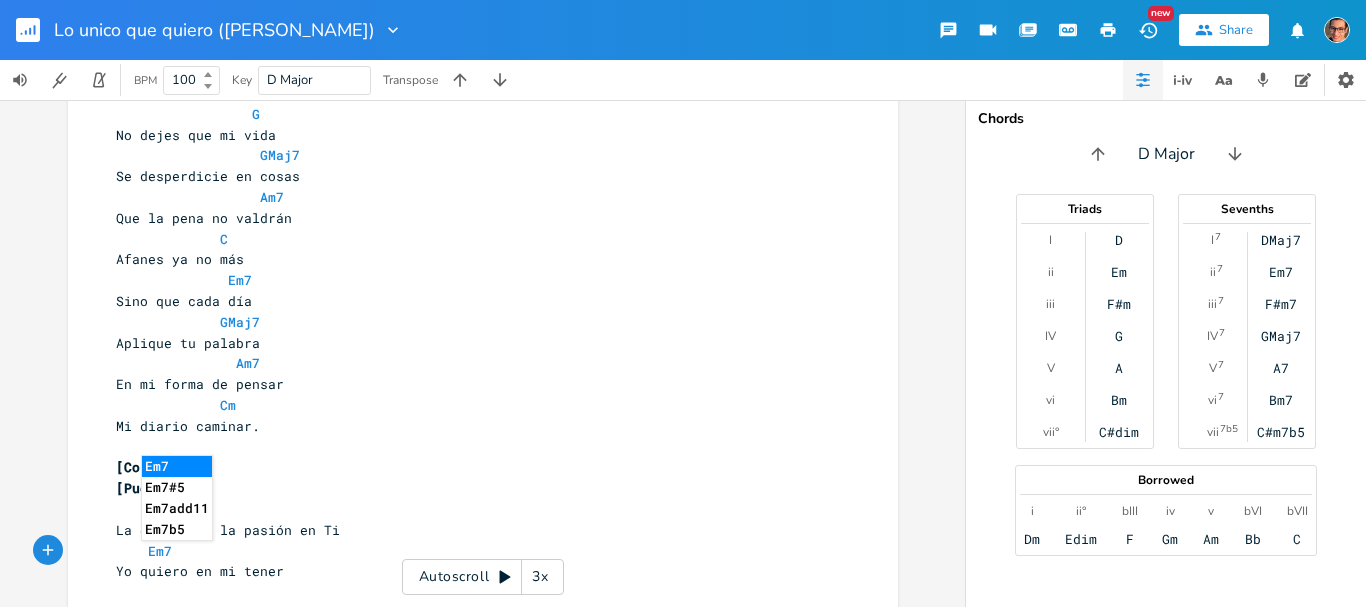 scroll, scrollTop: 0, scrollLeft: 3, axis: horizontal 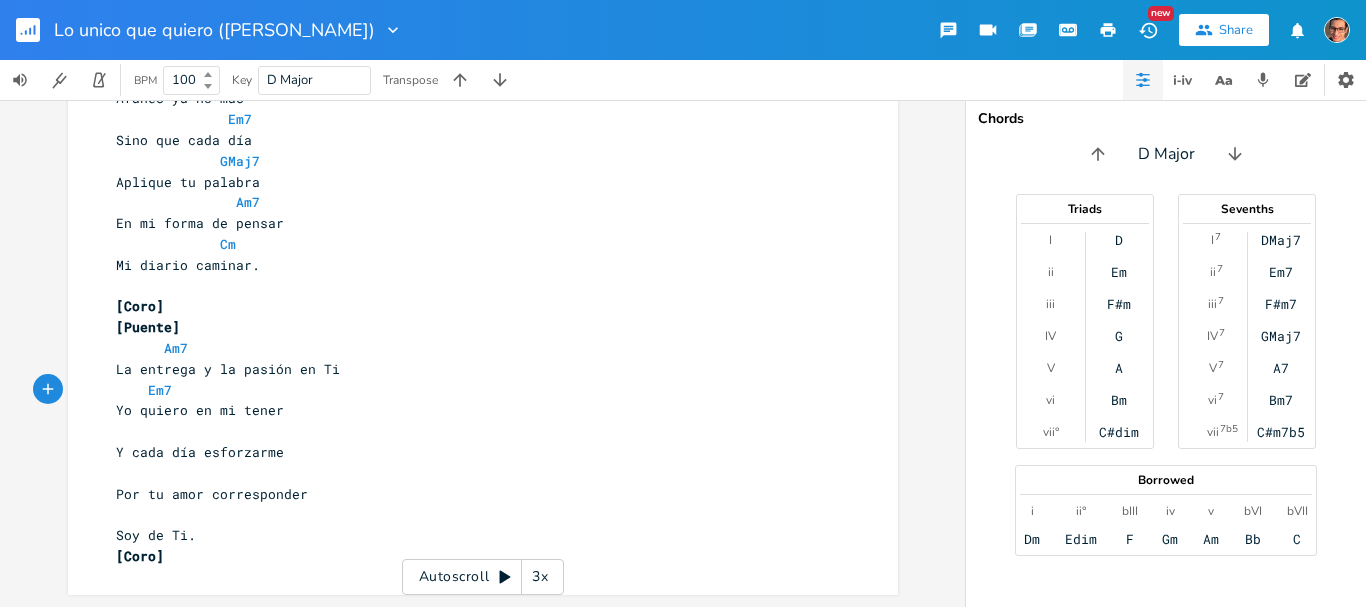 click on "​" at bounding box center [473, 431] 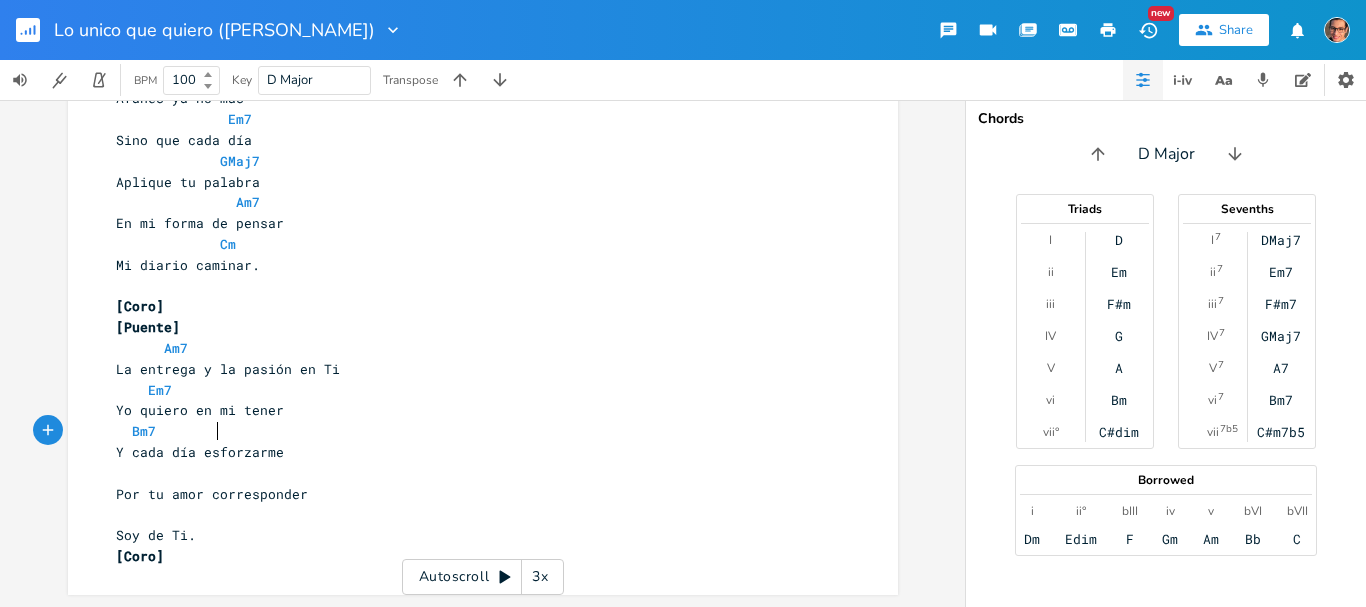 scroll, scrollTop: 0, scrollLeft: 58, axis: horizontal 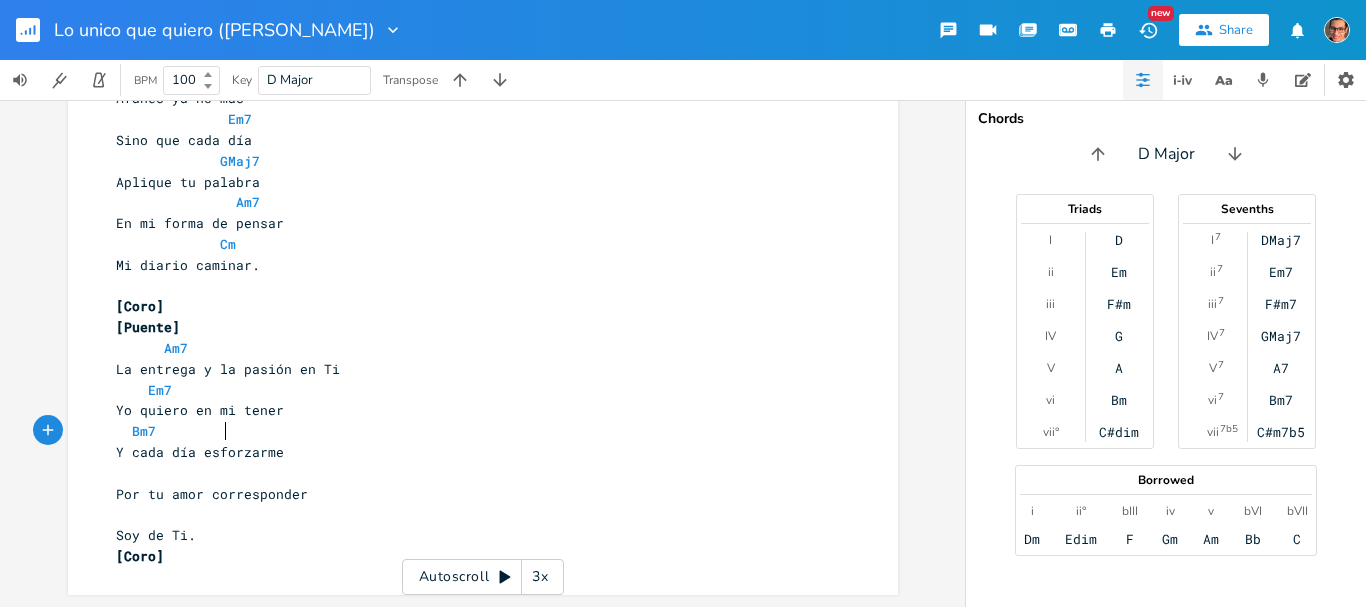 click on "​" at bounding box center (473, 473) 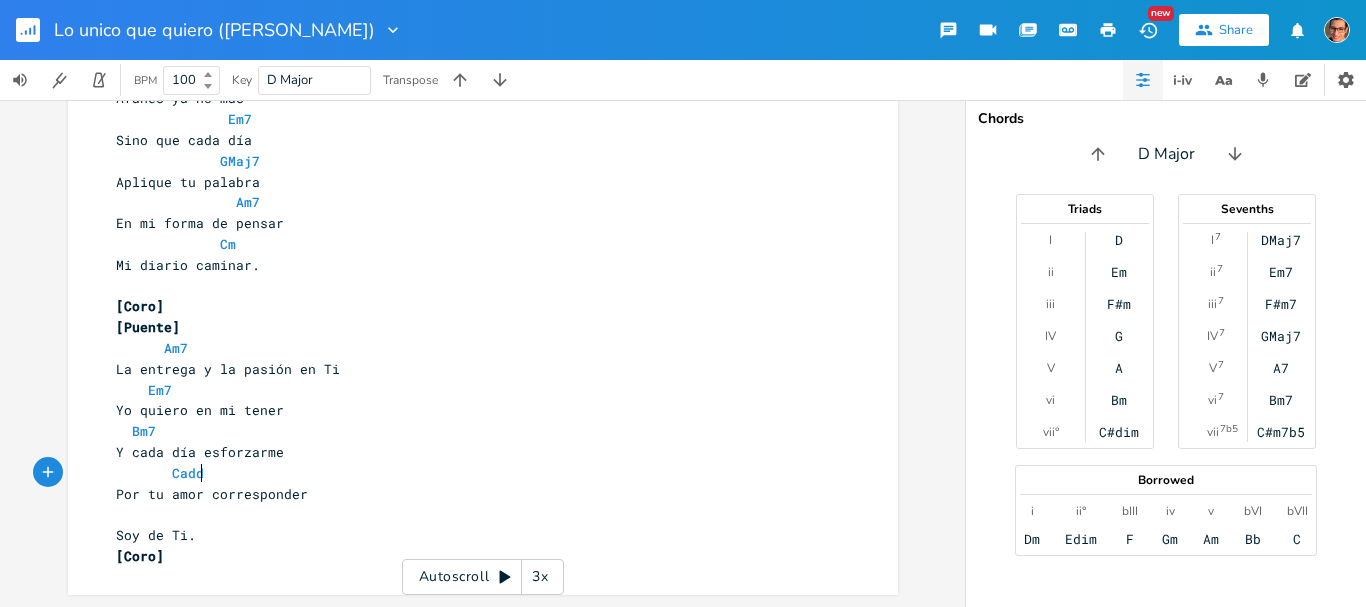 scroll, scrollTop: 0, scrollLeft: 39, axis: horizontal 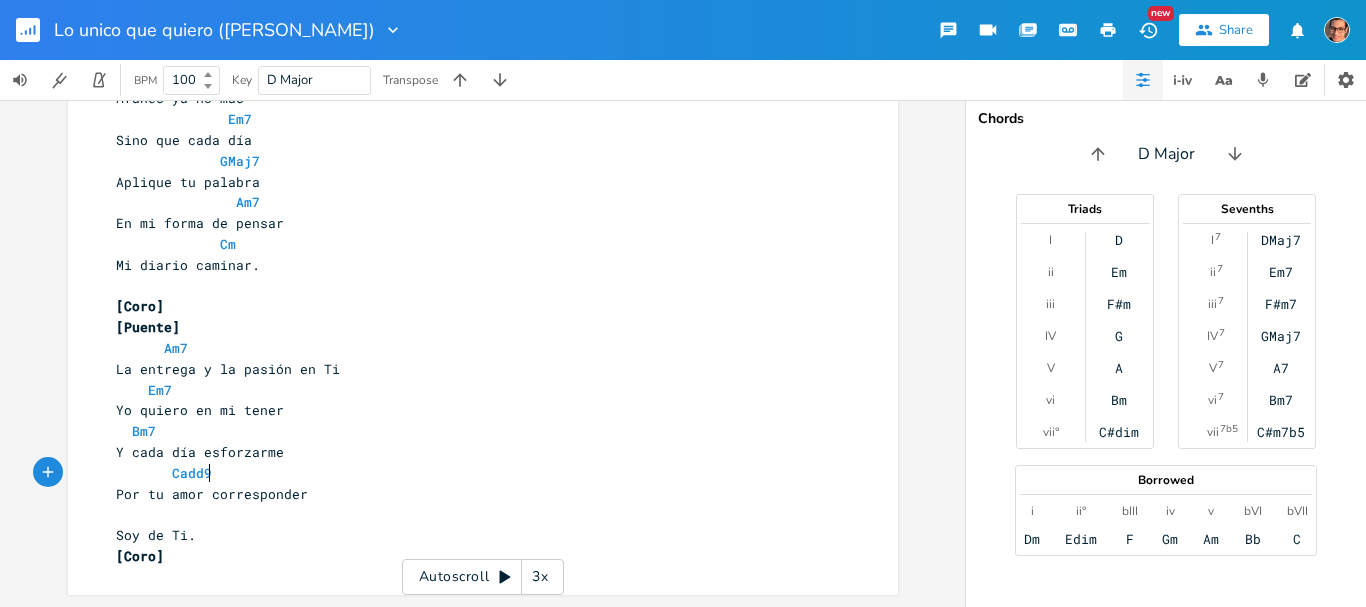click on "​" at bounding box center (473, 514) 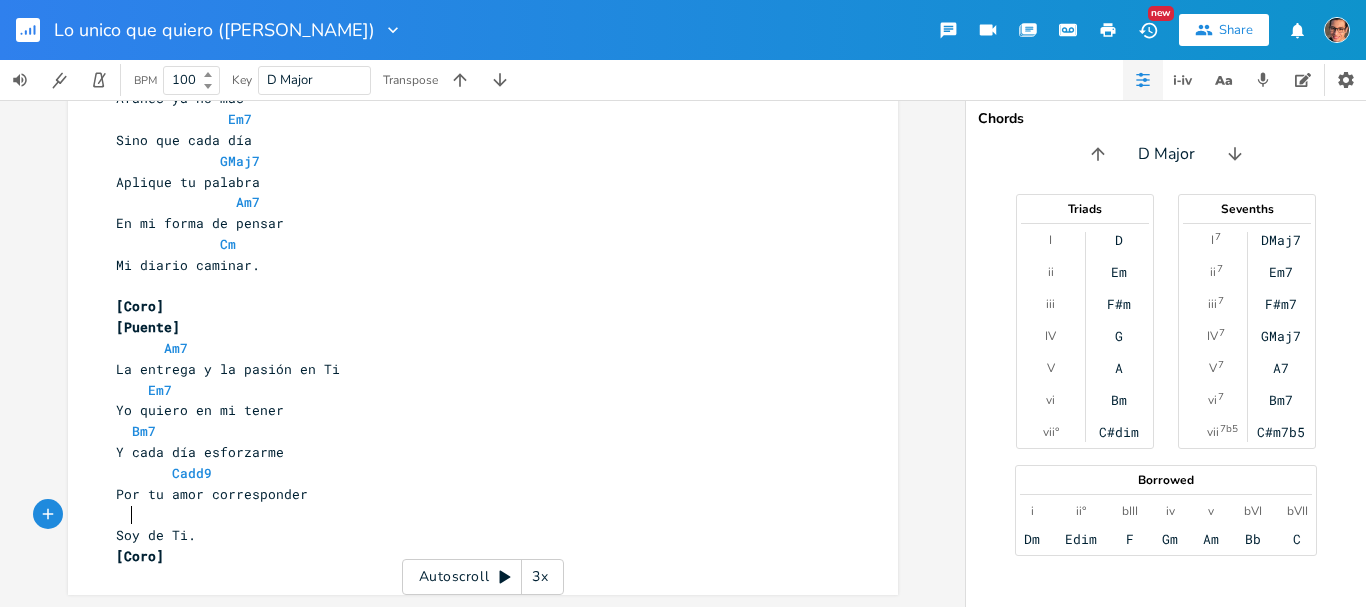 scroll, scrollTop: 0, scrollLeft: 6, axis: horizontal 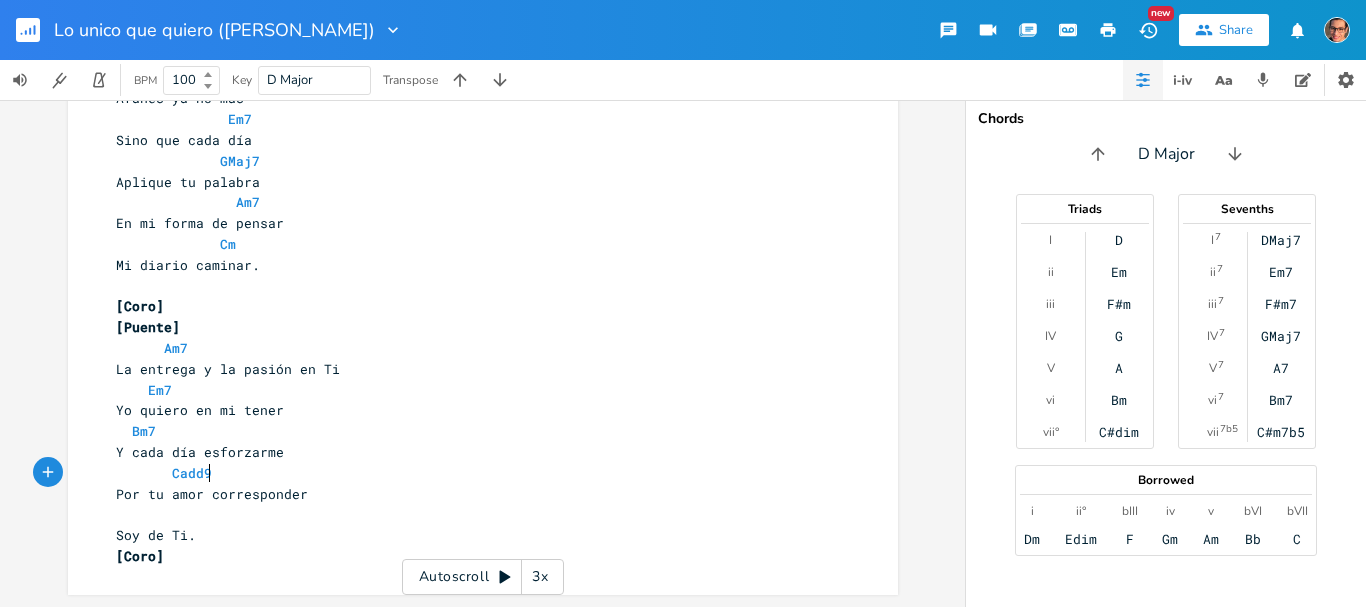 drag, startPoint x: 207, startPoint y: 469, endPoint x: 213, endPoint y: 483, distance: 15.231546 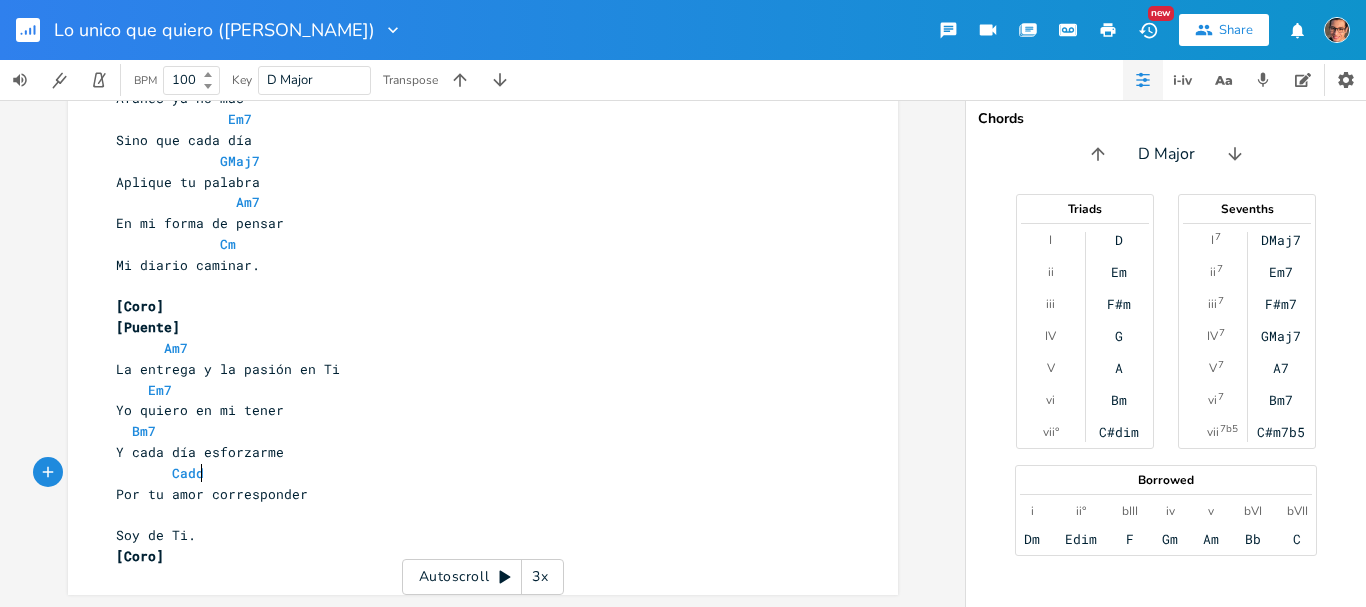 scroll, scrollTop: 0, scrollLeft: 39, axis: horizontal 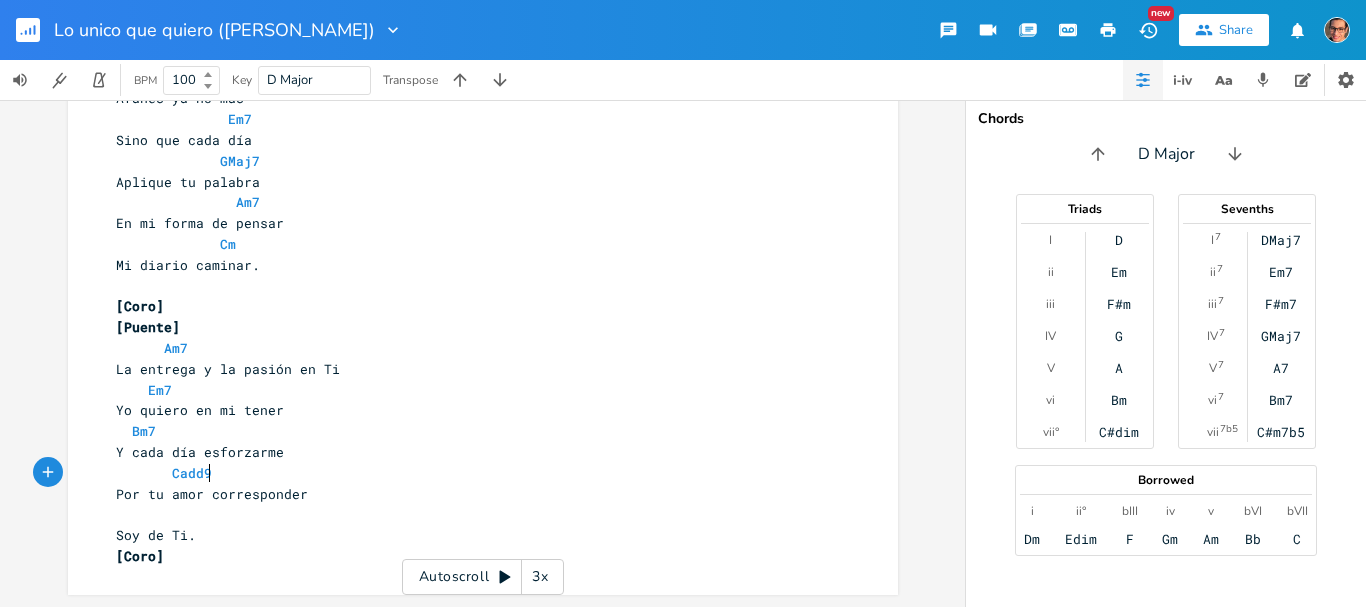click at bounding box center [473, 514] 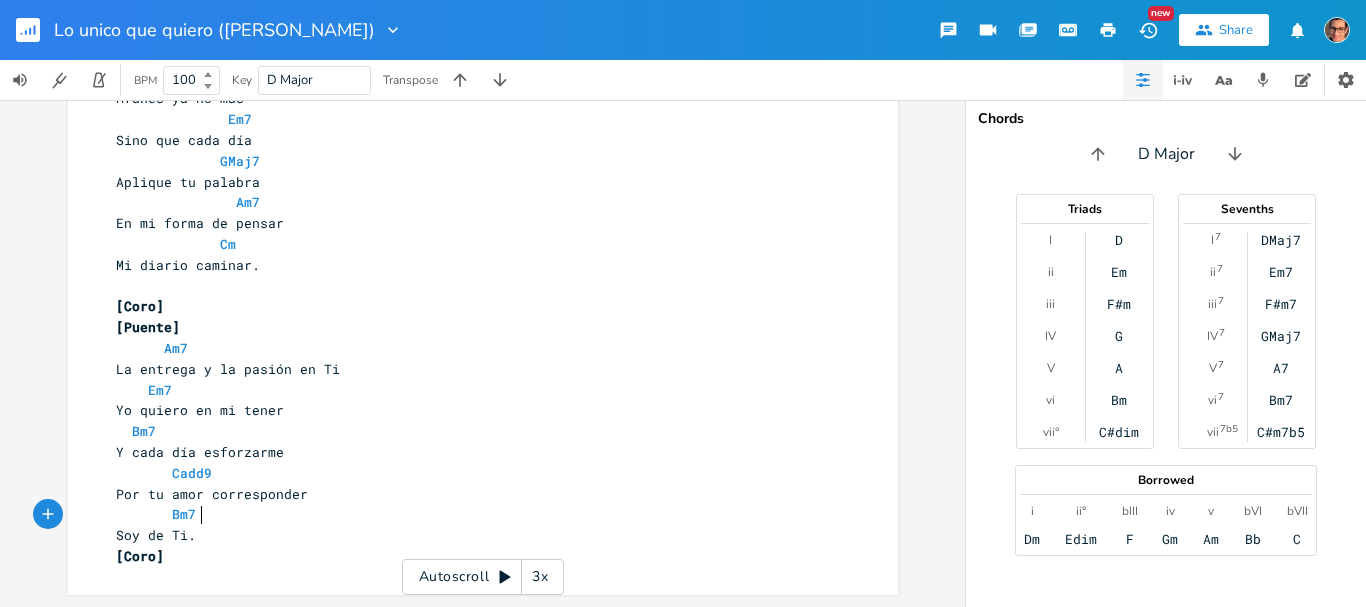 scroll, scrollTop: 0, scrollLeft: 4, axis: horizontal 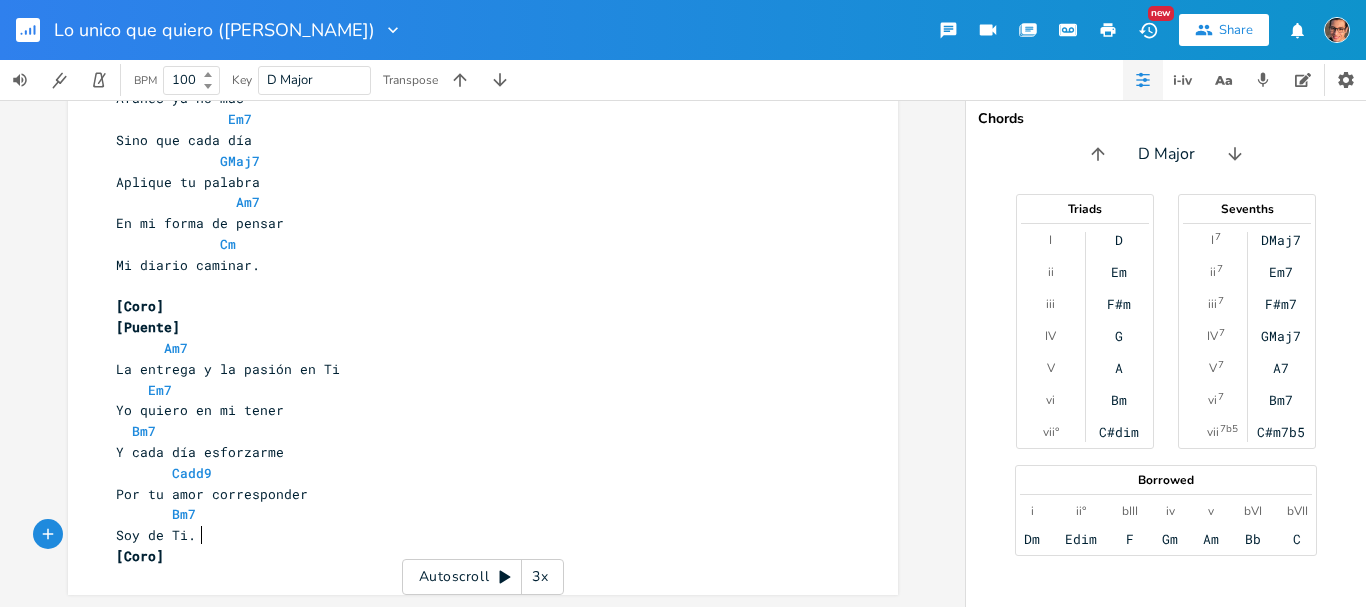 click on "Soy de Ti." at bounding box center [473, 535] 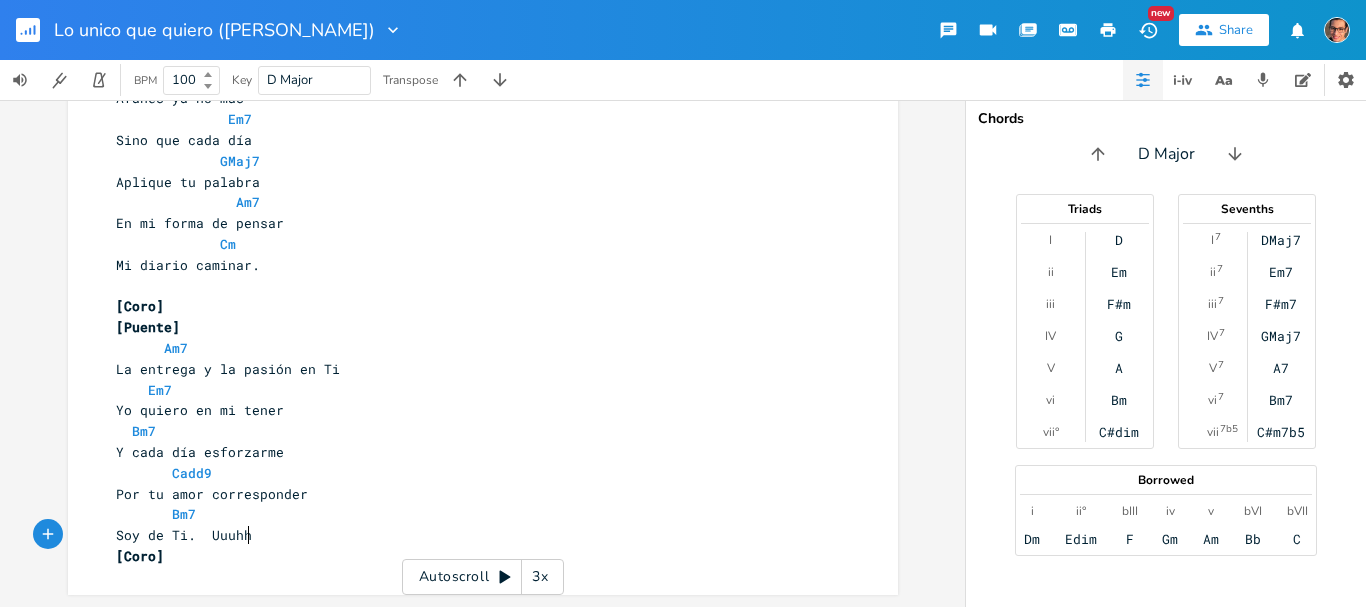 scroll, scrollTop: 0, scrollLeft: 30, axis: horizontal 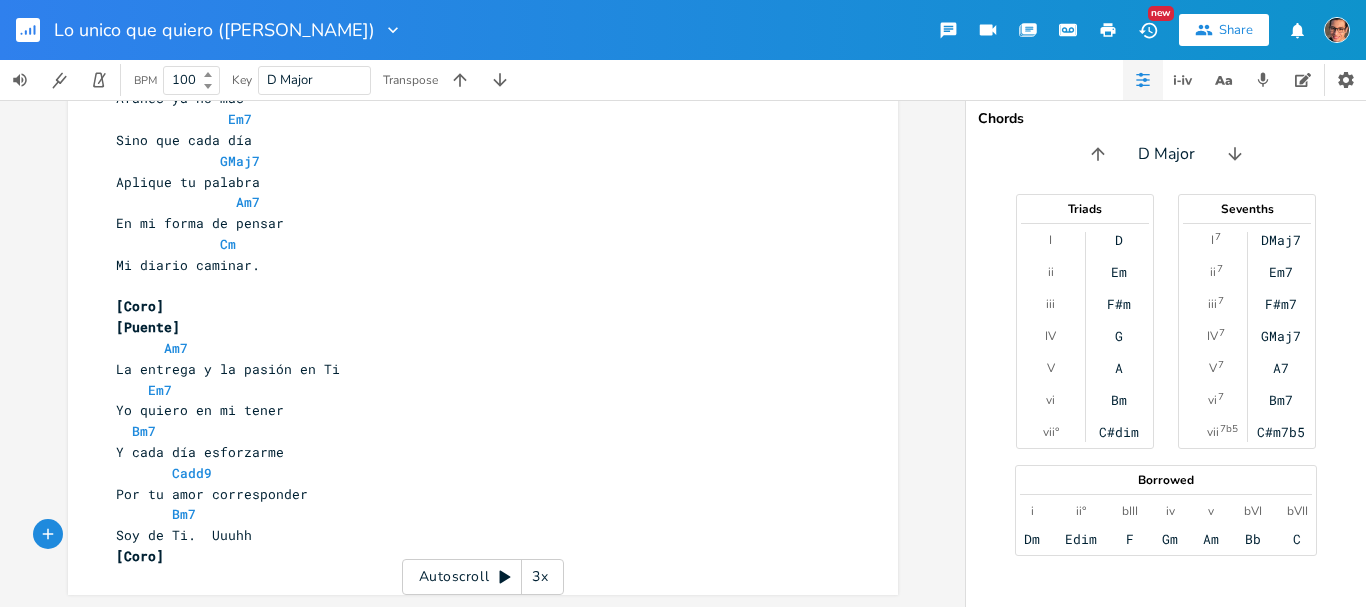 click on "Bm7" at bounding box center (473, 514) 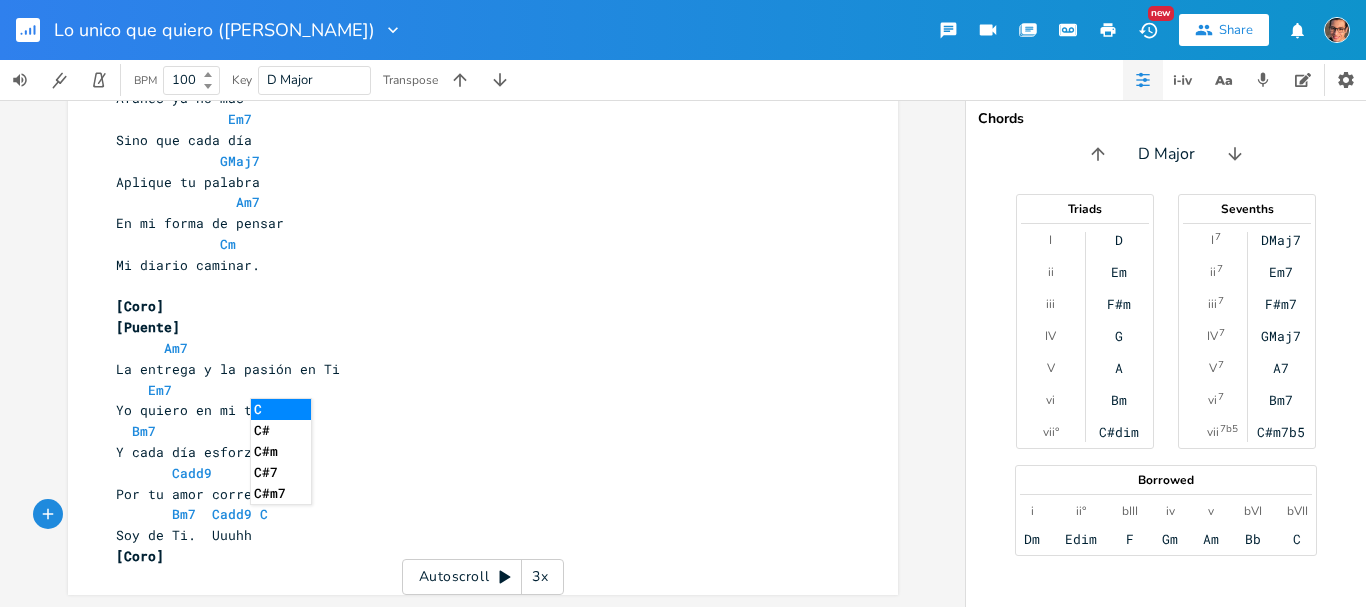 scroll, scrollTop: 0, scrollLeft: 11, axis: horizontal 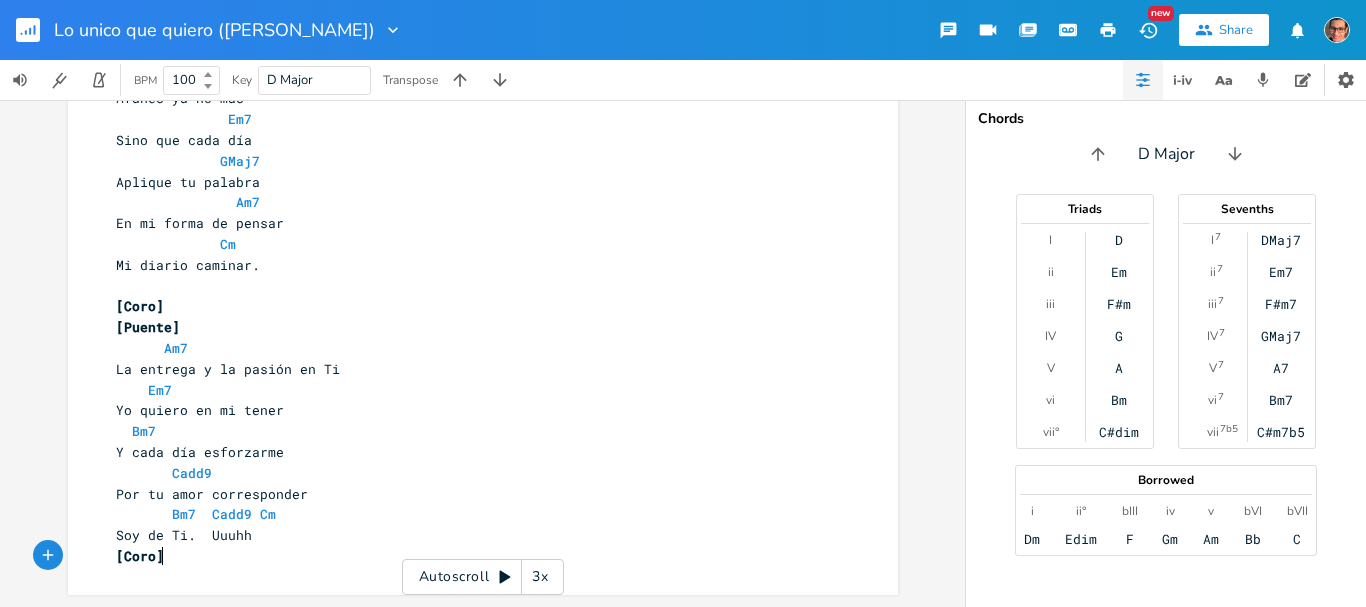 click on "[Coro]" at bounding box center [473, 556] 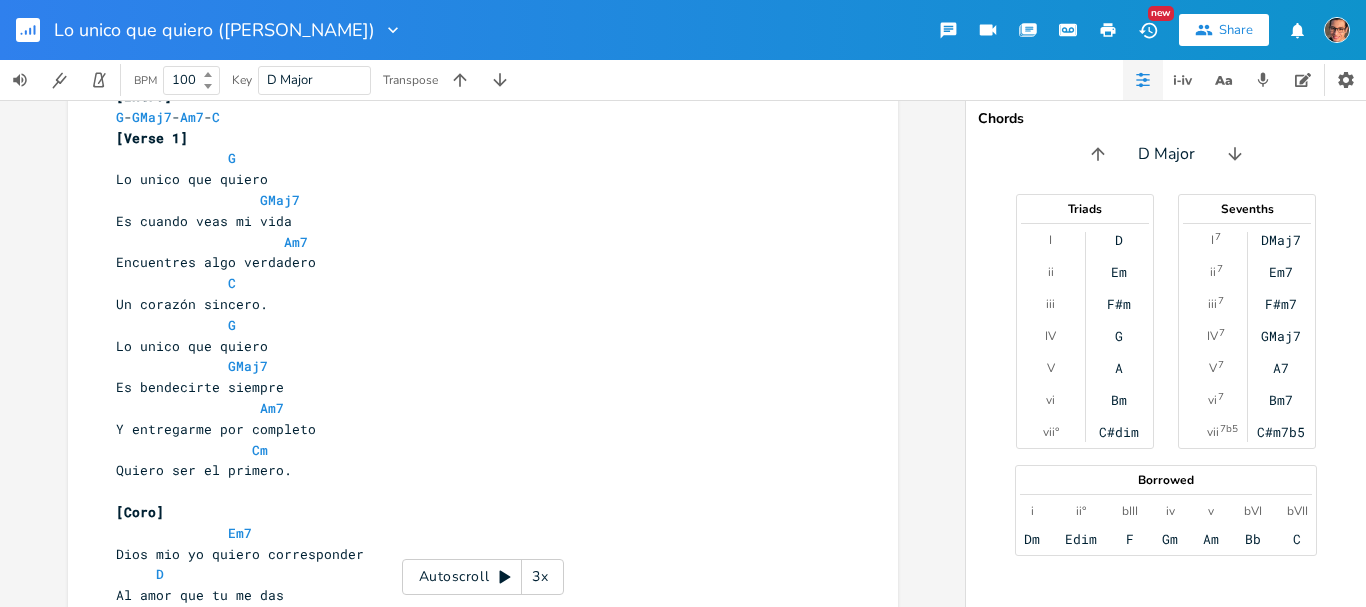scroll, scrollTop: 0, scrollLeft: 0, axis: both 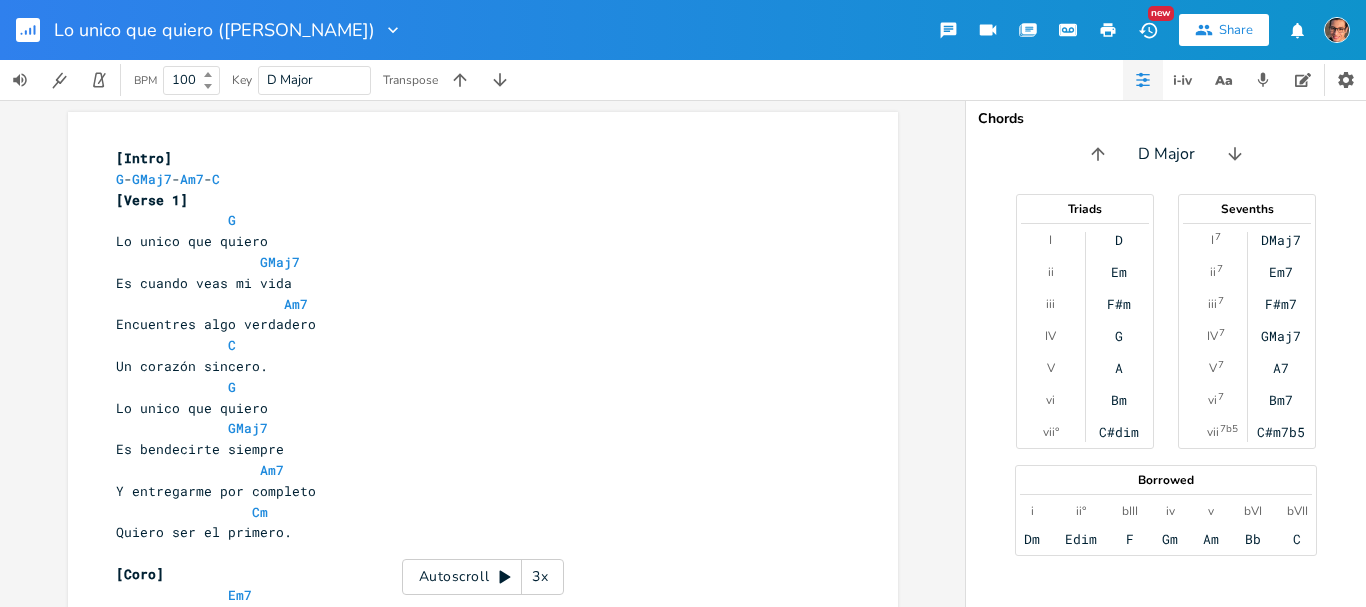drag, startPoint x: 1109, startPoint y: 28, endPoint x: 1061, endPoint y: 62, distance: 58.821766 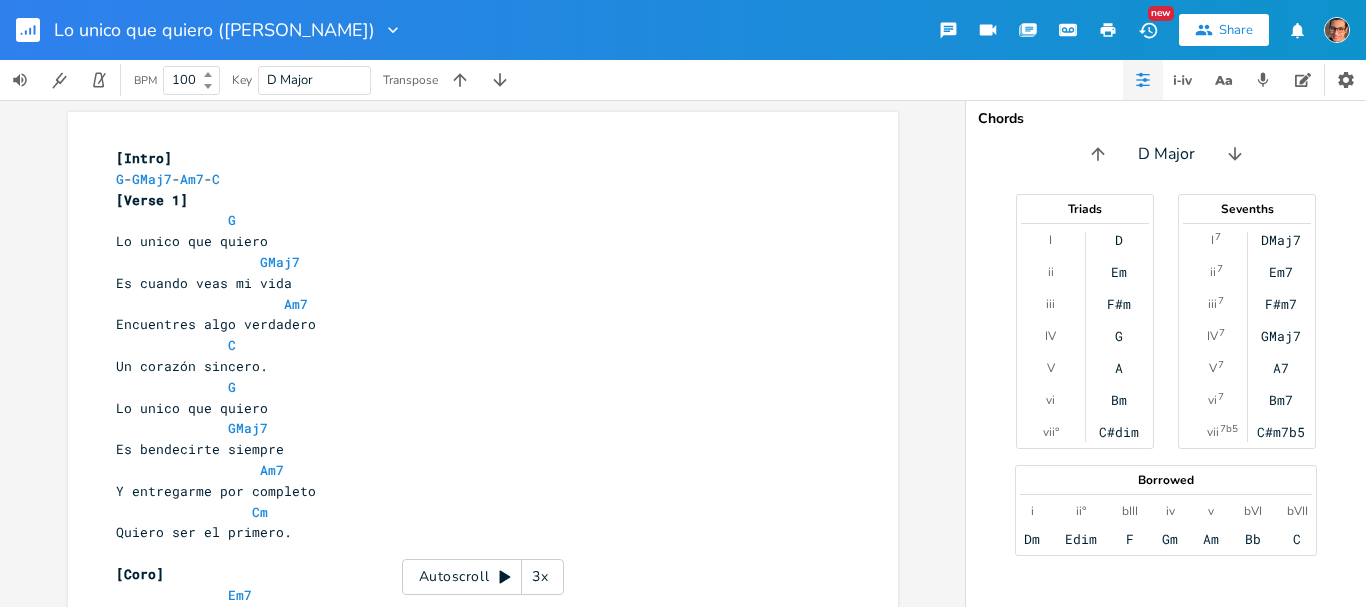 scroll, scrollTop: 0, scrollLeft: 0, axis: both 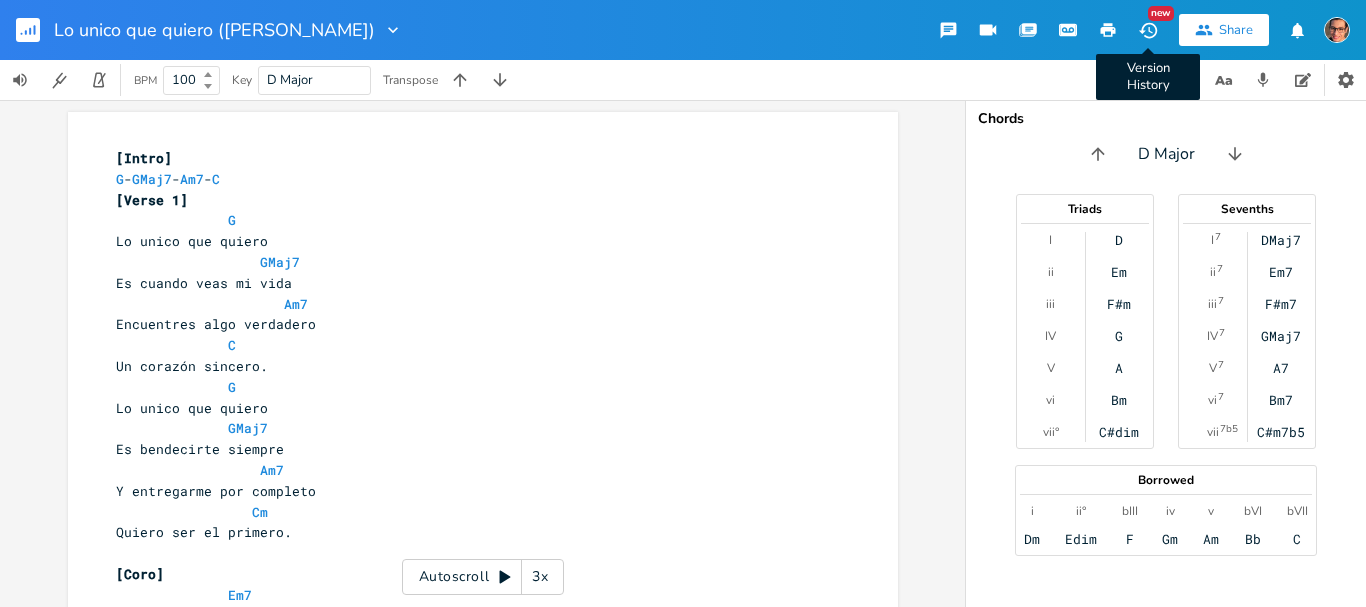 click 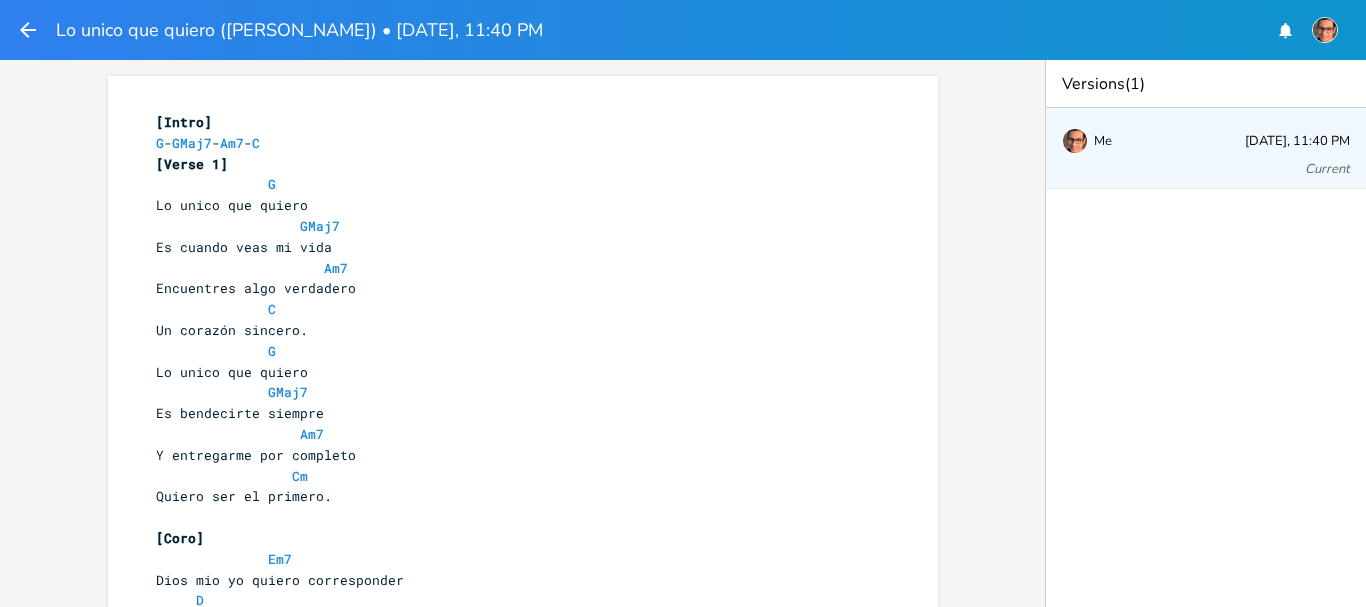 click 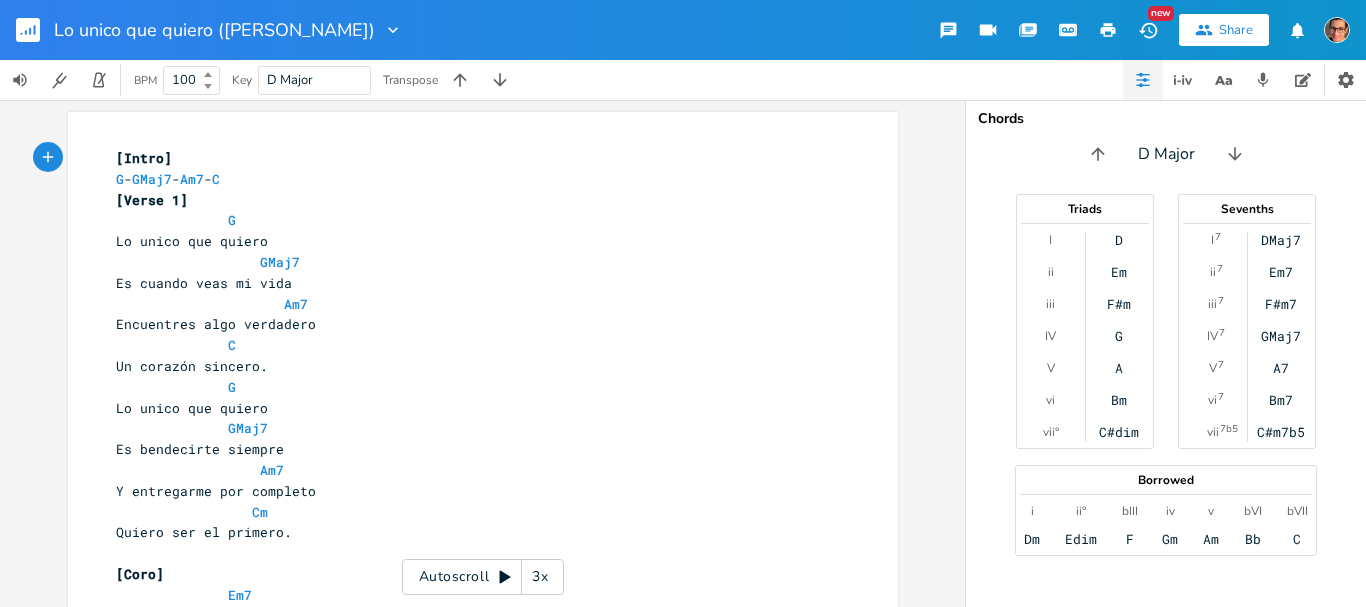 click 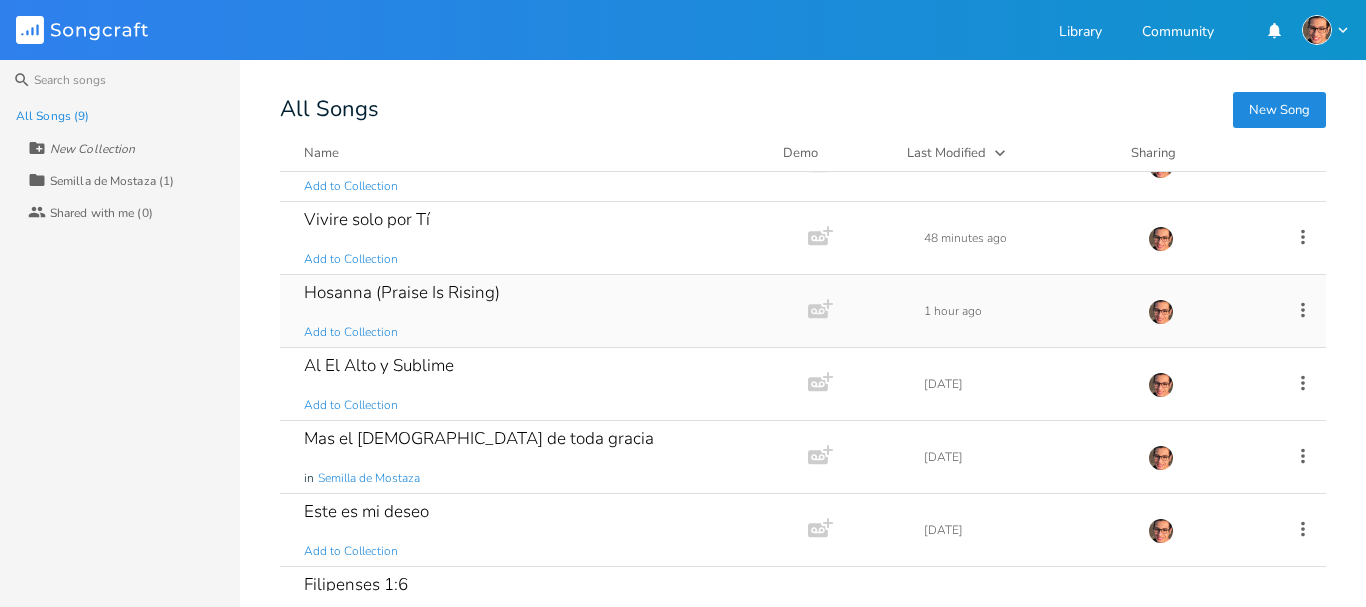 scroll, scrollTop: 0, scrollLeft: 0, axis: both 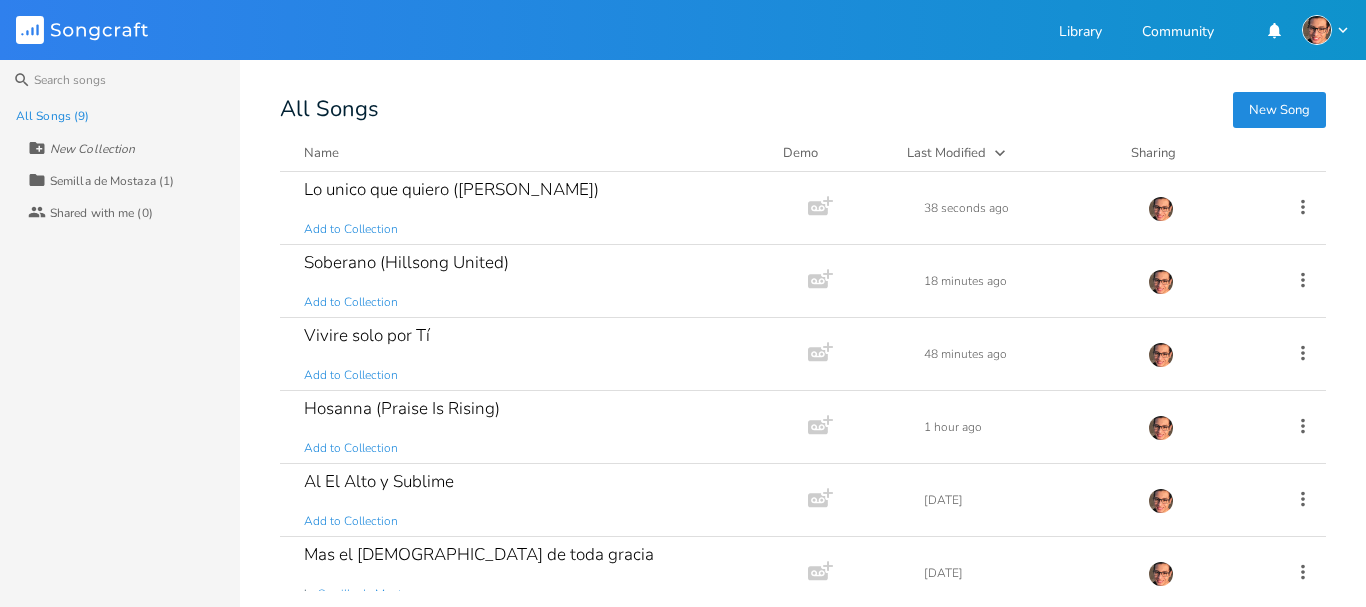 click 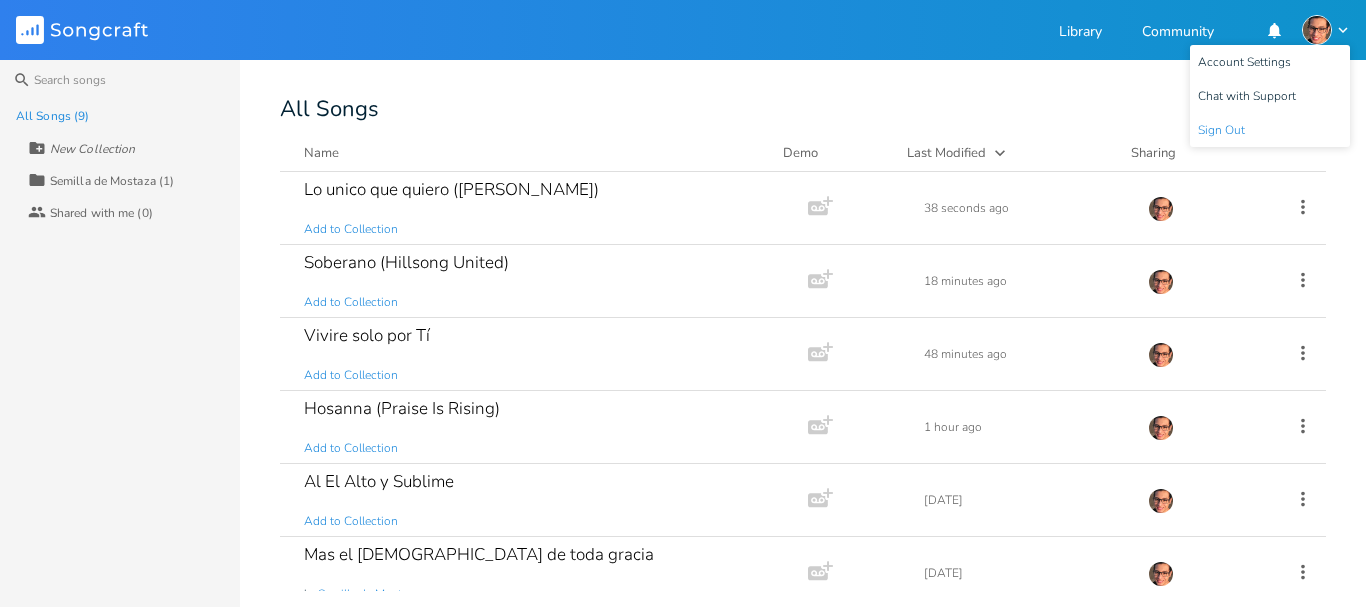 click on "Sign Out" at bounding box center (1221, 130) 